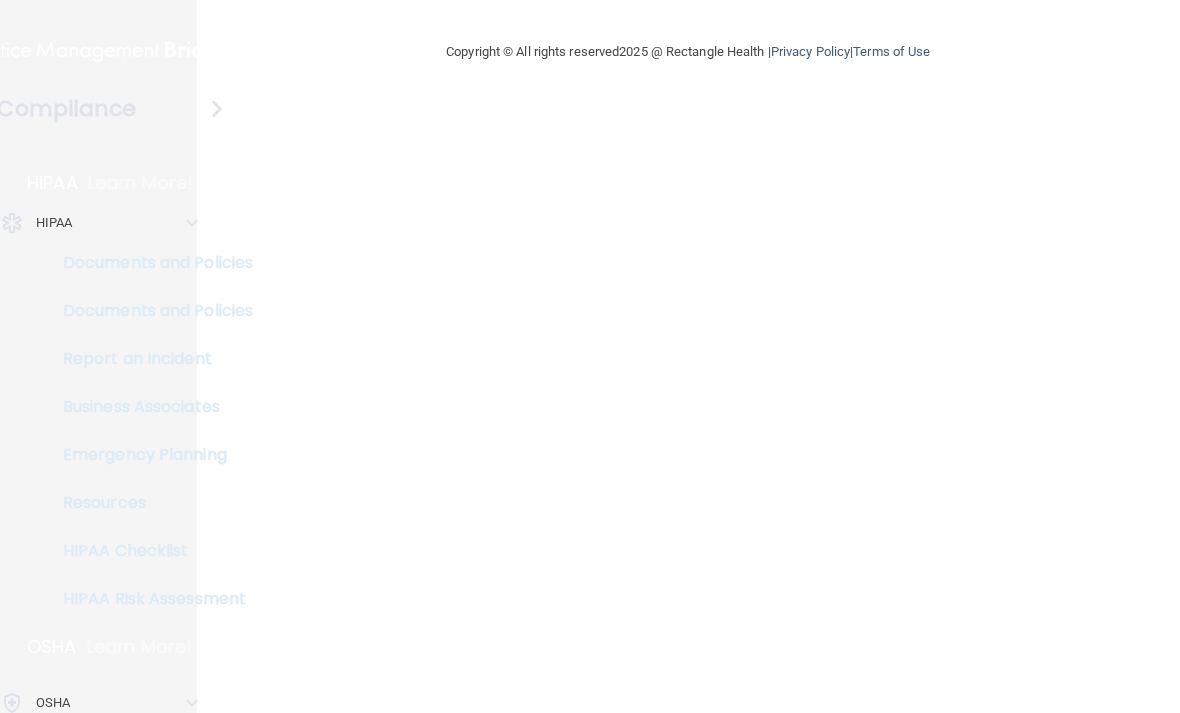scroll, scrollTop: 0, scrollLeft: 0, axis: both 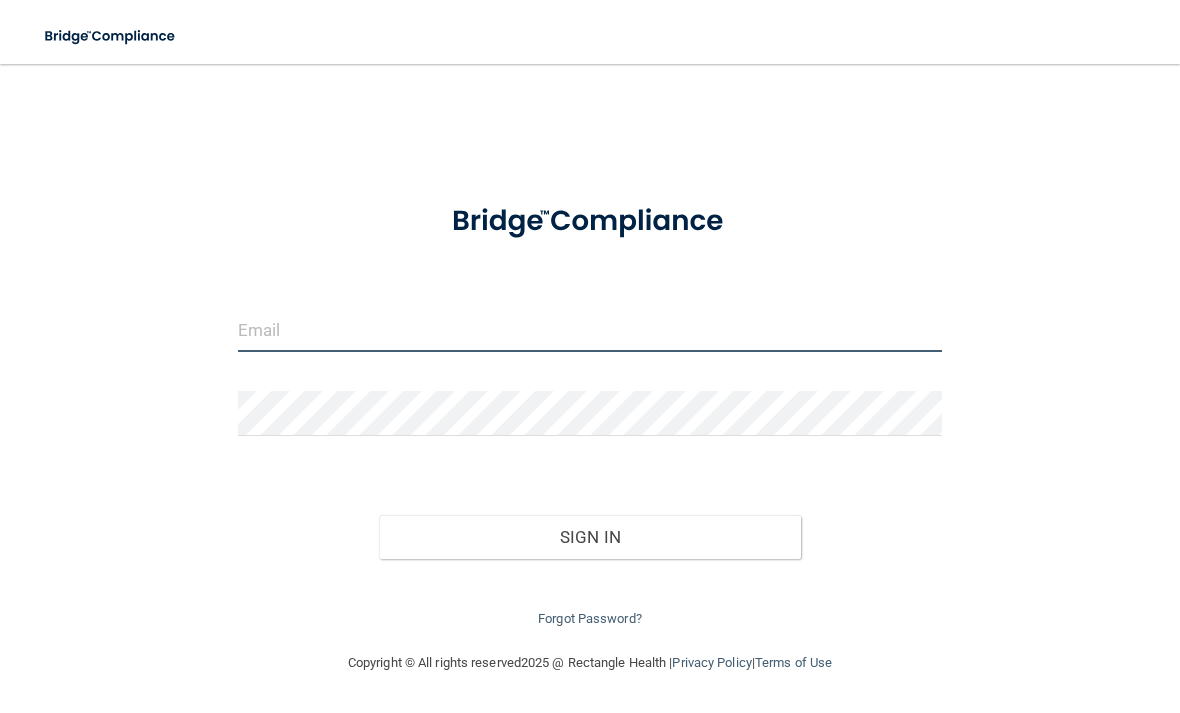 type on "[EMAIL_ADDRESS][DOMAIN_NAME]" 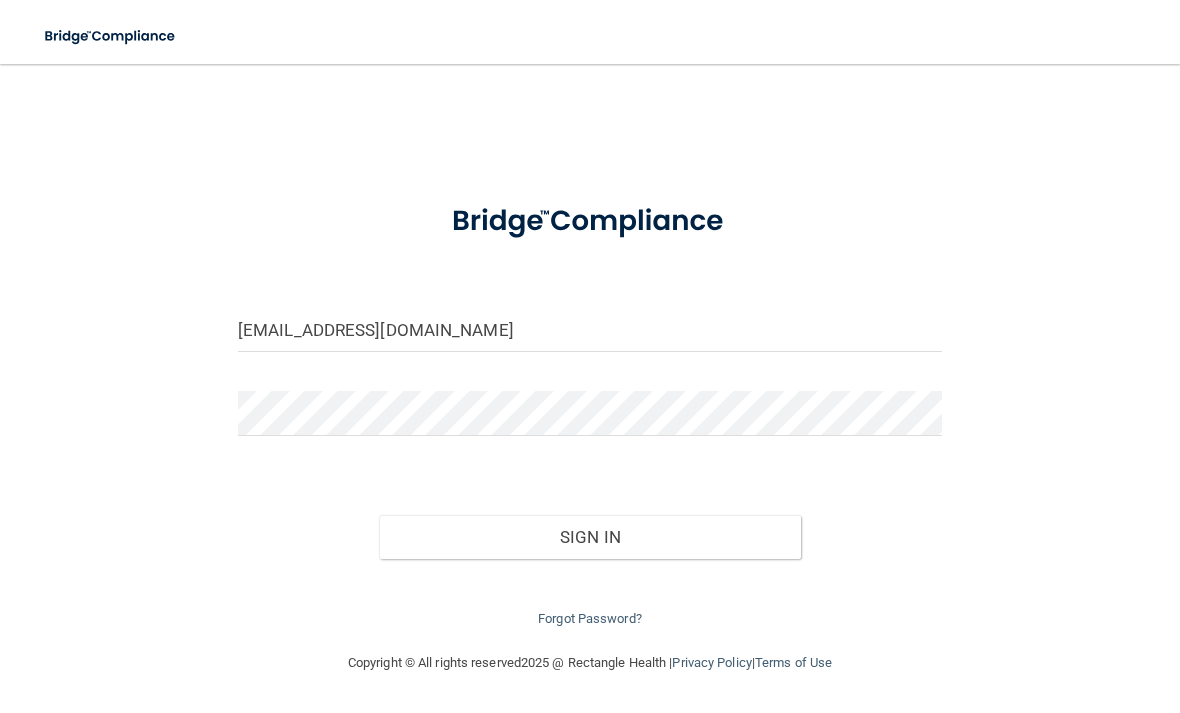 click on "Sign In" at bounding box center [590, 537] 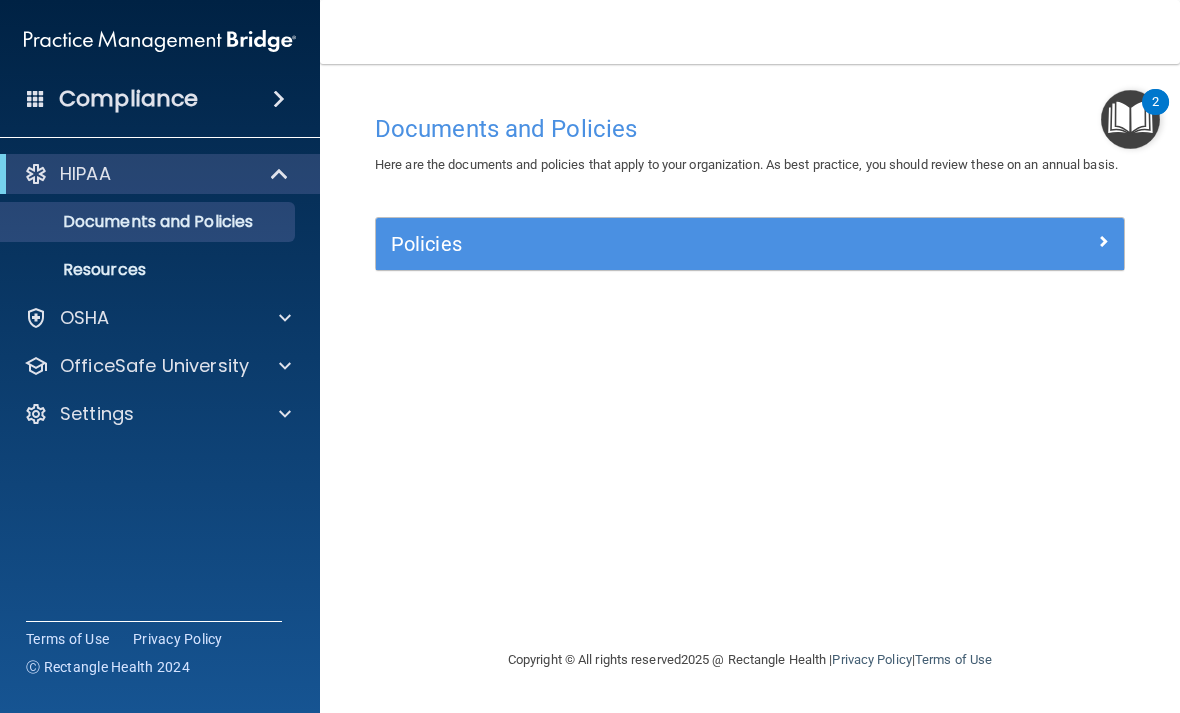 click at bounding box center [281, 174] 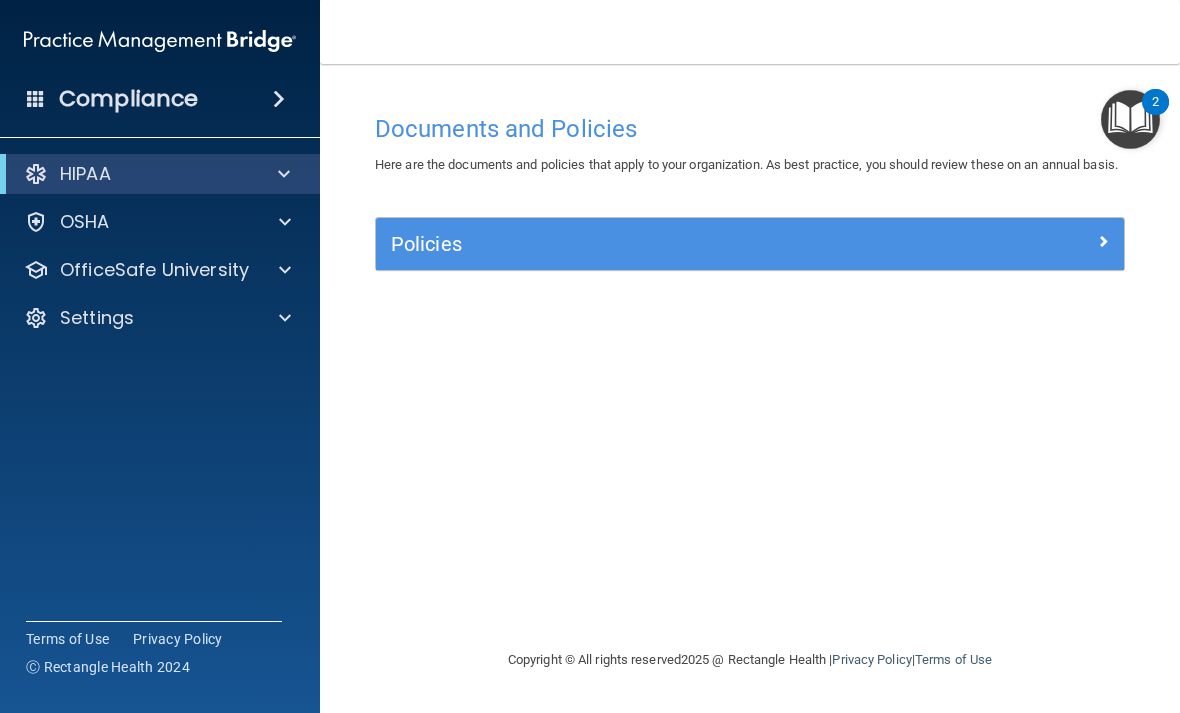 click at bounding box center (284, 174) 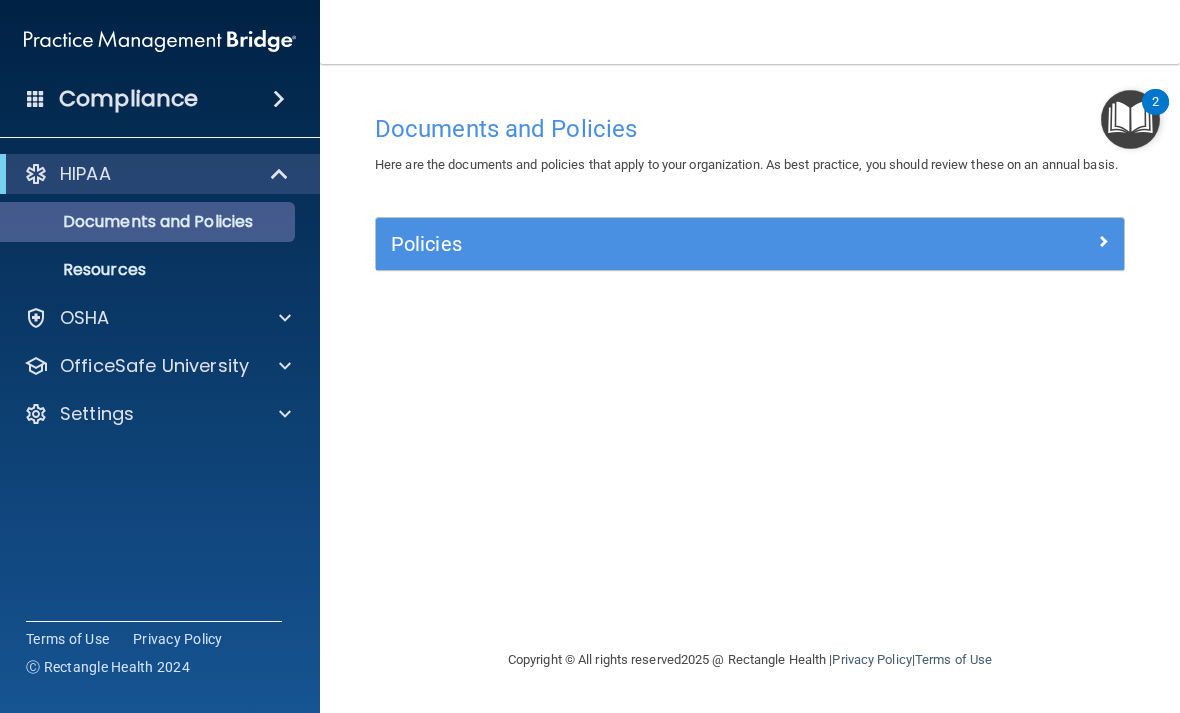 click on "Documents and Policies" at bounding box center [137, 222] 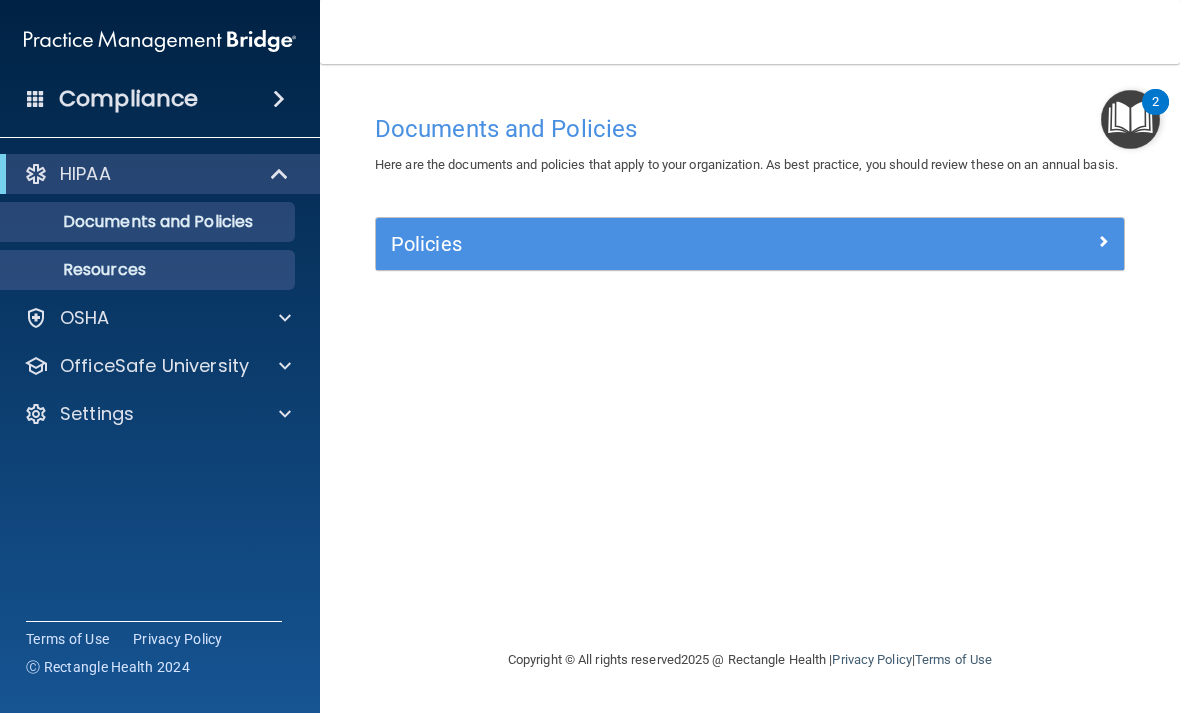click on "Resources" at bounding box center (149, 270) 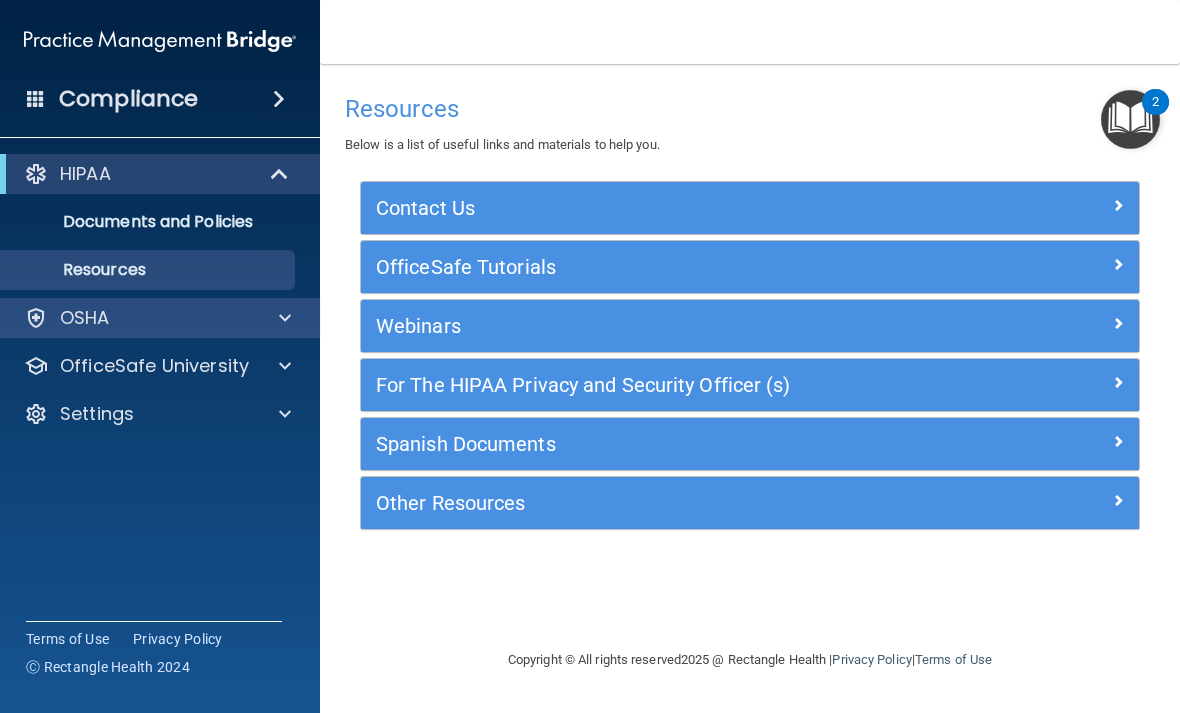 click at bounding box center (282, 318) 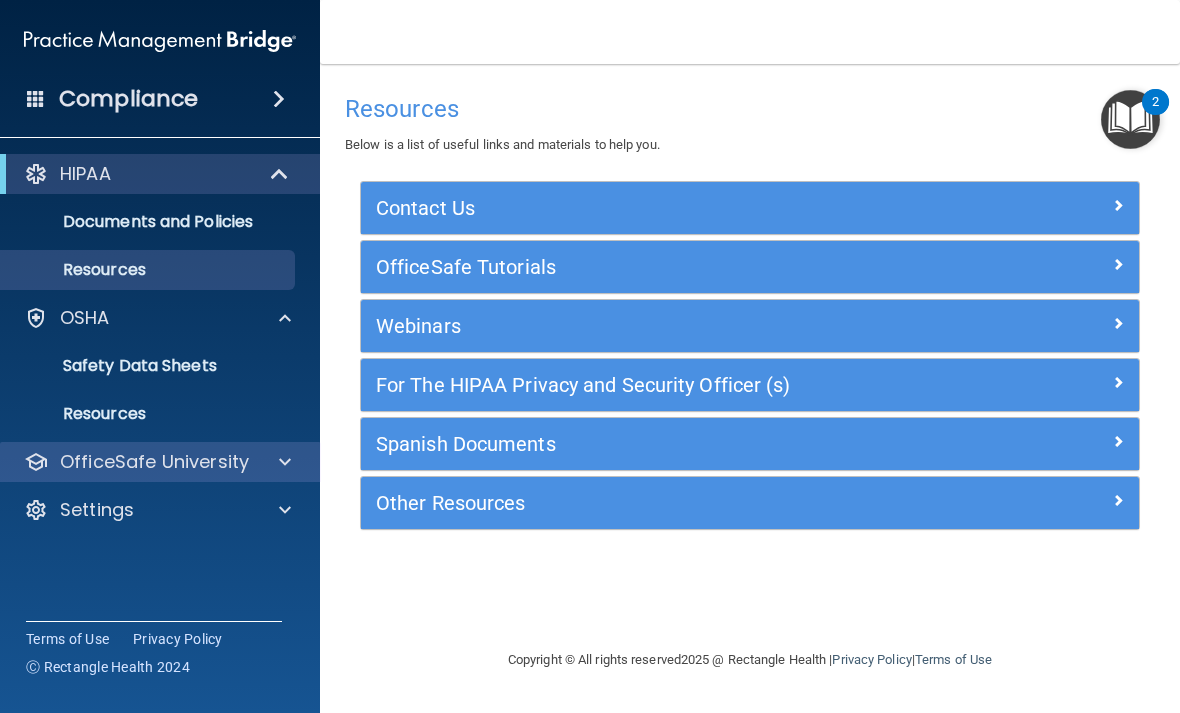 click on "OfficeSafe University" at bounding box center [160, 462] 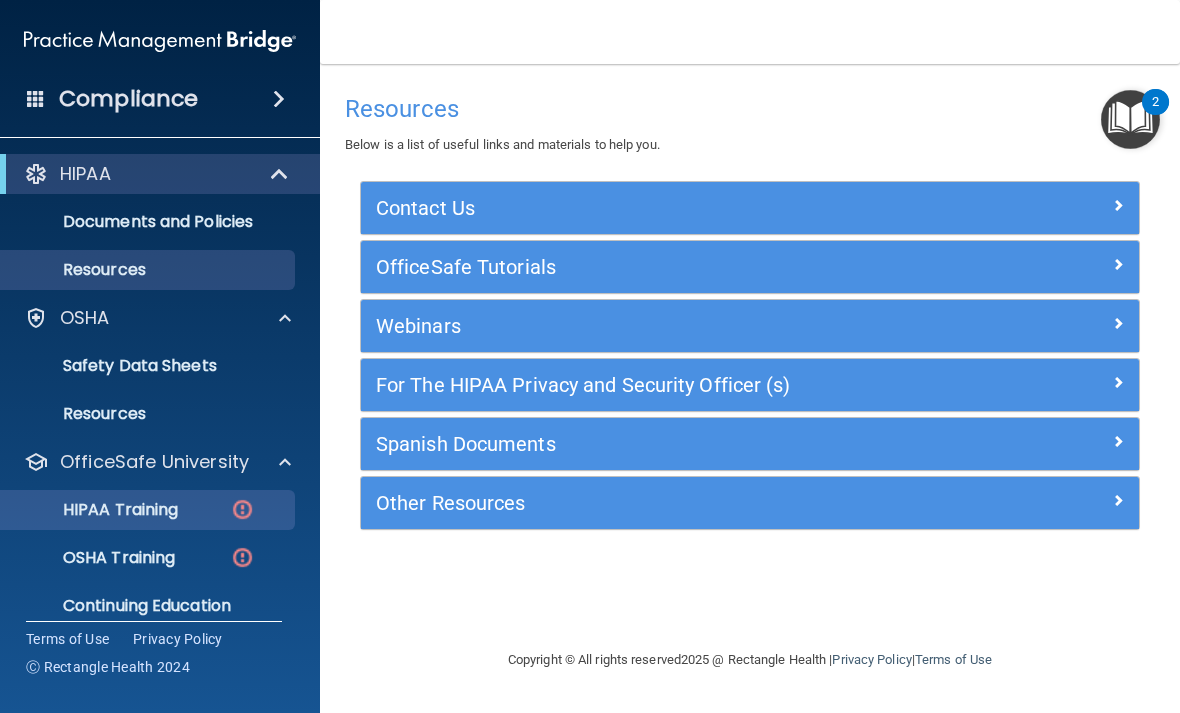 click on "HIPAA Training" at bounding box center (95, 510) 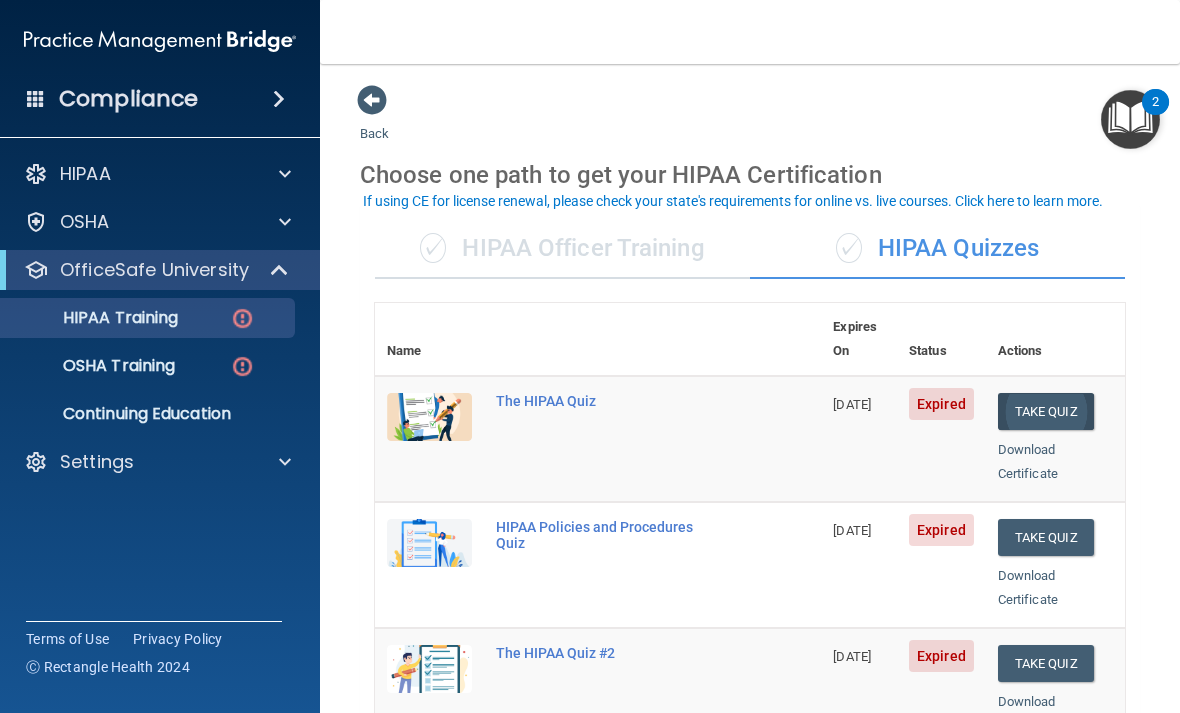 click on "Take Quiz" at bounding box center [1046, 411] 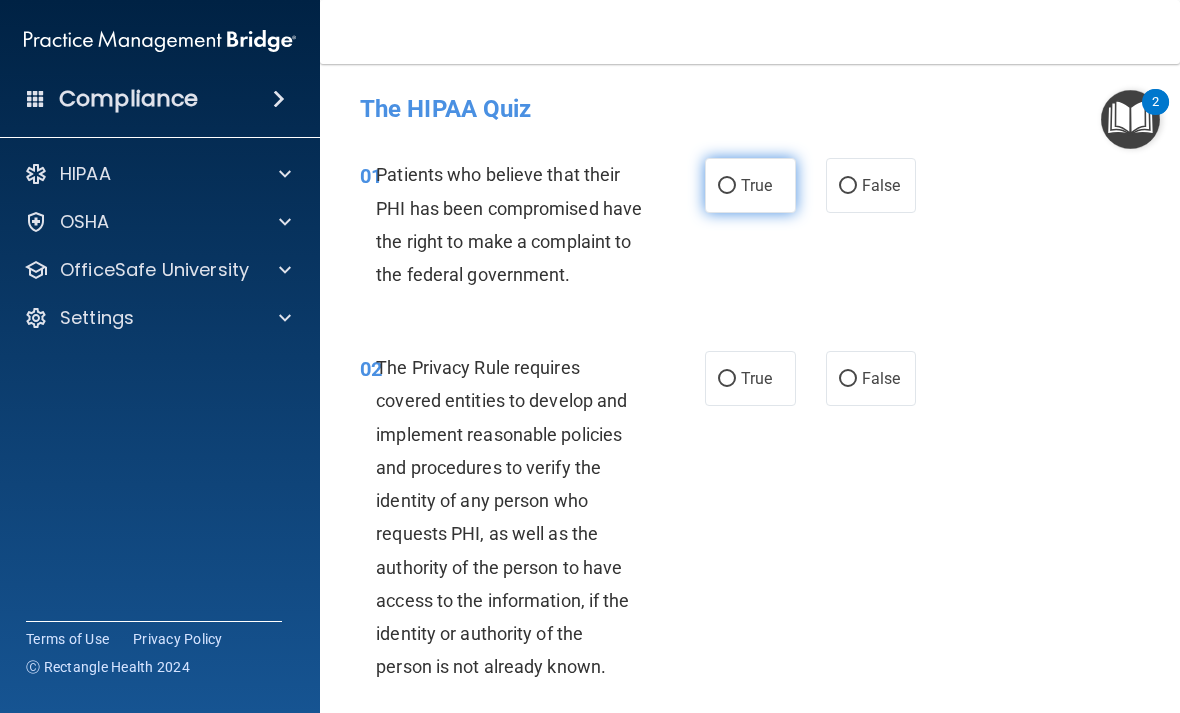 click on "True" at bounding box center [750, 185] 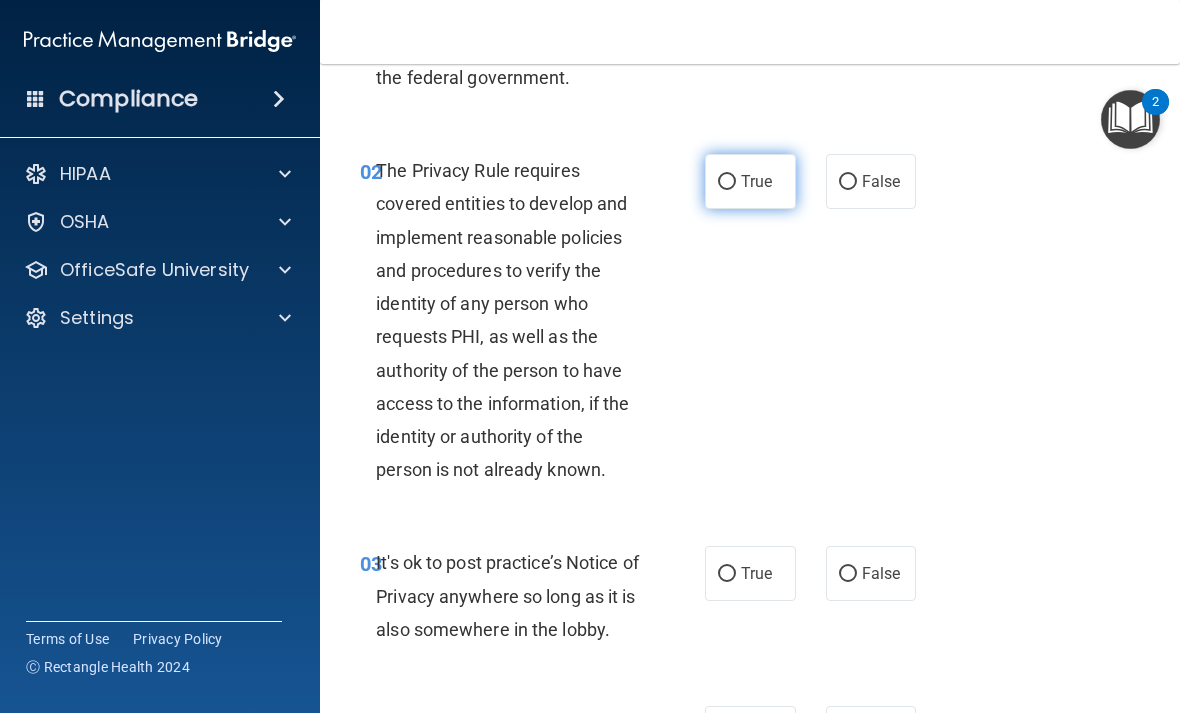 scroll, scrollTop: 198, scrollLeft: 0, axis: vertical 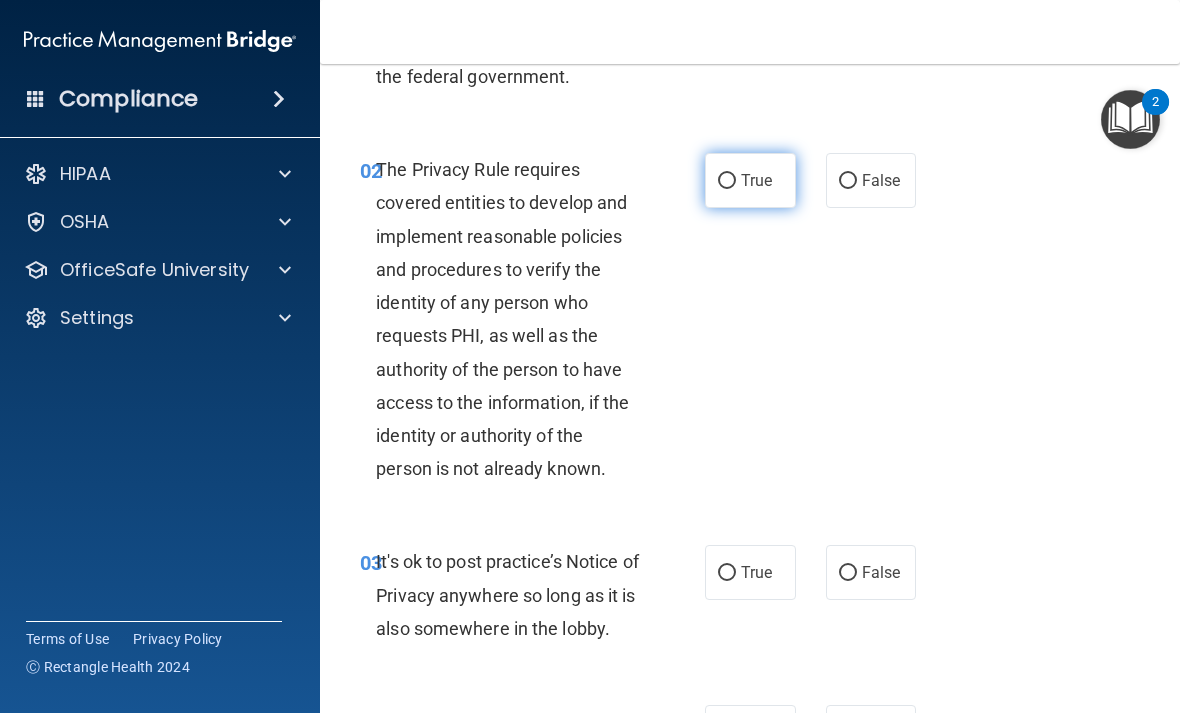 click on "True" at bounding box center [750, 180] 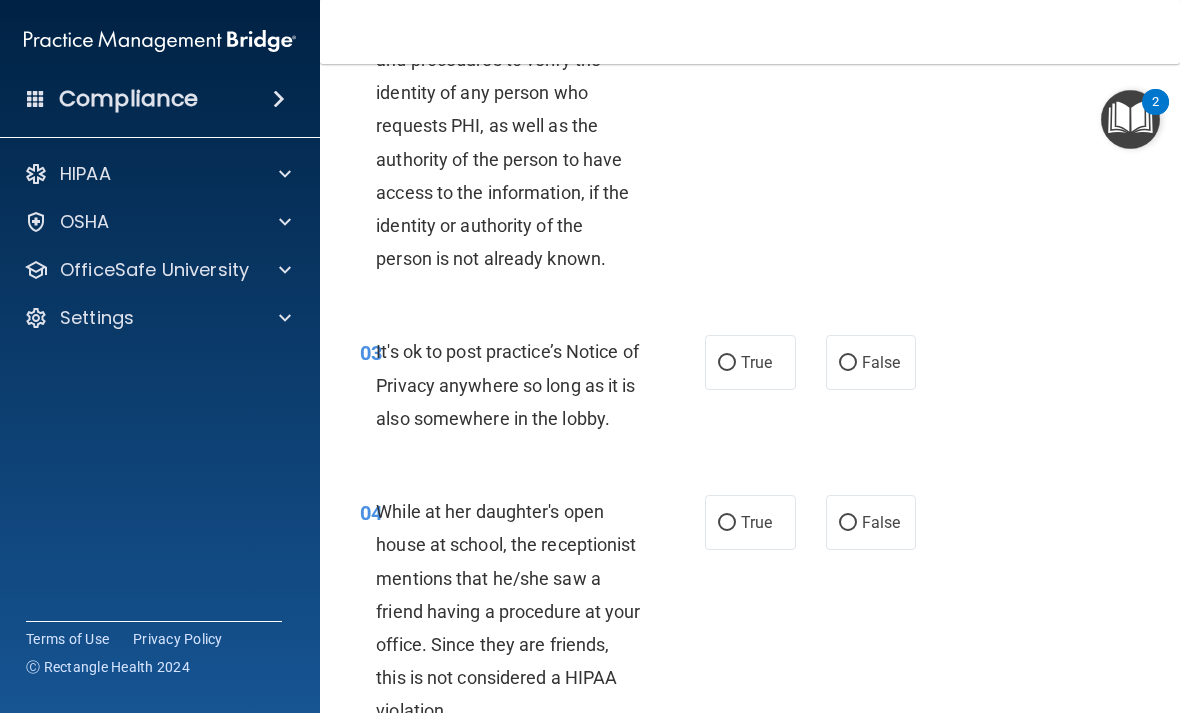 scroll, scrollTop: 505, scrollLeft: 0, axis: vertical 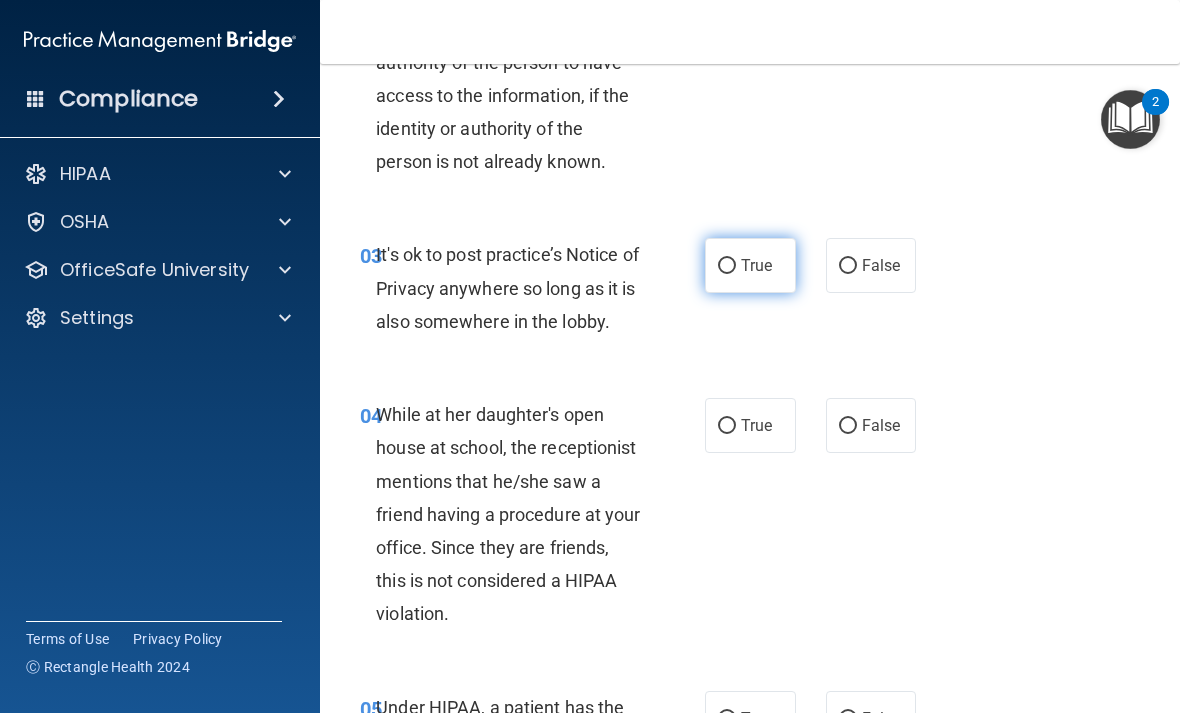 click on "True" at bounding box center [756, 265] 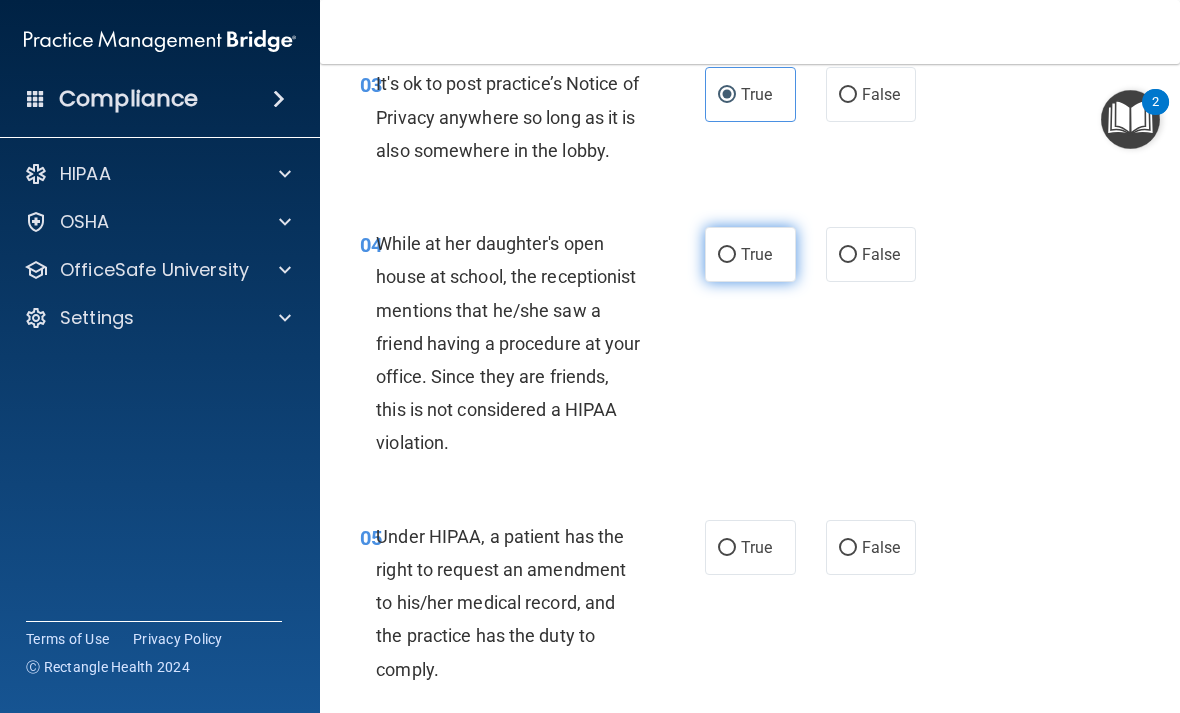 scroll, scrollTop: 687, scrollLeft: 0, axis: vertical 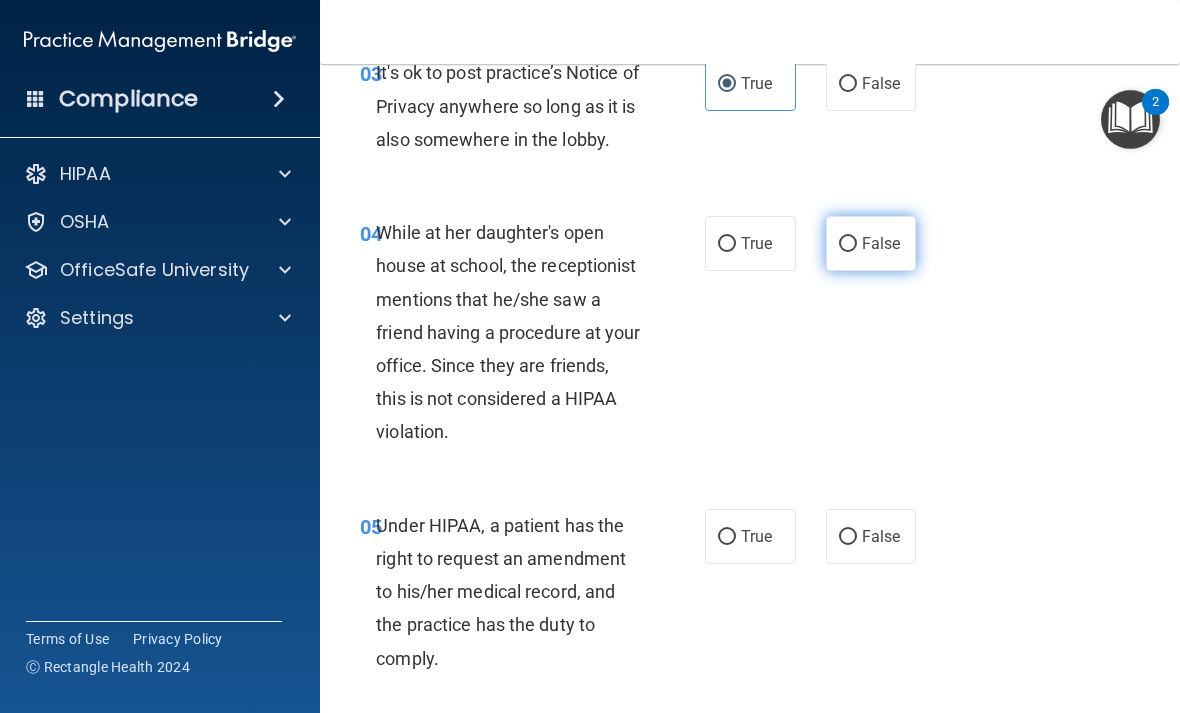 click on "False" at bounding box center (871, 243) 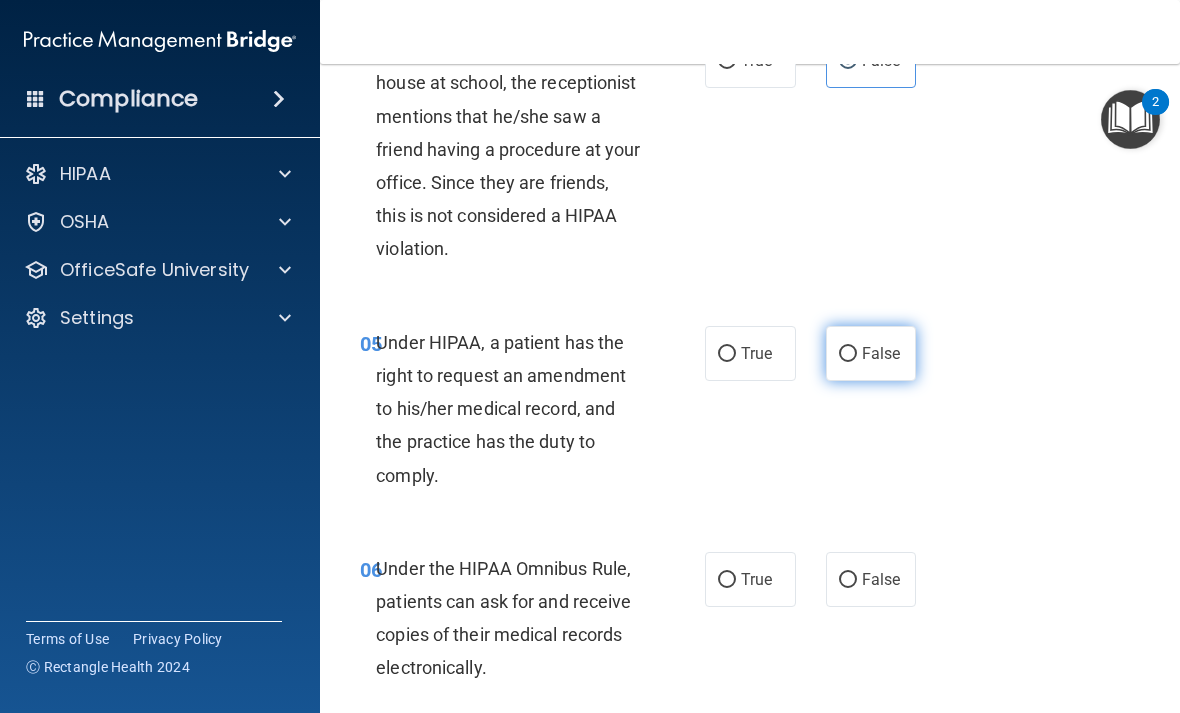 scroll, scrollTop: 947, scrollLeft: 0, axis: vertical 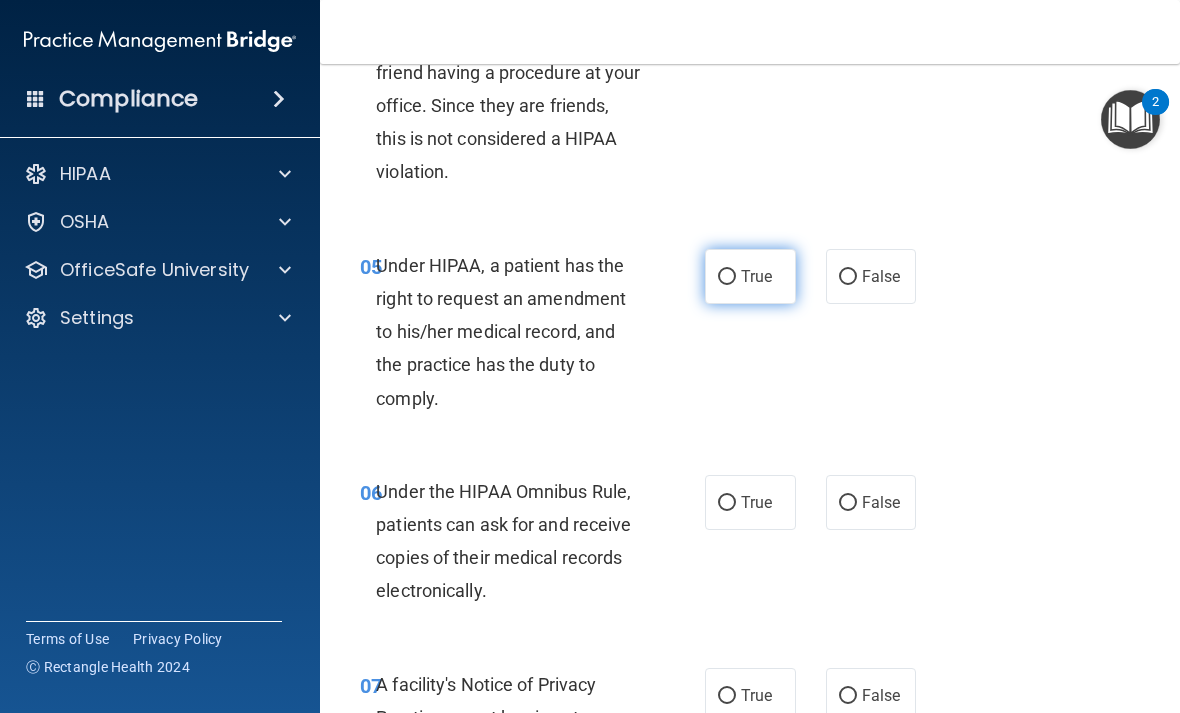 click on "True" at bounding box center [727, 277] 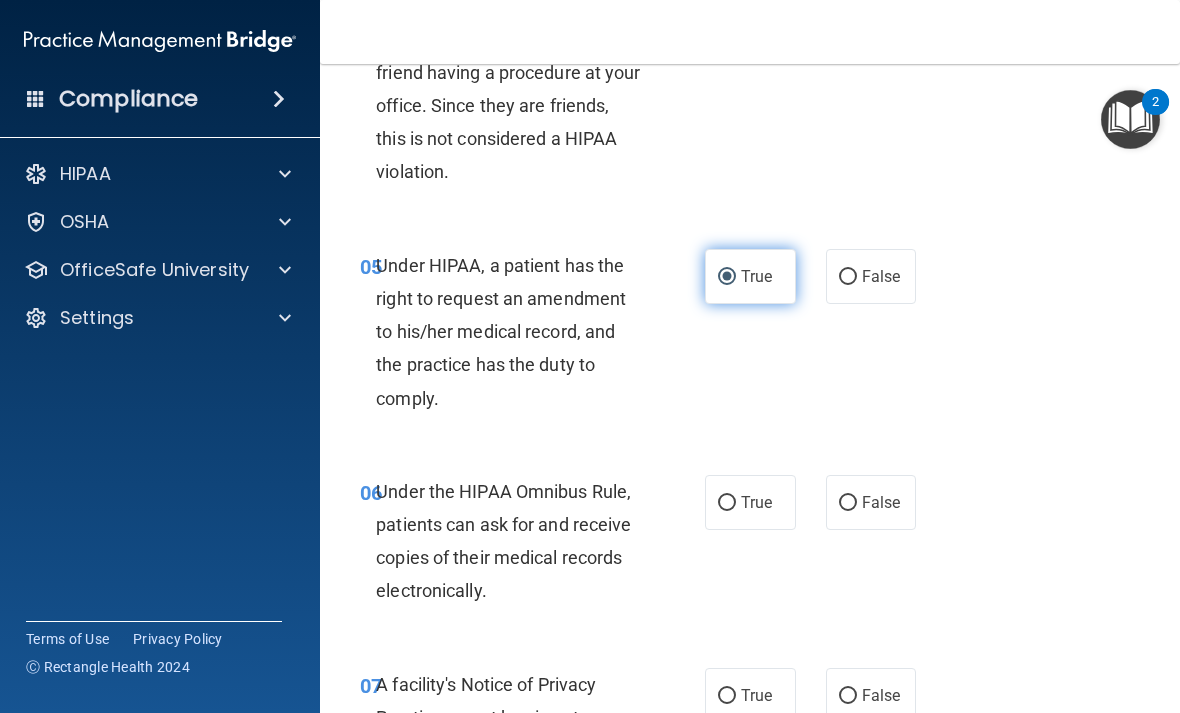 click on "True" at bounding box center (727, 277) 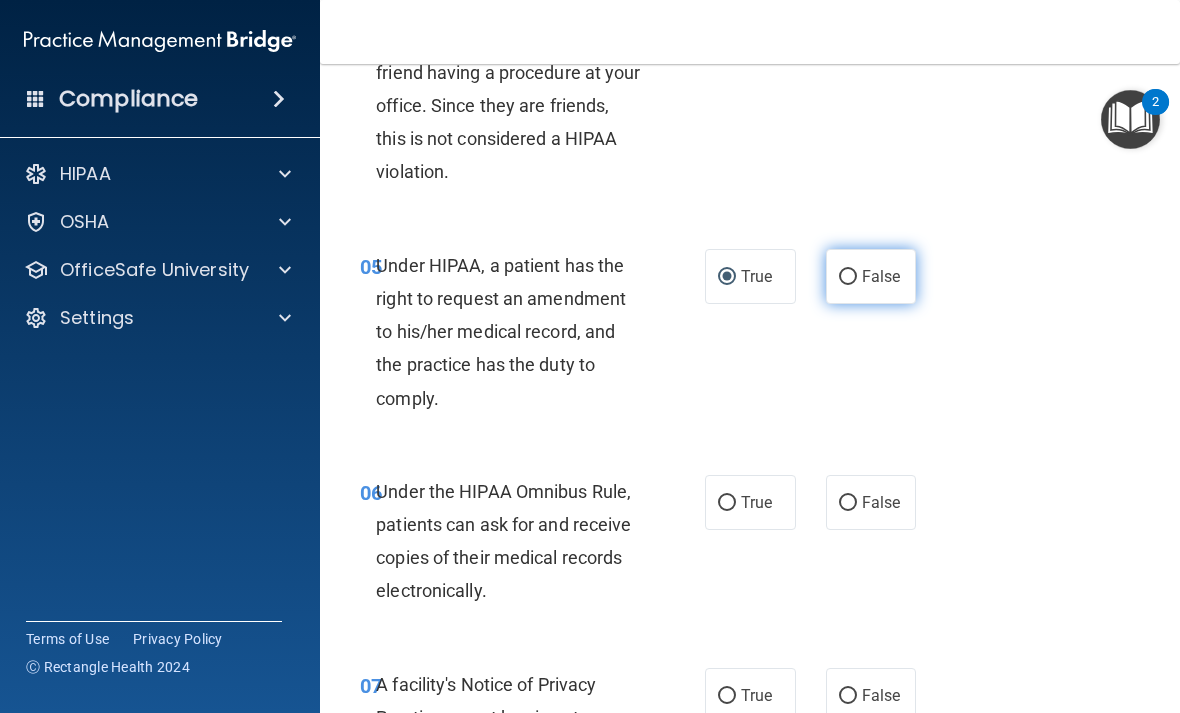 click on "False" at bounding box center [881, 276] 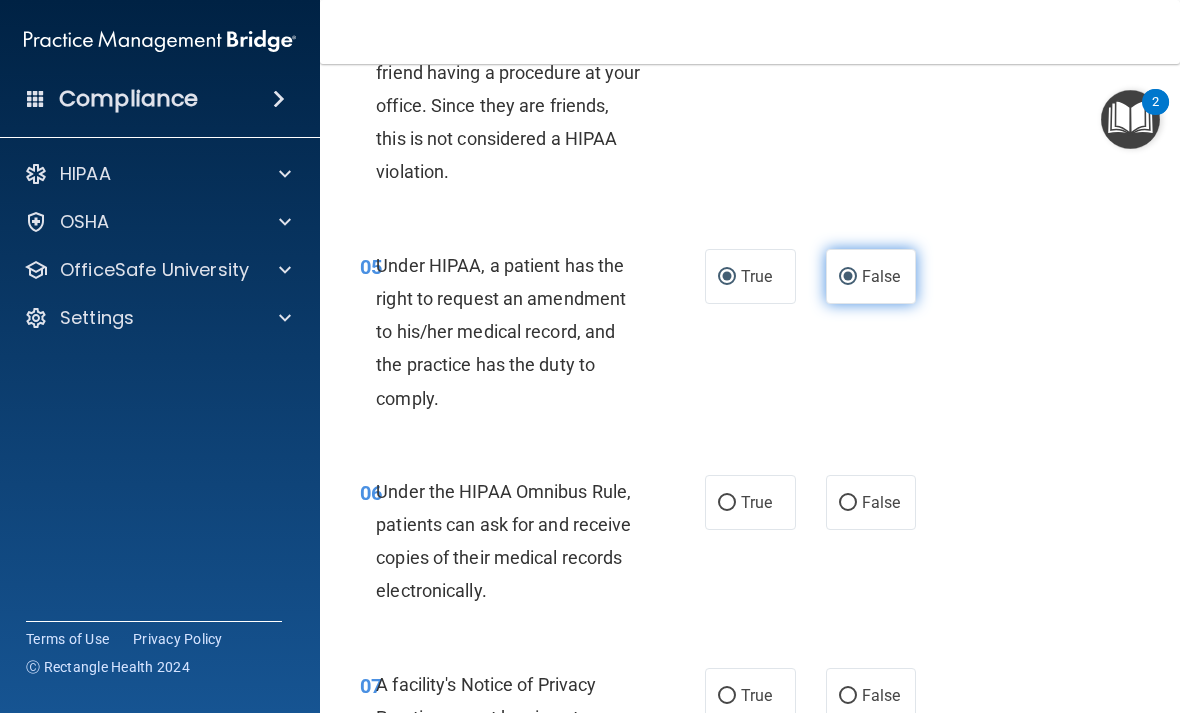 radio on "false" 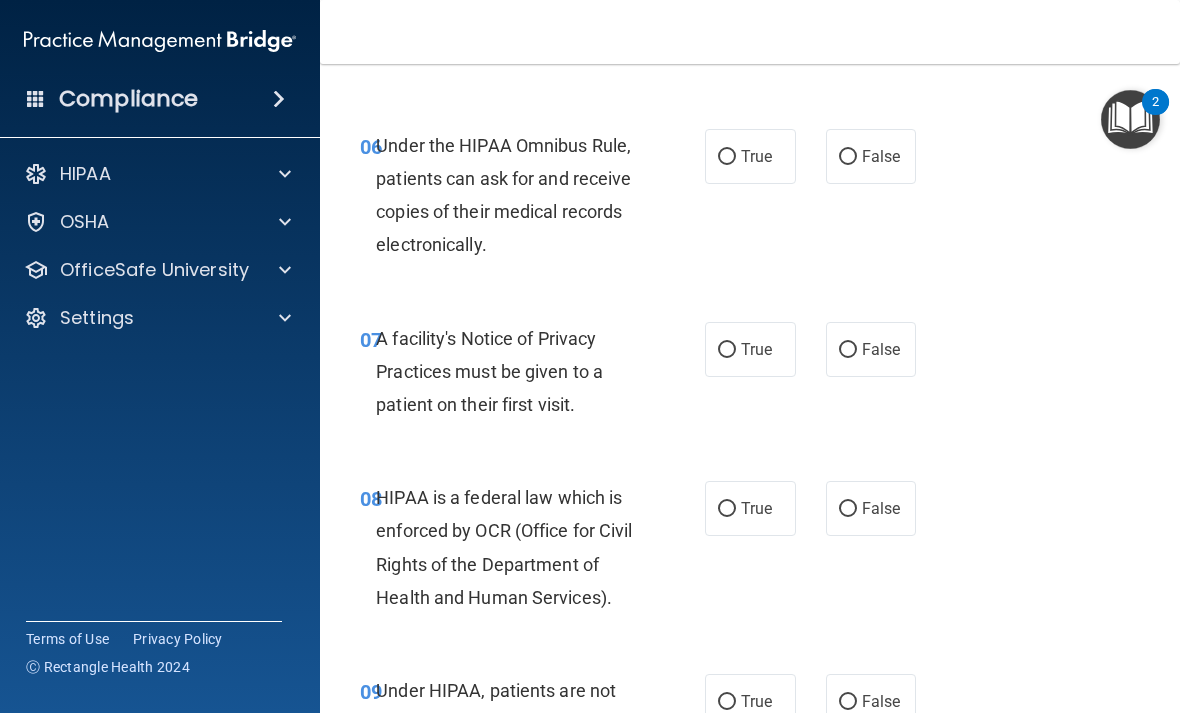 scroll, scrollTop: 1294, scrollLeft: 0, axis: vertical 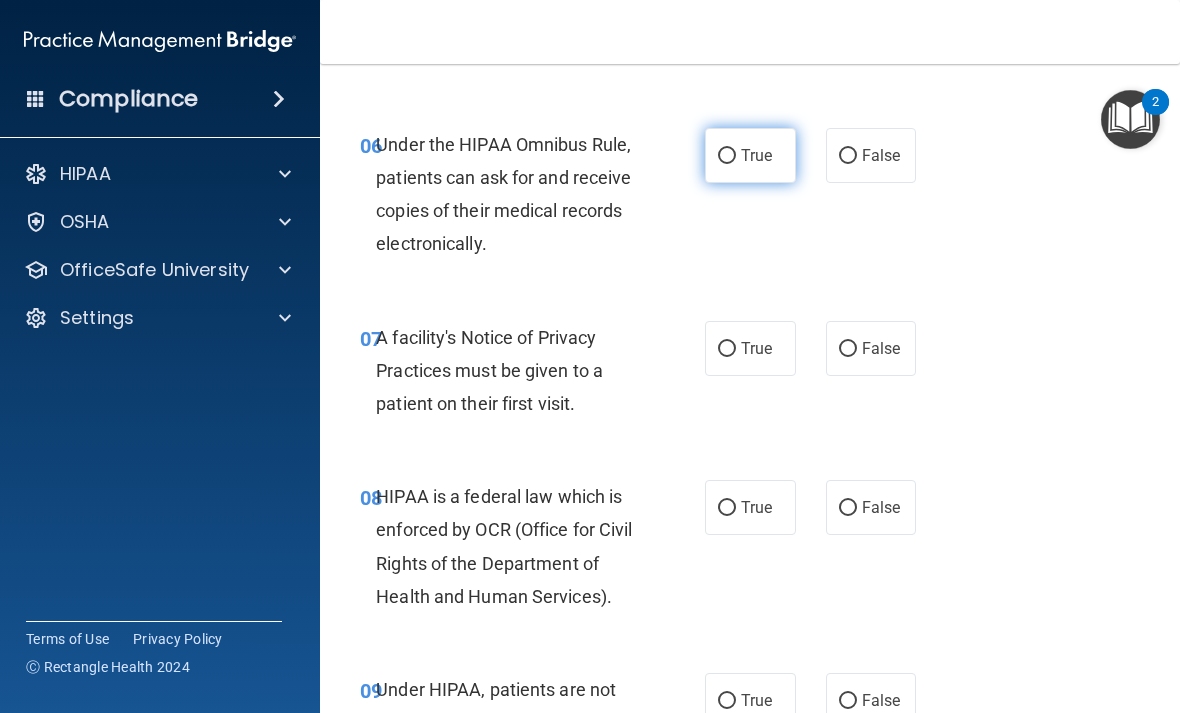 click on "True" at bounding box center [727, 156] 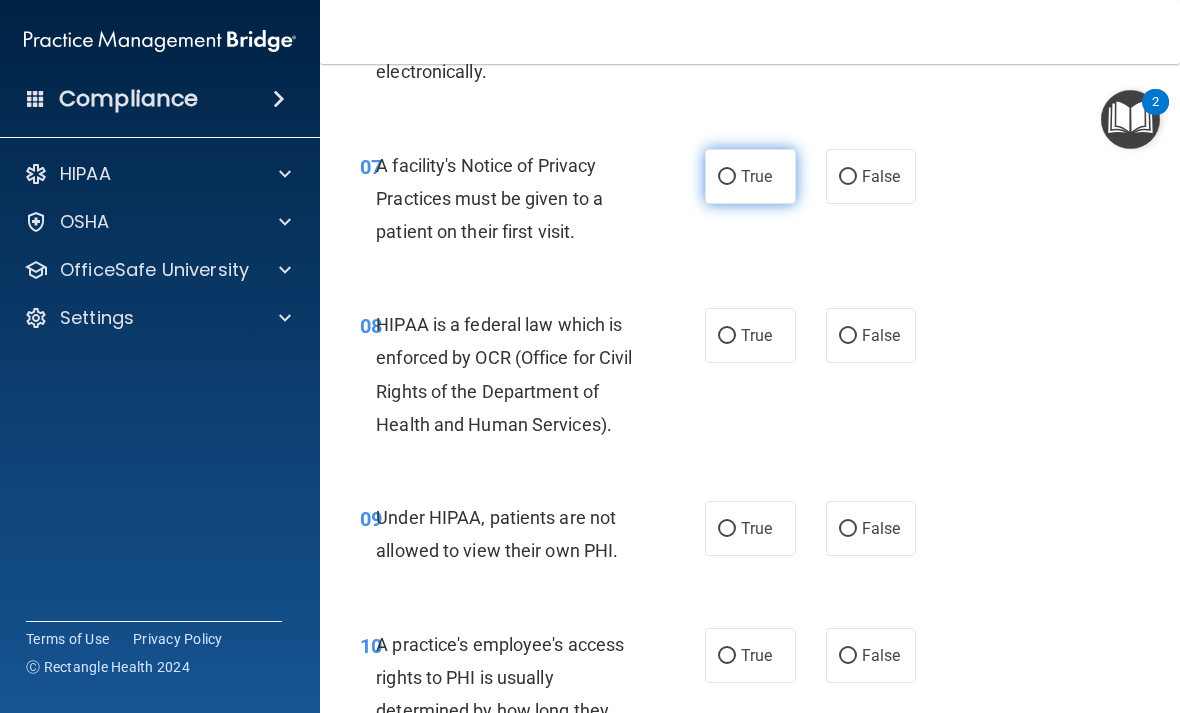 scroll, scrollTop: 1468, scrollLeft: 0, axis: vertical 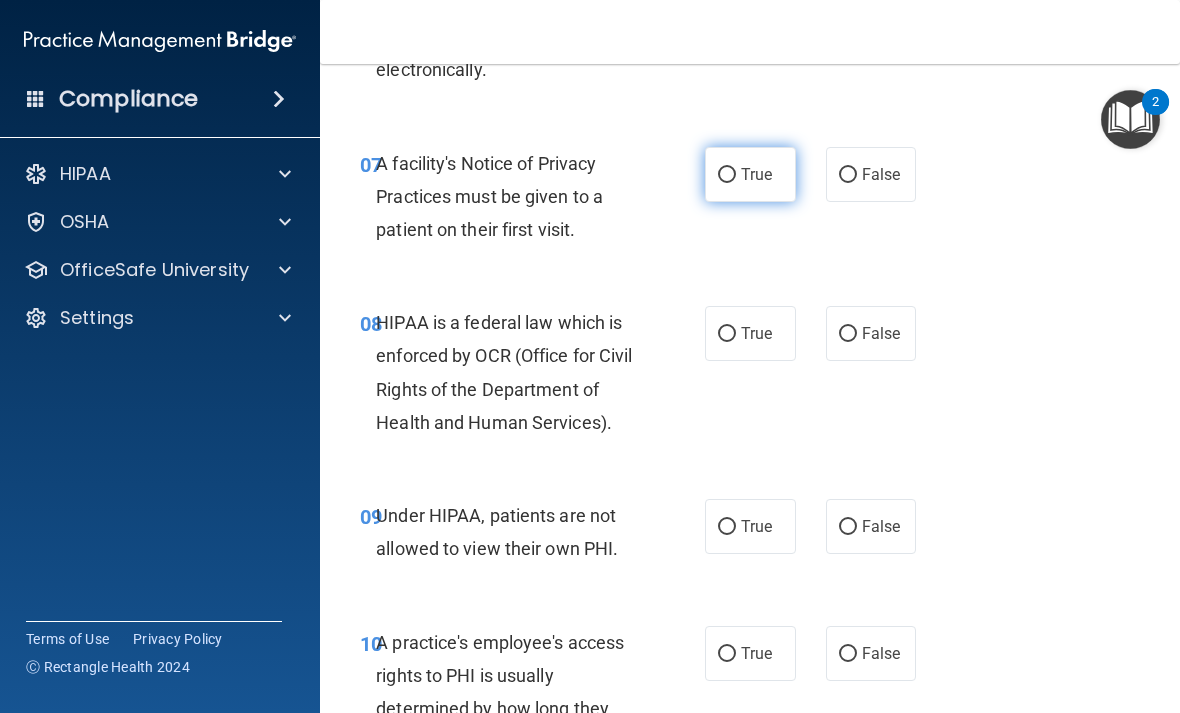 click on "True" at bounding box center (750, 174) 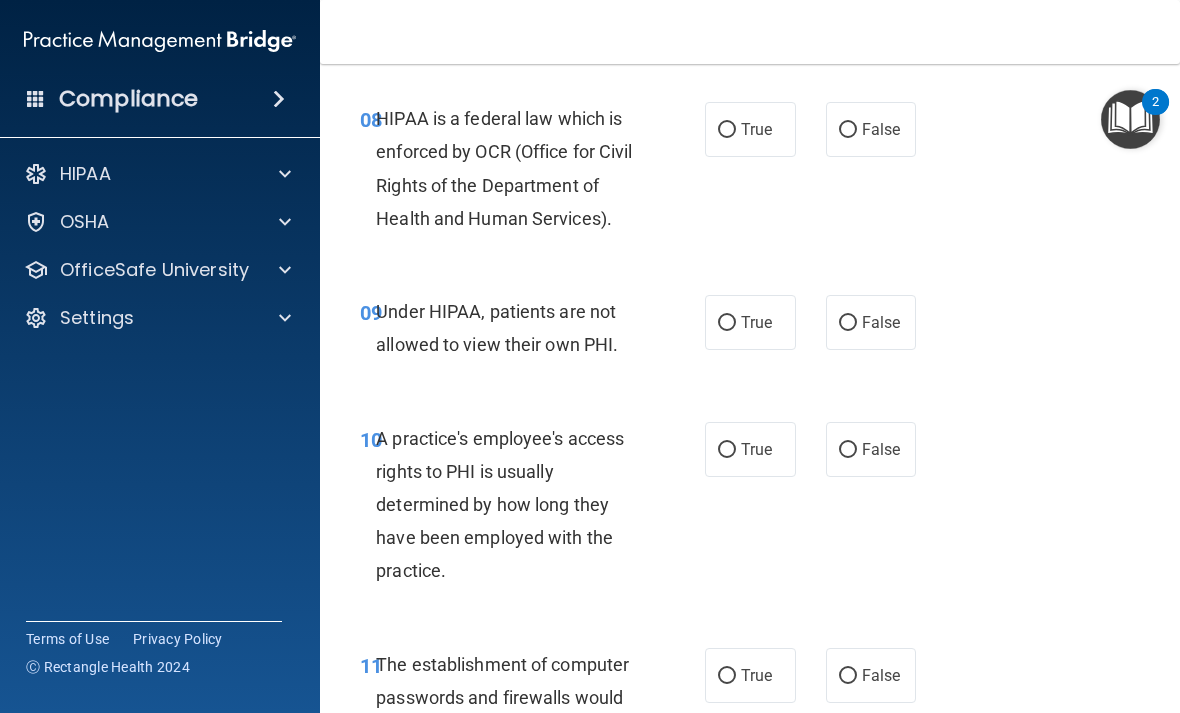 scroll, scrollTop: 1673, scrollLeft: 0, axis: vertical 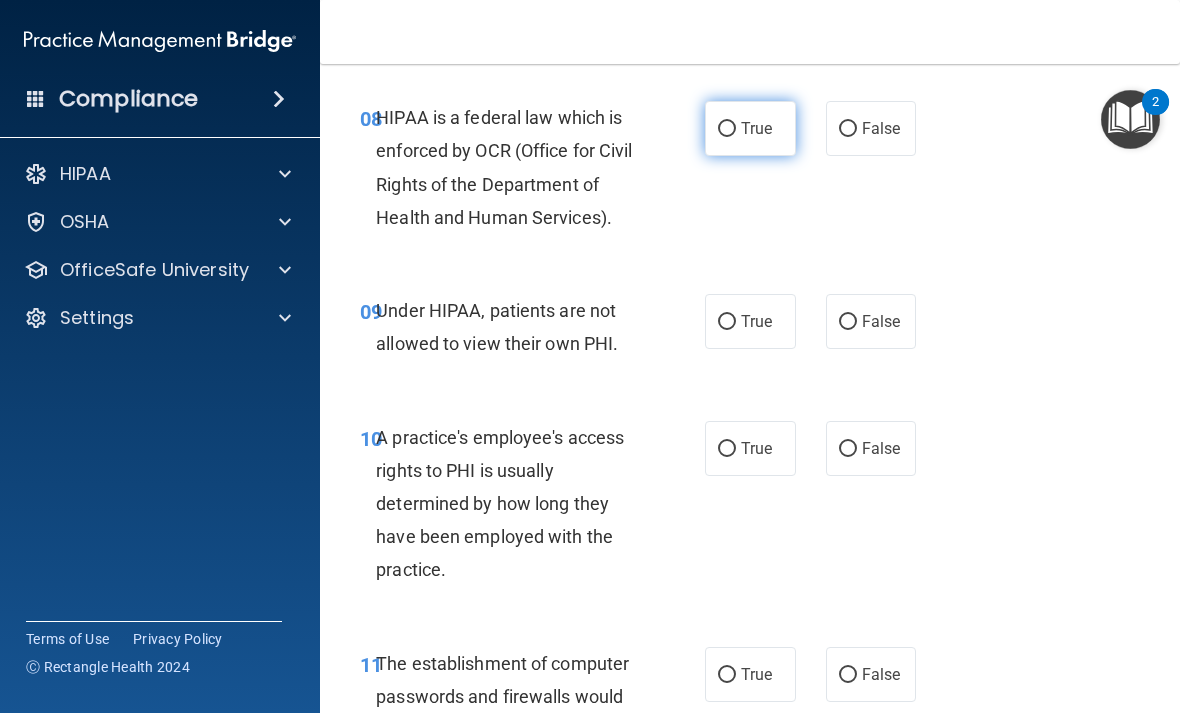 click on "True" at bounding box center [750, 128] 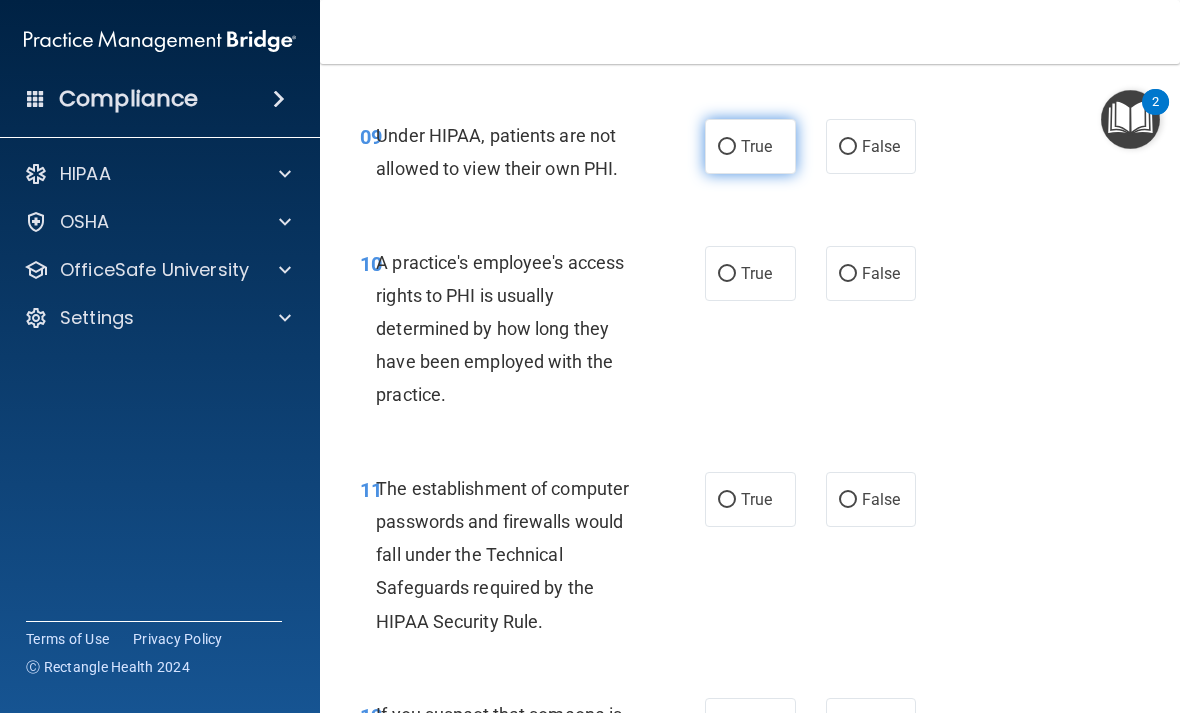 scroll, scrollTop: 1850, scrollLeft: 0, axis: vertical 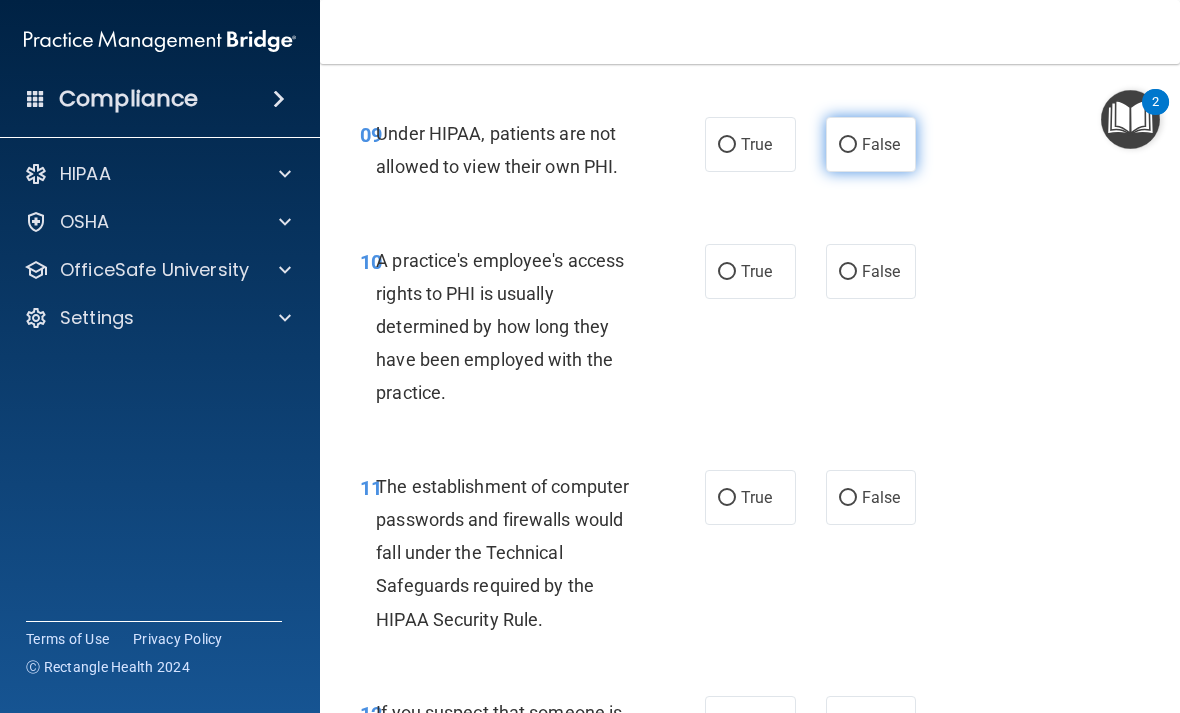 click on "False" at bounding box center [881, 144] 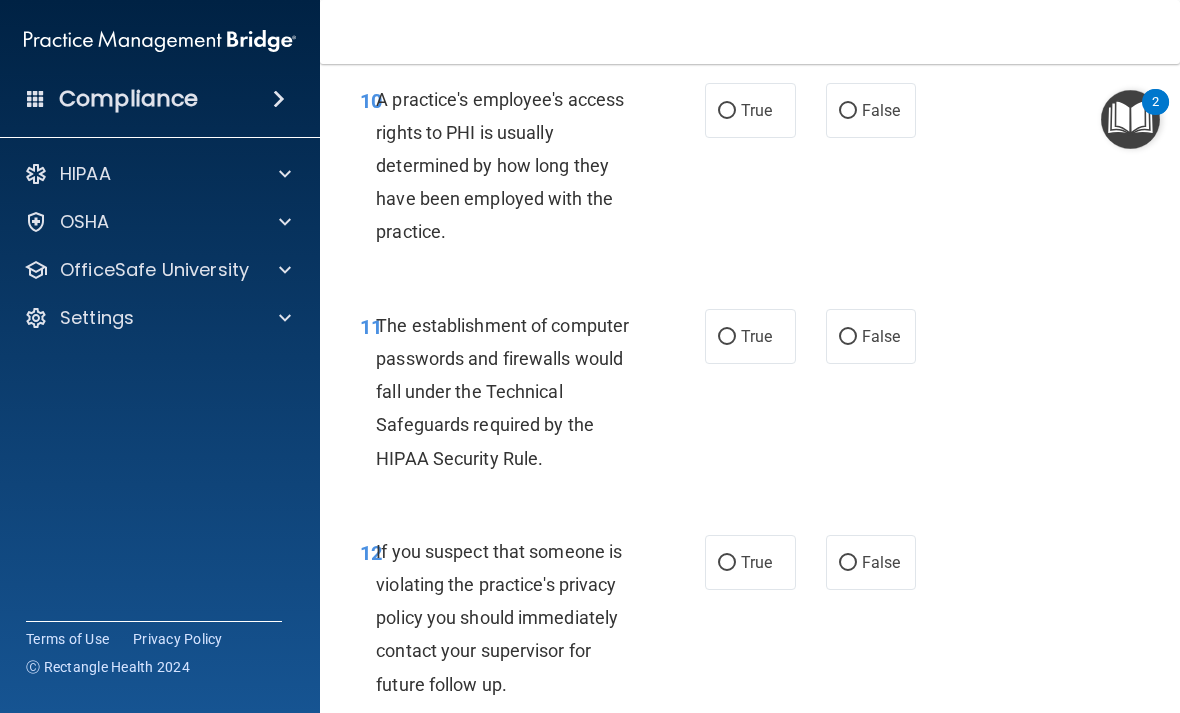 scroll, scrollTop: 2012, scrollLeft: 0, axis: vertical 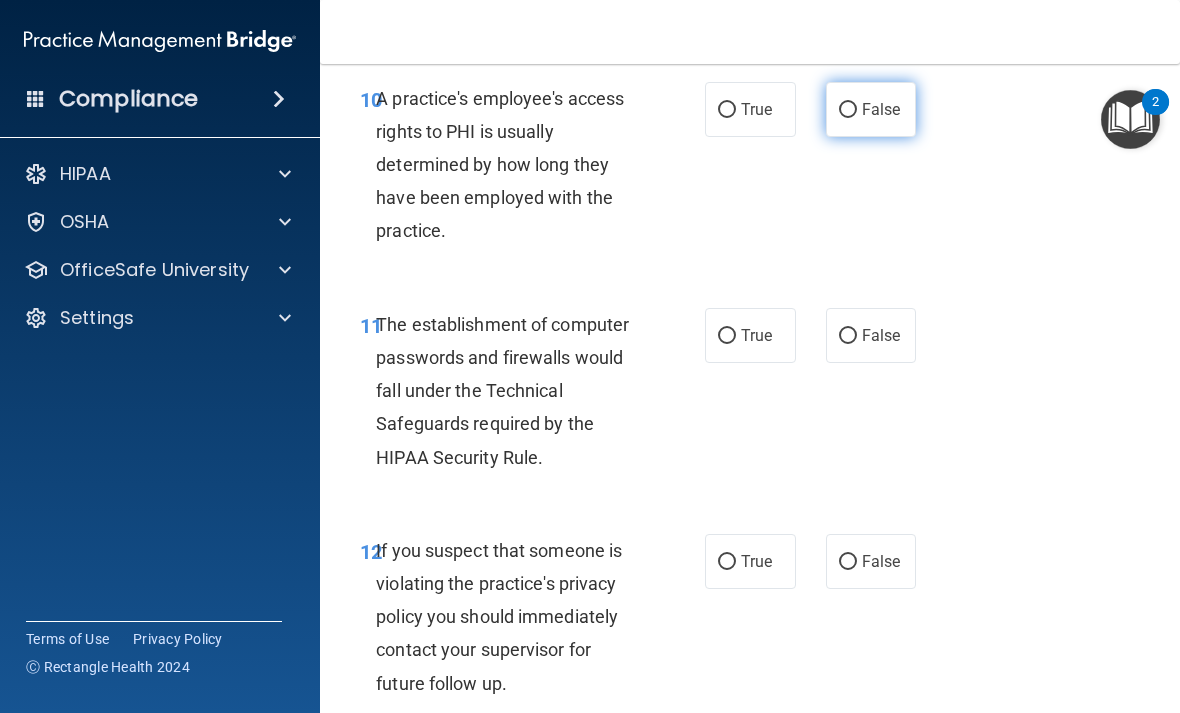 click on "False" at bounding box center [871, 109] 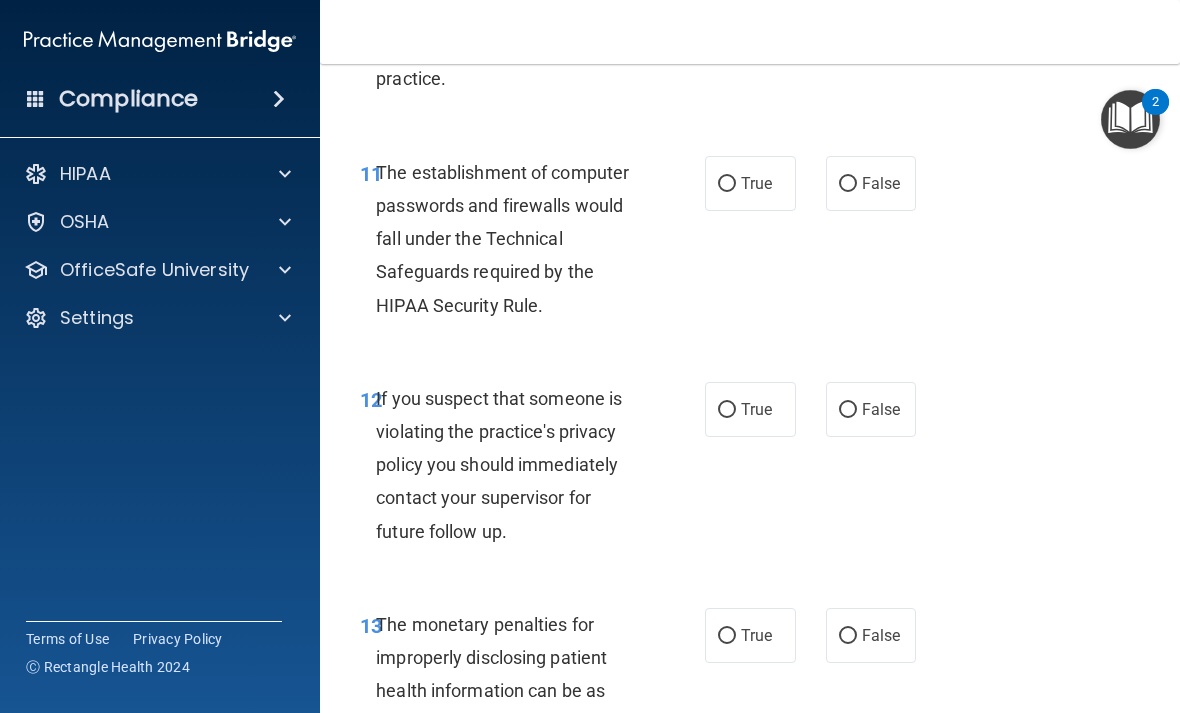 scroll, scrollTop: 2180, scrollLeft: 0, axis: vertical 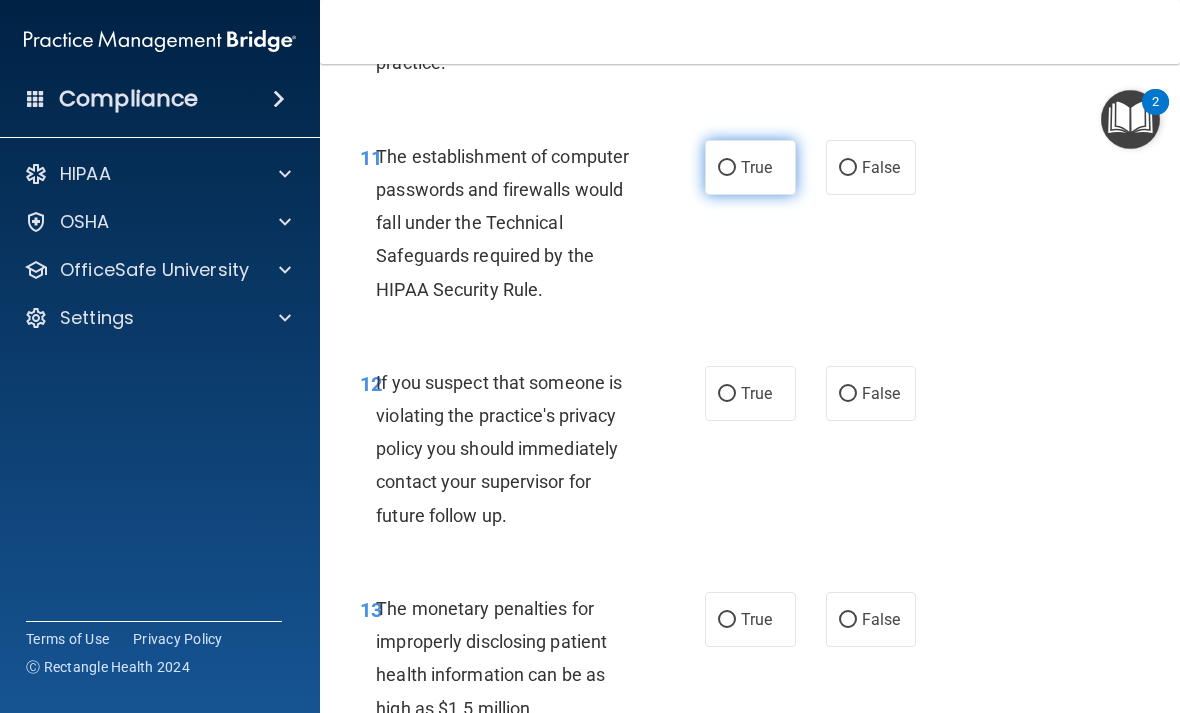 click on "True" at bounding box center [750, 167] 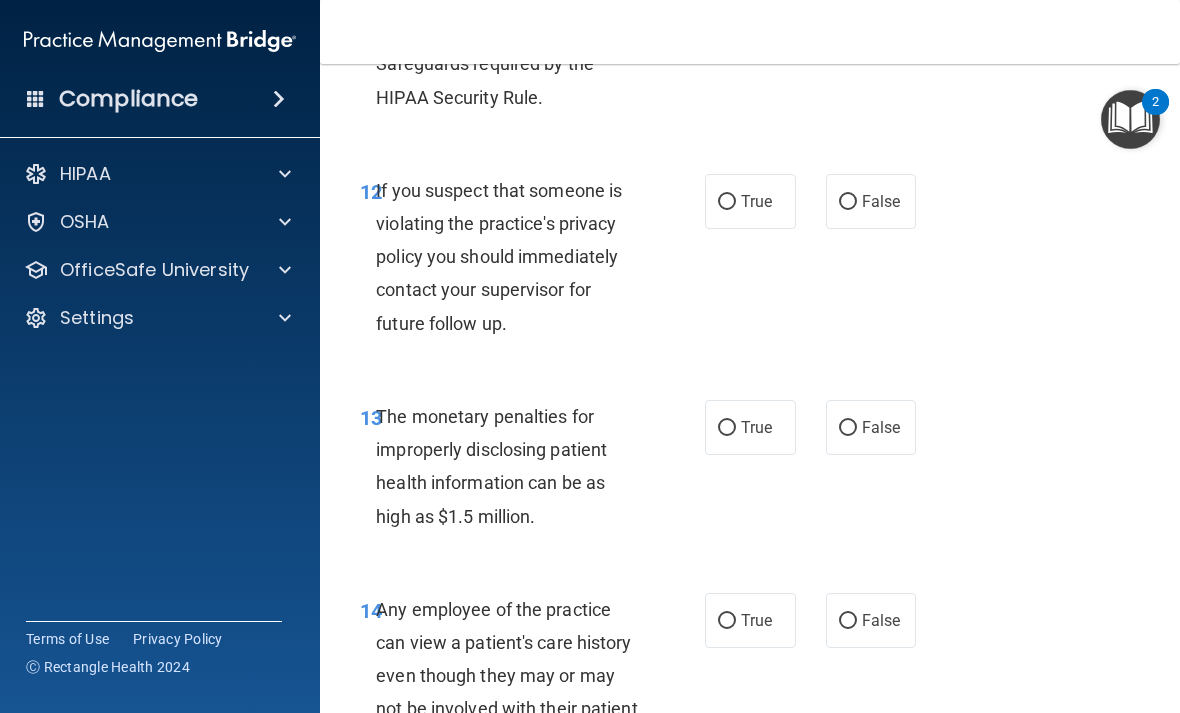 scroll, scrollTop: 2373, scrollLeft: 0, axis: vertical 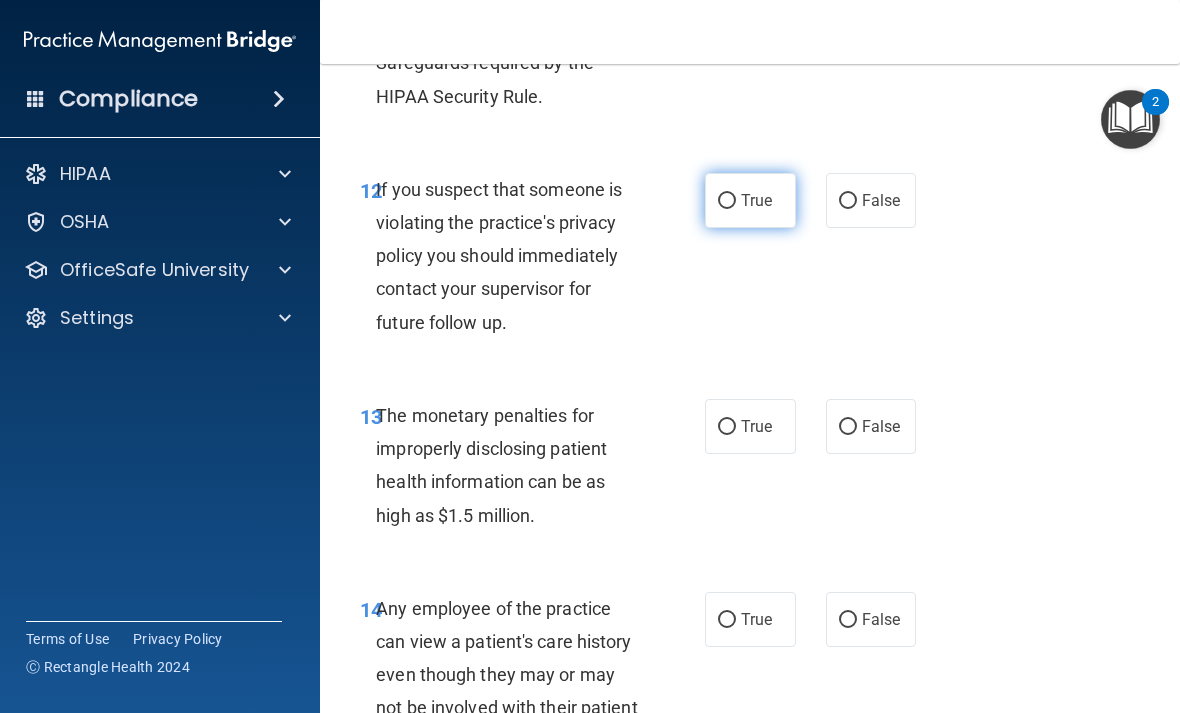 click on "True" at bounding box center (750, 200) 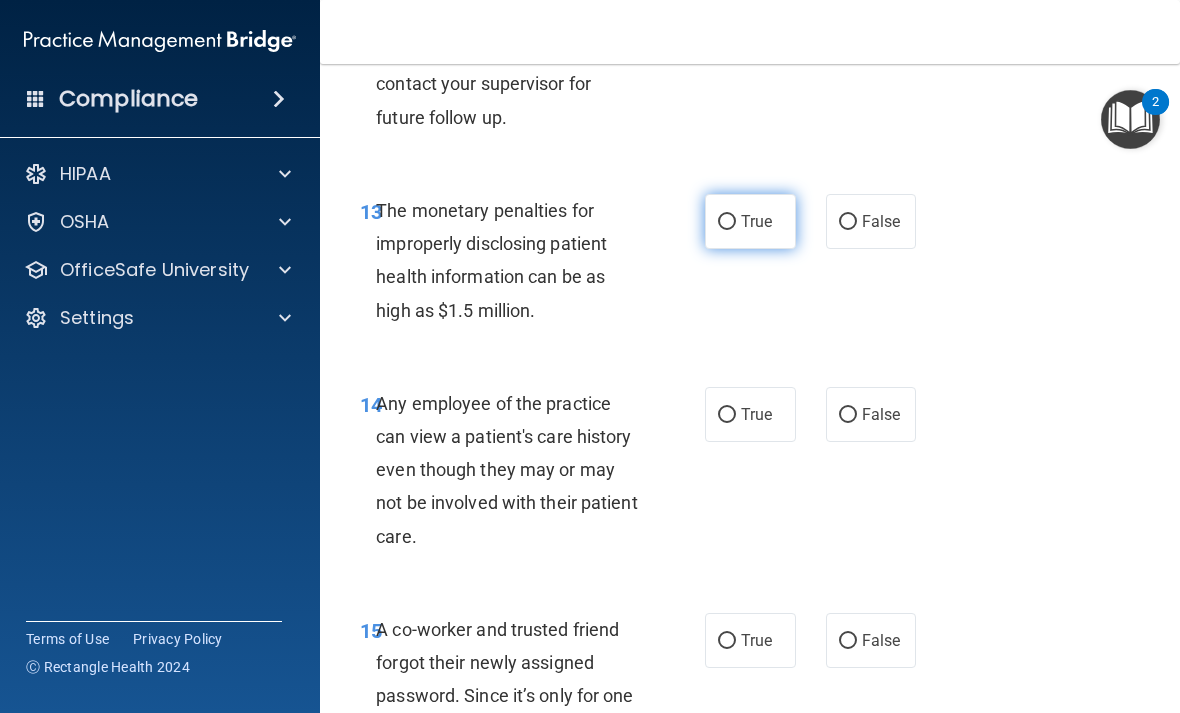 scroll, scrollTop: 2580, scrollLeft: 0, axis: vertical 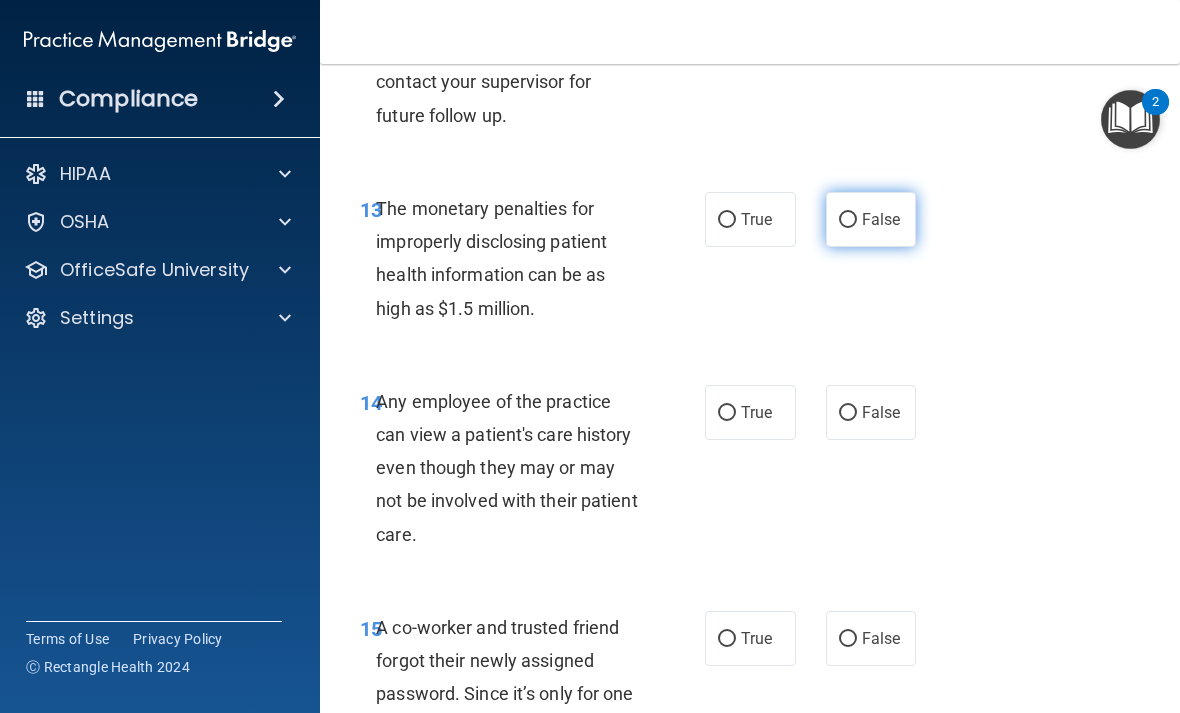 click on "False" at bounding box center [871, 219] 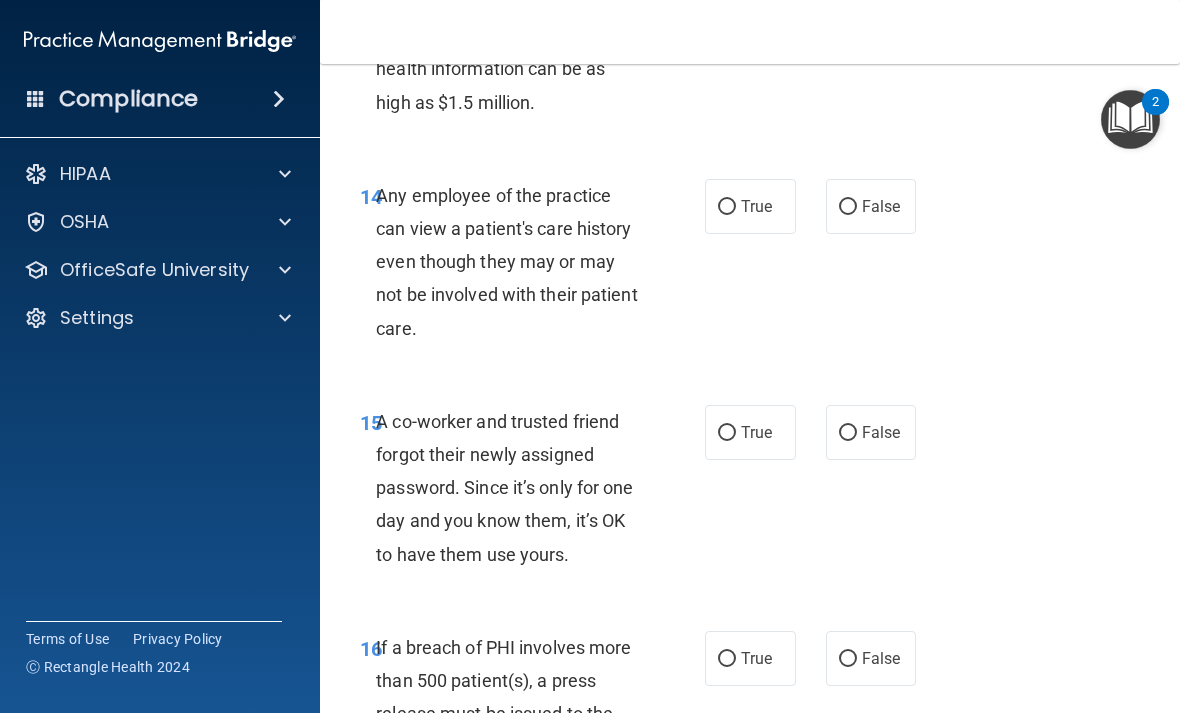 scroll, scrollTop: 2790, scrollLeft: 0, axis: vertical 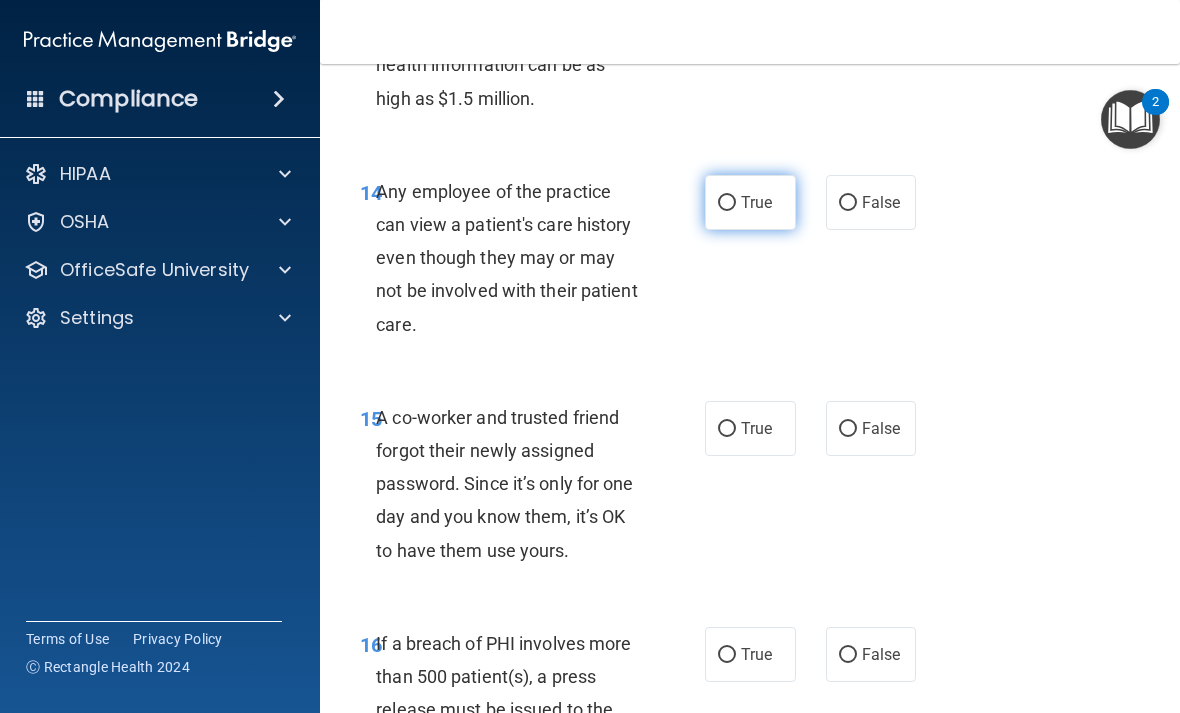 click on "True" at bounding box center [750, 202] 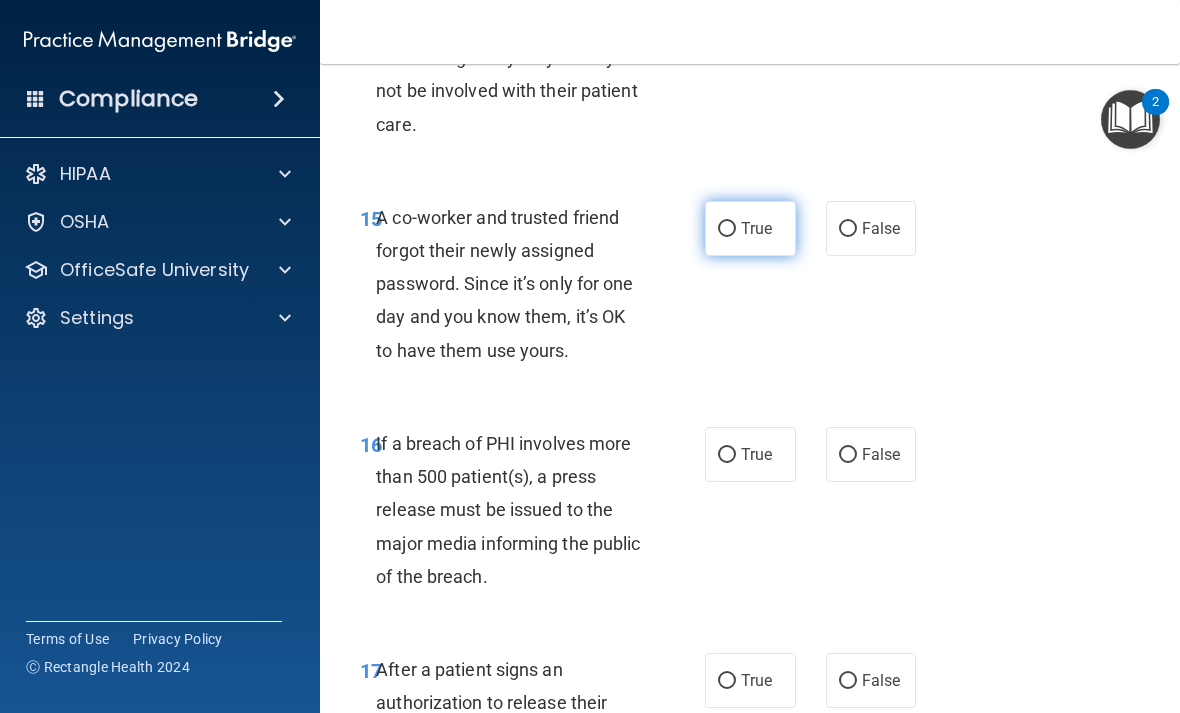 scroll, scrollTop: 2994, scrollLeft: 0, axis: vertical 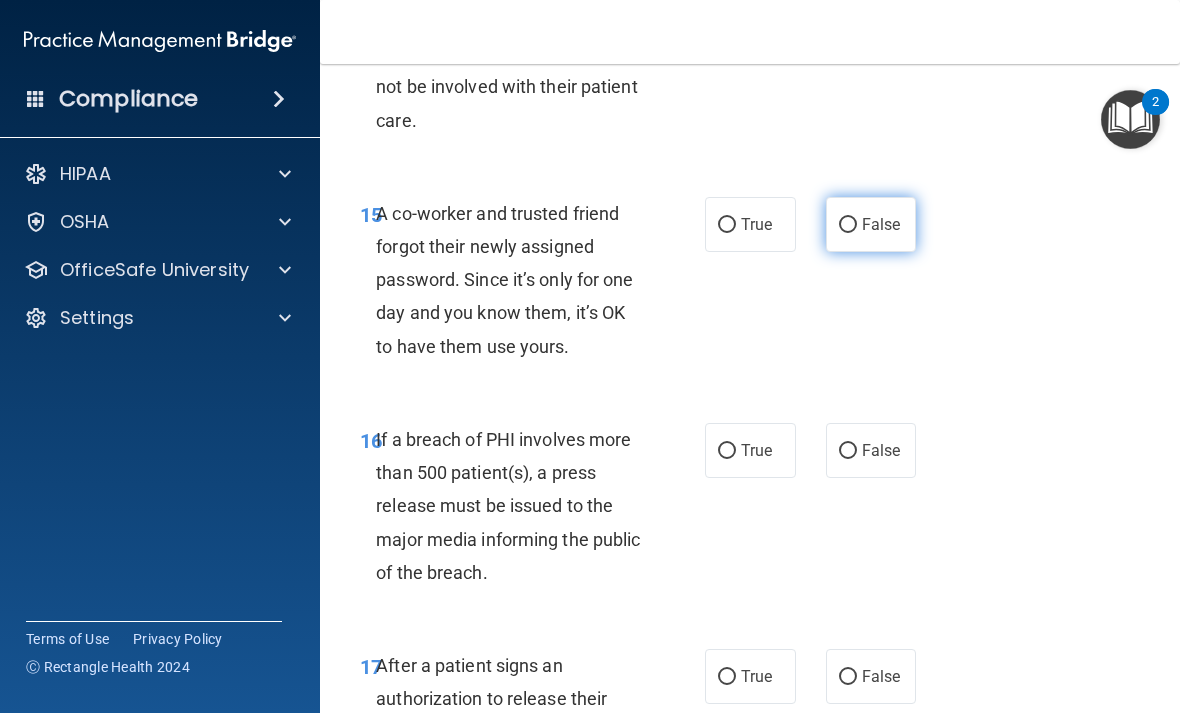 click on "False" at bounding box center [848, 225] 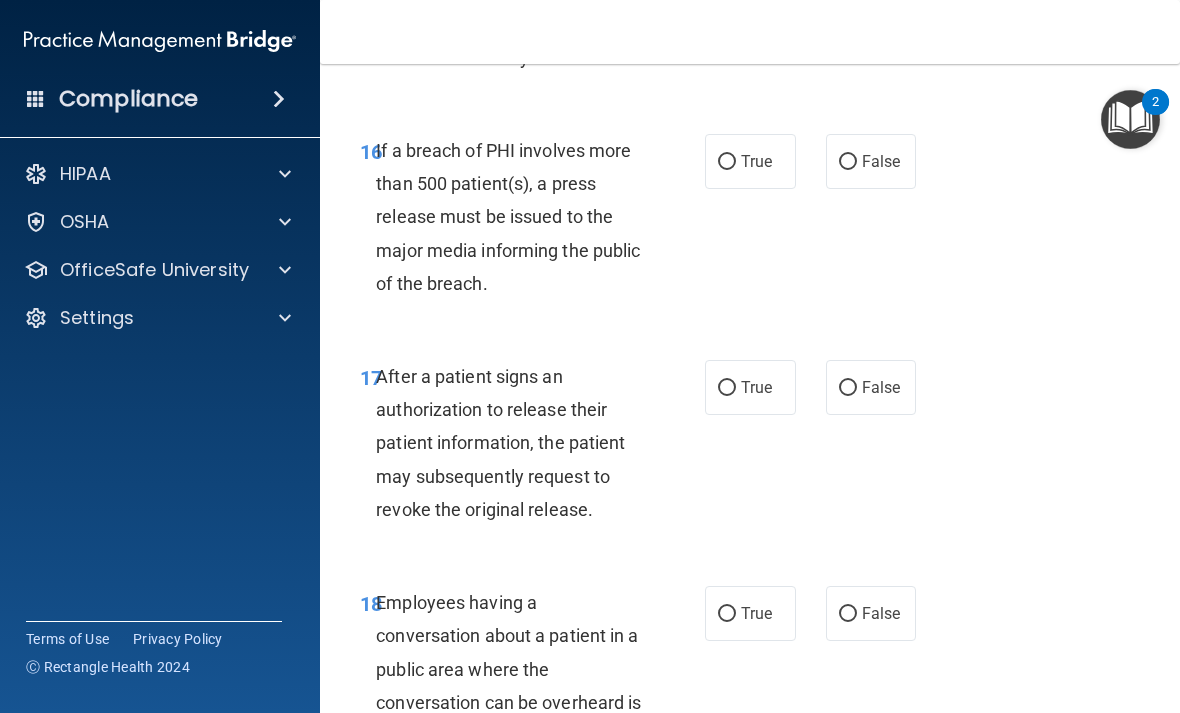 scroll, scrollTop: 3309, scrollLeft: 0, axis: vertical 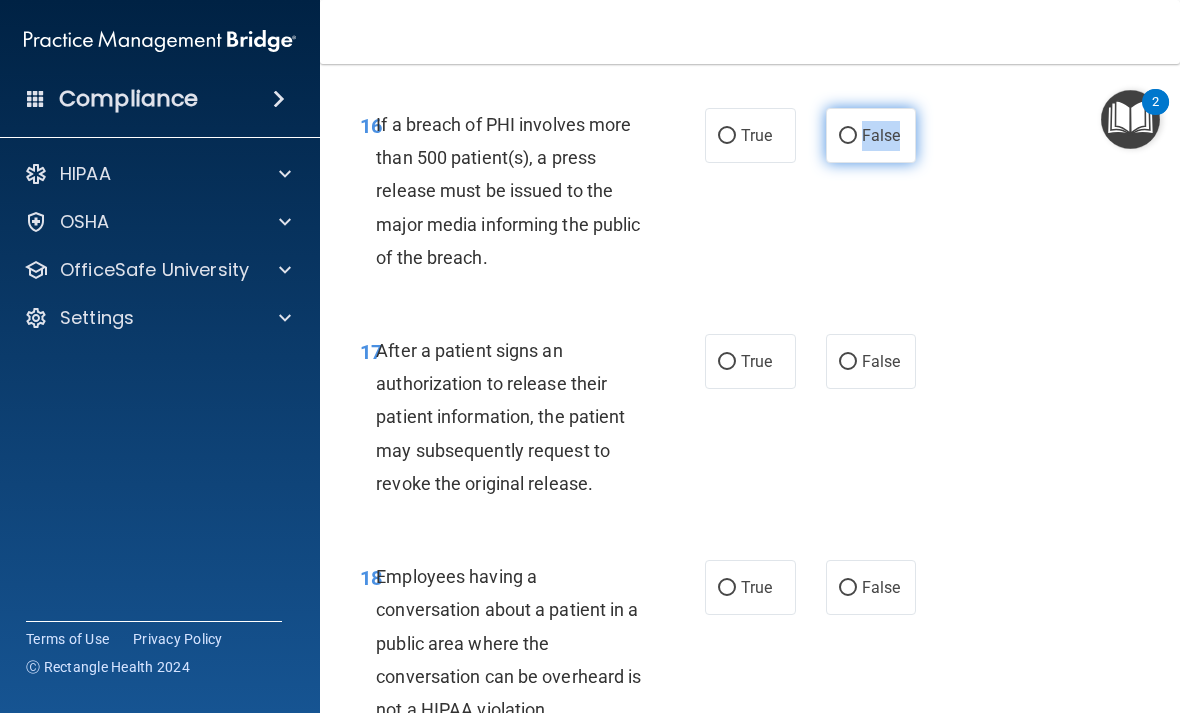 drag, startPoint x: 767, startPoint y: 162, endPoint x: 840, endPoint y: 168, distance: 73.24616 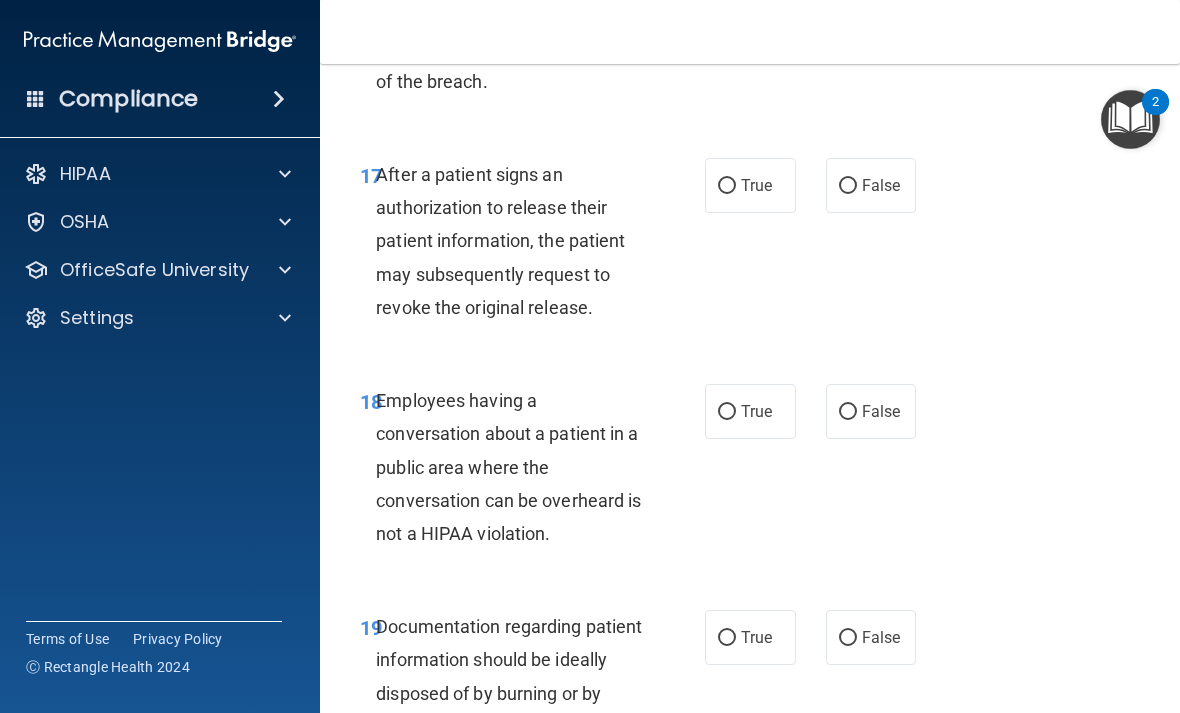 scroll, scrollTop: 3486, scrollLeft: 0, axis: vertical 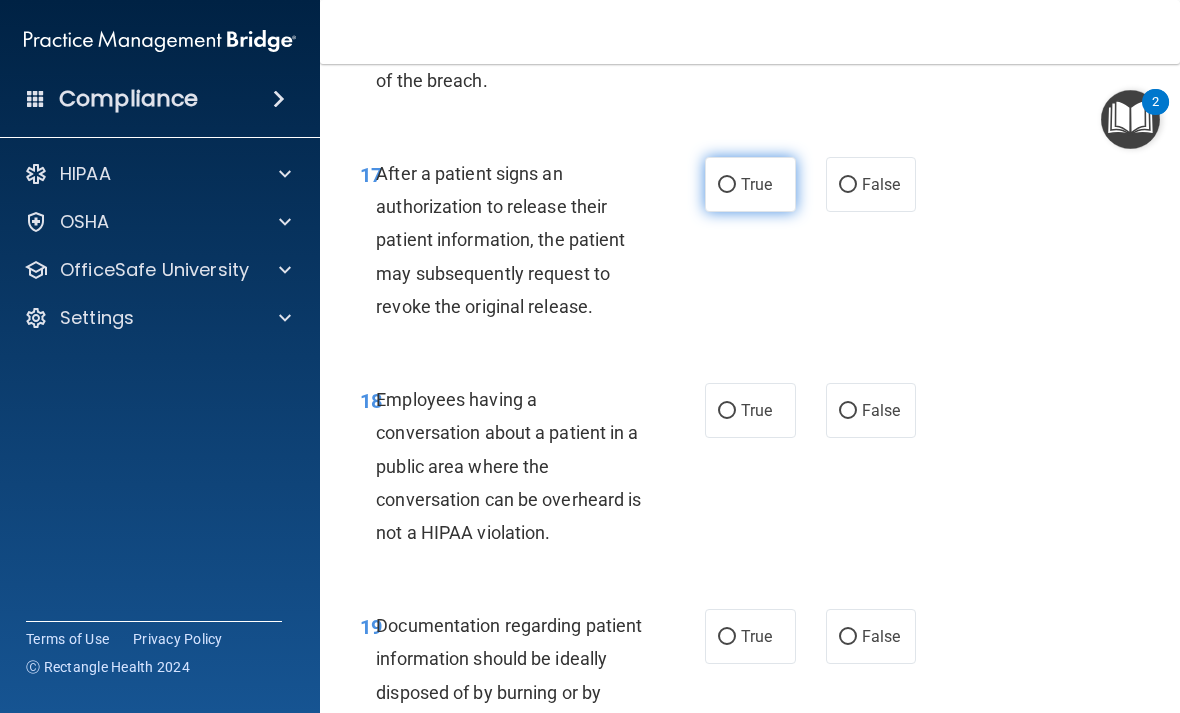 click on "True" at bounding box center (750, 184) 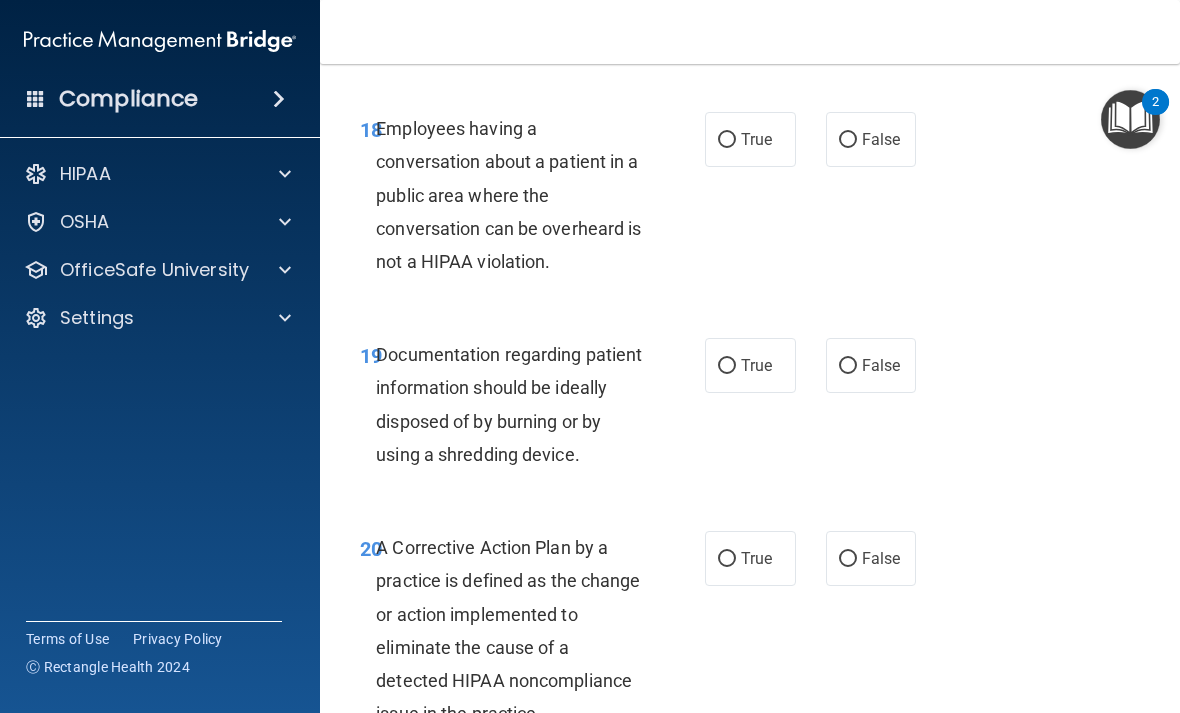 scroll, scrollTop: 3758, scrollLeft: 0, axis: vertical 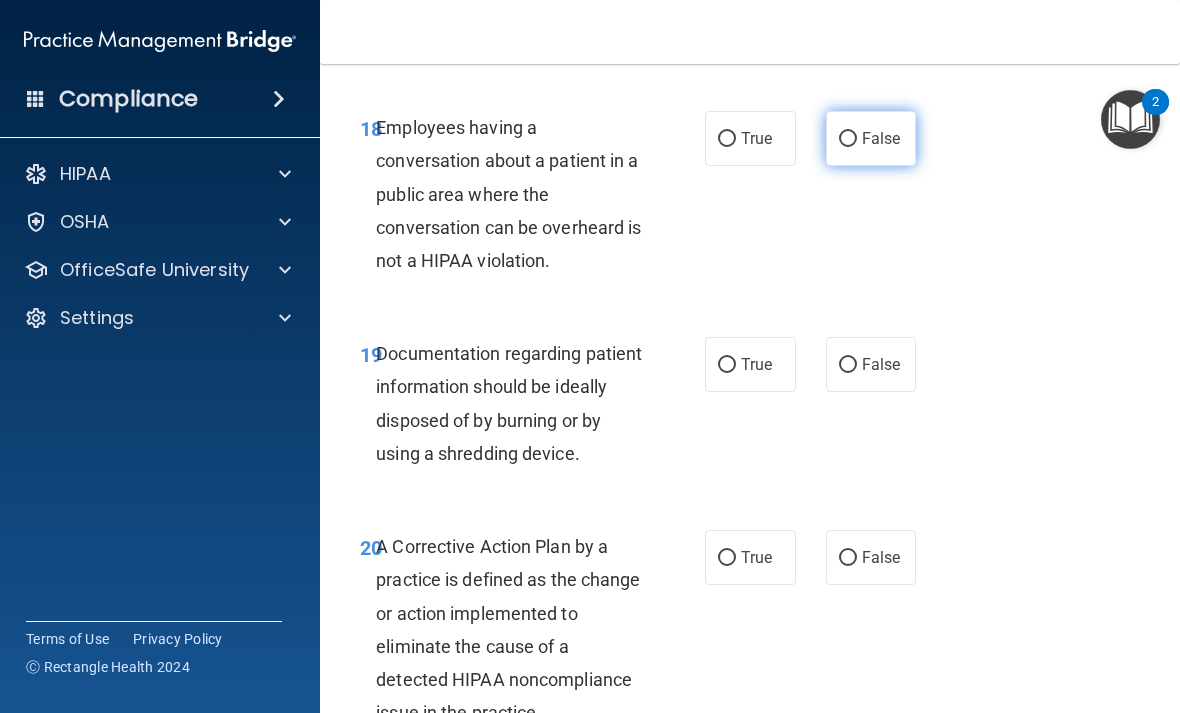 click on "False" at bounding box center (871, 138) 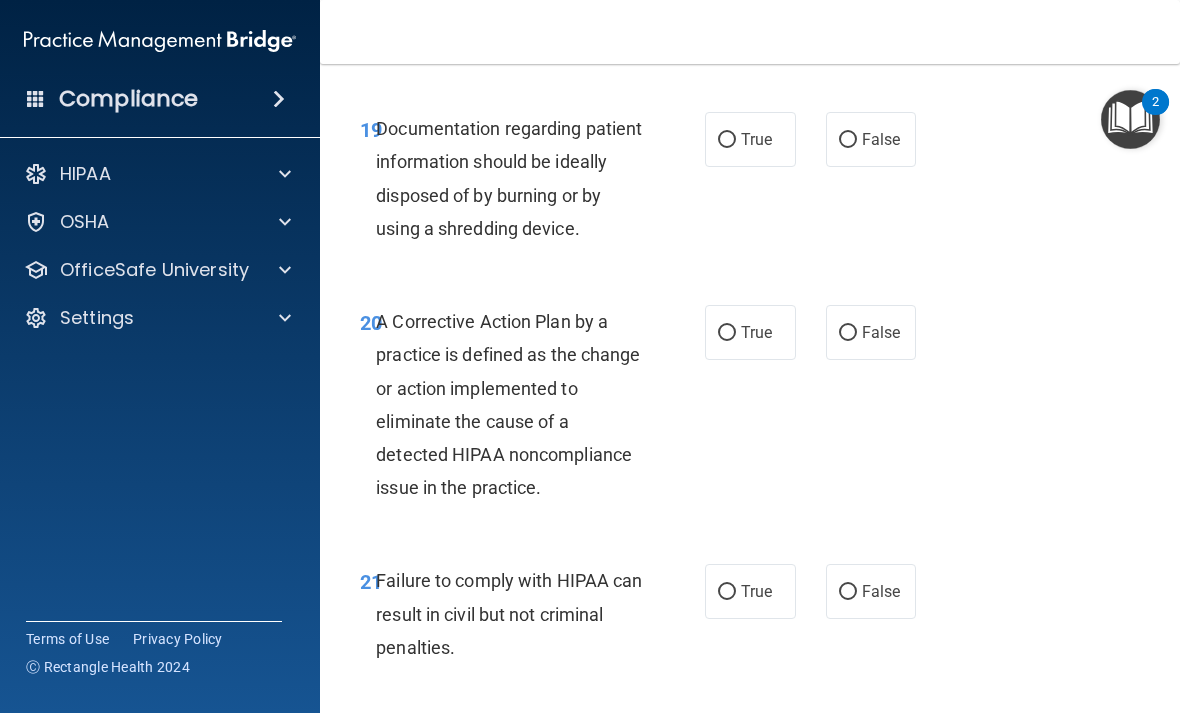 scroll, scrollTop: 4029, scrollLeft: 0, axis: vertical 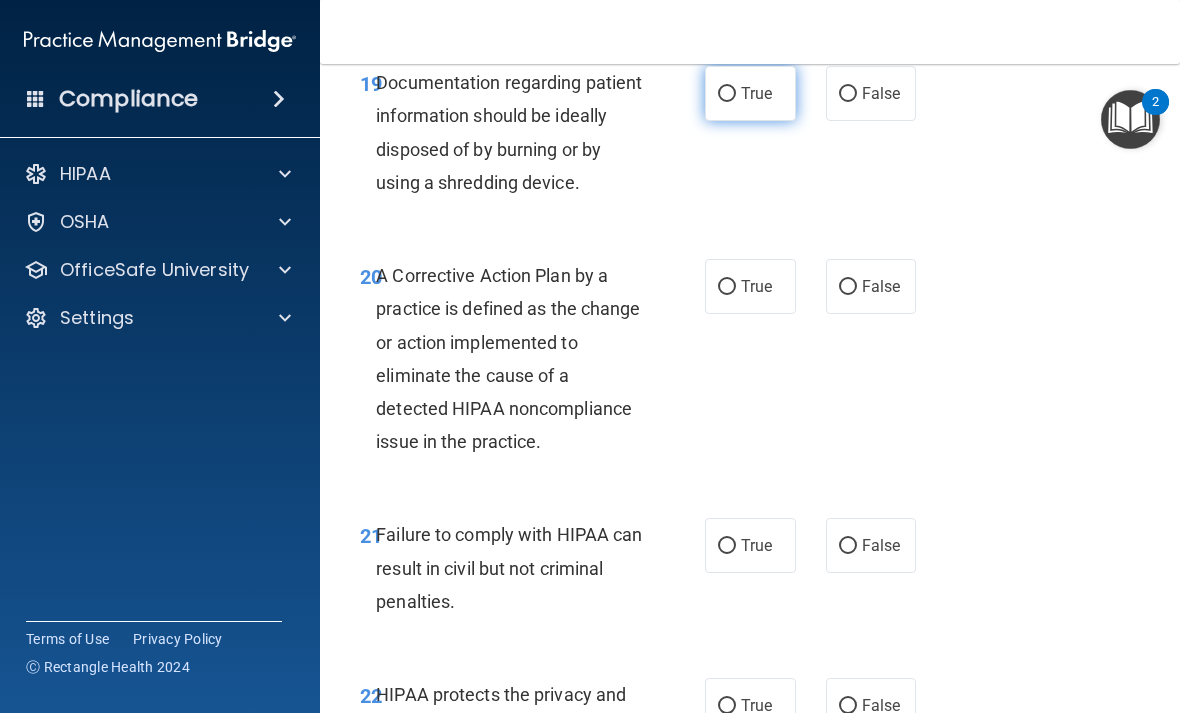 click on "True" at bounding box center [750, 93] 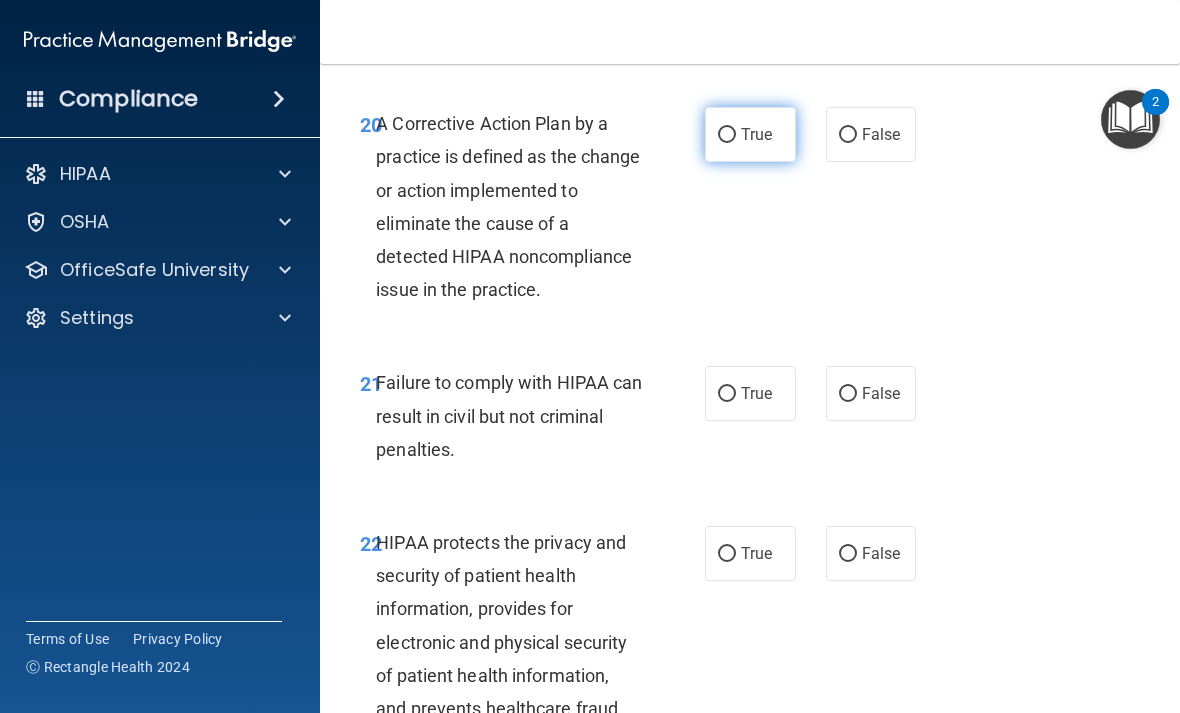 scroll, scrollTop: 4183, scrollLeft: 0, axis: vertical 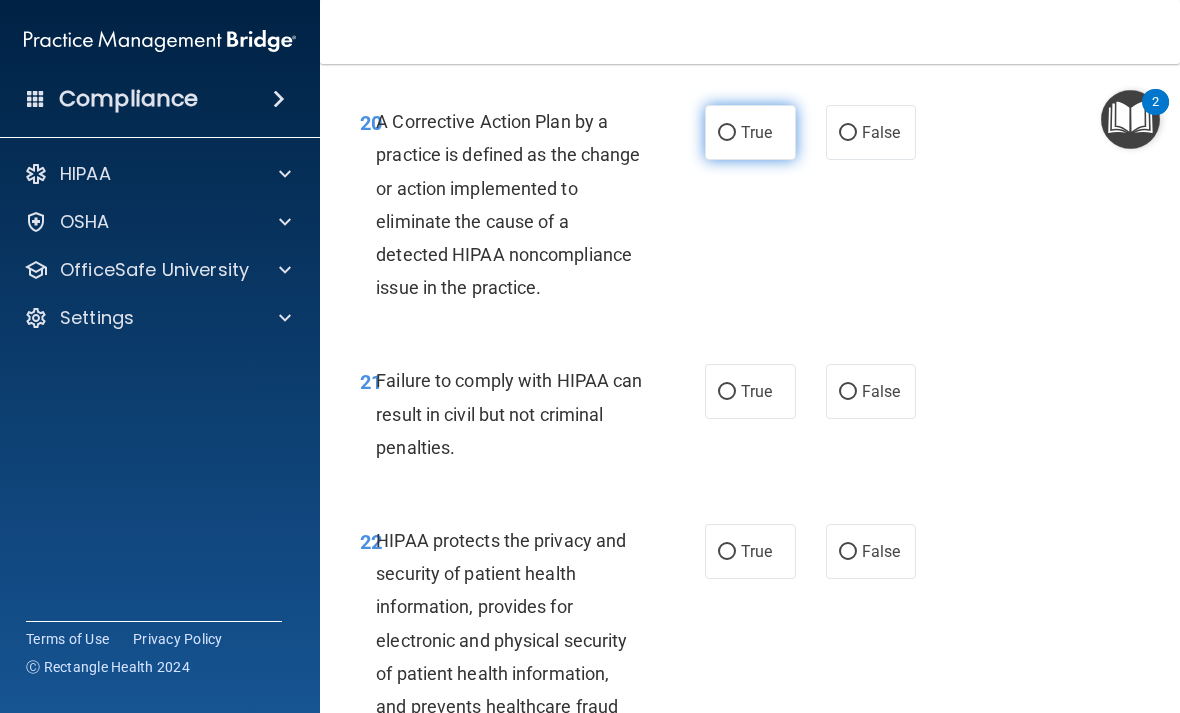 click on "True" at bounding box center (750, 132) 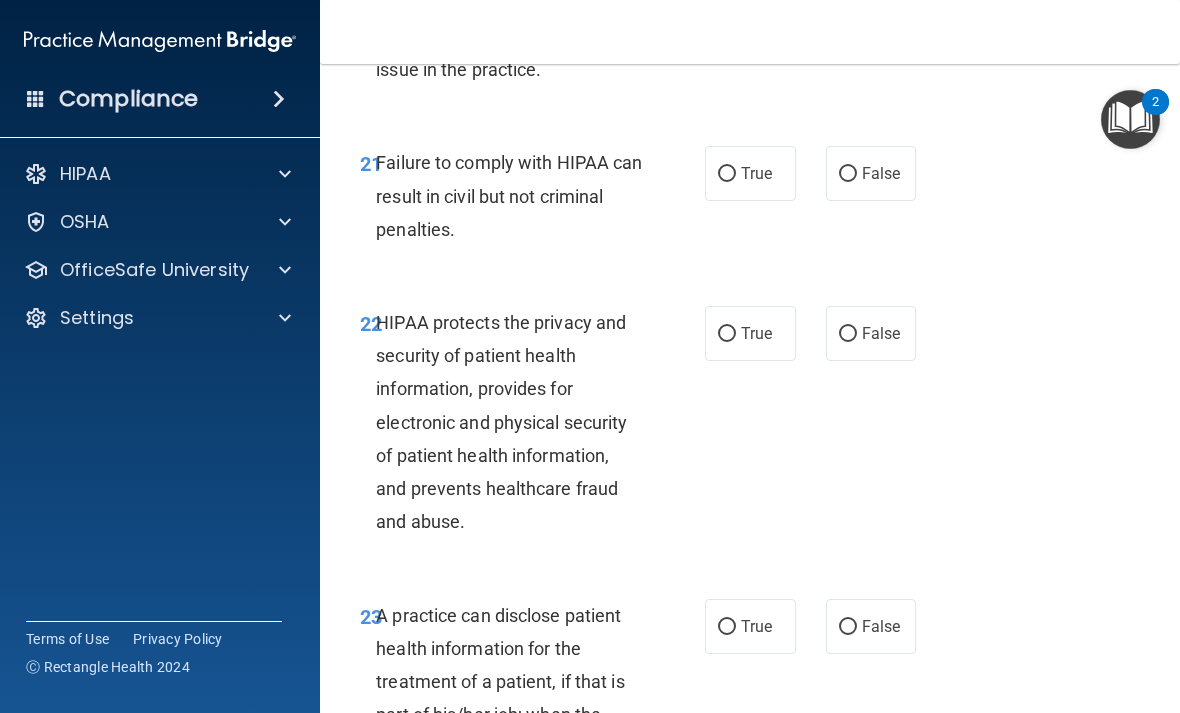 scroll, scrollTop: 4402, scrollLeft: 0, axis: vertical 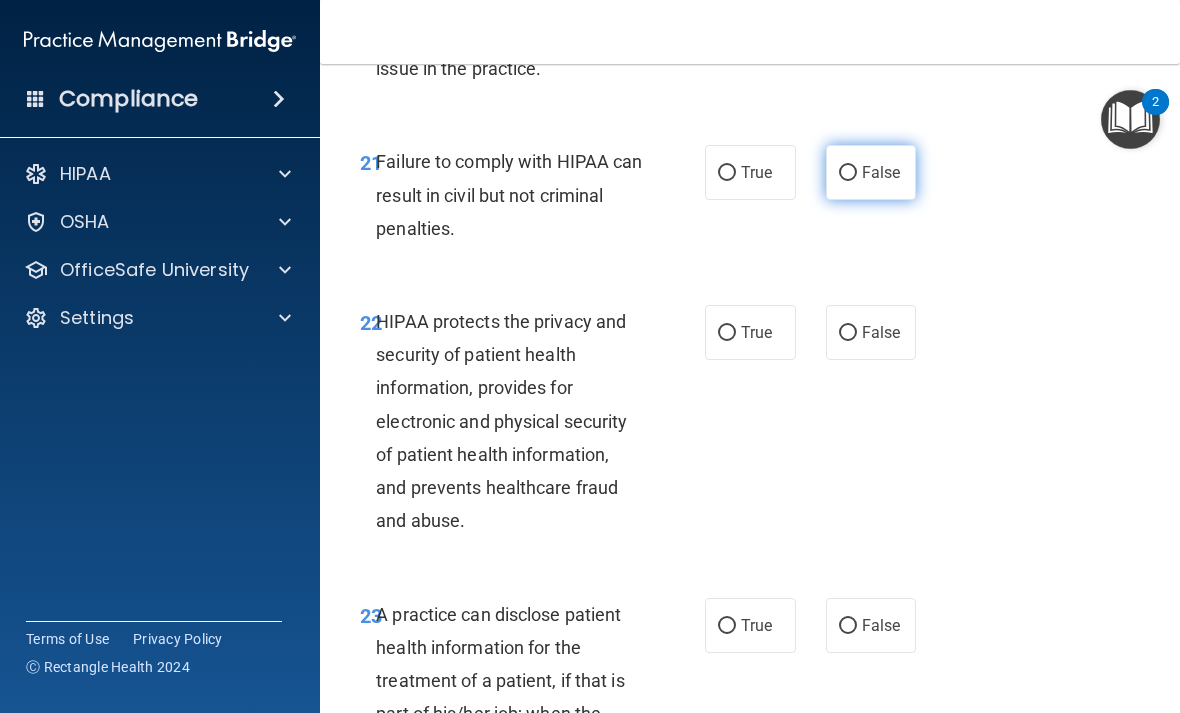 click on "False" at bounding box center (871, 172) 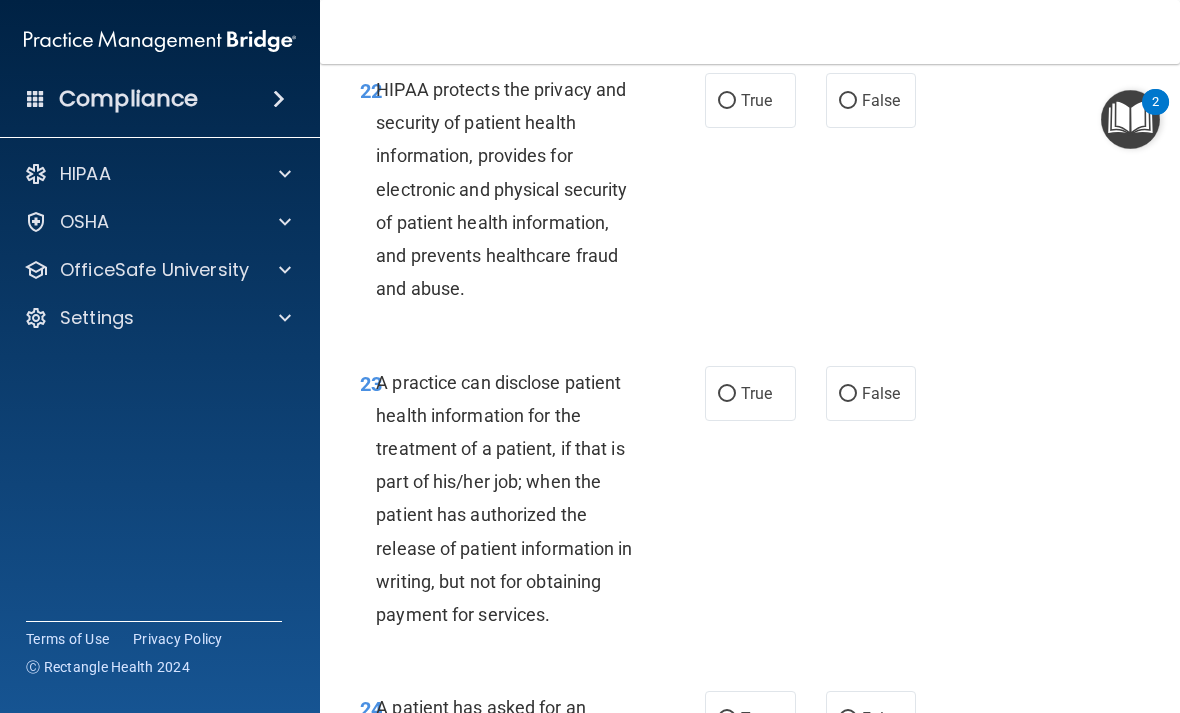 scroll, scrollTop: 4639, scrollLeft: 0, axis: vertical 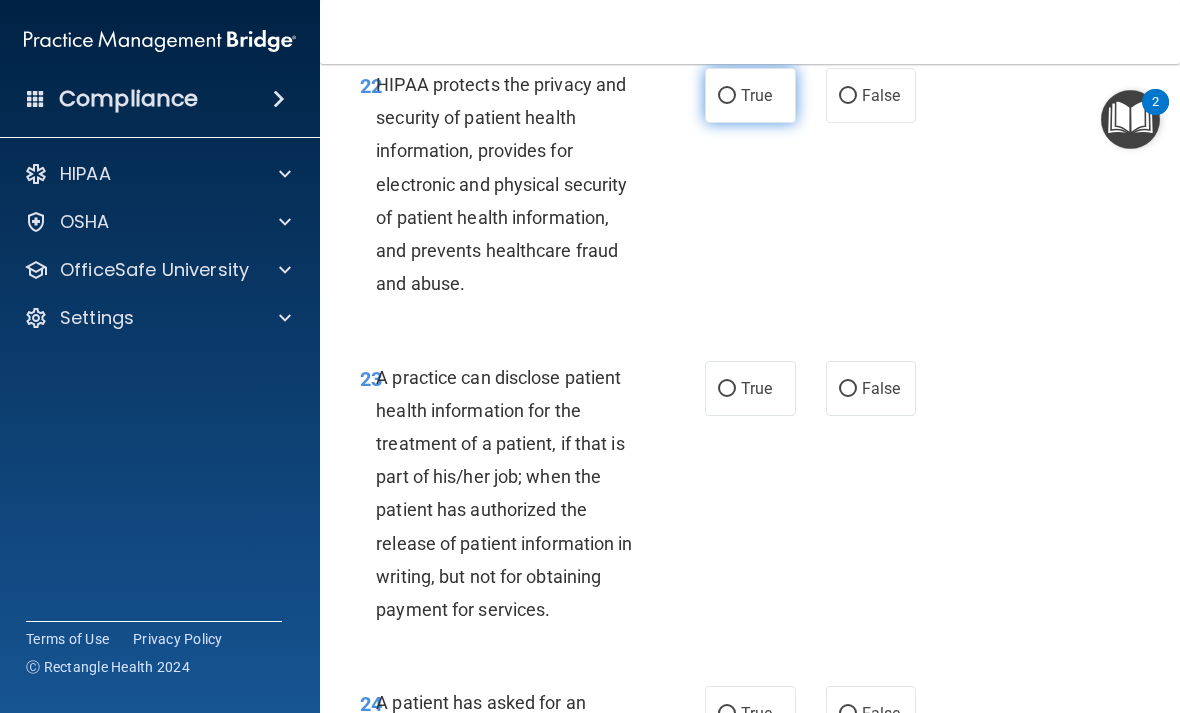 click on "True" at bounding box center [750, 95] 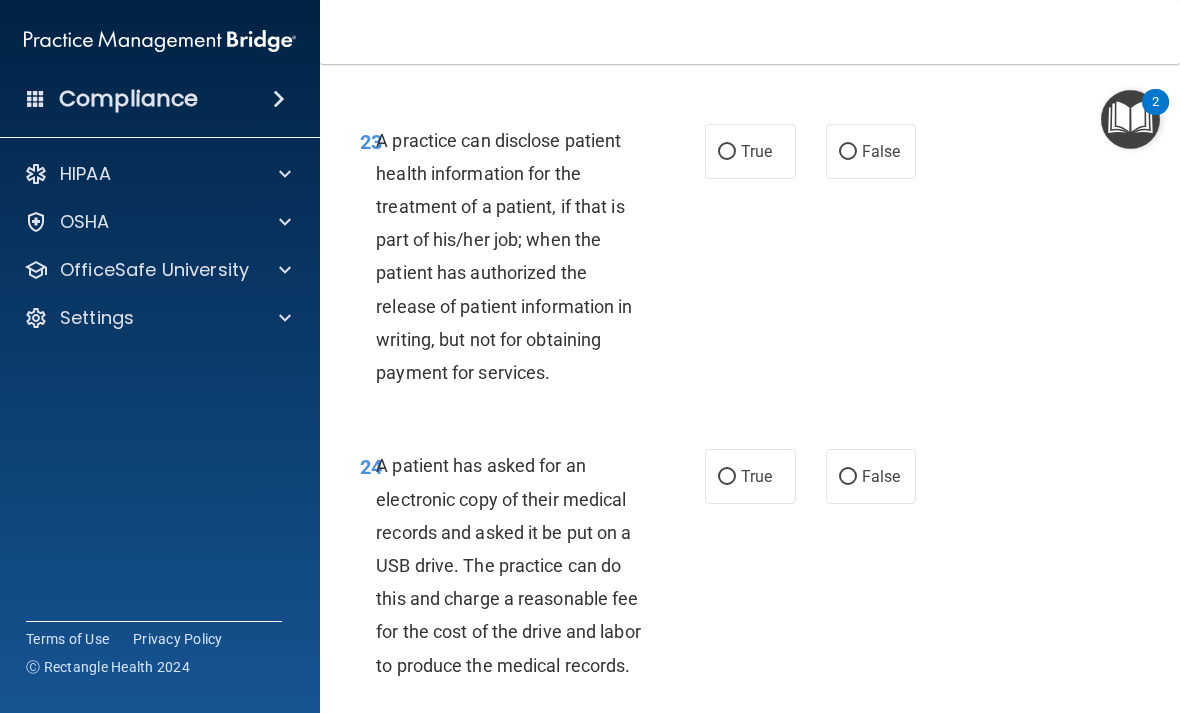 scroll, scrollTop: 4877, scrollLeft: 0, axis: vertical 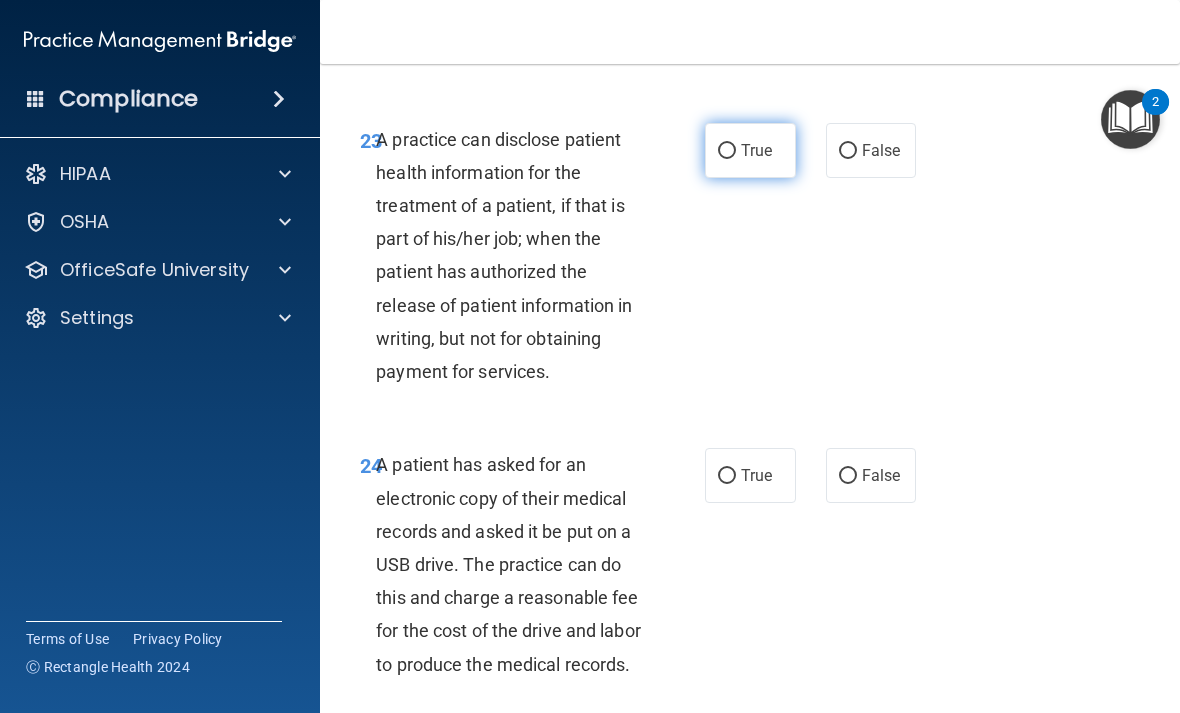 click on "True" at bounding box center [756, 150] 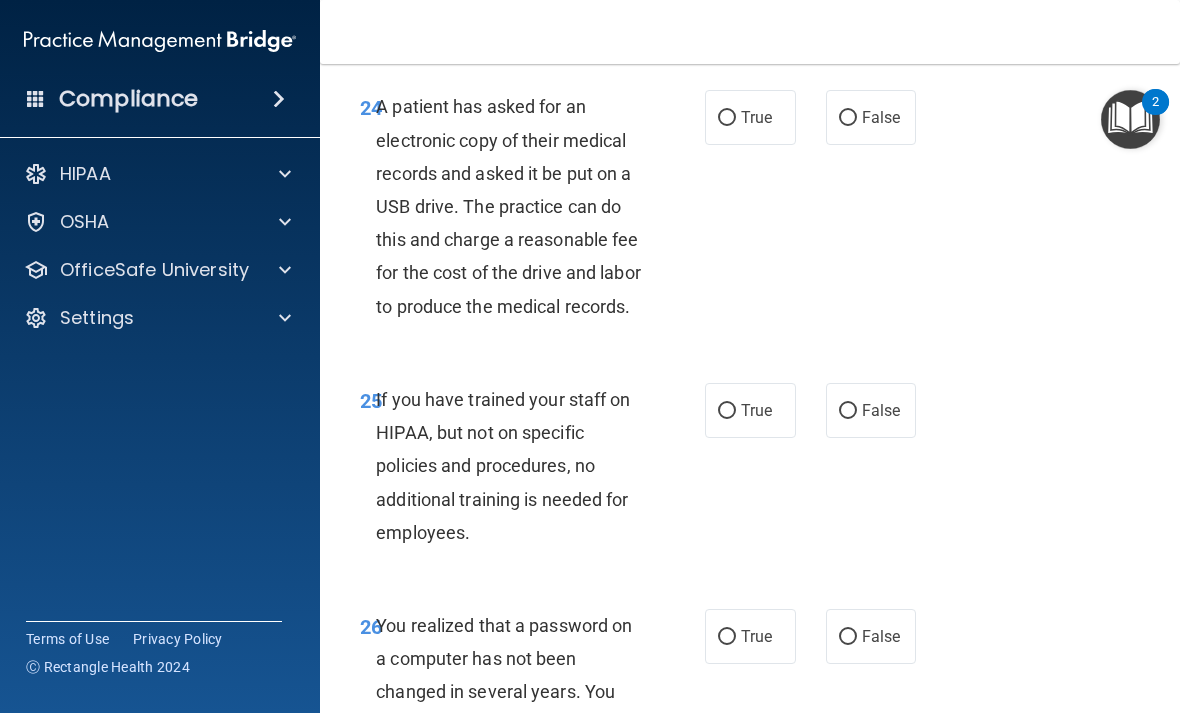 scroll, scrollTop: 5256, scrollLeft: 0, axis: vertical 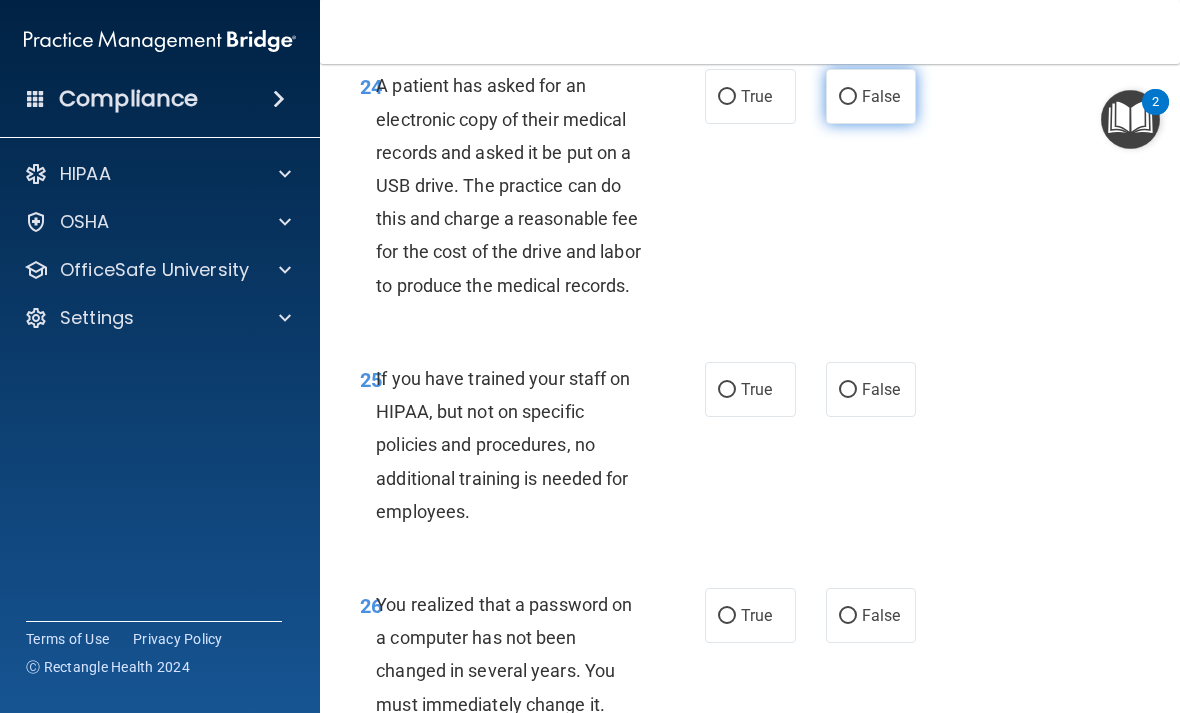 click on "False" at bounding box center [871, 96] 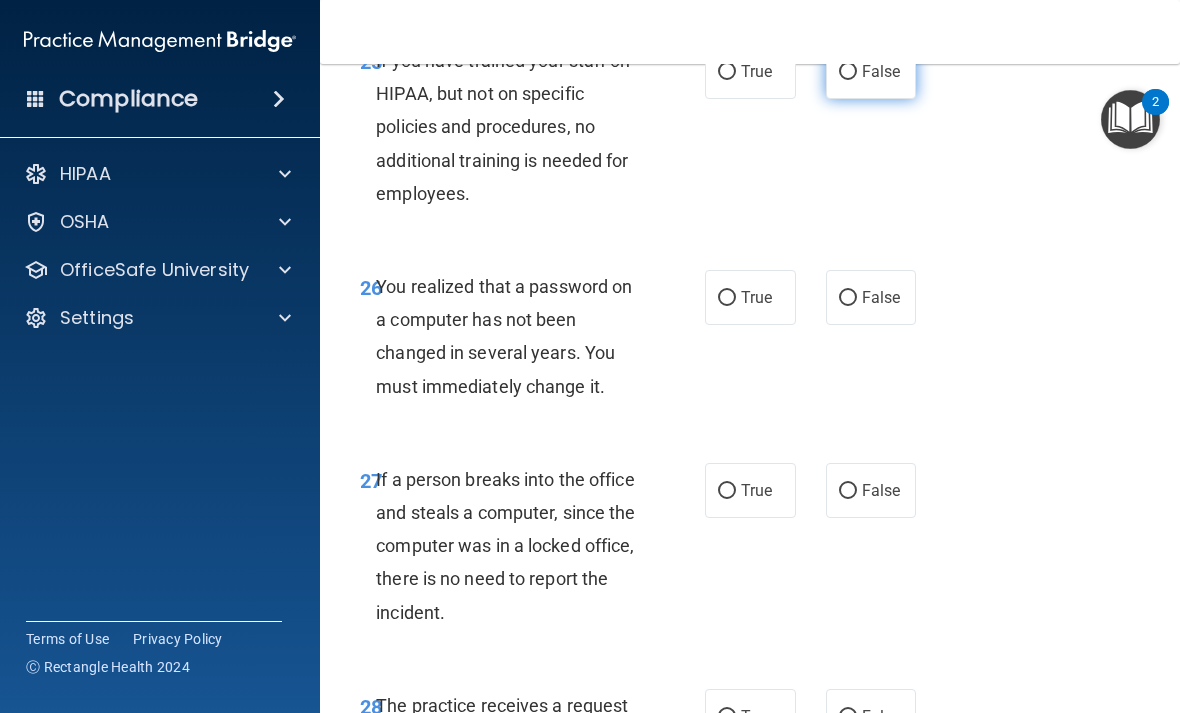 scroll, scrollTop: 5578, scrollLeft: 0, axis: vertical 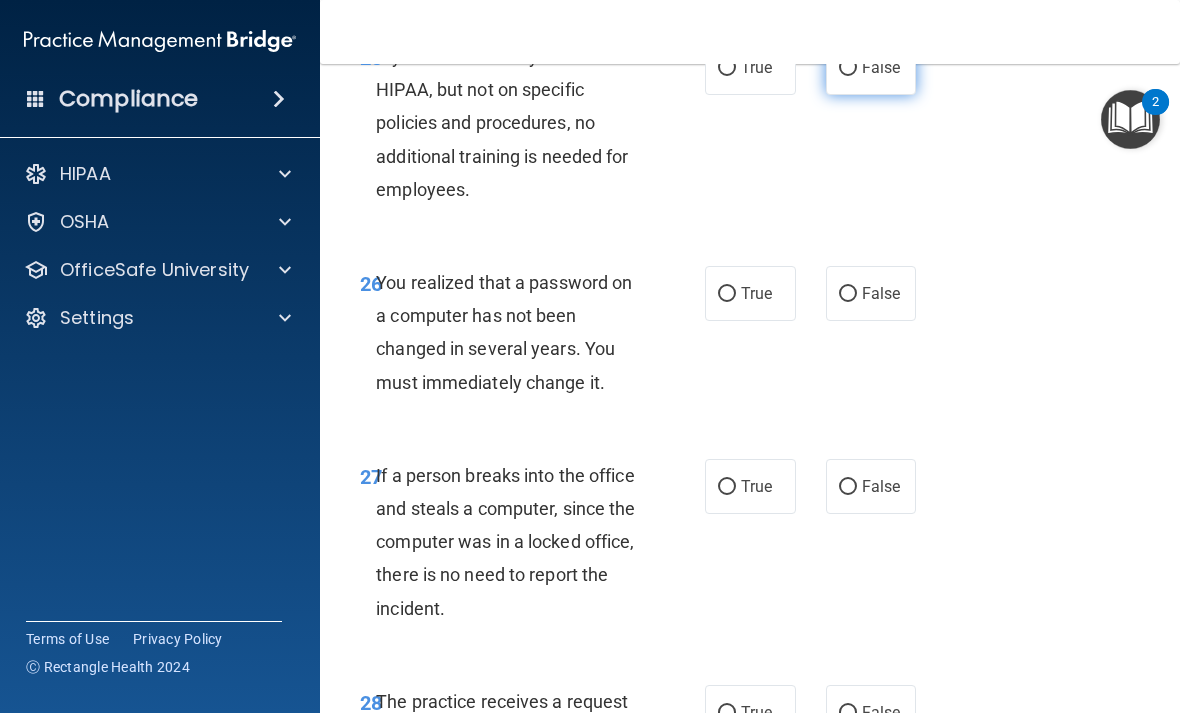 click on "False" at bounding box center (871, 67) 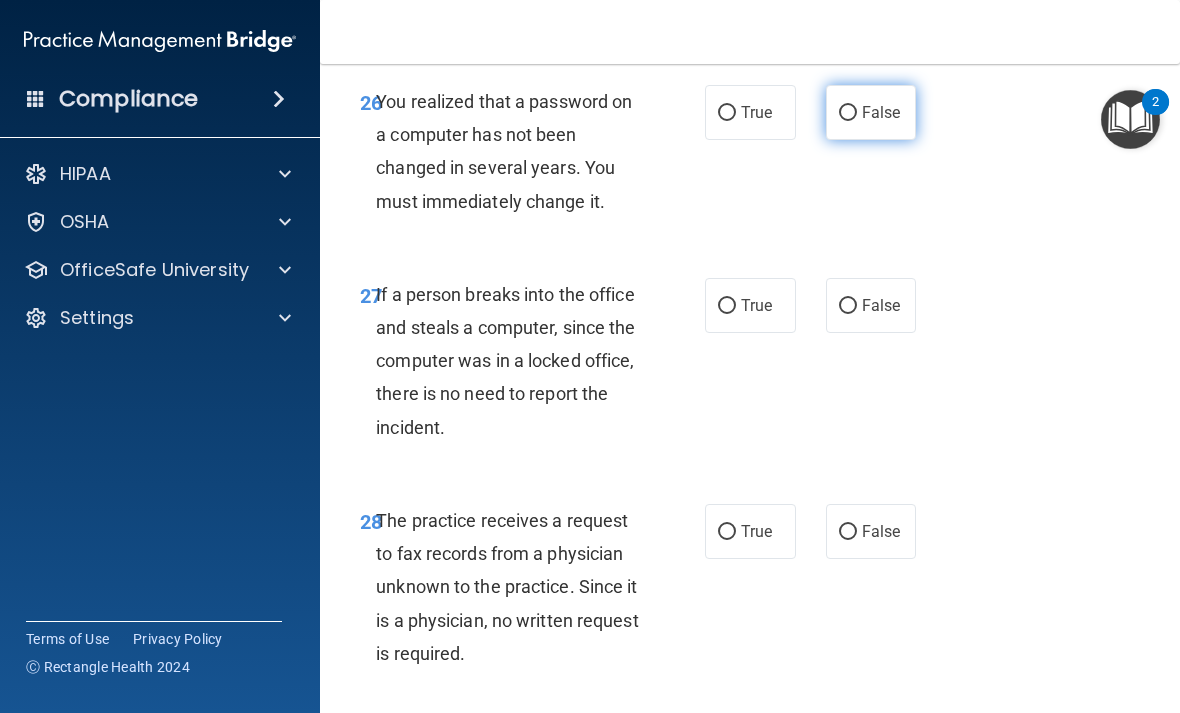 scroll, scrollTop: 5776, scrollLeft: 0, axis: vertical 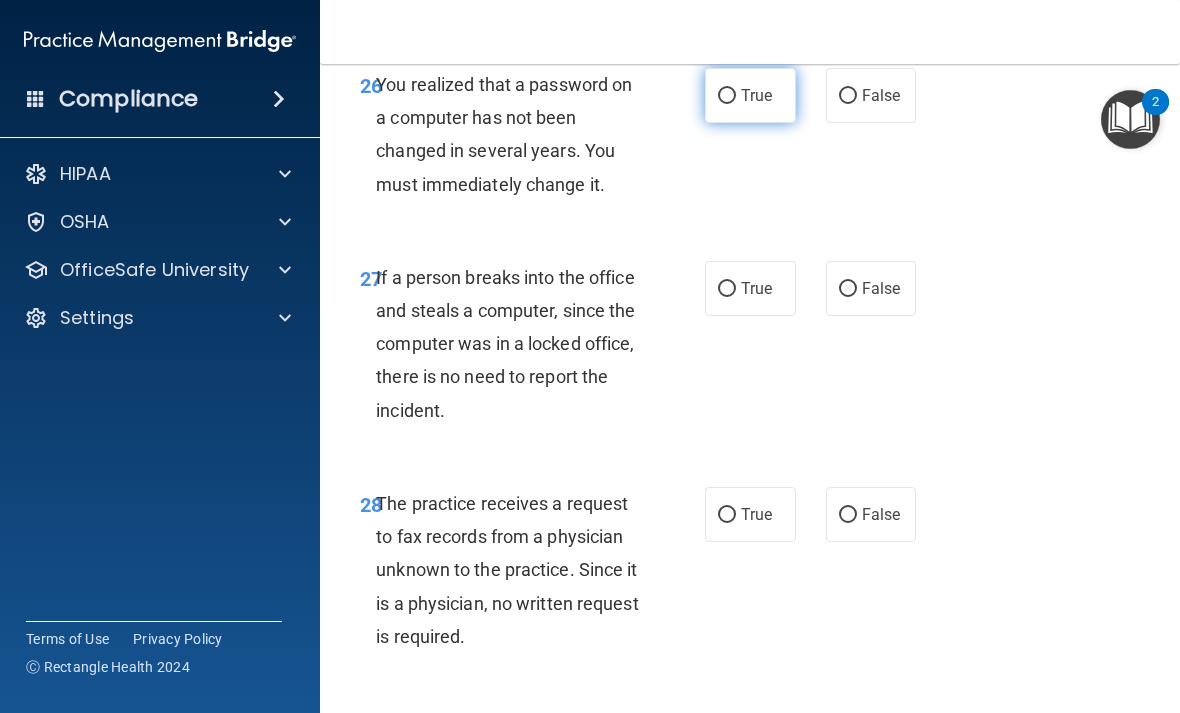 click on "True" at bounding box center (727, 96) 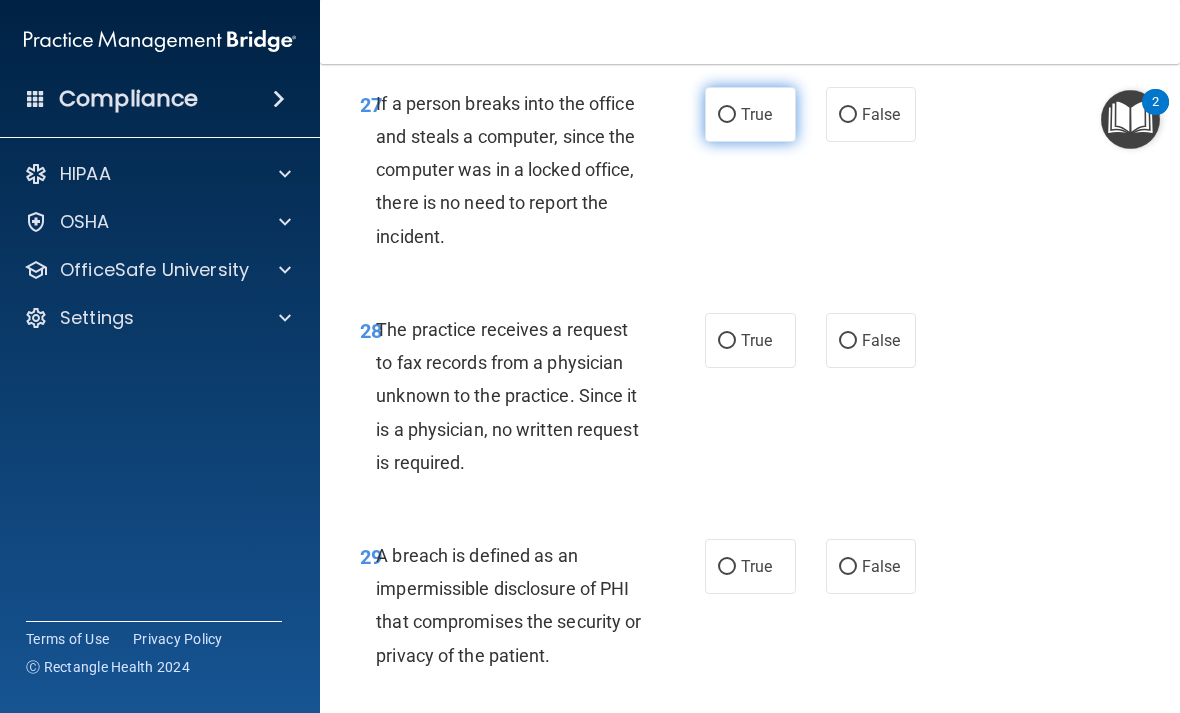 scroll, scrollTop: 5952, scrollLeft: 0, axis: vertical 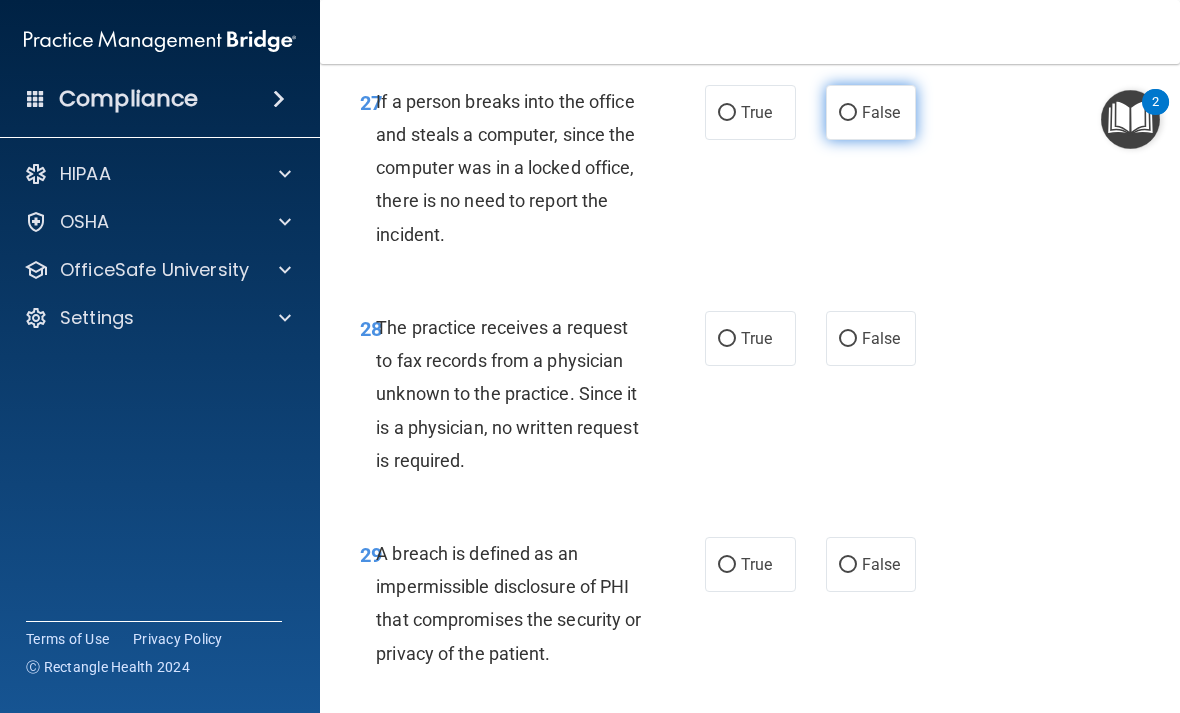 click on "False" at bounding box center (848, 113) 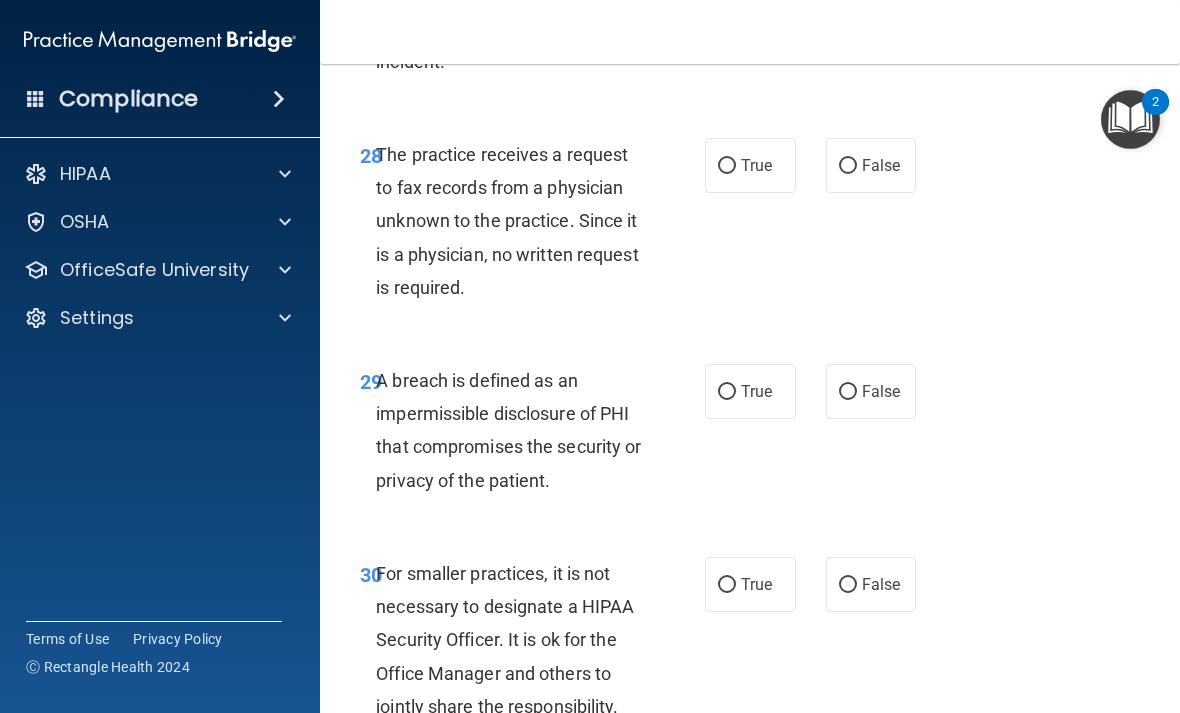 scroll, scrollTop: 6126, scrollLeft: 0, axis: vertical 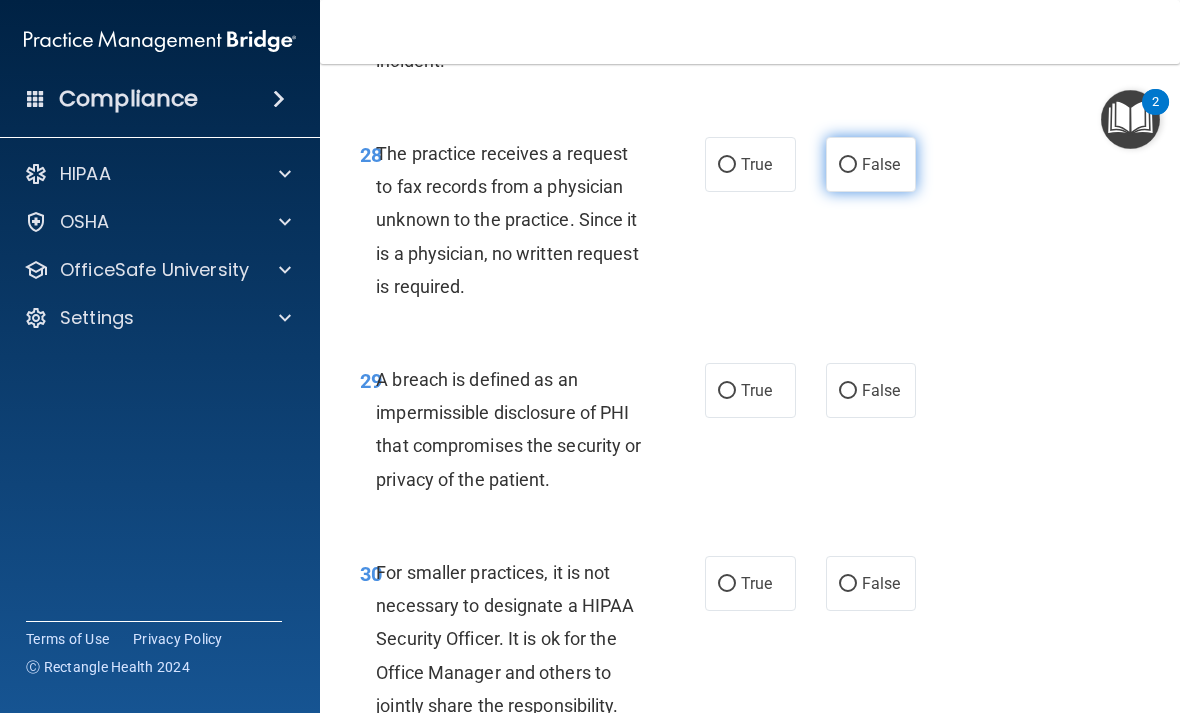 click on "False" at bounding box center (871, 164) 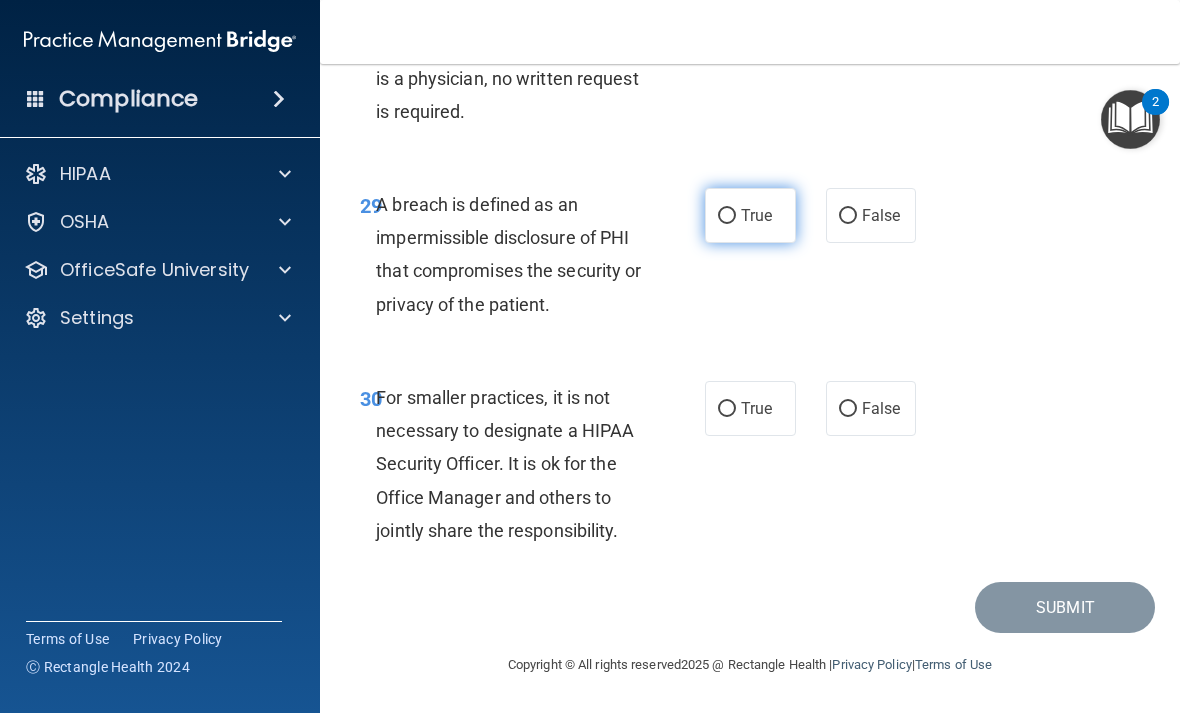 scroll, scrollTop: 6333, scrollLeft: 0, axis: vertical 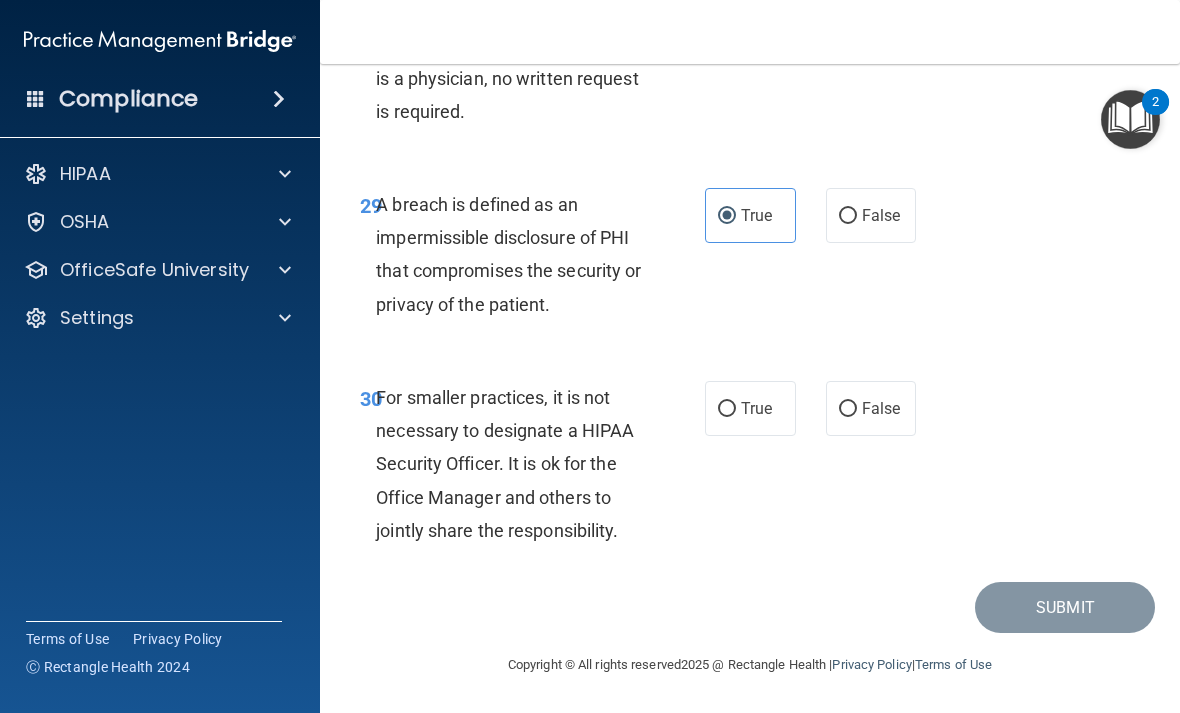 click on "30       For smaller practices, it is not necessary to designate a HIPAA Security Officer.  It is ok for the Office Manager and others to jointly share the responsibility.                 True           False" at bounding box center (750, 469) 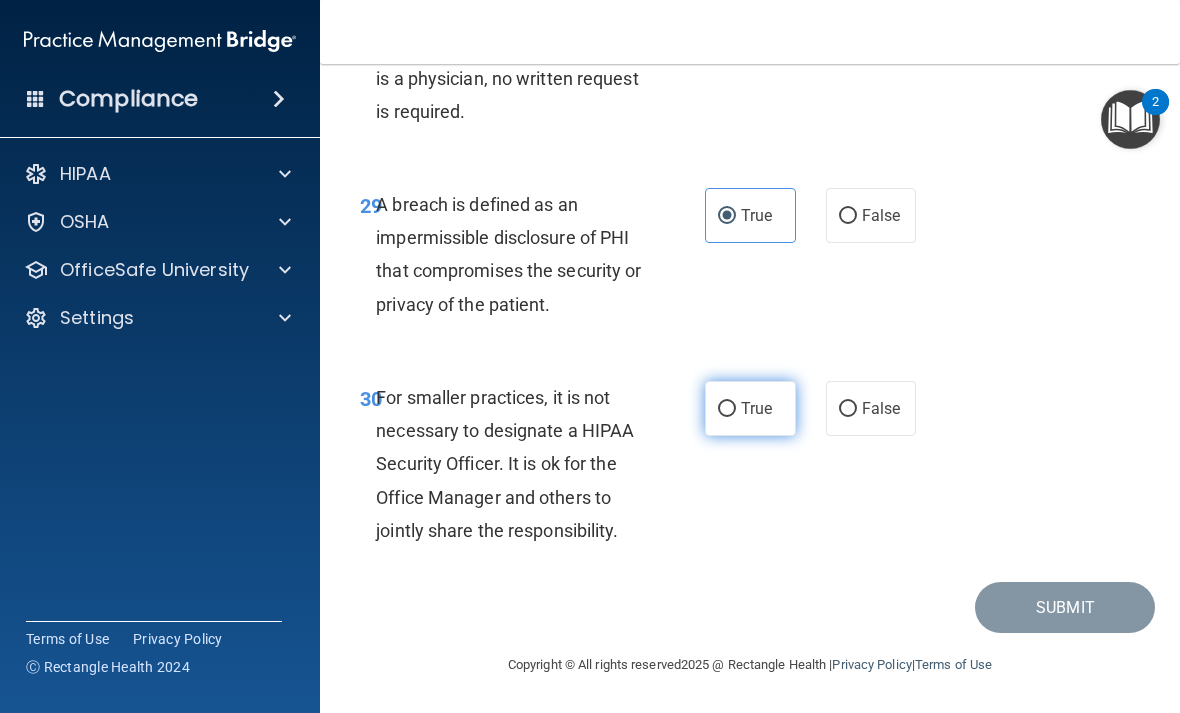 click on "True" at bounding box center [750, 408] 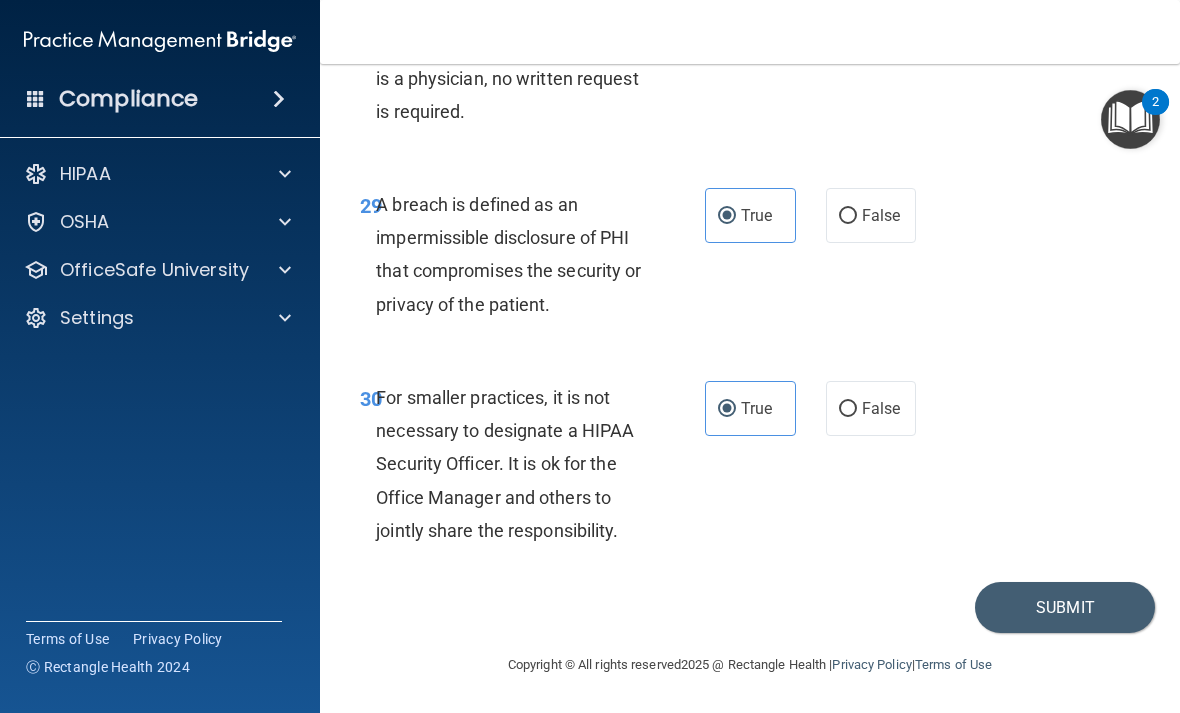 scroll, scrollTop: 6333, scrollLeft: 0, axis: vertical 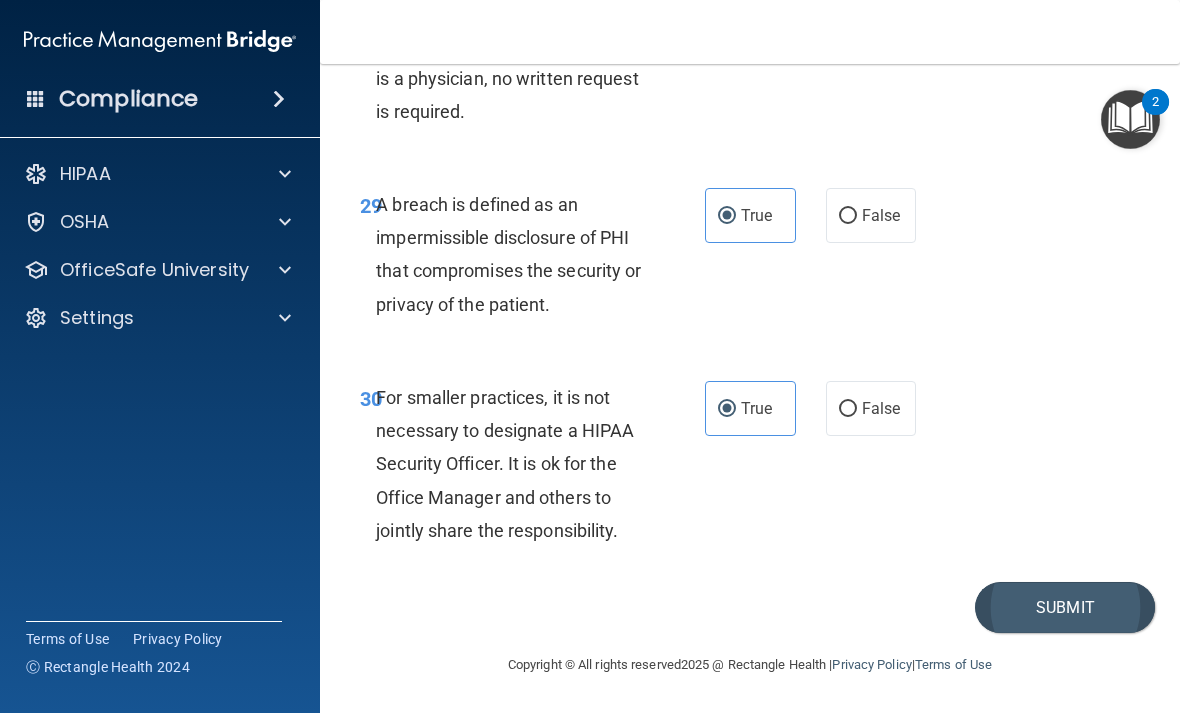click on "Submit" at bounding box center (1065, 607) 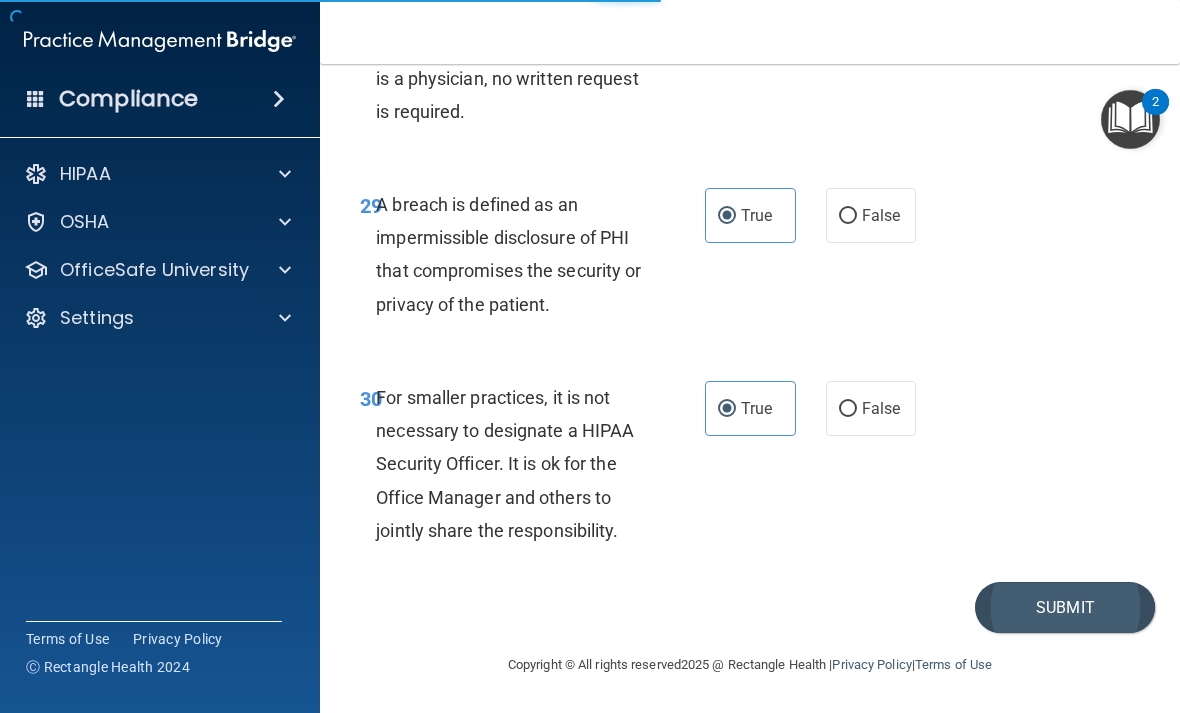 scroll, scrollTop: 0, scrollLeft: 0, axis: both 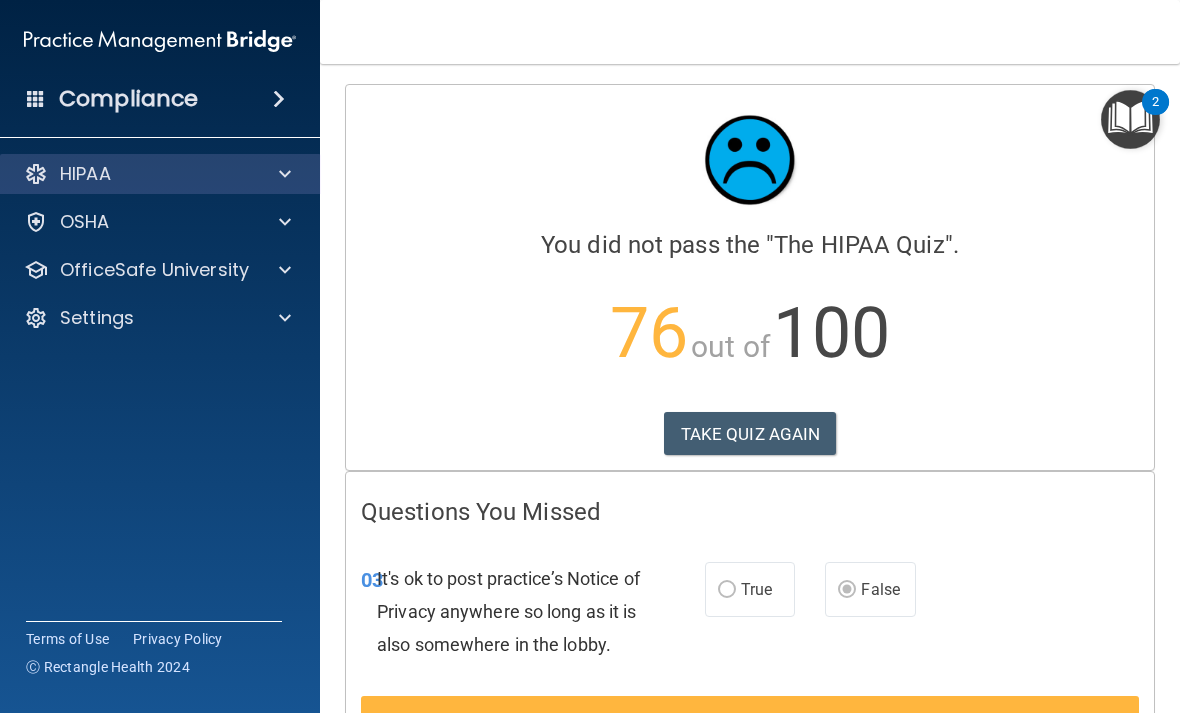 click at bounding box center [285, 174] 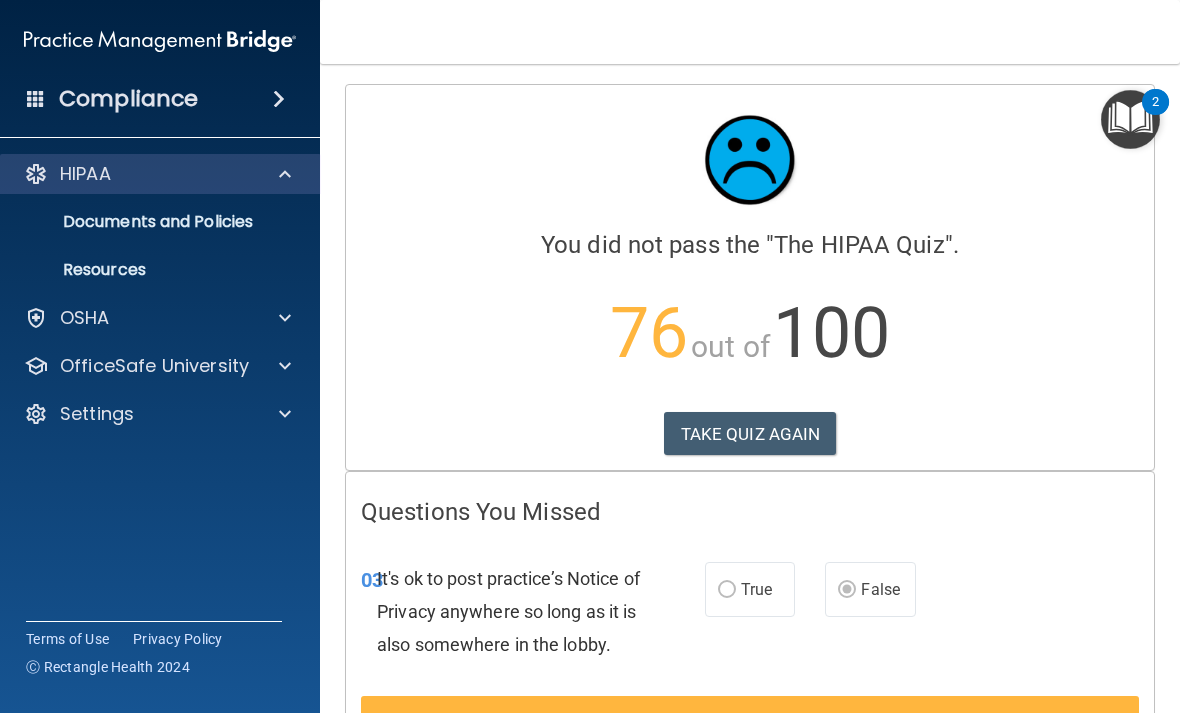 click at bounding box center [285, 174] 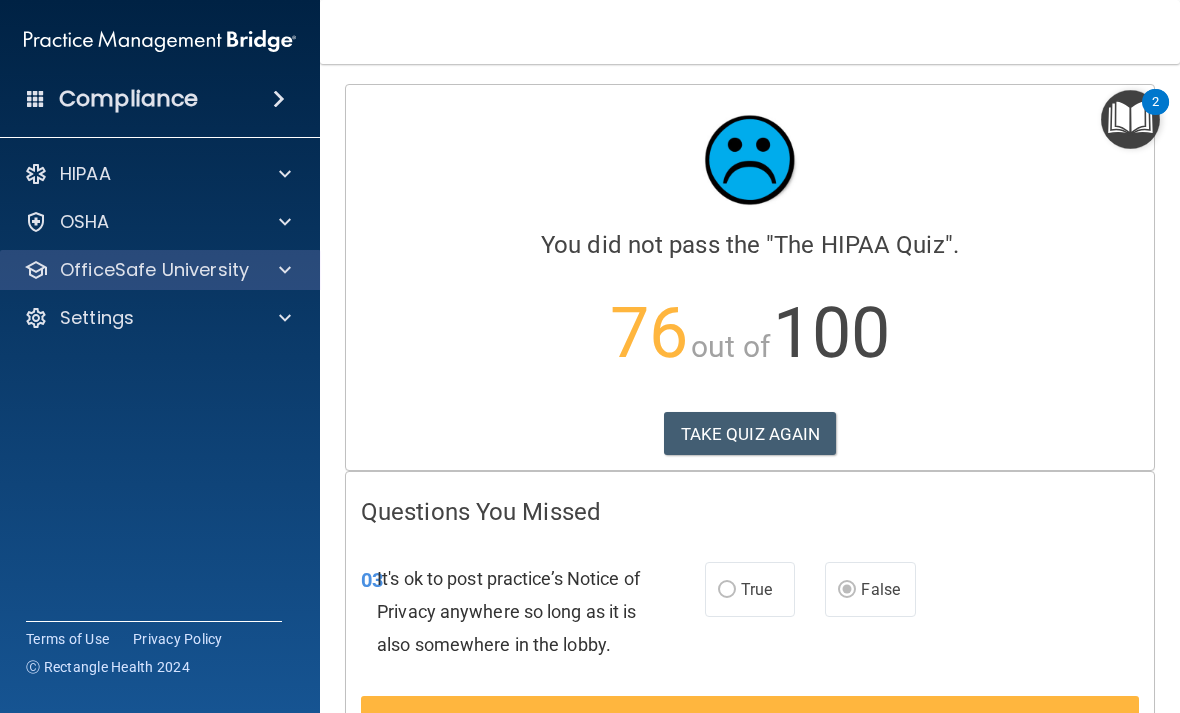 click at bounding box center [285, 270] 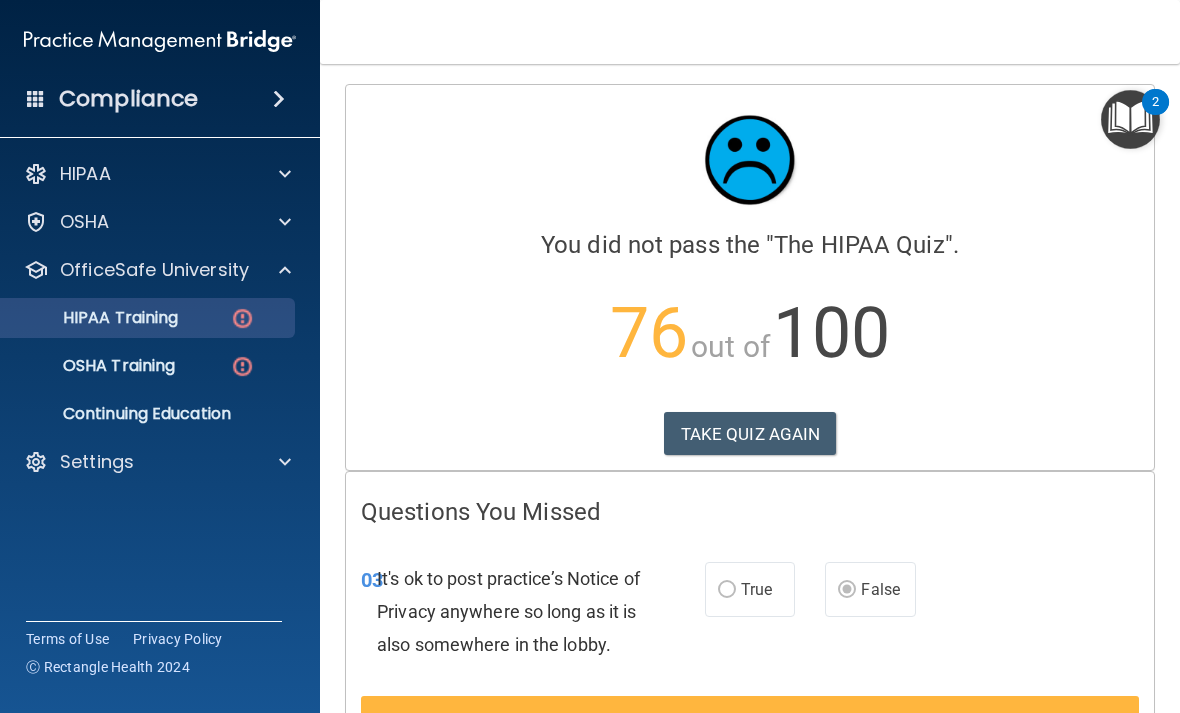 click on "HIPAA Training" at bounding box center (137, 318) 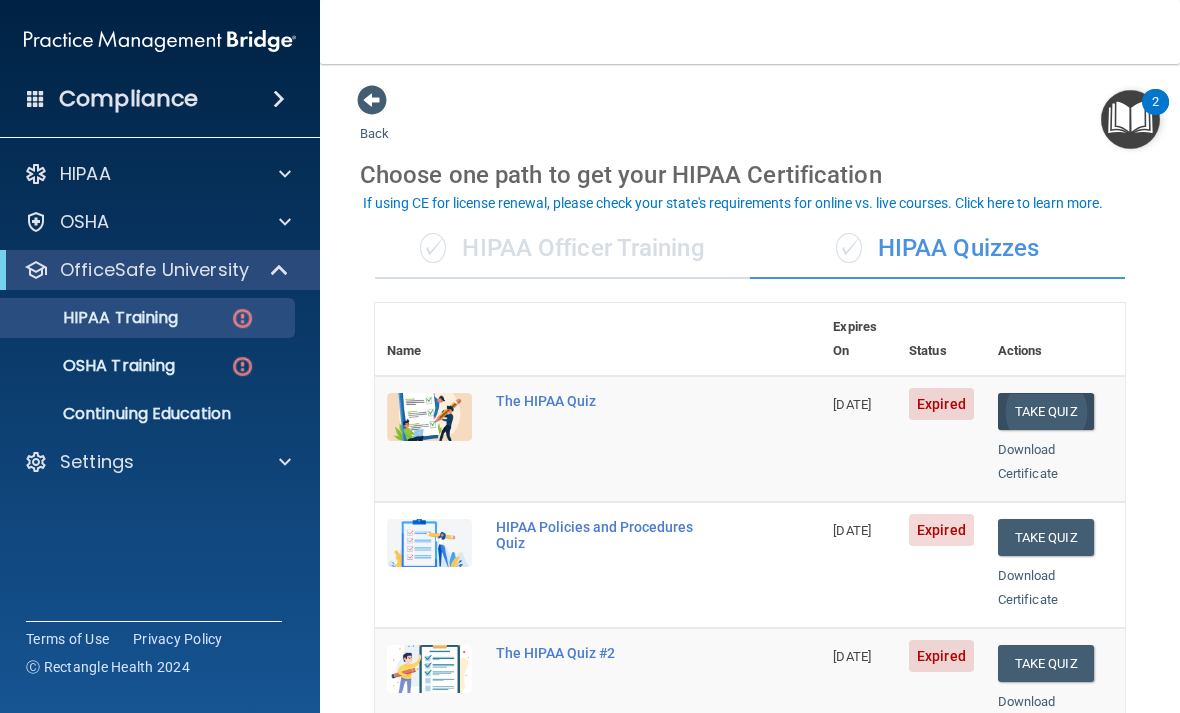 scroll, scrollTop: 0, scrollLeft: 0, axis: both 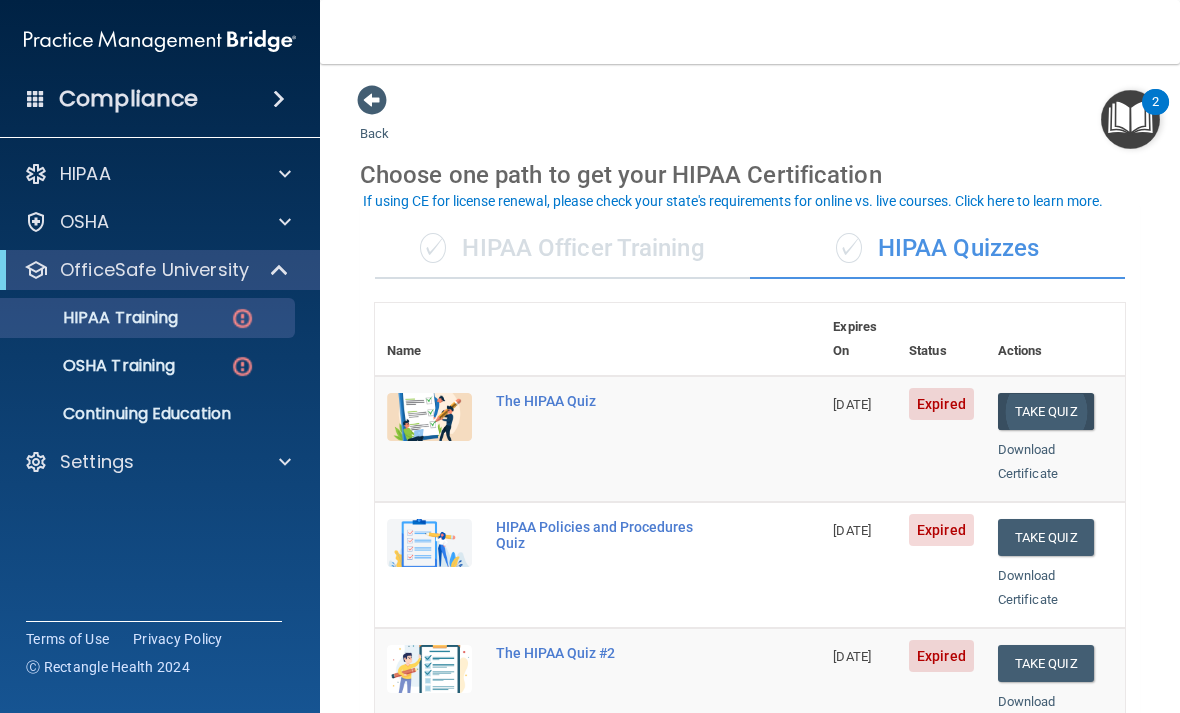 click on "Take Quiz" at bounding box center [1046, 411] 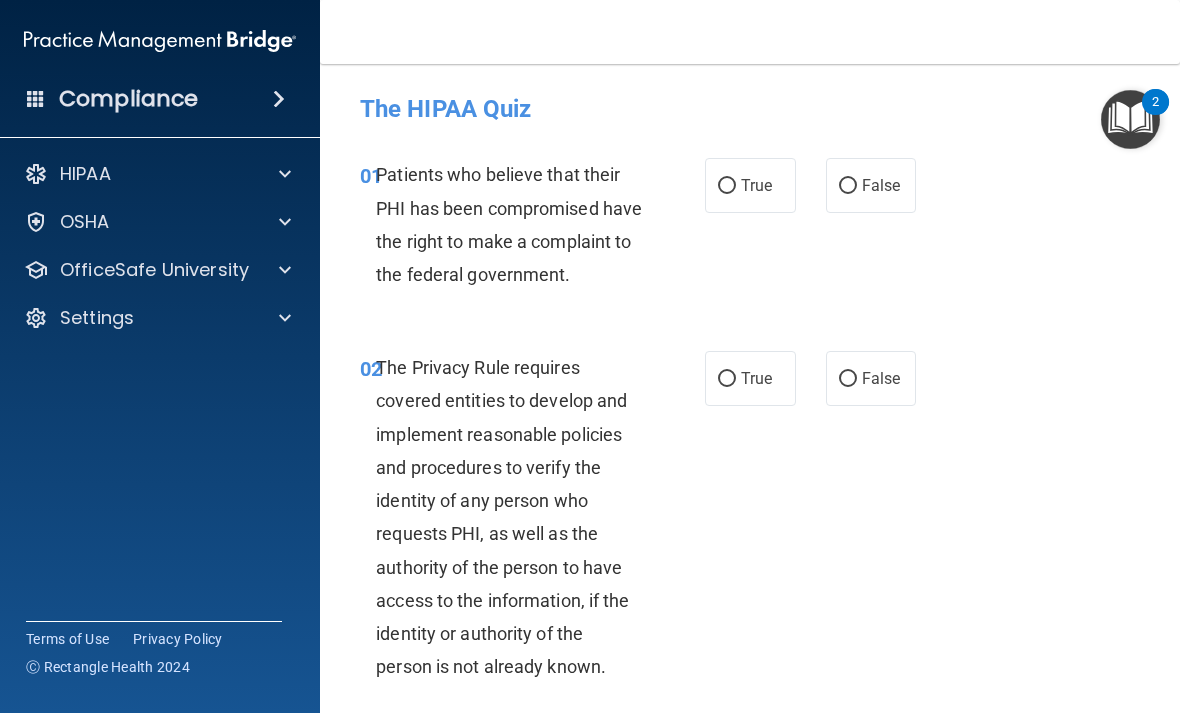 click on "01       Patients who believe that their PHI has been compromised have the right to make a complaint to the federal government.                 True           False" at bounding box center [750, 229] 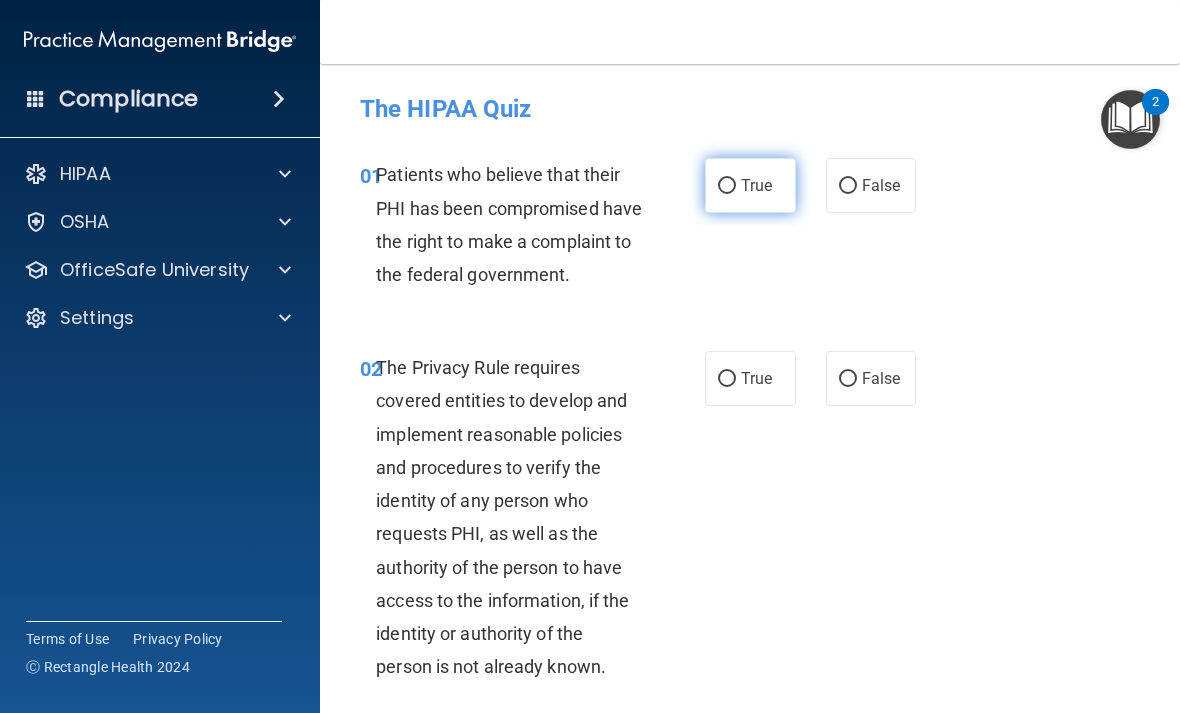 click on "True" at bounding box center [750, 185] 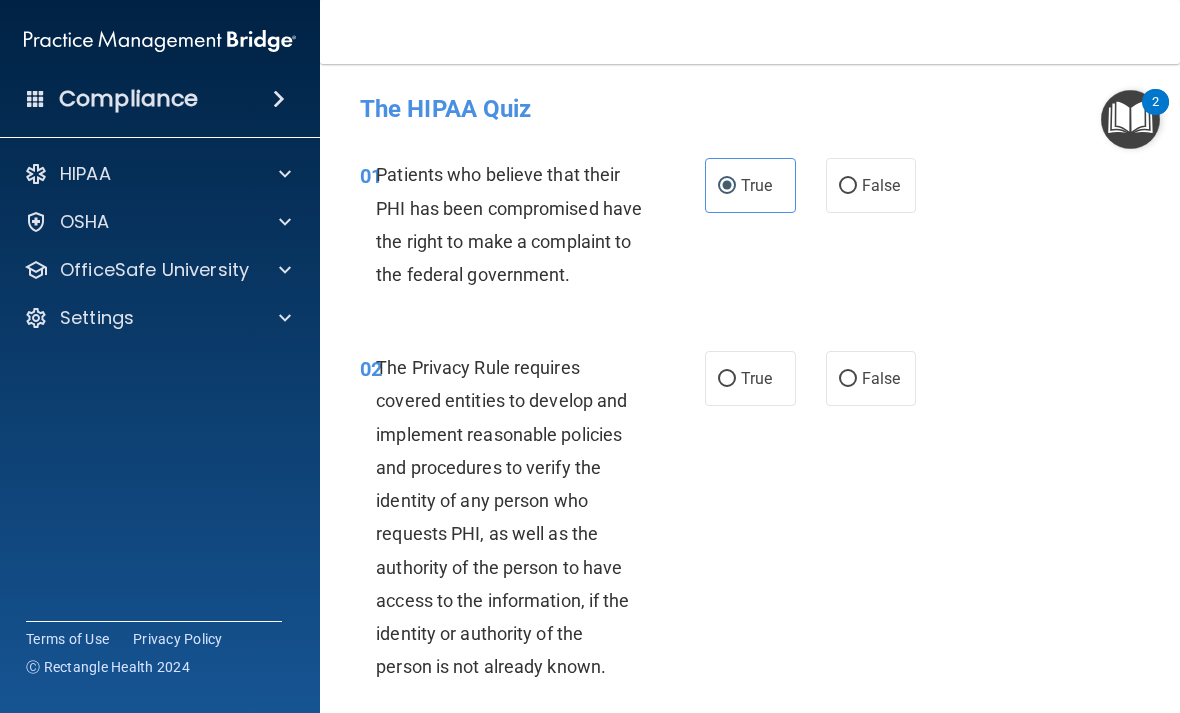 click on "02       The Privacy Rule requires covered entities to develop and implement reasonable policies and procedures to verify the identity of any person who requests PHI, as well as the authority of the person to have access to the information, if the identity or authority of the person is not already known.                 True           False" at bounding box center [750, 522] 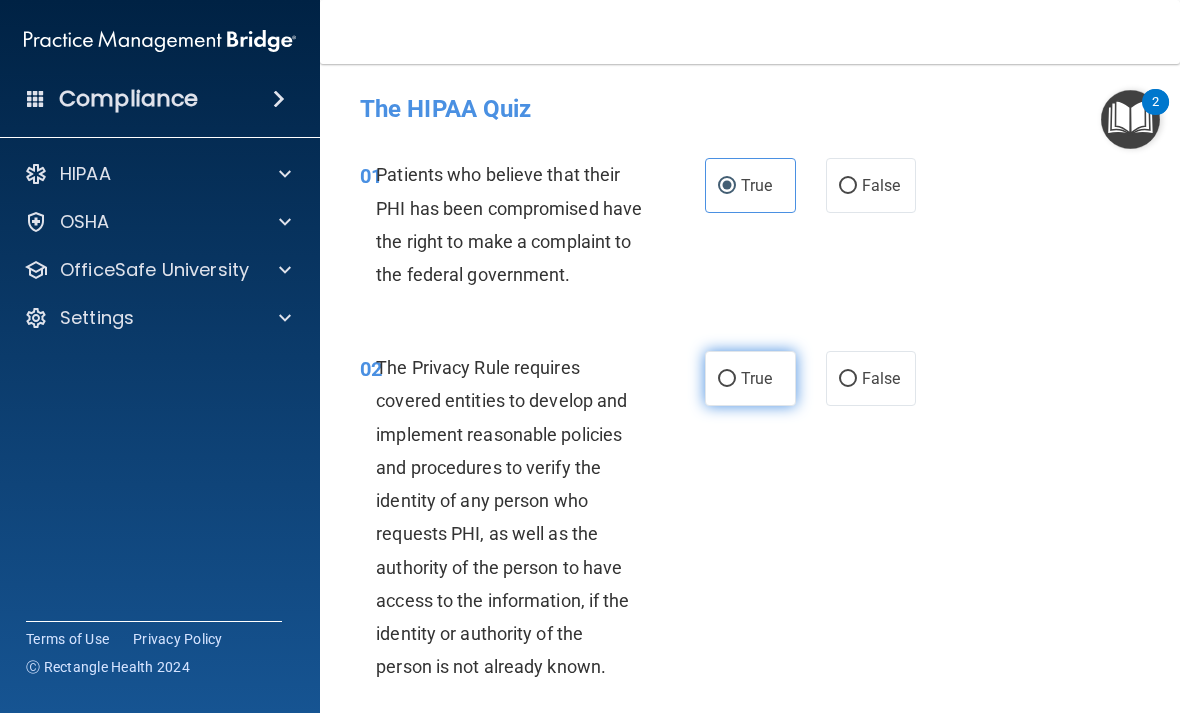 click on "True" at bounding box center (750, 378) 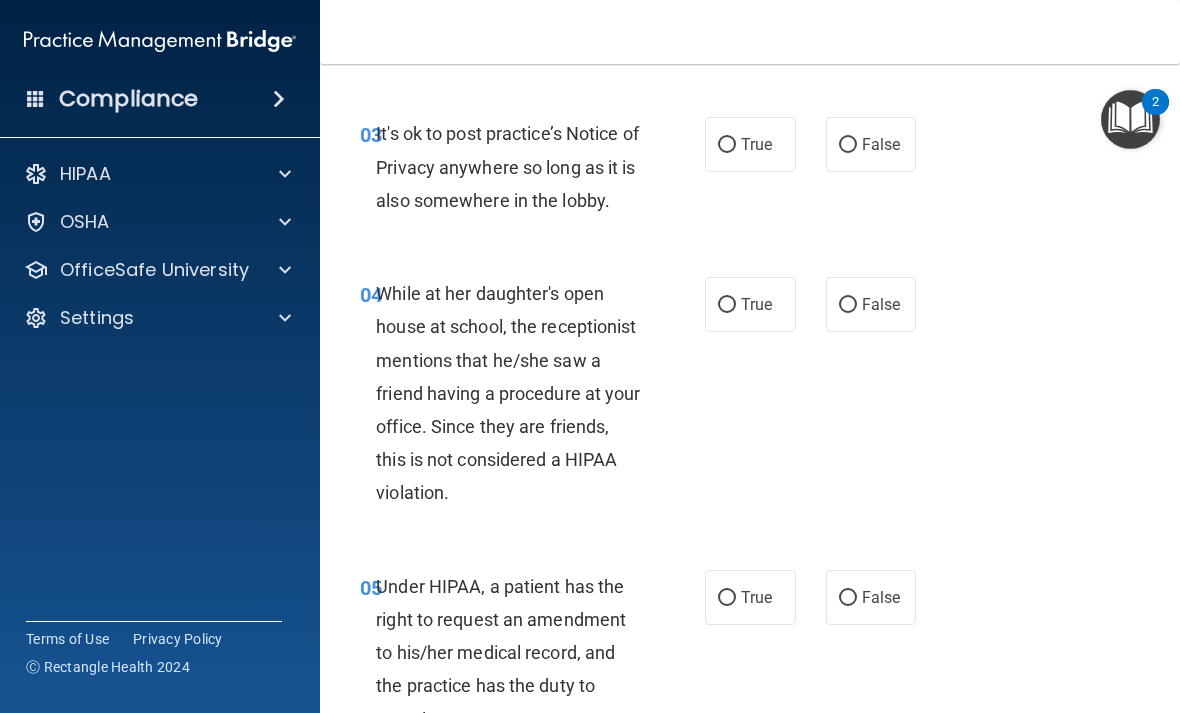 scroll, scrollTop: 639, scrollLeft: 0, axis: vertical 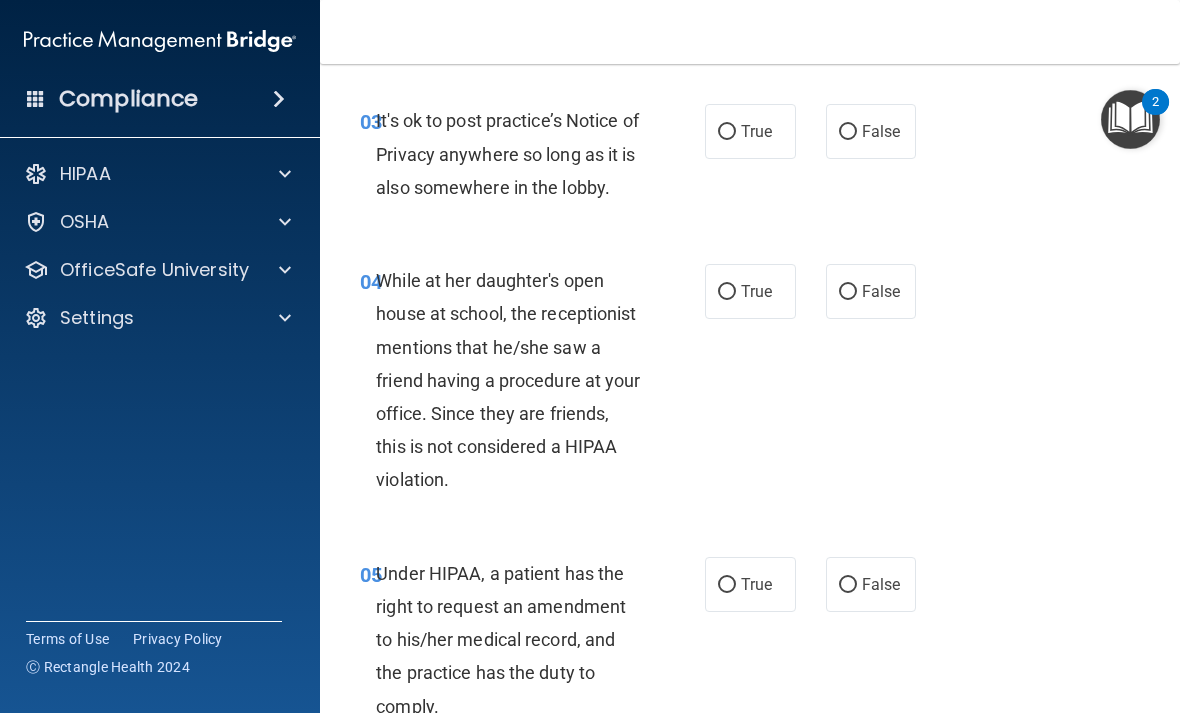 click on "03       It's ok to post  practice’s Notice of Privacy anywhere so long as it is also somewhere in the lobby.                 True           False" at bounding box center (750, 159) 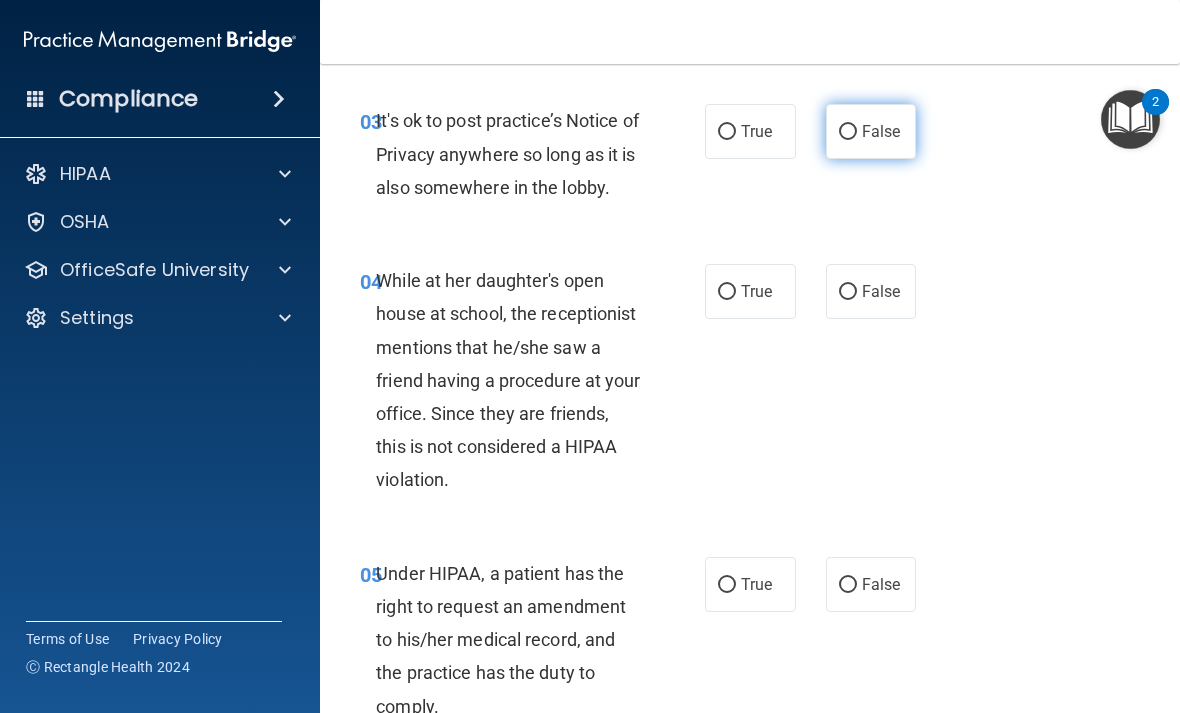 click on "False" at bounding box center (881, 131) 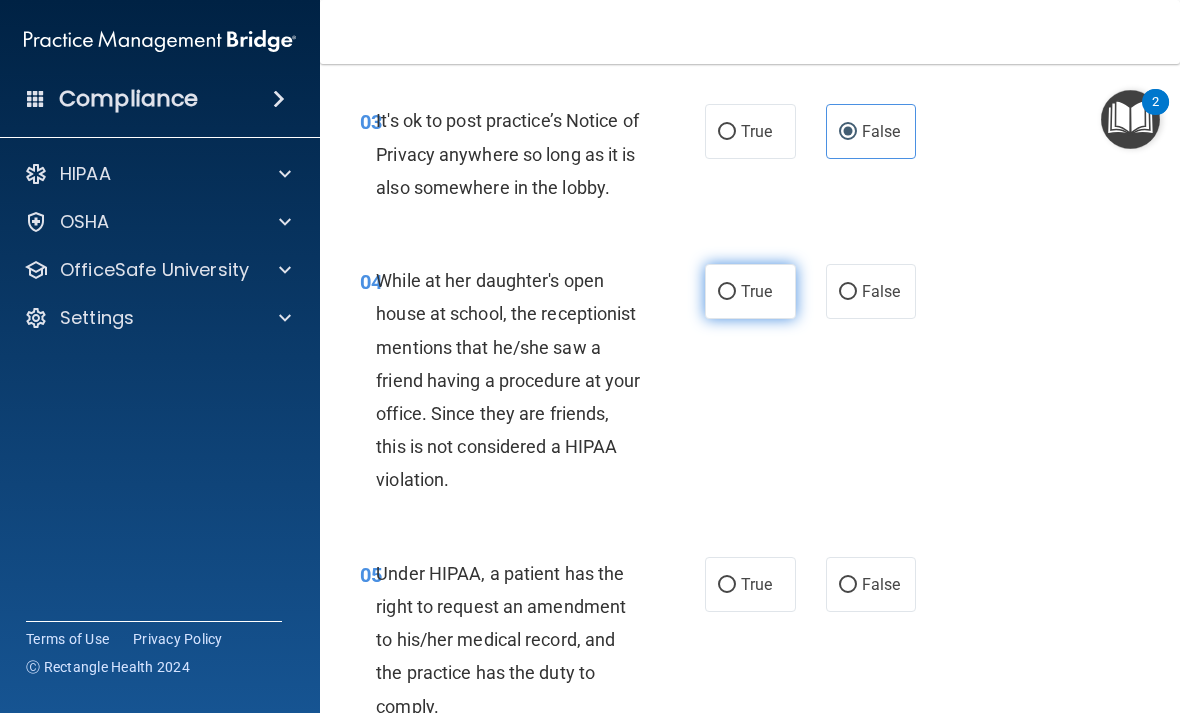 click on "True" at bounding box center [750, 291] 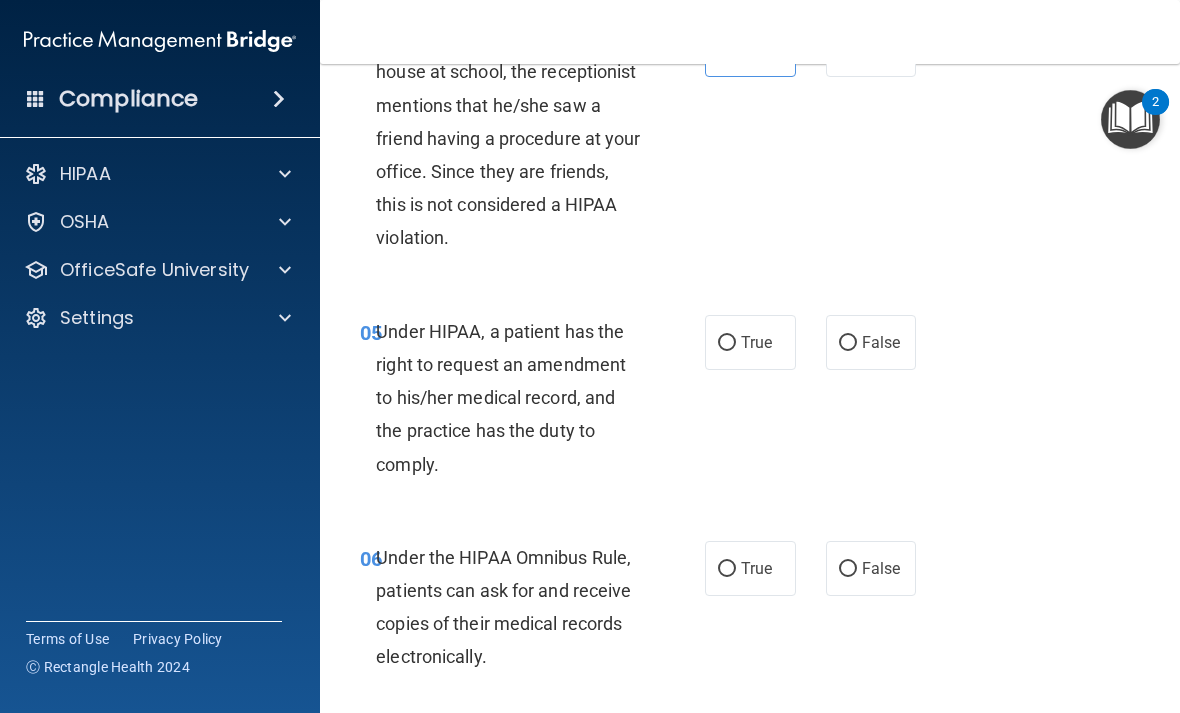 scroll, scrollTop: 883, scrollLeft: 0, axis: vertical 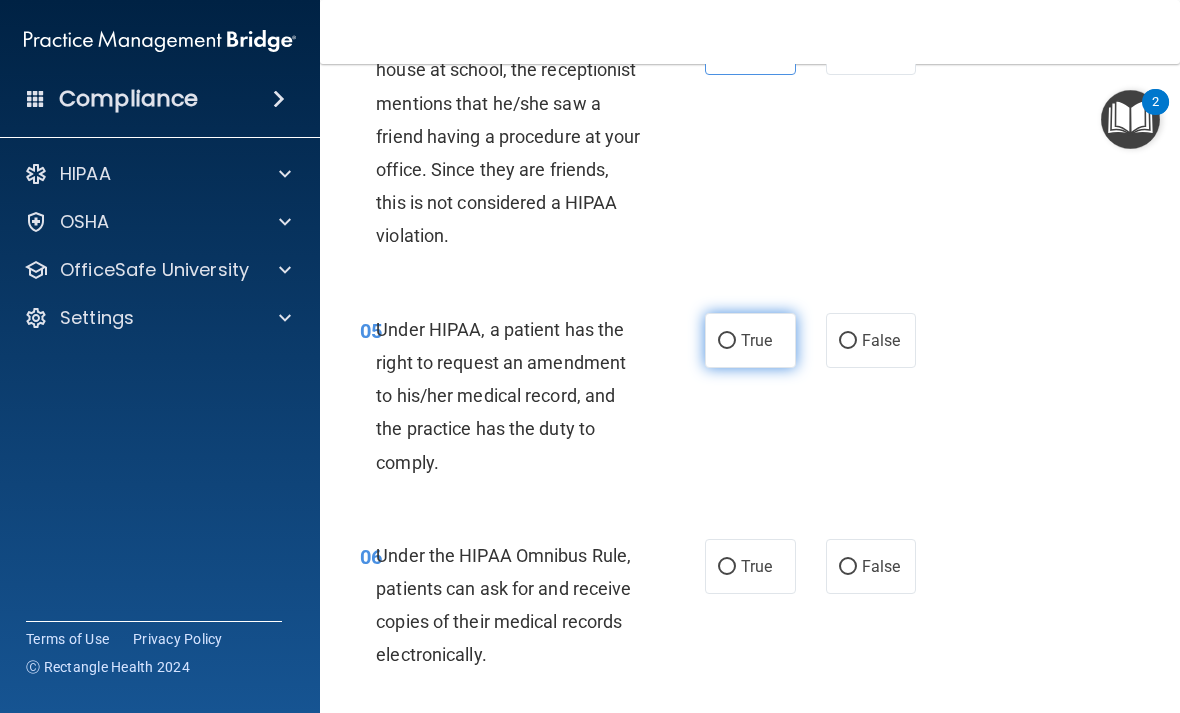 click on "True" at bounding box center [756, 340] 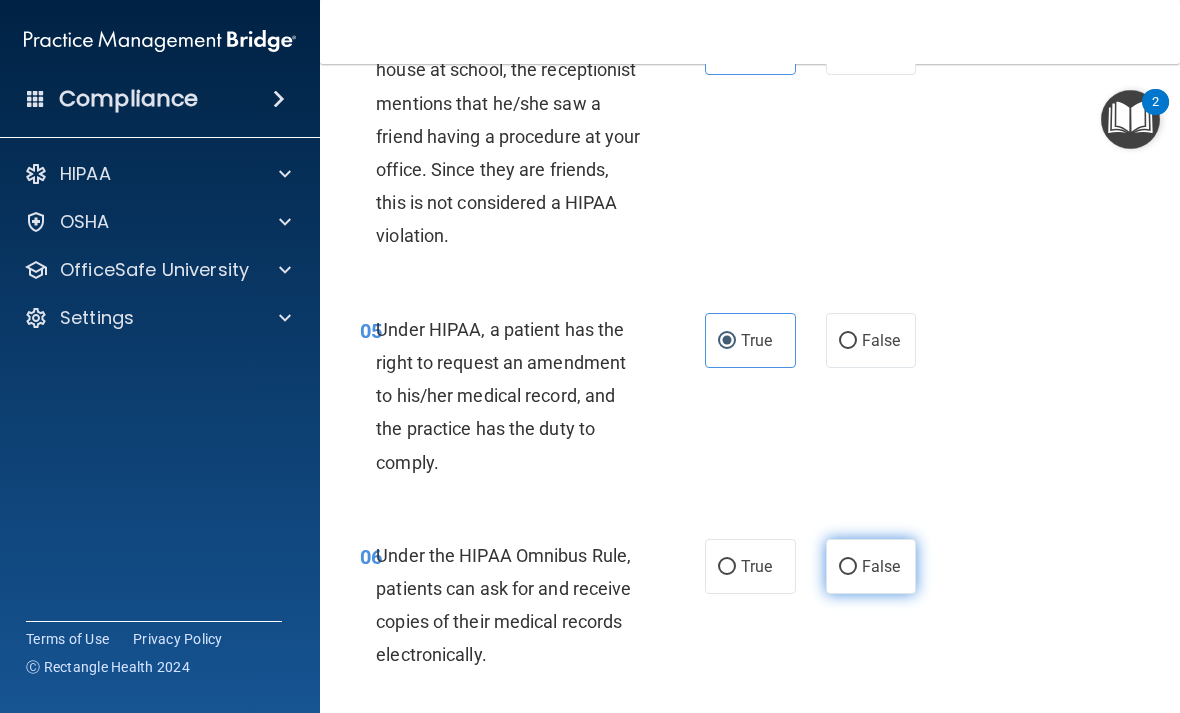 click on "False" at bounding box center (871, 566) 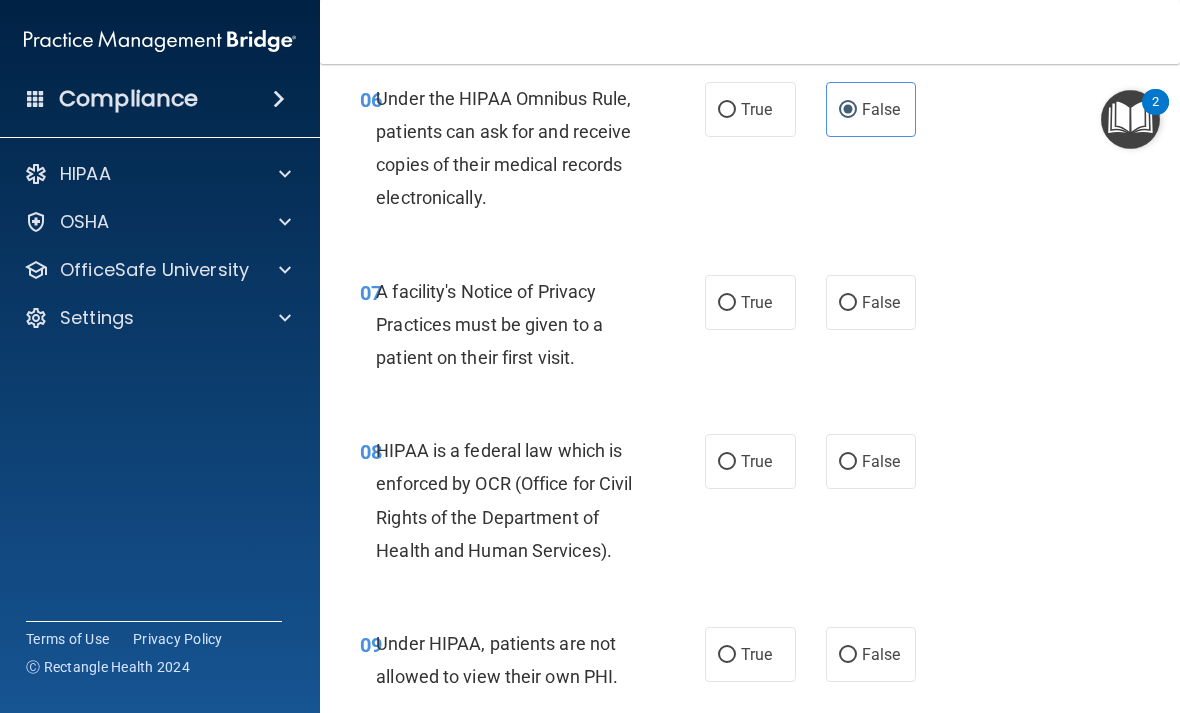 scroll, scrollTop: 1355, scrollLeft: 0, axis: vertical 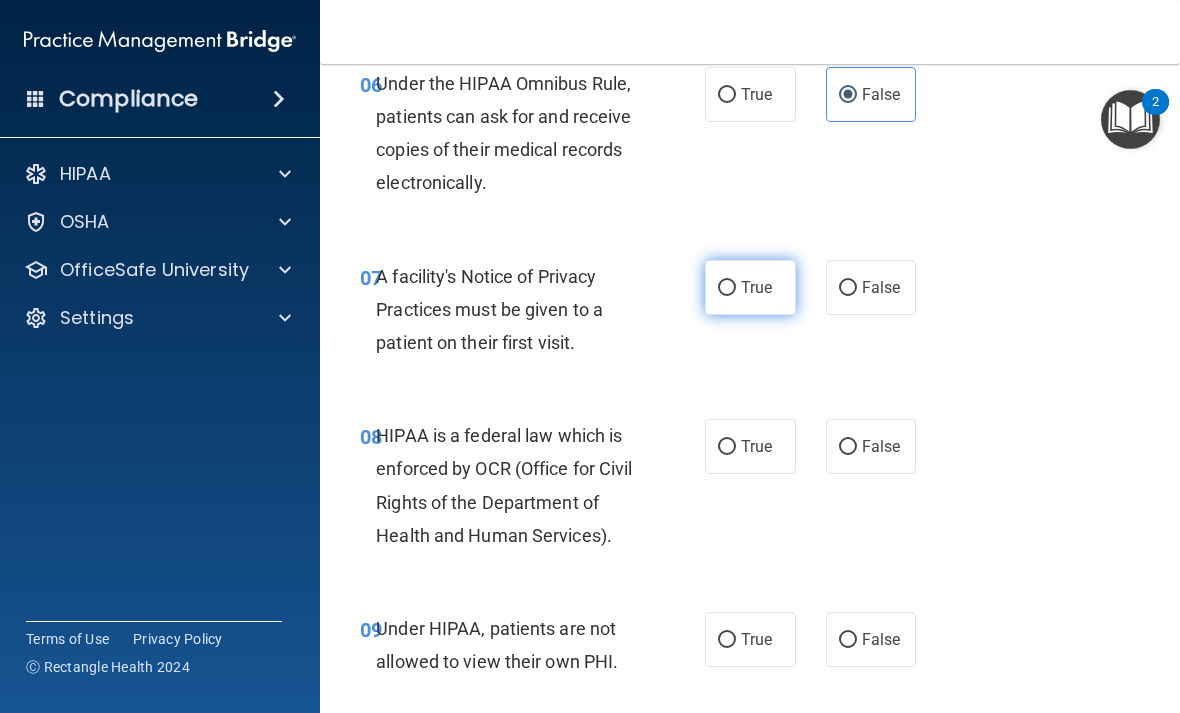 click on "True" at bounding box center [750, 287] 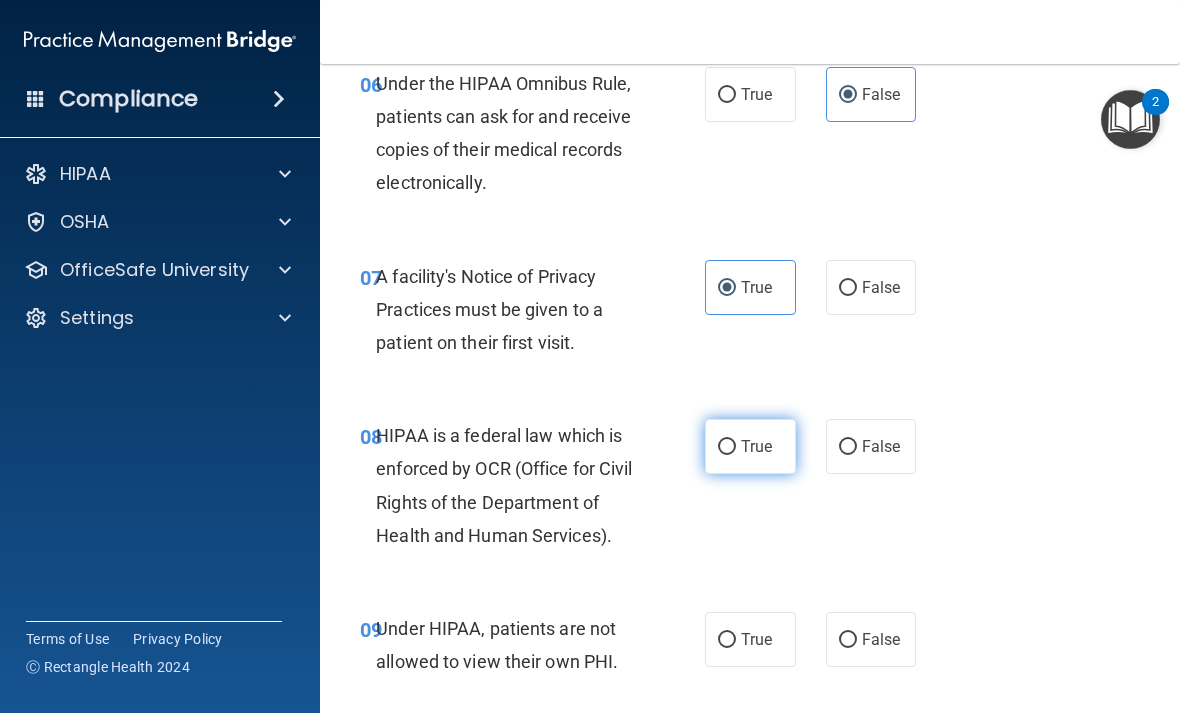 click on "True" at bounding box center [750, 446] 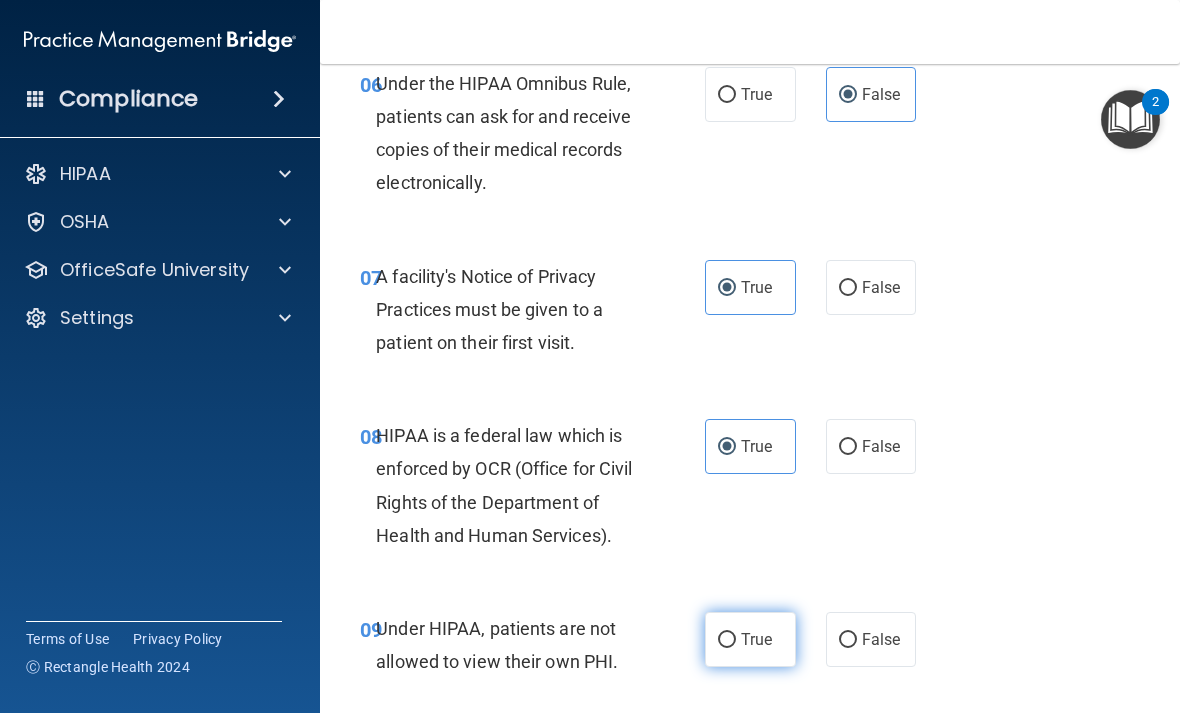 click on "True" at bounding box center (750, 639) 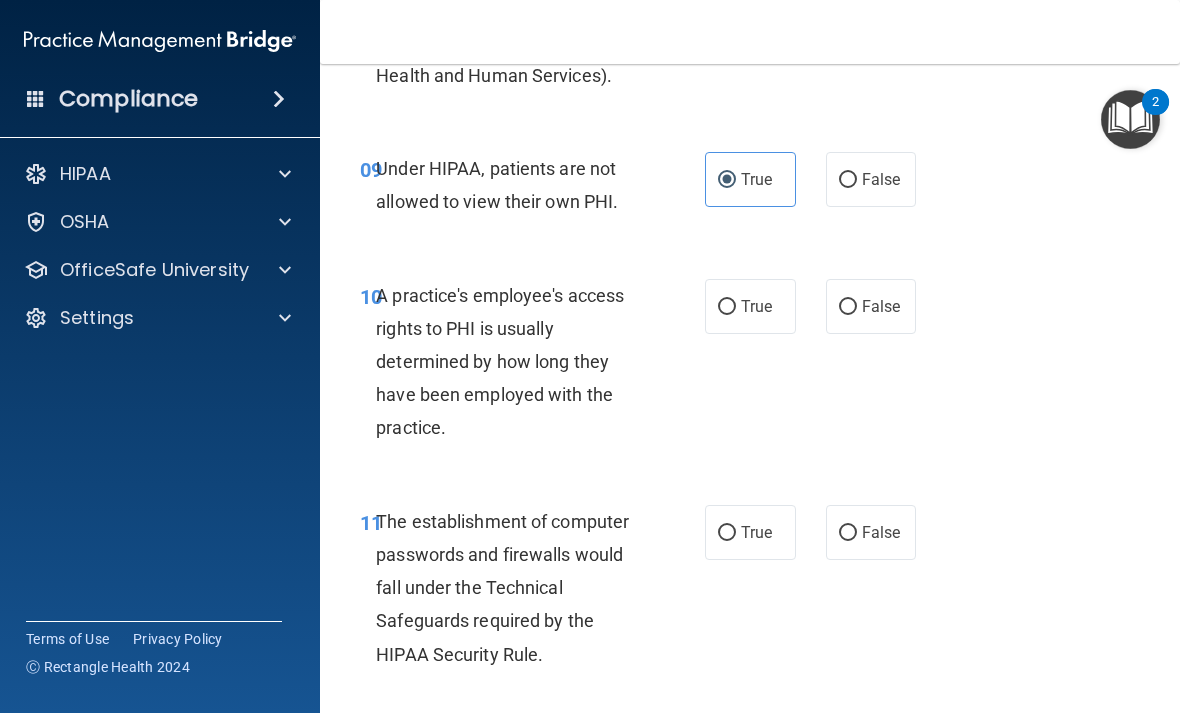 scroll, scrollTop: 1844, scrollLeft: 0, axis: vertical 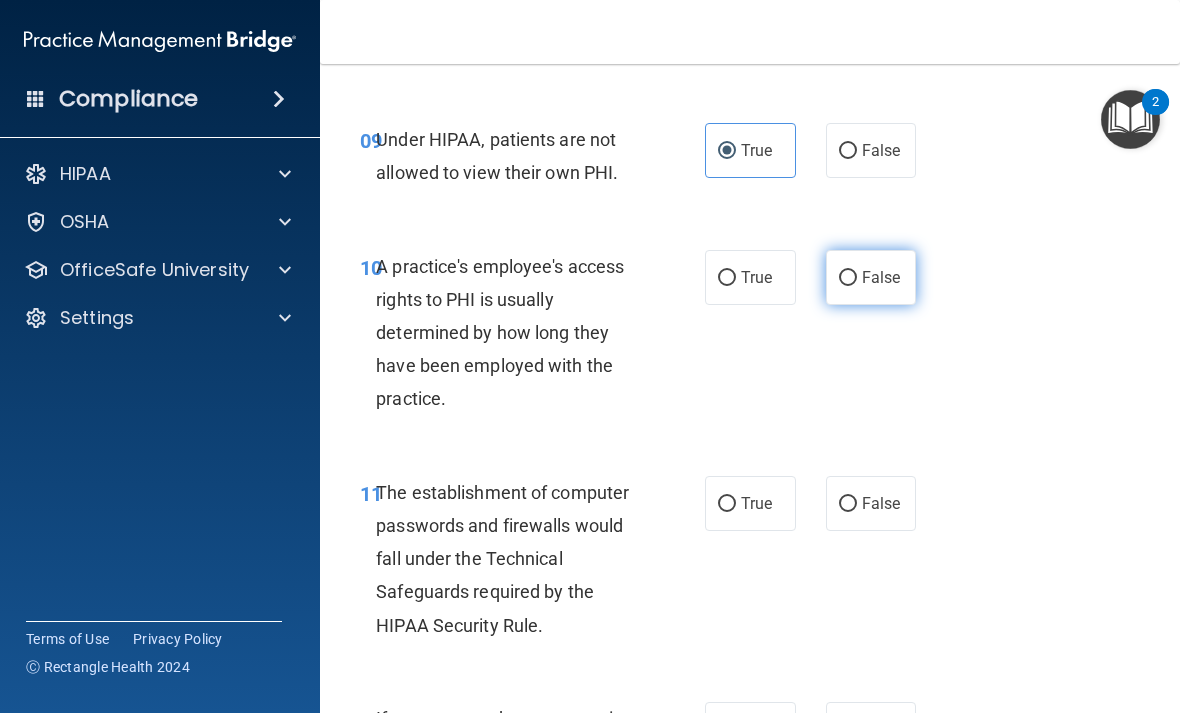 click on "False" at bounding box center [881, 277] 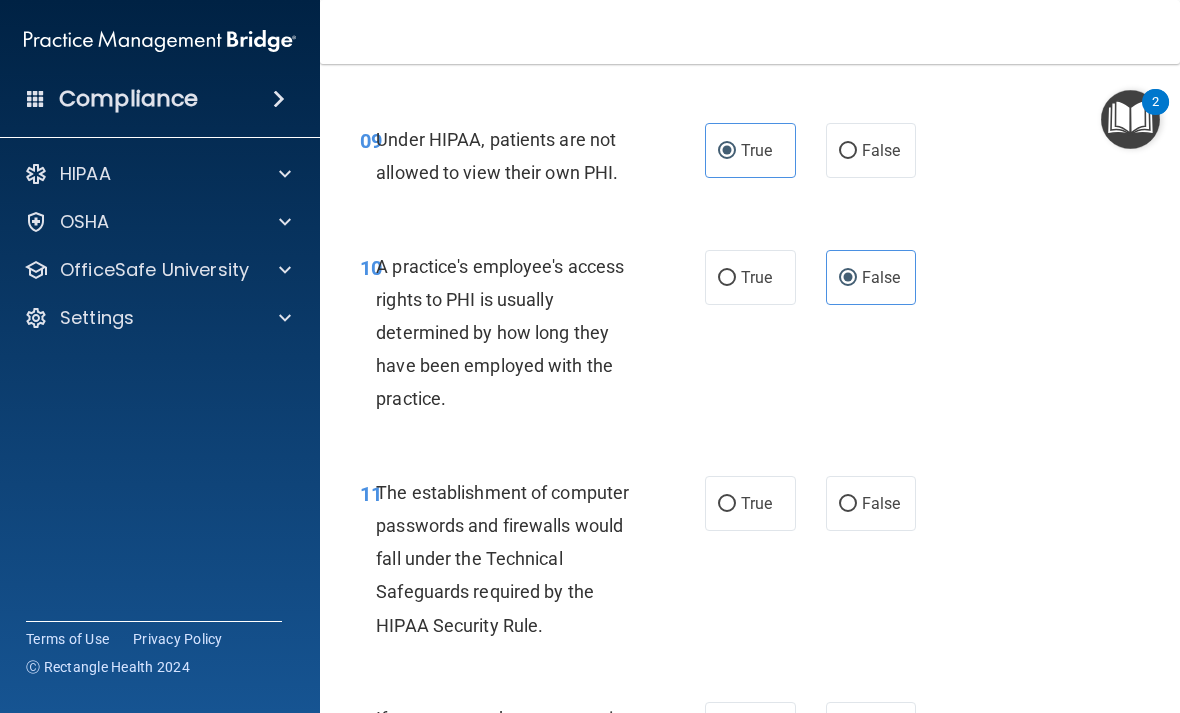 click on "11       The establishment of computer passwords and firewalls would fall under the Technical Safeguards required by the HIPAA Security Rule.                 True           False" at bounding box center (750, 564) 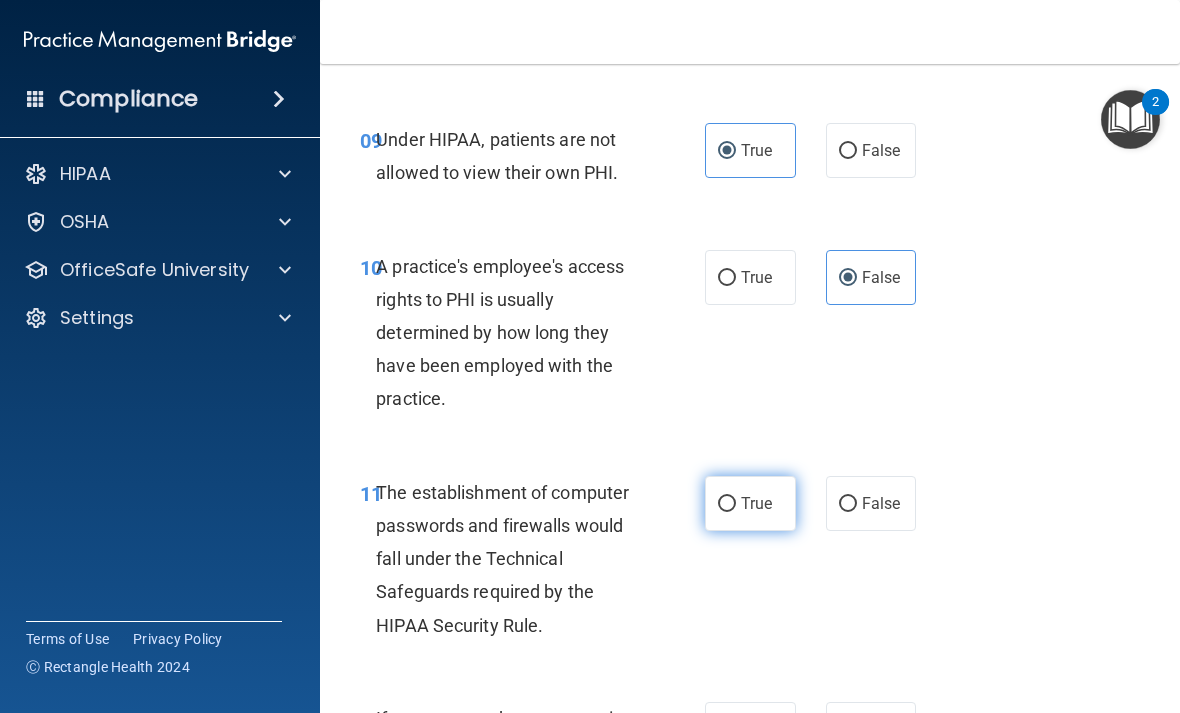click on "True" at bounding box center [750, 503] 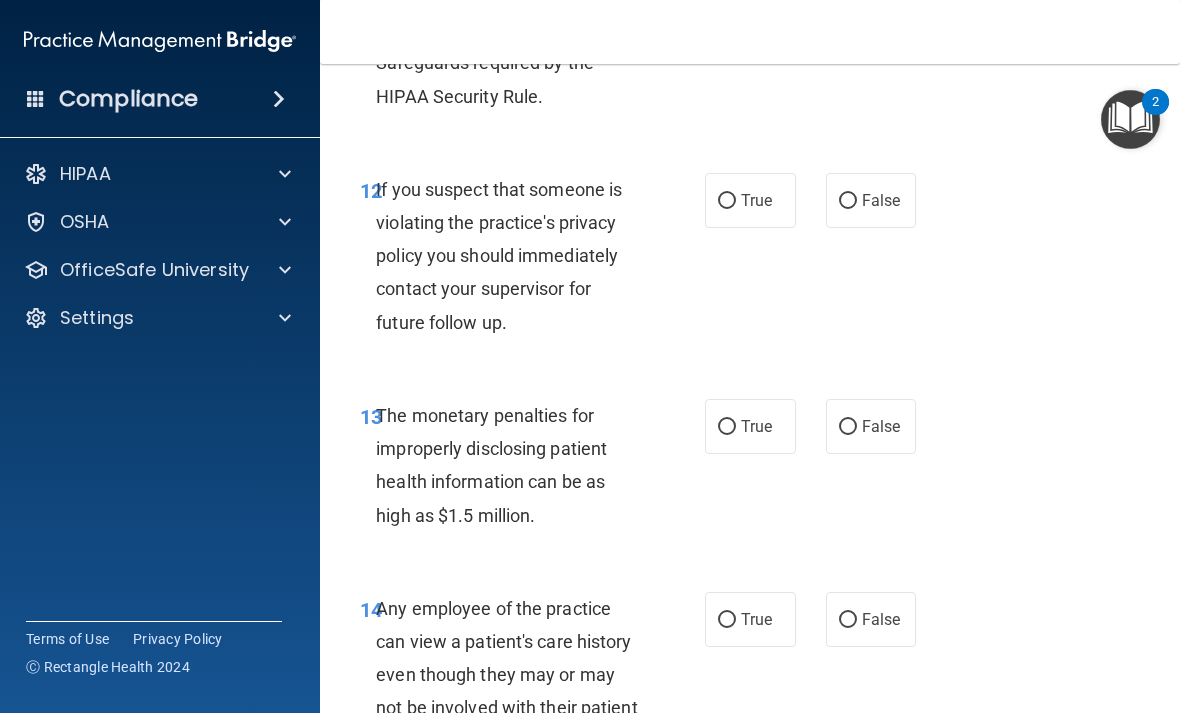 scroll, scrollTop: 2383, scrollLeft: 0, axis: vertical 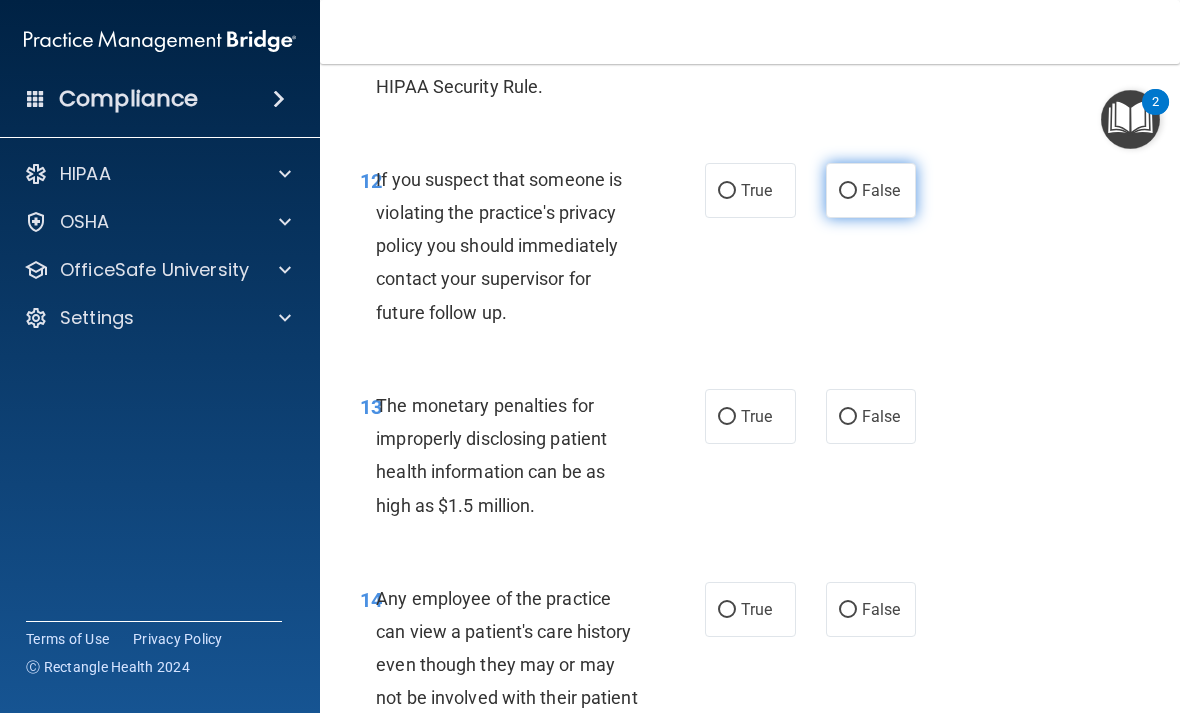 click on "False" at bounding box center (881, 190) 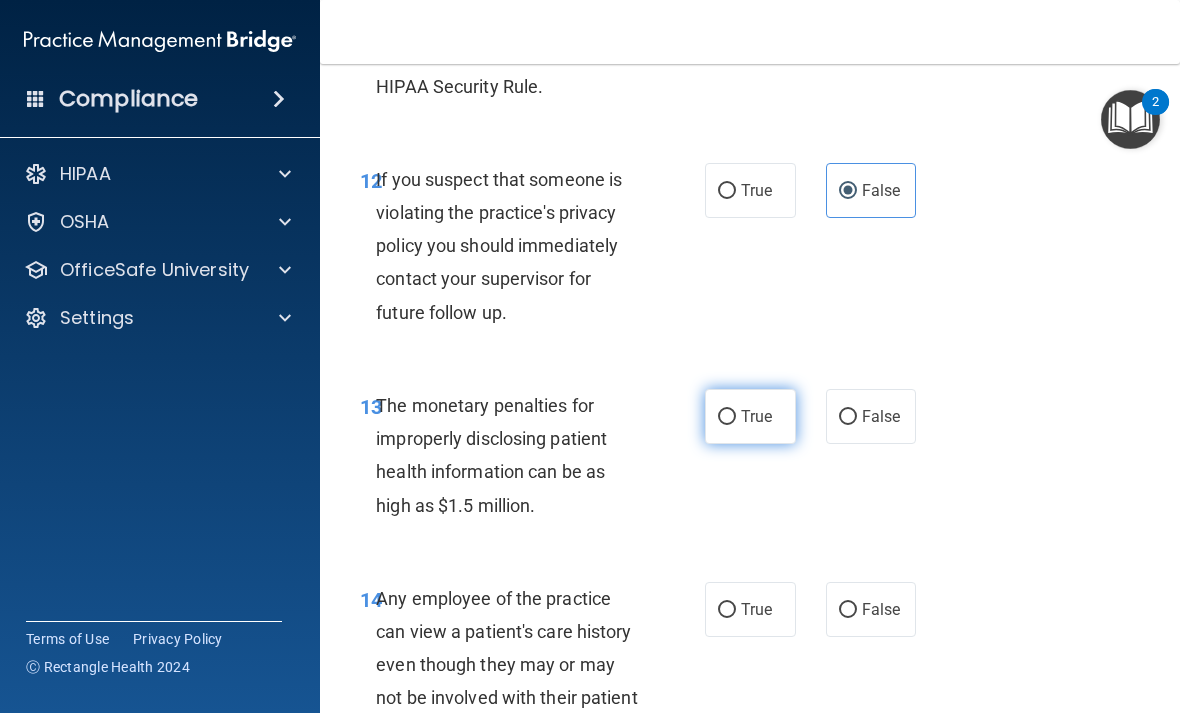 click on "True" at bounding box center [750, 416] 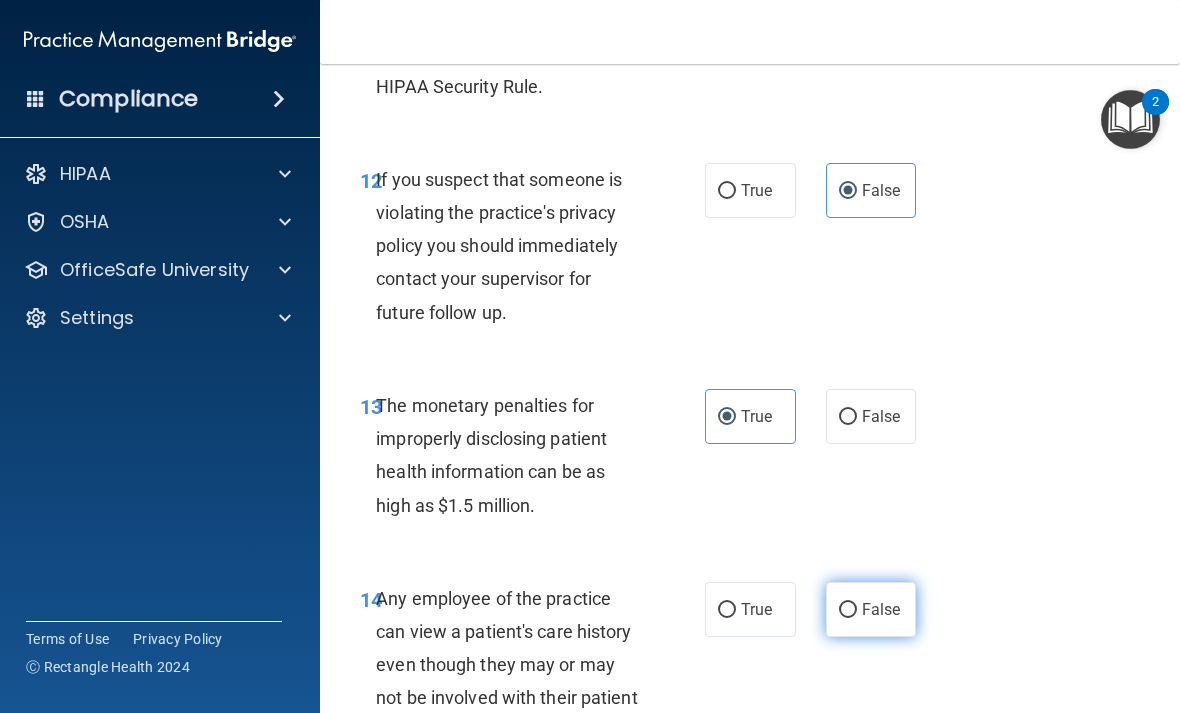 click on "False" at bounding box center (871, 609) 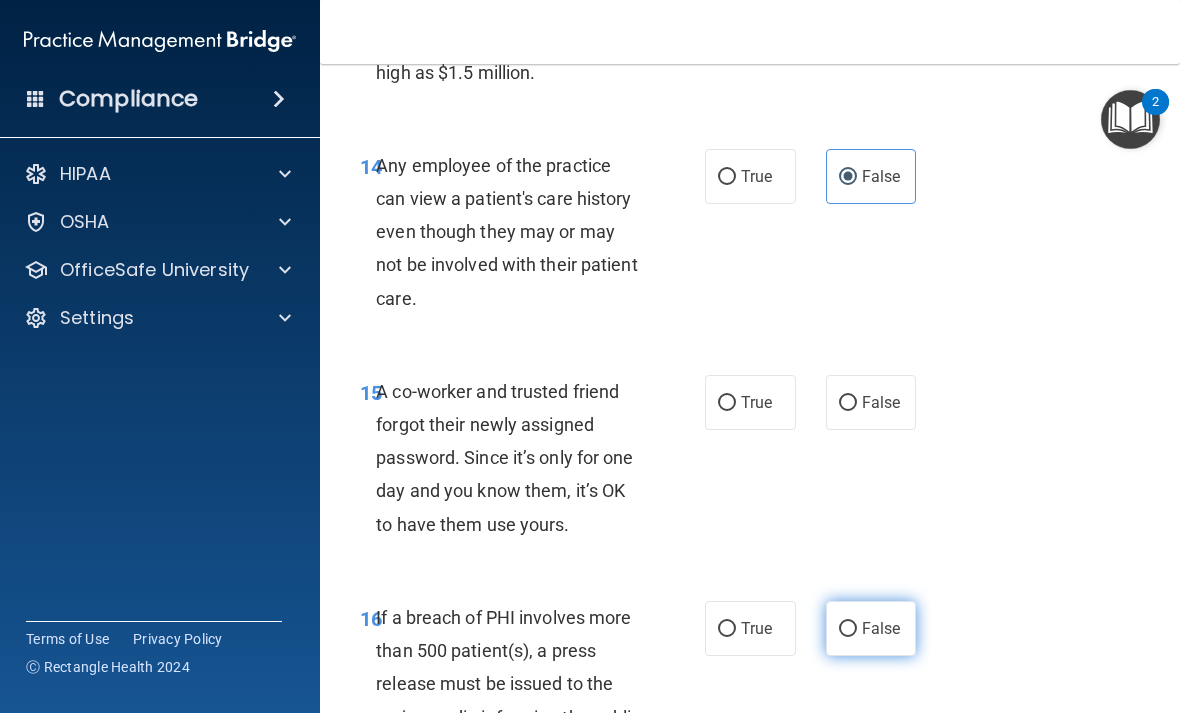 scroll, scrollTop: 2824, scrollLeft: 0, axis: vertical 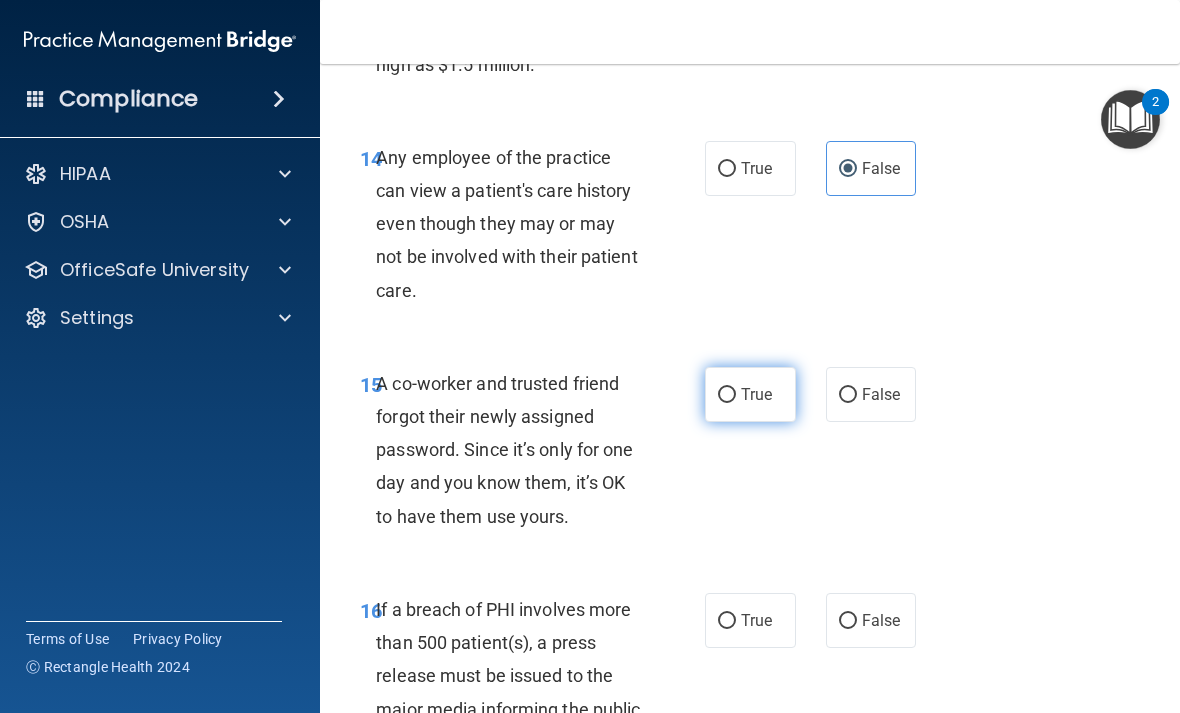 click on "True" at bounding box center (756, 394) 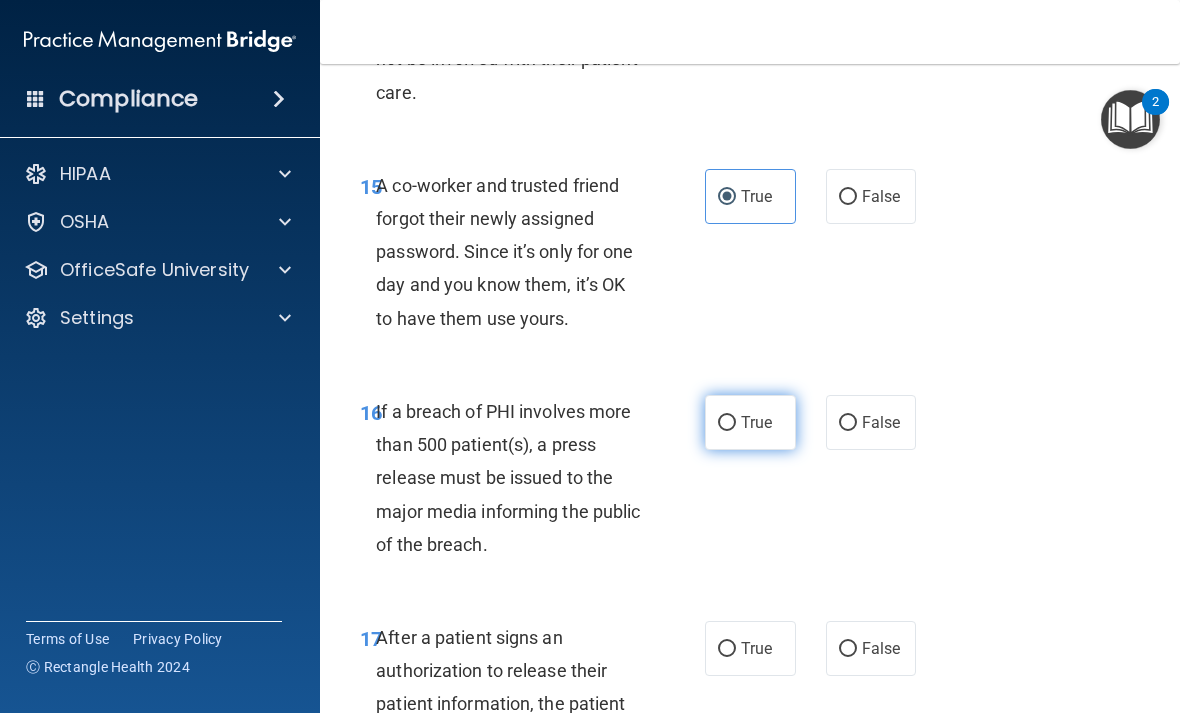 click on "True" at bounding box center [750, 422] 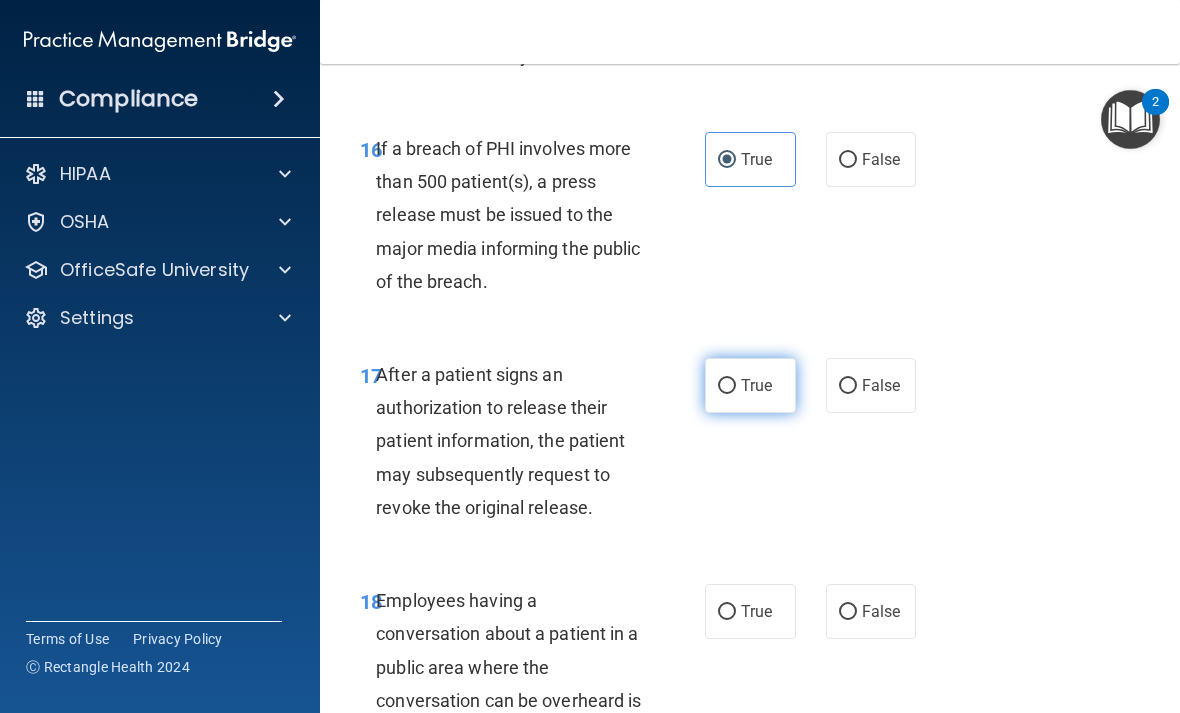click on "True" at bounding box center (750, 385) 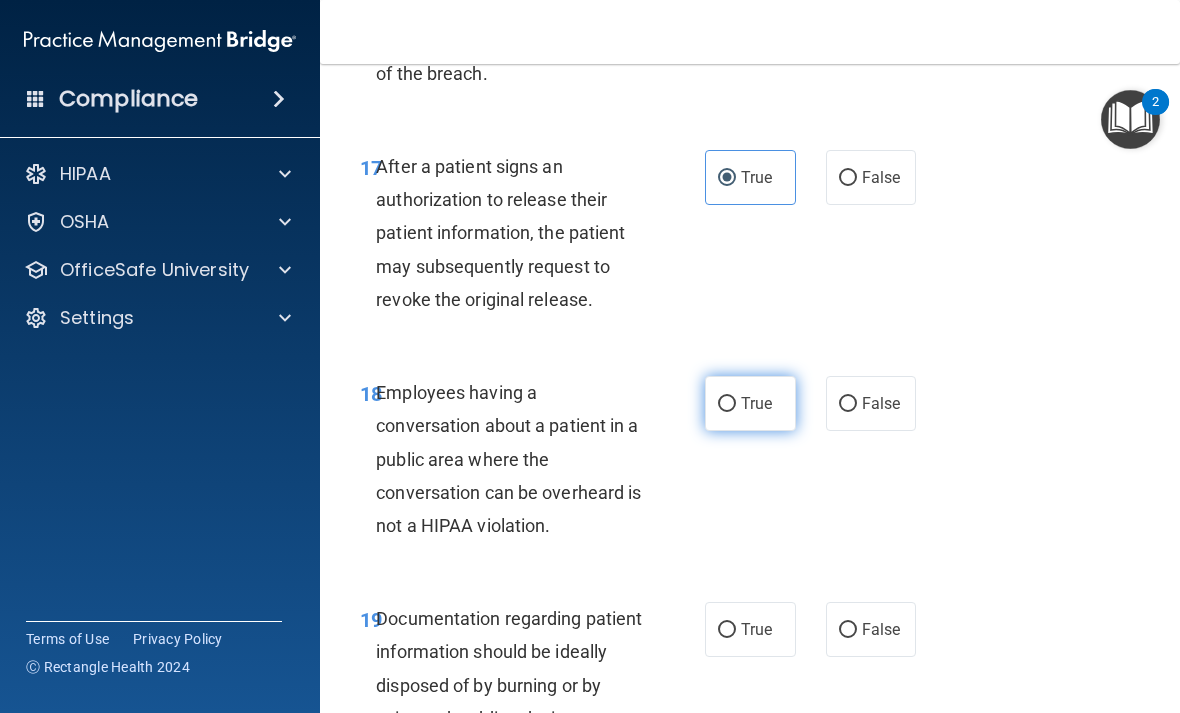 scroll, scrollTop: 3507, scrollLeft: 0, axis: vertical 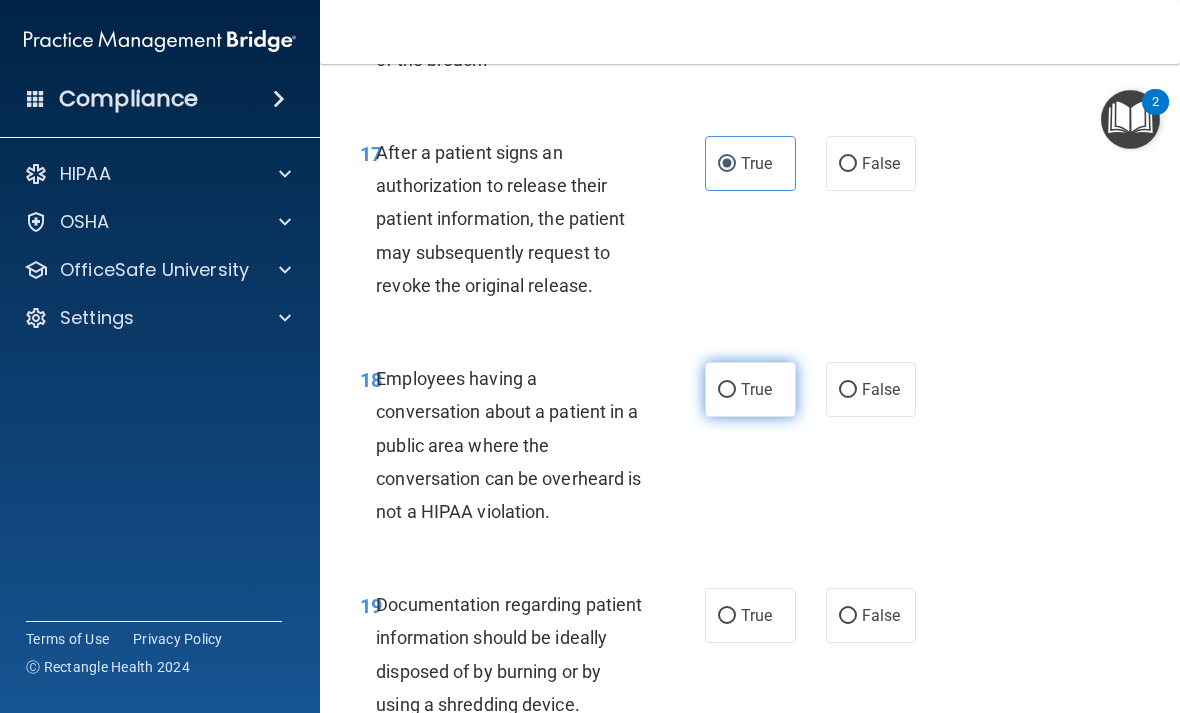 click on "True" at bounding box center [750, 389] 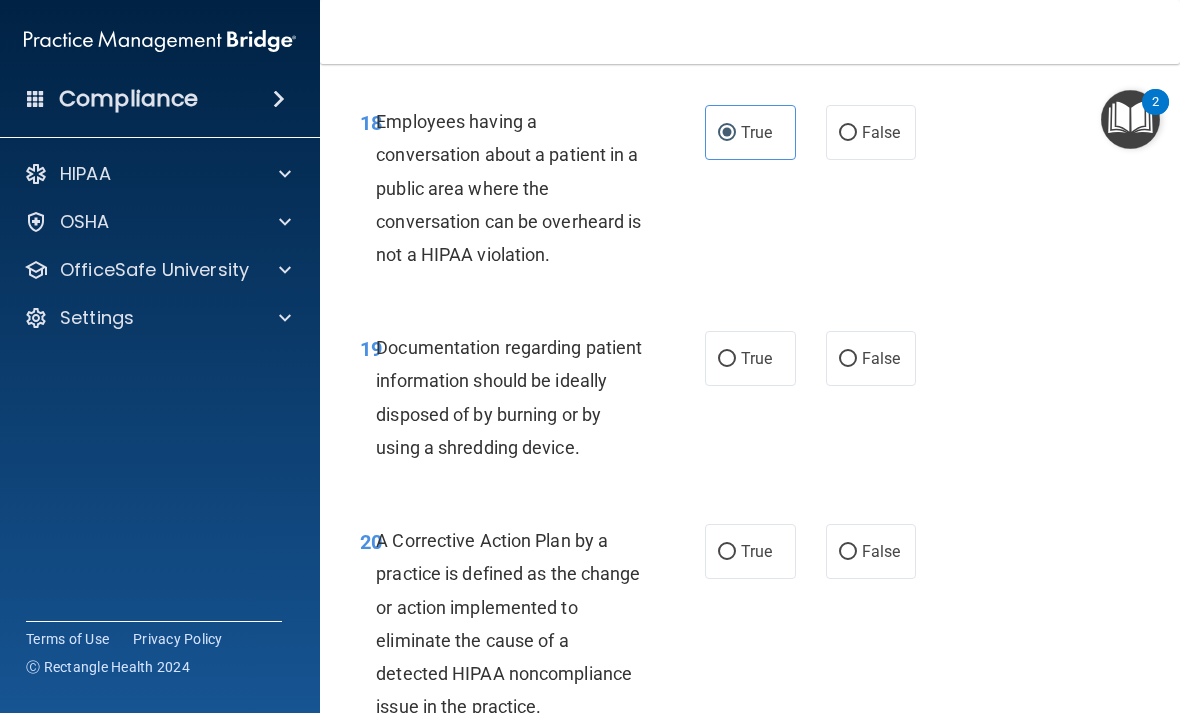 scroll, scrollTop: 3787, scrollLeft: 0, axis: vertical 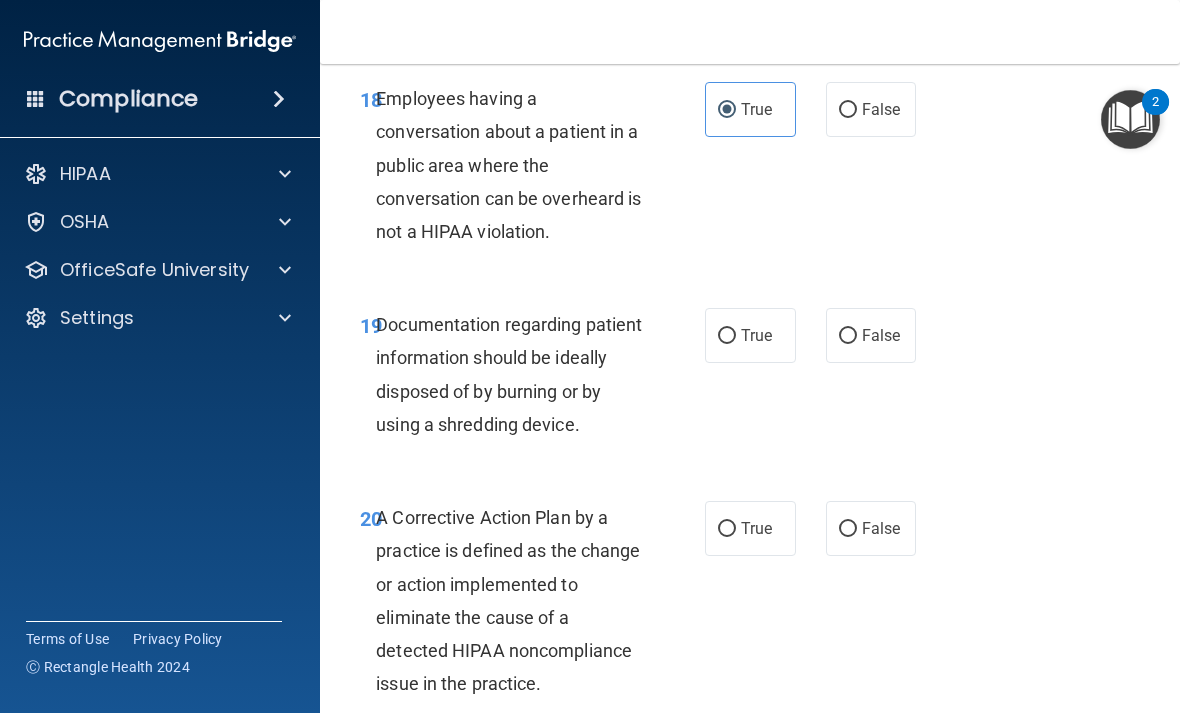 click on "19       Documentation regarding patient information should be ideally disposed of by burning or by using a shredding device.                 True           False" at bounding box center [750, 379] 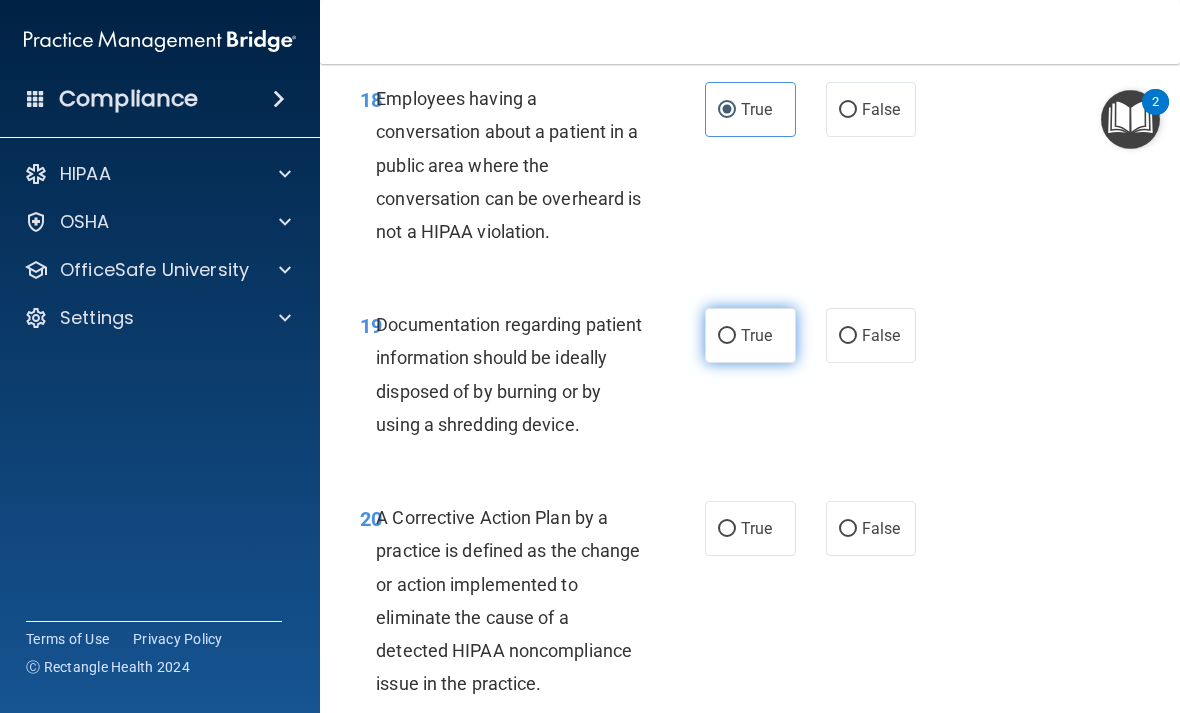 click on "True" at bounding box center [756, 335] 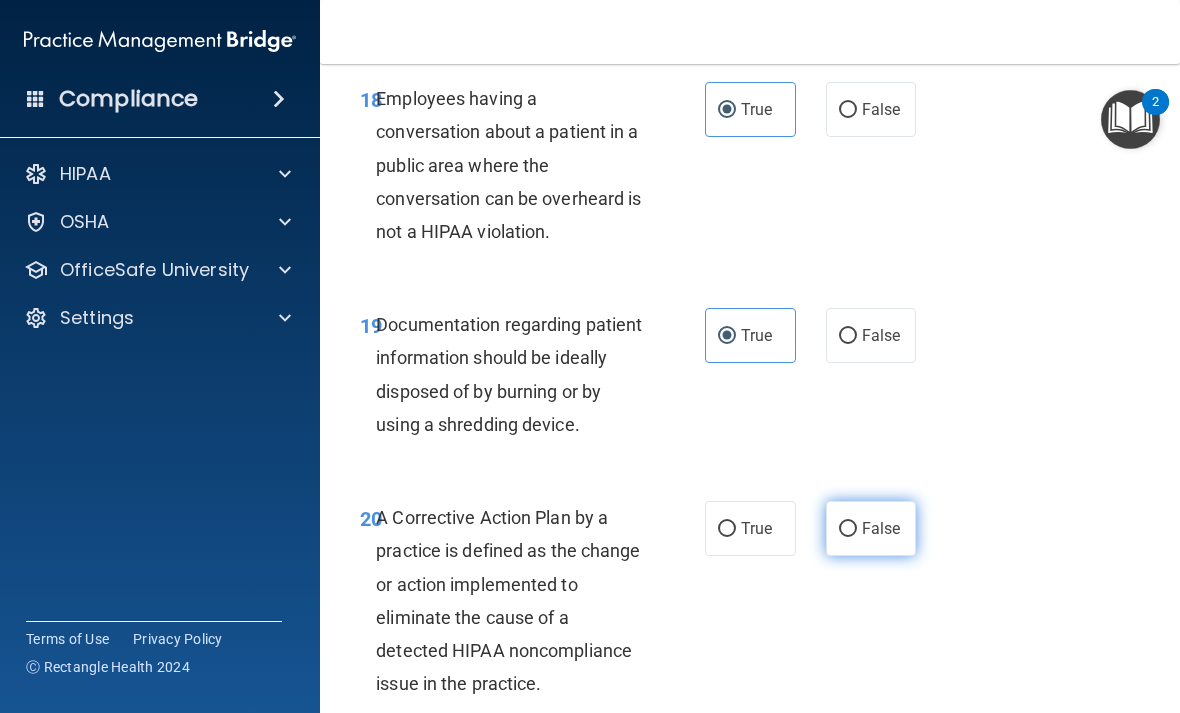 click on "False" at bounding box center [848, 529] 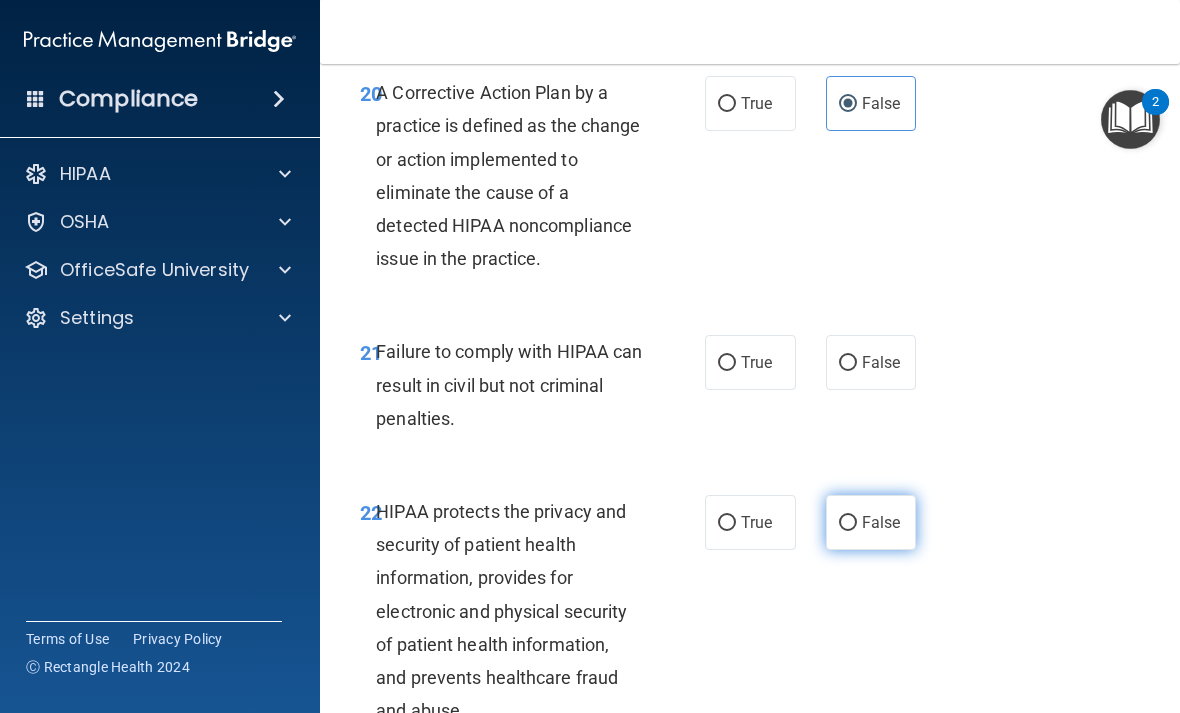 scroll, scrollTop: 4224, scrollLeft: 0, axis: vertical 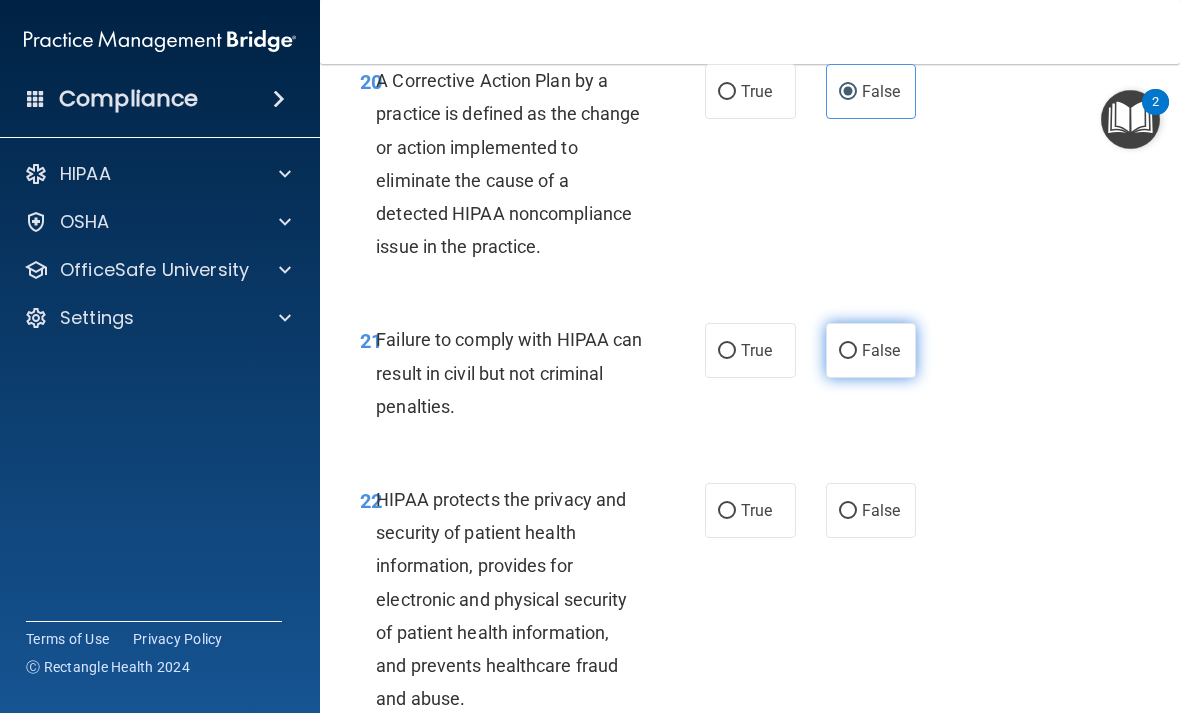 click on "False" at bounding box center [871, 350] 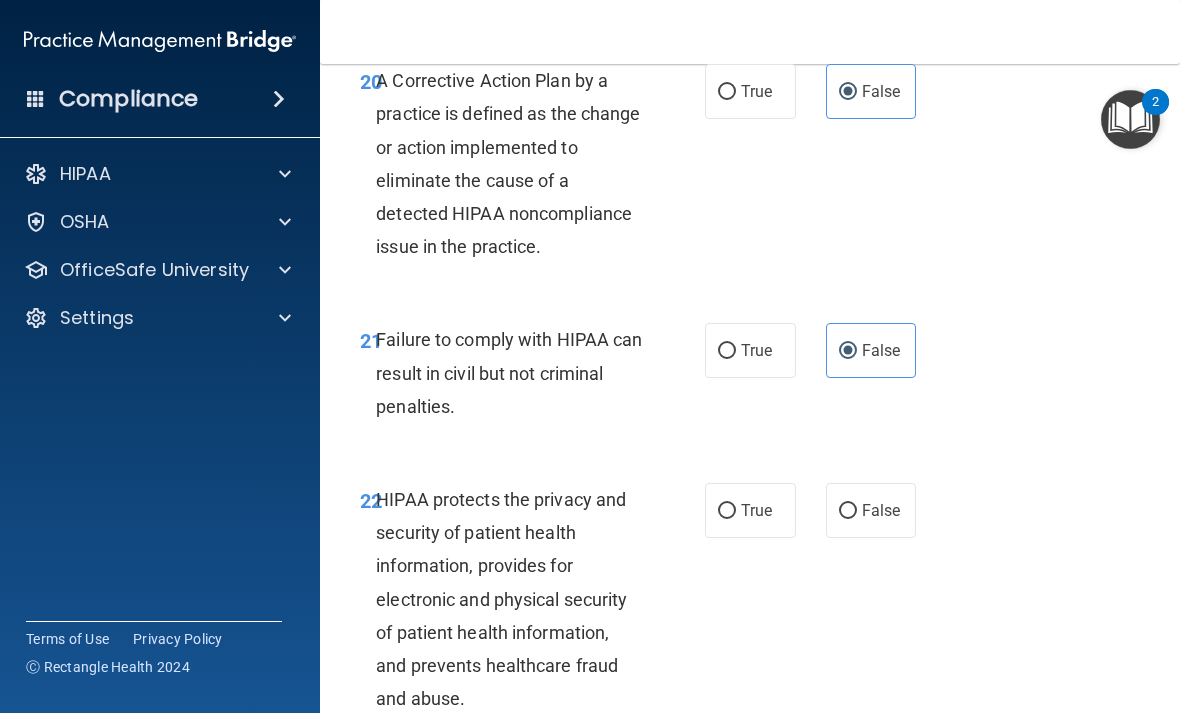 click on "22       HIPAA protects the privacy and security of patient health information, provides for electronic and physical security of patient health information, and prevents healthcare fraud and abuse." at bounding box center (532, 604) 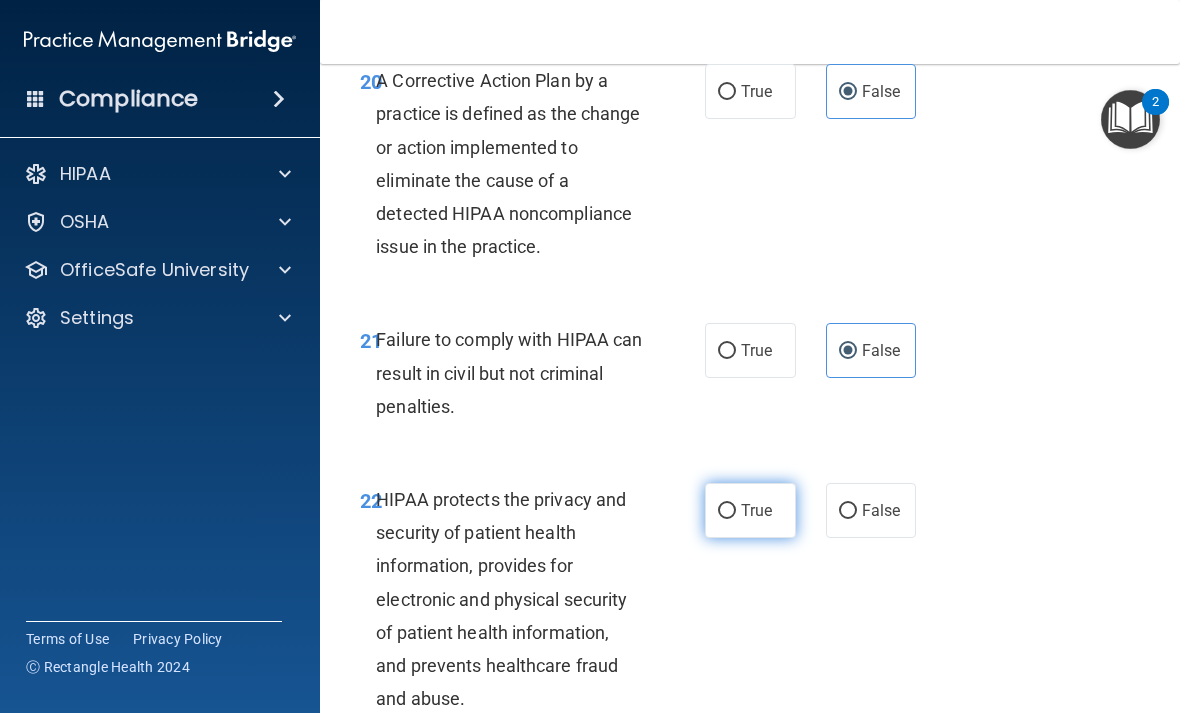 click on "True" at bounding box center (750, 510) 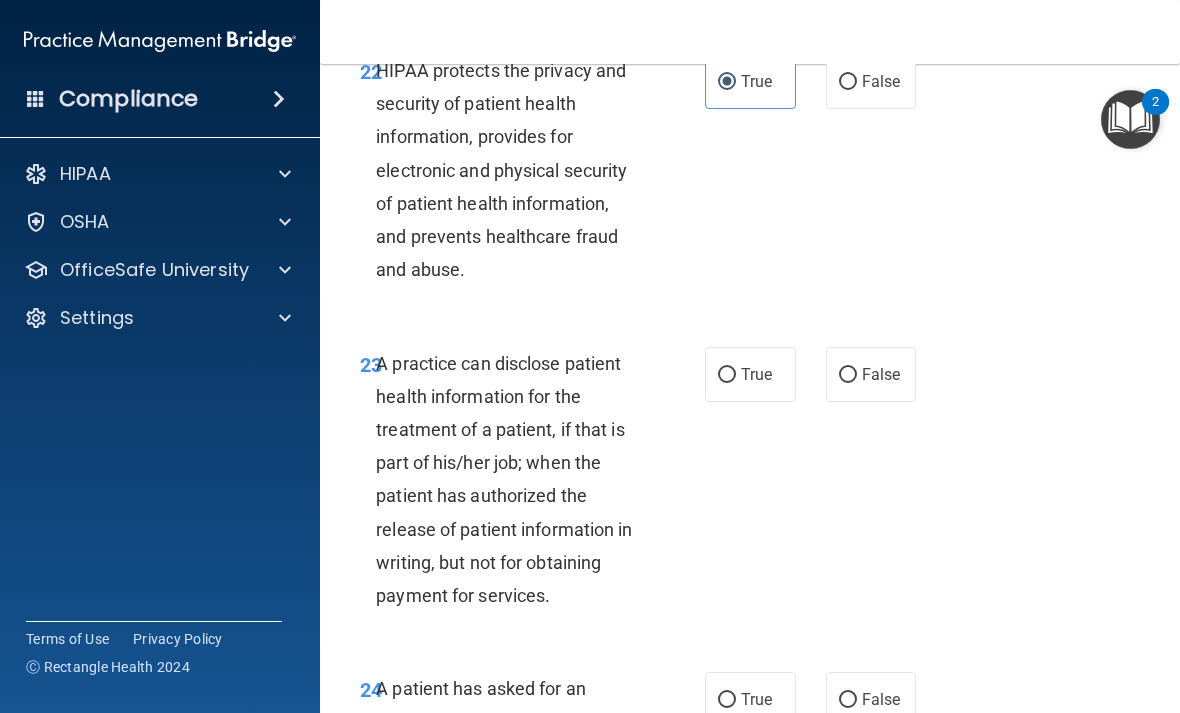 scroll, scrollTop: 4657, scrollLeft: 0, axis: vertical 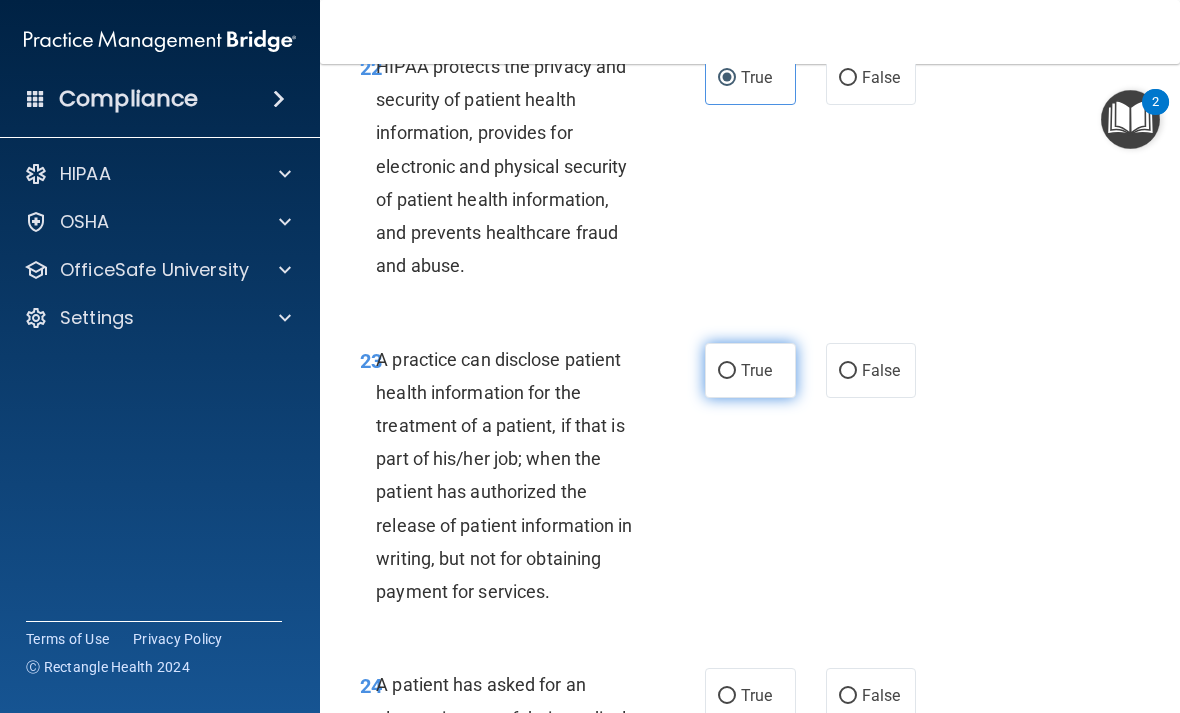 click on "True" at bounding box center [750, 370] 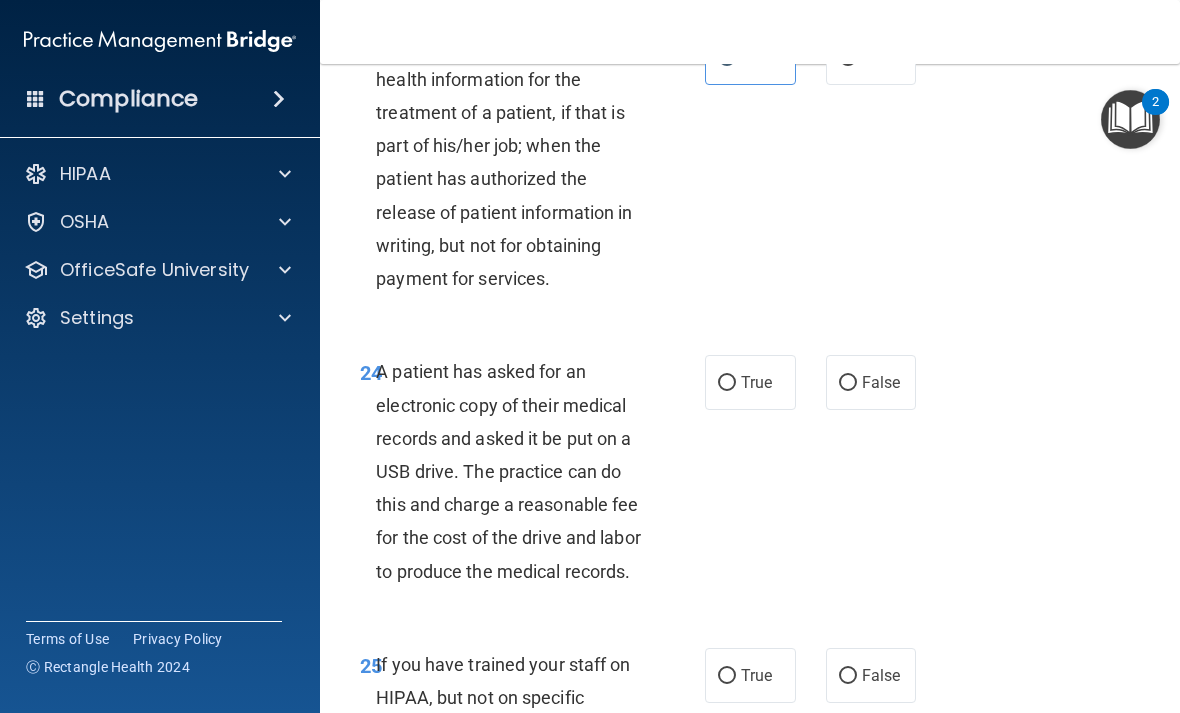scroll, scrollTop: 4999, scrollLeft: 0, axis: vertical 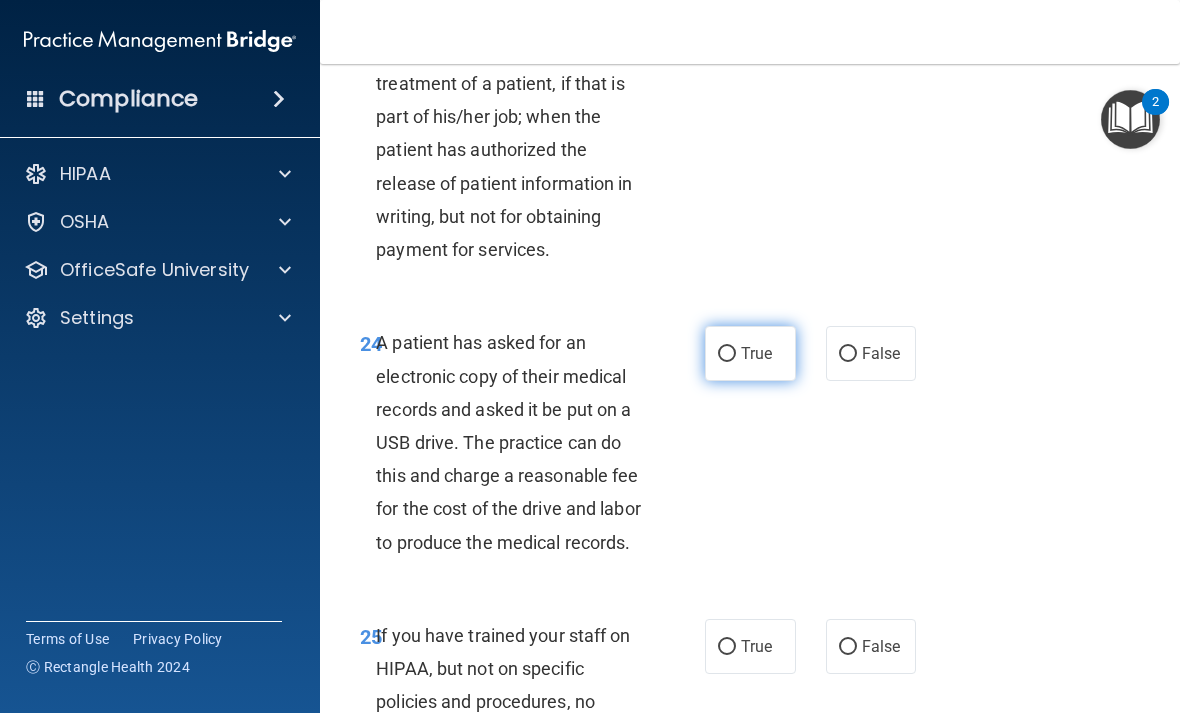 click on "True" at bounding box center [750, 353] 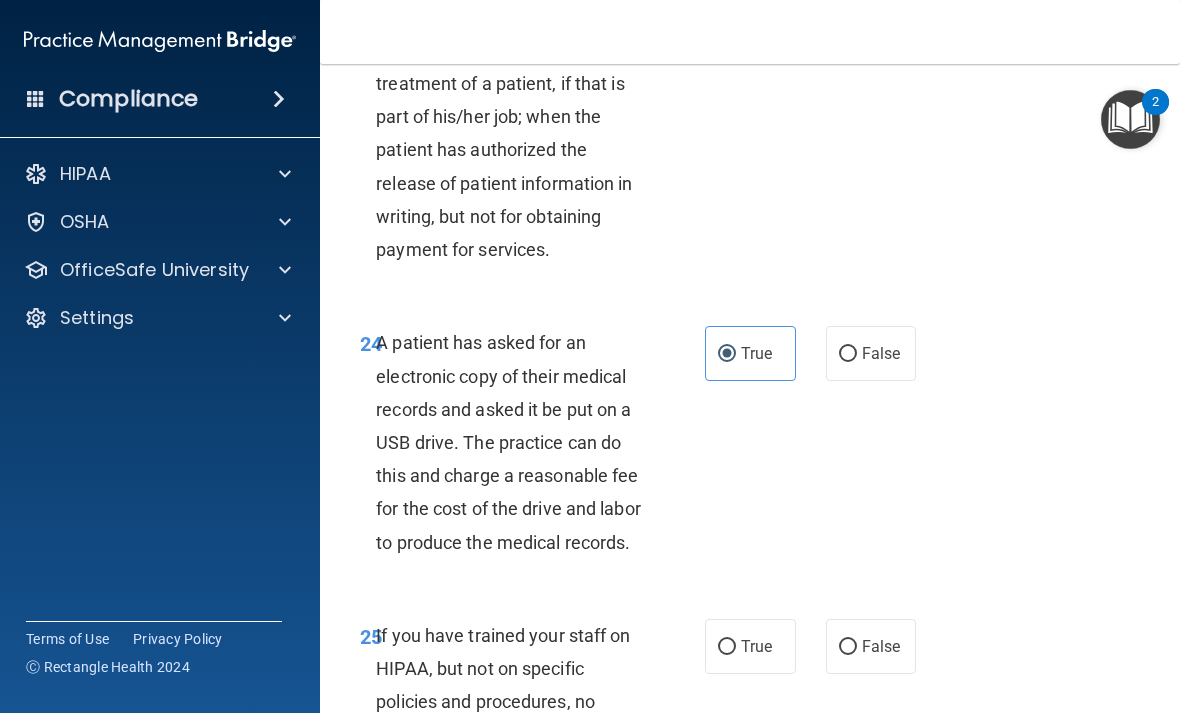 scroll, scrollTop: 5235, scrollLeft: 0, axis: vertical 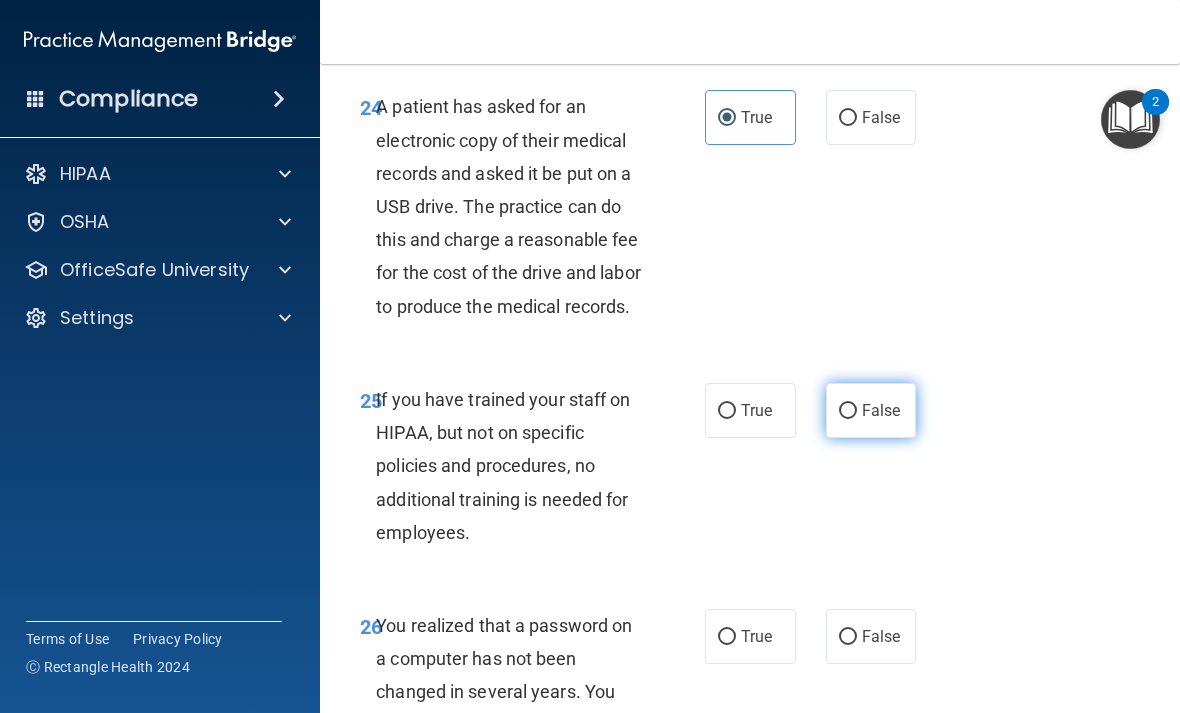 click on "False" at bounding box center (871, 410) 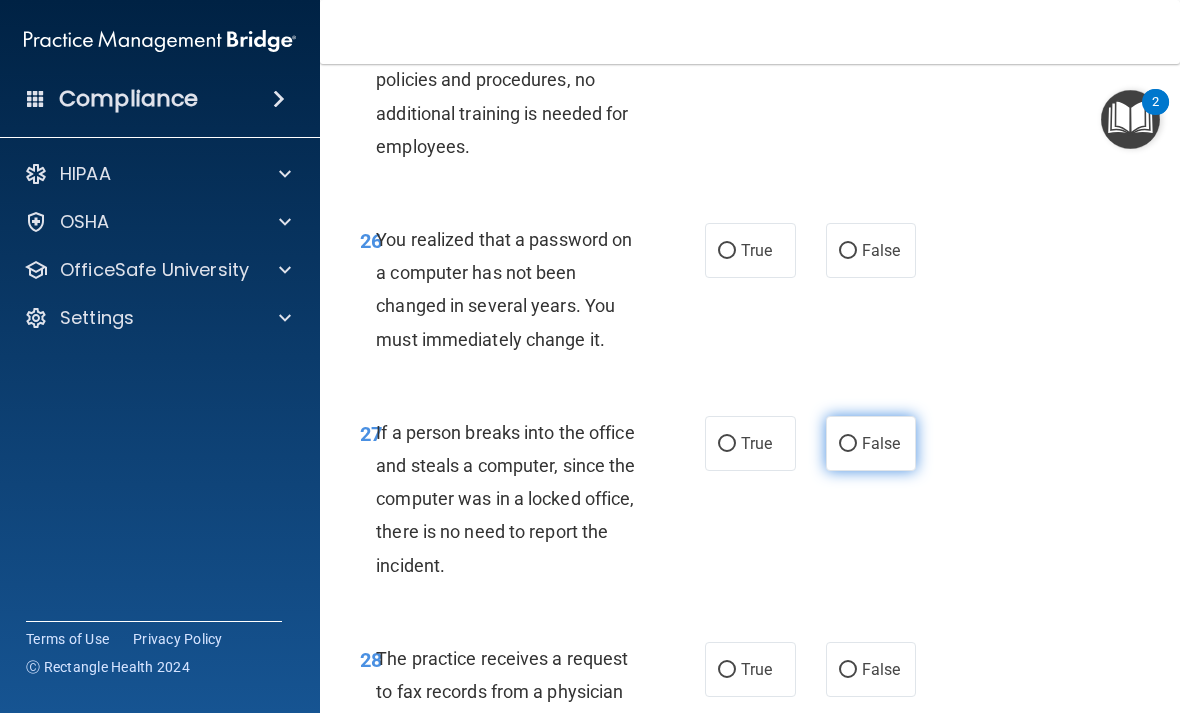 scroll, scrollTop: 5632, scrollLeft: 0, axis: vertical 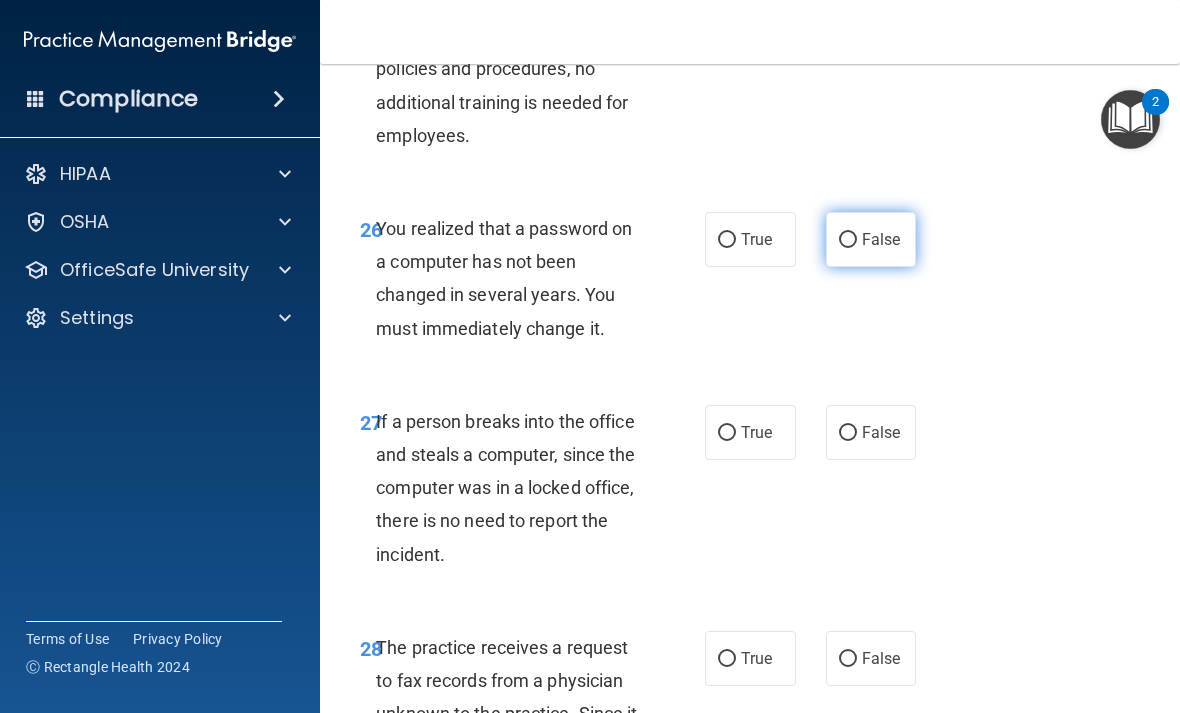 click on "False" at bounding box center (871, 239) 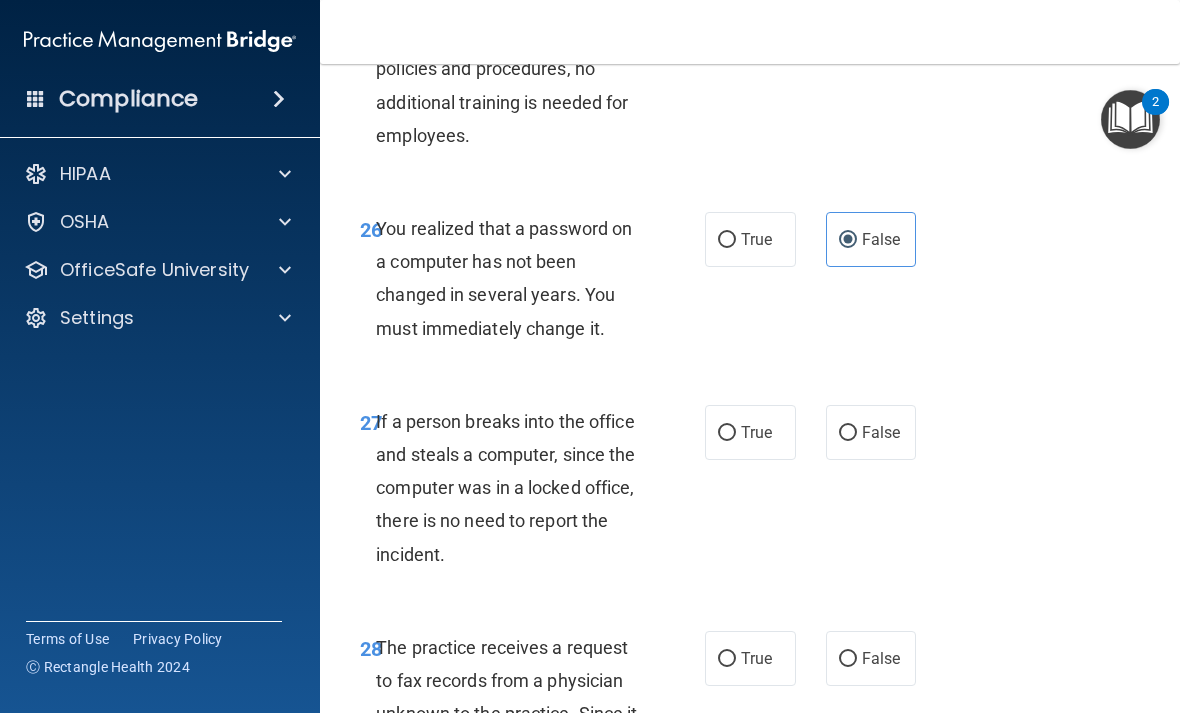 click on "27       If a person breaks into the office and steals a computer, since the computer was in a locked office, there is no need to report the incident.                 True           False" at bounding box center [750, 493] 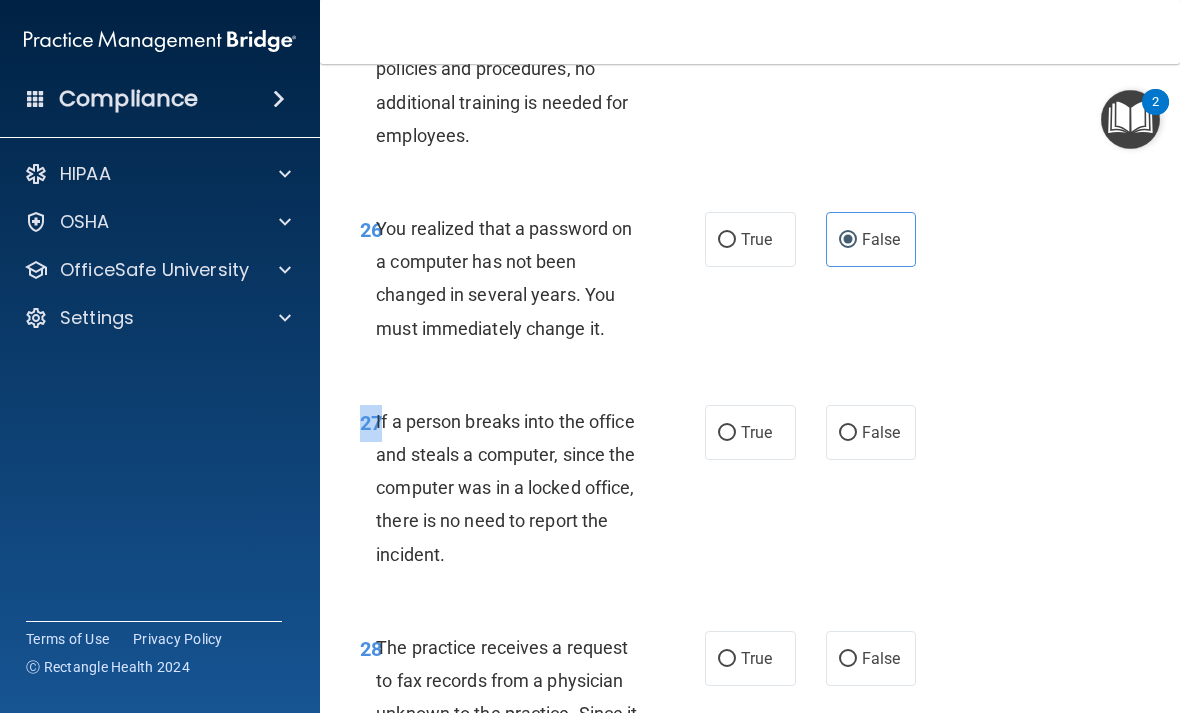 click on "27       If a person breaks into the office and steals a computer, since the computer was in a locked office, there is no need to report the incident.                 True           False" at bounding box center (750, 493) 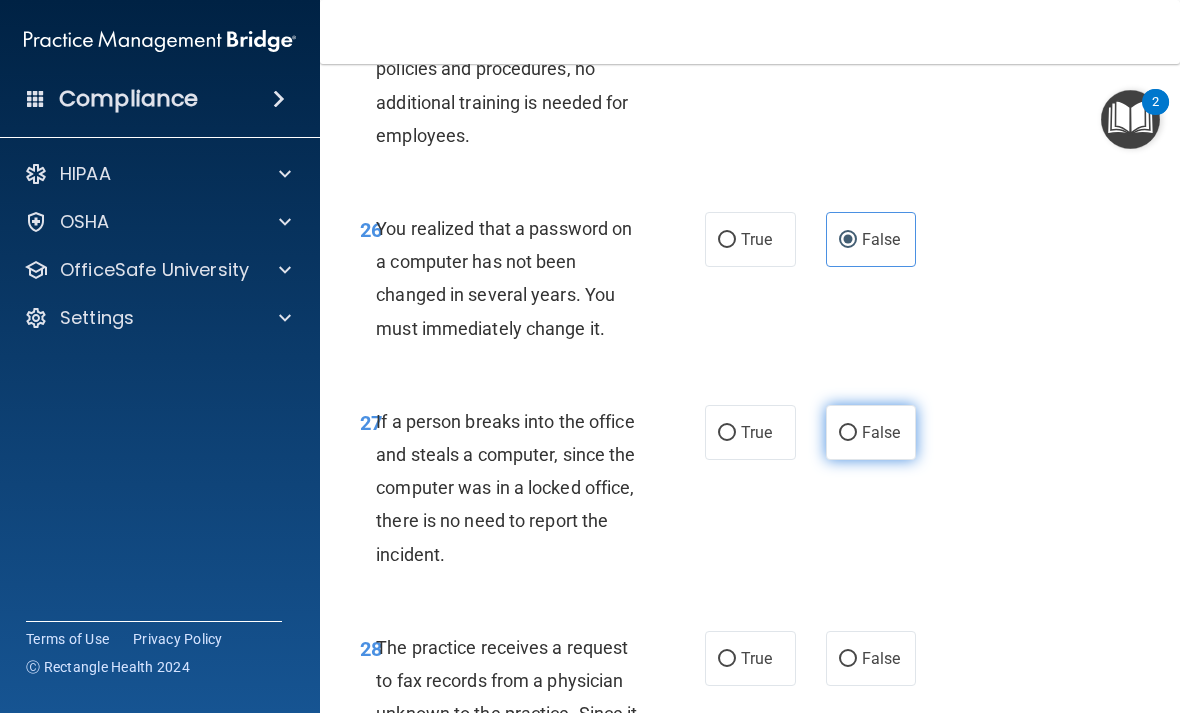 click on "False" at bounding box center [871, 432] 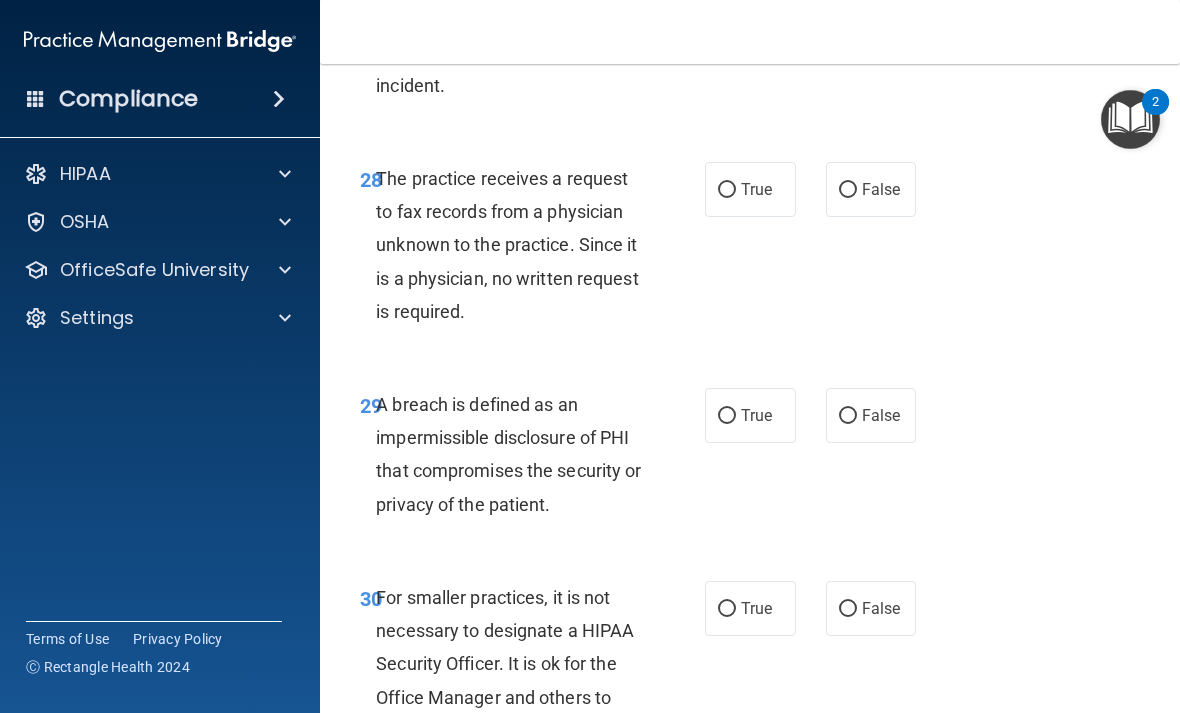 scroll, scrollTop: 6104, scrollLeft: 0, axis: vertical 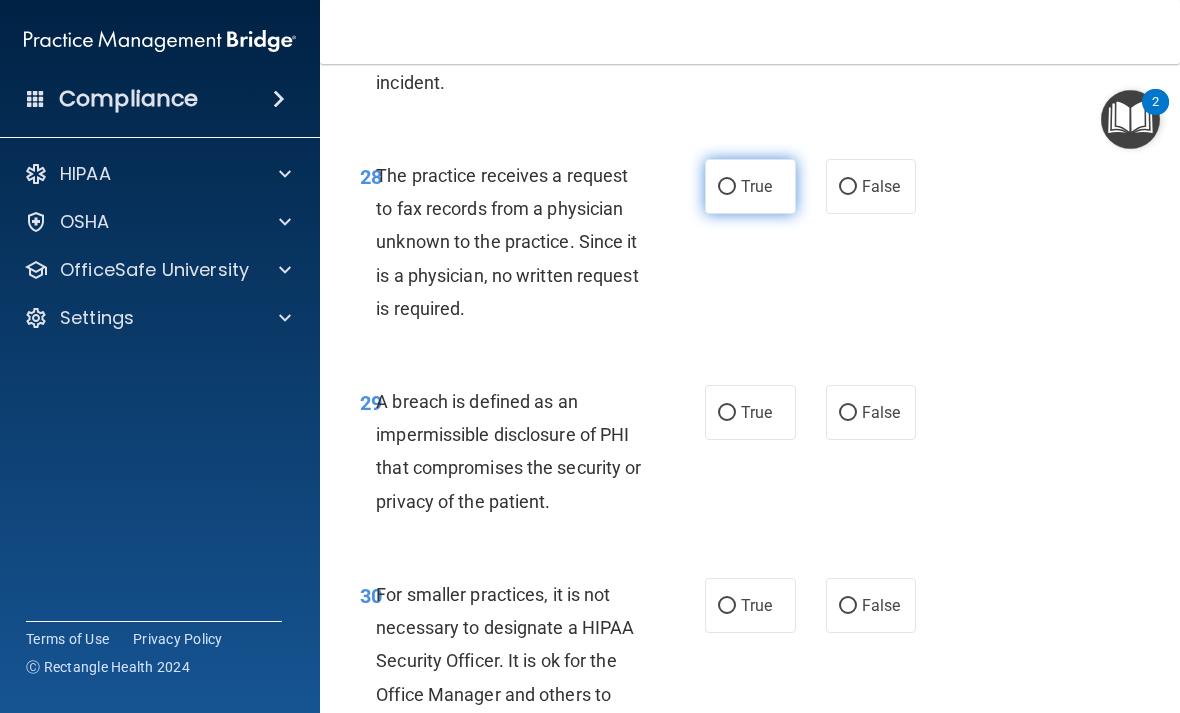 click on "True" at bounding box center (750, 186) 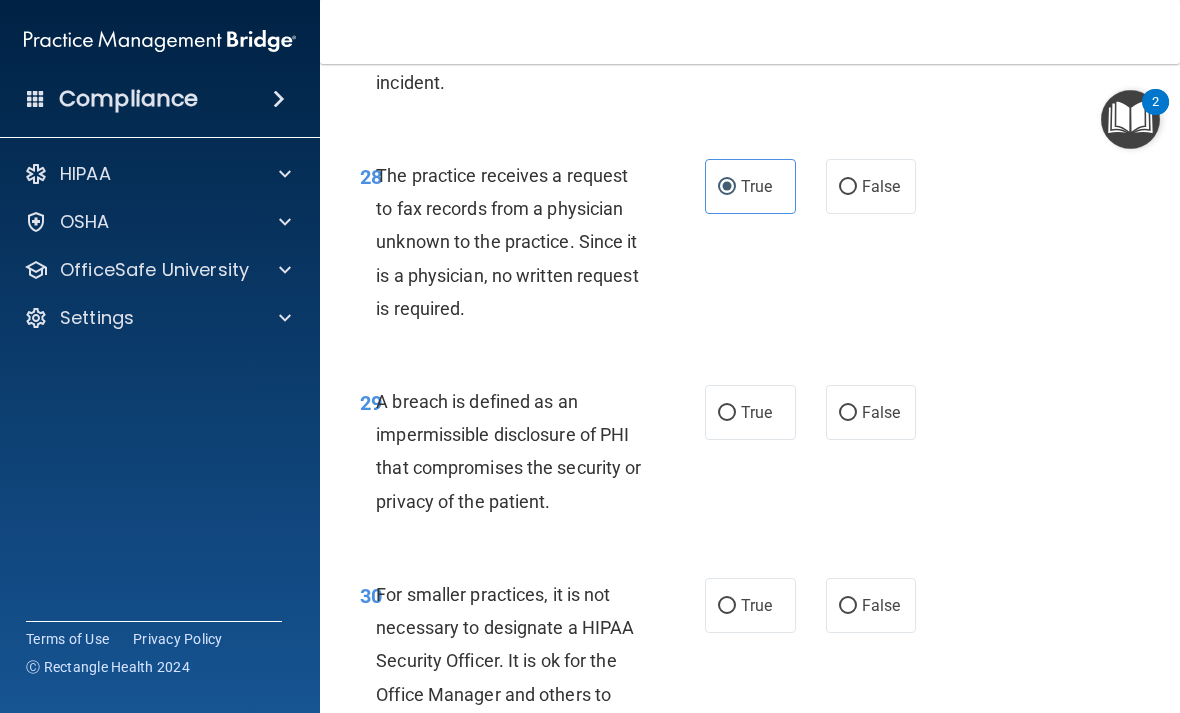 click on "29       A breach is defined as an impermissible disclosure of PHI that compromises the security or privacy of the patient.                 True           False" at bounding box center [750, 456] 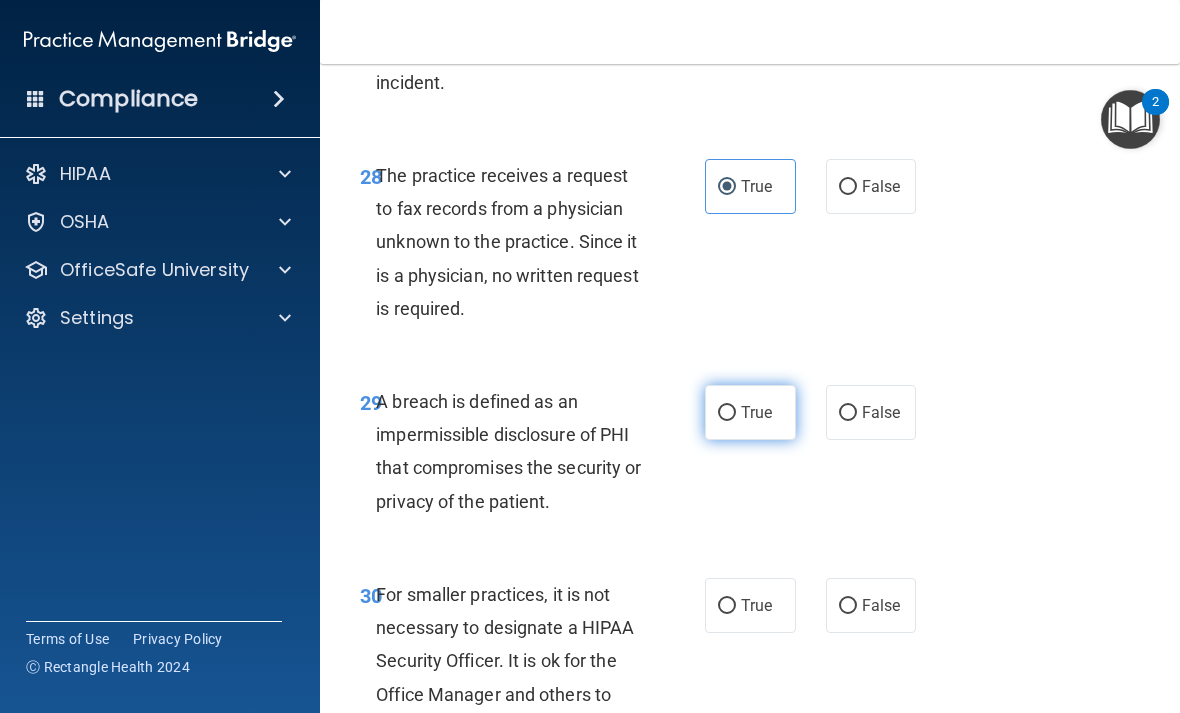 click on "True" at bounding box center (756, 412) 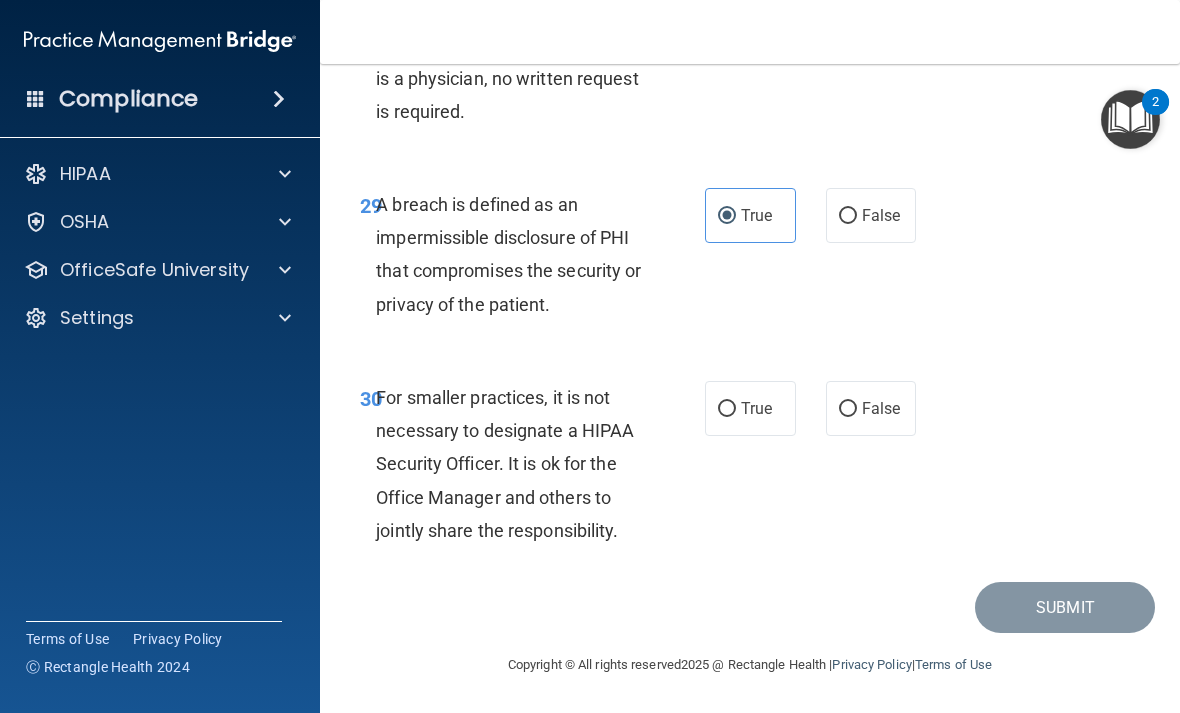 scroll, scrollTop: 6333, scrollLeft: 0, axis: vertical 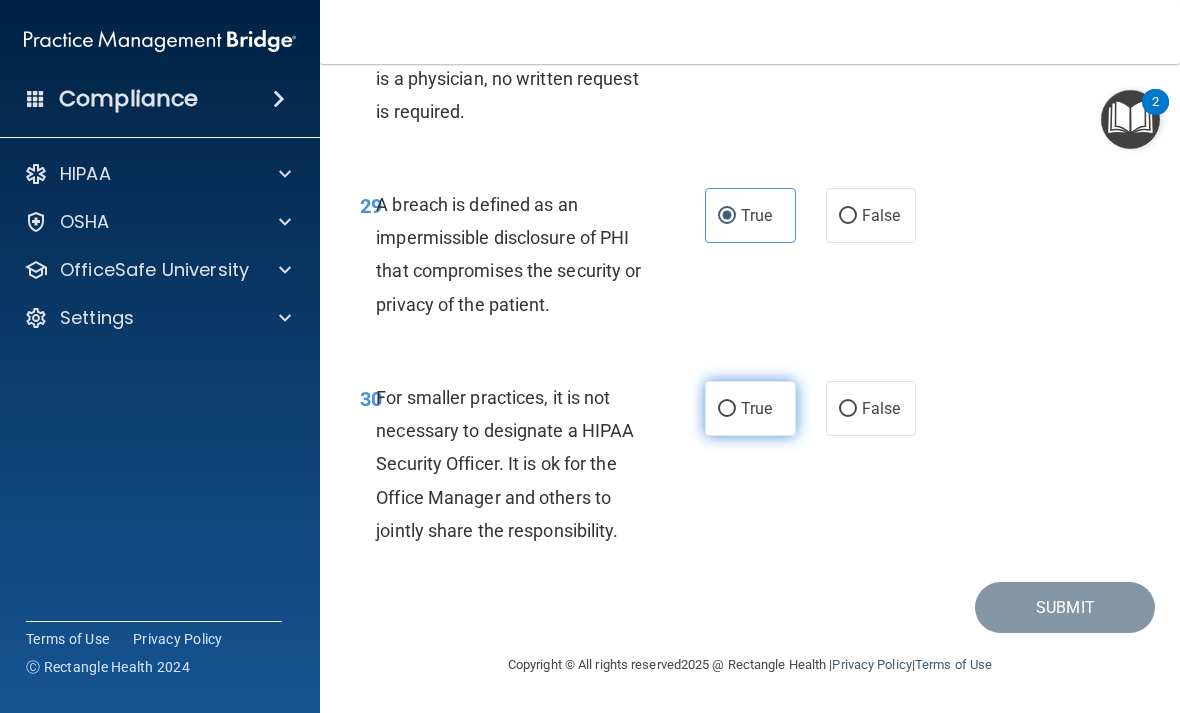 click on "True" at bounding box center (756, 408) 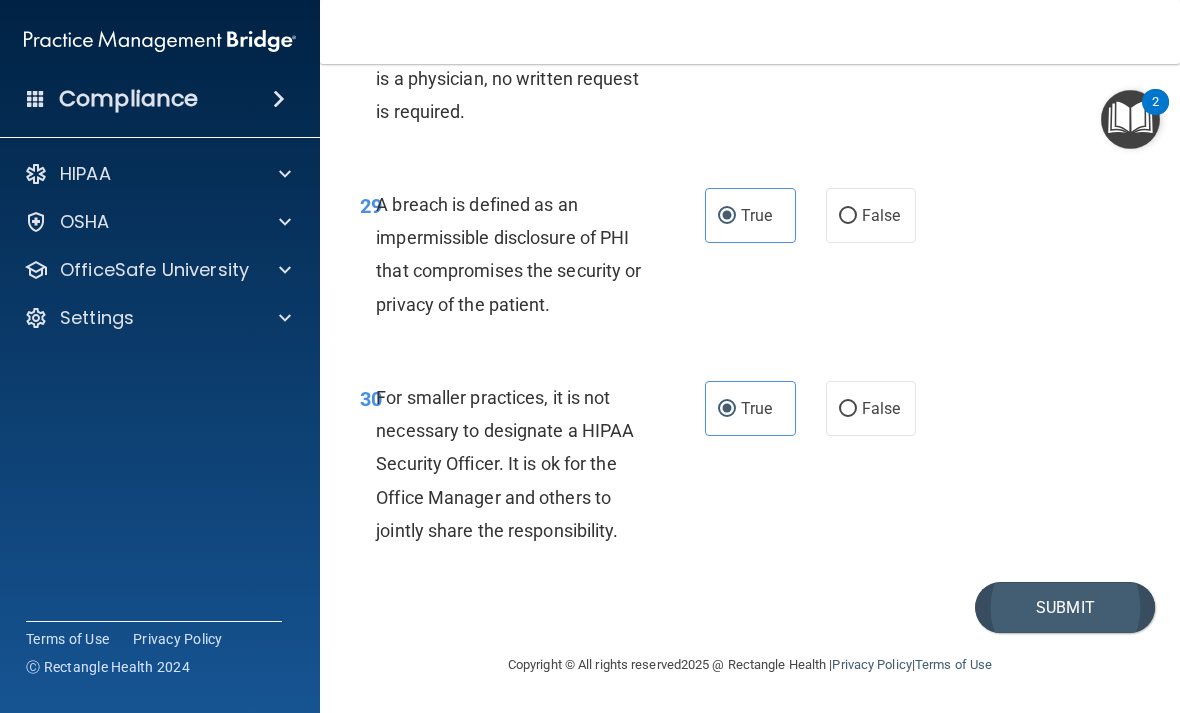 click on "Submit" at bounding box center (1065, 607) 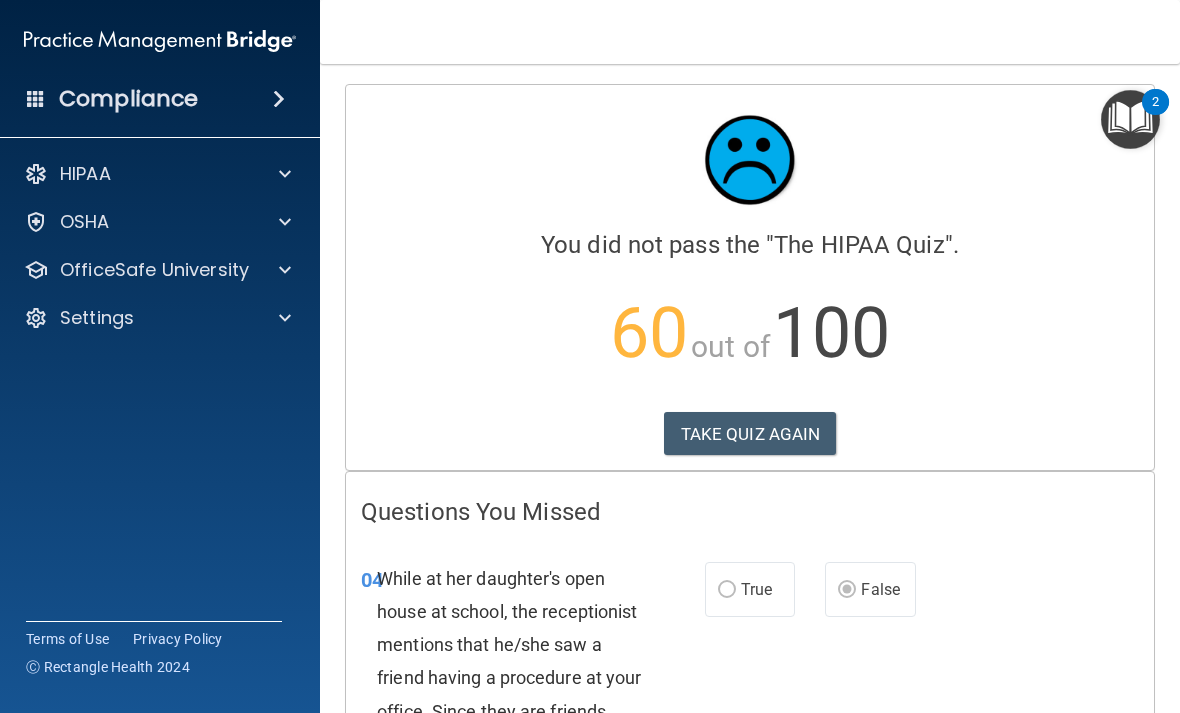 scroll, scrollTop: 0, scrollLeft: 0, axis: both 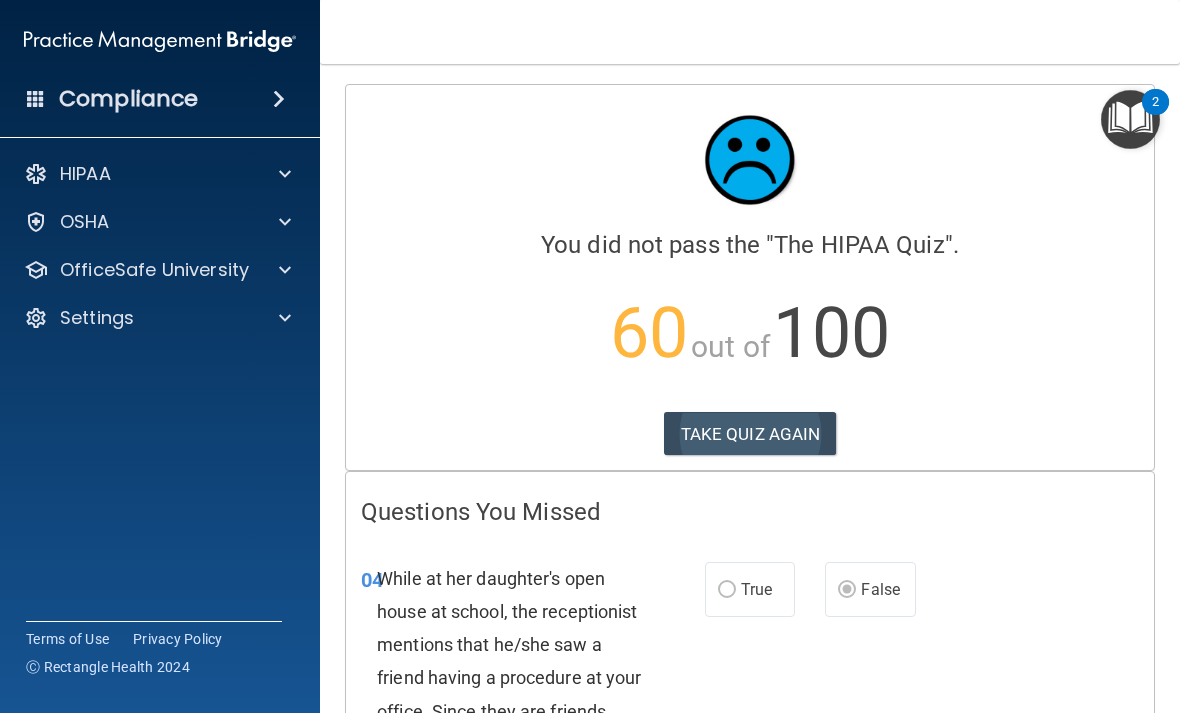 click on "TAKE QUIZ AGAIN" at bounding box center [750, 434] 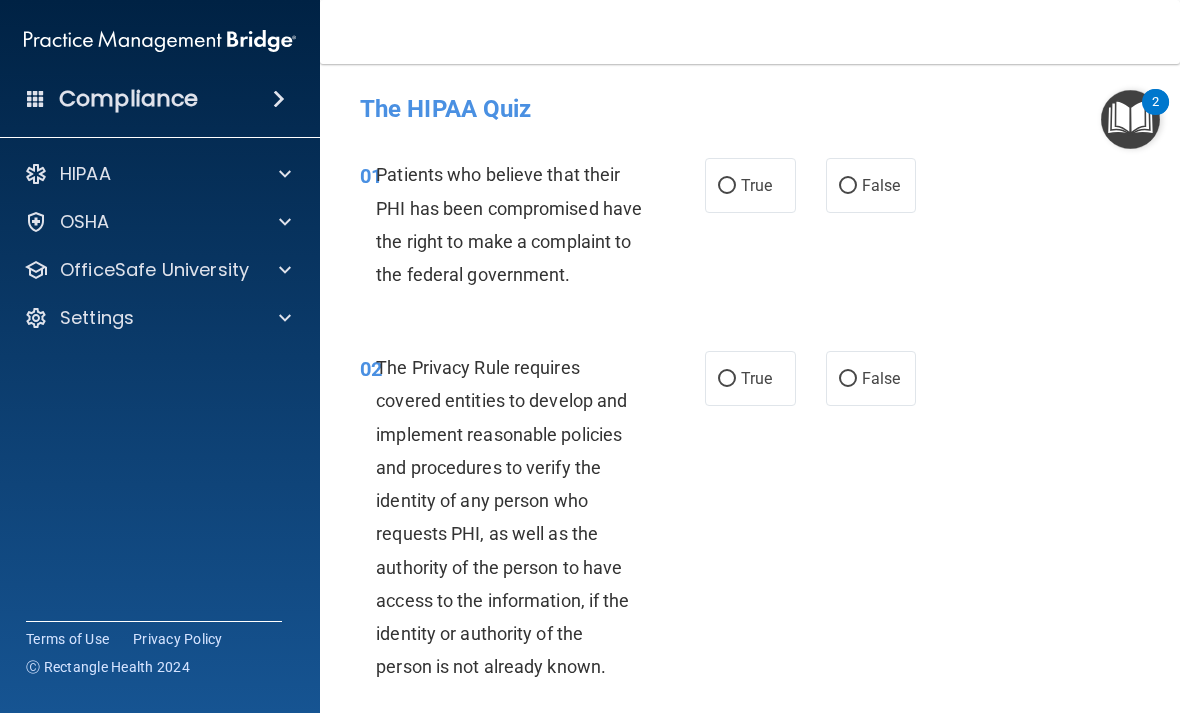 scroll, scrollTop: 0, scrollLeft: 0, axis: both 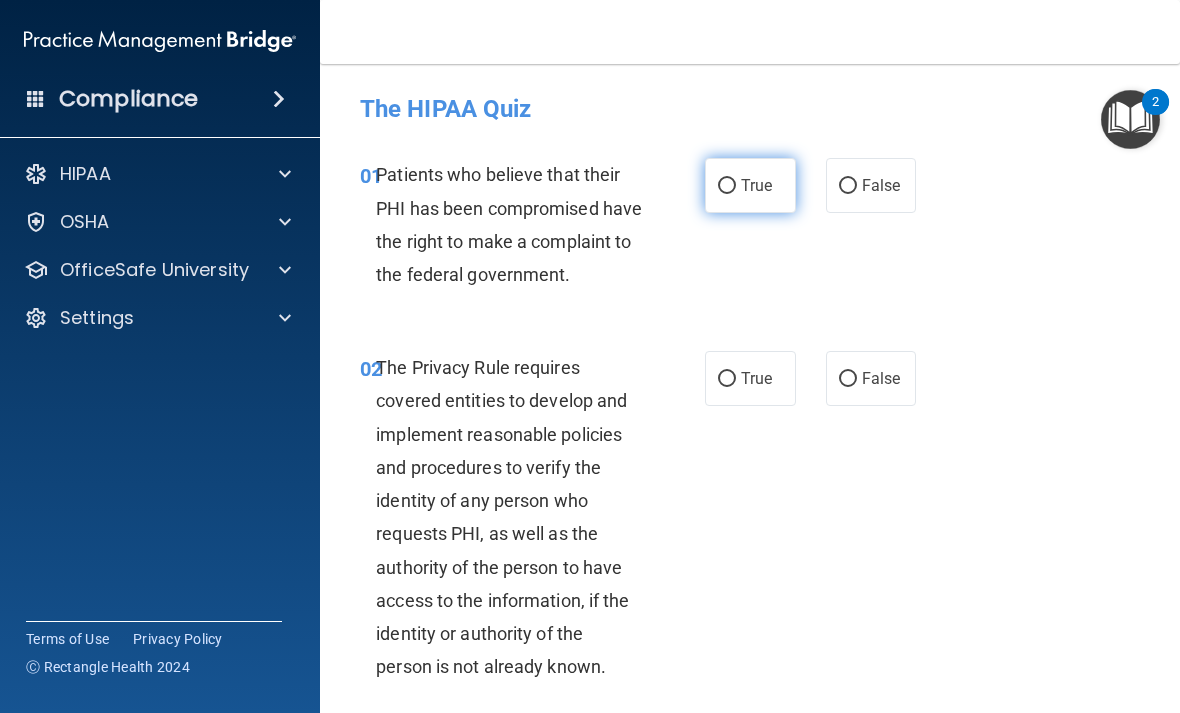 click on "True" at bounding box center (750, 185) 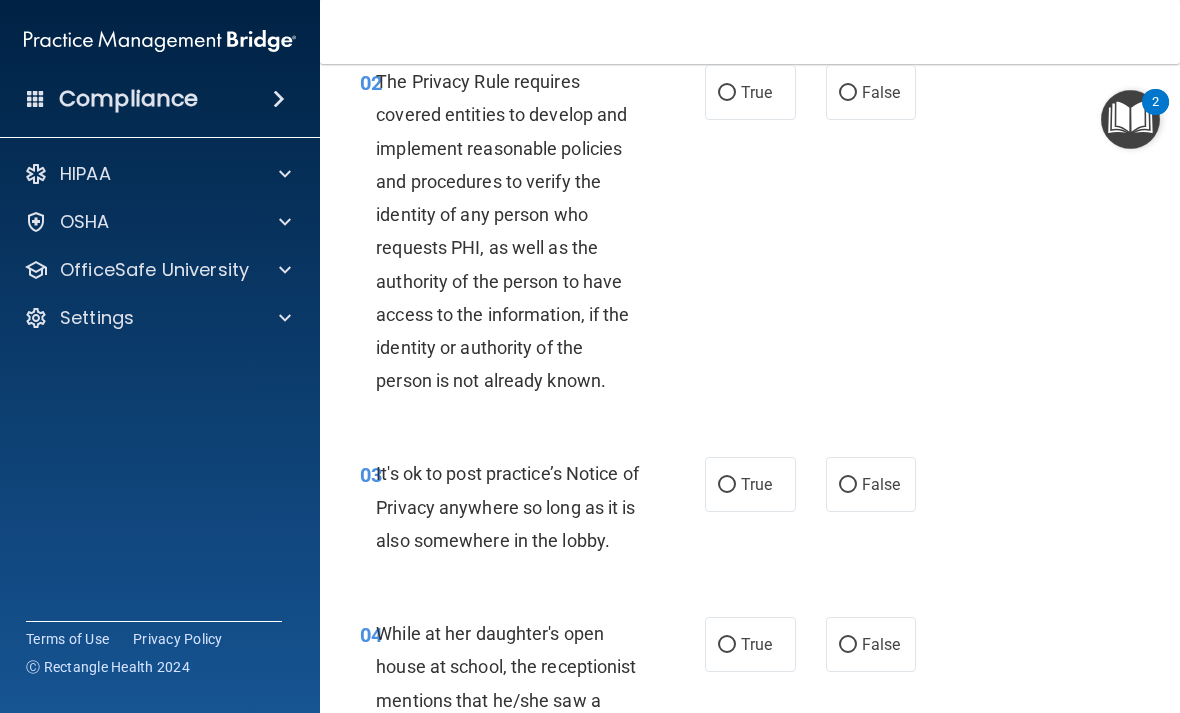 scroll, scrollTop: 298, scrollLeft: 0, axis: vertical 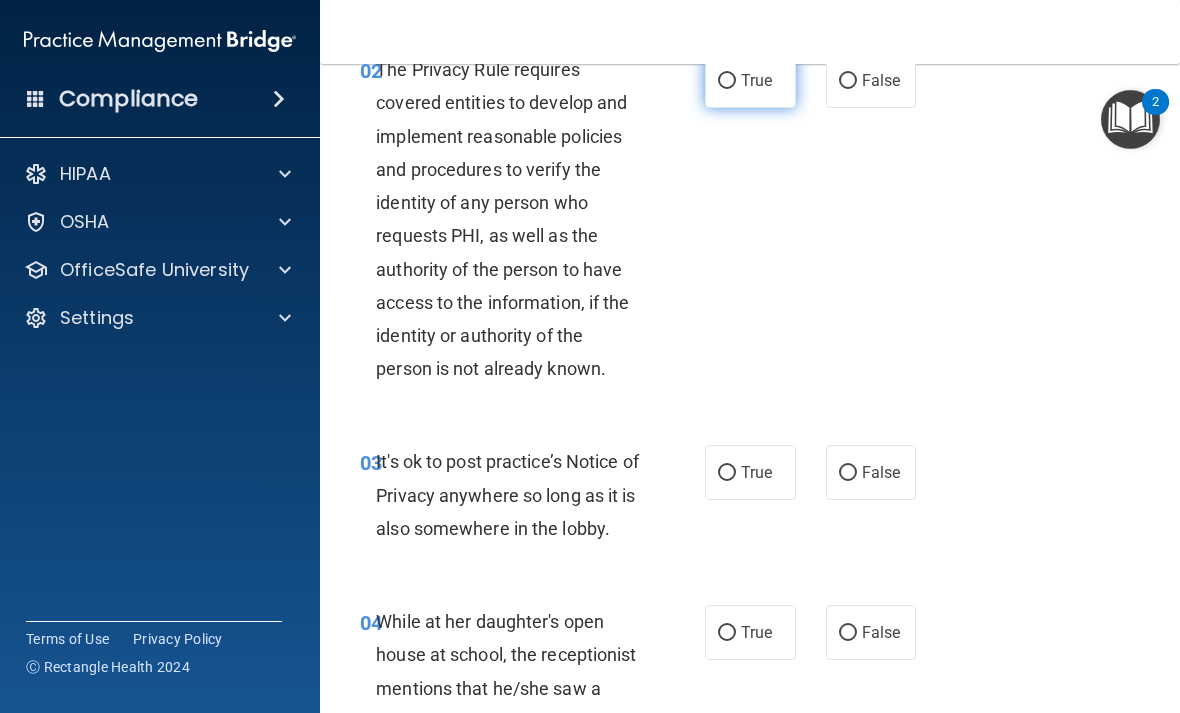 click on "True" at bounding box center (750, 80) 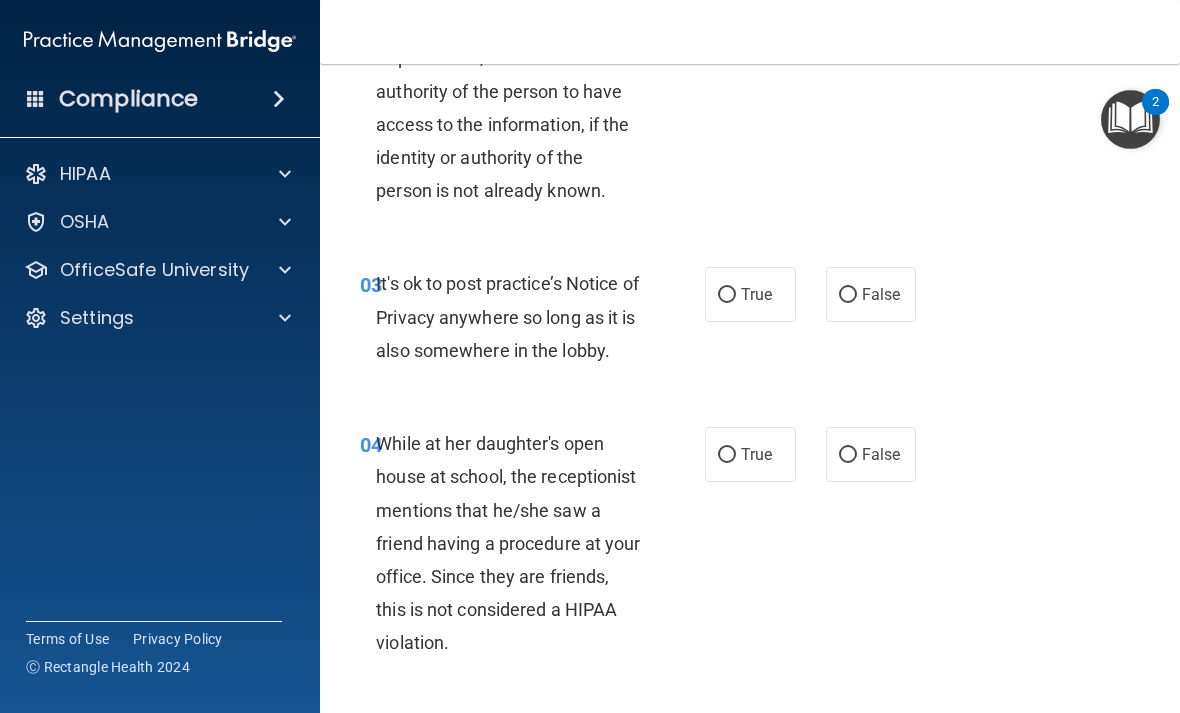 scroll, scrollTop: 479, scrollLeft: 0, axis: vertical 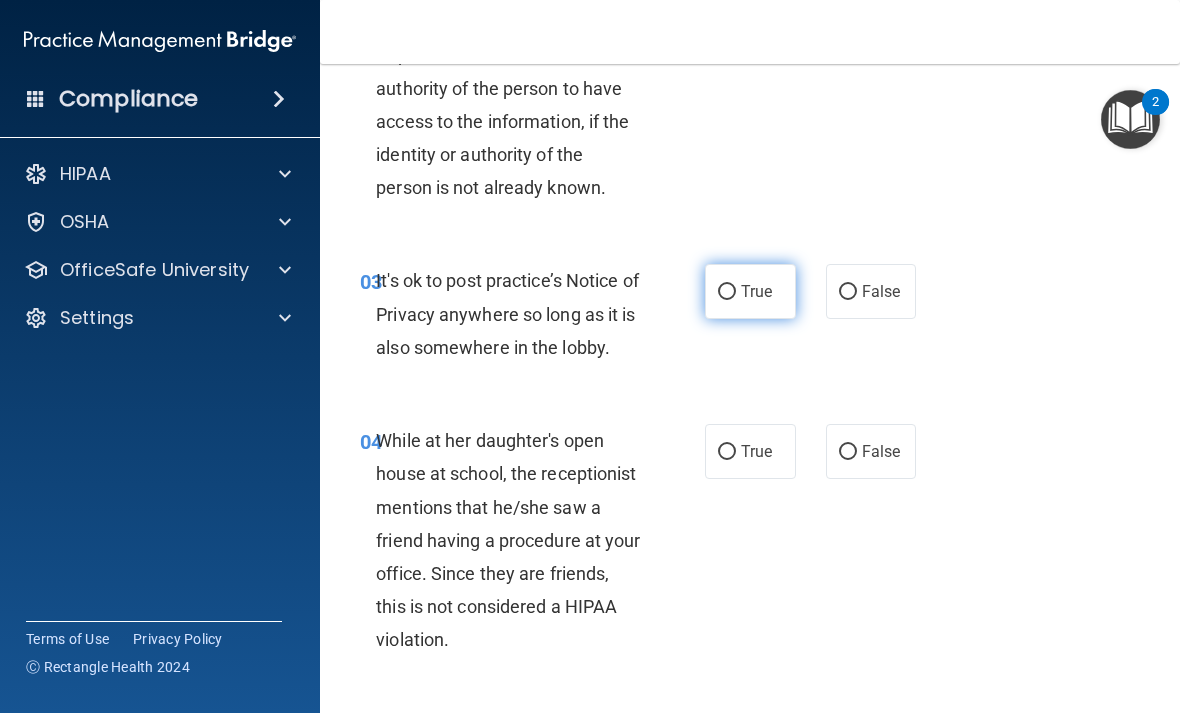 click on "True" at bounding box center [756, 291] 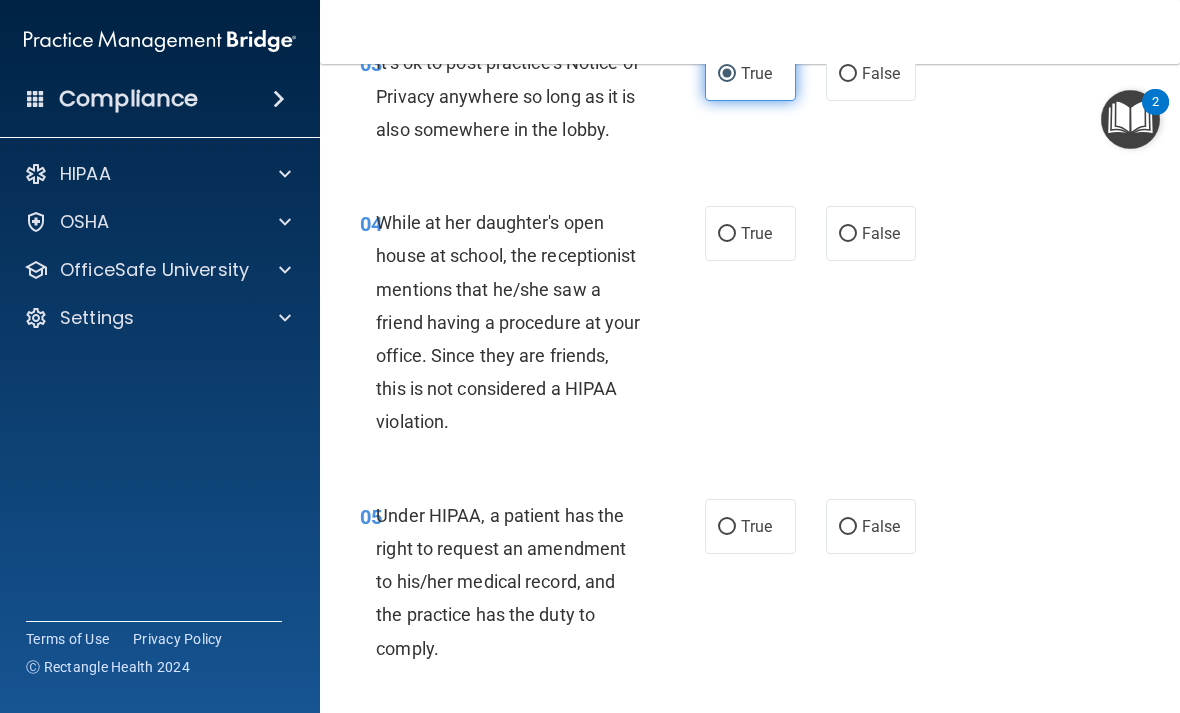 scroll, scrollTop: 698, scrollLeft: 0, axis: vertical 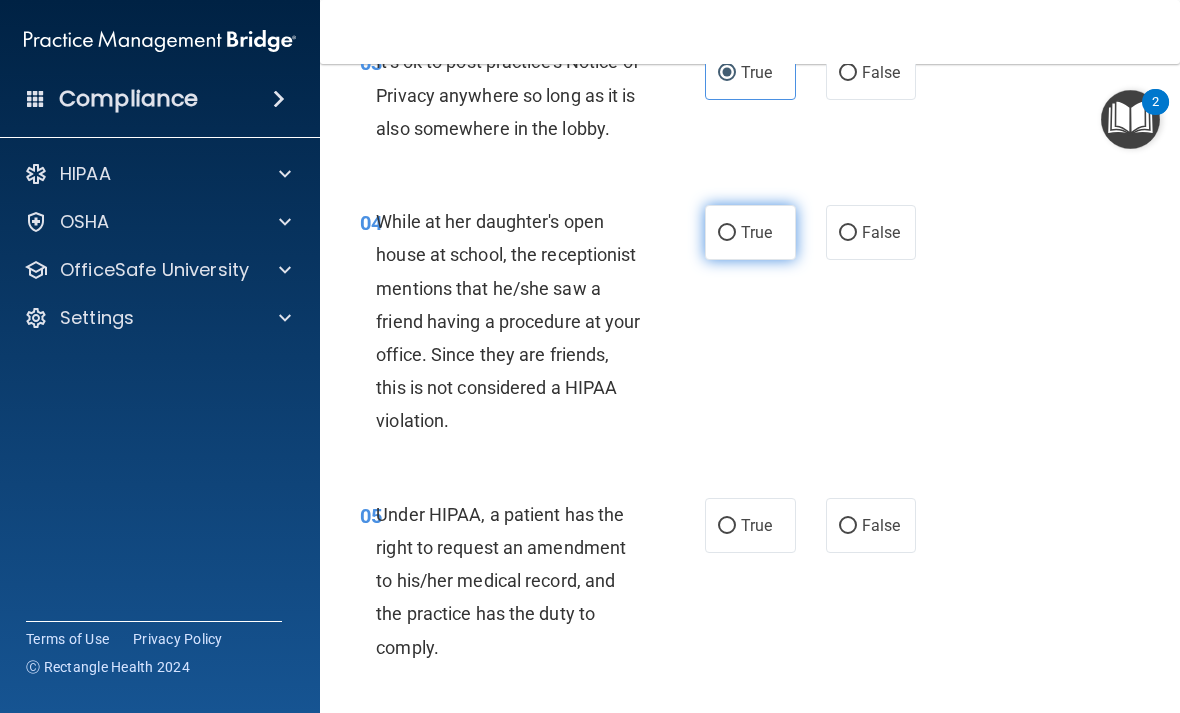click on "True" at bounding box center [756, 232] 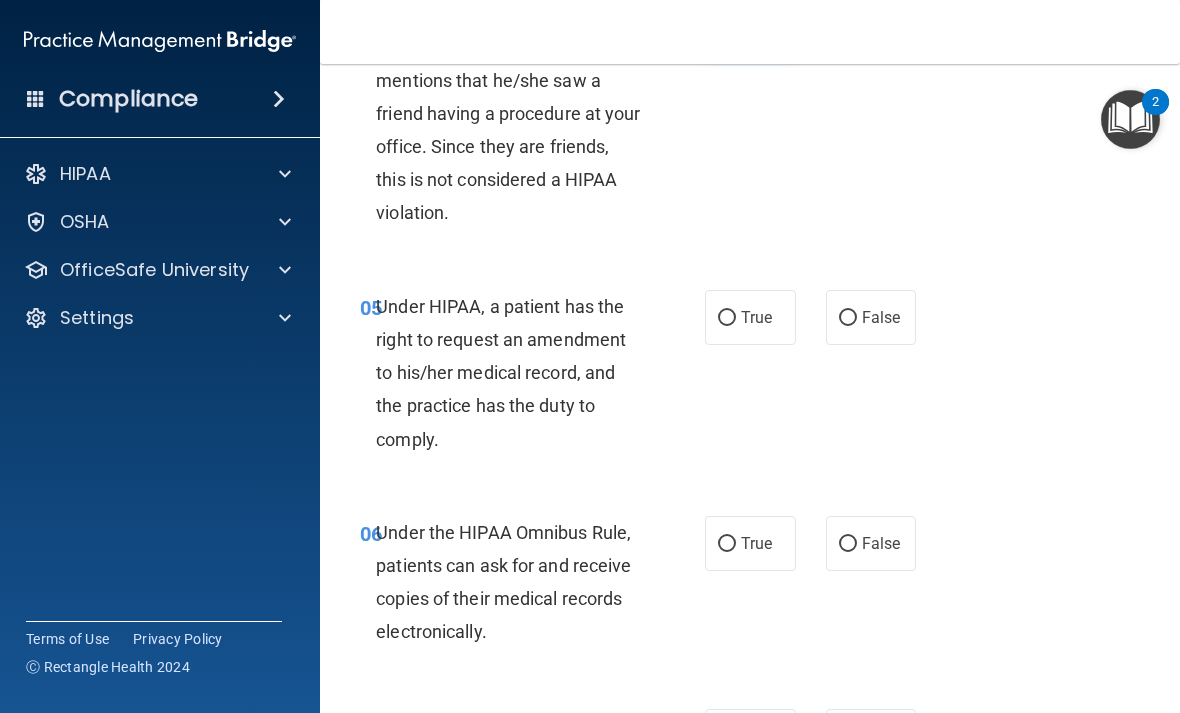 scroll, scrollTop: 907, scrollLeft: 0, axis: vertical 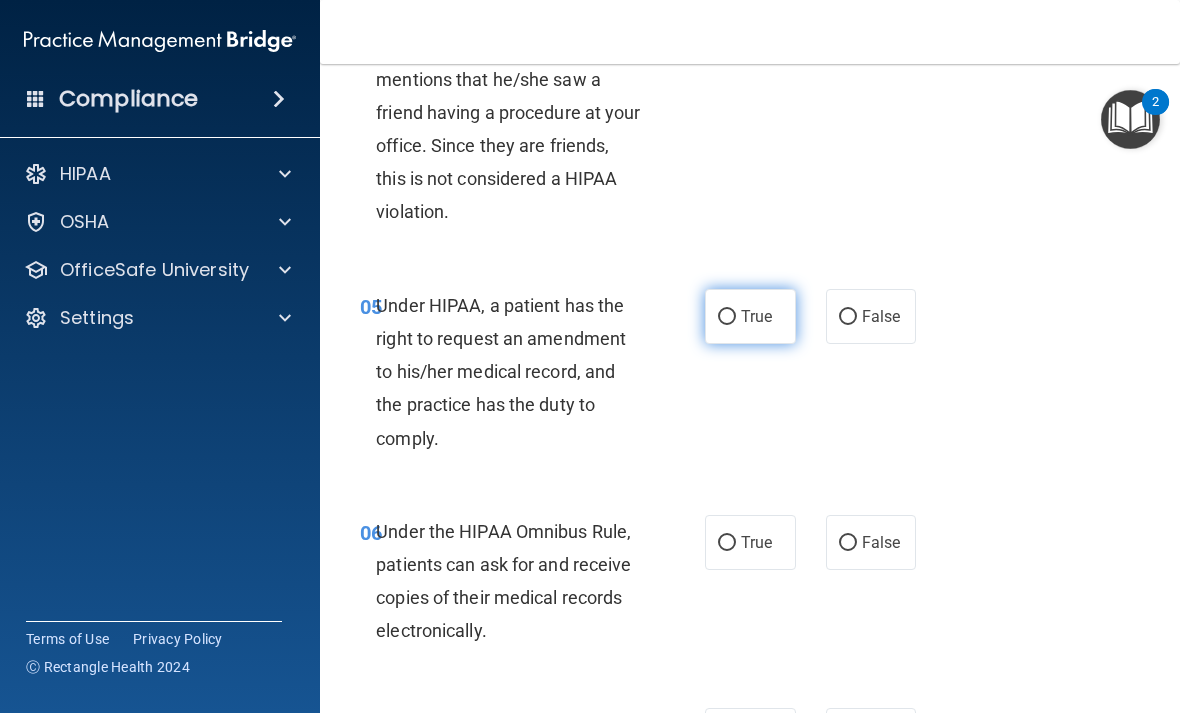 click on "True" at bounding box center (750, 316) 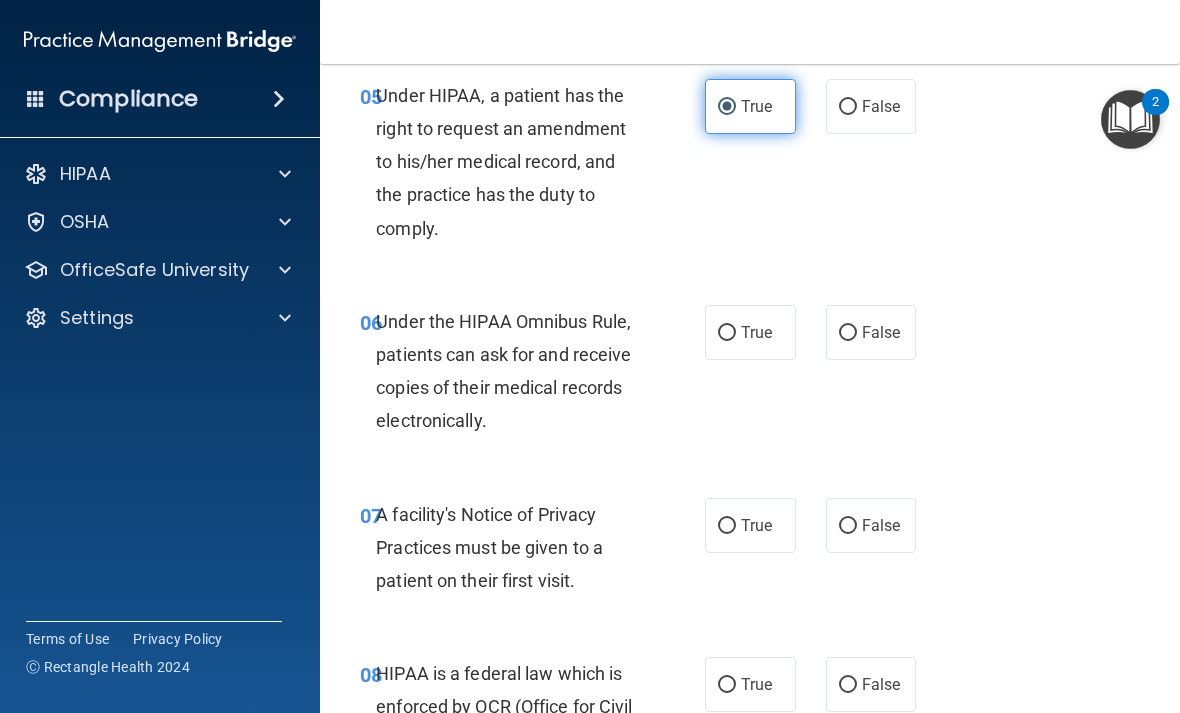 scroll, scrollTop: 1121, scrollLeft: 0, axis: vertical 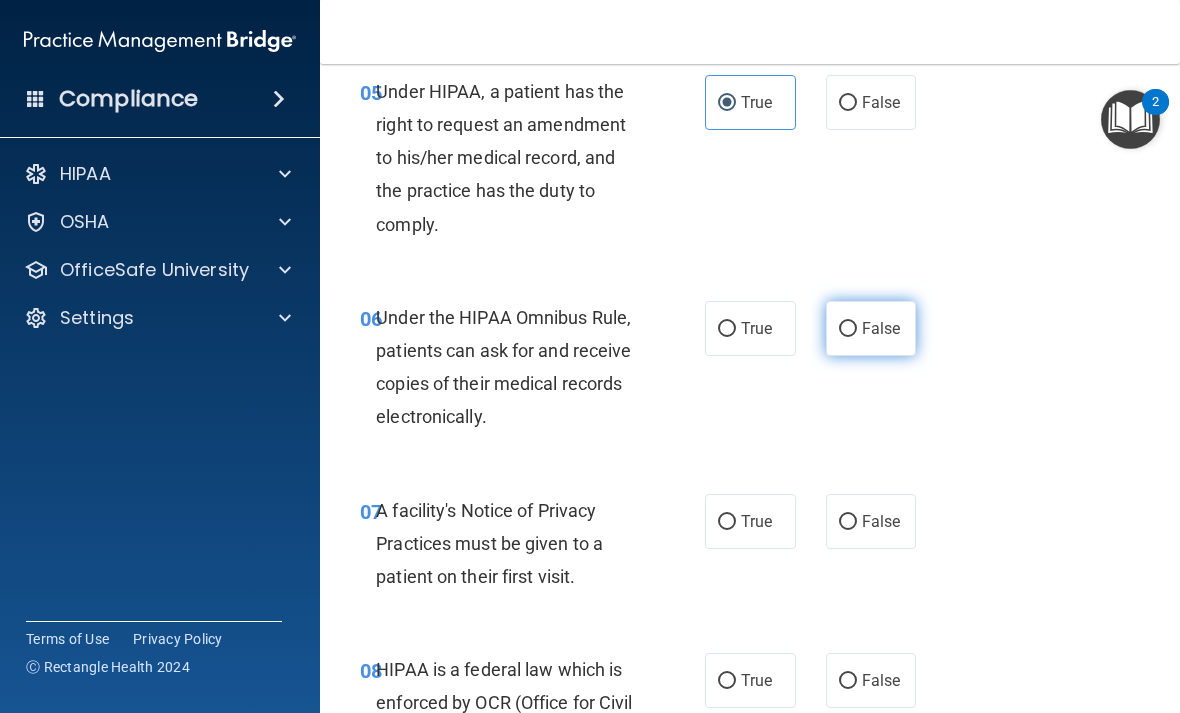 click on "False" at bounding box center (881, 328) 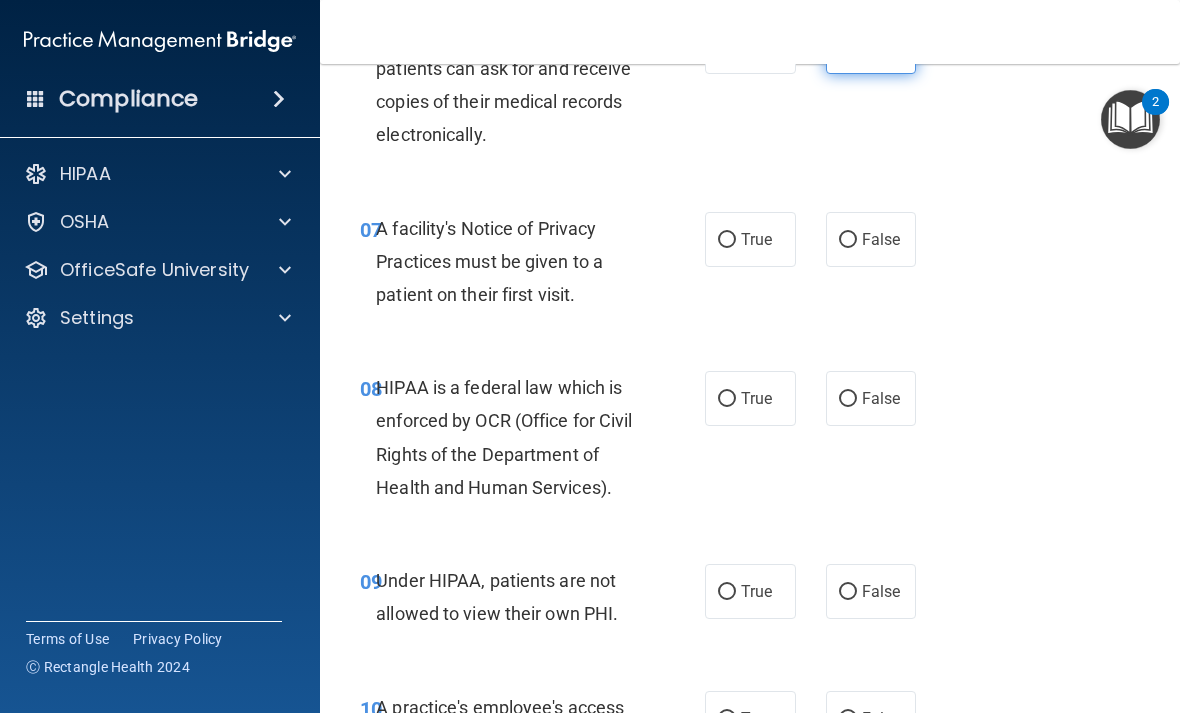 scroll, scrollTop: 1404, scrollLeft: 0, axis: vertical 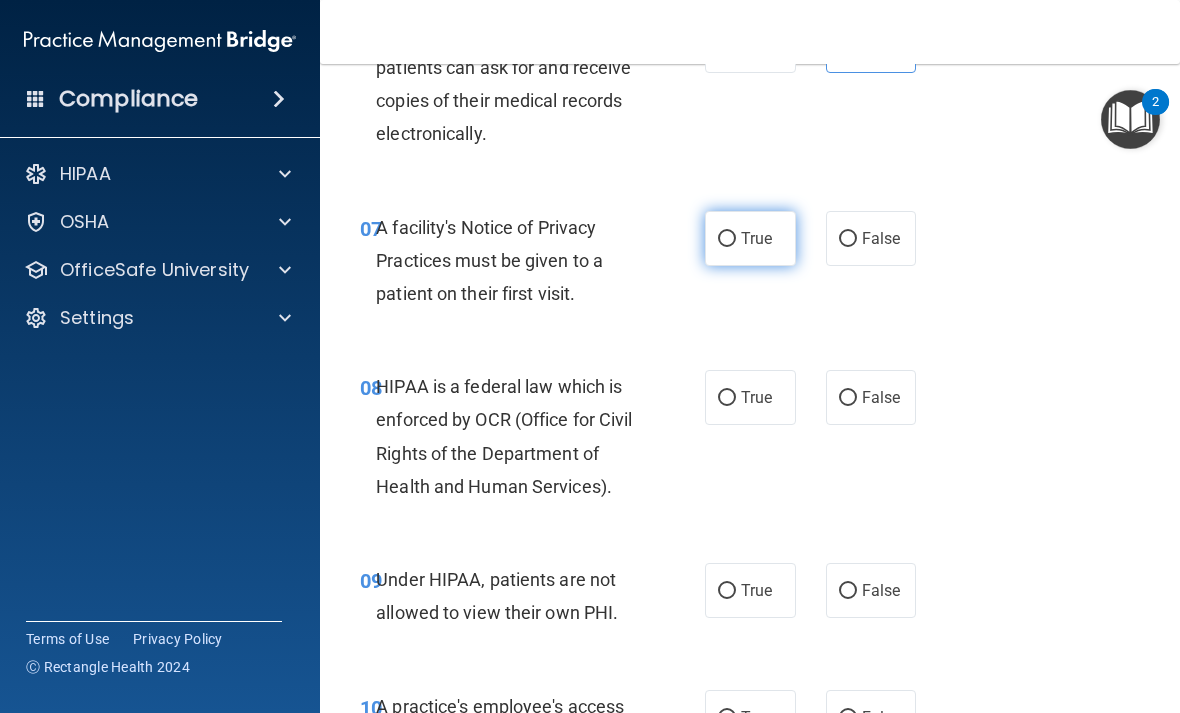 click on "True" at bounding box center (756, 238) 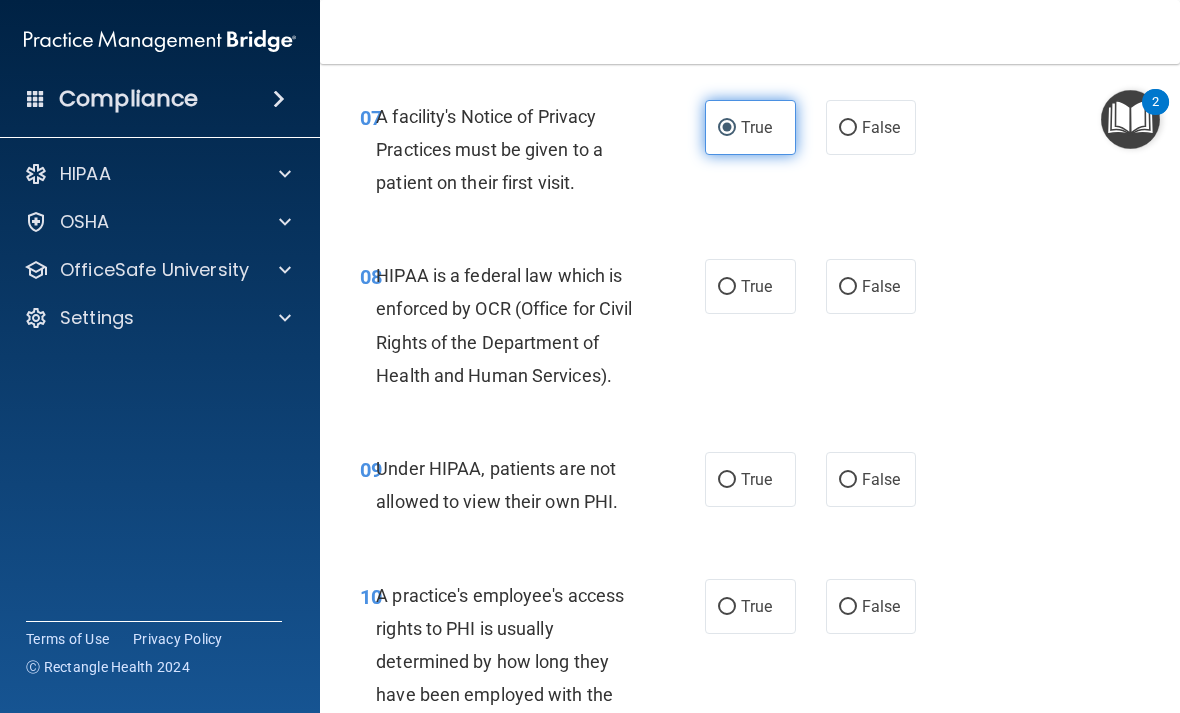scroll, scrollTop: 1518, scrollLeft: 0, axis: vertical 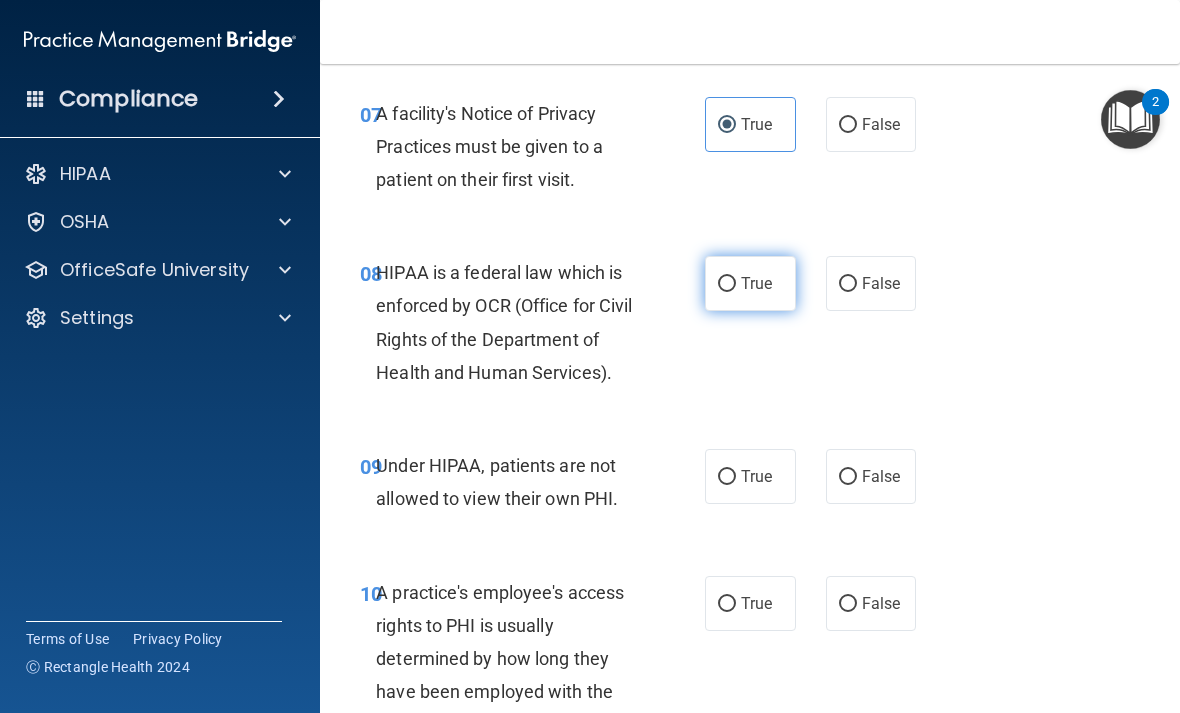 click on "True" at bounding box center (727, 284) 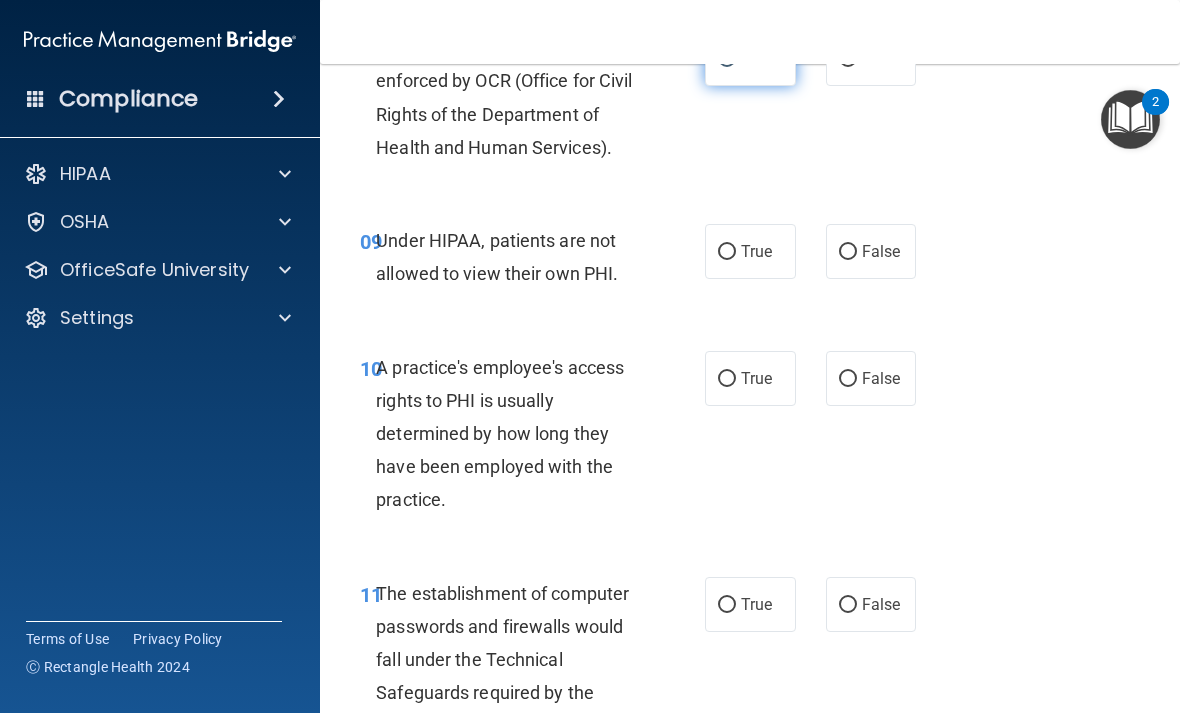 scroll, scrollTop: 1745, scrollLeft: 0, axis: vertical 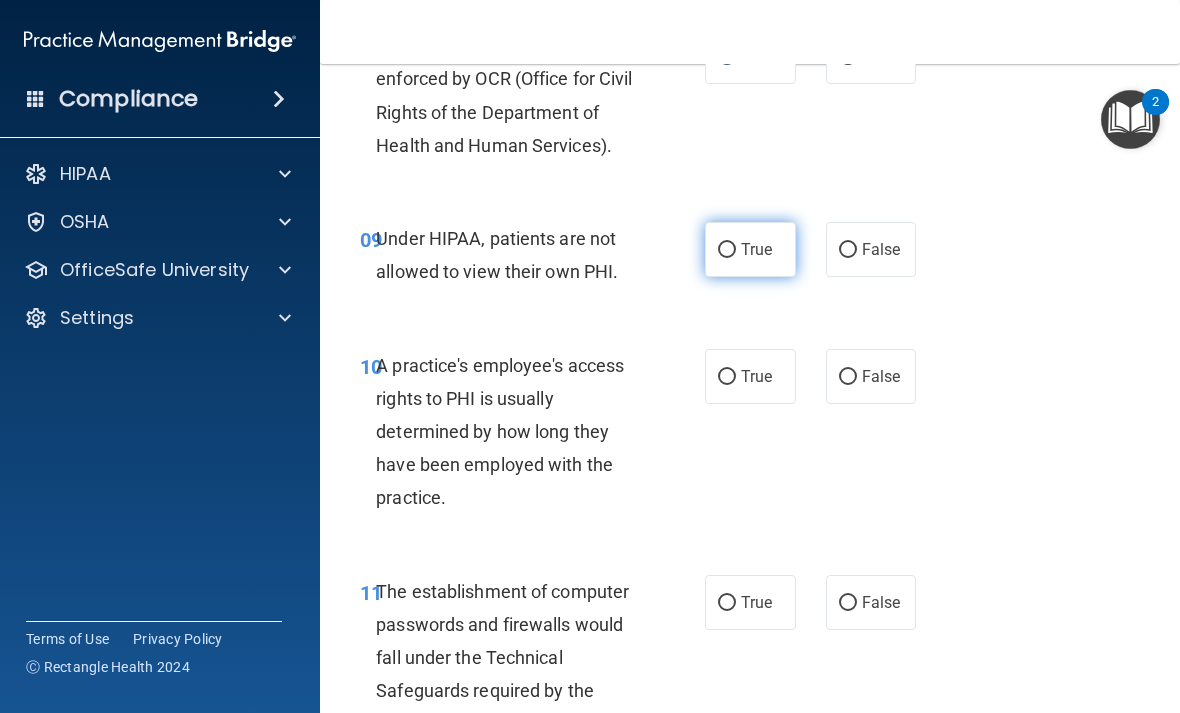 click on "True" at bounding box center [750, 249] 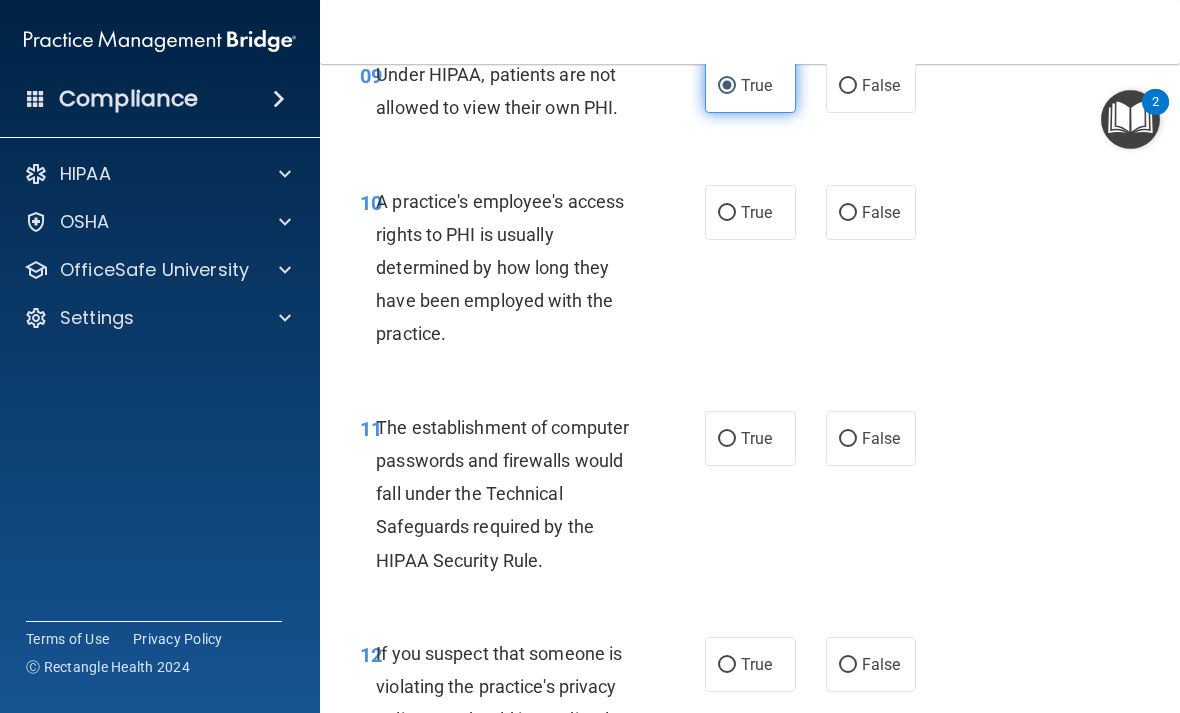 scroll, scrollTop: 1910, scrollLeft: 0, axis: vertical 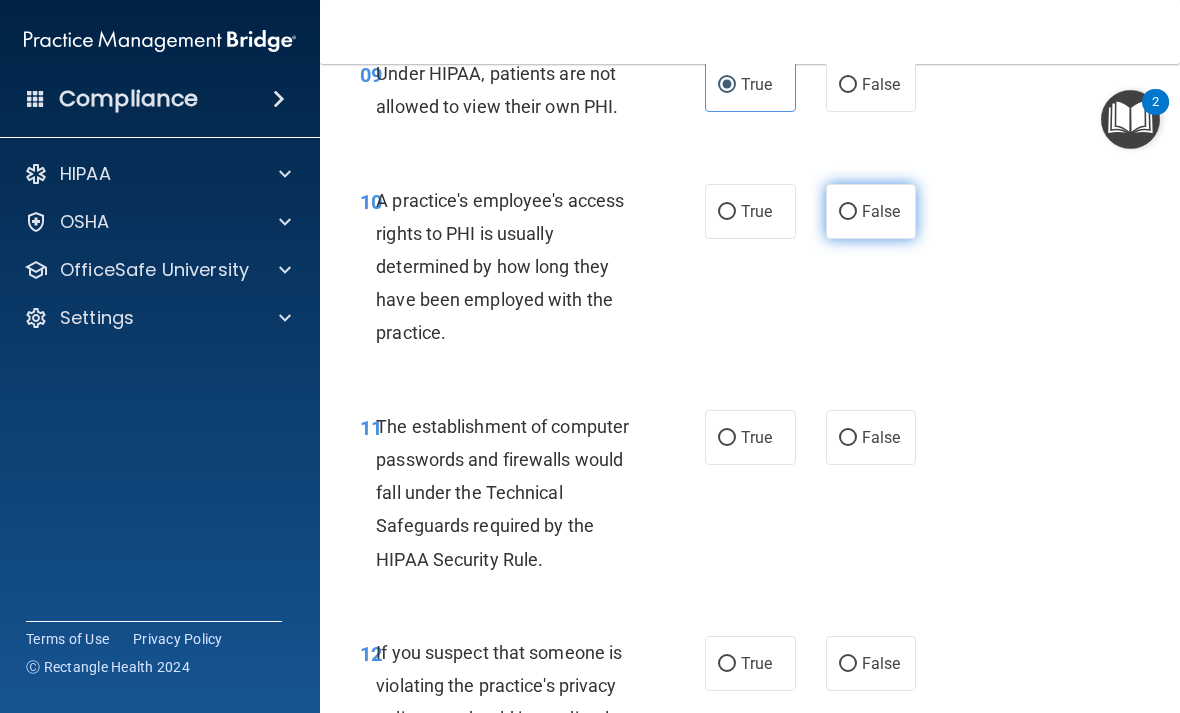 click on "False" at bounding box center [871, 211] 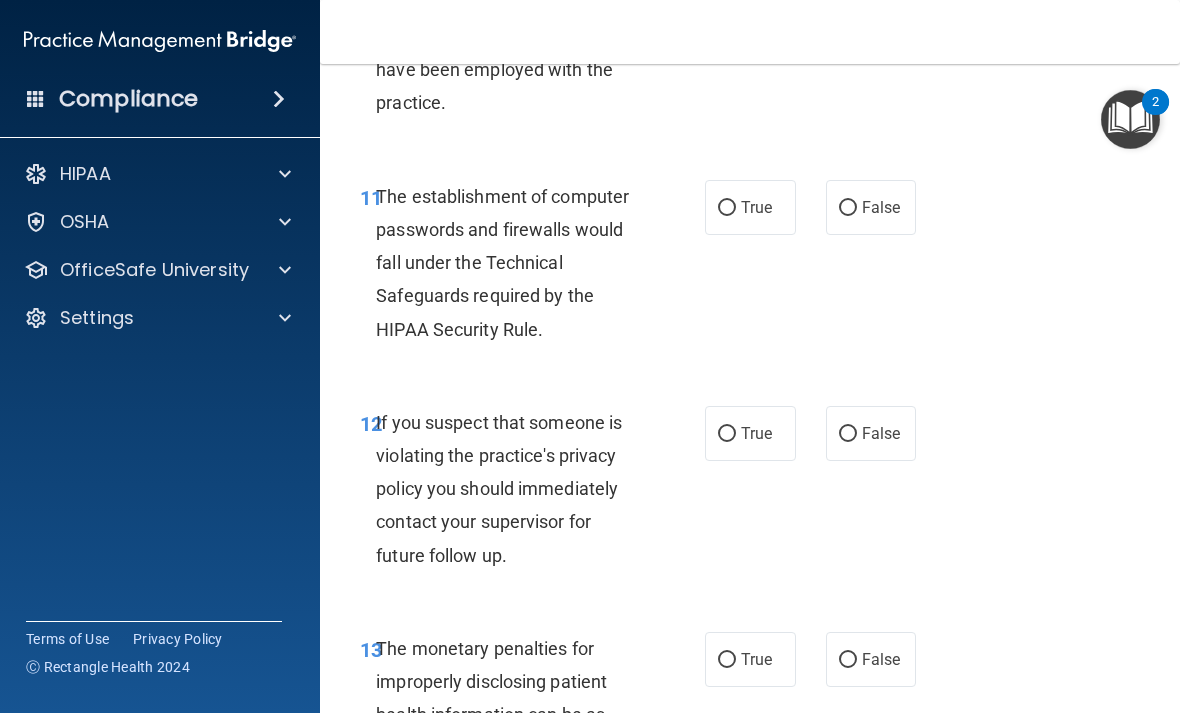 scroll, scrollTop: 2142, scrollLeft: 0, axis: vertical 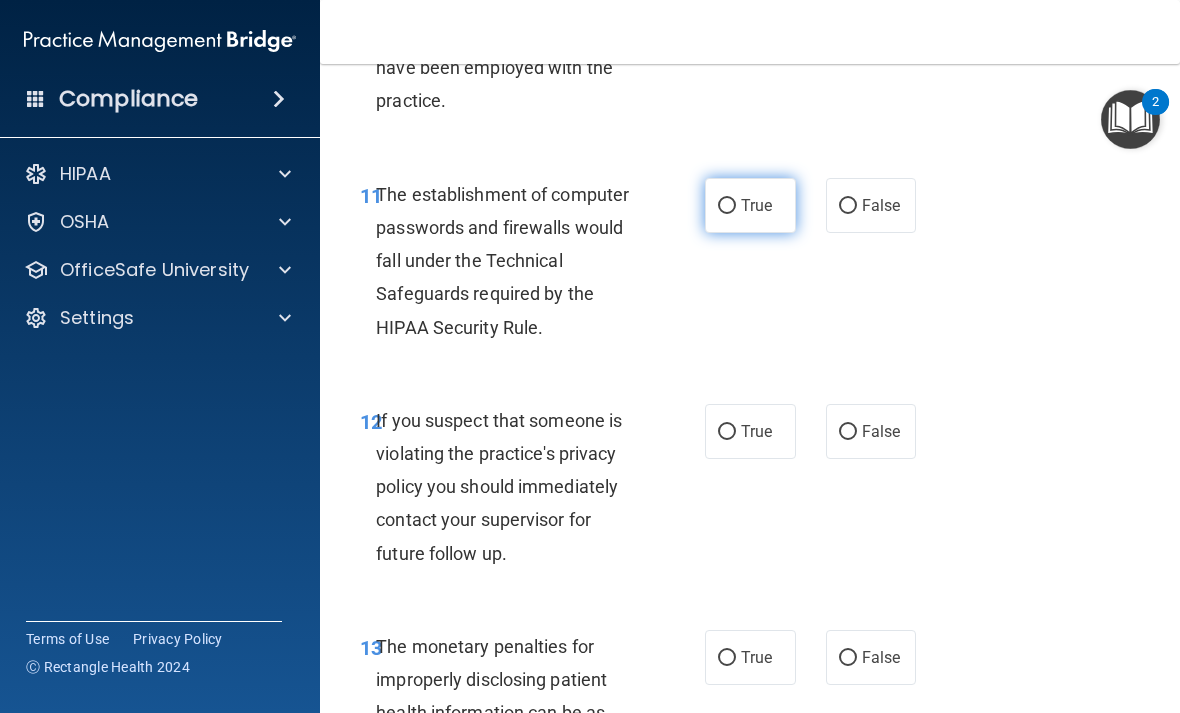 click on "True" at bounding box center [756, 205] 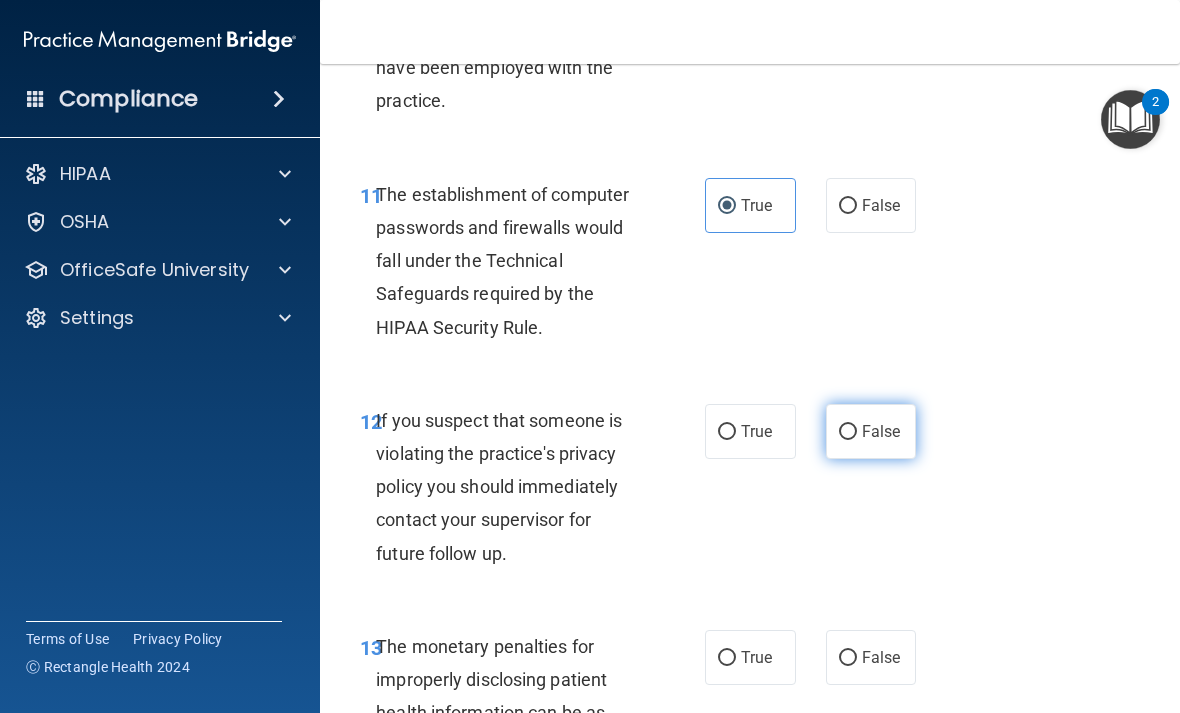 click on "False" at bounding box center (881, 431) 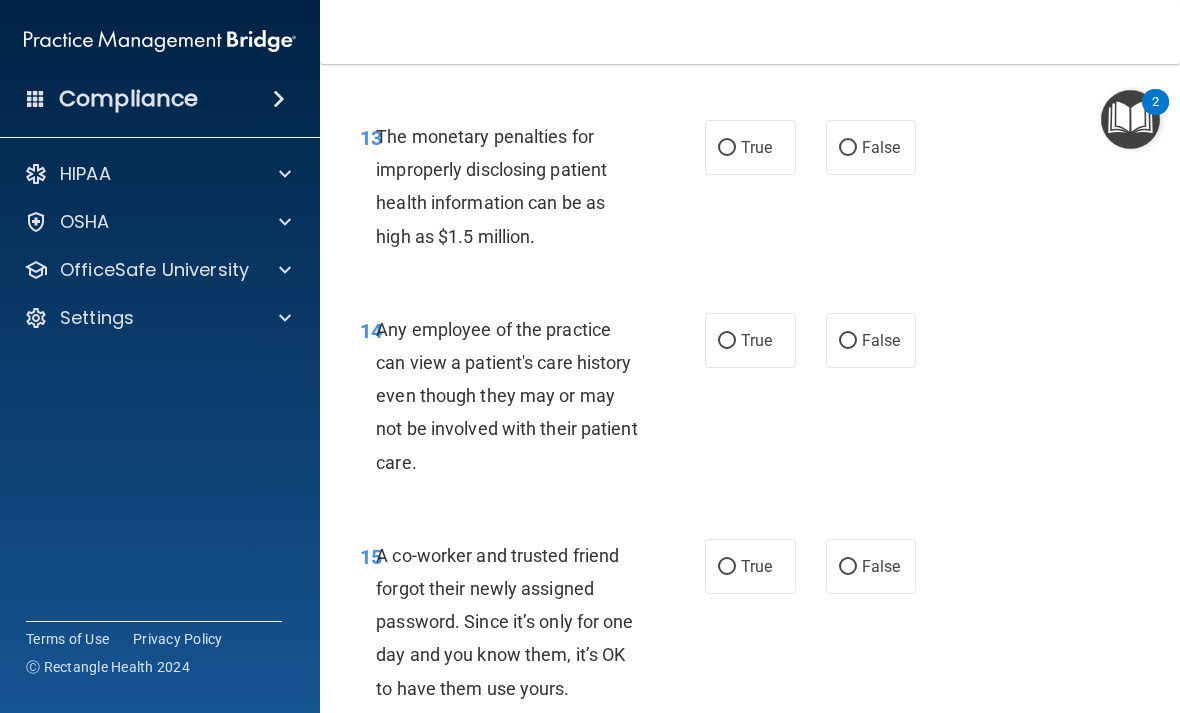 scroll, scrollTop: 2656, scrollLeft: 0, axis: vertical 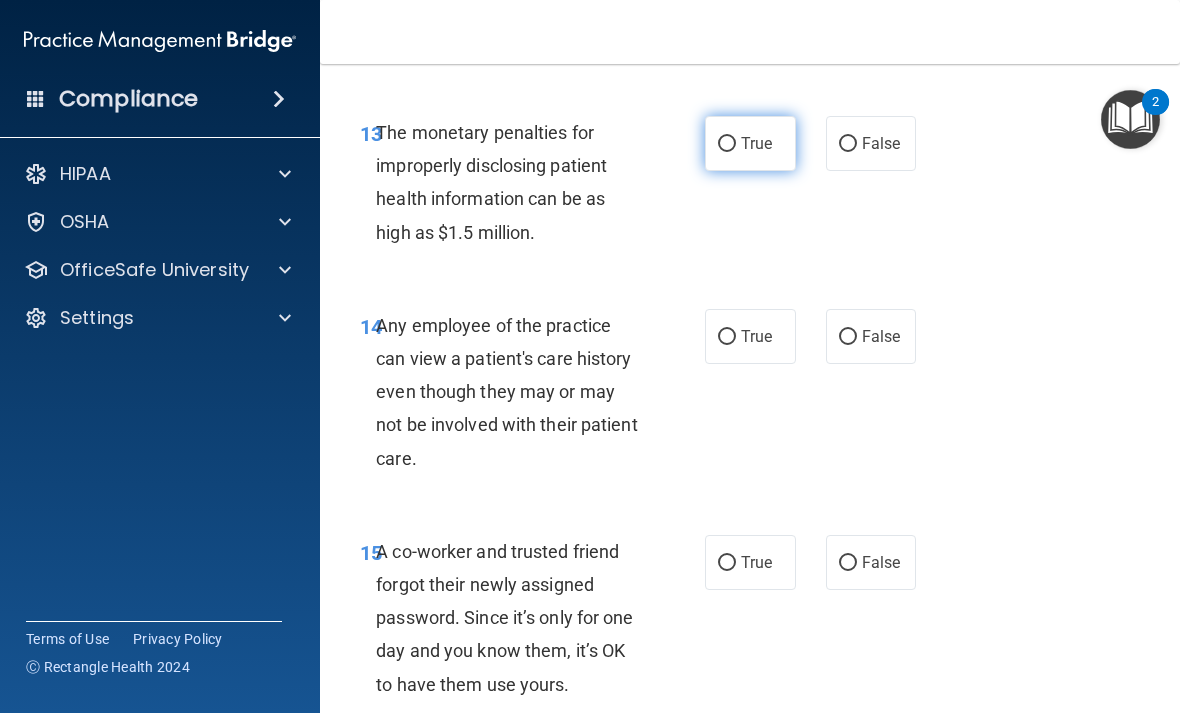 click on "True" at bounding box center [756, 143] 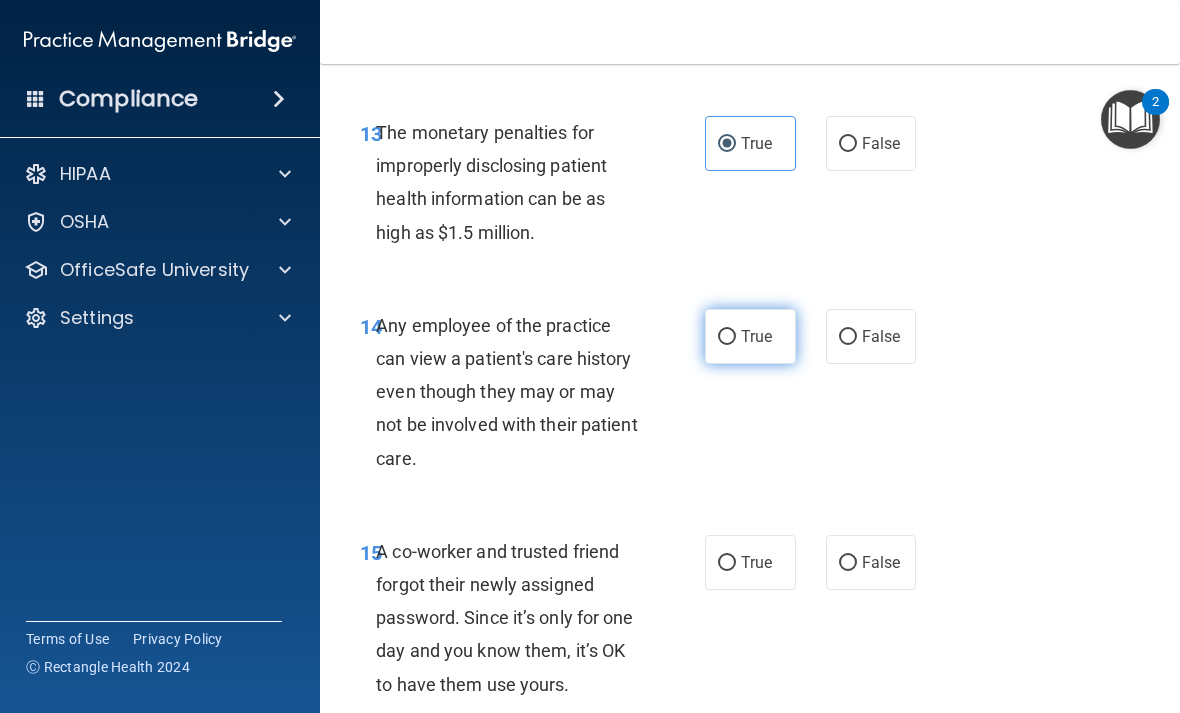 click on "True" at bounding box center (756, 336) 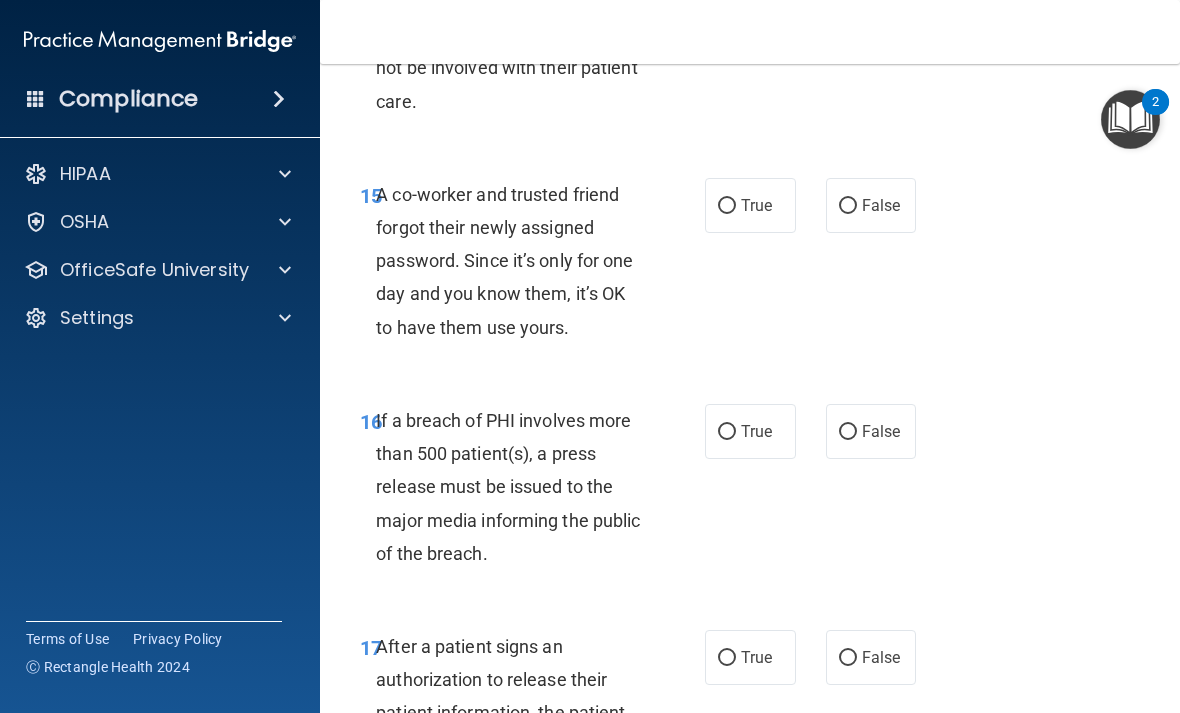 scroll, scrollTop: 3016, scrollLeft: 0, axis: vertical 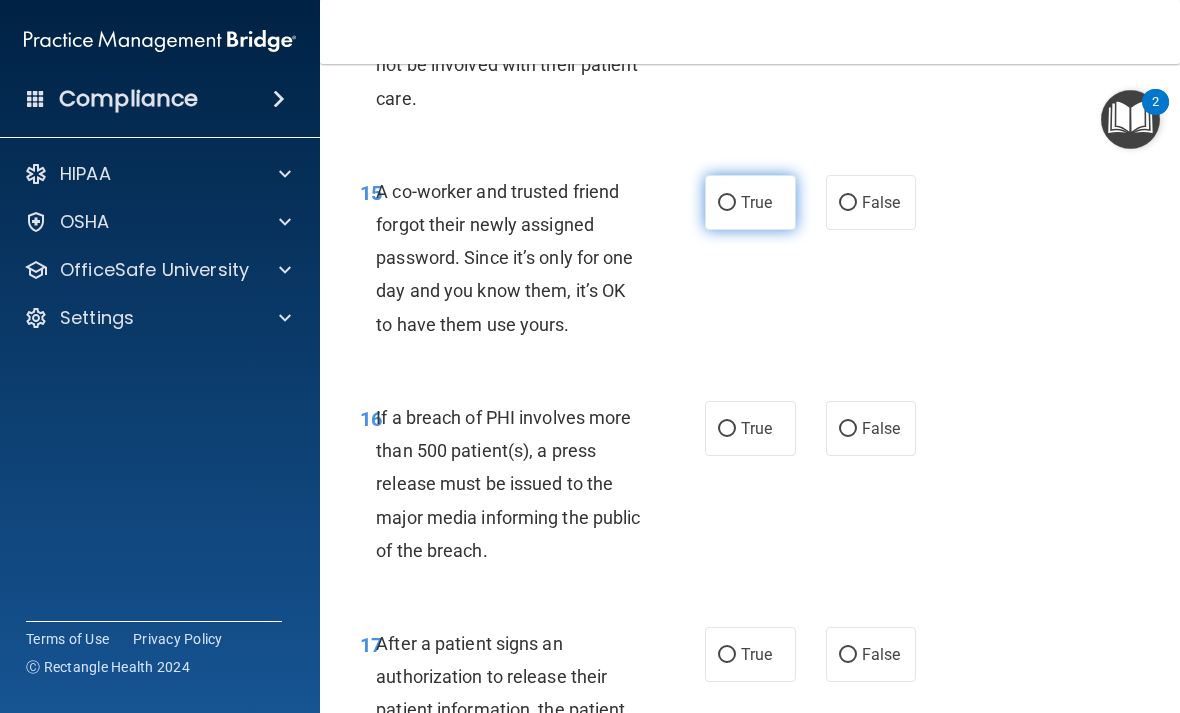 click on "True" at bounding box center (750, 202) 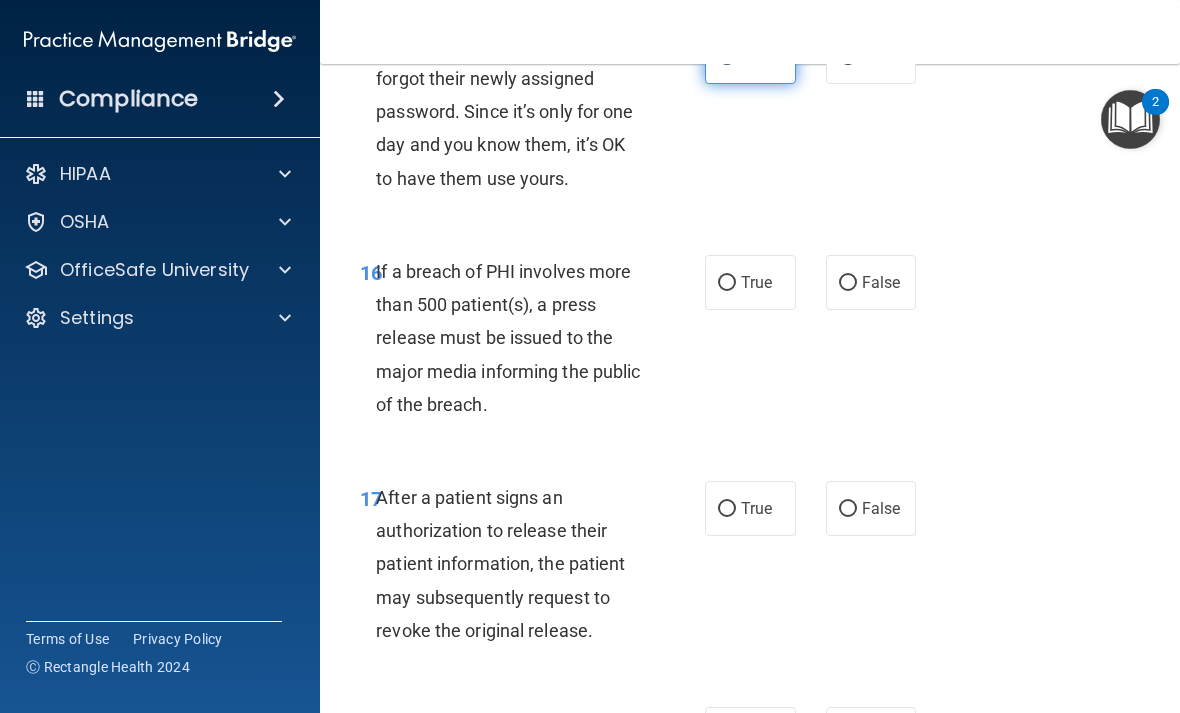 scroll, scrollTop: 3170, scrollLeft: 0, axis: vertical 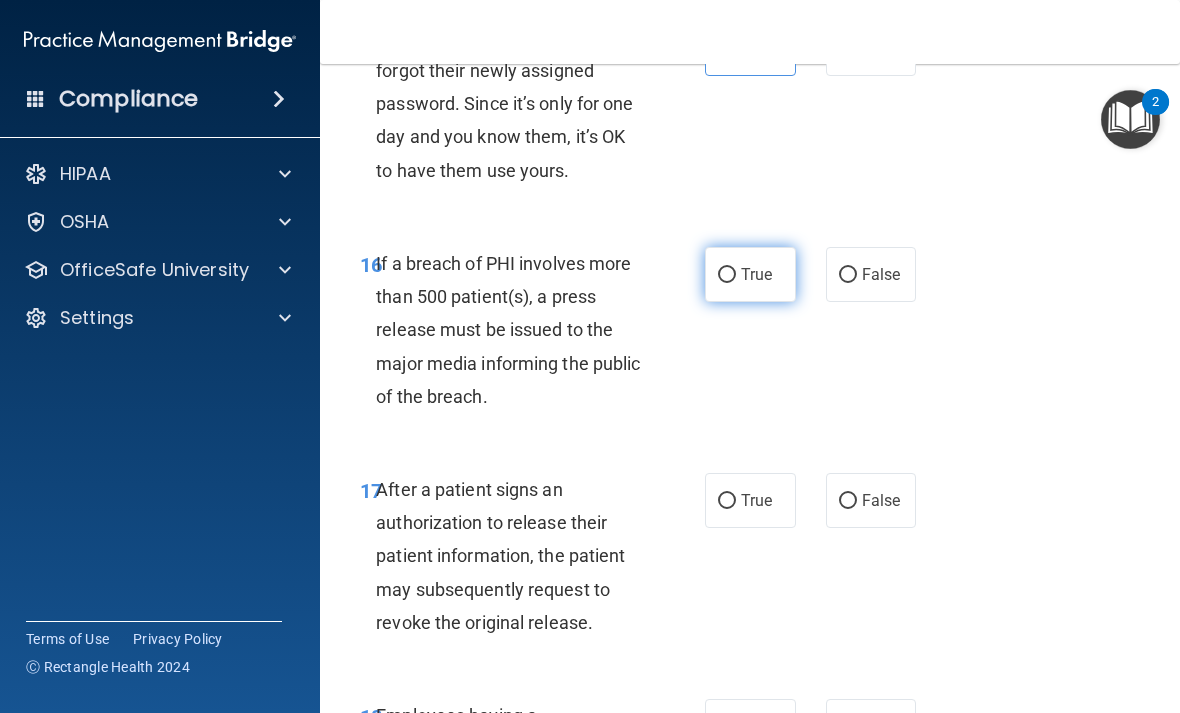 click on "True" at bounding box center (756, 274) 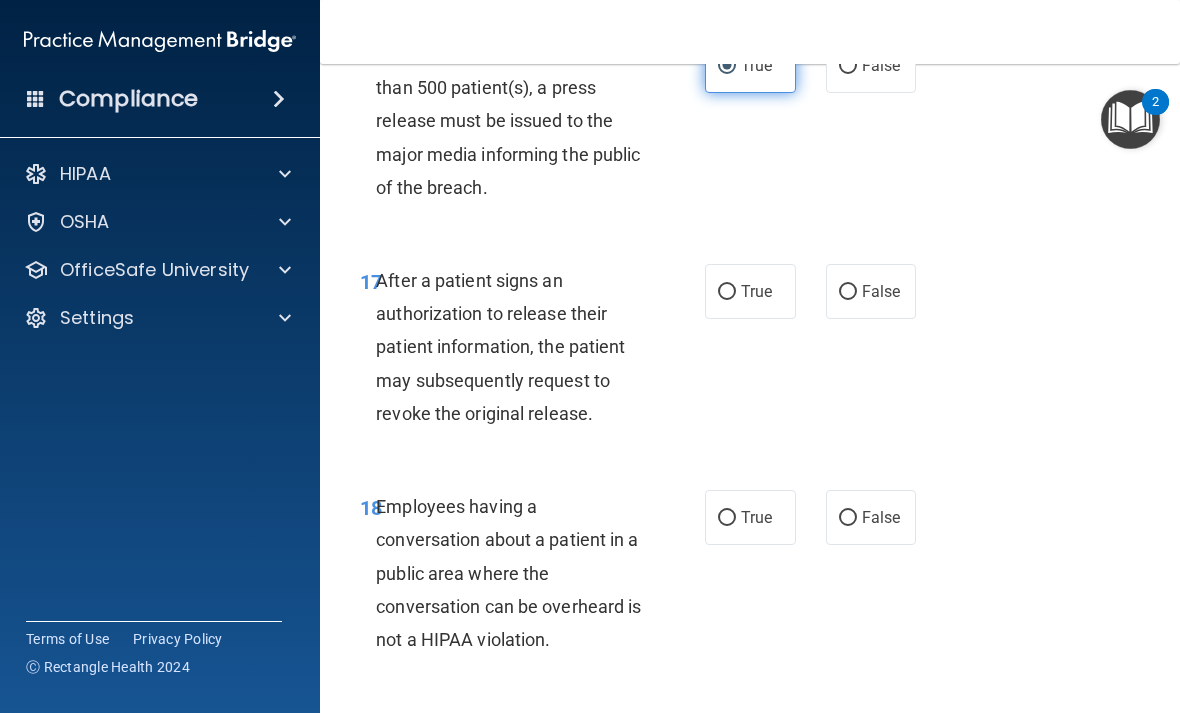 scroll, scrollTop: 3380, scrollLeft: 0, axis: vertical 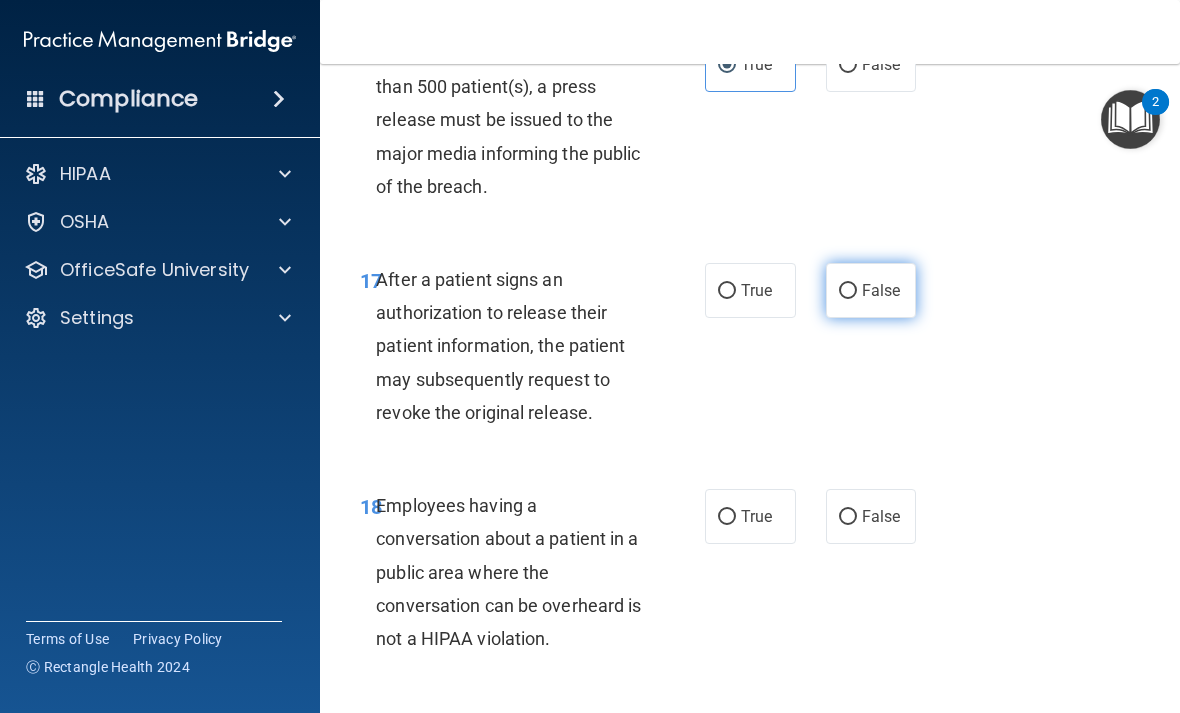click on "False" at bounding box center (881, 290) 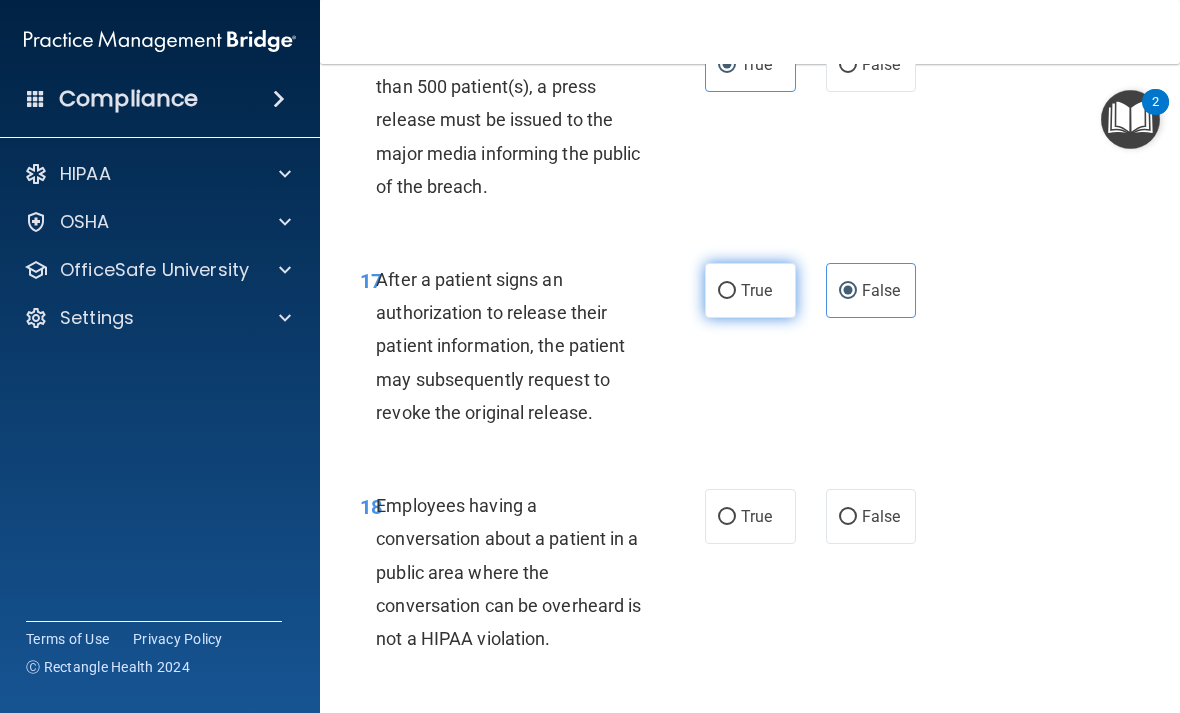 click on "True" at bounding box center (756, 290) 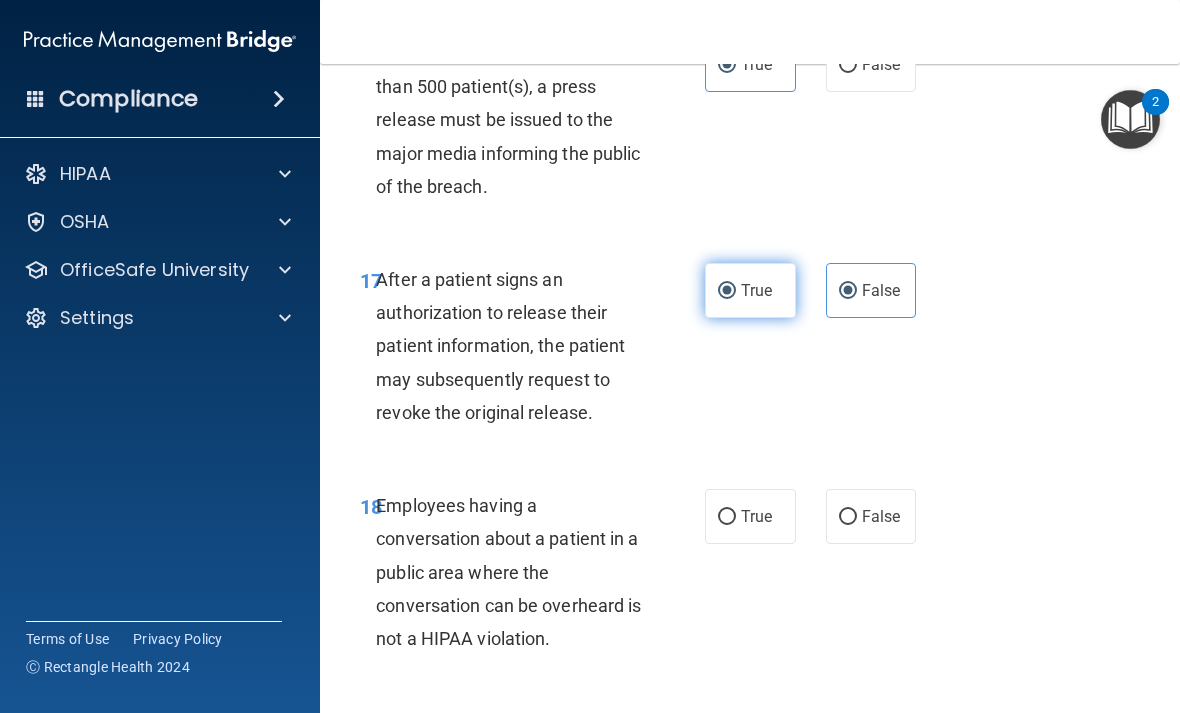 radio on "false" 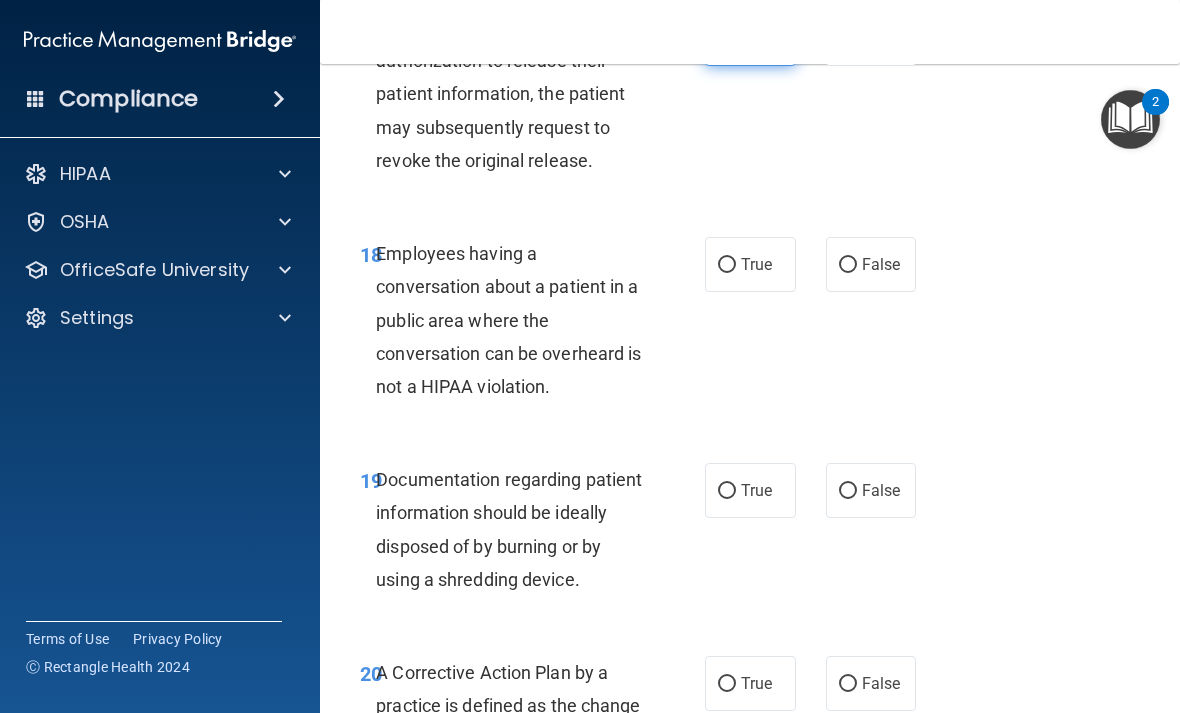 scroll, scrollTop: 3634, scrollLeft: 0, axis: vertical 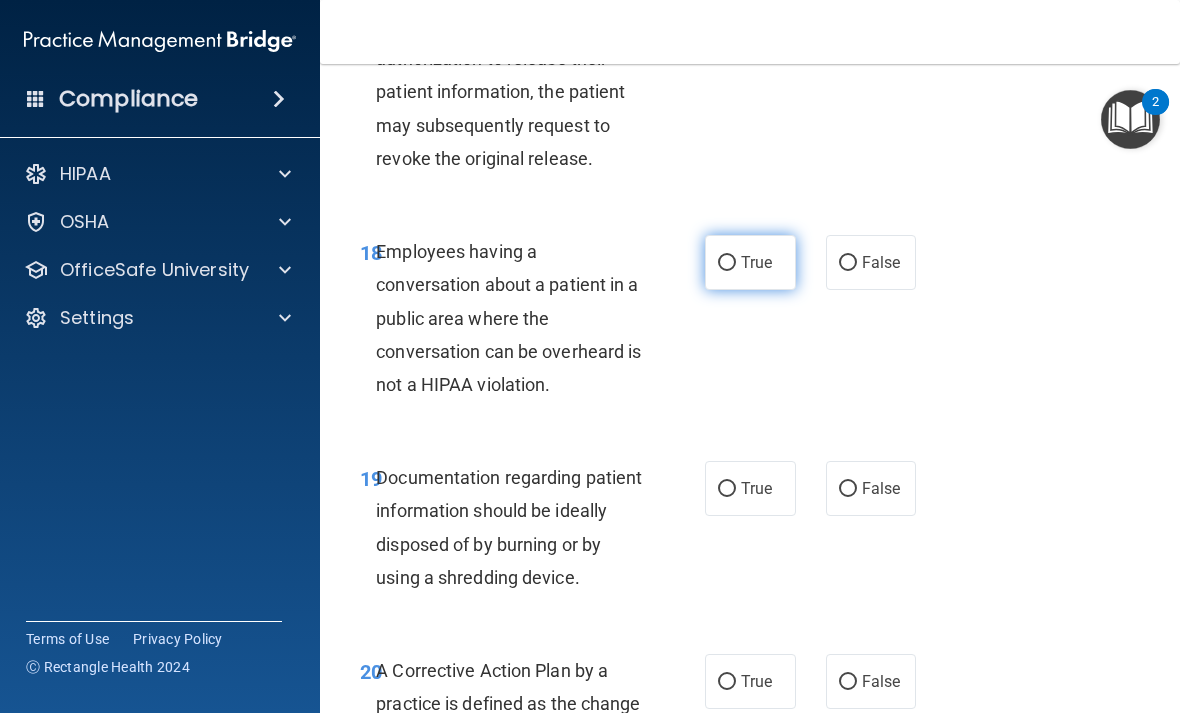 click on "True" at bounding box center (756, 262) 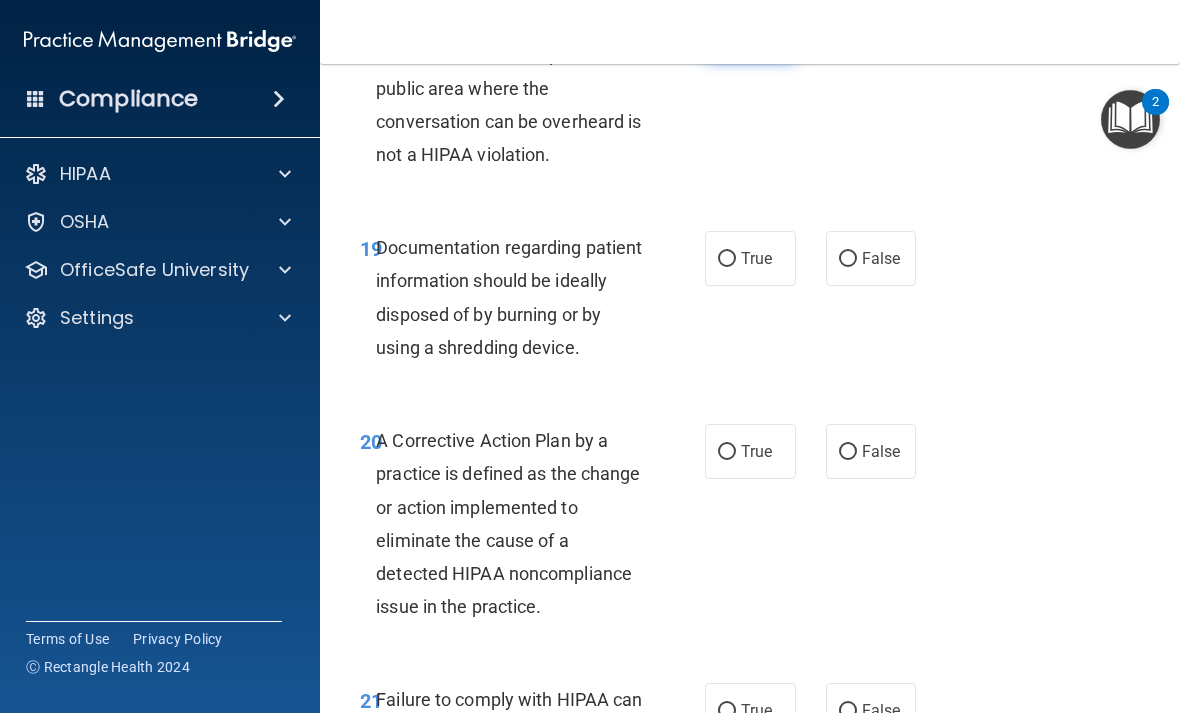 scroll, scrollTop: 3866, scrollLeft: 0, axis: vertical 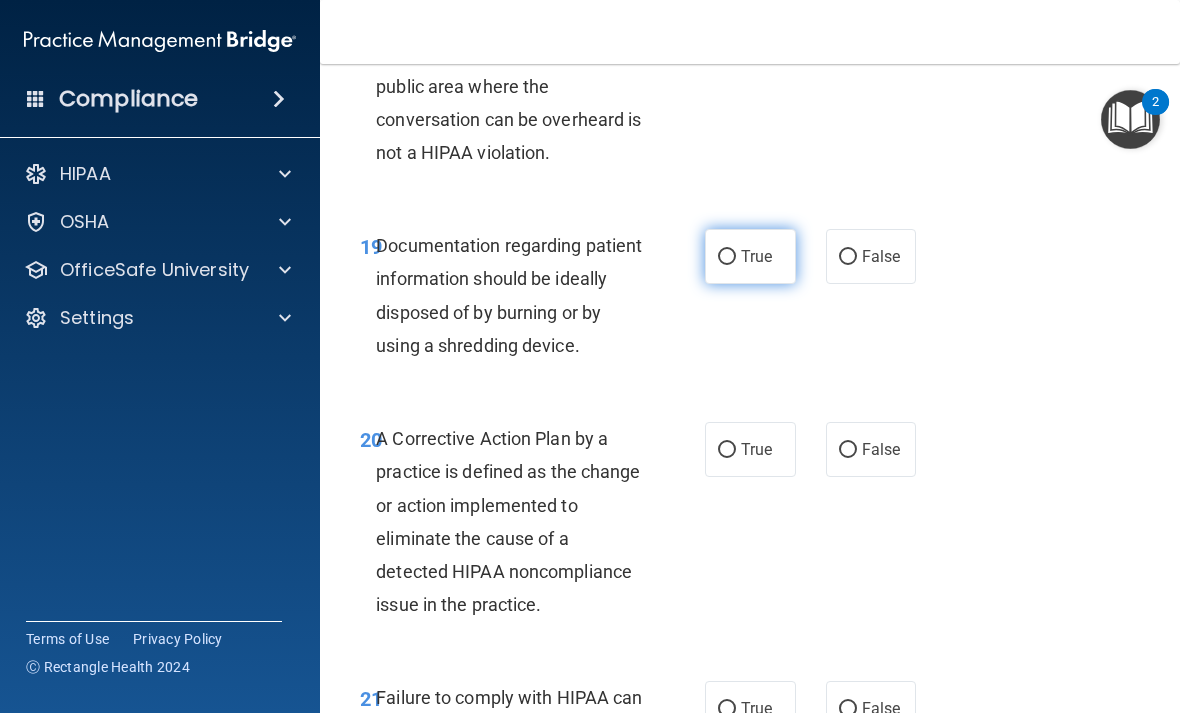 click on "True" at bounding box center [750, 256] 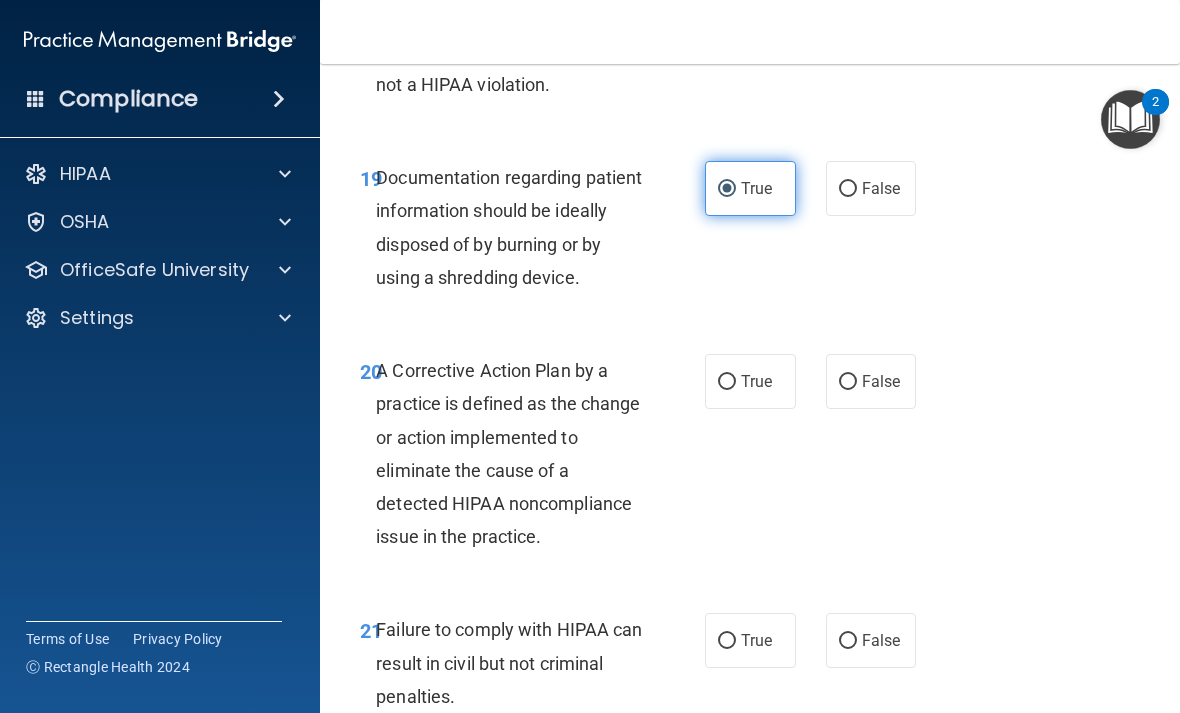 scroll, scrollTop: 3937, scrollLeft: 0, axis: vertical 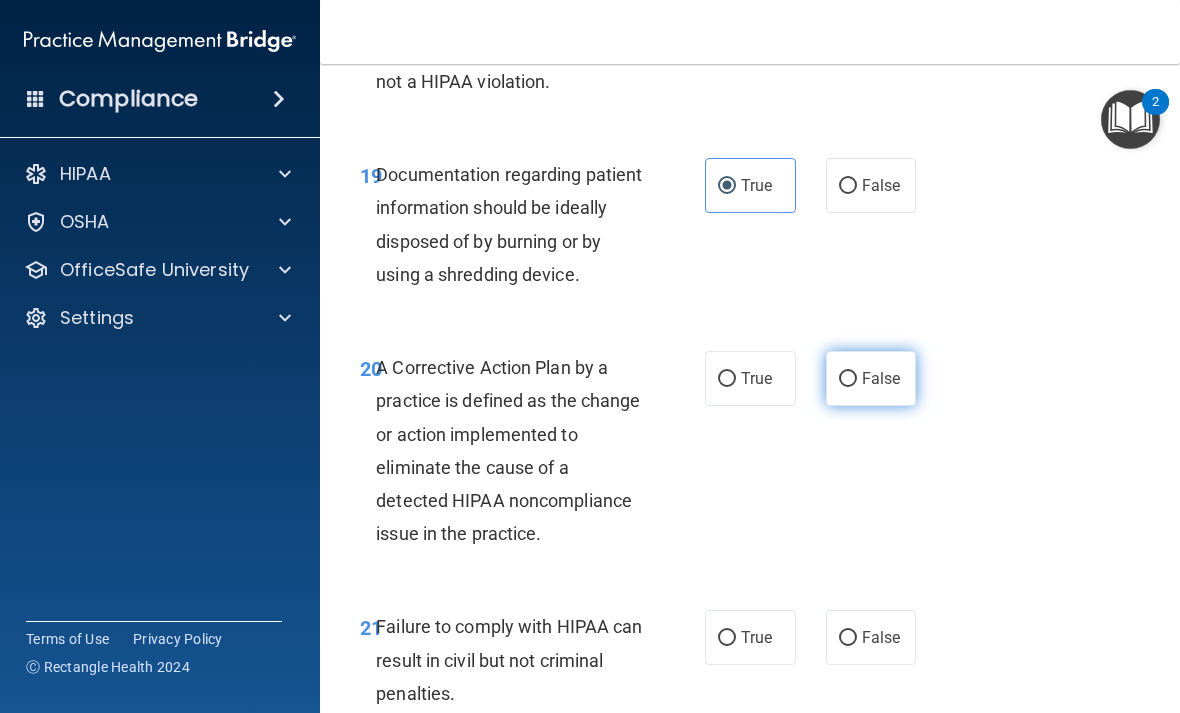 click on "False" at bounding box center [881, 378] 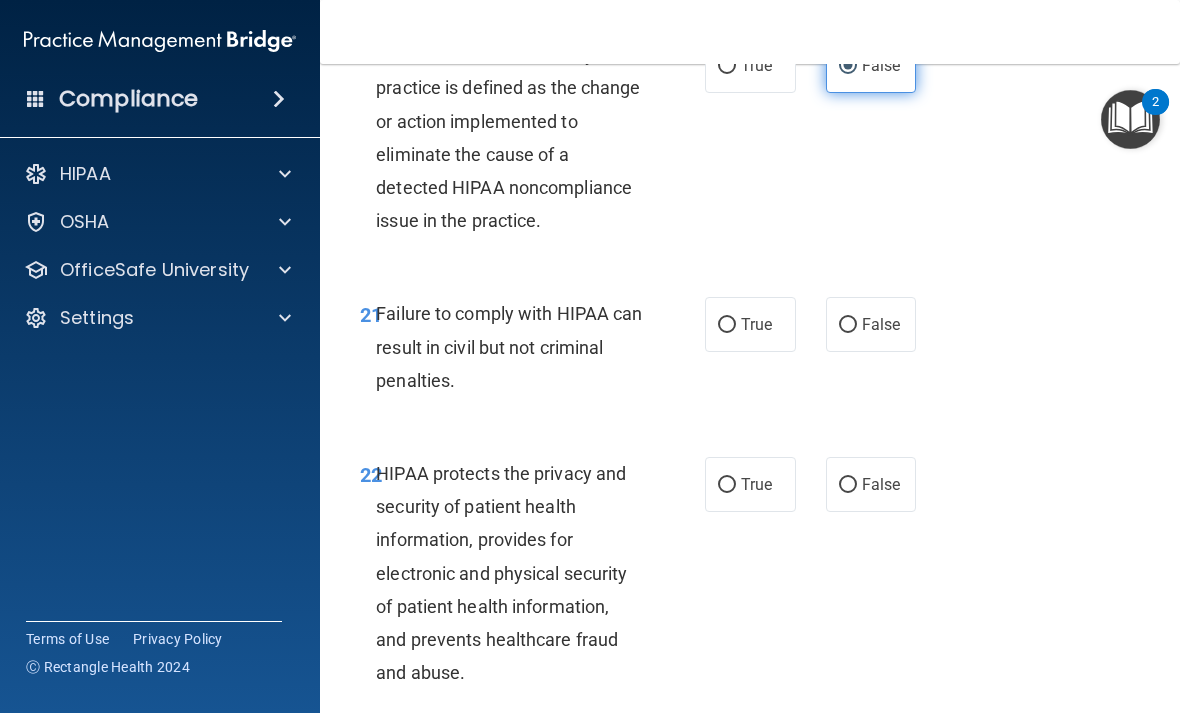 scroll, scrollTop: 4252, scrollLeft: 0, axis: vertical 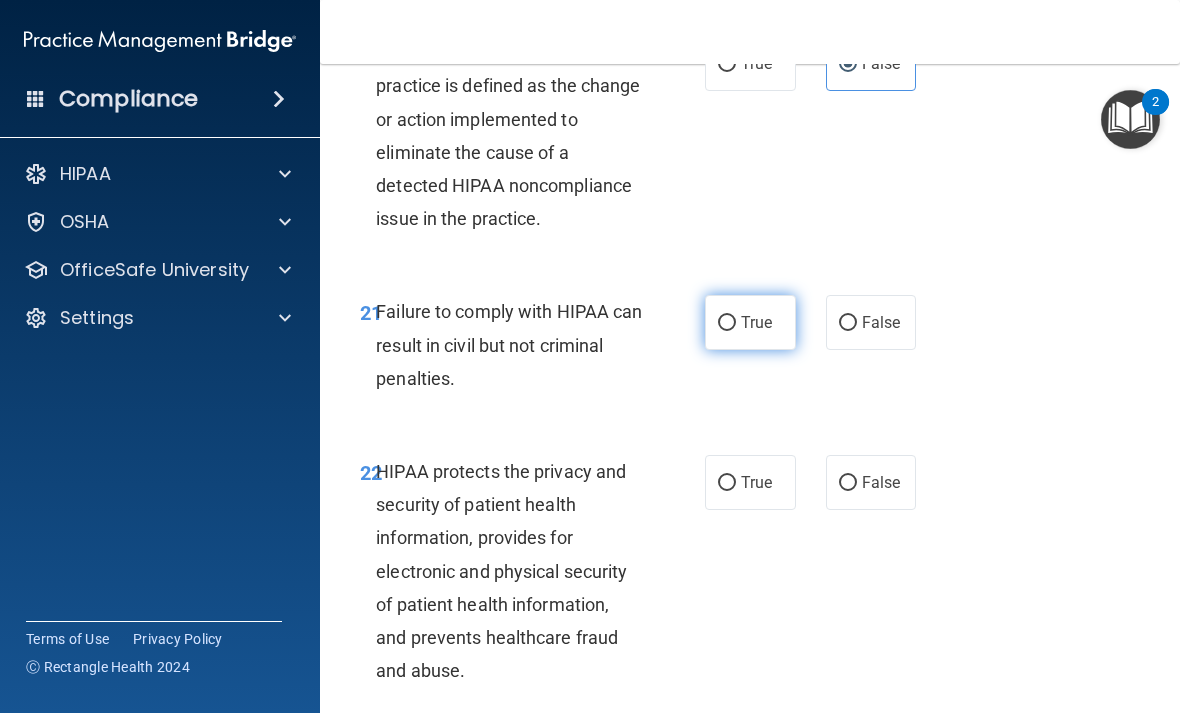 click on "True" at bounding box center [750, 322] 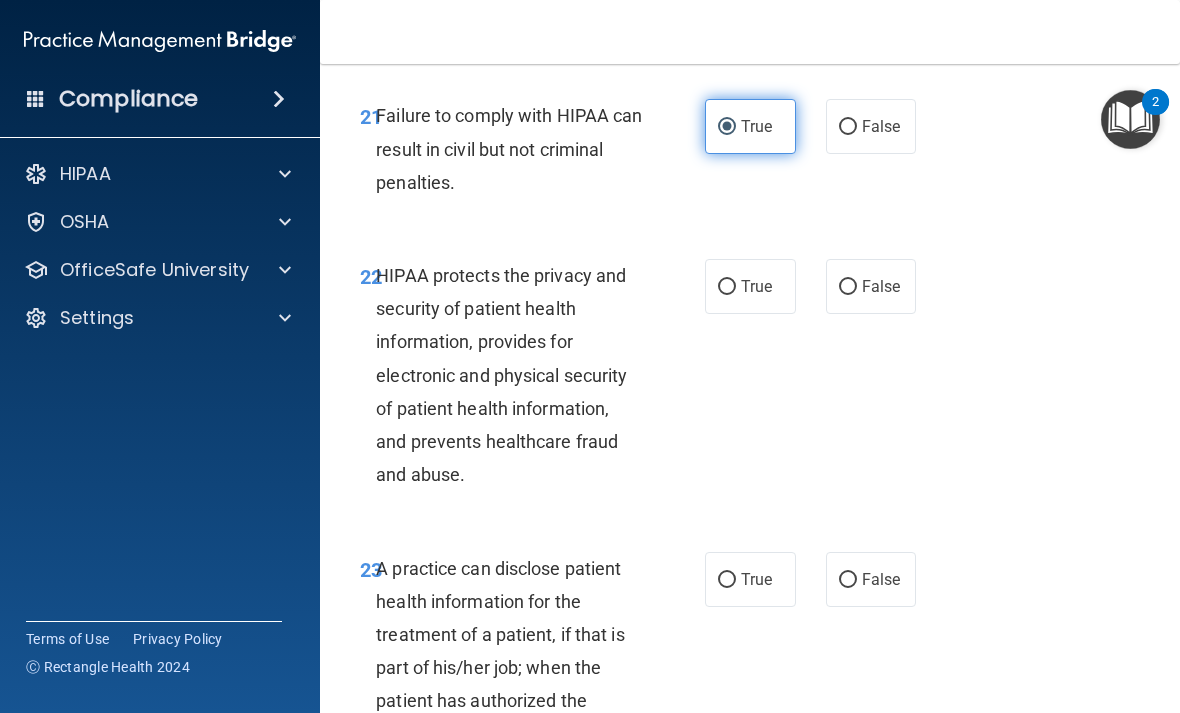 scroll, scrollTop: 4449, scrollLeft: 0, axis: vertical 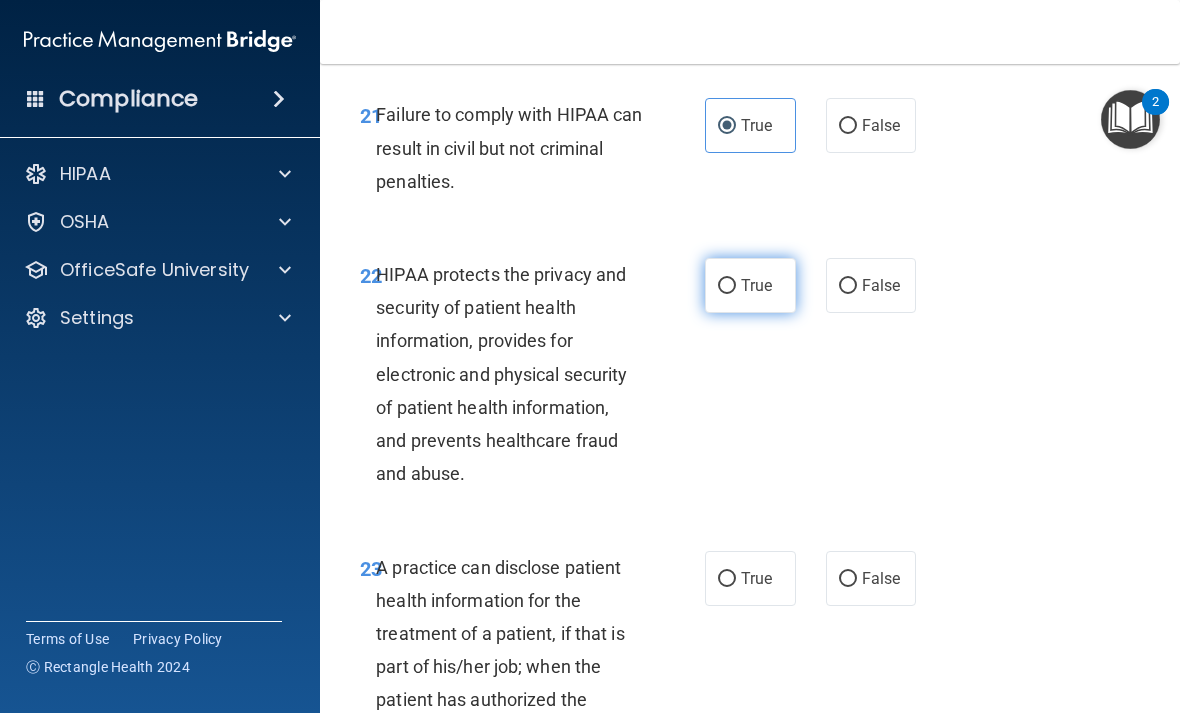 click on "True" at bounding box center (727, 286) 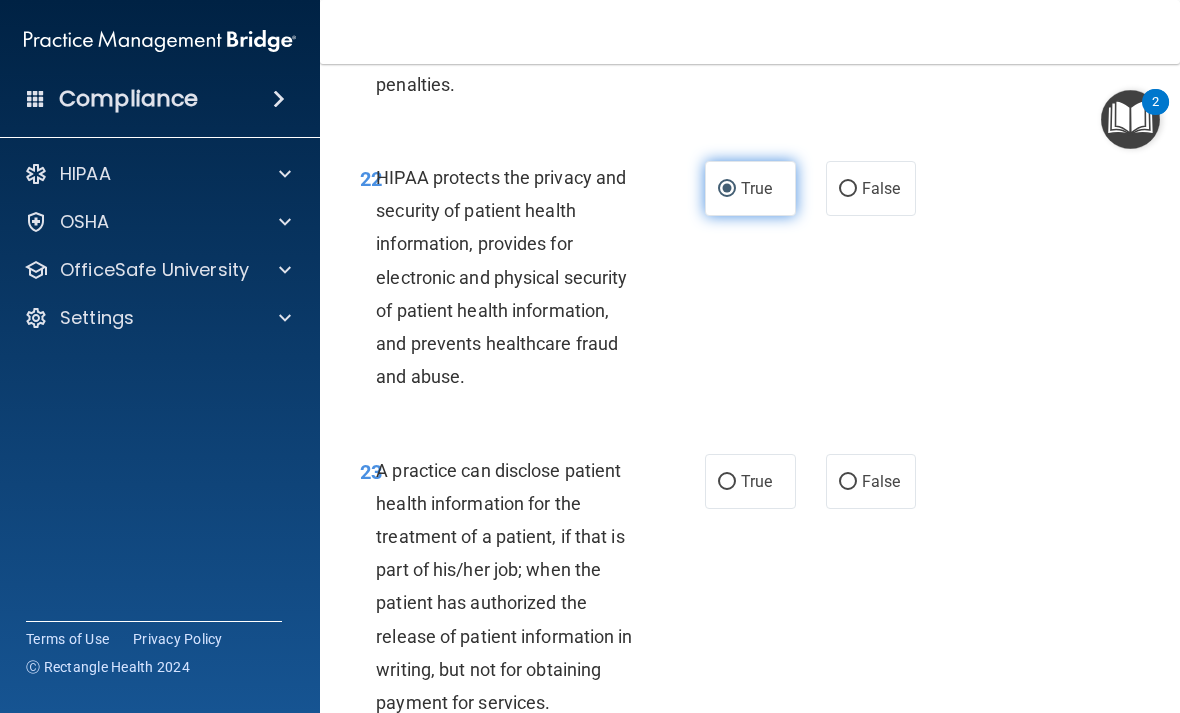 scroll, scrollTop: 4586, scrollLeft: 0, axis: vertical 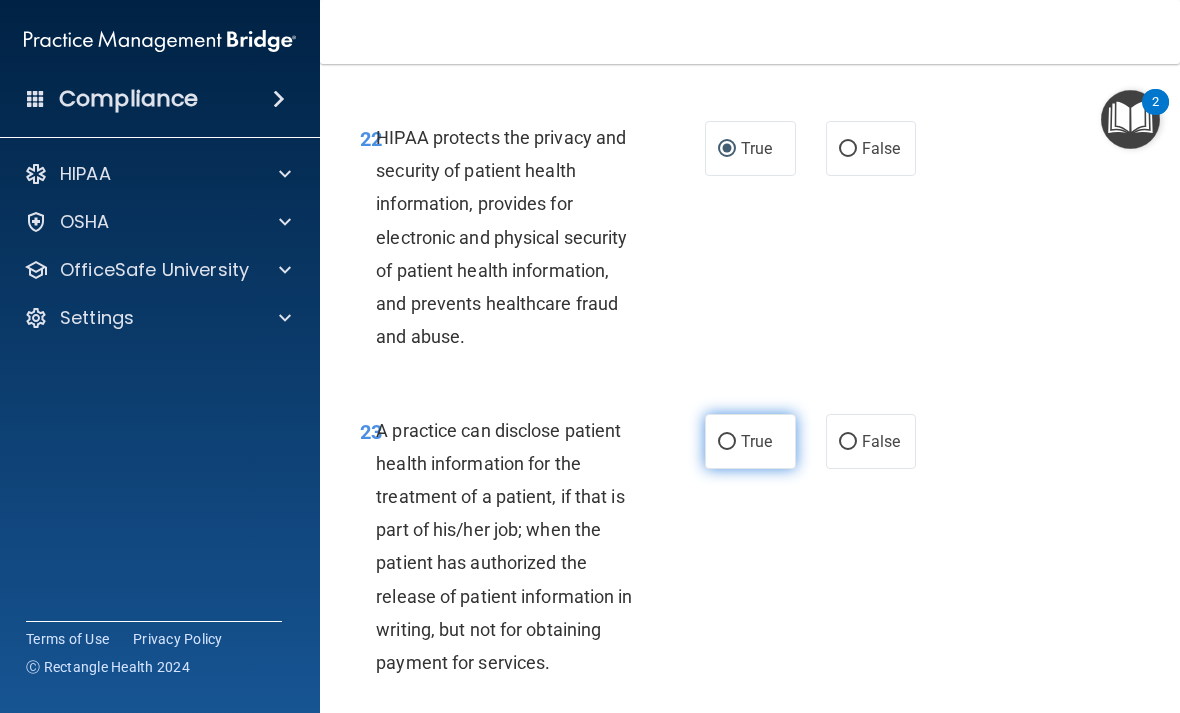 click on "True" at bounding box center (756, 441) 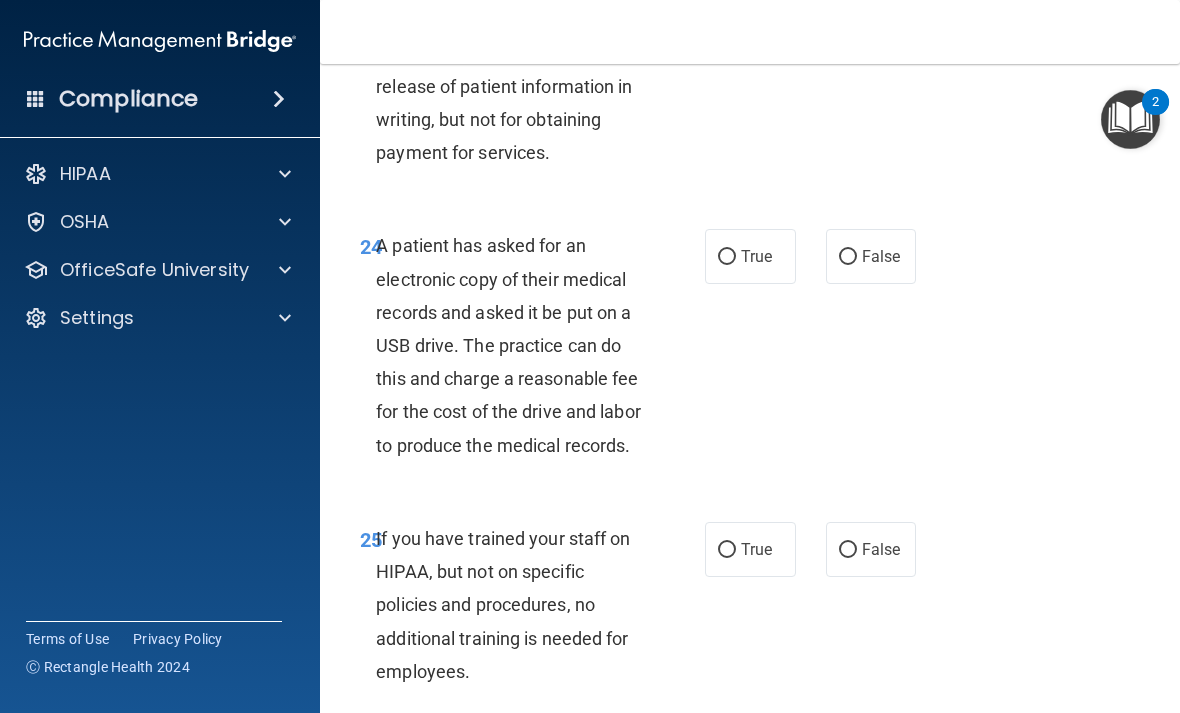 scroll, scrollTop: 5097, scrollLeft: 0, axis: vertical 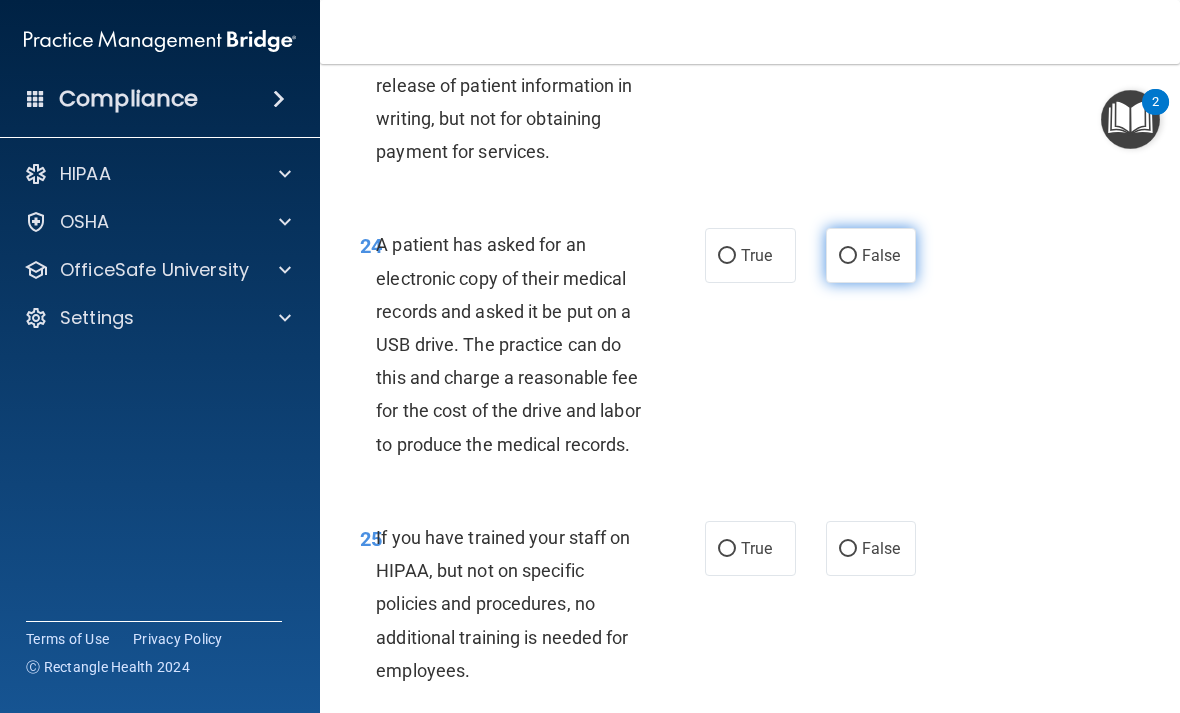 click on "False" at bounding box center (881, 255) 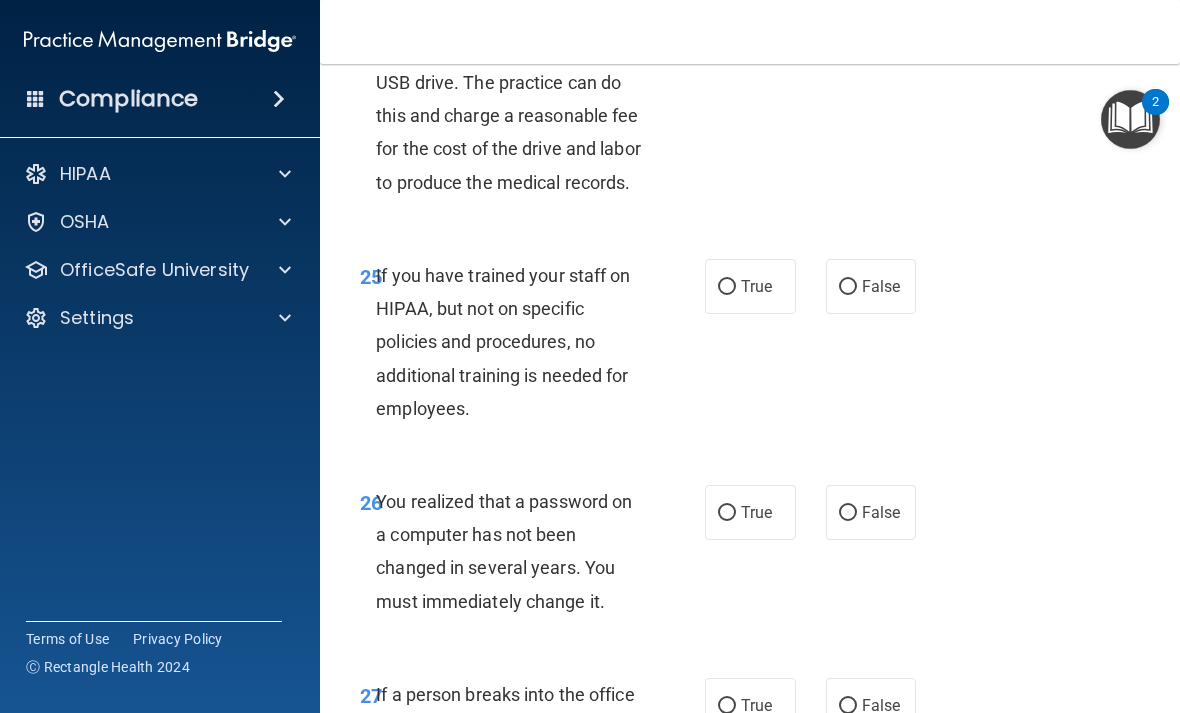 scroll, scrollTop: 5367, scrollLeft: 0, axis: vertical 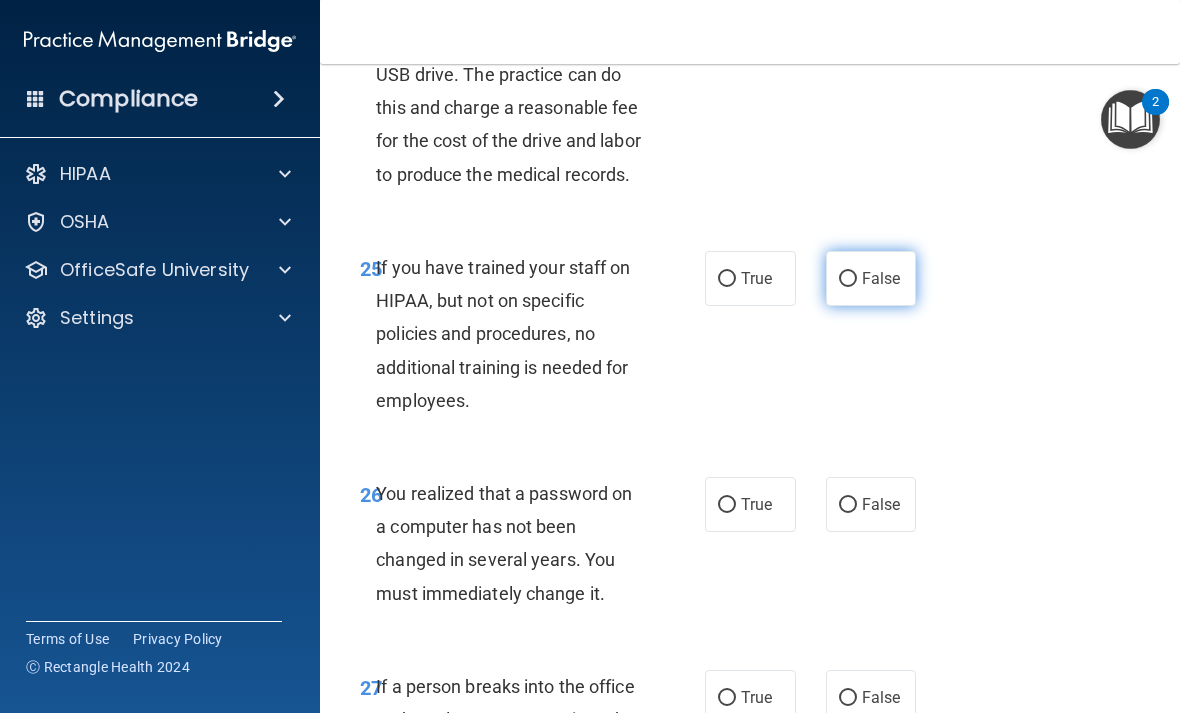 click on "False" at bounding box center [881, 278] 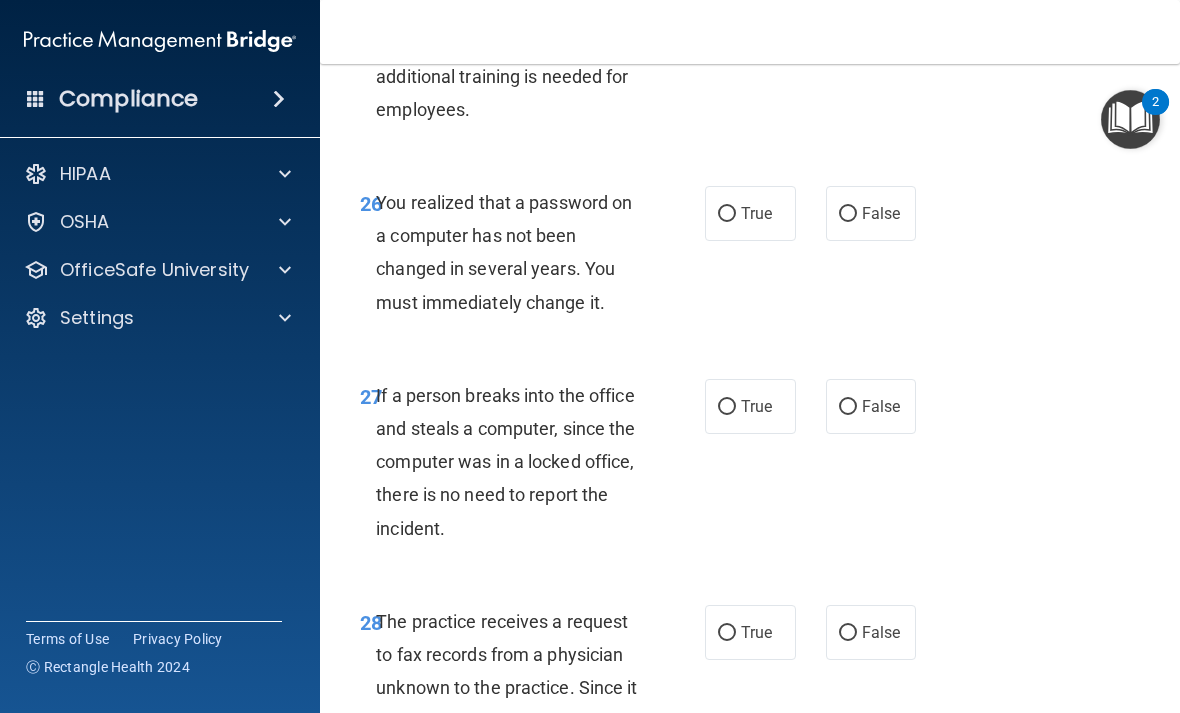scroll, scrollTop: 5660, scrollLeft: 0, axis: vertical 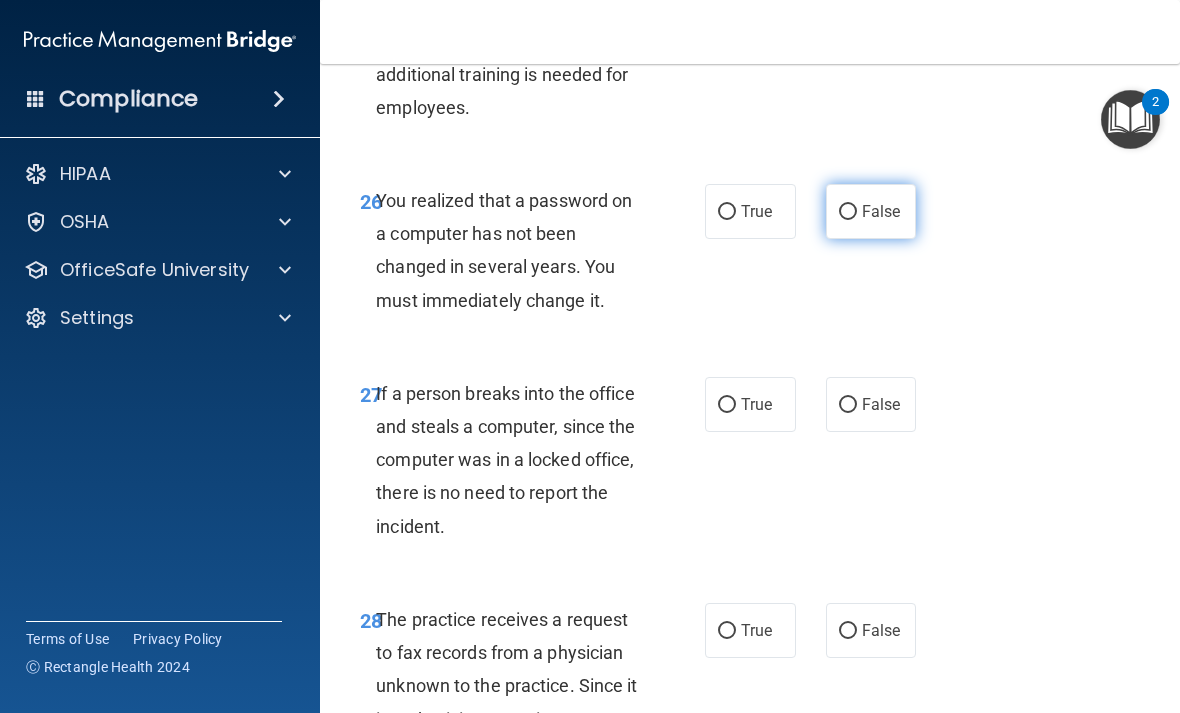 click on "False" at bounding box center (881, 211) 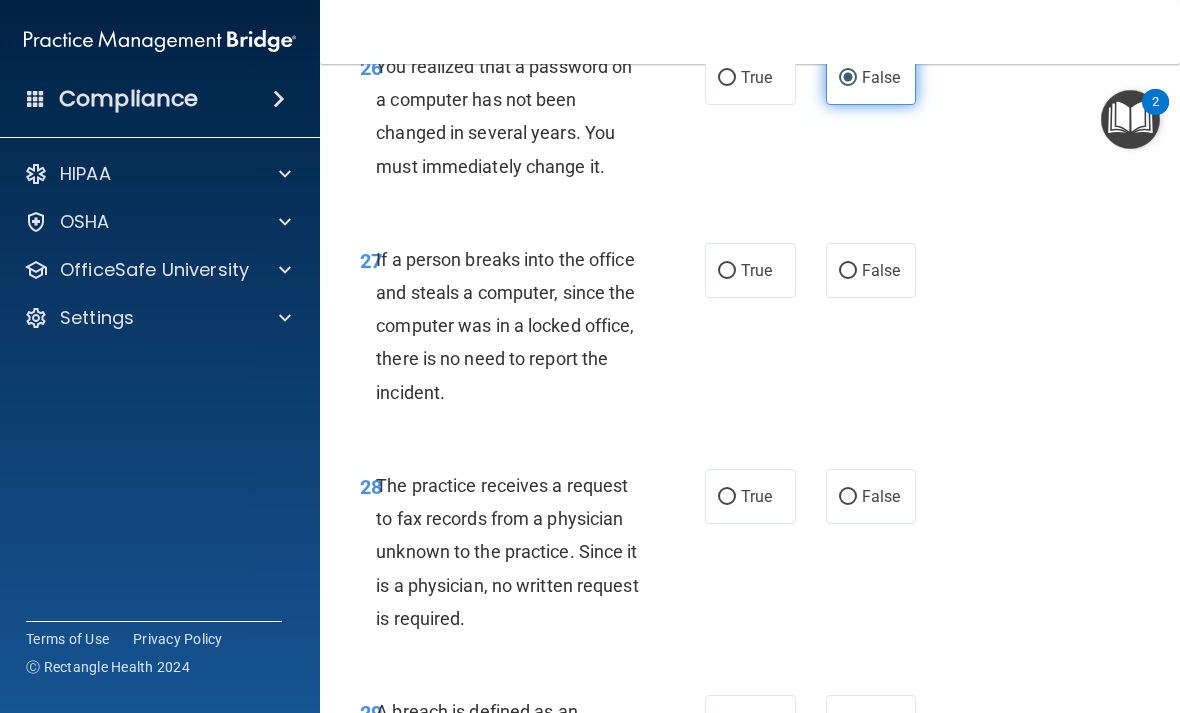scroll, scrollTop: 5795, scrollLeft: 0, axis: vertical 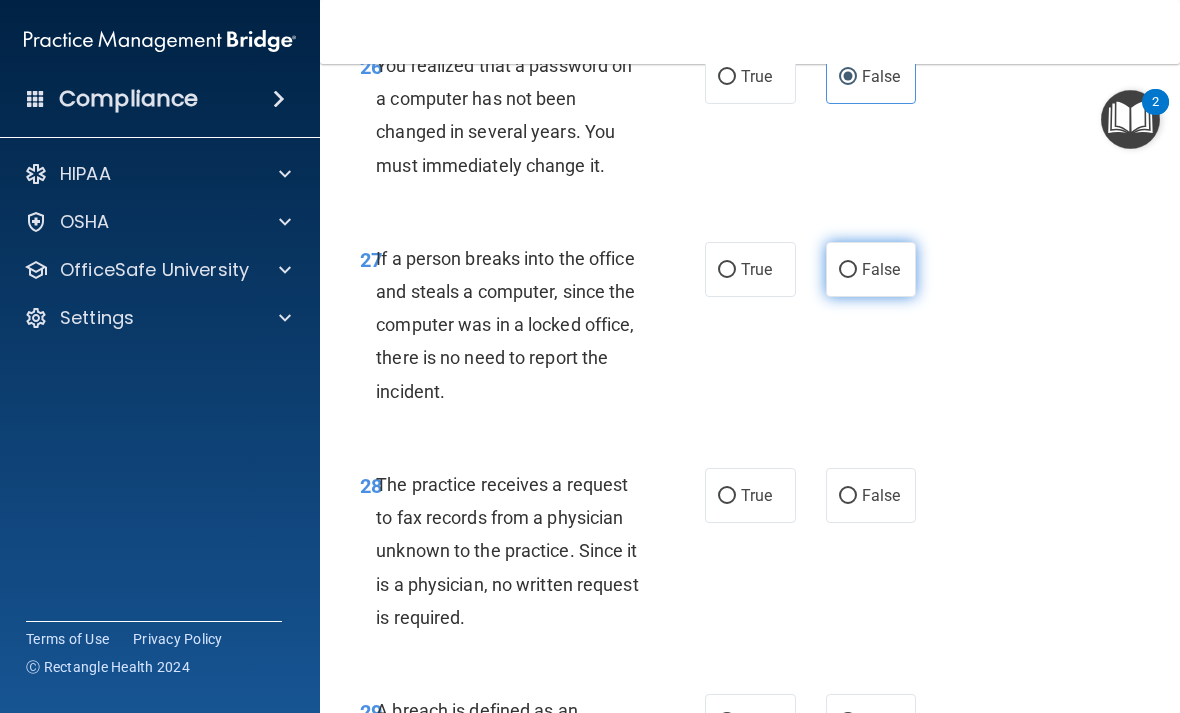 click on "False" at bounding box center [871, 269] 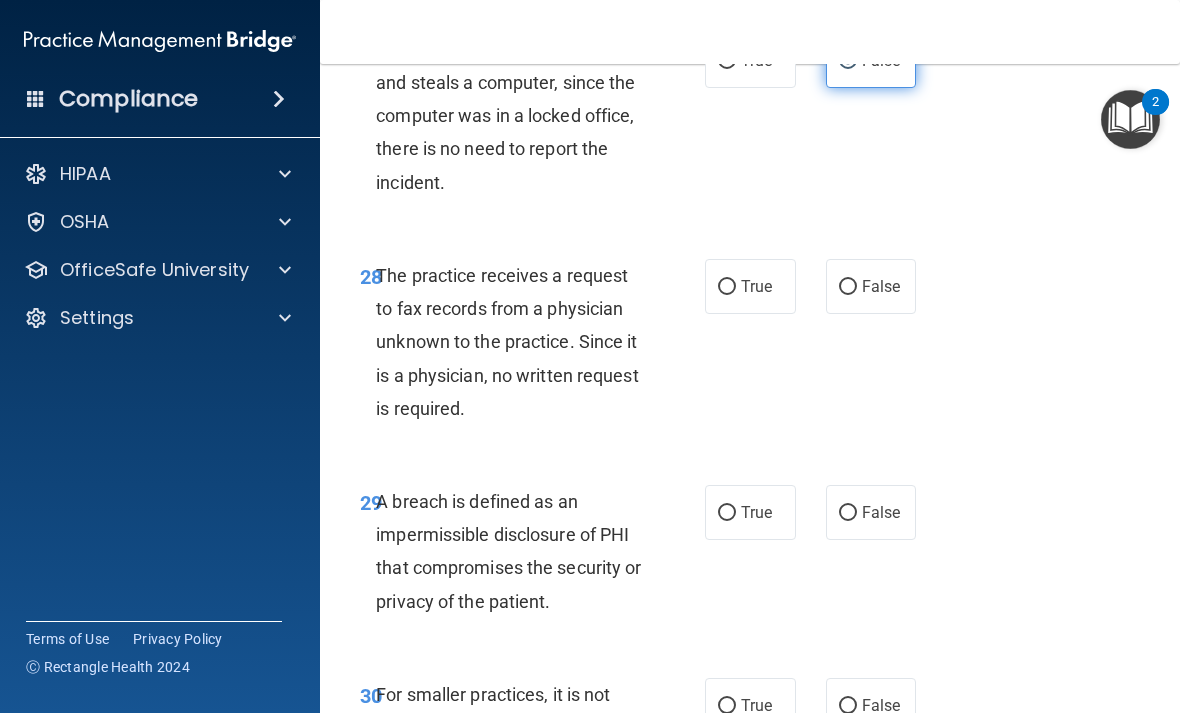 scroll, scrollTop: 6008, scrollLeft: 0, axis: vertical 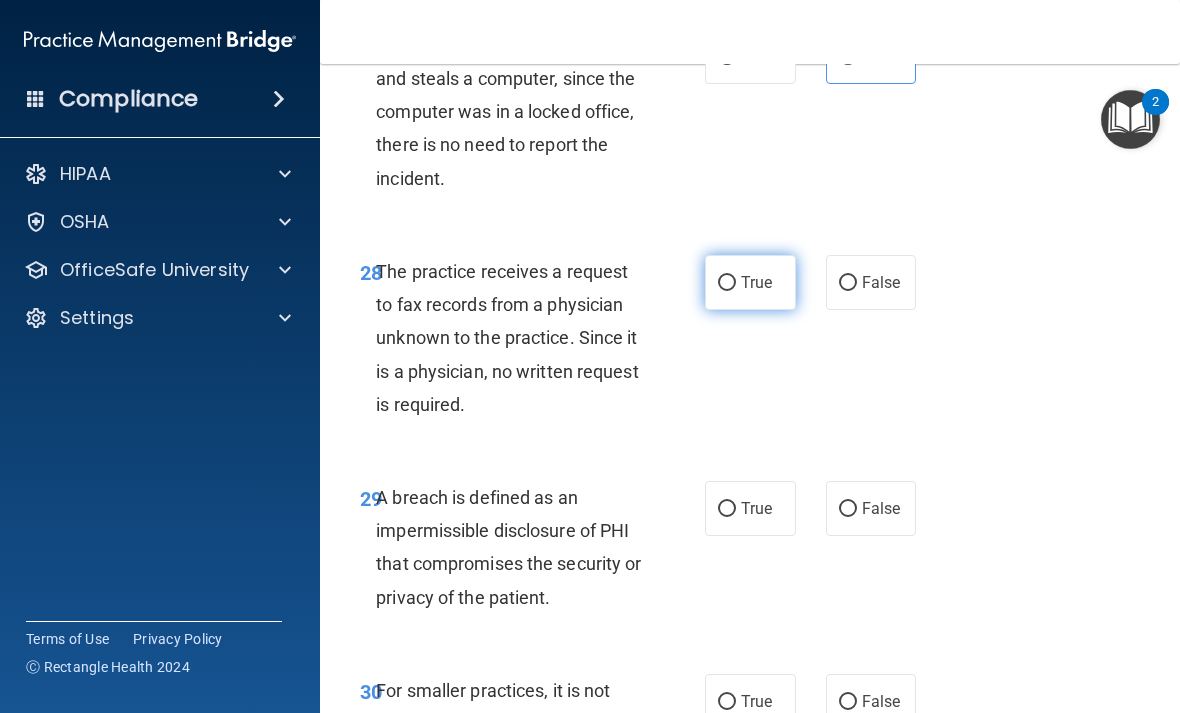 click on "True" at bounding box center (750, 282) 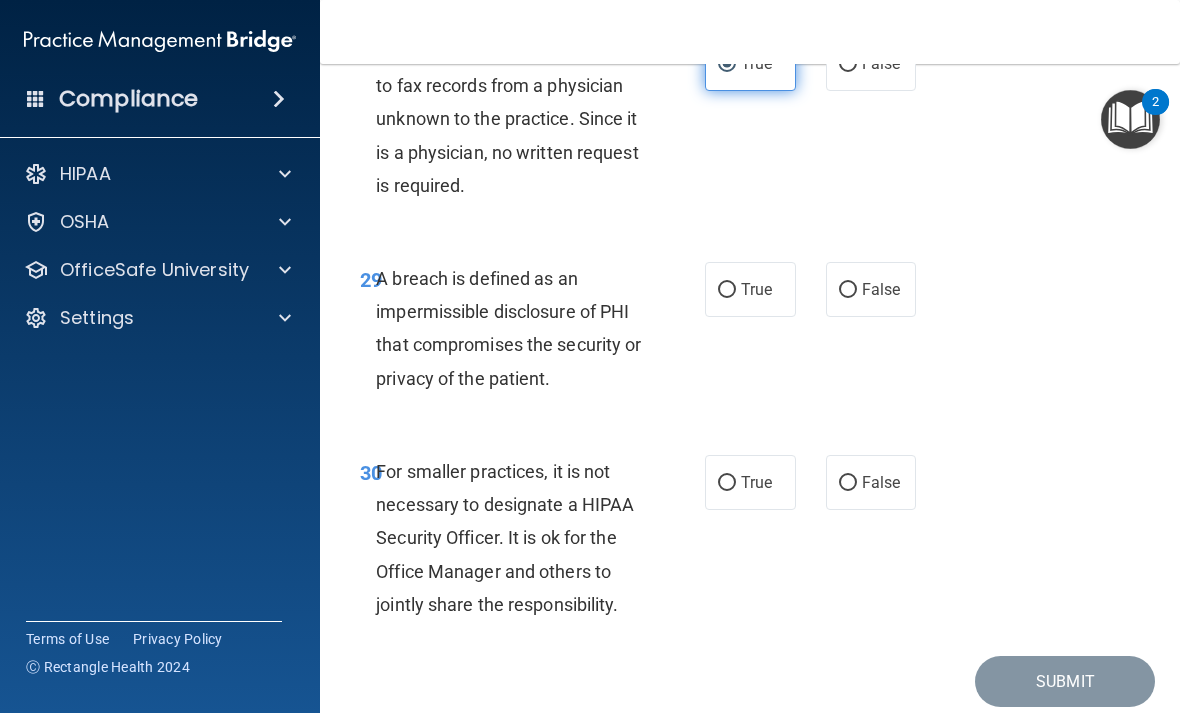 scroll, scrollTop: 6229, scrollLeft: 0, axis: vertical 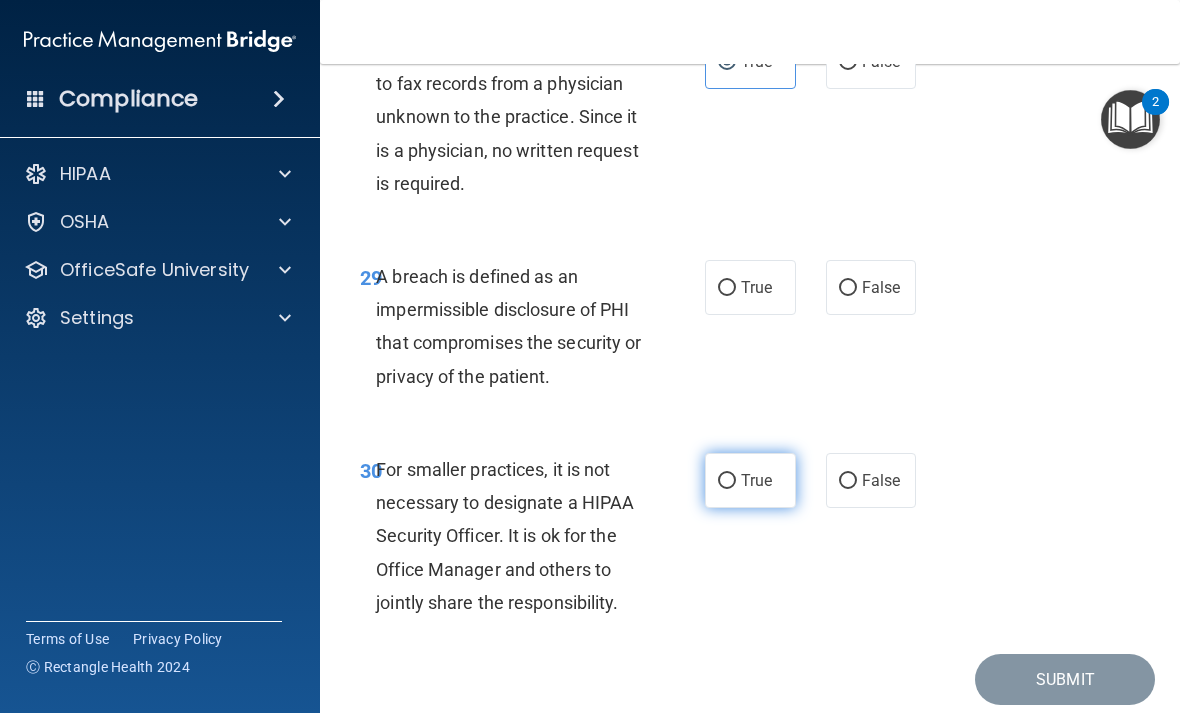 click on "True" at bounding box center (750, 480) 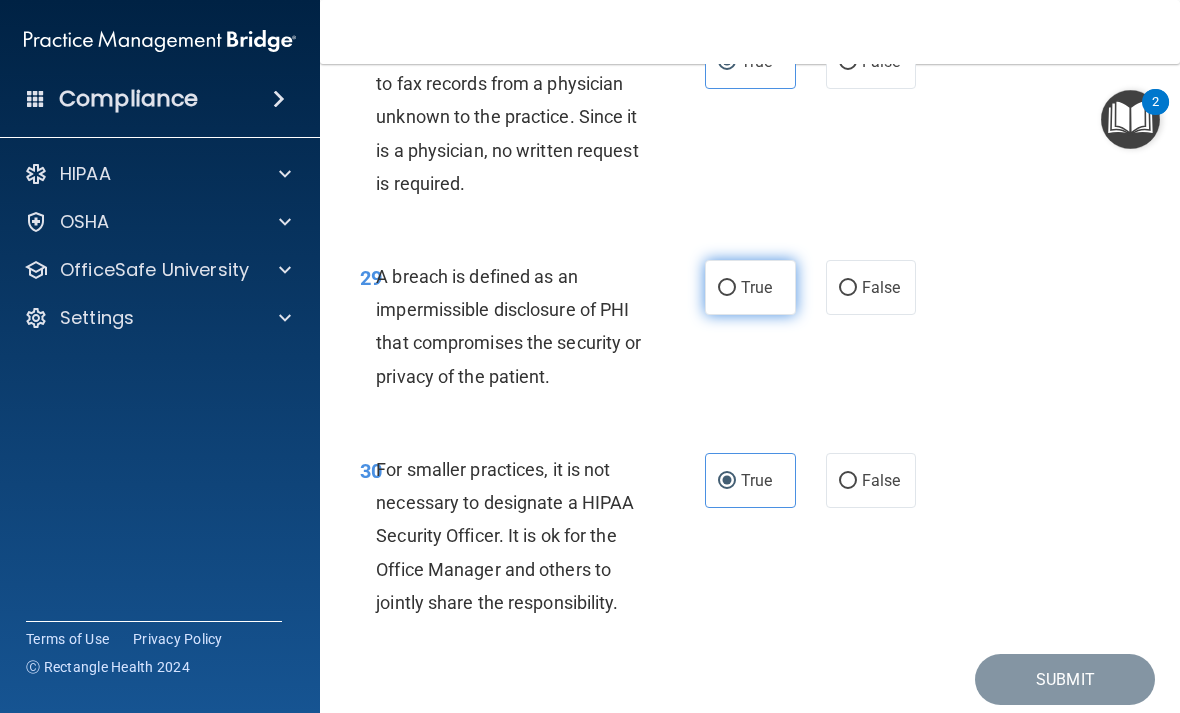 click on "True" at bounding box center [756, 287] 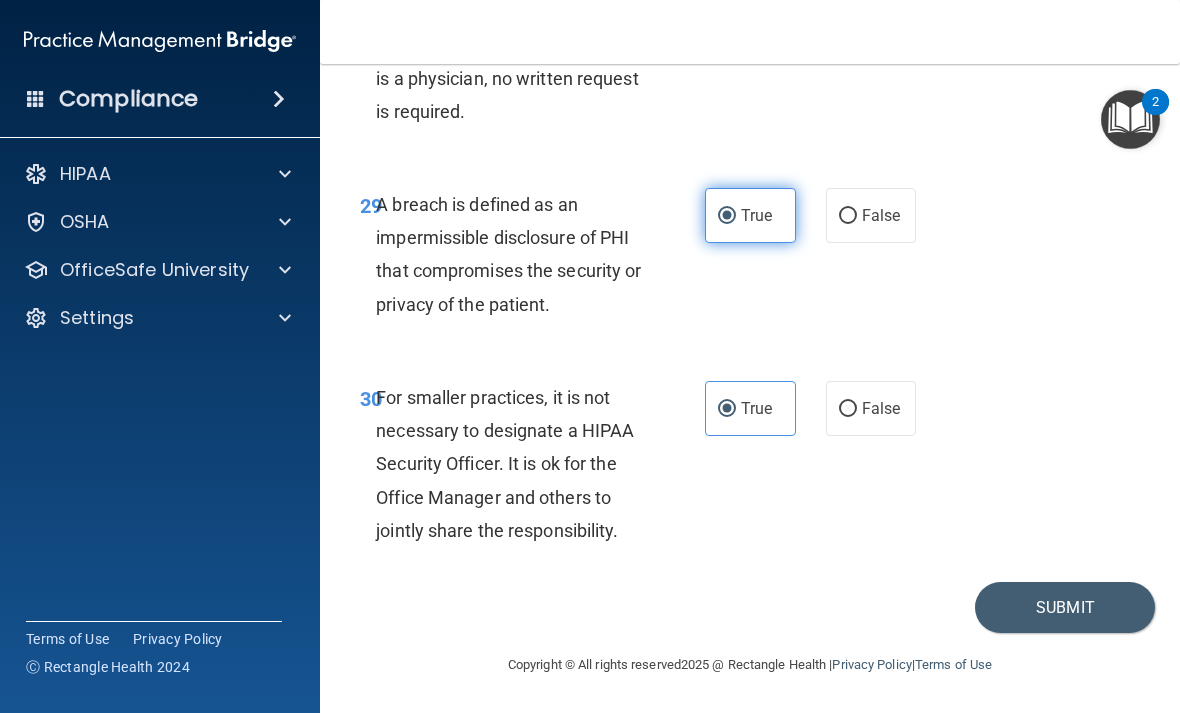 scroll, scrollTop: 6333, scrollLeft: 0, axis: vertical 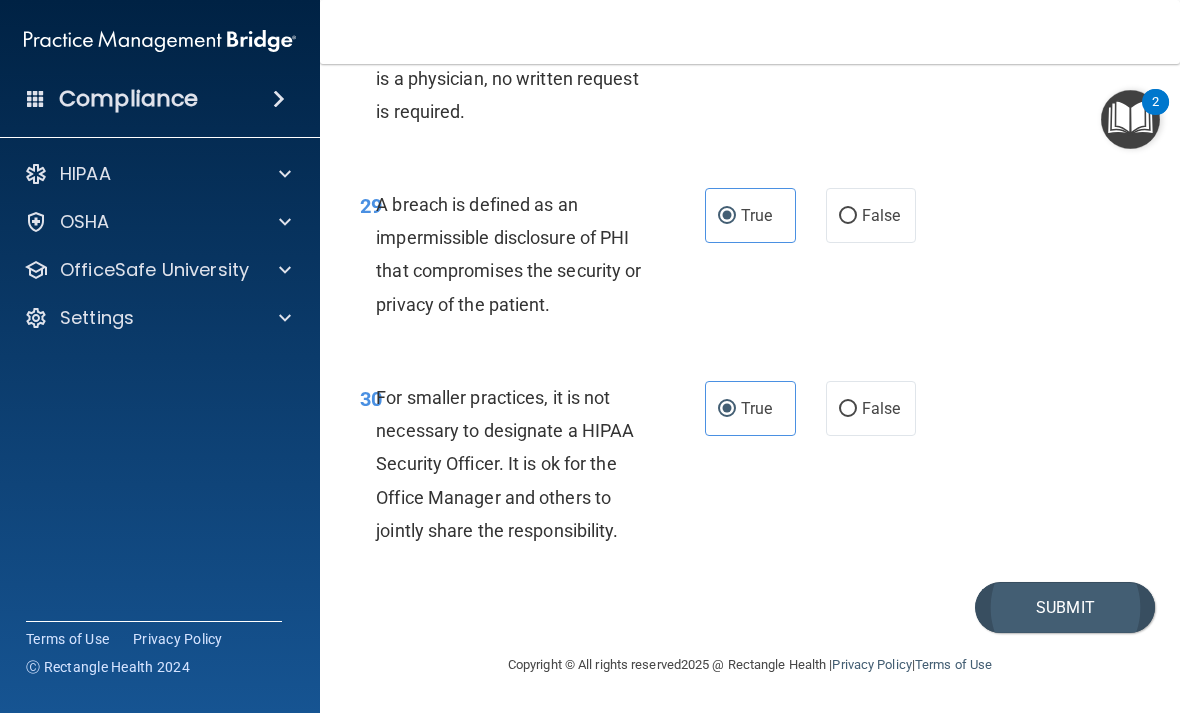 click on "Submit" at bounding box center (1065, 607) 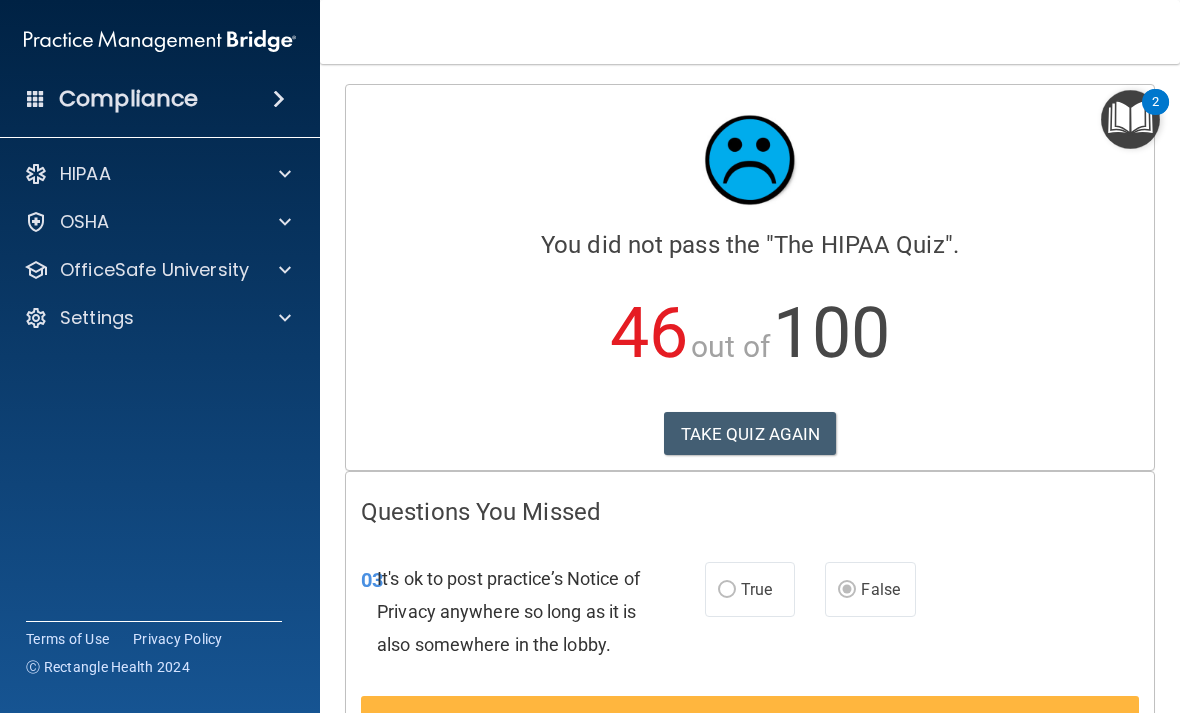 scroll, scrollTop: 0, scrollLeft: 0, axis: both 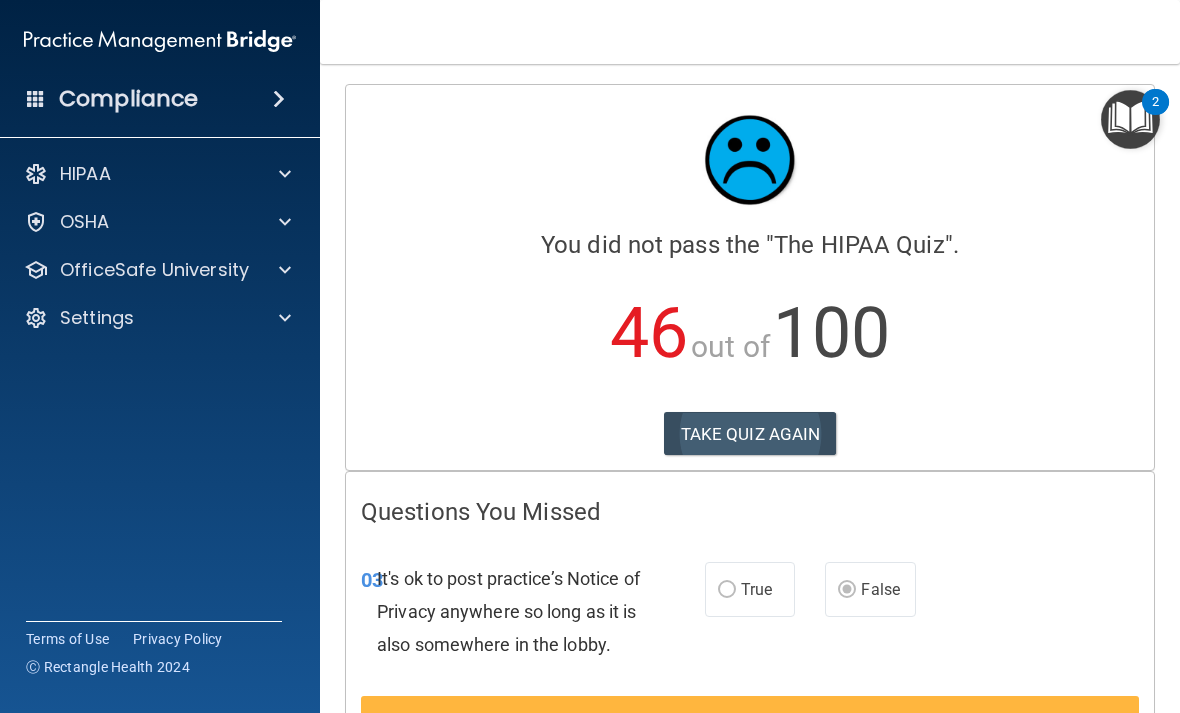 click on "TAKE QUIZ AGAIN" at bounding box center [750, 434] 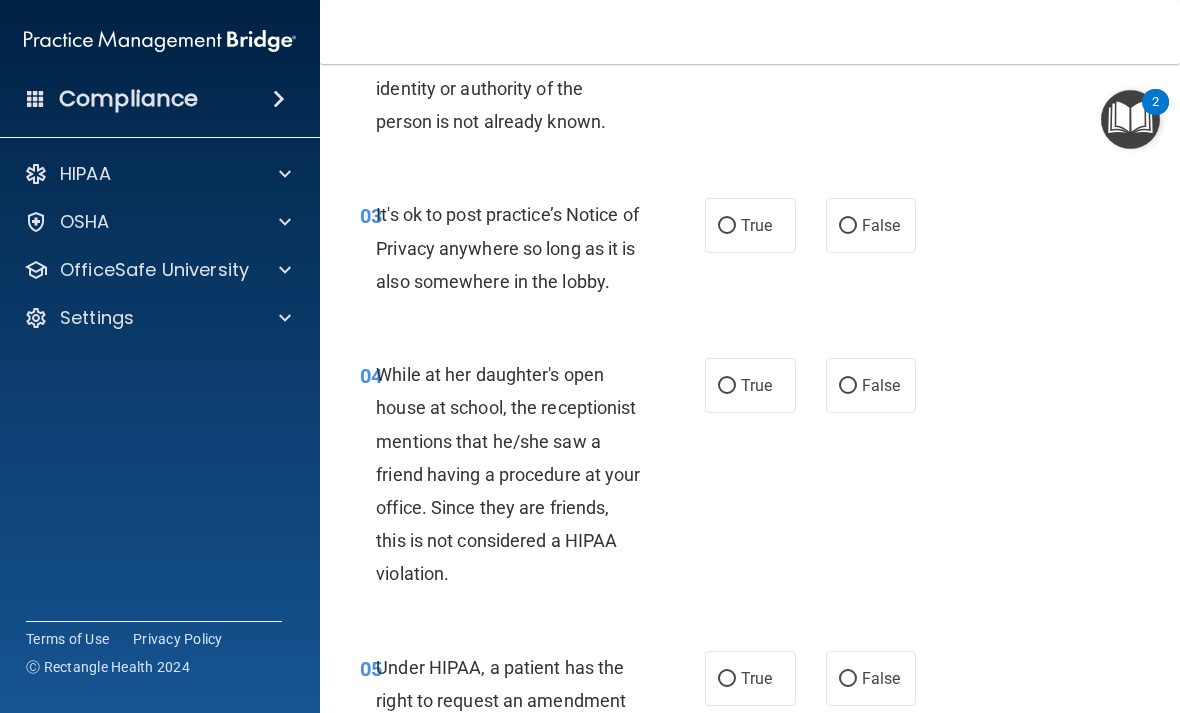 scroll, scrollTop: 553, scrollLeft: 0, axis: vertical 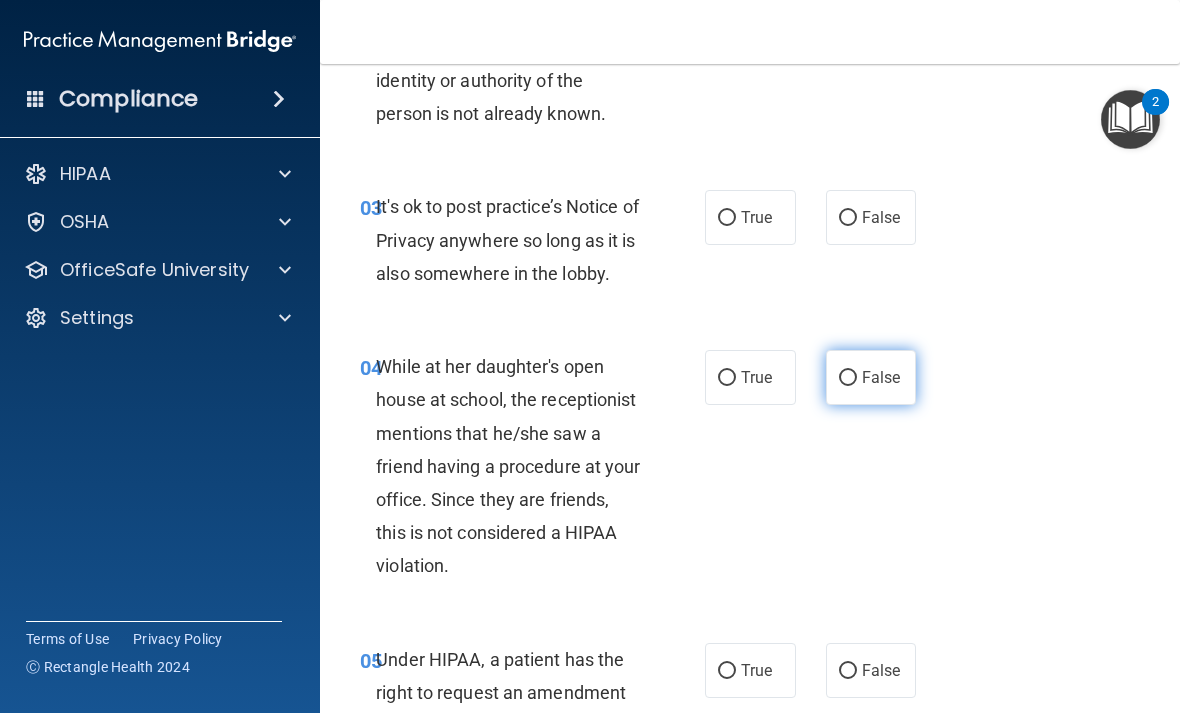 click on "False" at bounding box center [881, 377] 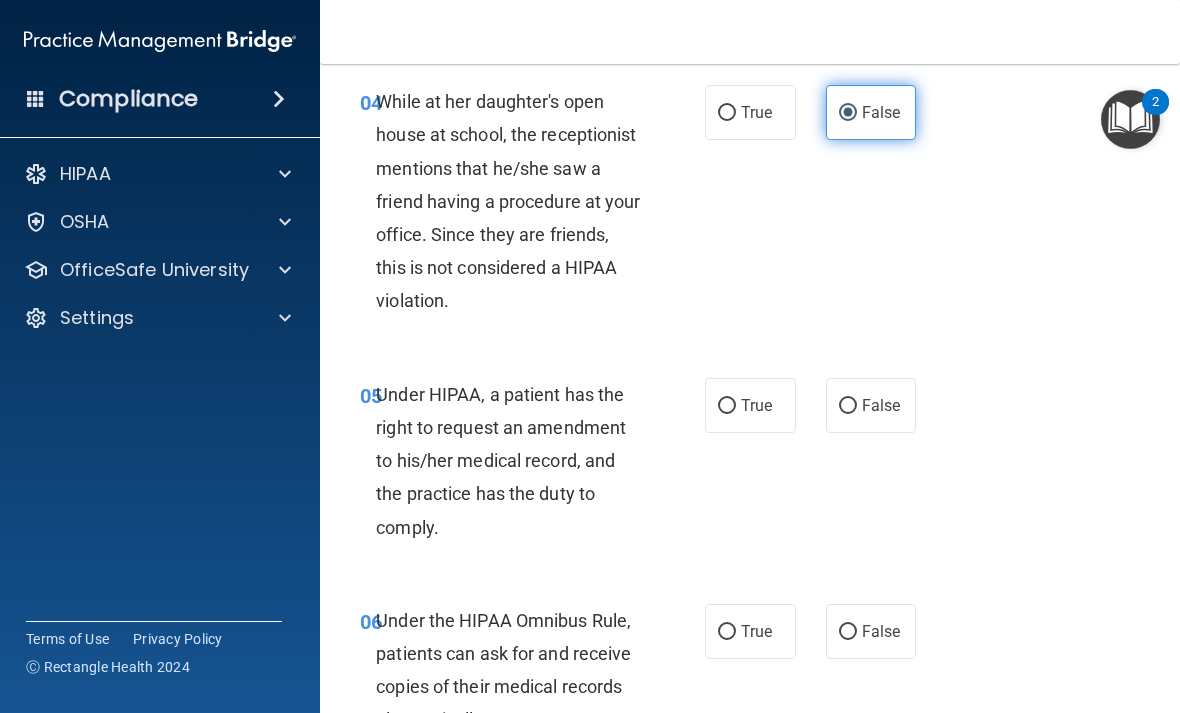 scroll, scrollTop: 812, scrollLeft: 0, axis: vertical 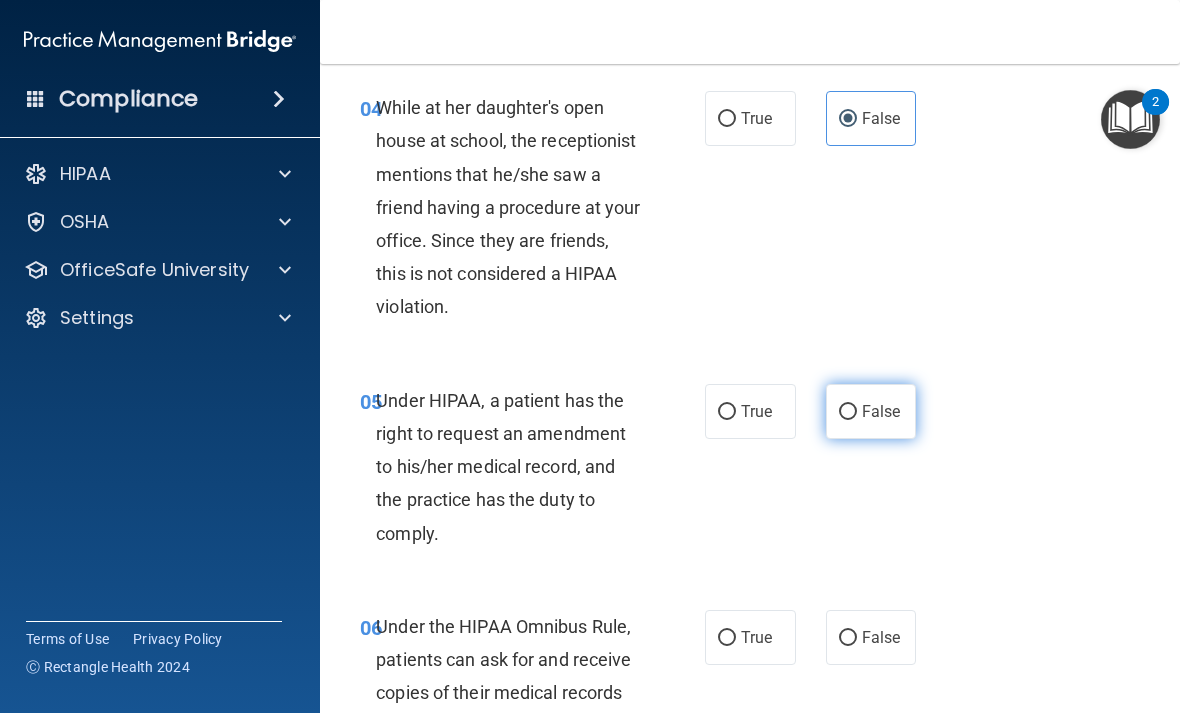 click on "False" at bounding box center [881, 411] 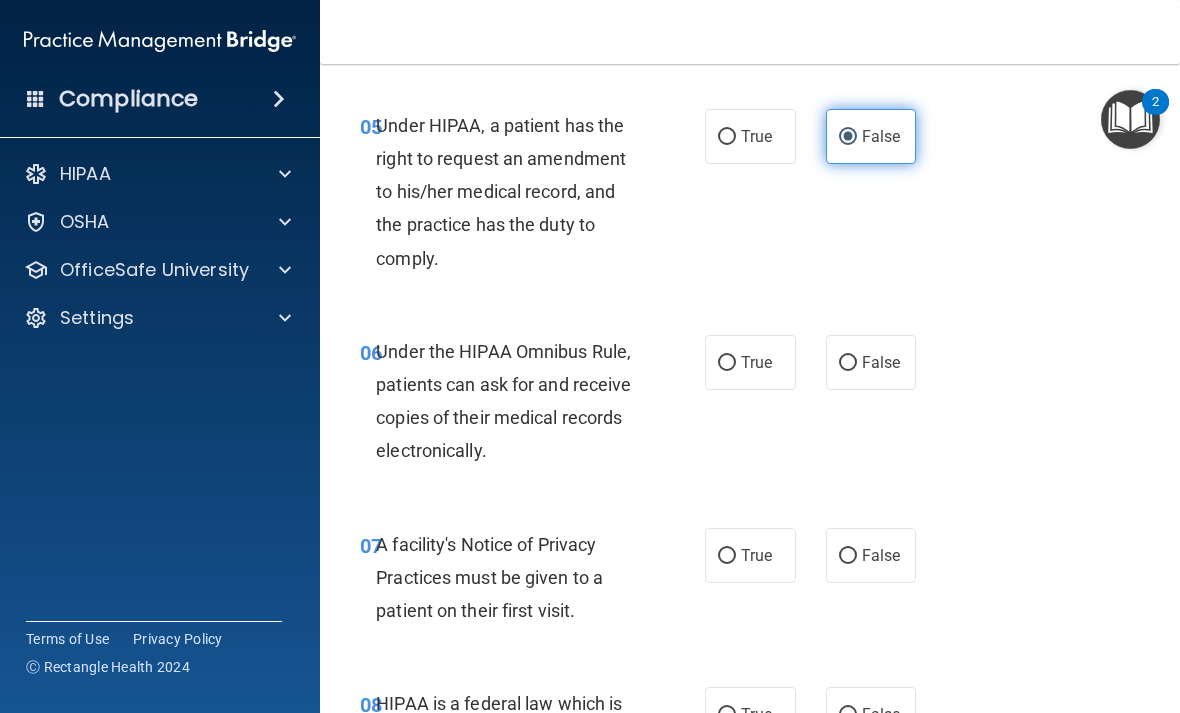 scroll, scrollTop: 1088, scrollLeft: 0, axis: vertical 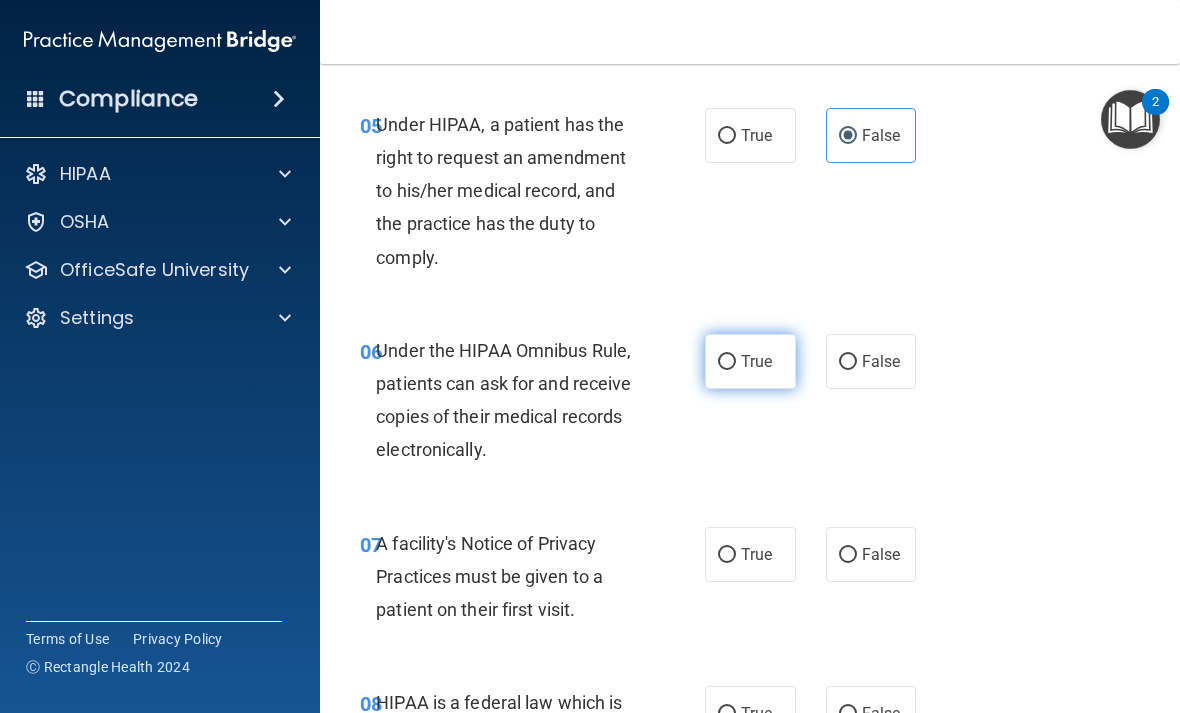 click on "True" at bounding box center [756, 361] 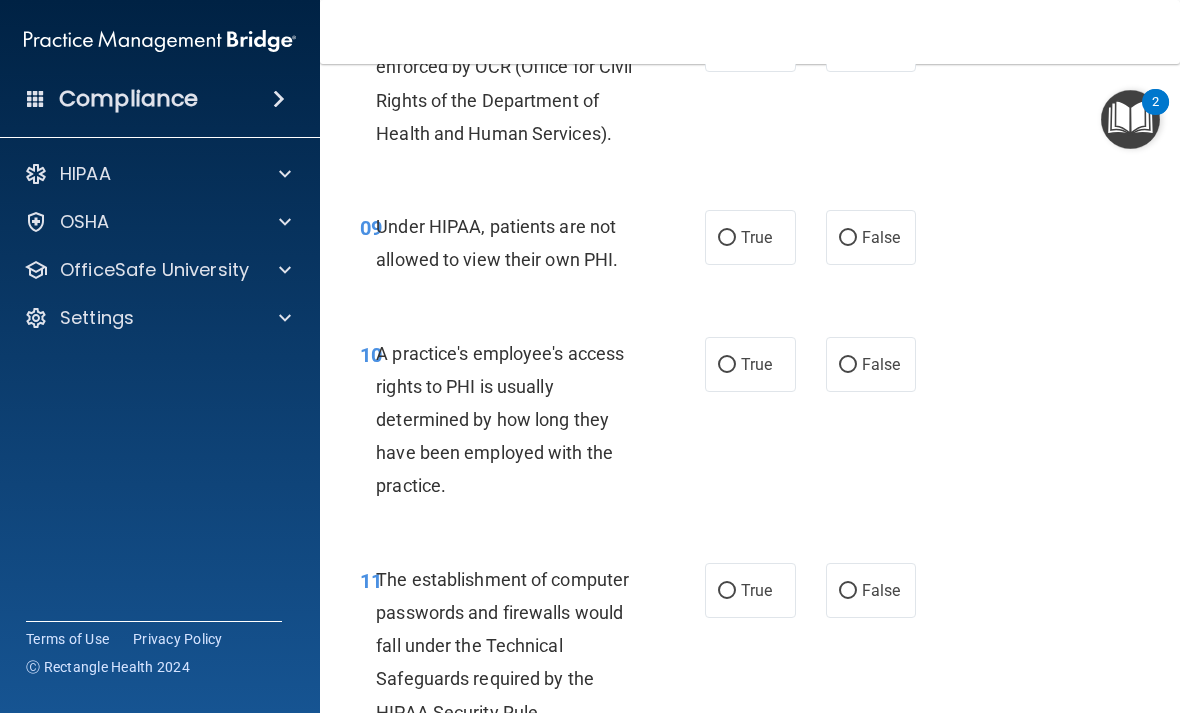 scroll, scrollTop: 1760, scrollLeft: 0, axis: vertical 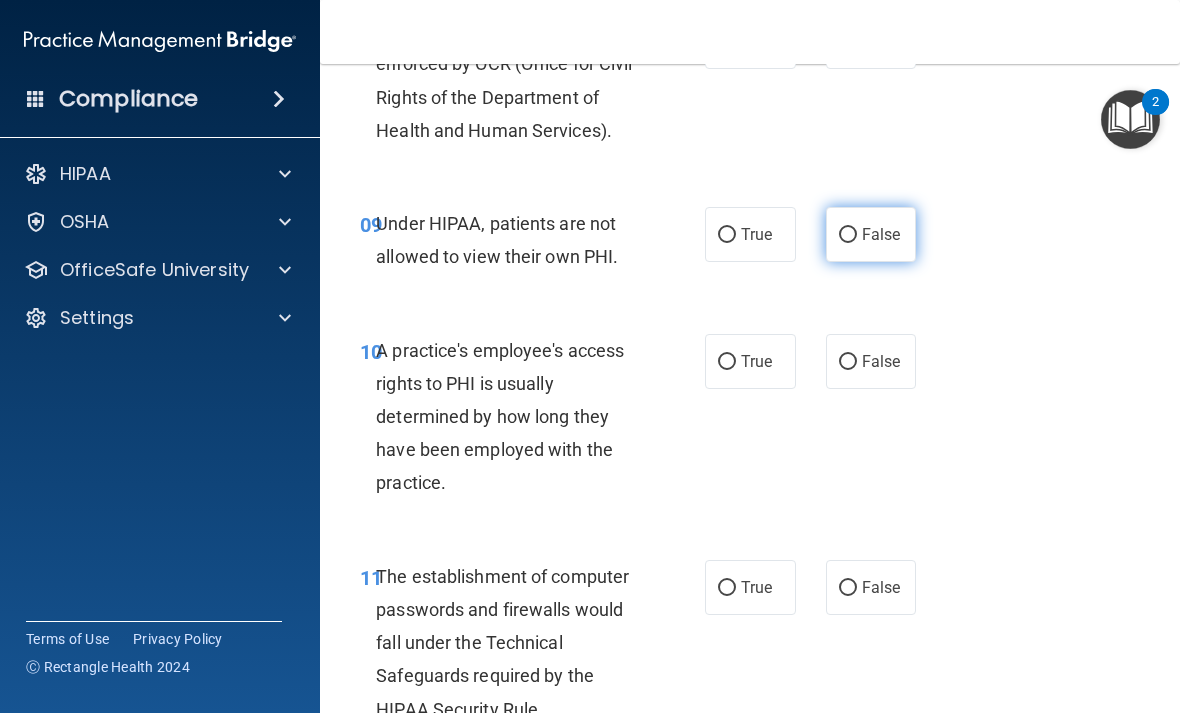 click on "False" at bounding box center (871, 234) 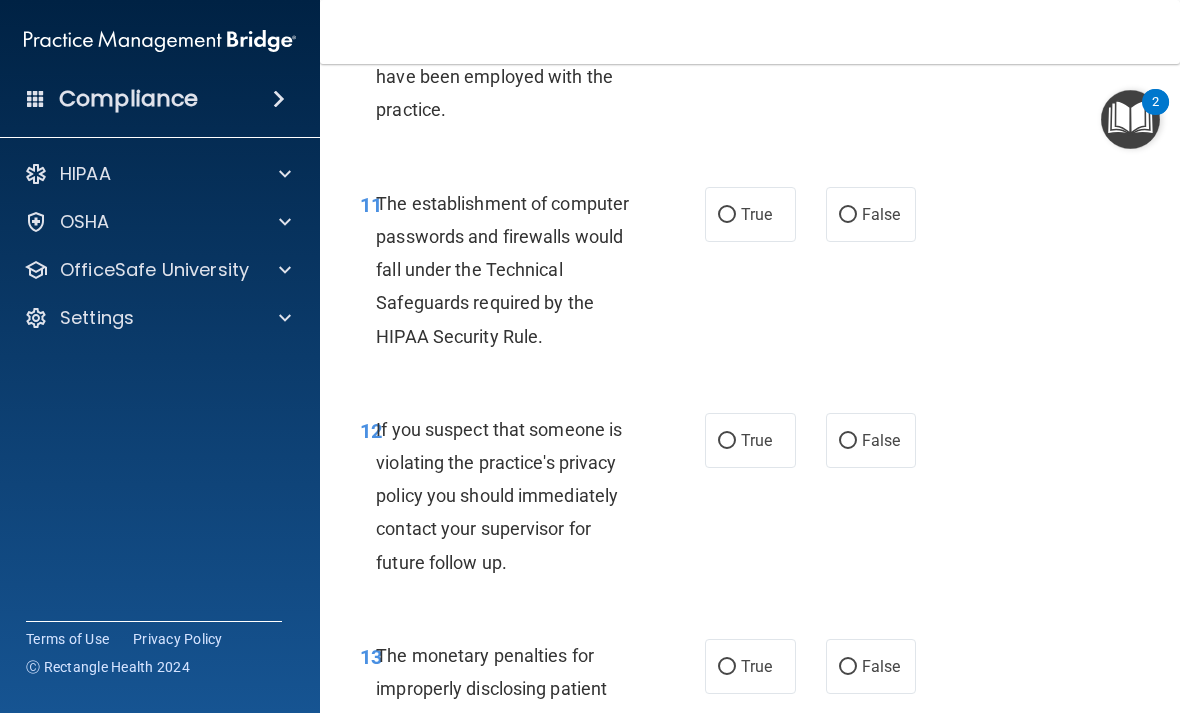 scroll, scrollTop: 2135, scrollLeft: 0, axis: vertical 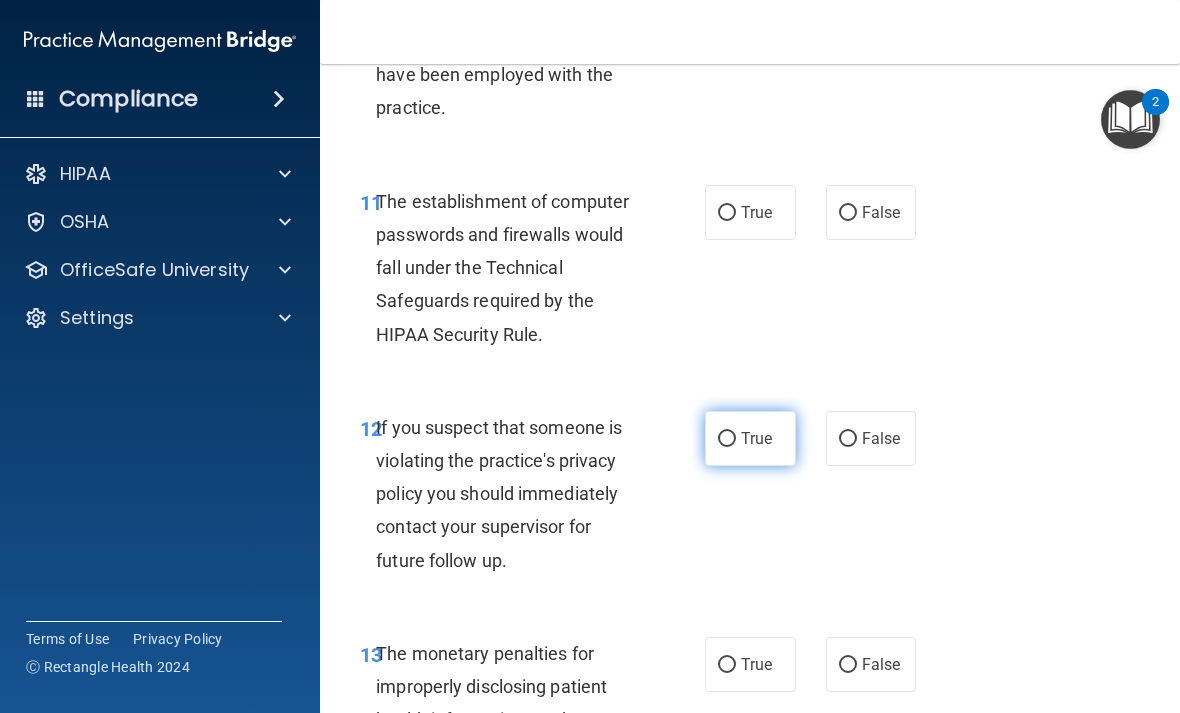 click on "True" at bounding box center [756, 438] 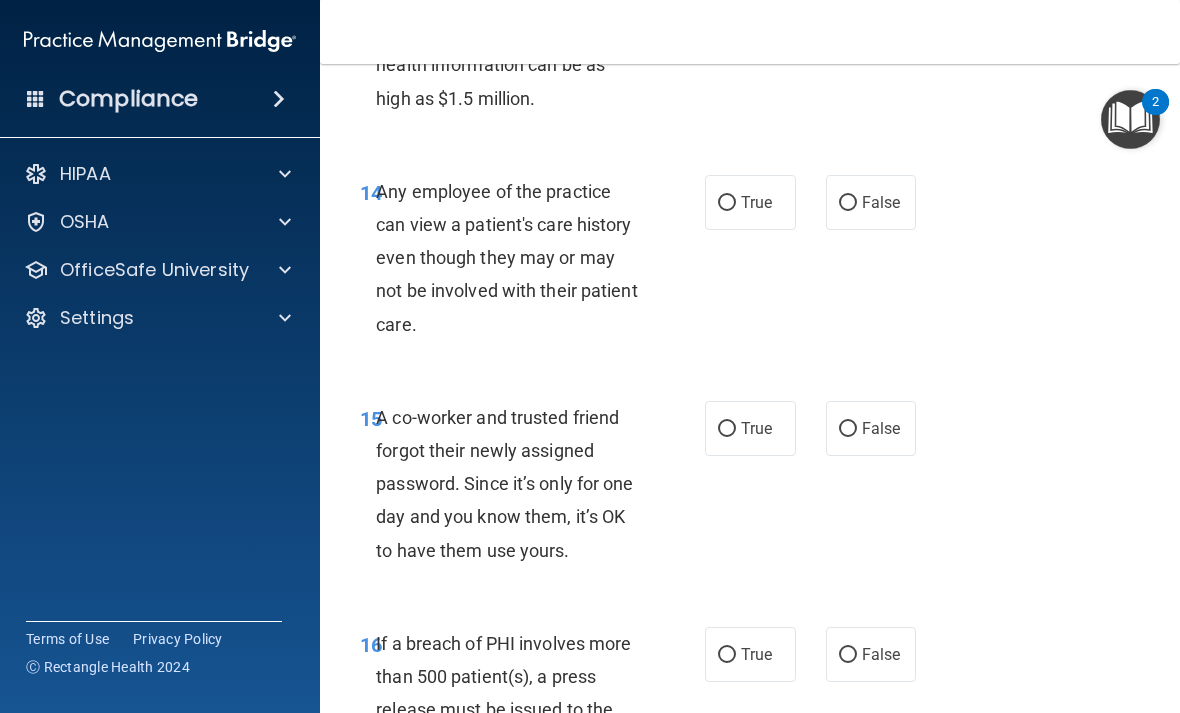 scroll, scrollTop: 2813, scrollLeft: 0, axis: vertical 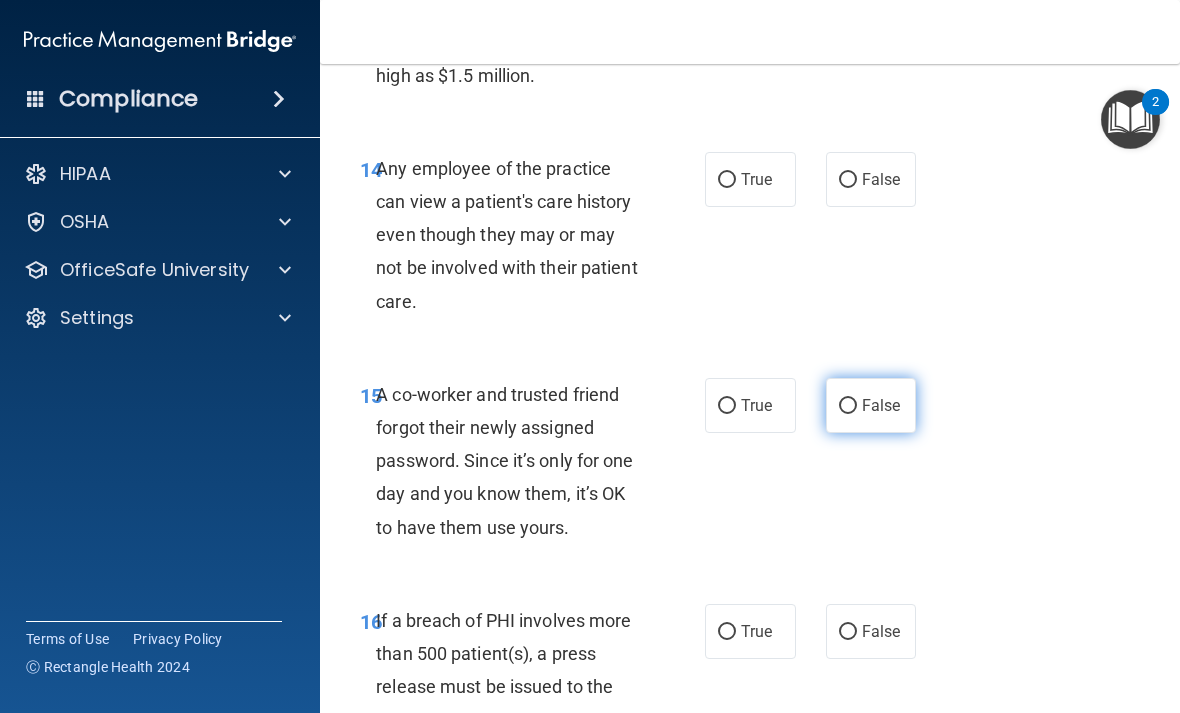click on "False" at bounding box center (881, 405) 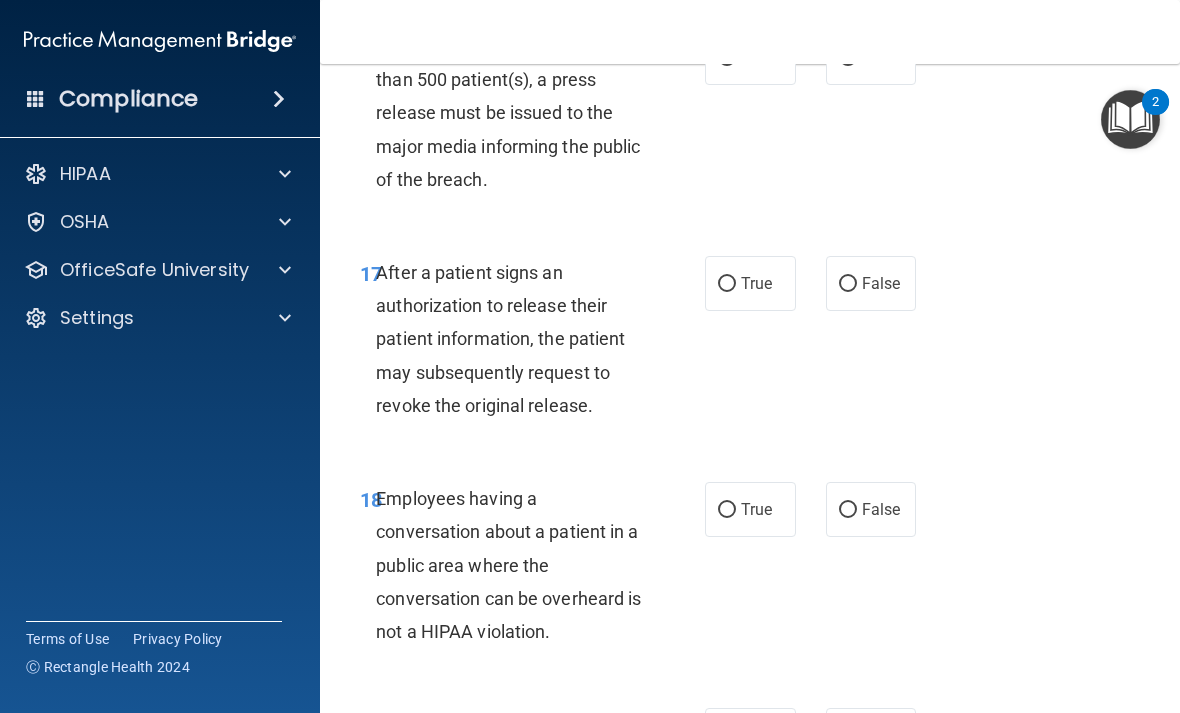 scroll, scrollTop: 3439, scrollLeft: 0, axis: vertical 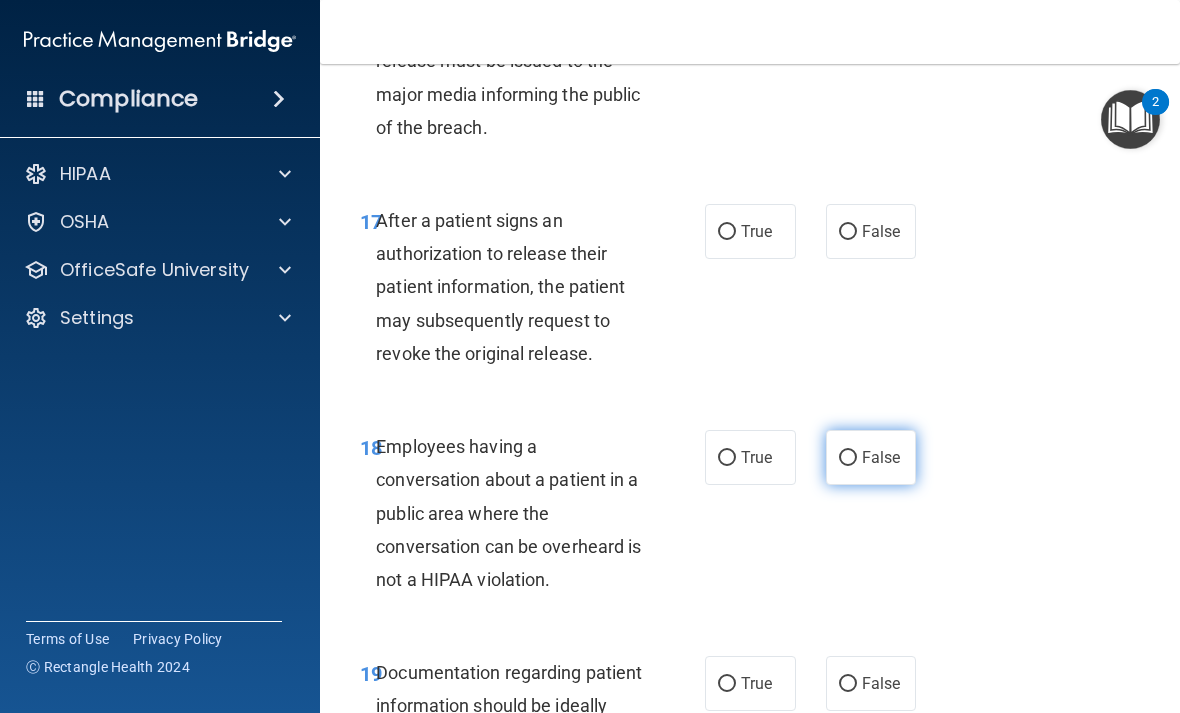 click on "False" at bounding box center (881, 457) 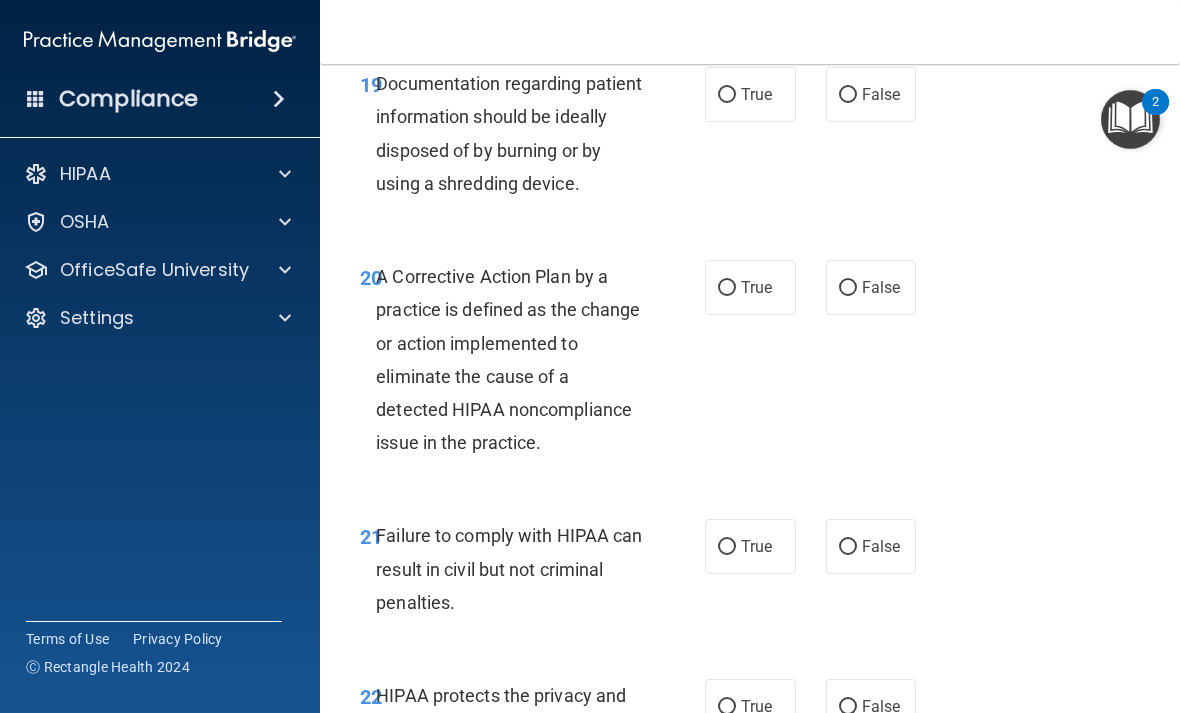 scroll, scrollTop: 4032, scrollLeft: 0, axis: vertical 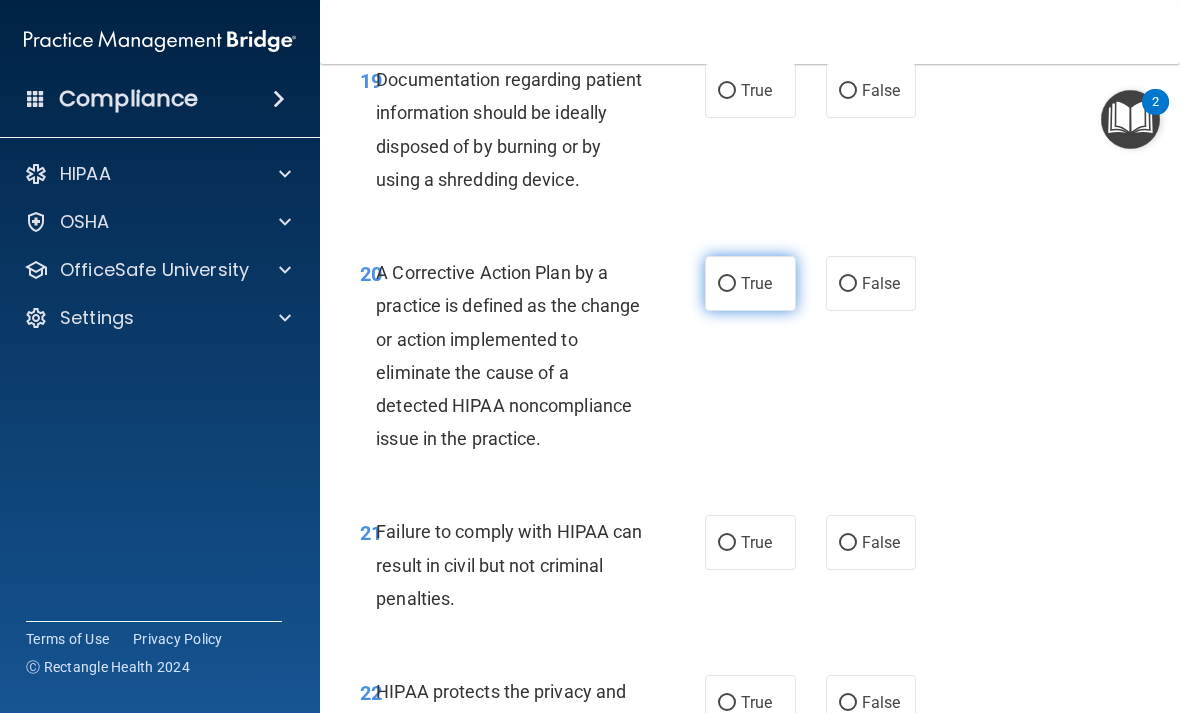 click on "True" at bounding box center [750, 283] 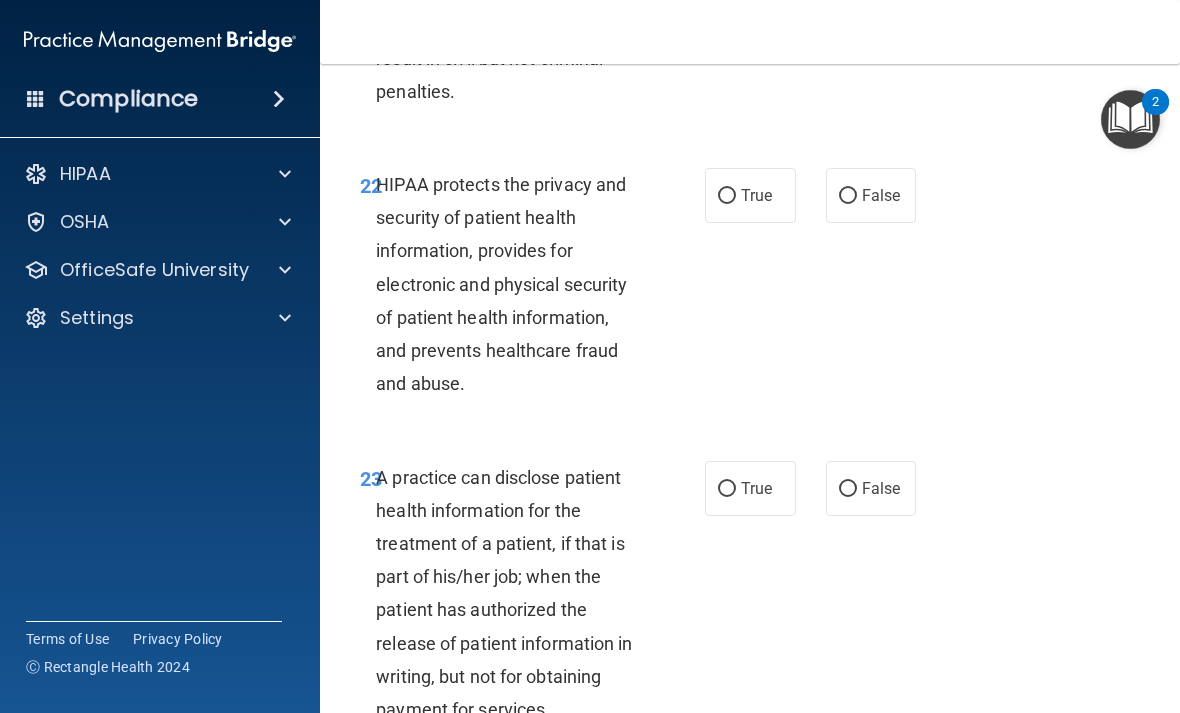 scroll, scrollTop: 4542, scrollLeft: 0, axis: vertical 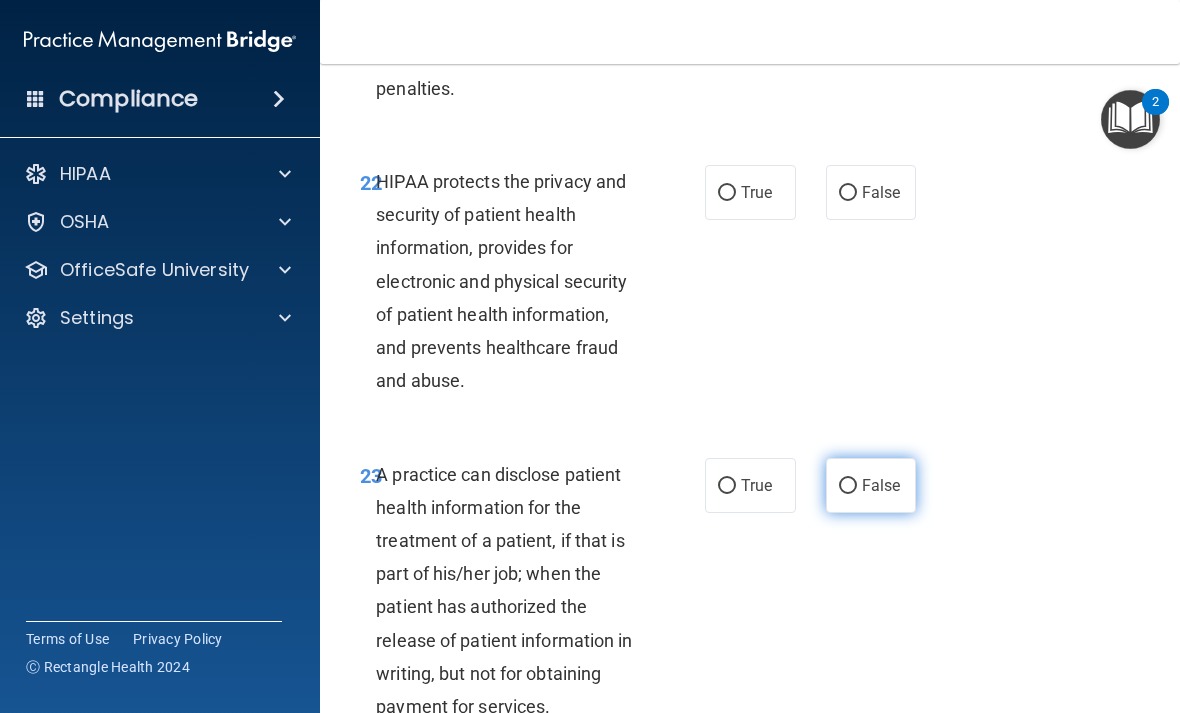 click on "False" at bounding box center (881, 485) 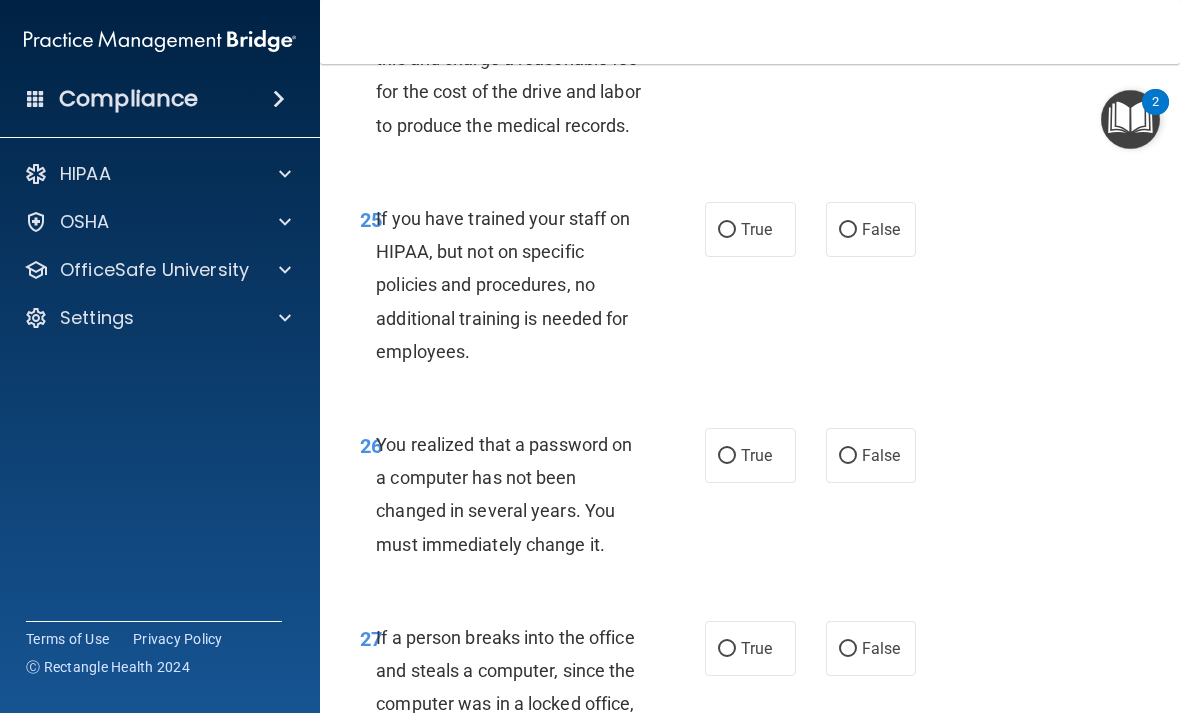 scroll, scrollTop: 5418, scrollLeft: 0, axis: vertical 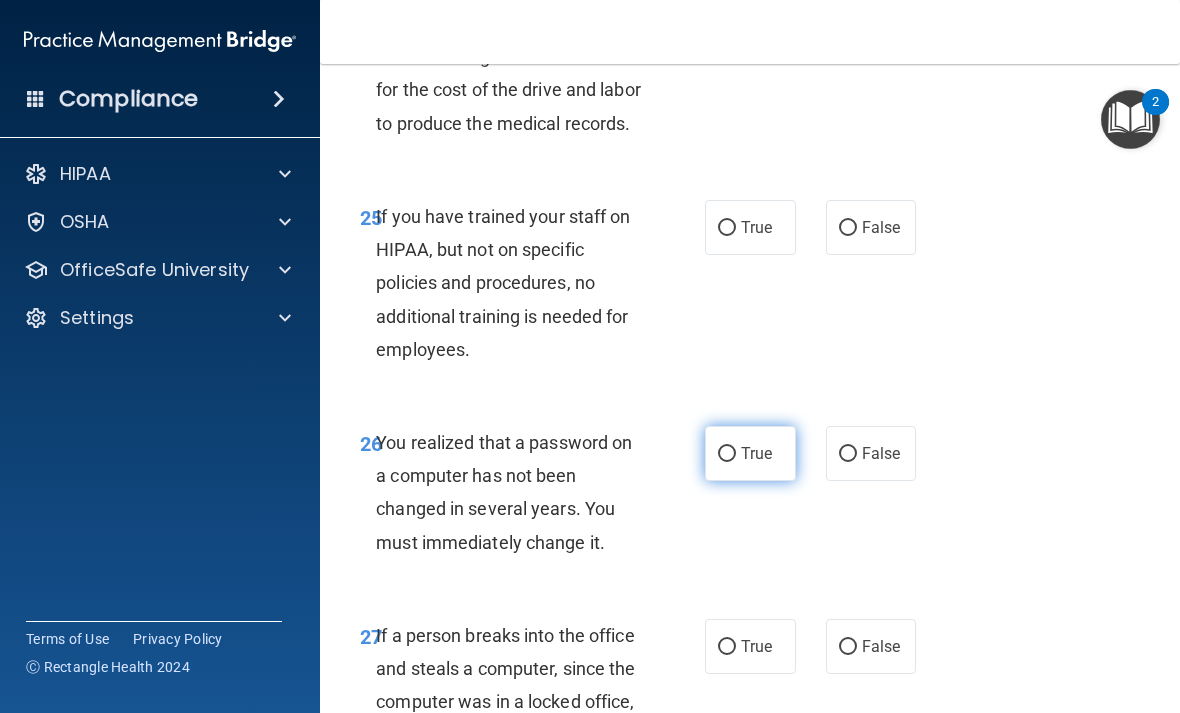 click on "True" at bounding box center [750, 453] 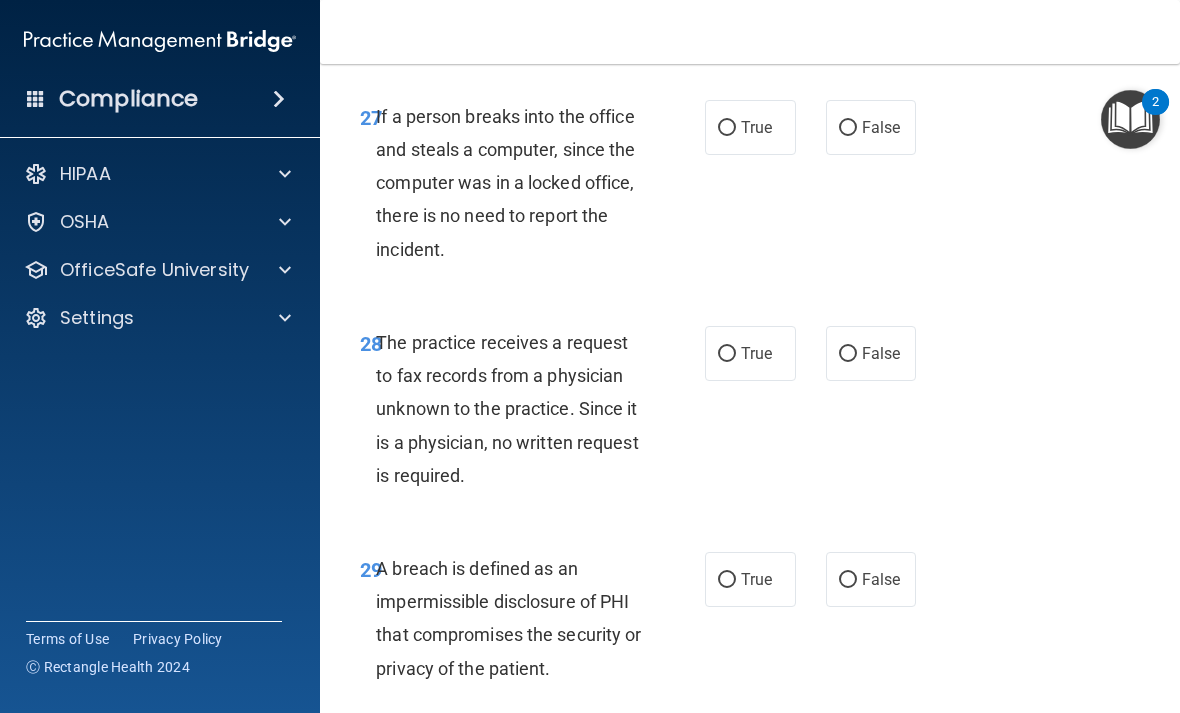 scroll, scrollTop: 5939, scrollLeft: 0, axis: vertical 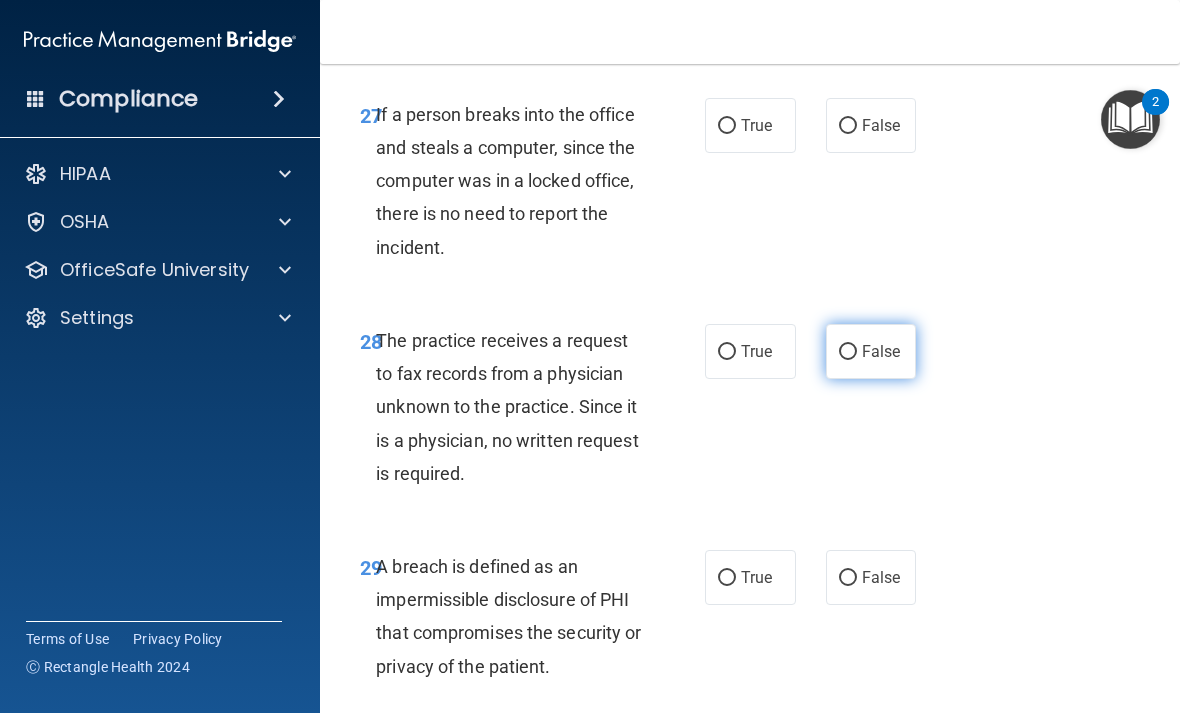 click on "False" at bounding box center (871, 351) 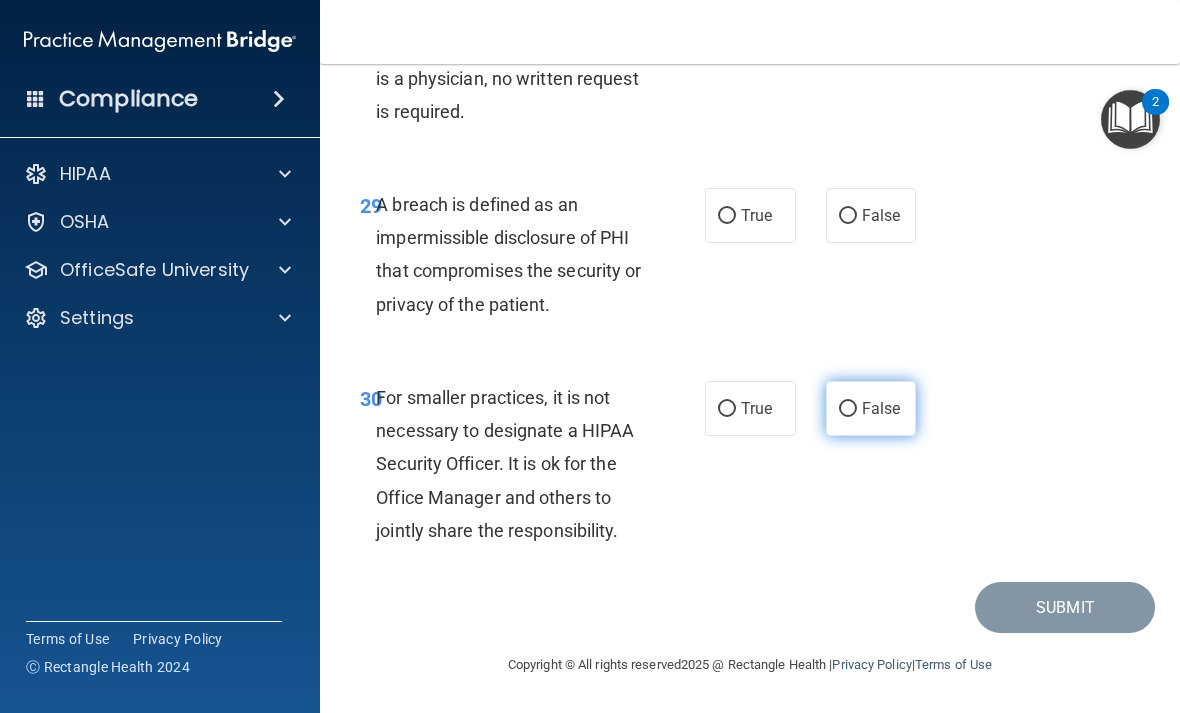 click on "False" at bounding box center (881, 408) 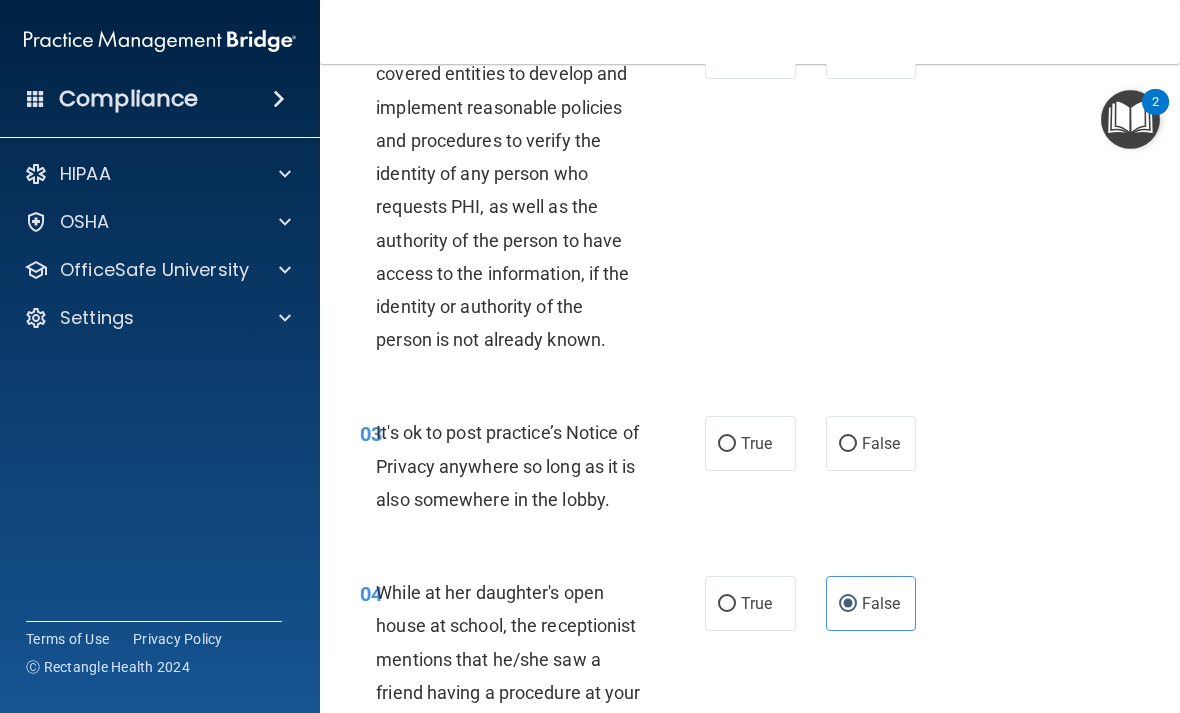 scroll, scrollTop: 334, scrollLeft: 0, axis: vertical 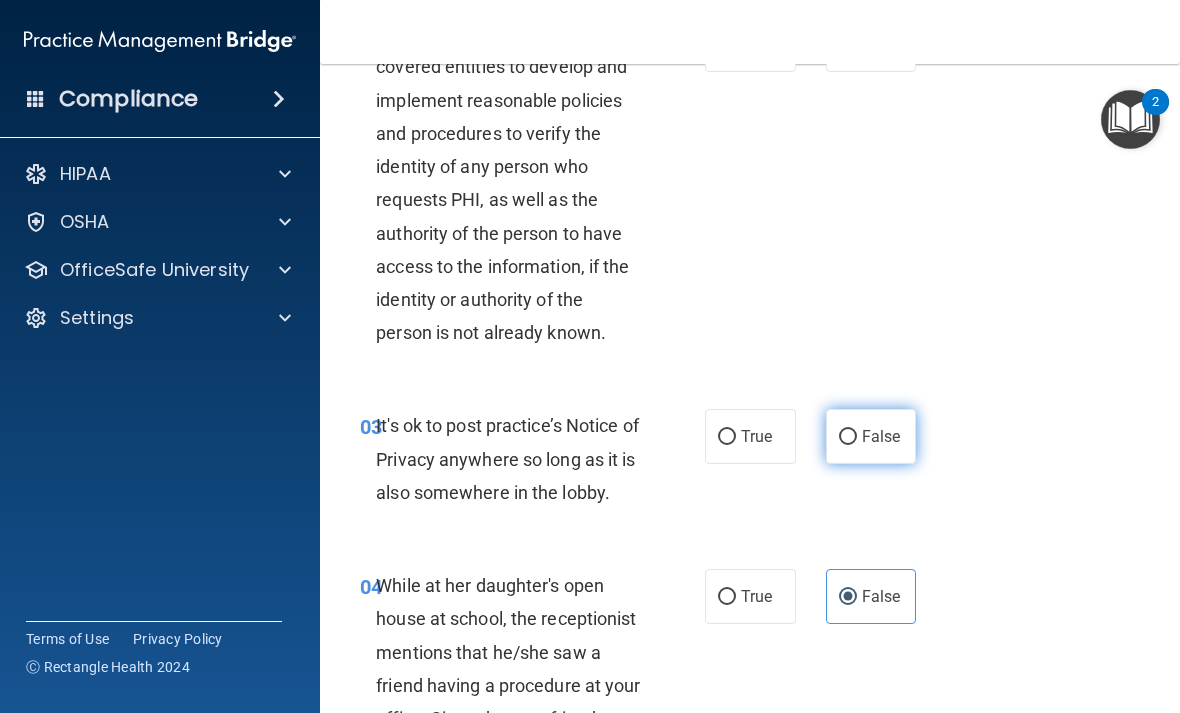 click on "False" at bounding box center [871, 436] 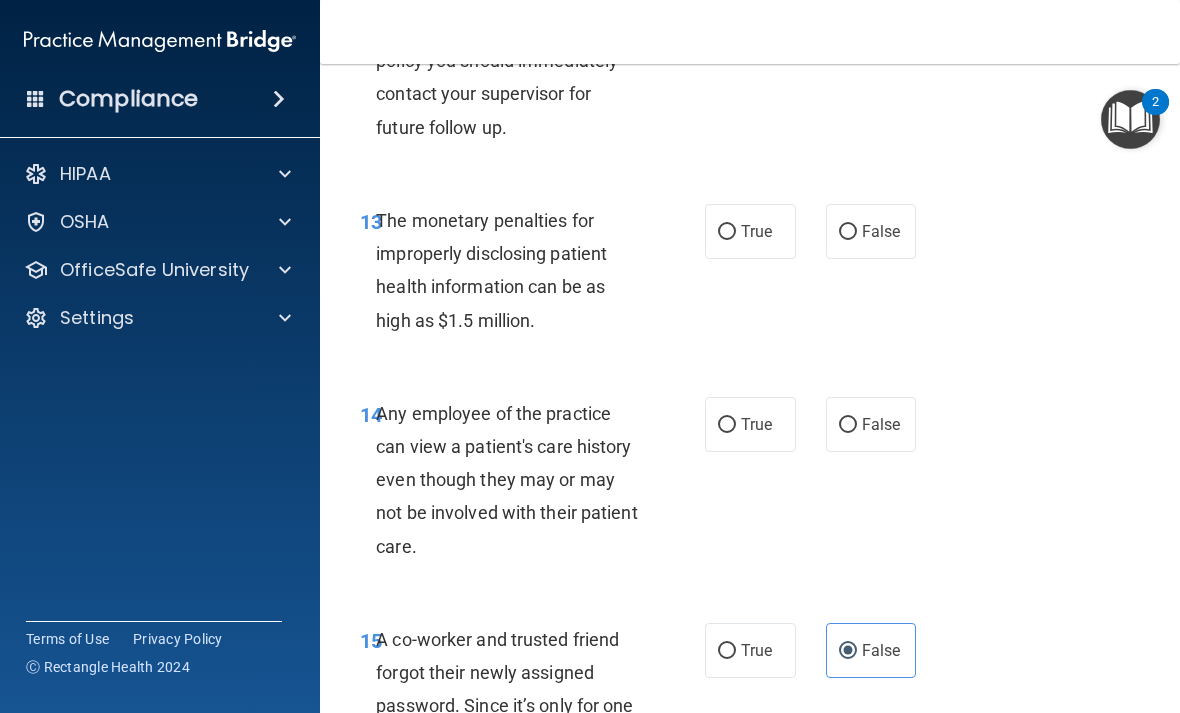 scroll, scrollTop: 2570, scrollLeft: 0, axis: vertical 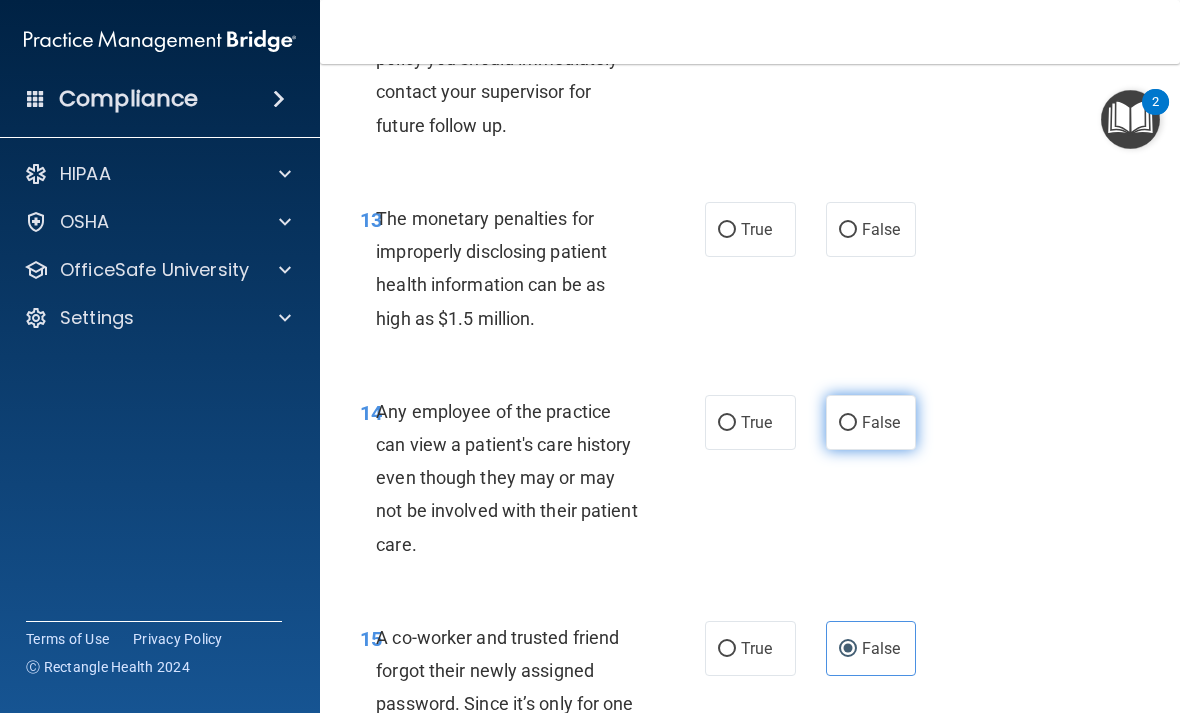 click on "False" at bounding box center [881, 422] 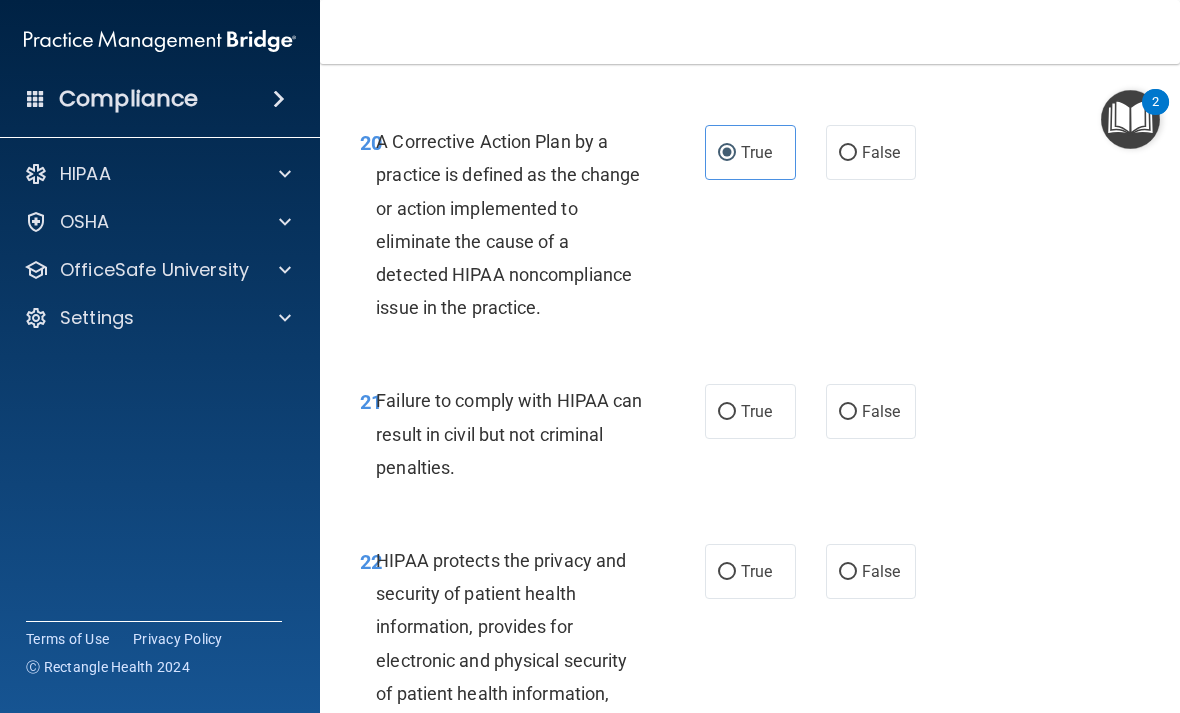 scroll, scrollTop: 4161, scrollLeft: 0, axis: vertical 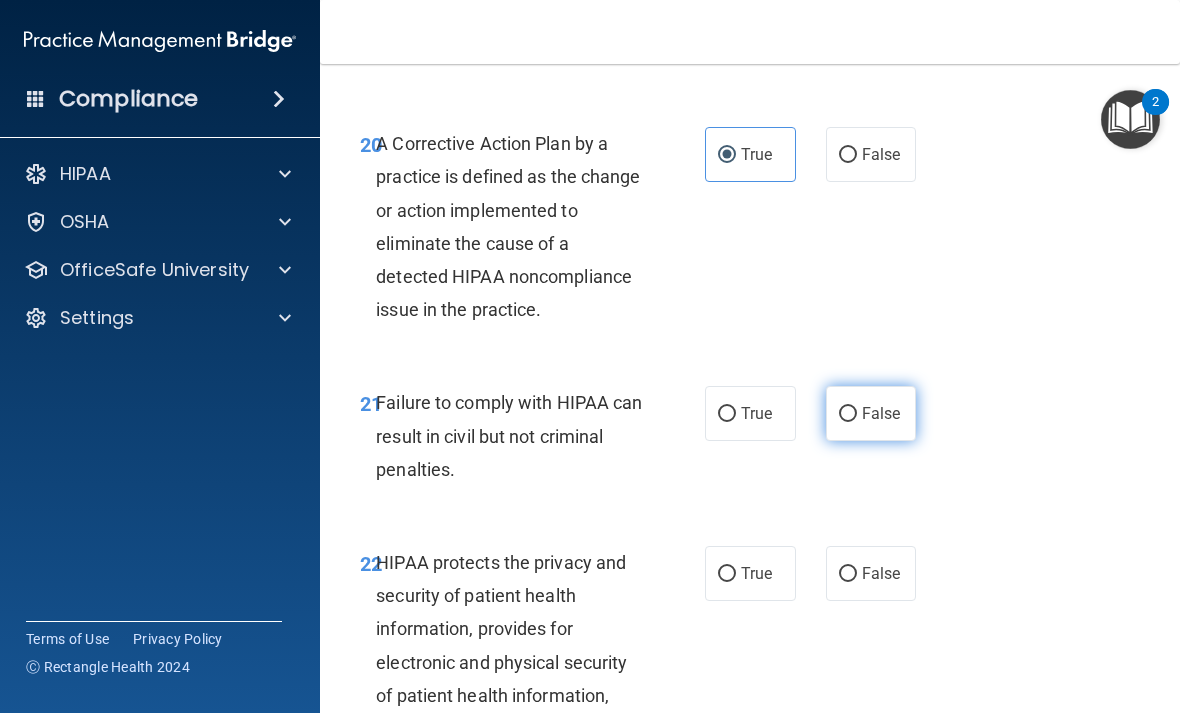 click on "False" at bounding box center (881, 413) 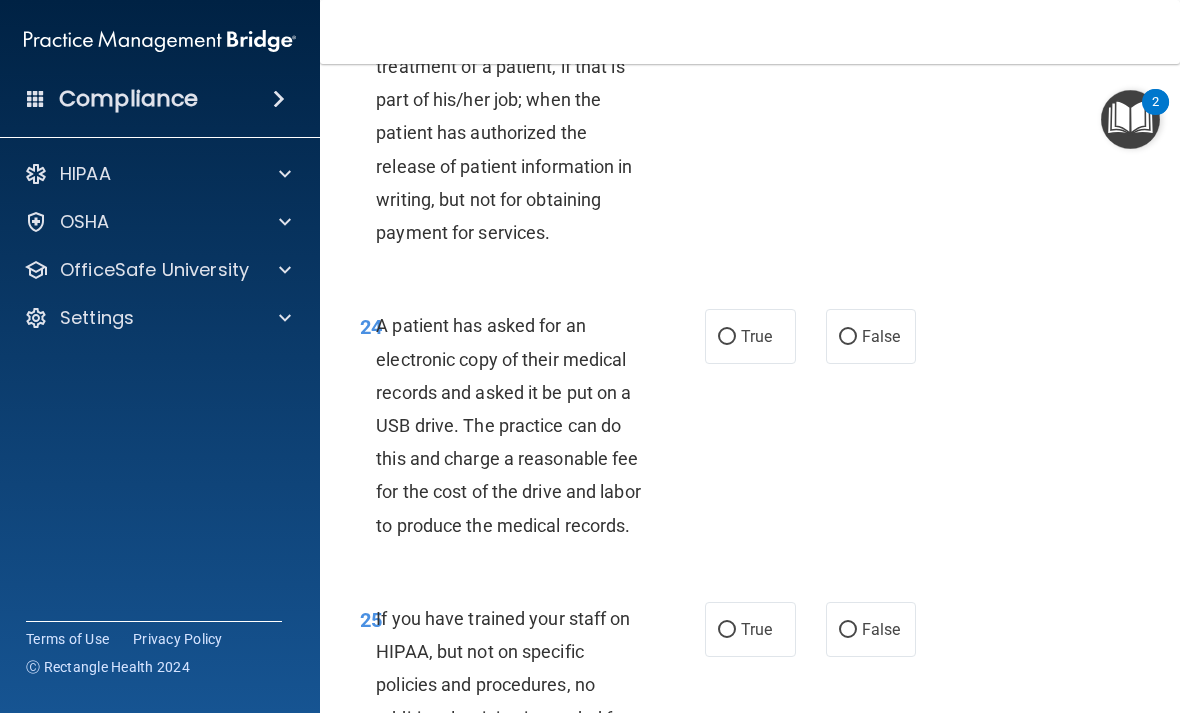scroll, scrollTop: 5019, scrollLeft: 0, axis: vertical 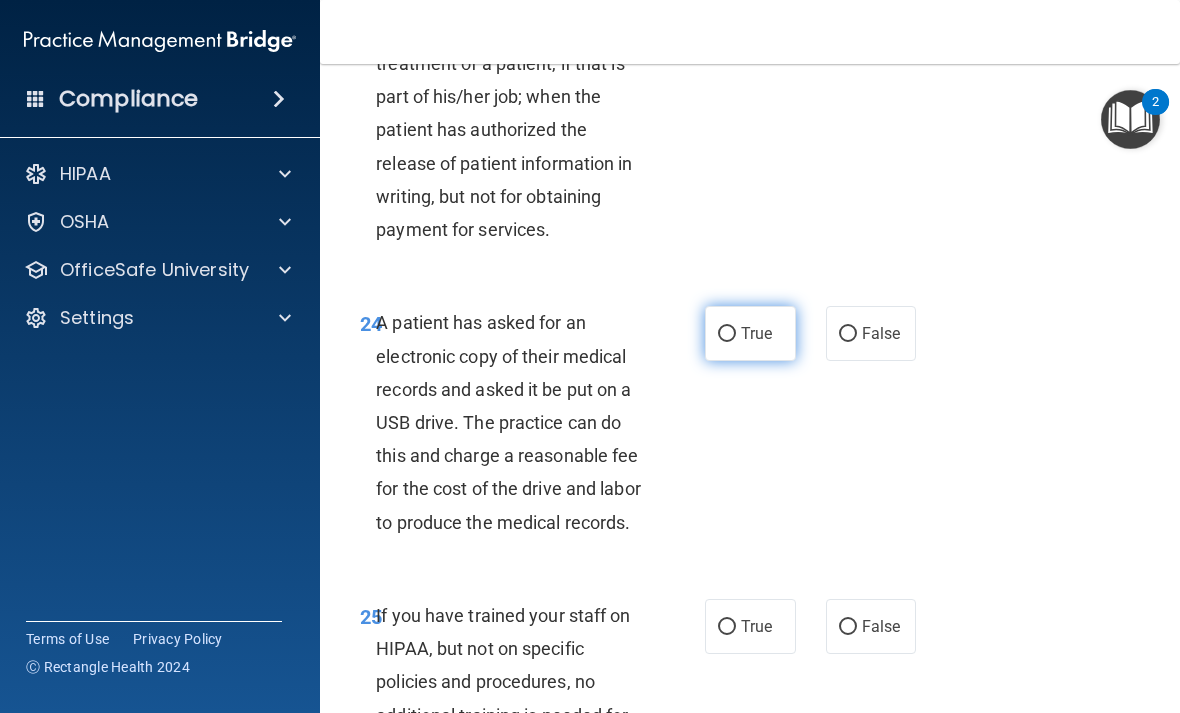 click on "True" at bounding box center (750, 333) 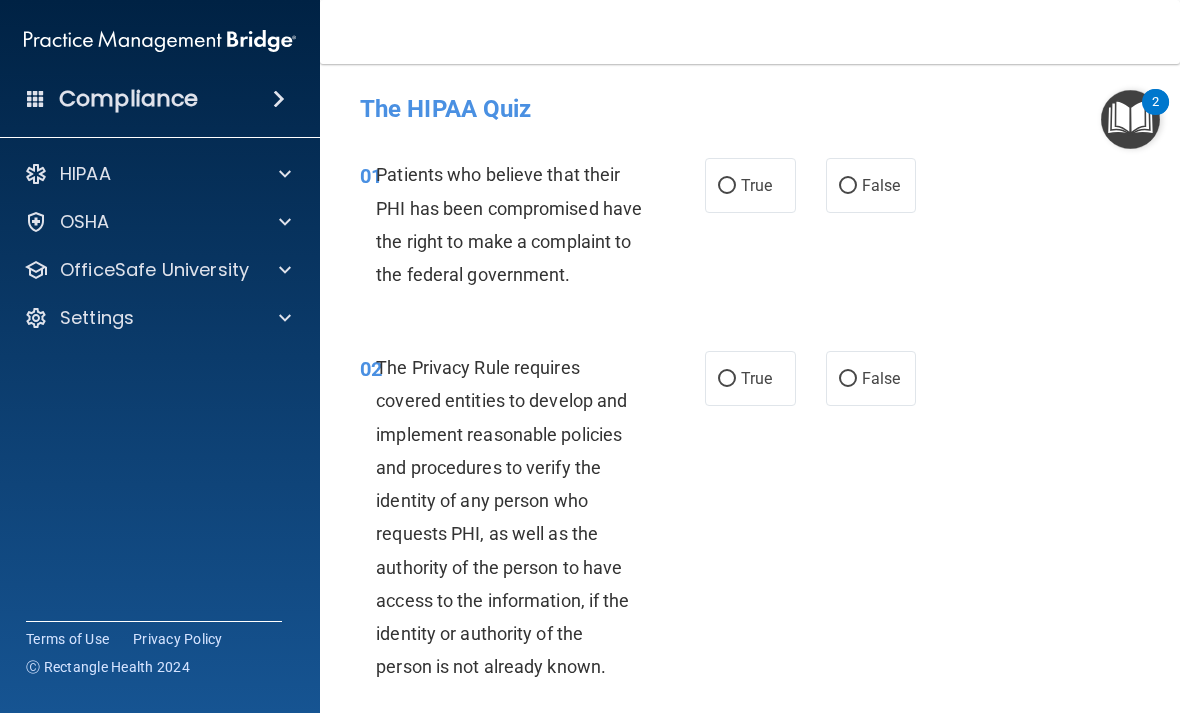 scroll, scrollTop: 0, scrollLeft: 0, axis: both 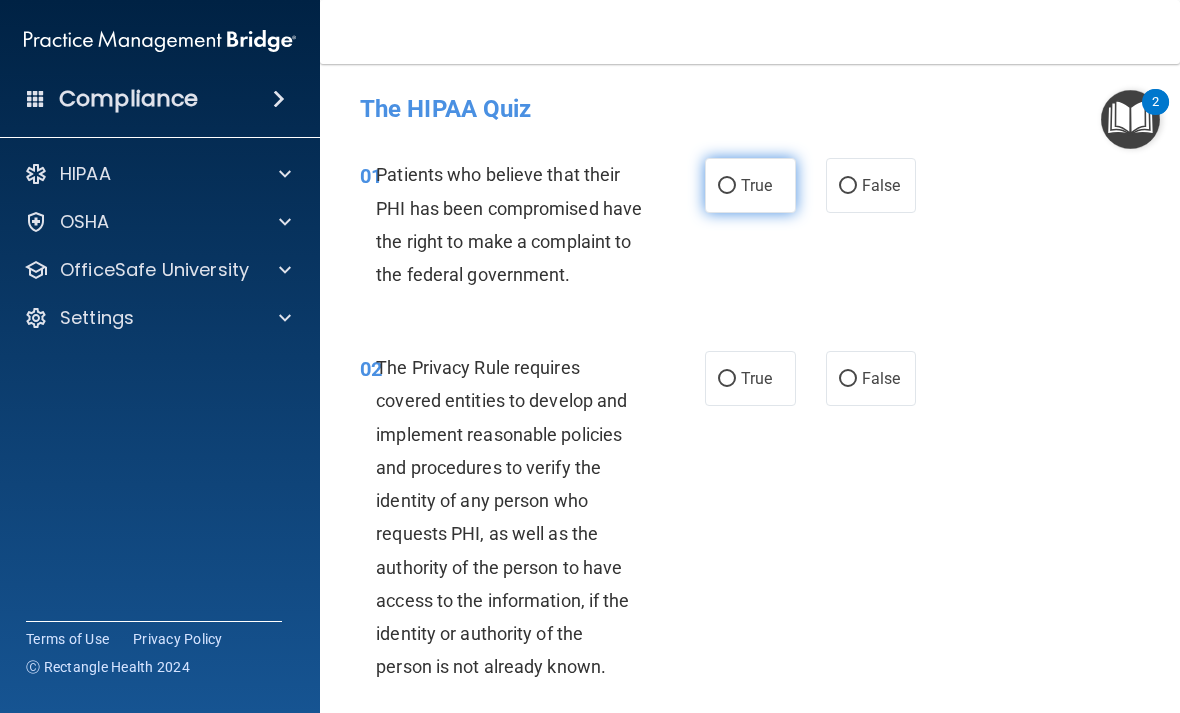 click on "True" at bounding box center (756, 185) 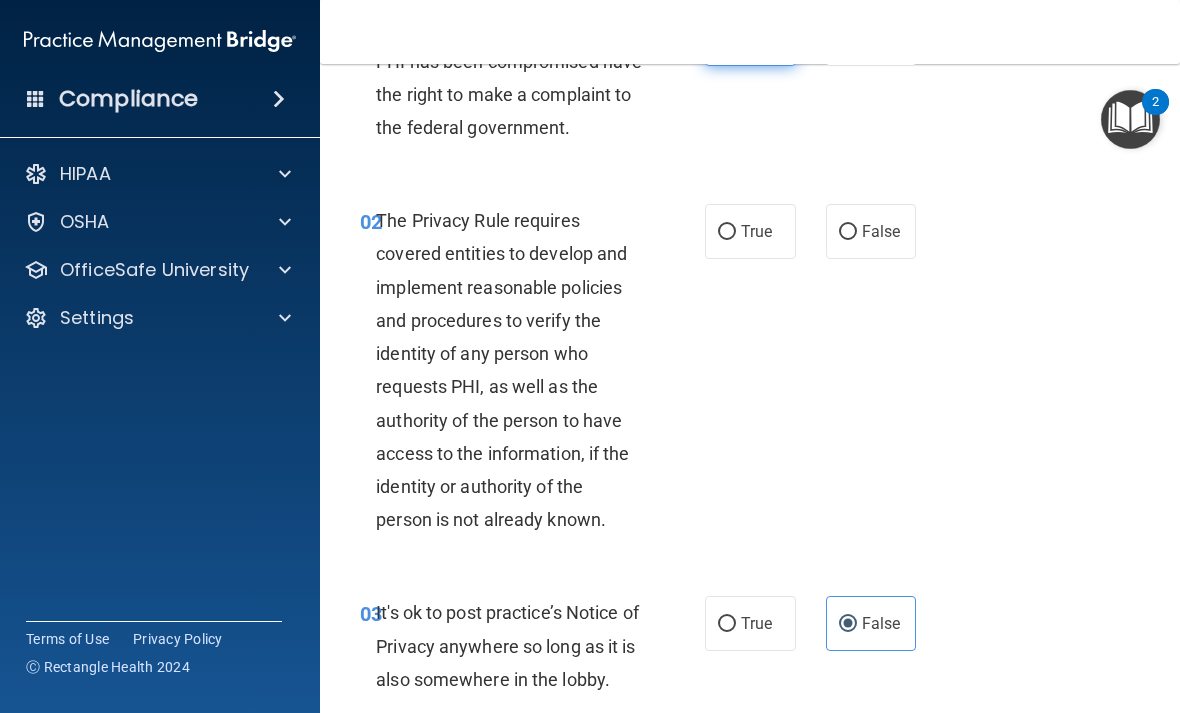 scroll, scrollTop: 234, scrollLeft: 0, axis: vertical 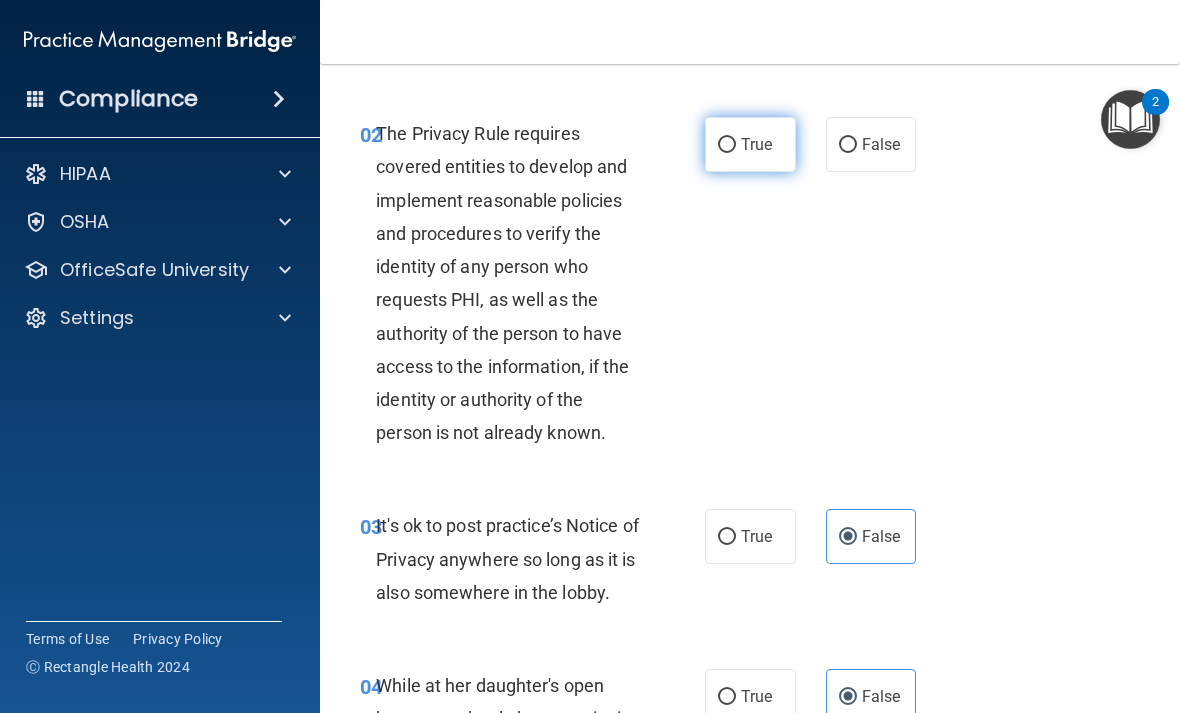click on "True" at bounding box center (756, 144) 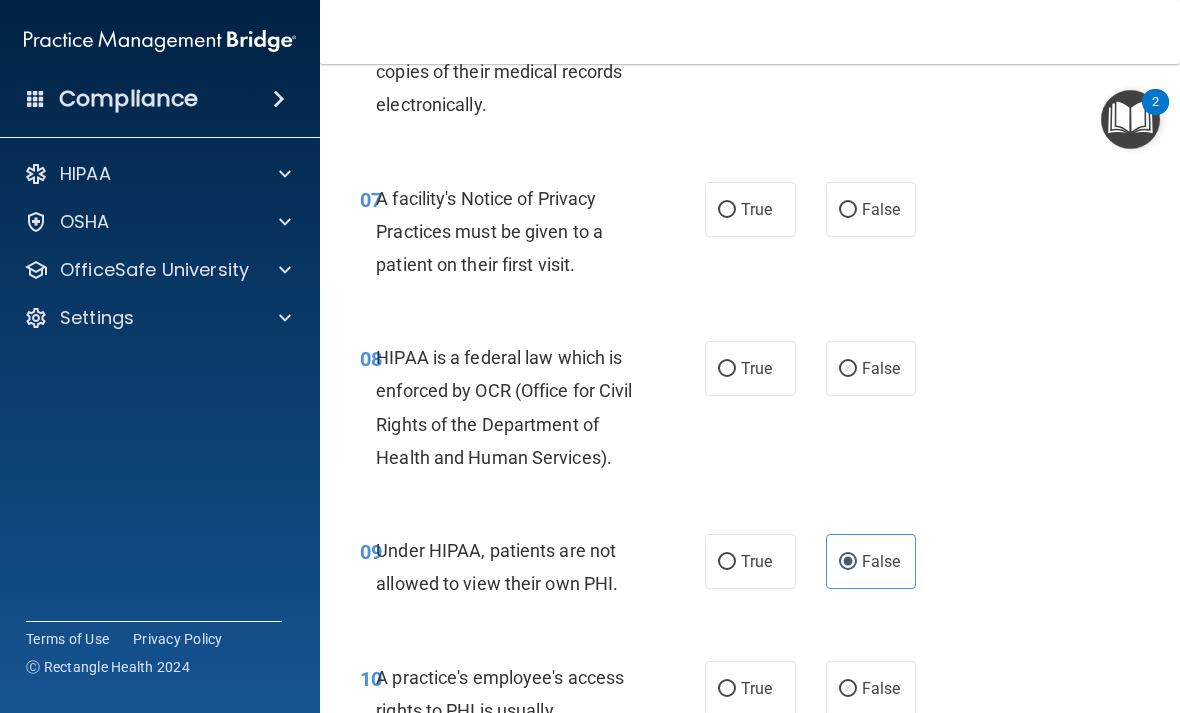 scroll, scrollTop: 1435, scrollLeft: 0, axis: vertical 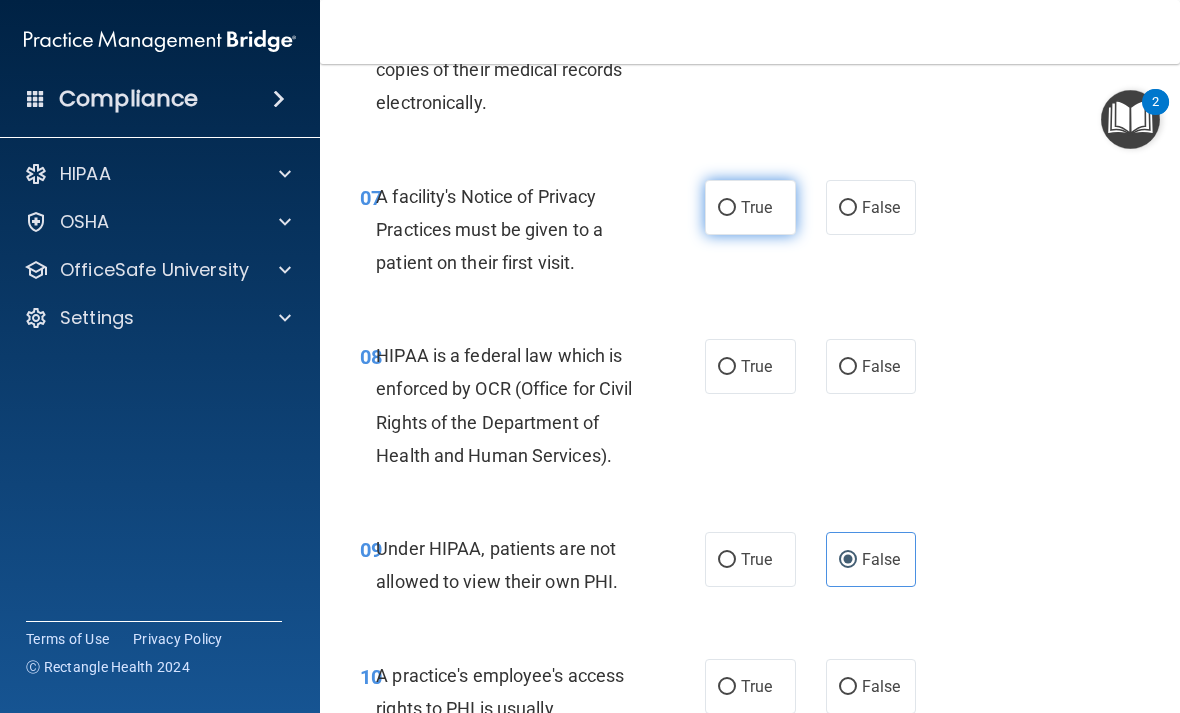 click on "True" at bounding box center (750, 207) 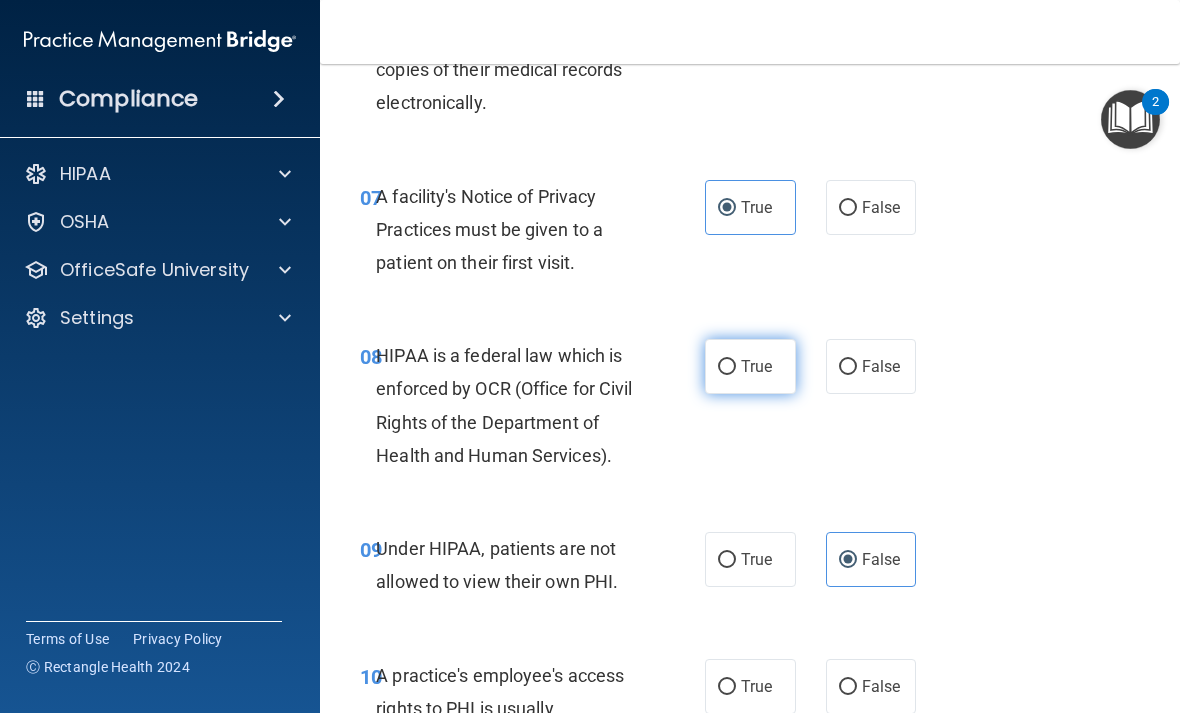 click on "True" at bounding box center (756, 366) 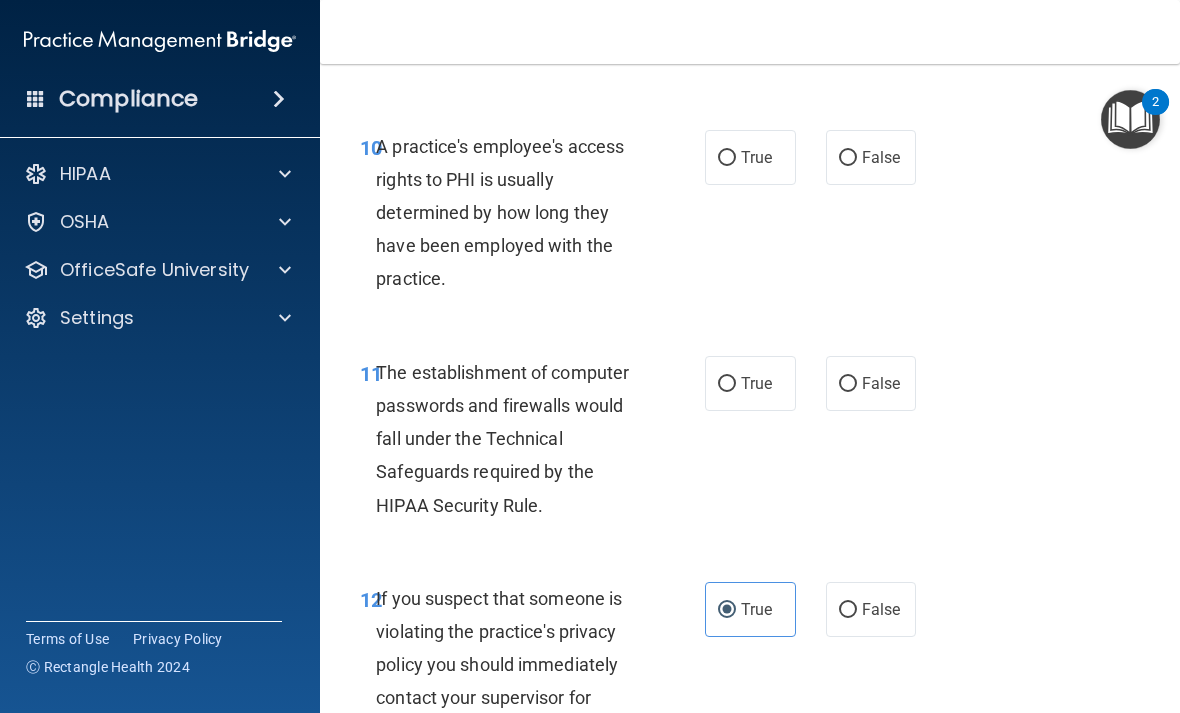 scroll, scrollTop: 1966, scrollLeft: 0, axis: vertical 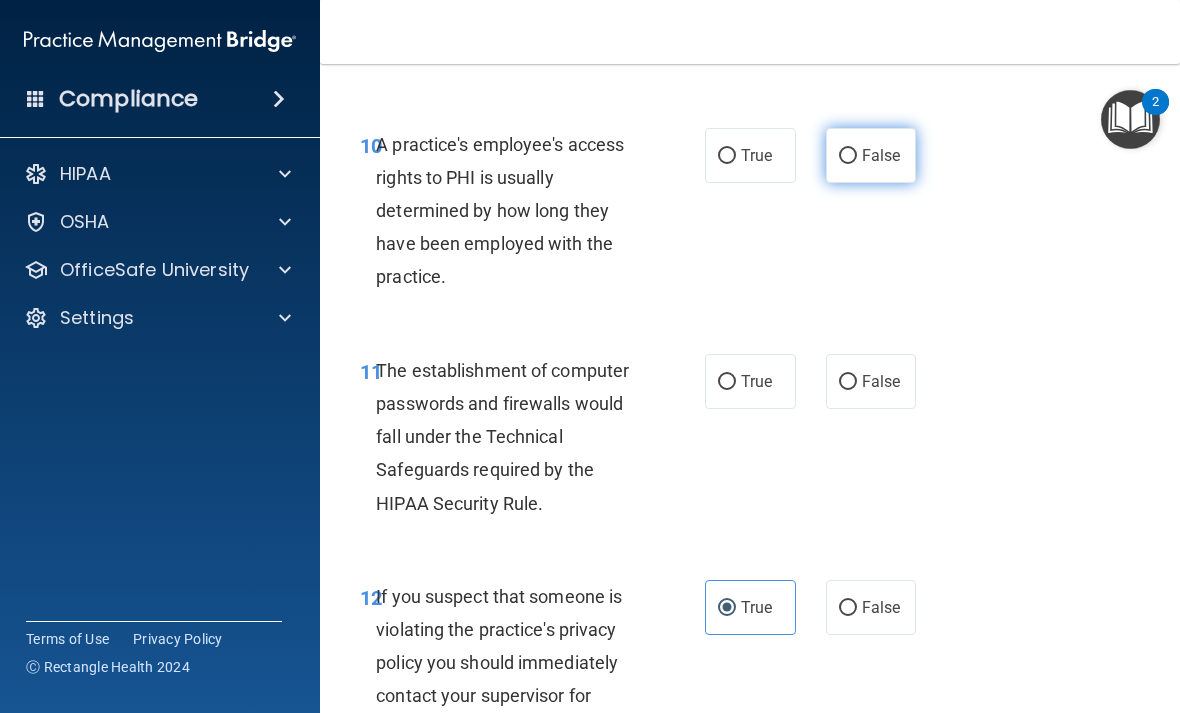 click on "False" at bounding box center (881, 155) 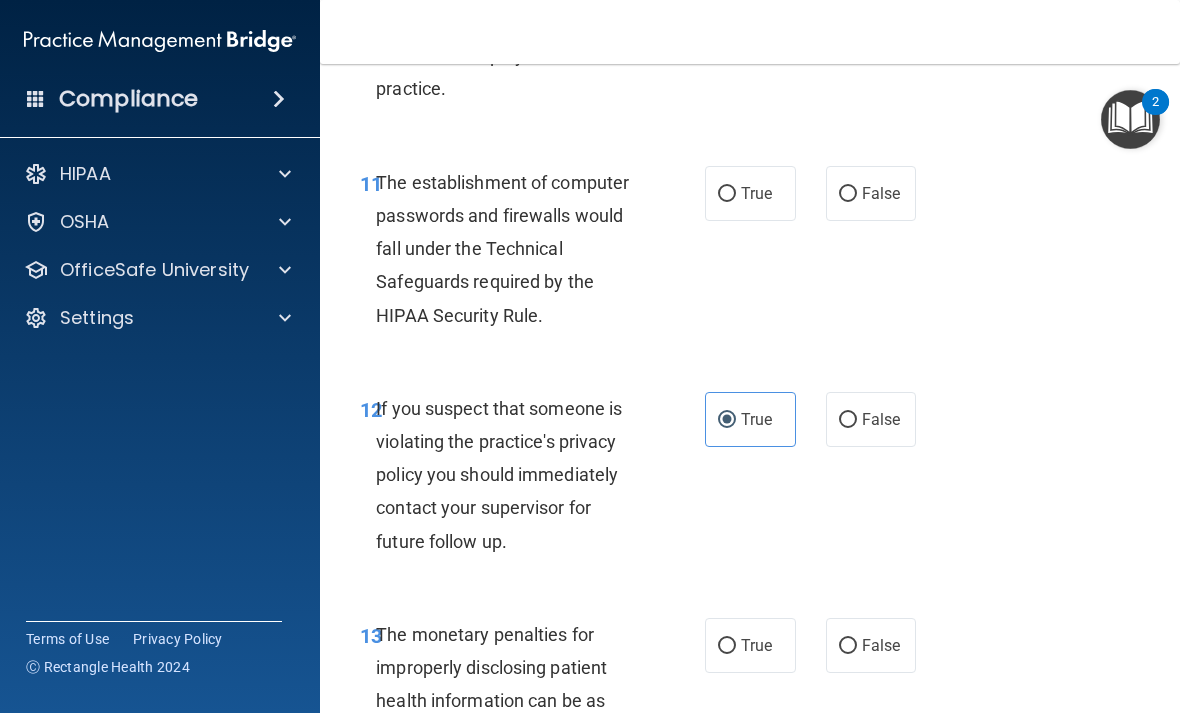 scroll, scrollTop: 2156, scrollLeft: 0, axis: vertical 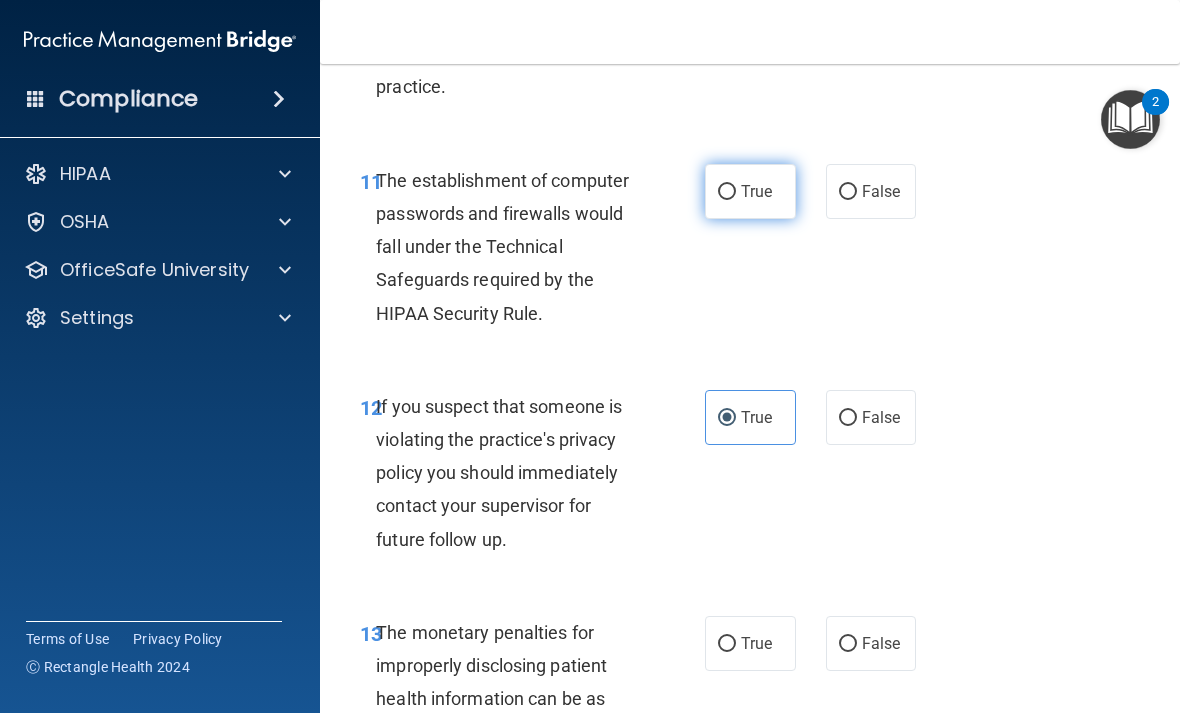 click on "True" at bounding box center (750, 191) 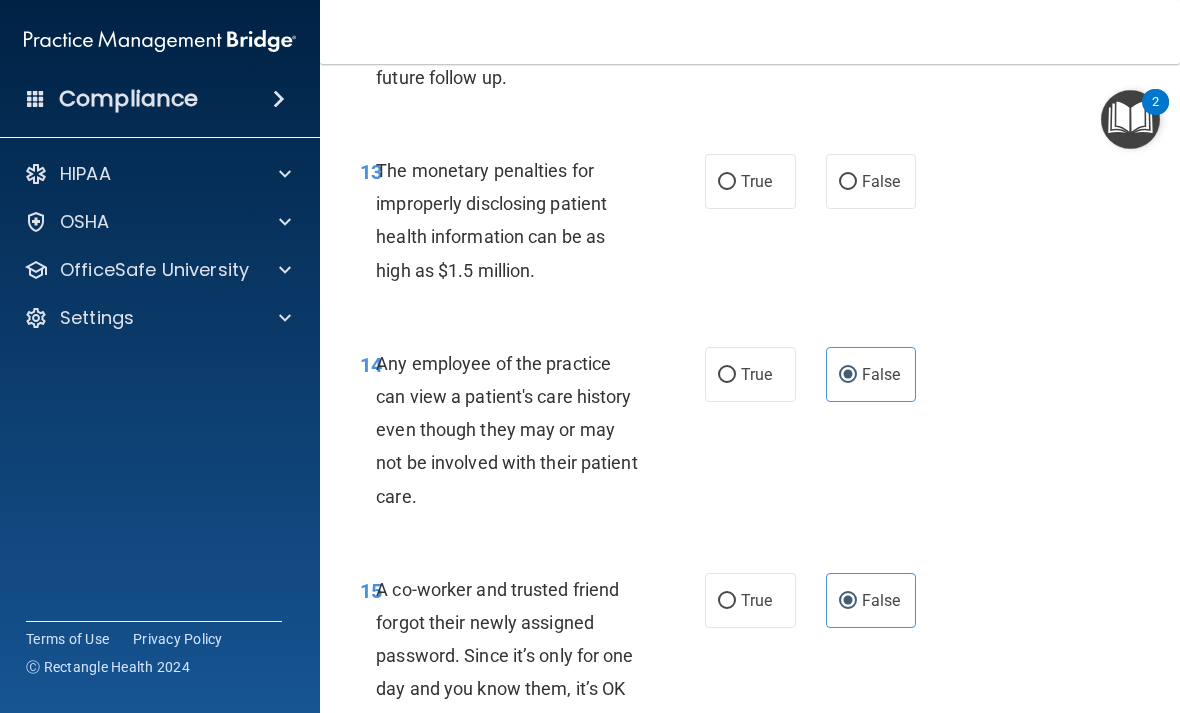 scroll, scrollTop: 2623, scrollLeft: 0, axis: vertical 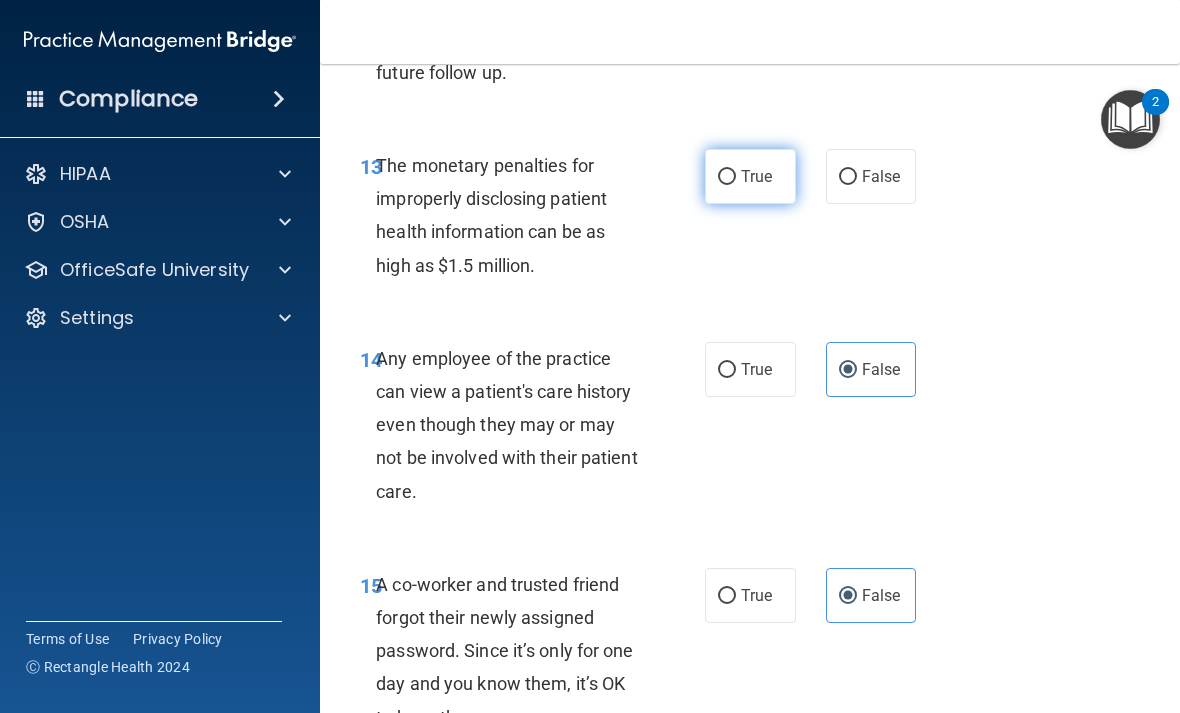 click on "True" at bounding box center [750, 176] 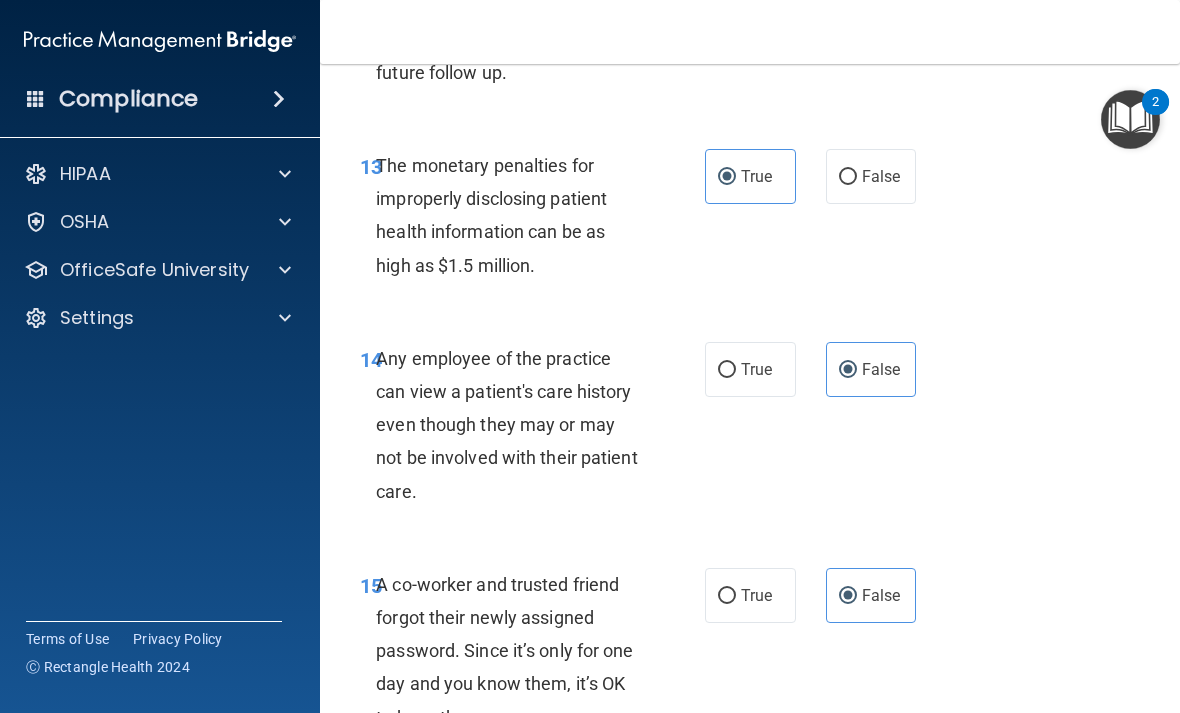 click on "14       Any employee of the practice can view a patient's care history even though they may or may not be involved with their patient care." at bounding box center (532, 430) 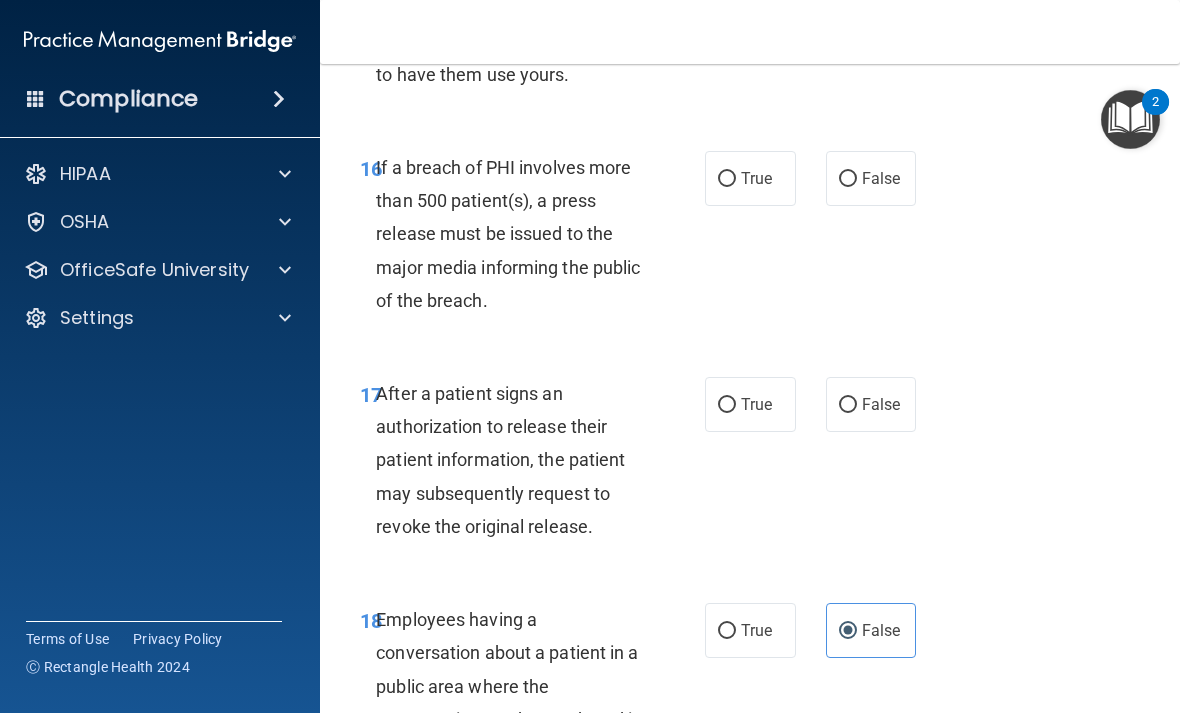 scroll, scrollTop: 3267, scrollLeft: 0, axis: vertical 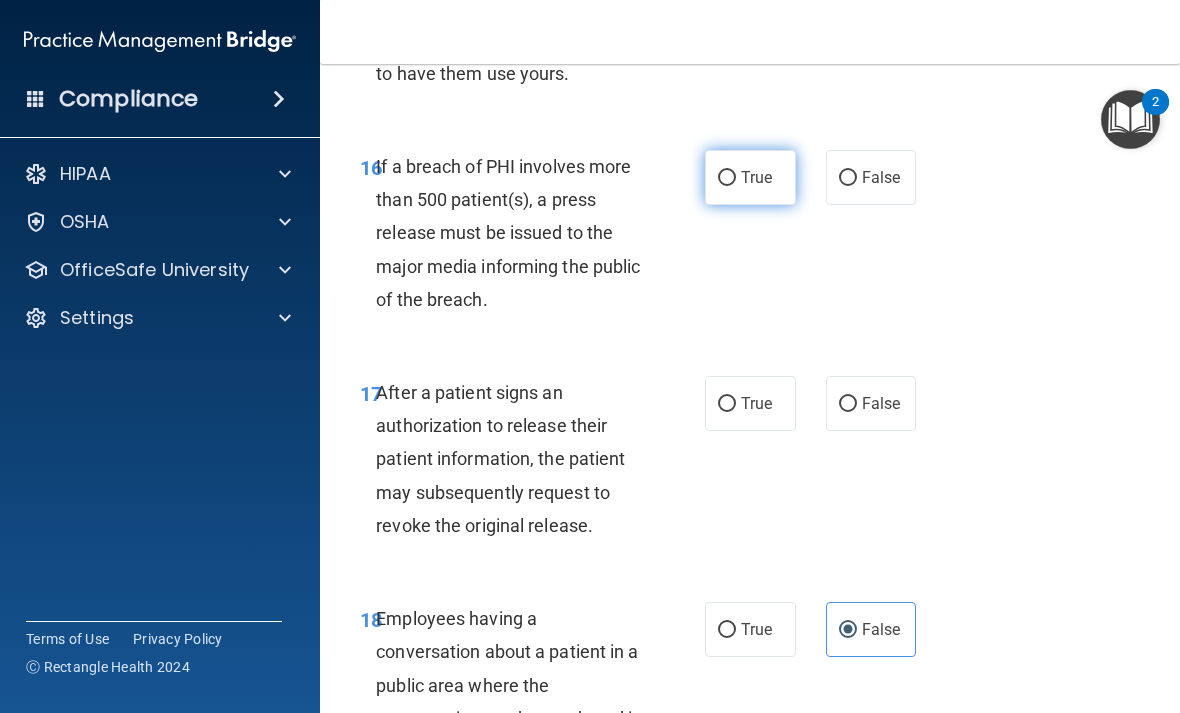 click on "True" at bounding box center (756, 177) 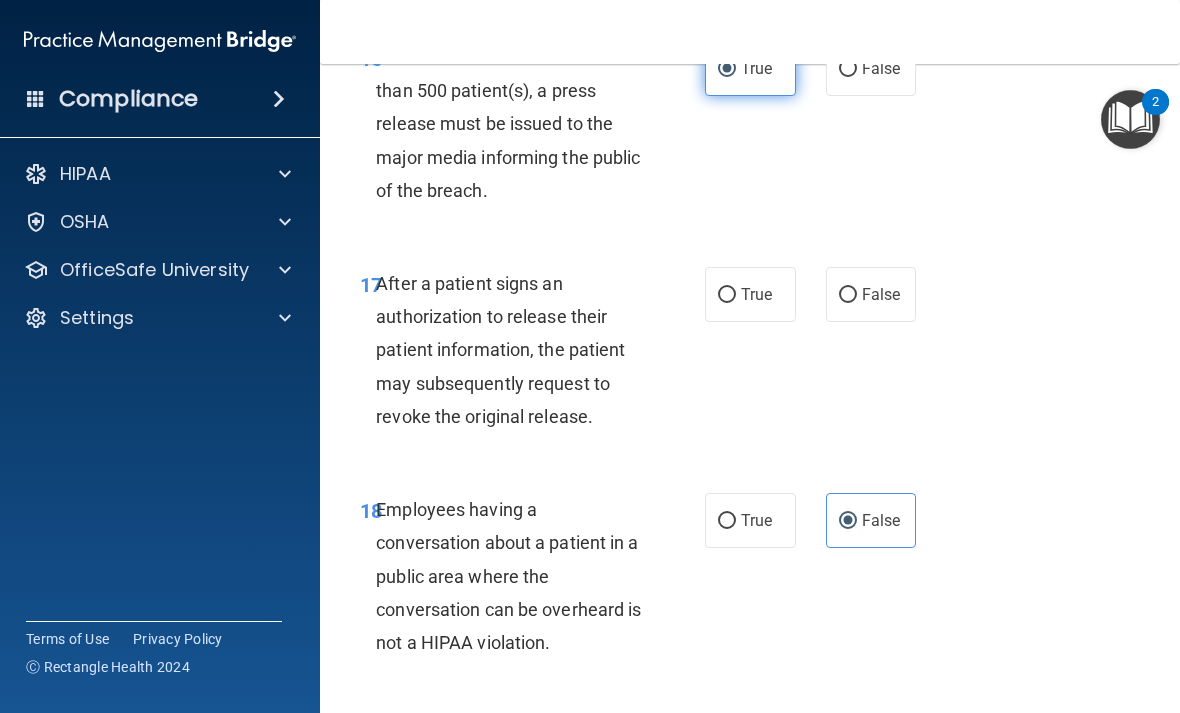 scroll, scrollTop: 3378, scrollLeft: 0, axis: vertical 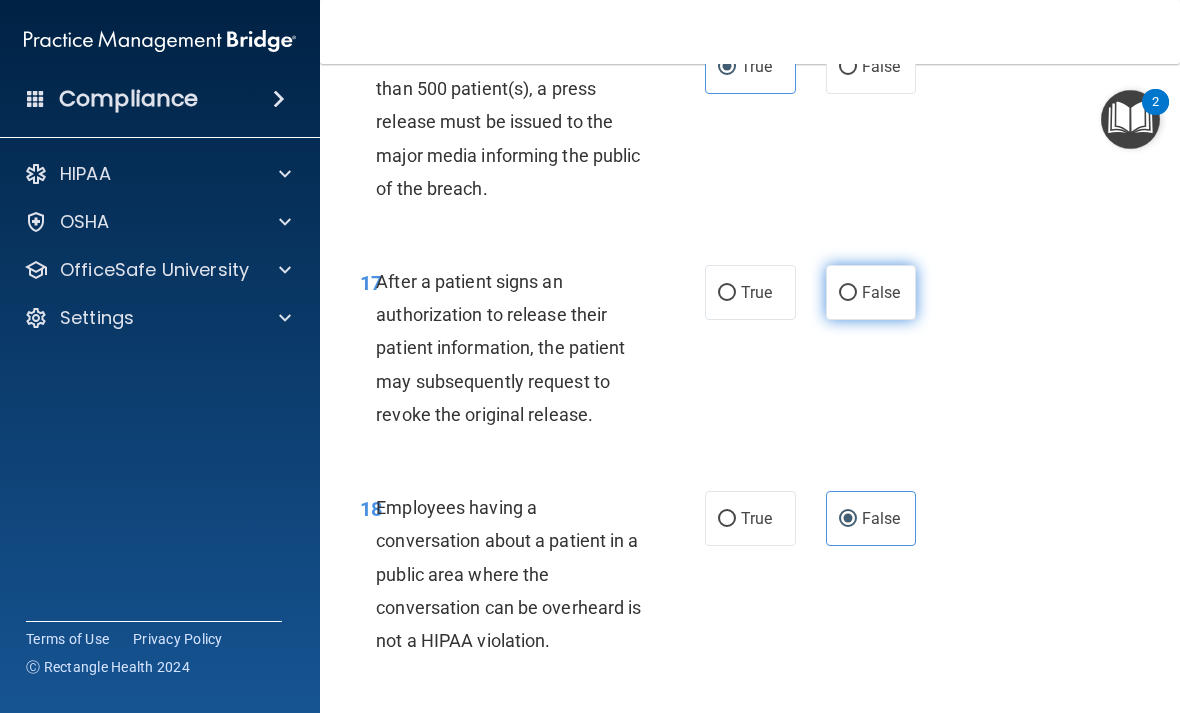 click on "False" at bounding box center [848, 293] 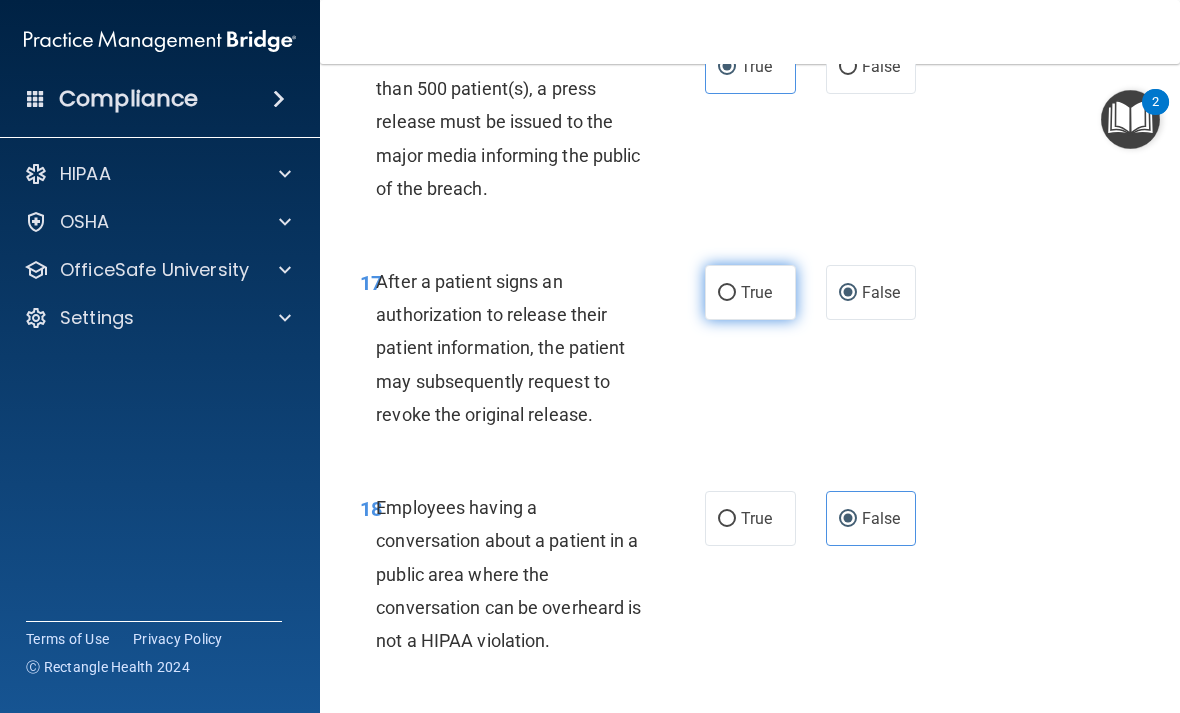 click on "True" at bounding box center (750, 292) 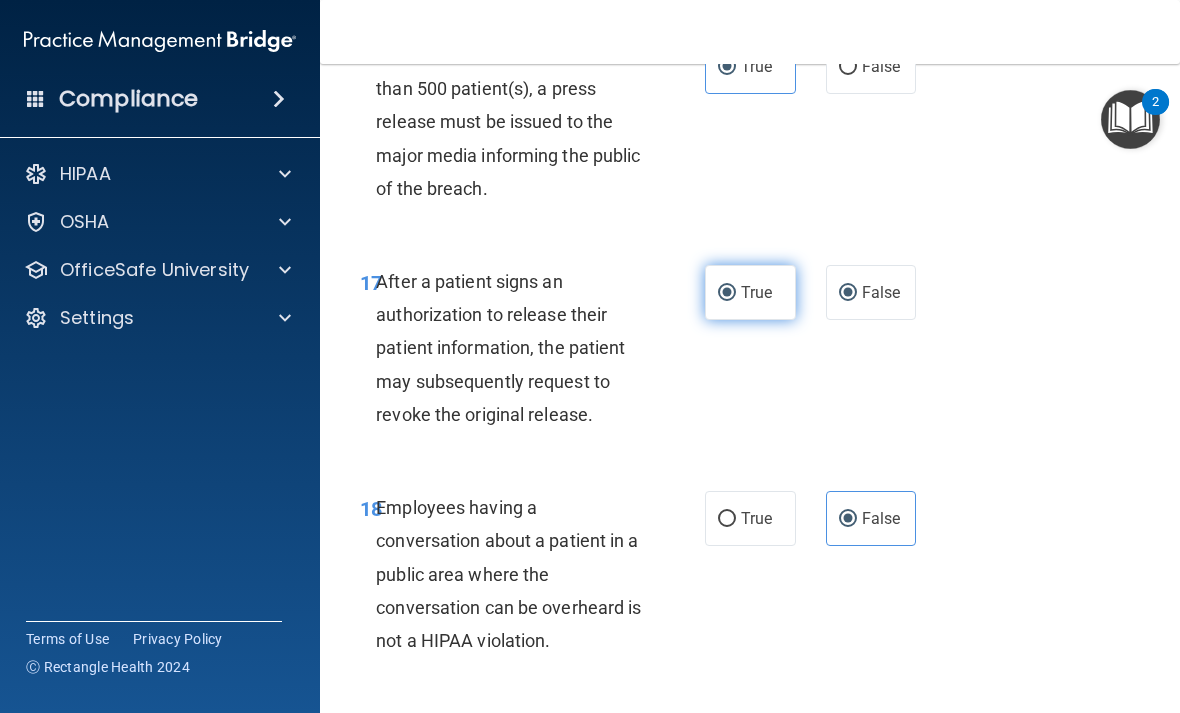 radio on "false" 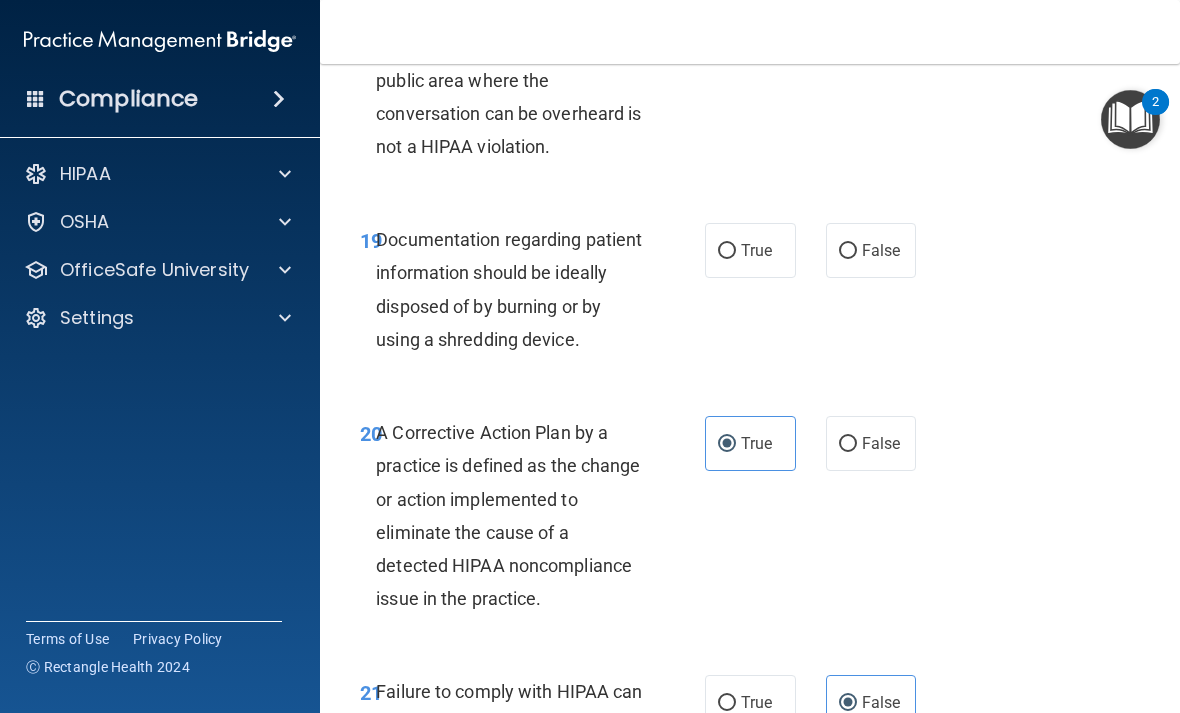 scroll, scrollTop: 3871, scrollLeft: 0, axis: vertical 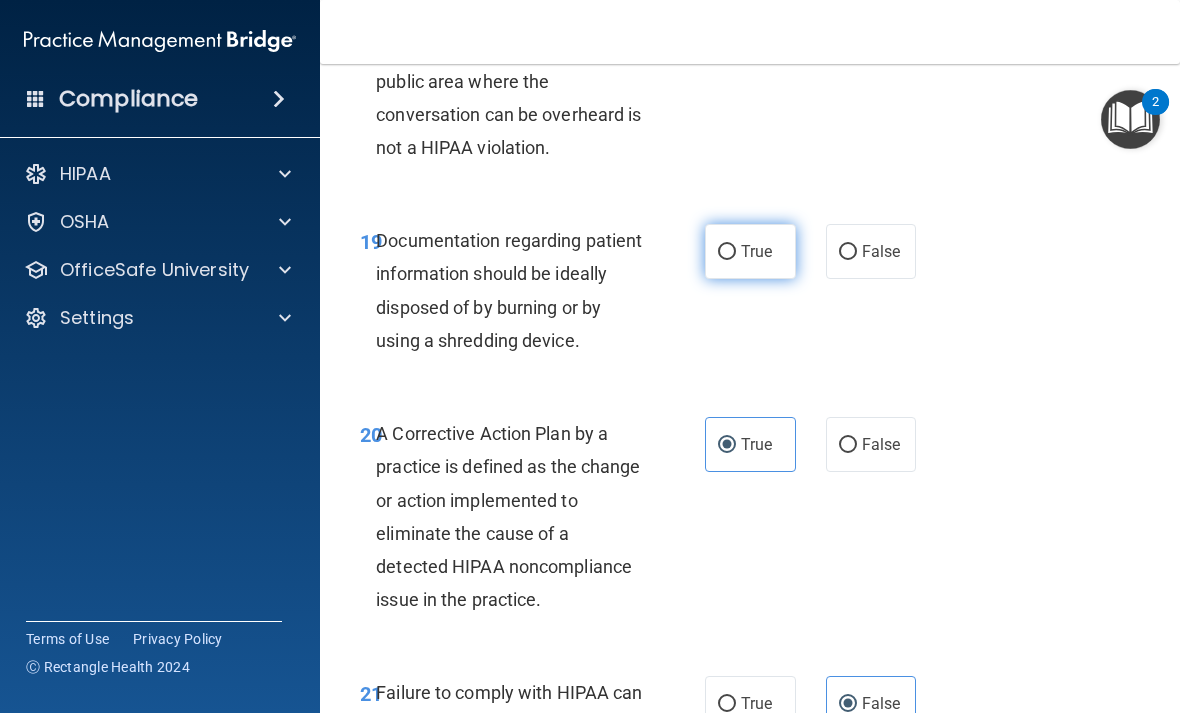 click on "True" at bounding box center [756, 251] 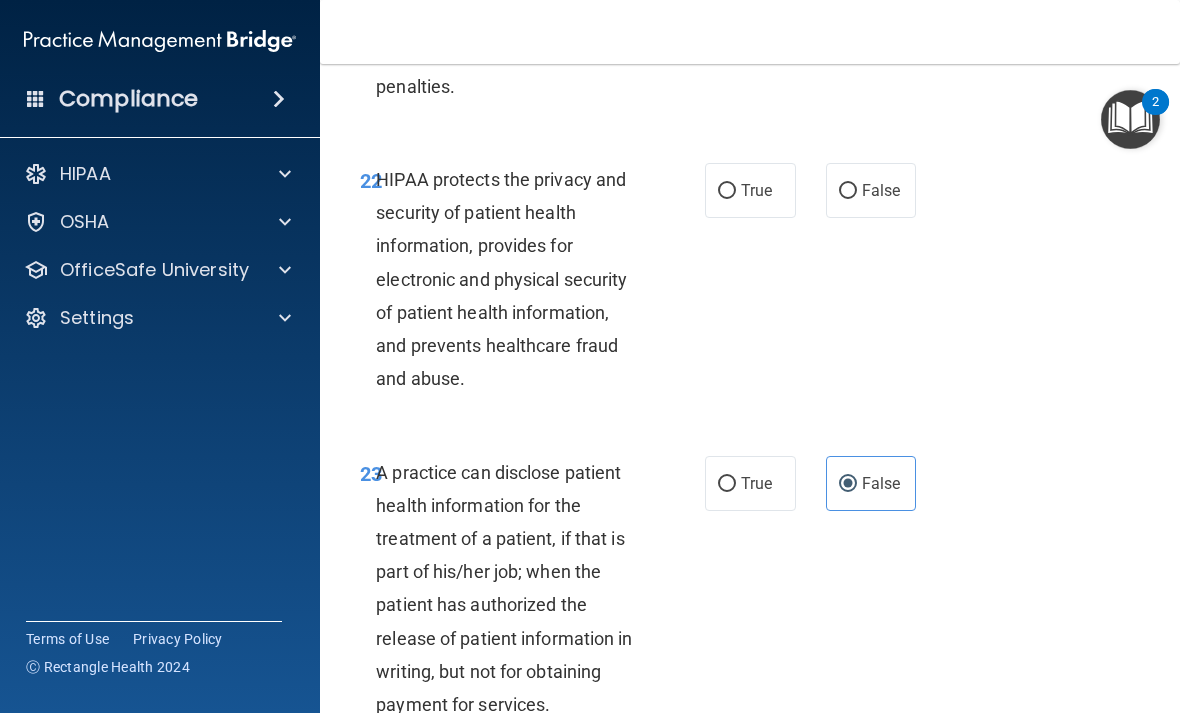scroll, scrollTop: 4551, scrollLeft: 0, axis: vertical 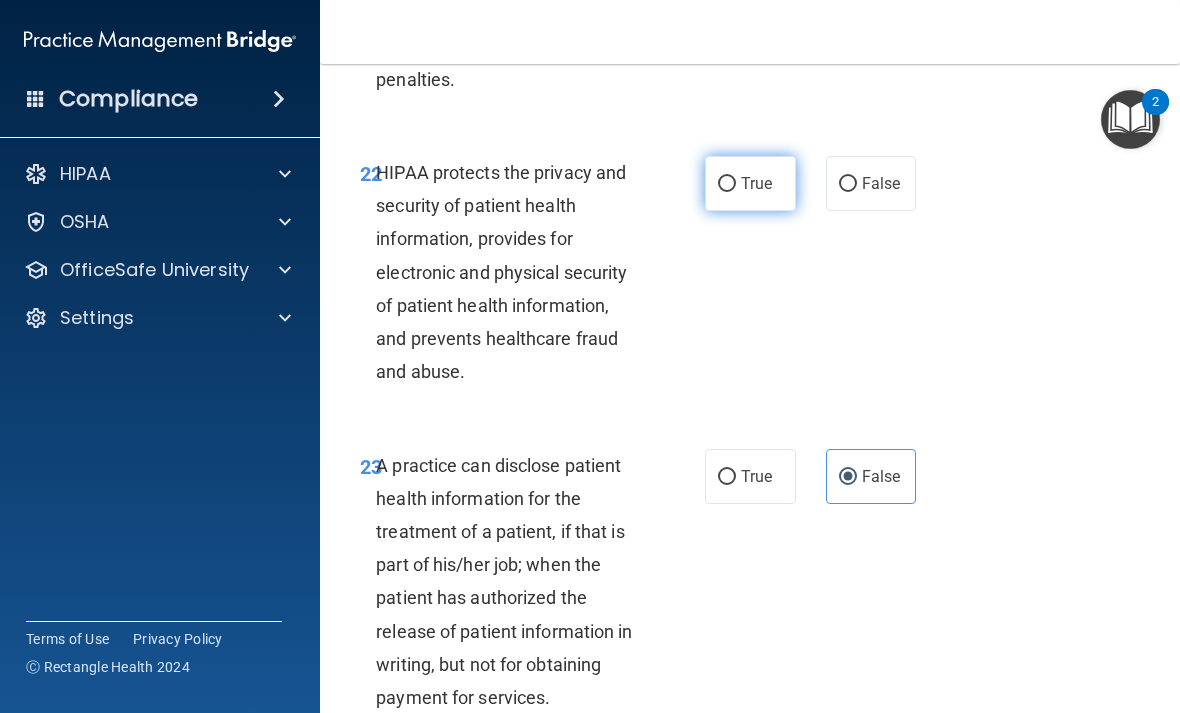click on "True" at bounding box center (750, 183) 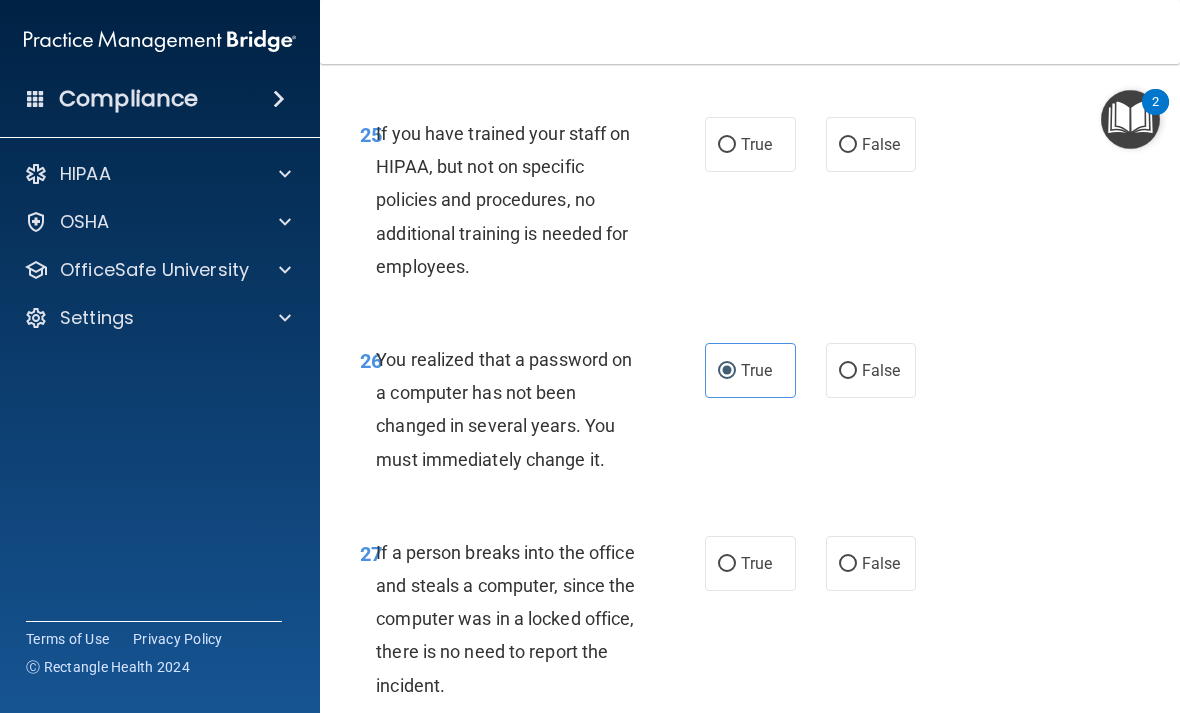 scroll, scrollTop: 5509, scrollLeft: 0, axis: vertical 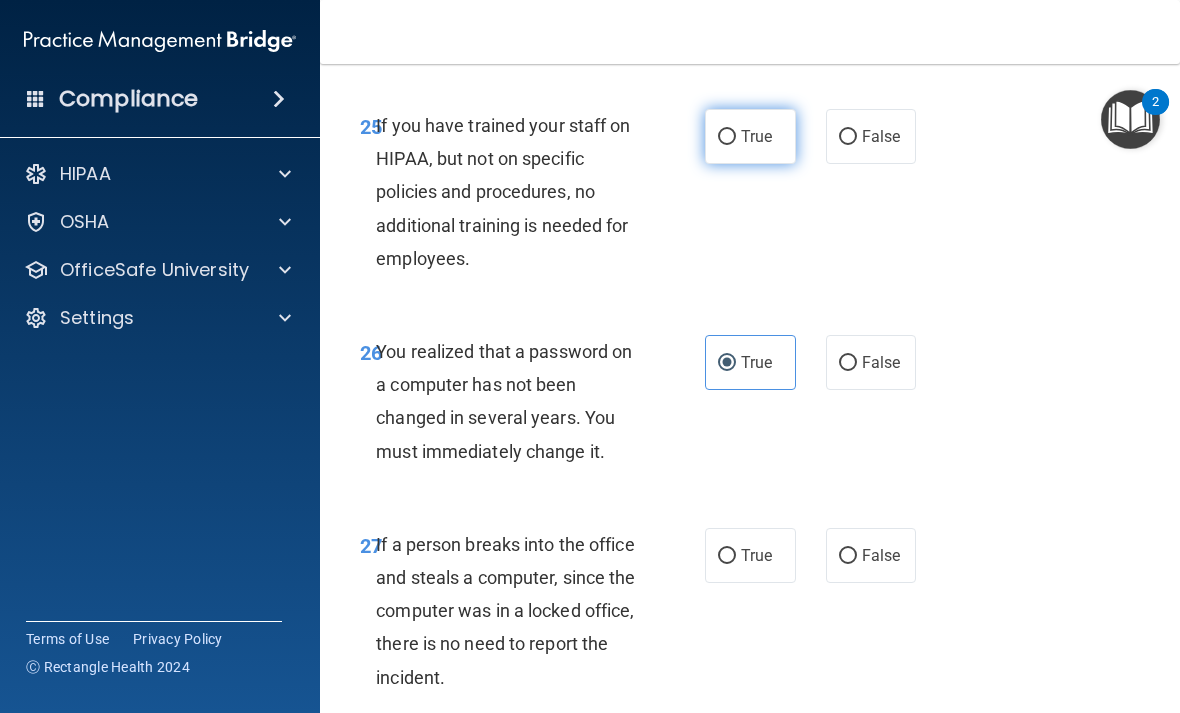 click on "True" at bounding box center [750, 136] 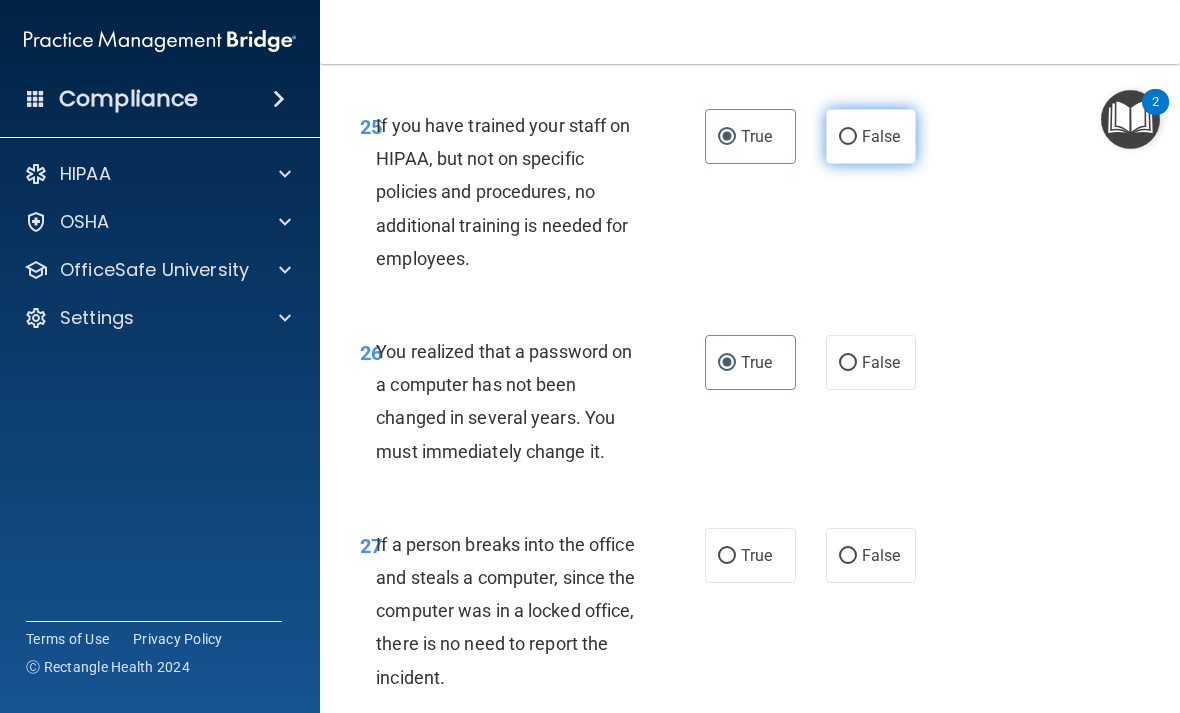click on "False" at bounding box center (881, 136) 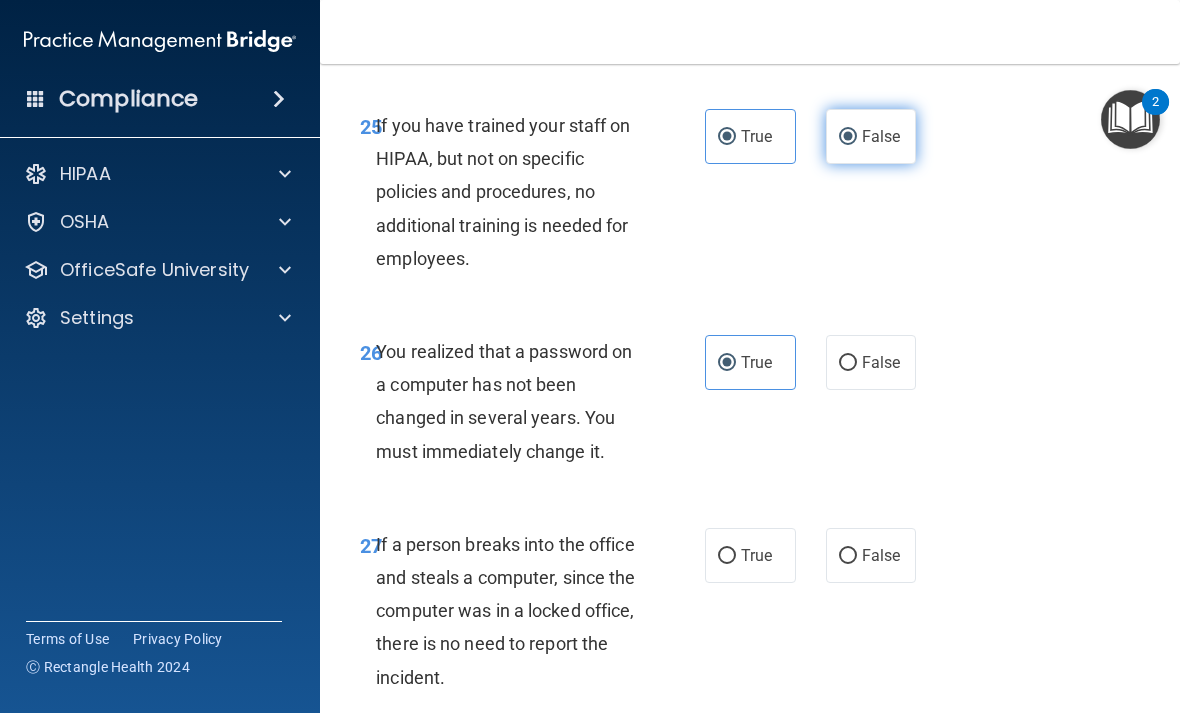 radio on "false" 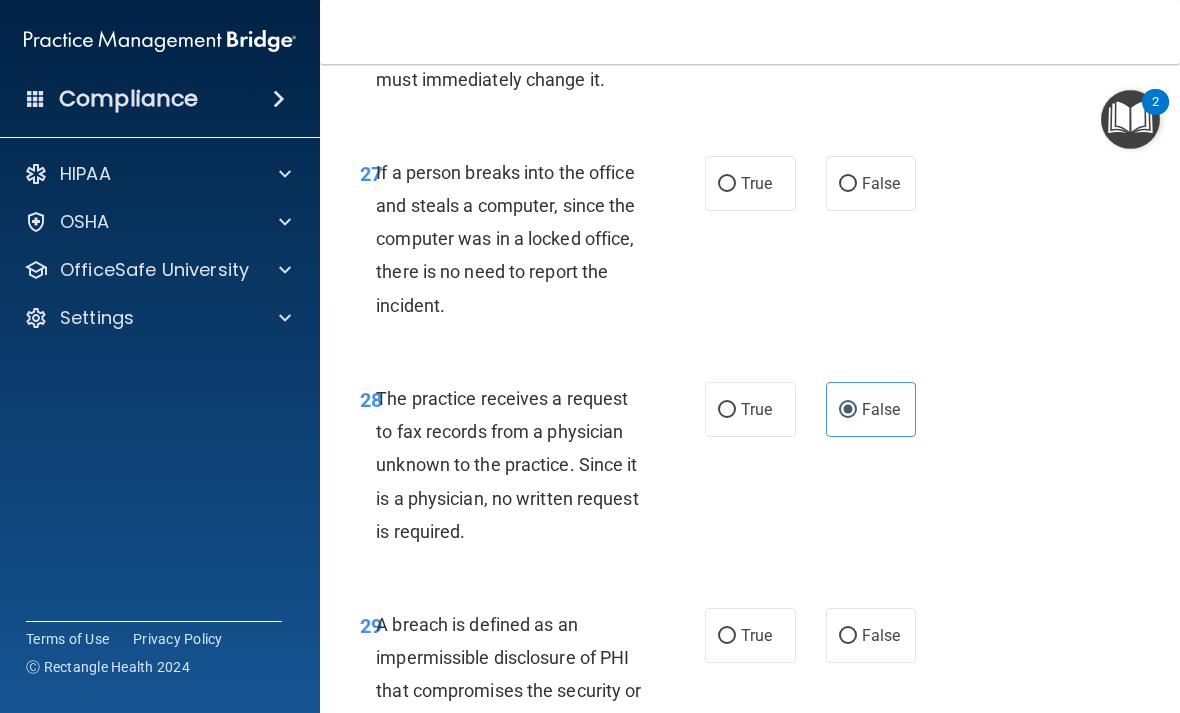 scroll, scrollTop: 5886, scrollLeft: 0, axis: vertical 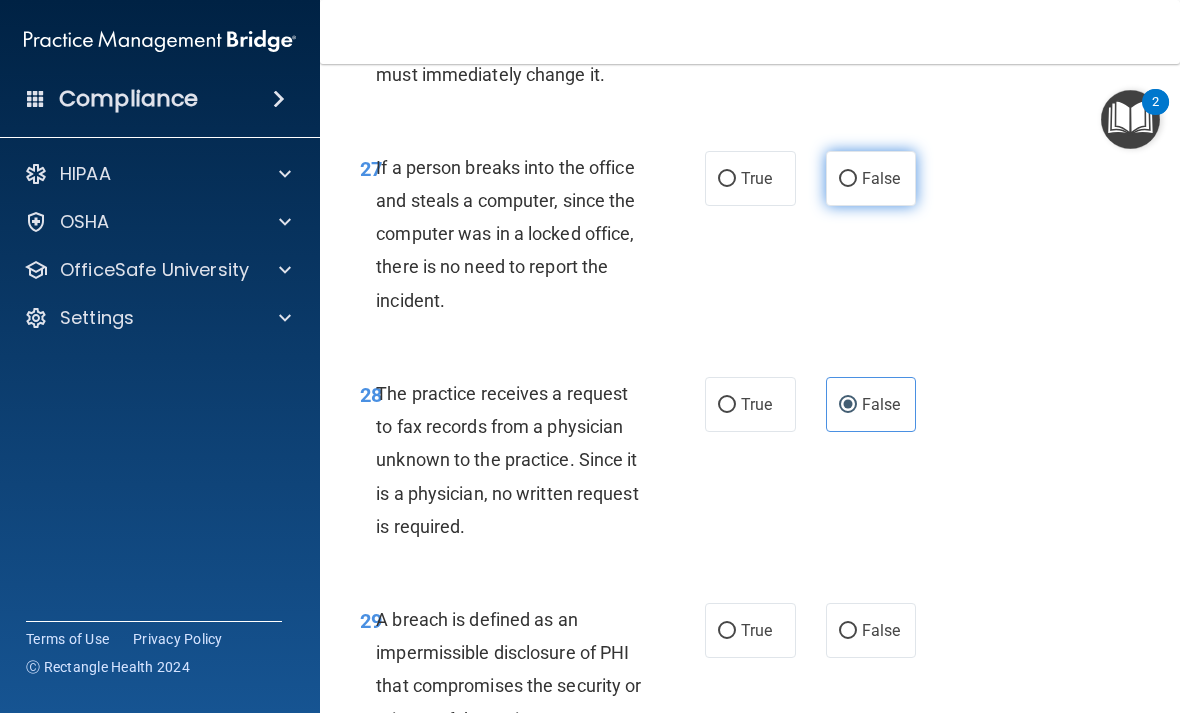 click on "False" at bounding box center [881, 178] 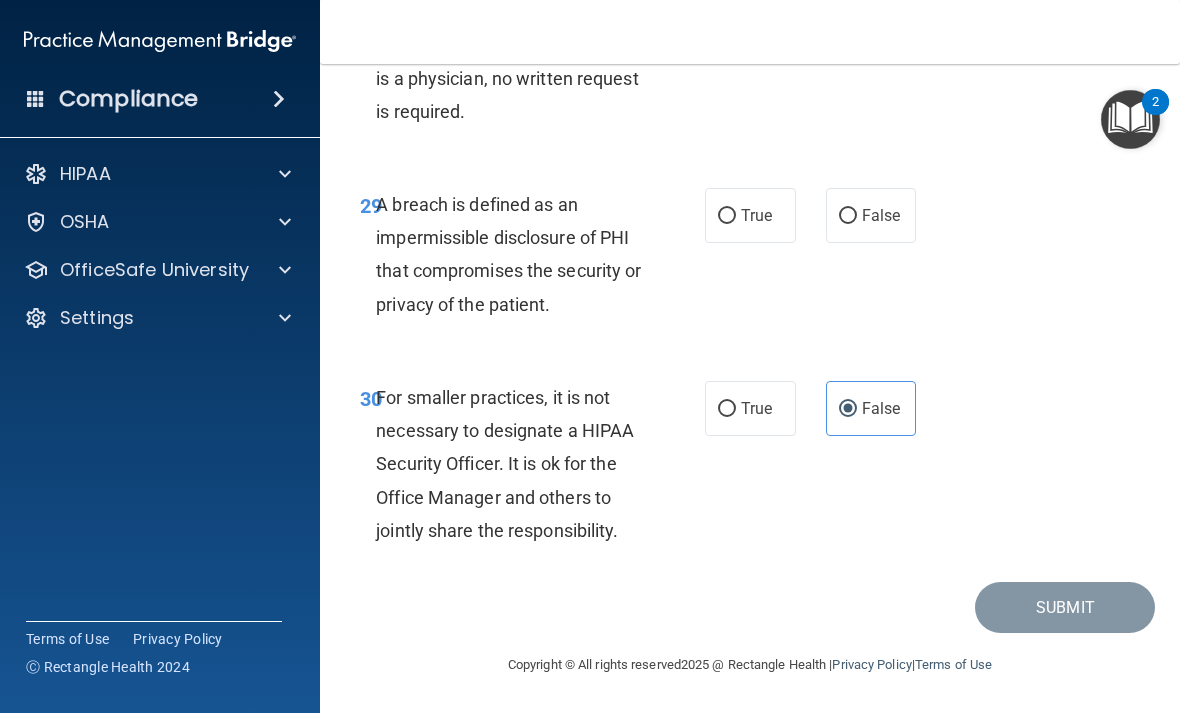 scroll, scrollTop: 6333, scrollLeft: 0, axis: vertical 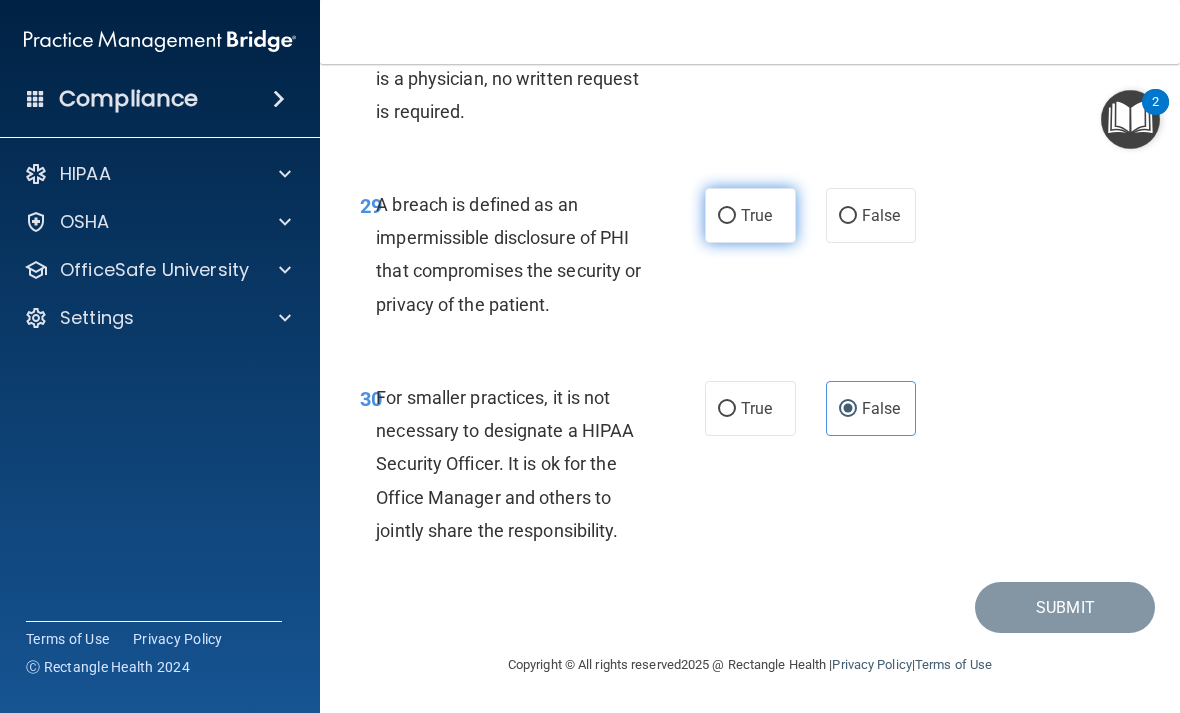 click on "True" at bounding box center (727, 216) 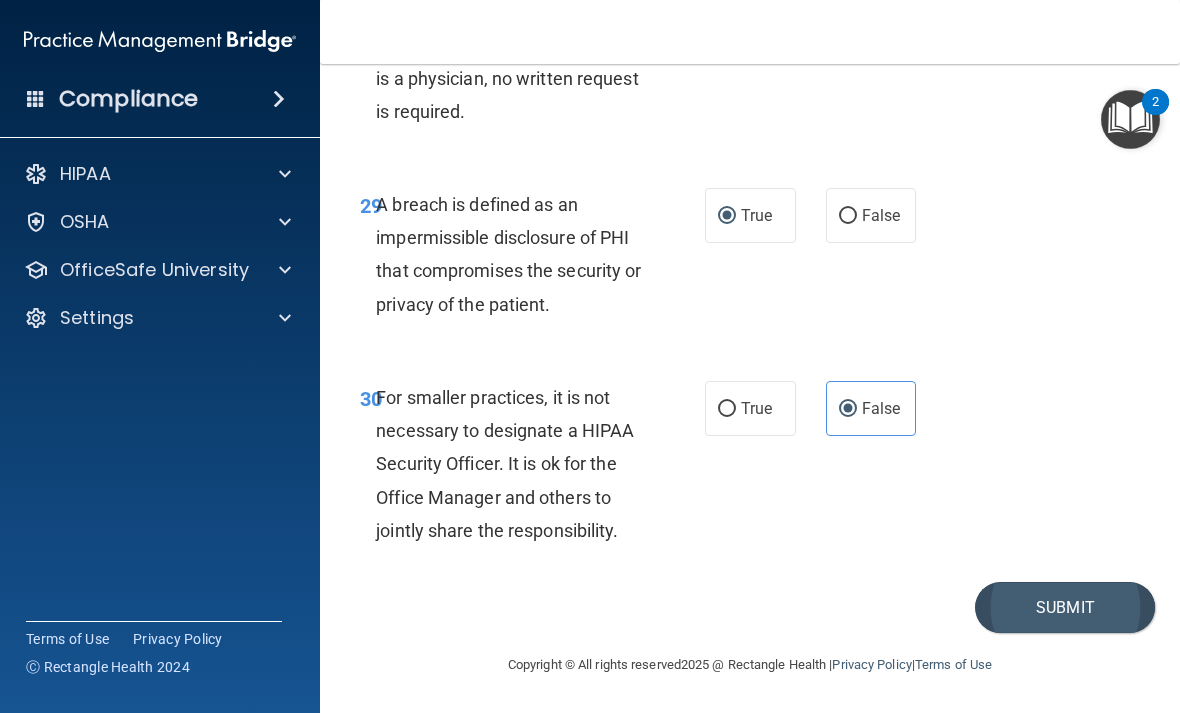 click on "Submit" at bounding box center (1065, 607) 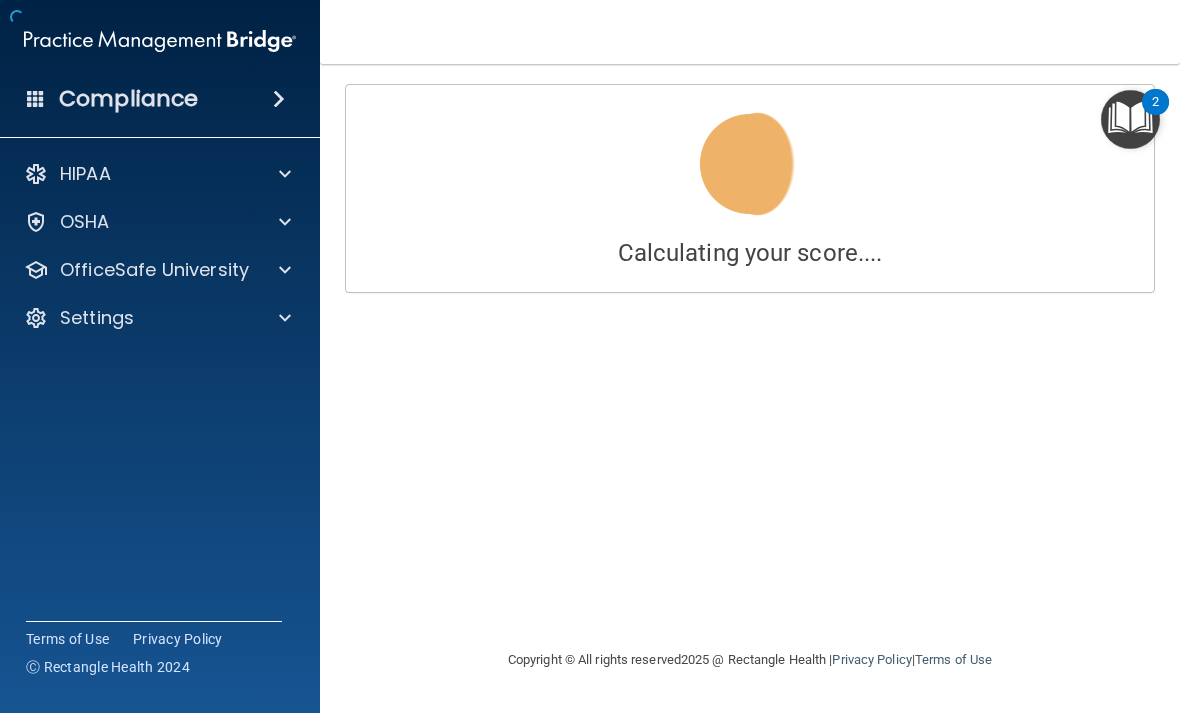 scroll, scrollTop: 0, scrollLeft: 0, axis: both 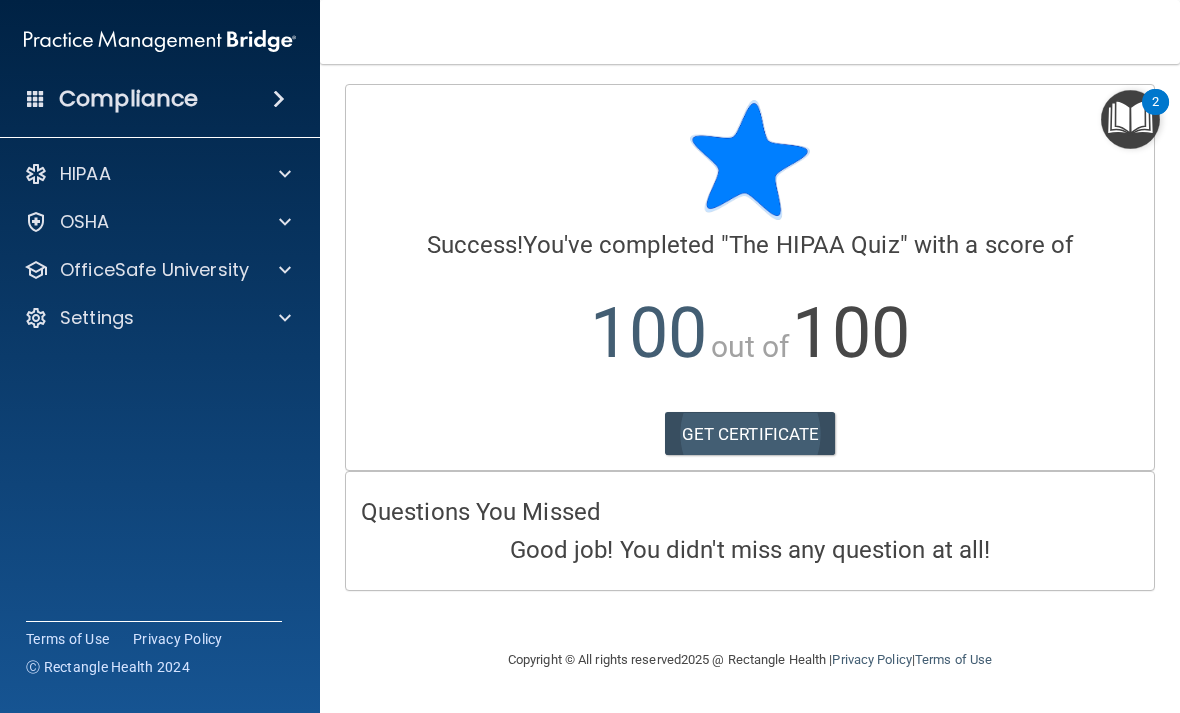 click on "GET CERTIFICATE" at bounding box center [750, 434] 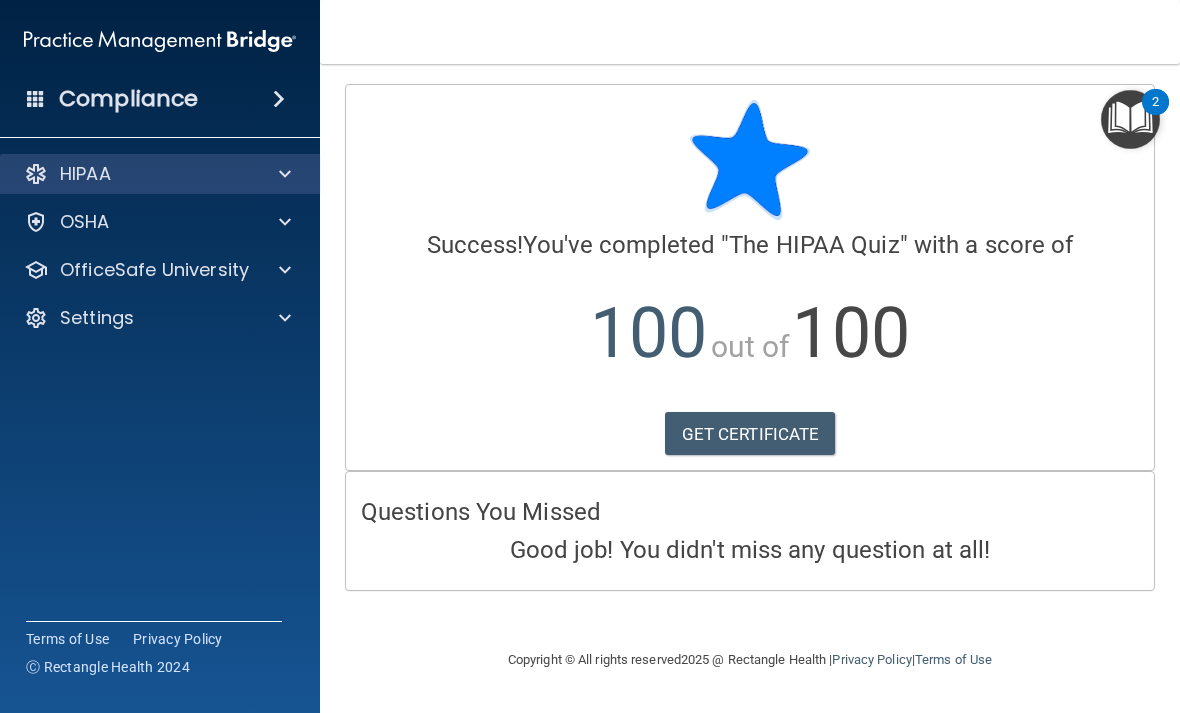 click on "HIPAA" at bounding box center (133, 174) 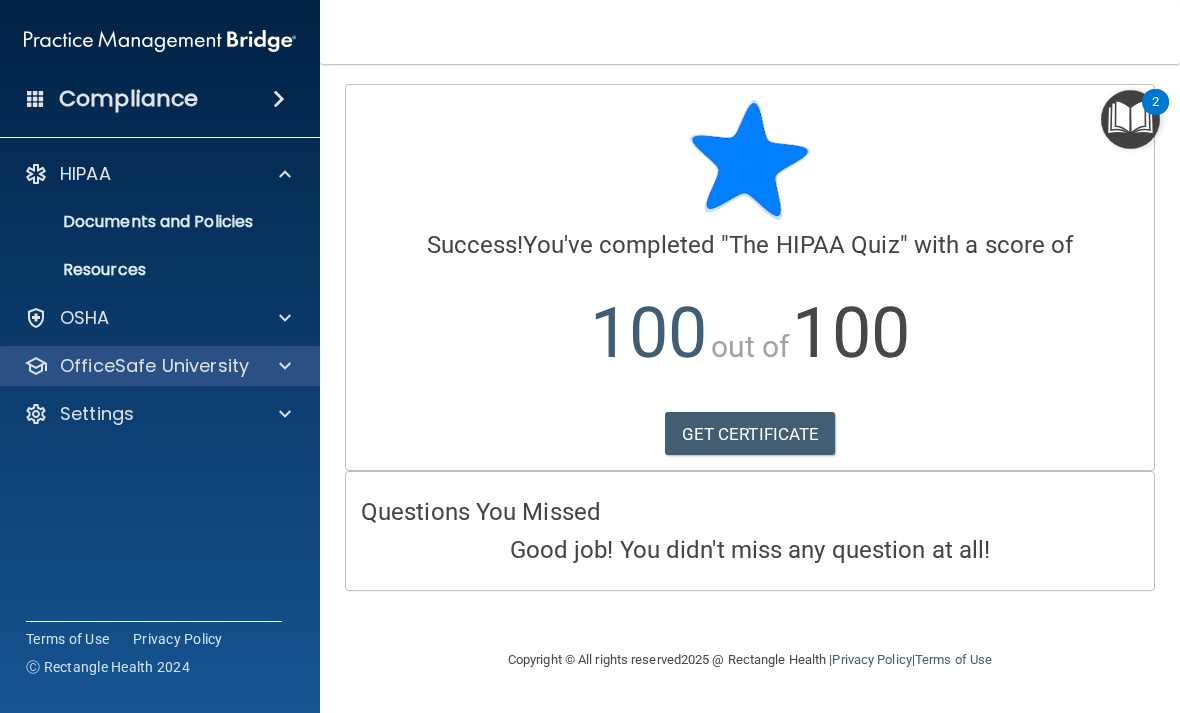 click at bounding box center (285, 366) 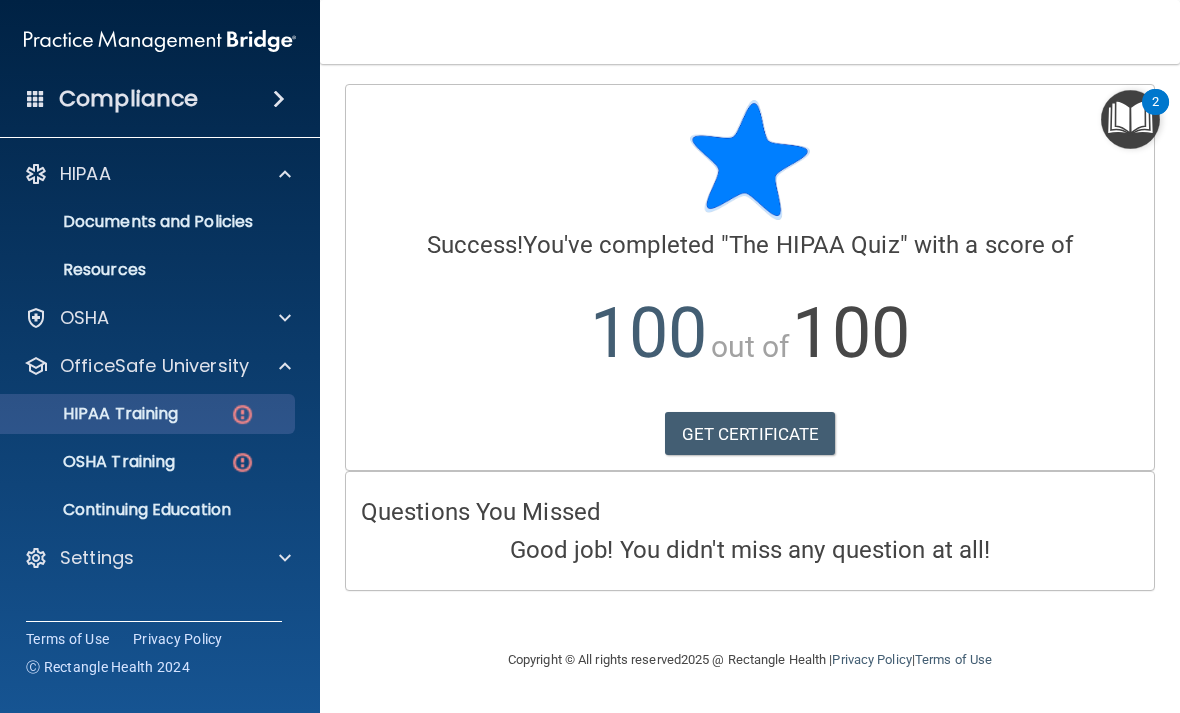 click on "HIPAA Training" at bounding box center [95, 414] 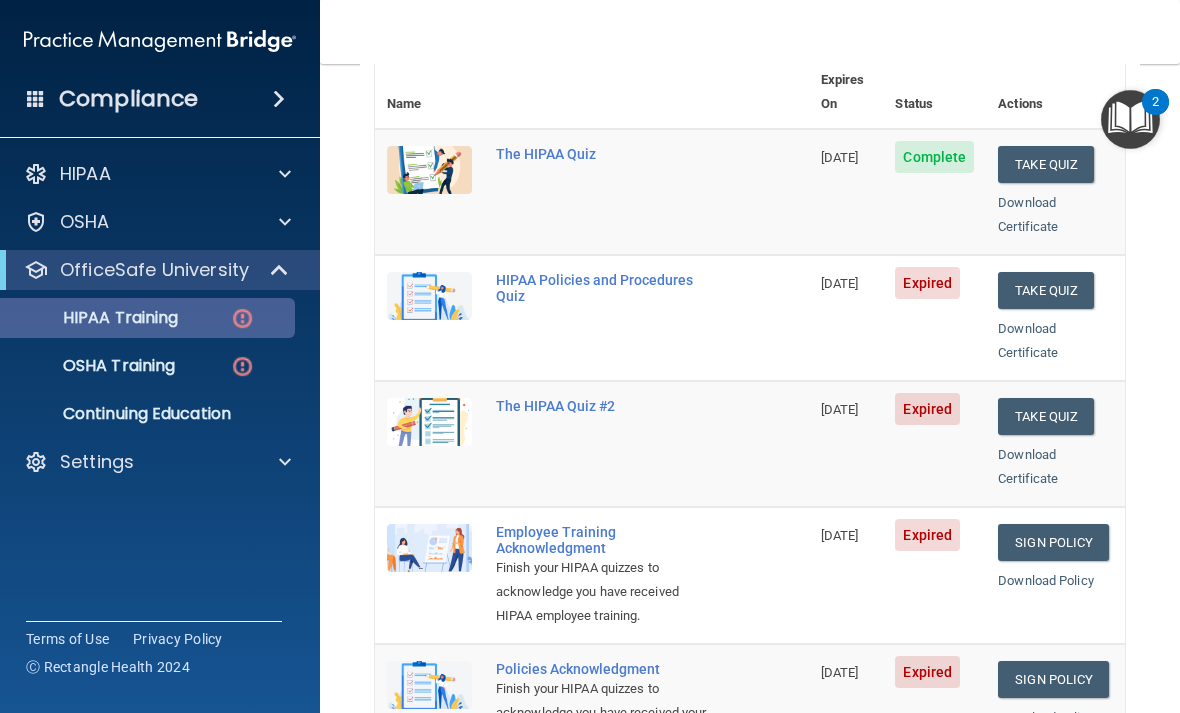 scroll, scrollTop: 231, scrollLeft: 0, axis: vertical 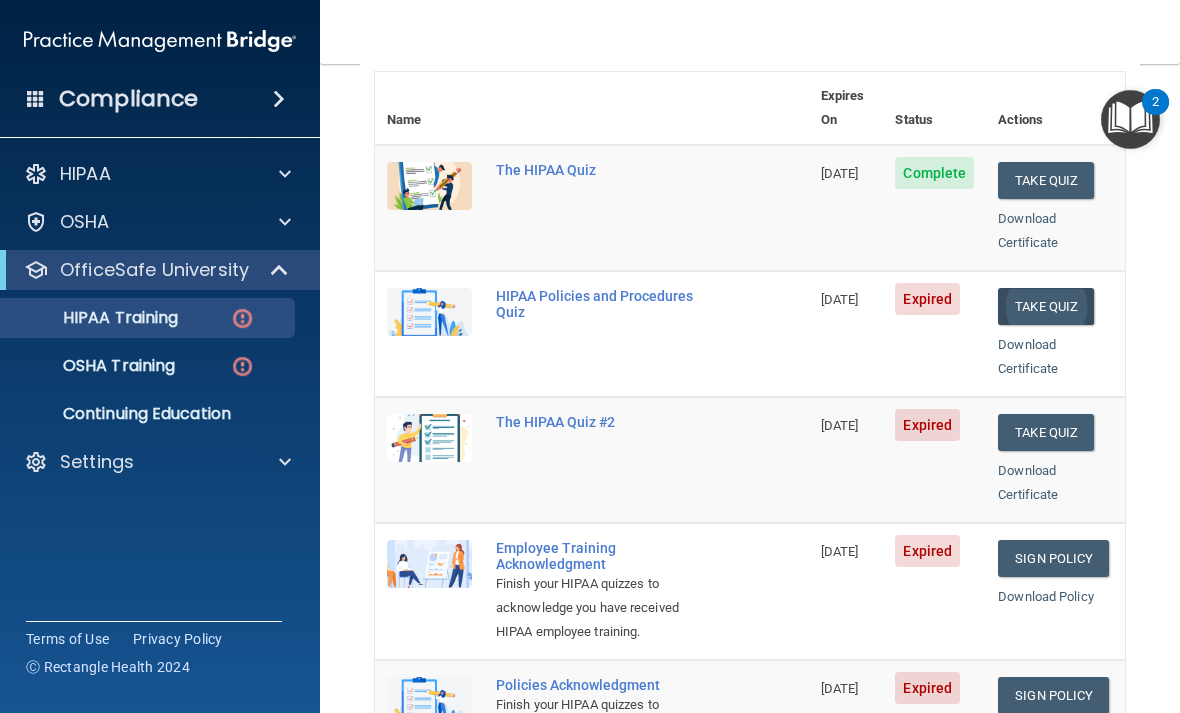 click on "Take Quiz" at bounding box center [1046, 306] 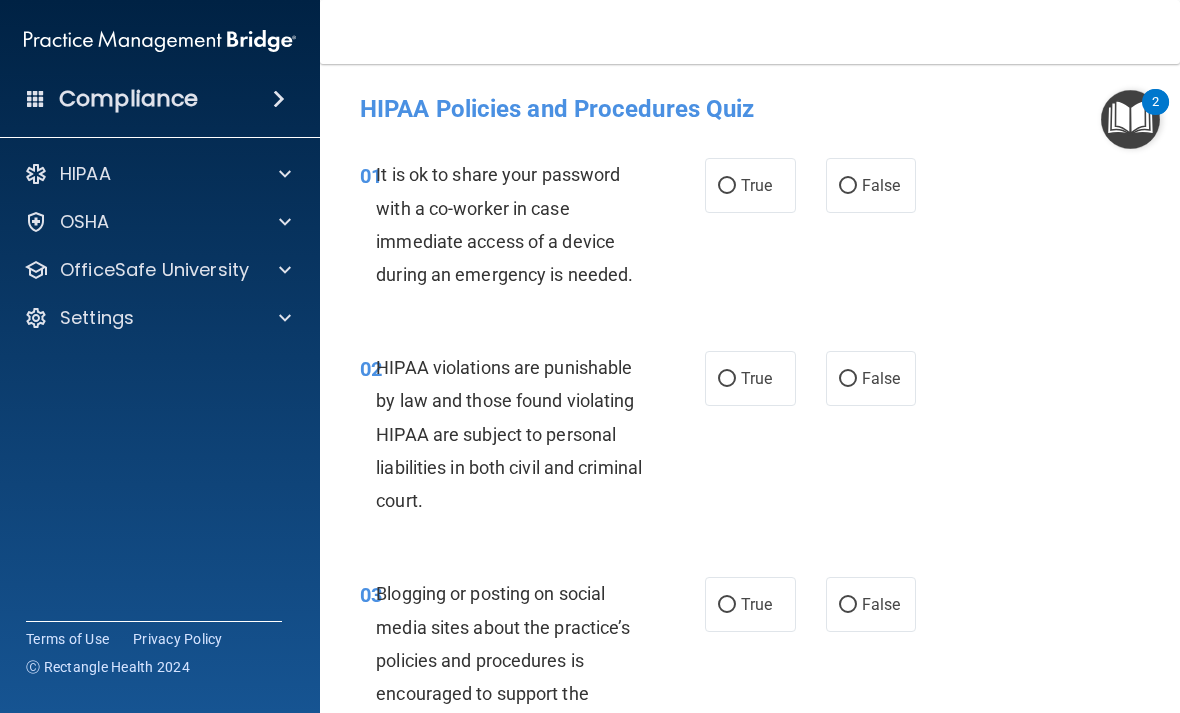 scroll, scrollTop: 0, scrollLeft: 0, axis: both 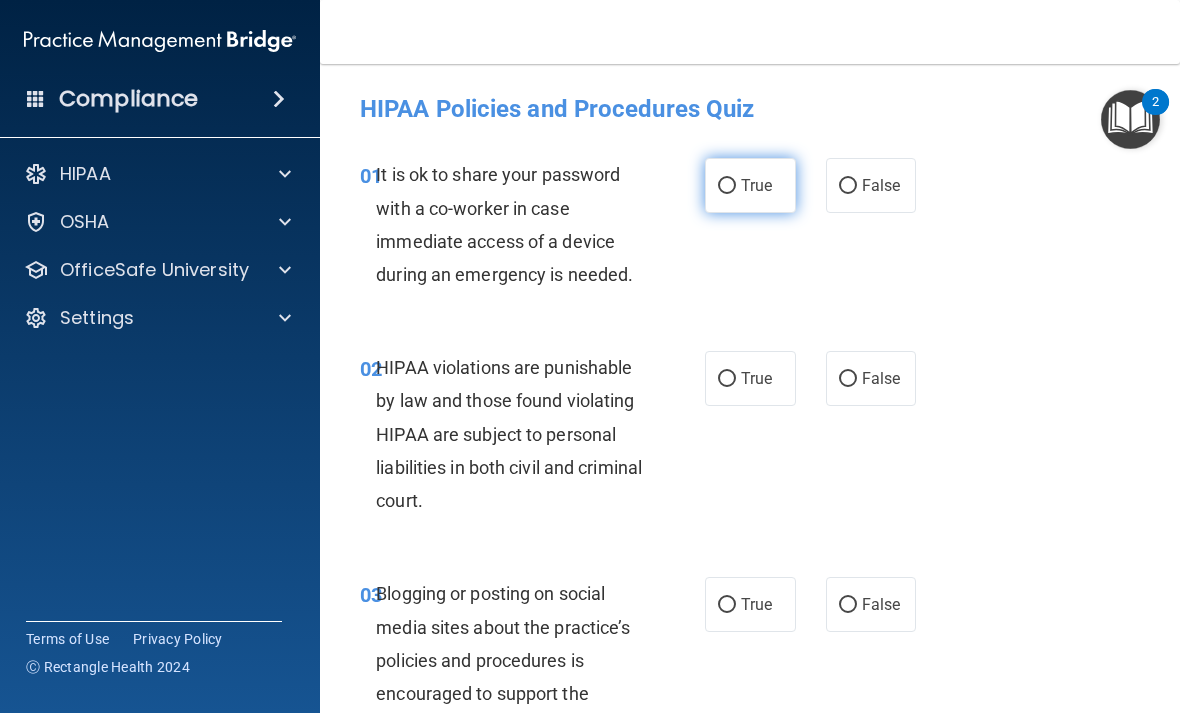 click on "True" at bounding box center [750, 185] 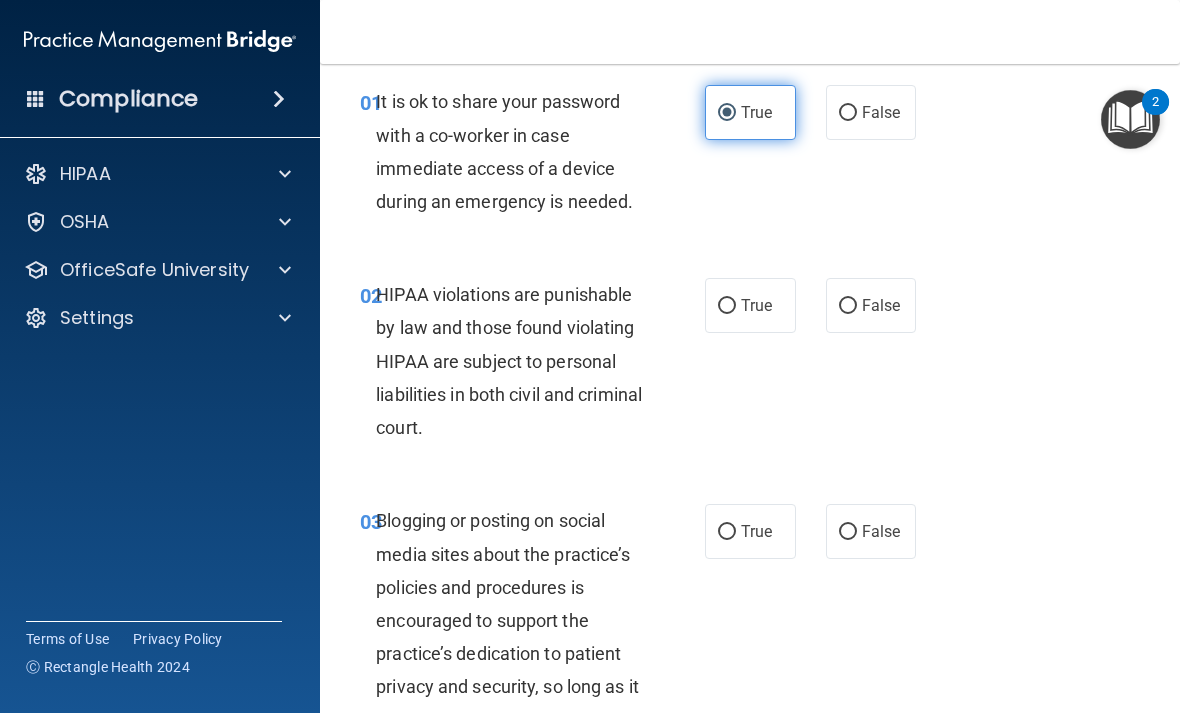 scroll, scrollTop: 76, scrollLeft: 0, axis: vertical 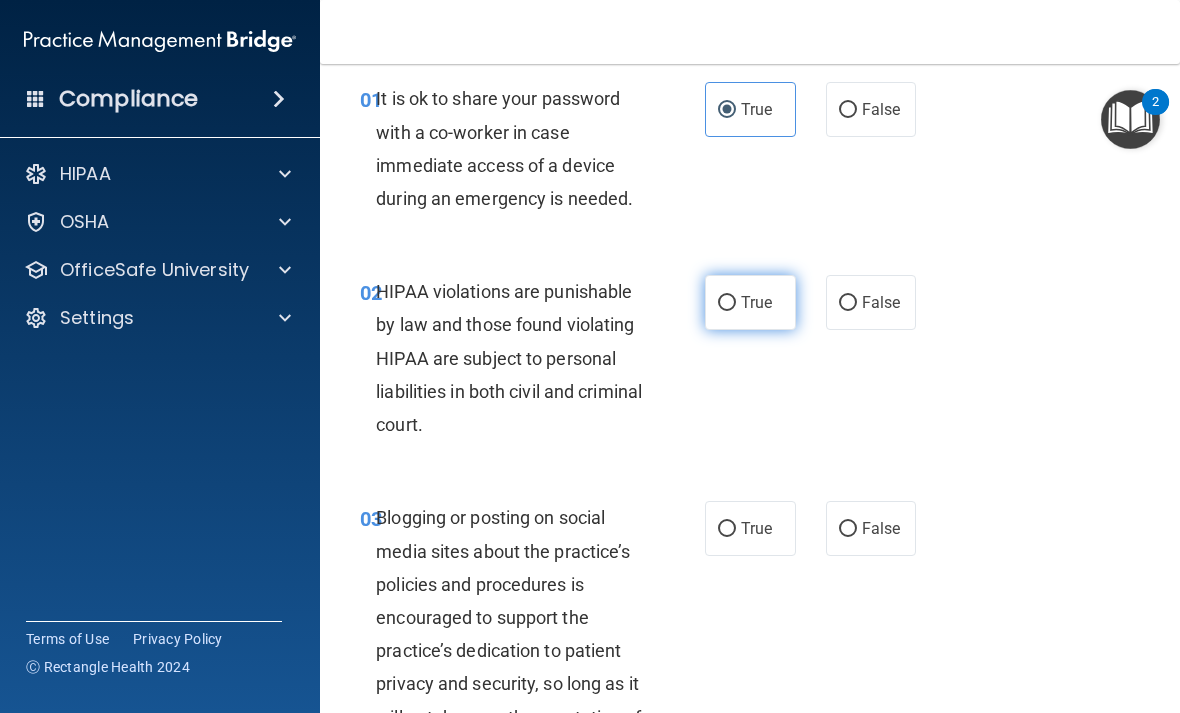 click on "True" at bounding box center [727, 303] 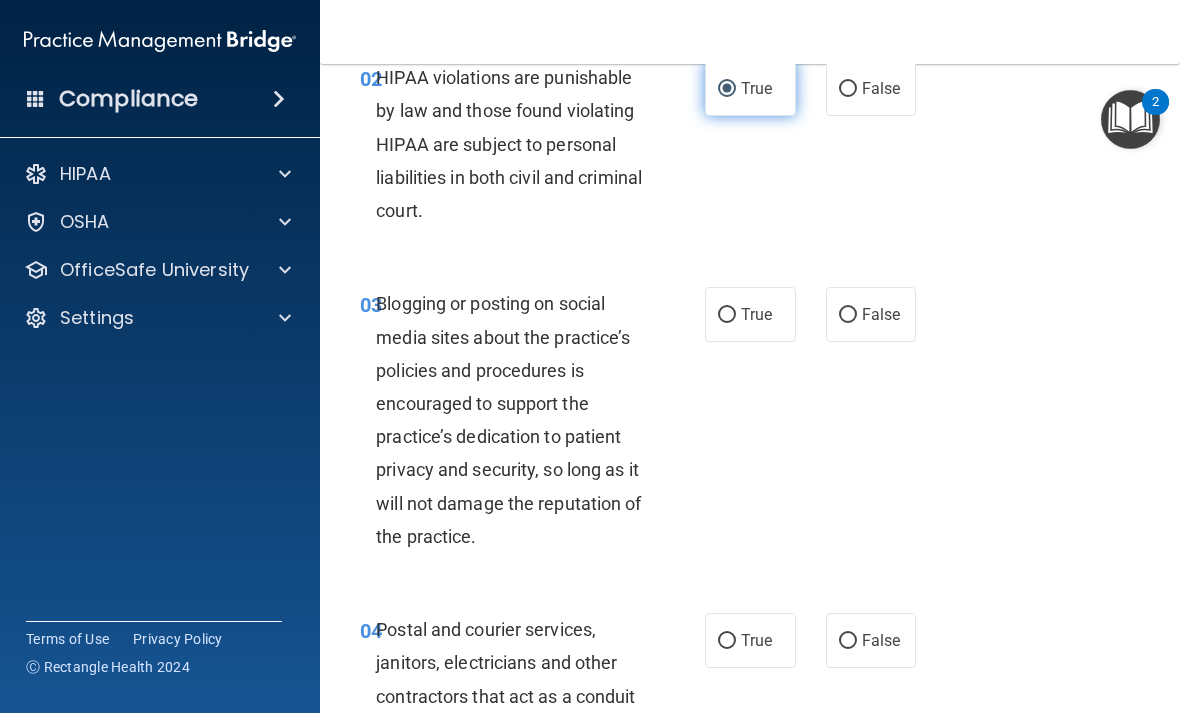 scroll, scrollTop: 292, scrollLeft: 0, axis: vertical 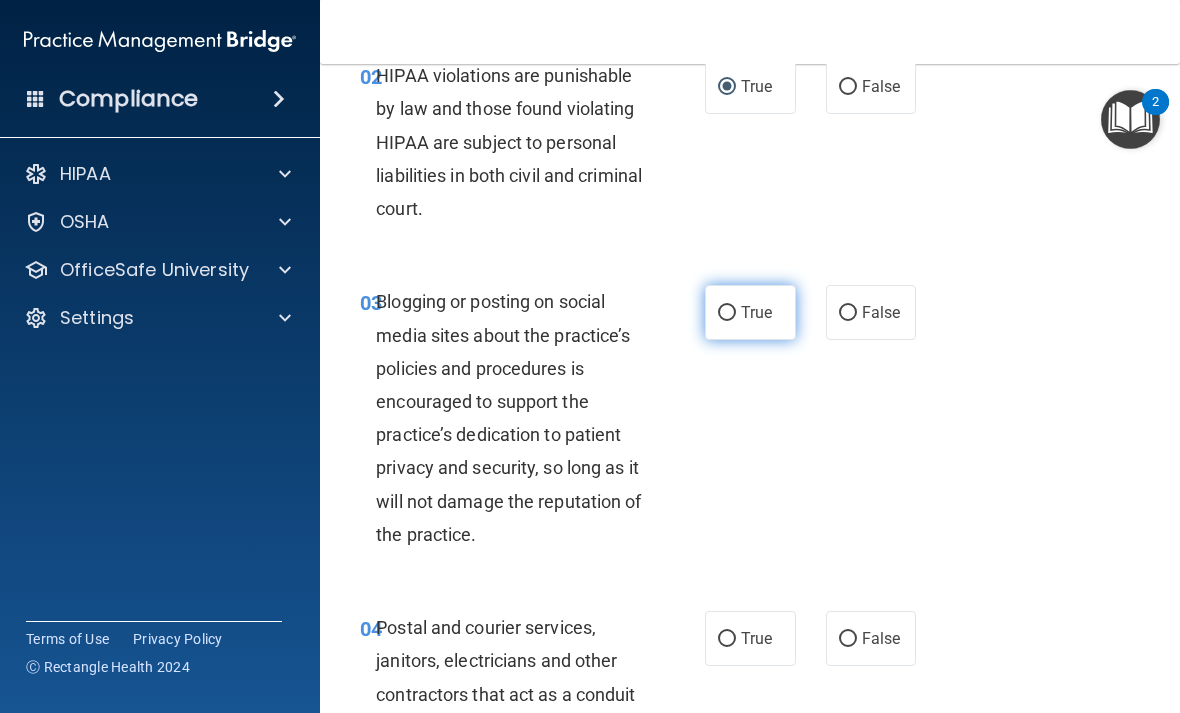 click on "True" at bounding box center (750, 312) 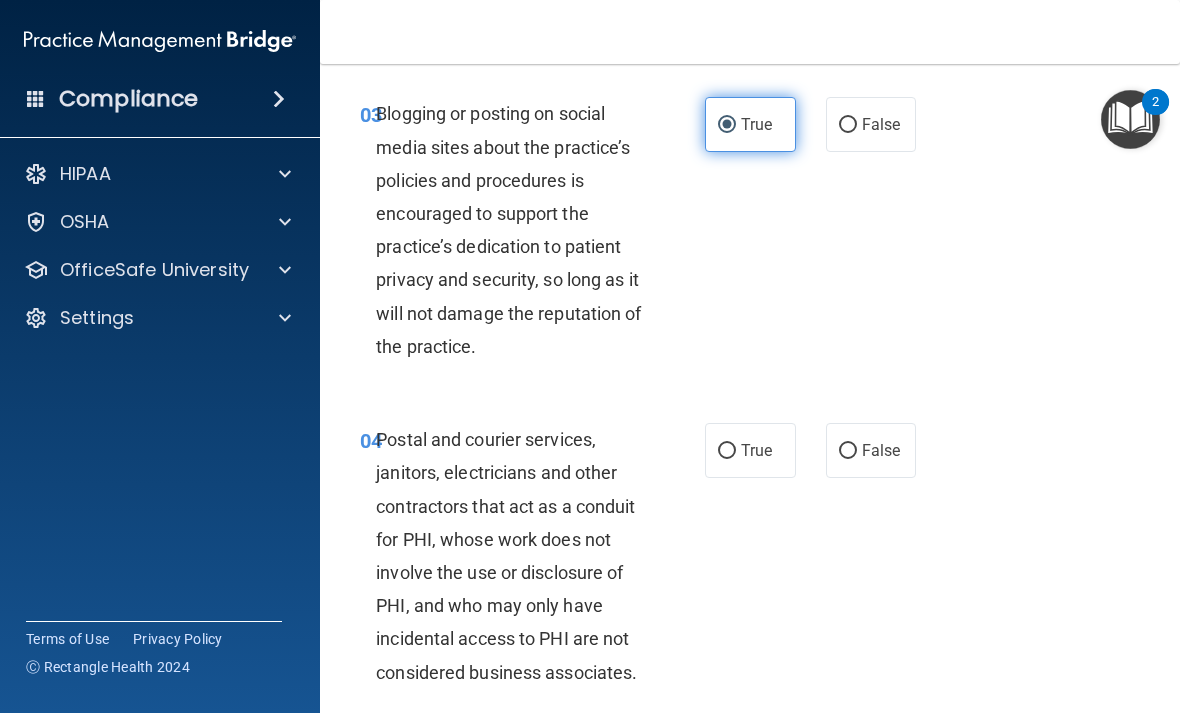 scroll, scrollTop: 532, scrollLeft: 0, axis: vertical 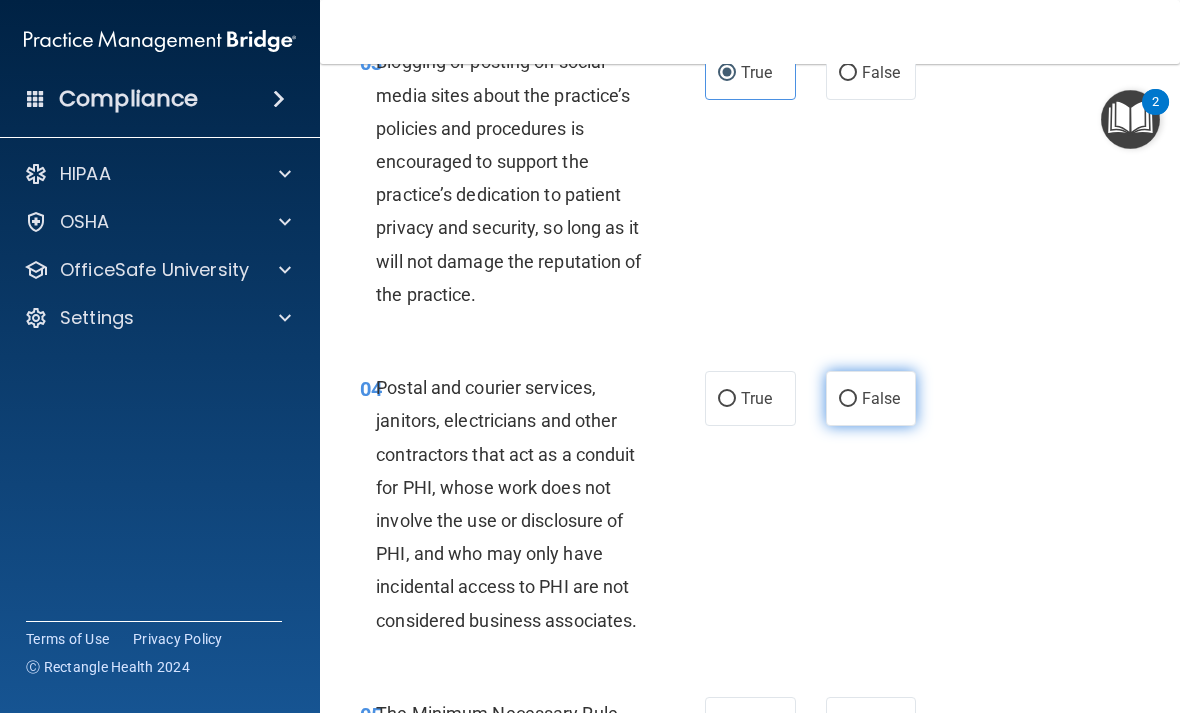 click on "False" at bounding box center [848, 399] 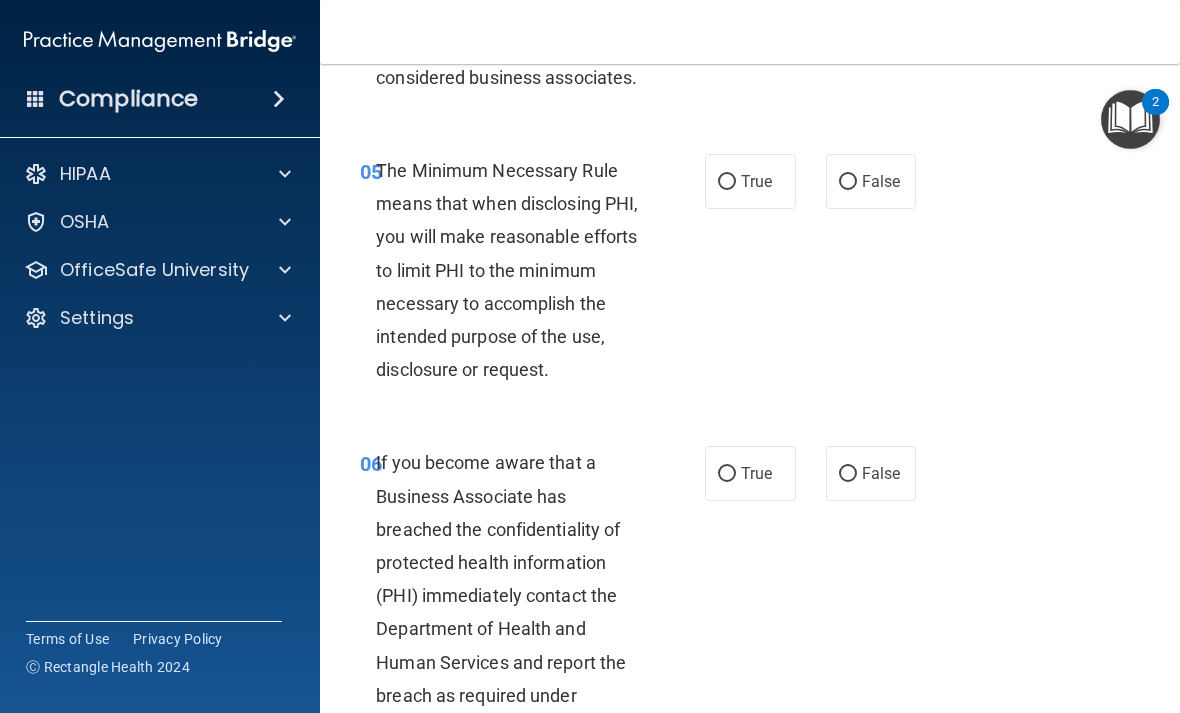 scroll, scrollTop: 1074, scrollLeft: 0, axis: vertical 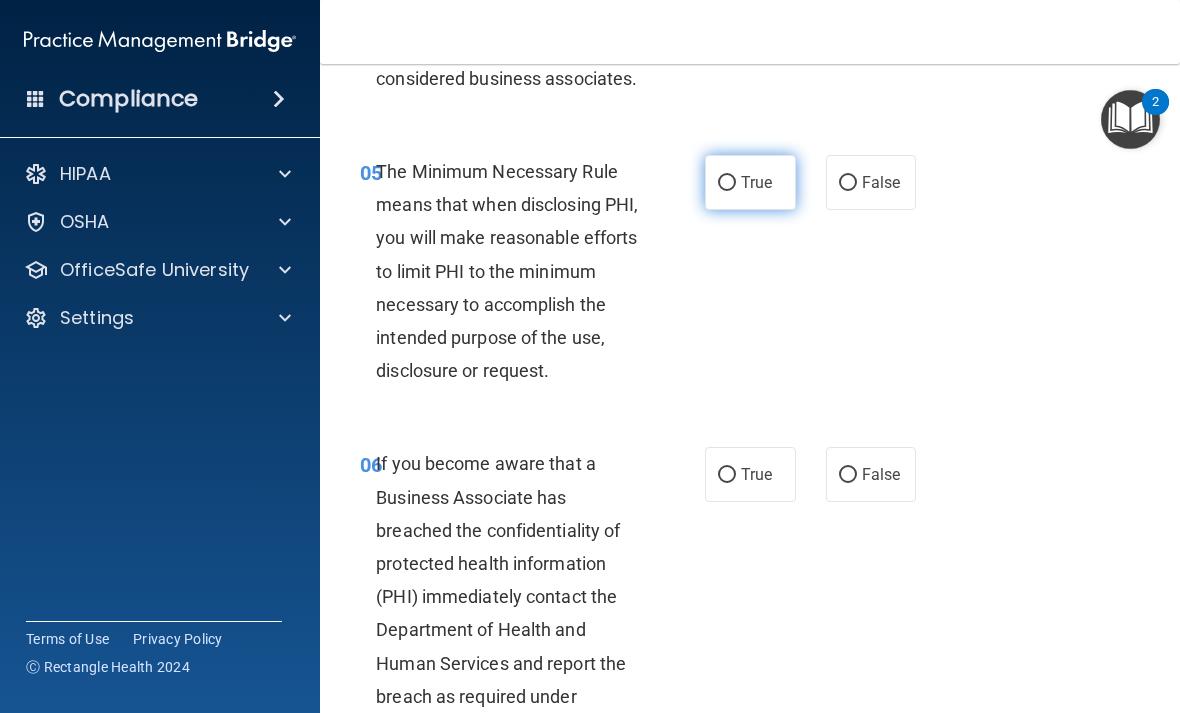 click on "True" at bounding box center [750, 182] 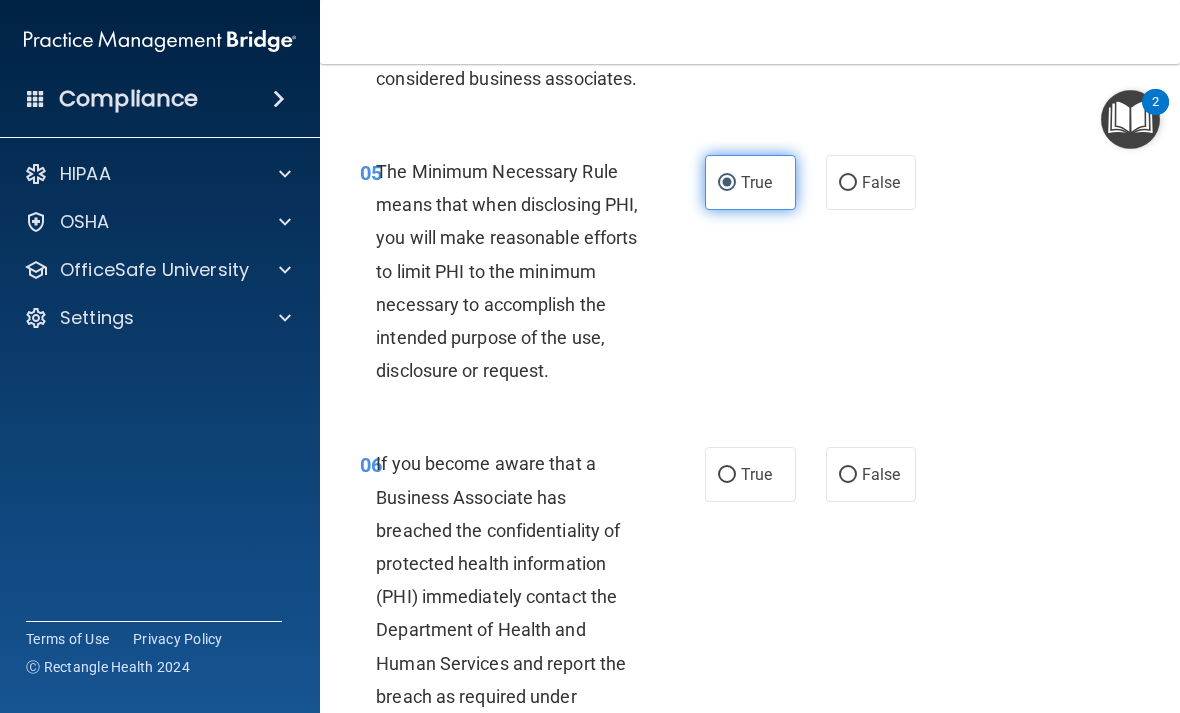 scroll, scrollTop: 1075, scrollLeft: 0, axis: vertical 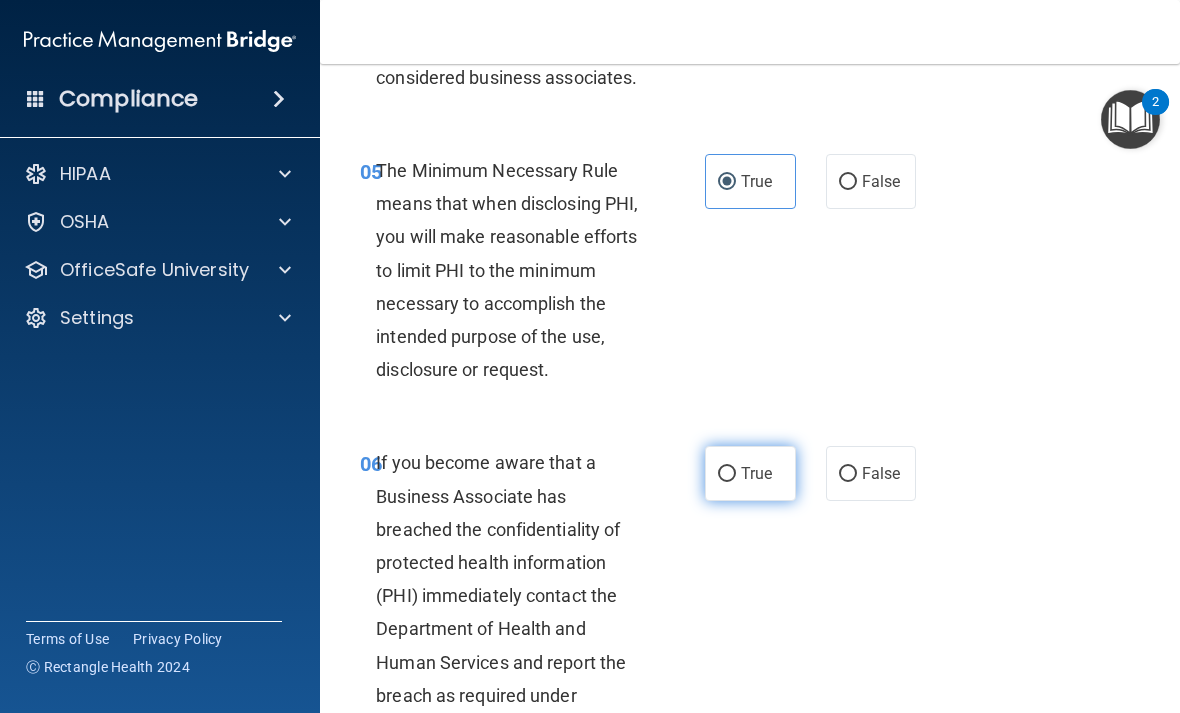 click on "True" at bounding box center [750, 473] 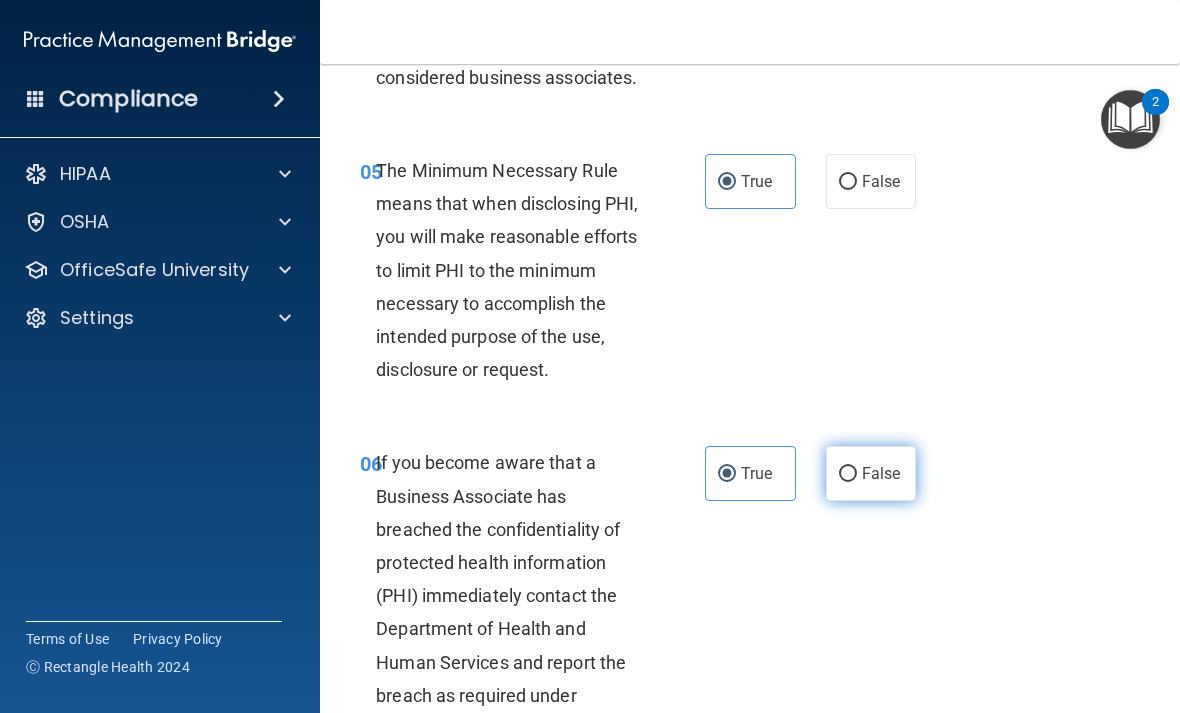 click on "False" at bounding box center [871, 473] 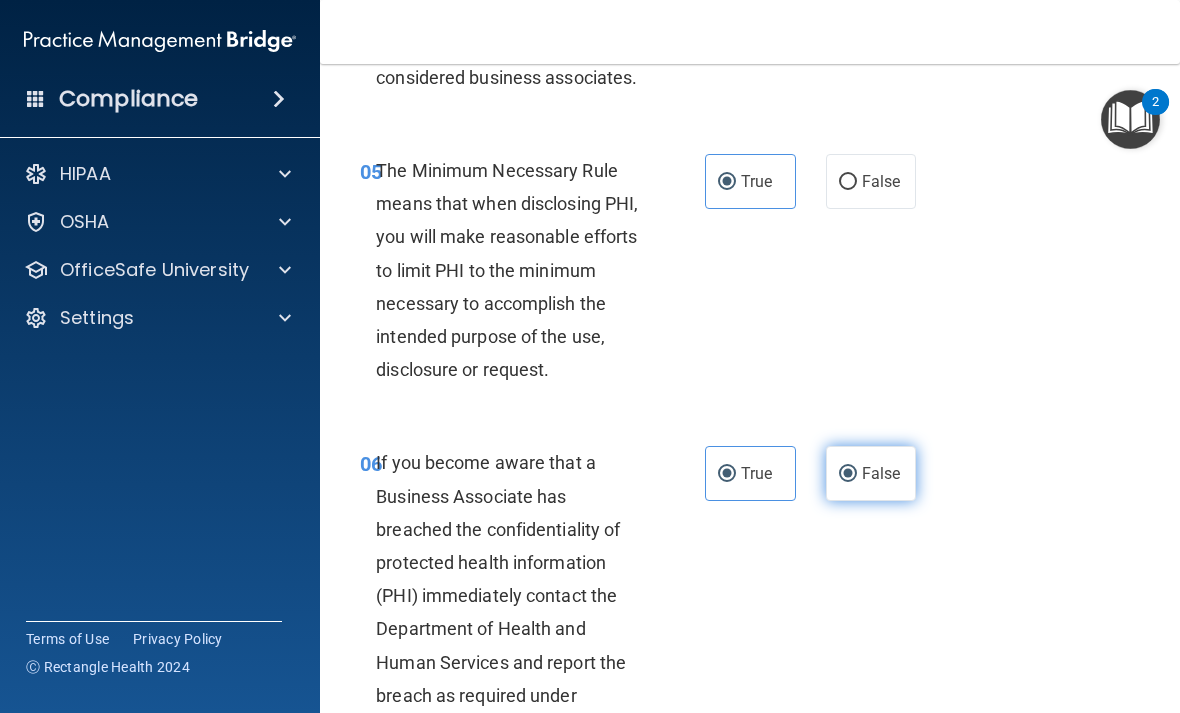 radio on "false" 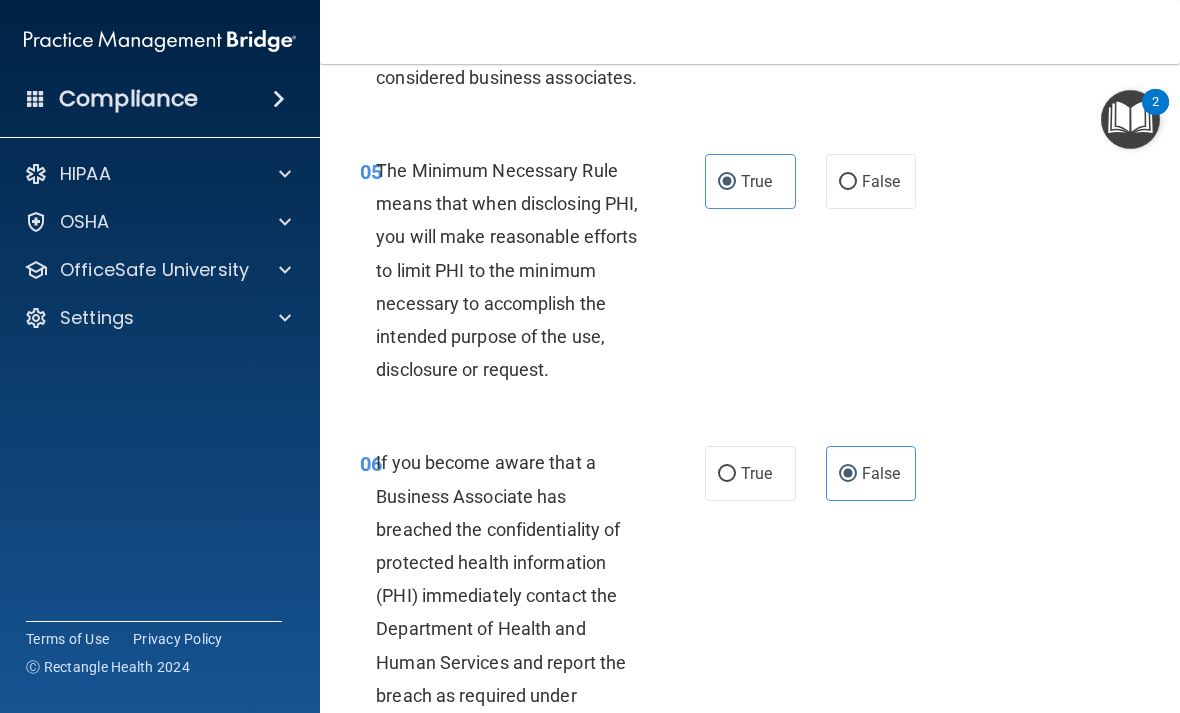 click on "06       If you become aware that a Business Associate has breached the confidentiality of protected health information (PHI) immediately contact the Department of Health and Human Services and report the breach as required under HIPAA’s Notification Rule.                  True           False" at bounding box center (750, 600) 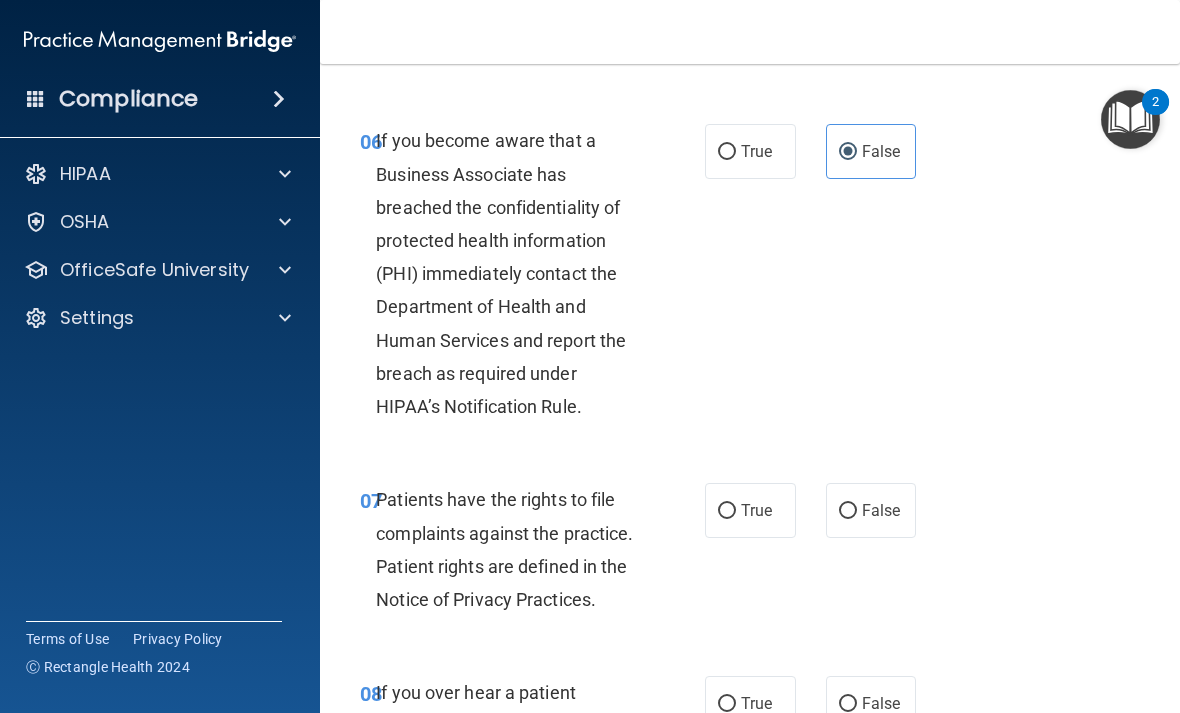 scroll, scrollTop: 1409, scrollLeft: 0, axis: vertical 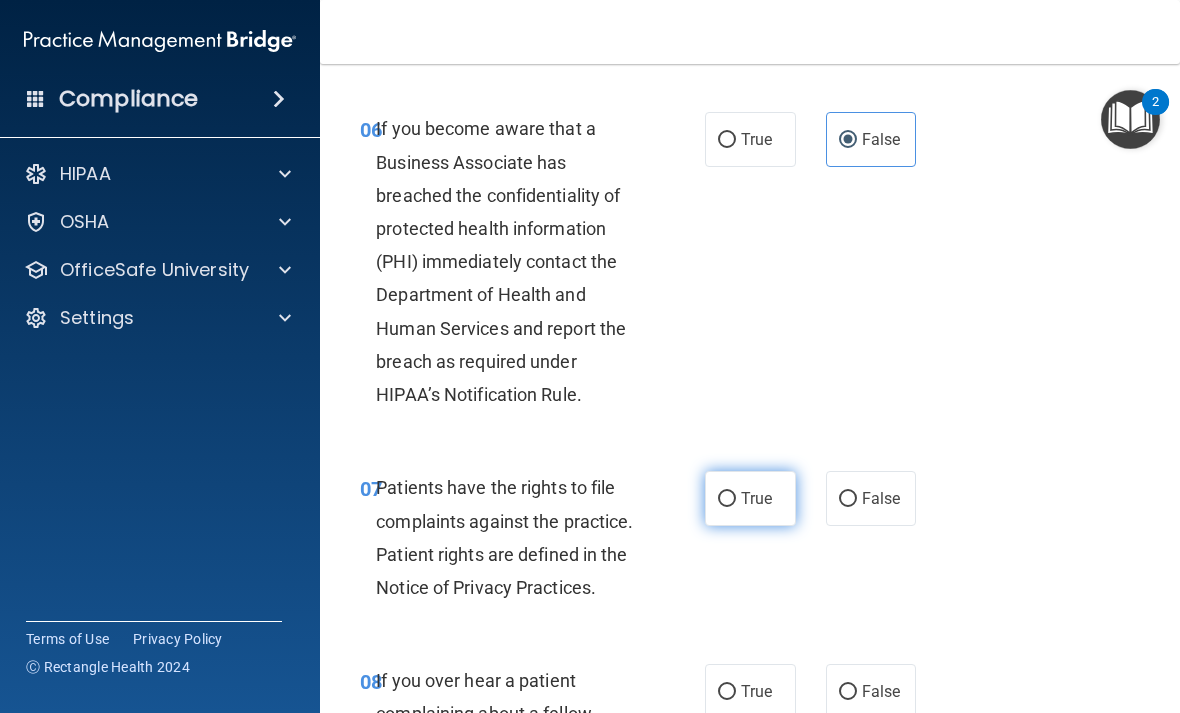 click on "True" at bounding box center [727, 499] 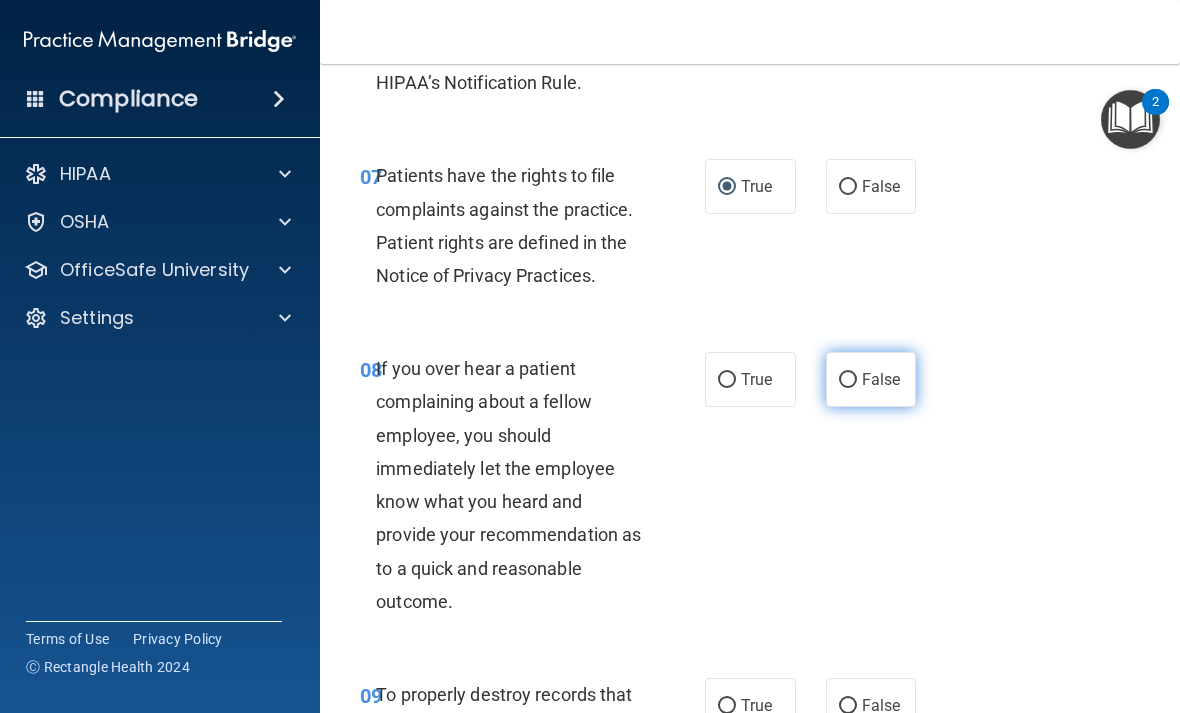 click on "False" at bounding box center (881, 379) 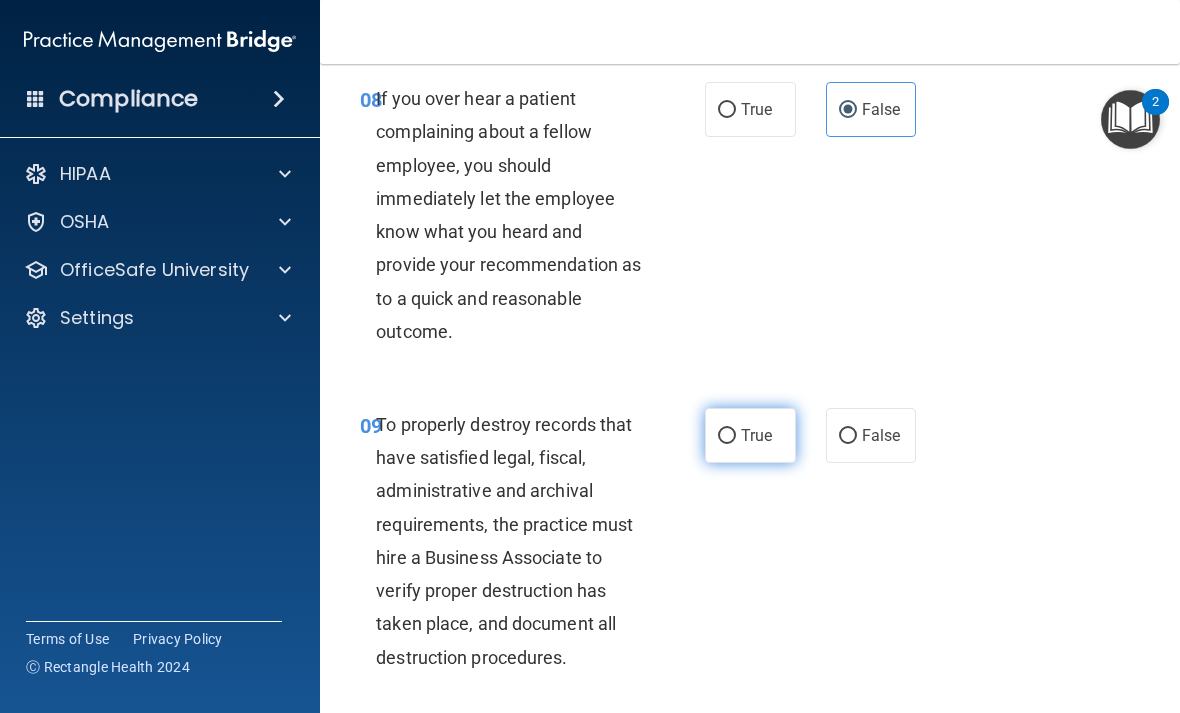 click on "True" at bounding box center (756, 435) 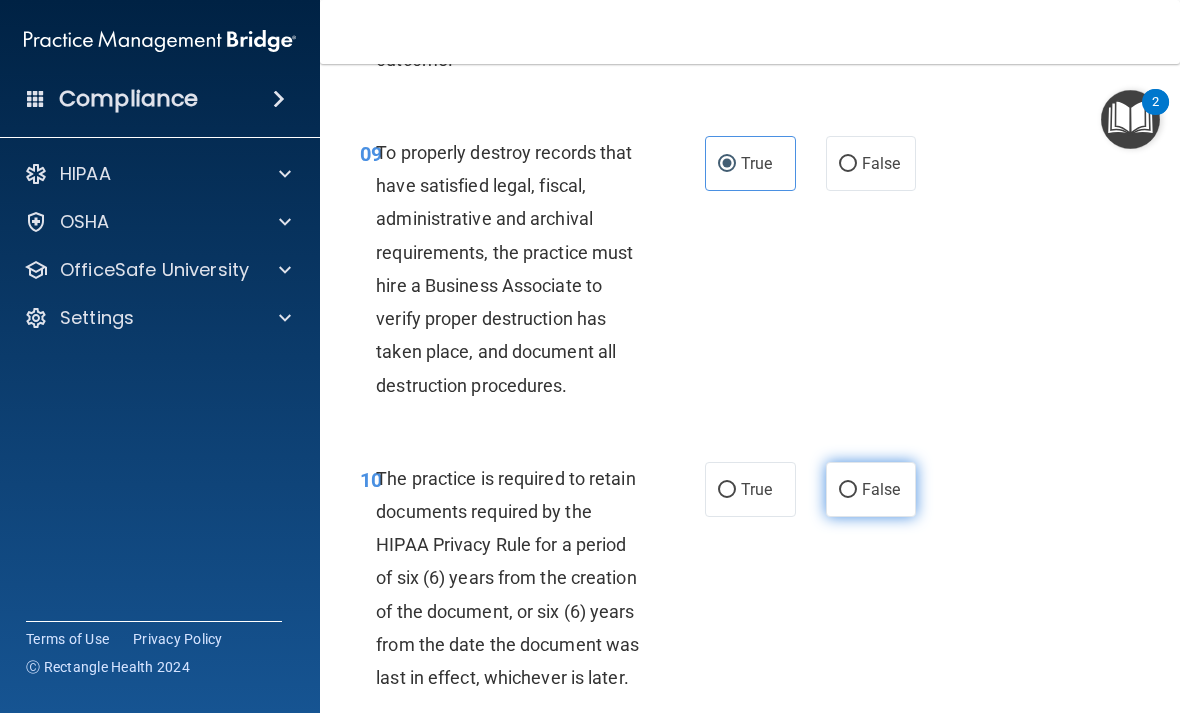 click on "False" at bounding box center (871, 489) 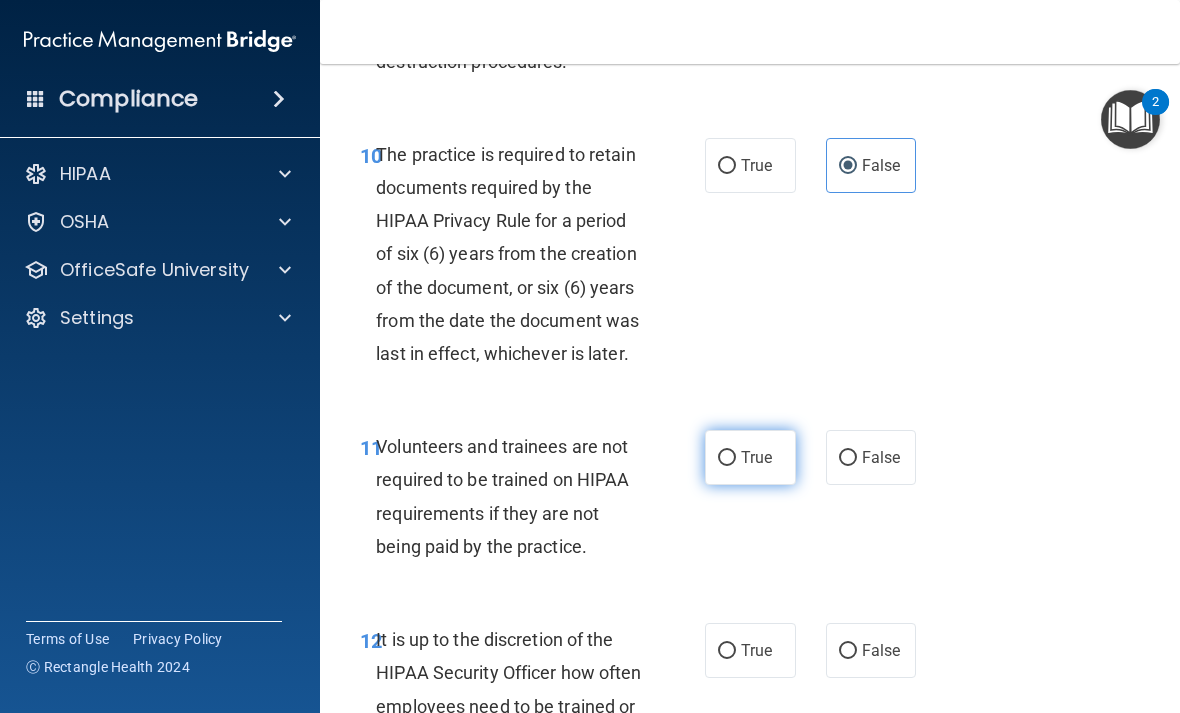 click on "True" at bounding box center (756, 457) 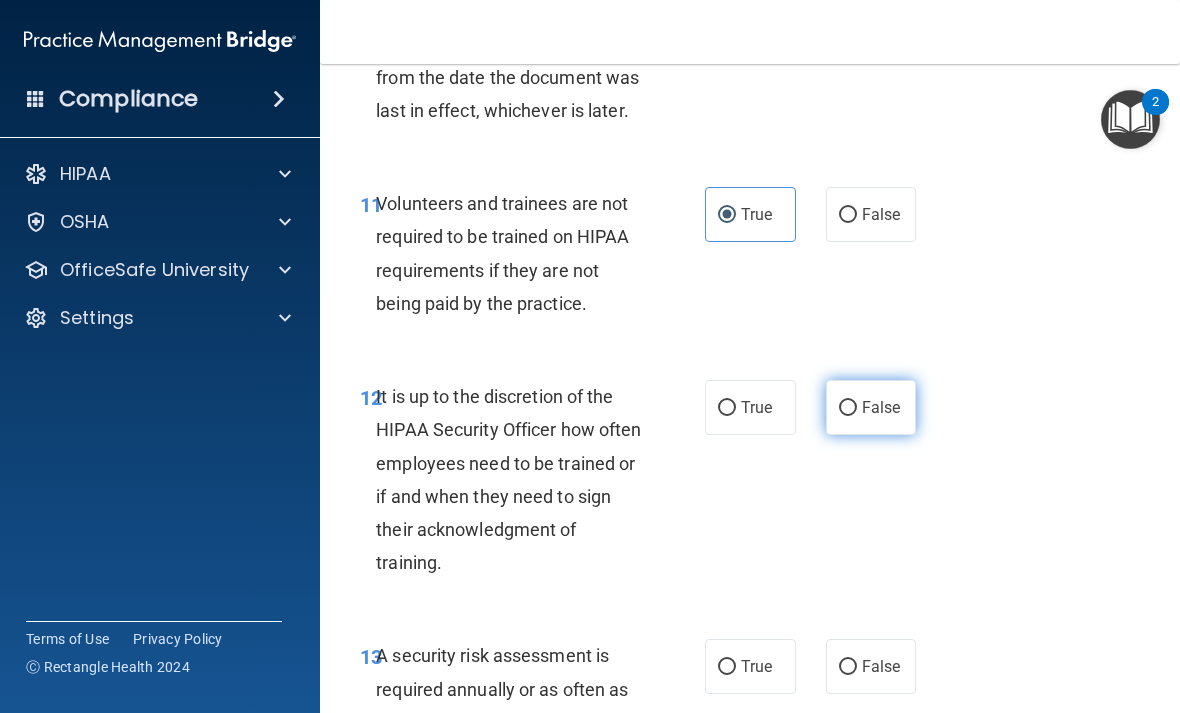 click on "False" at bounding box center [881, 407] 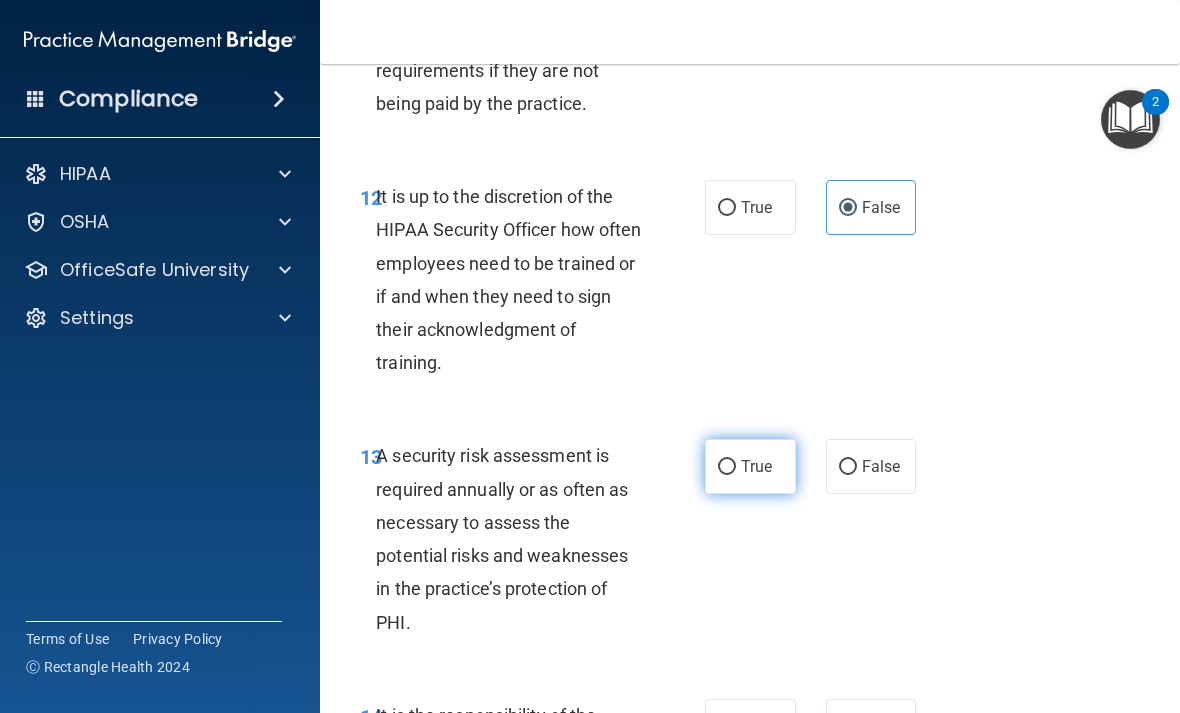 click on "True" at bounding box center [756, 466] 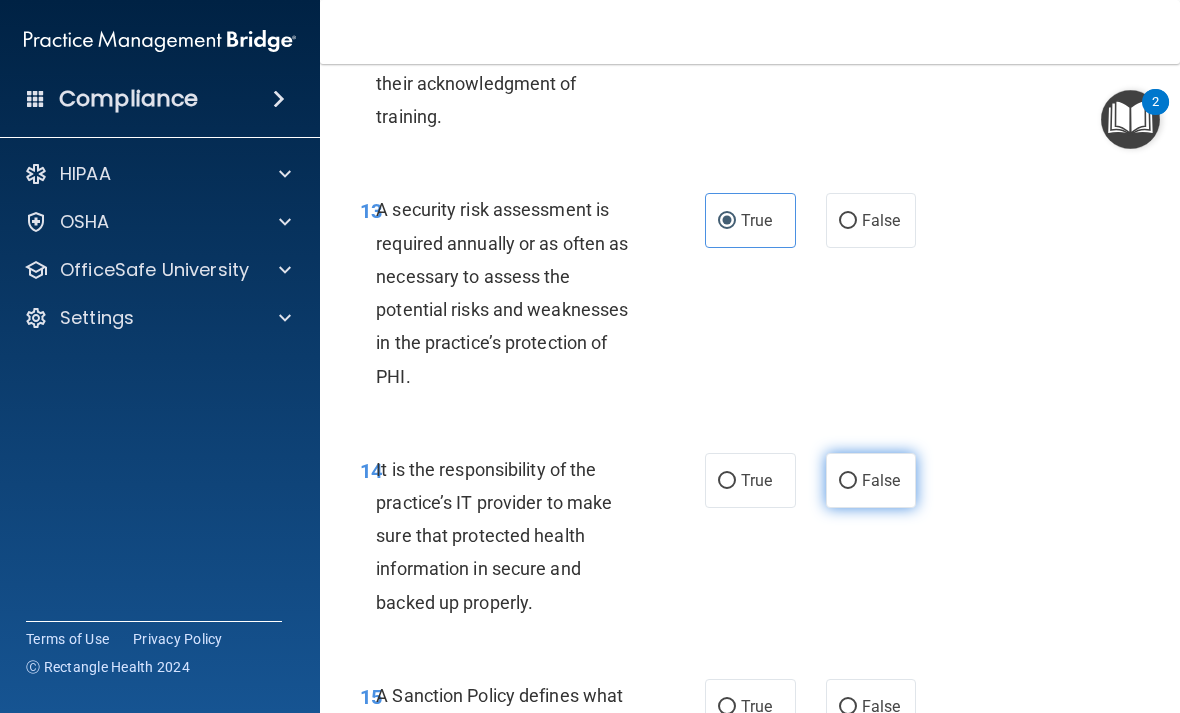 click on "False" at bounding box center [881, 480] 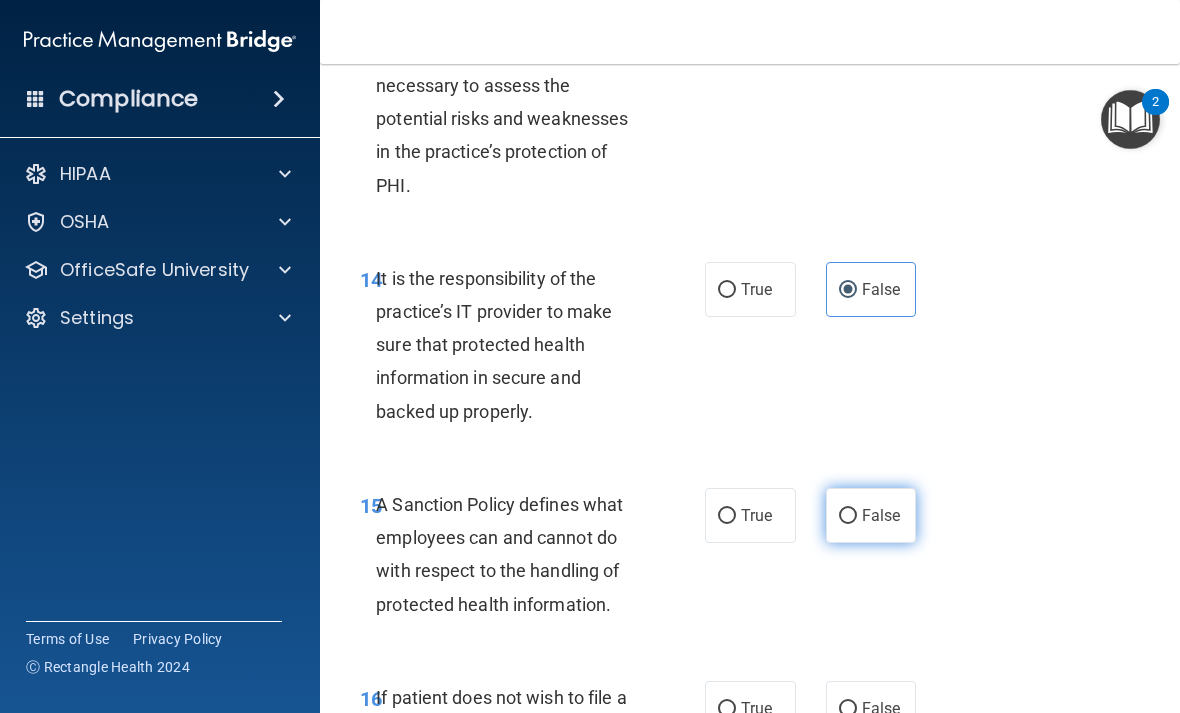 click on "False" at bounding box center (871, 515) 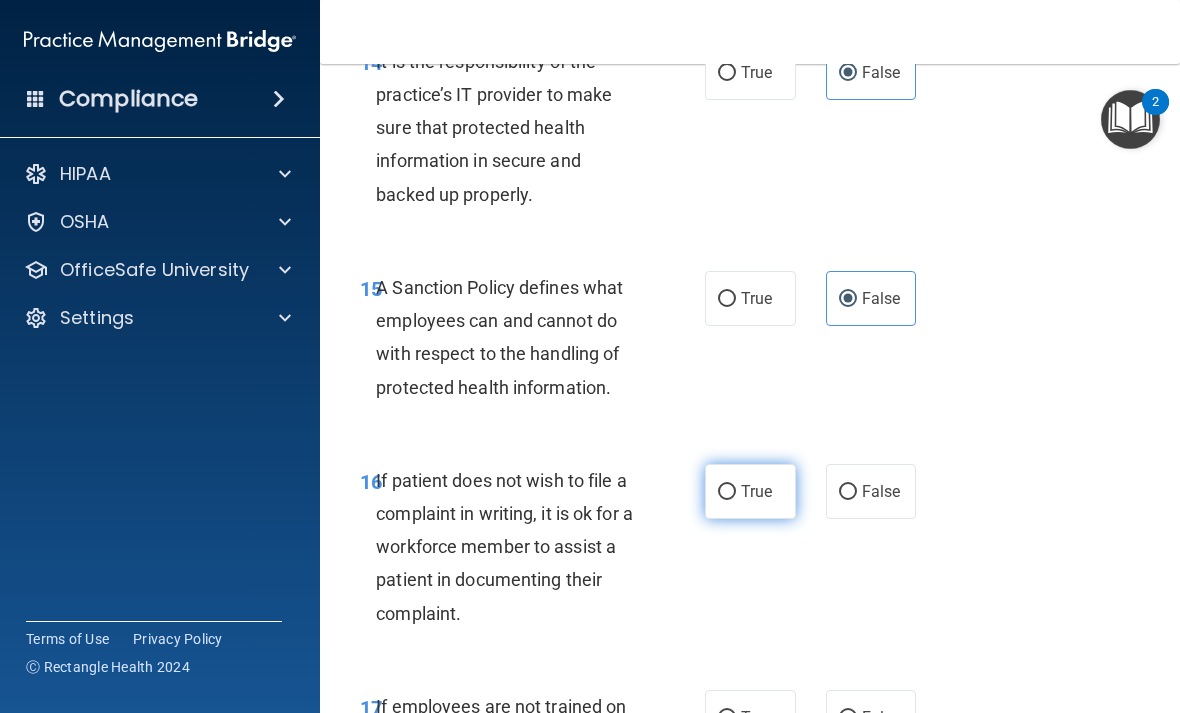 click on "True" at bounding box center [756, 491] 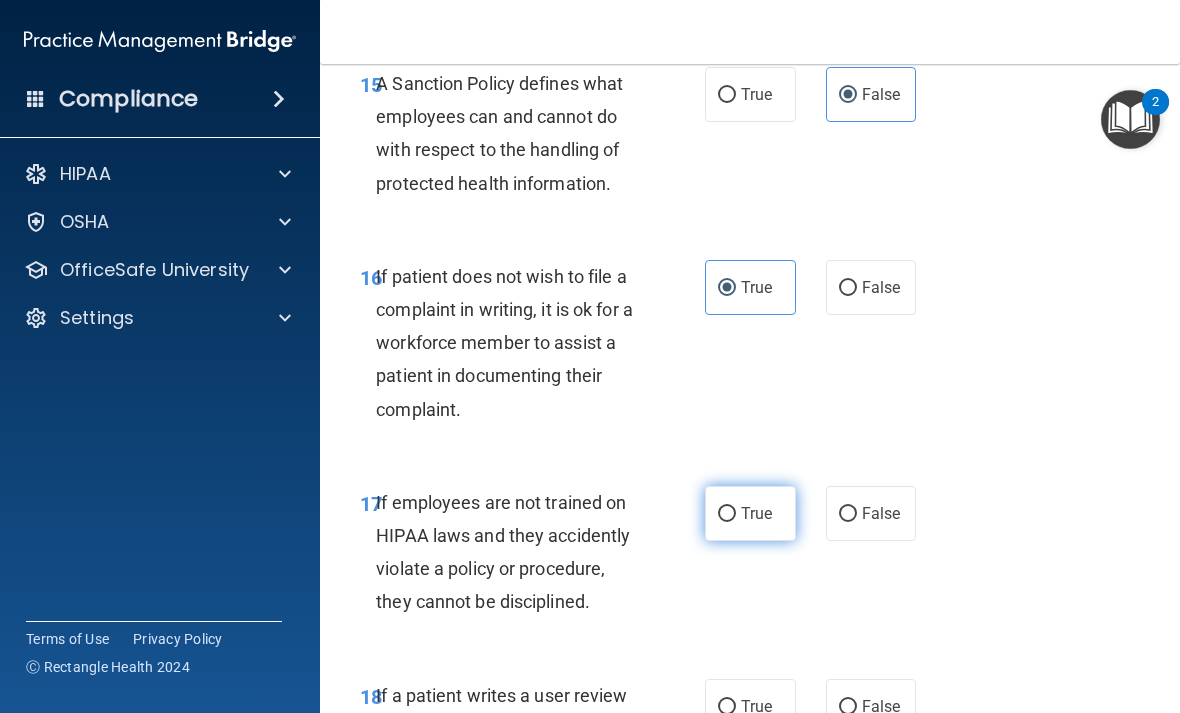click on "True" at bounding box center [750, 513] 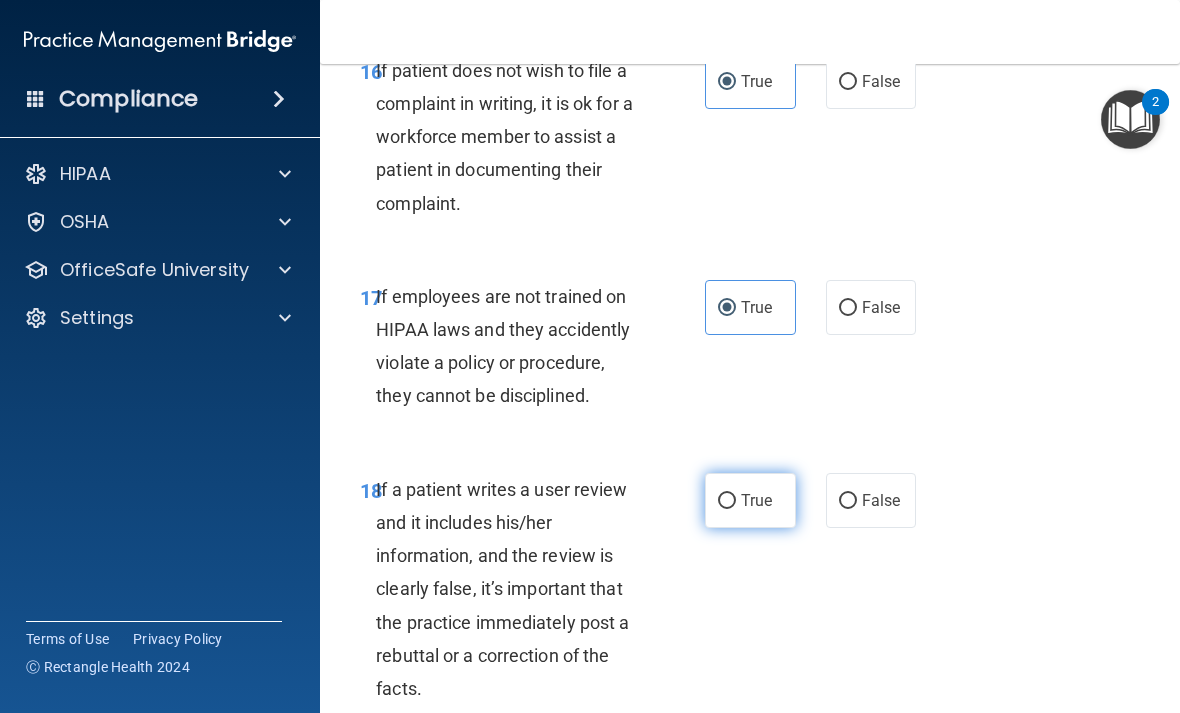 click on "True" at bounding box center [756, 500] 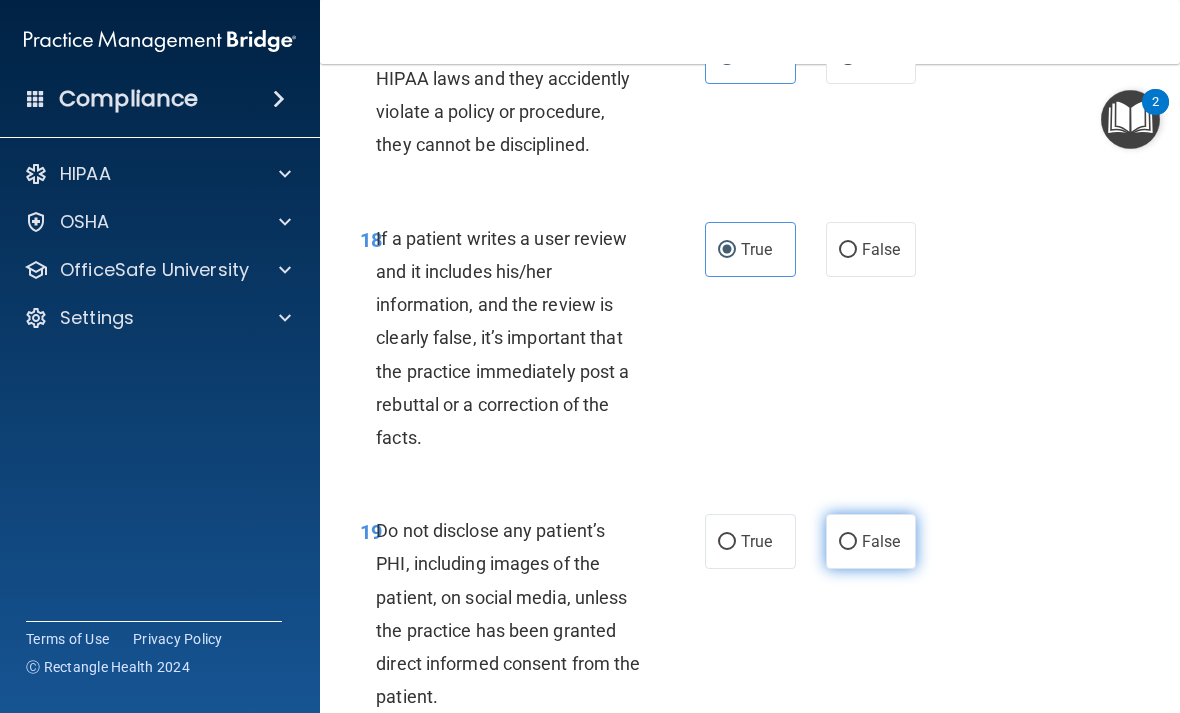 click on "False" at bounding box center [871, 541] 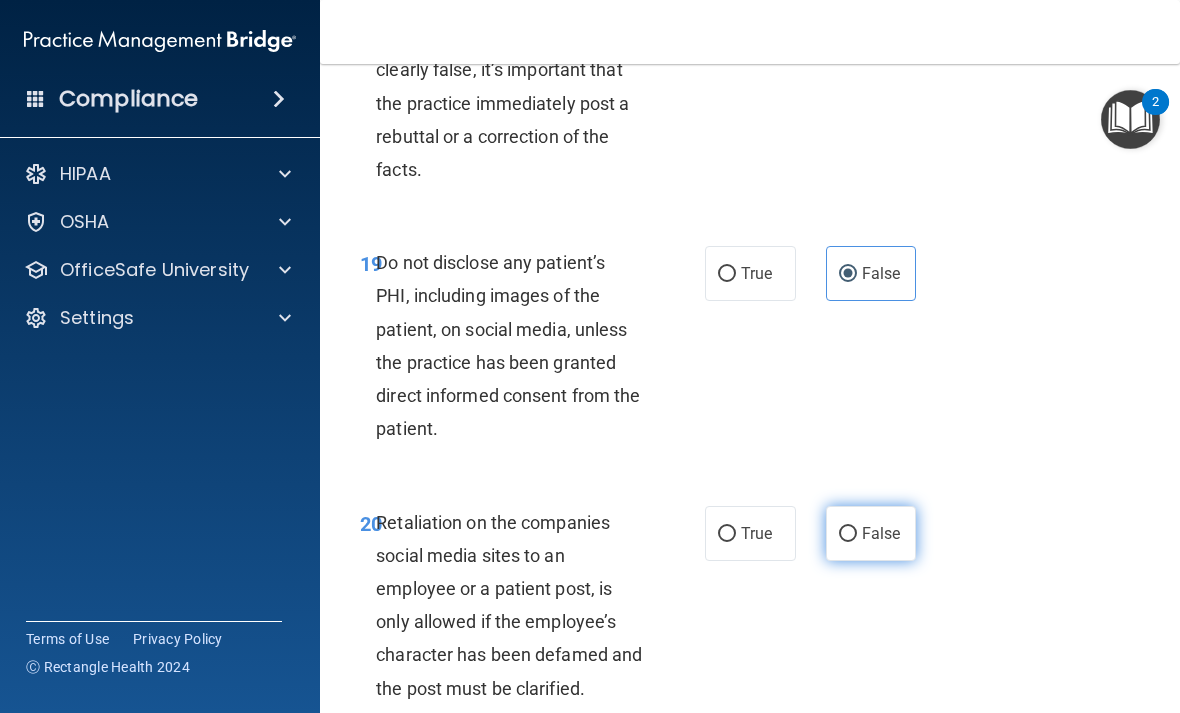 click on "False" at bounding box center (871, 533) 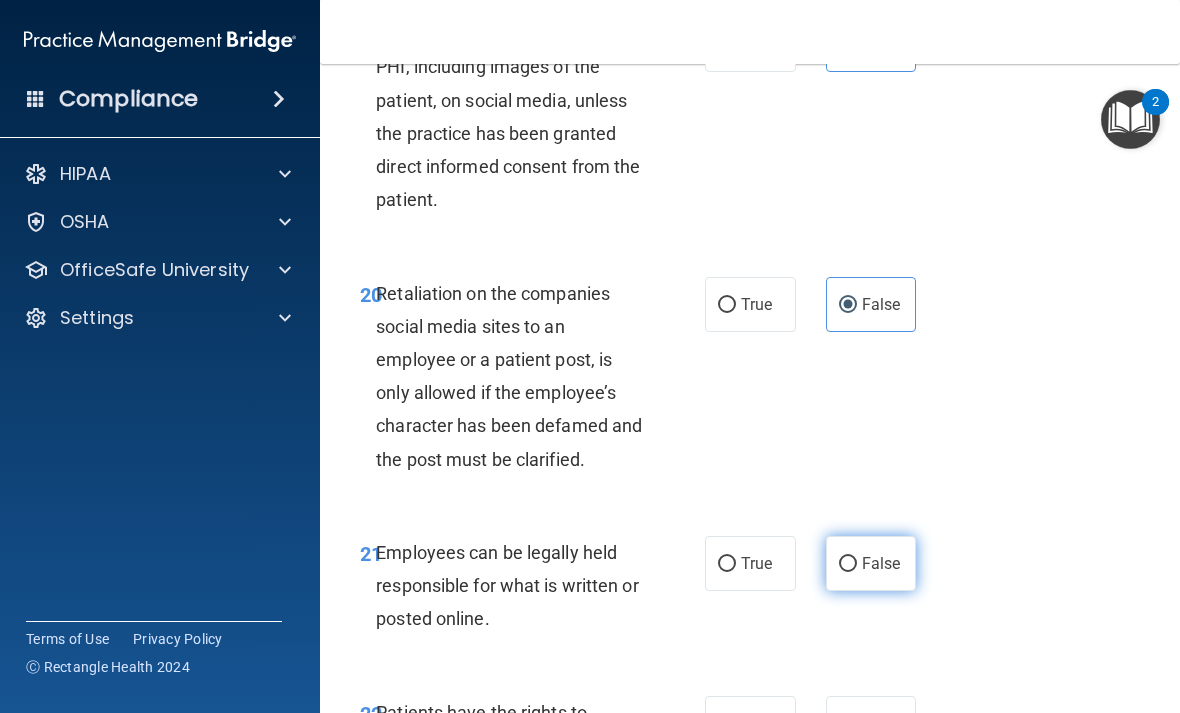 click on "False" at bounding box center [871, 563] 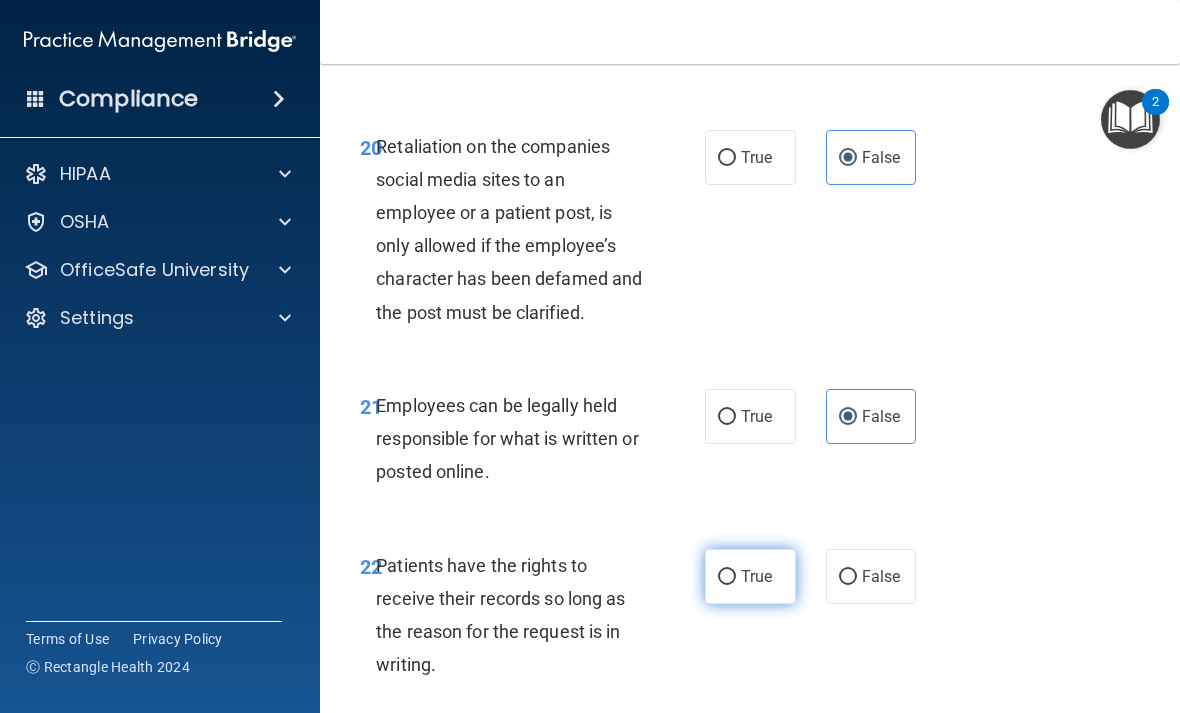 click on "True" at bounding box center (756, 576) 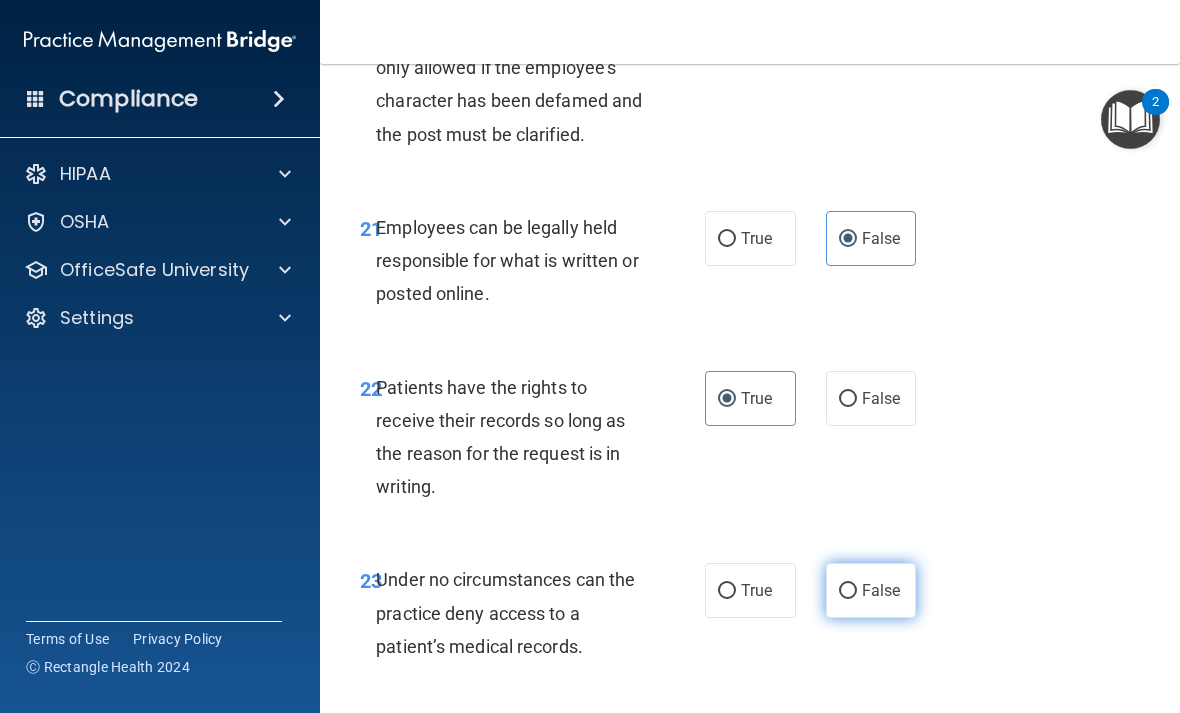 click on "False" at bounding box center (881, 590) 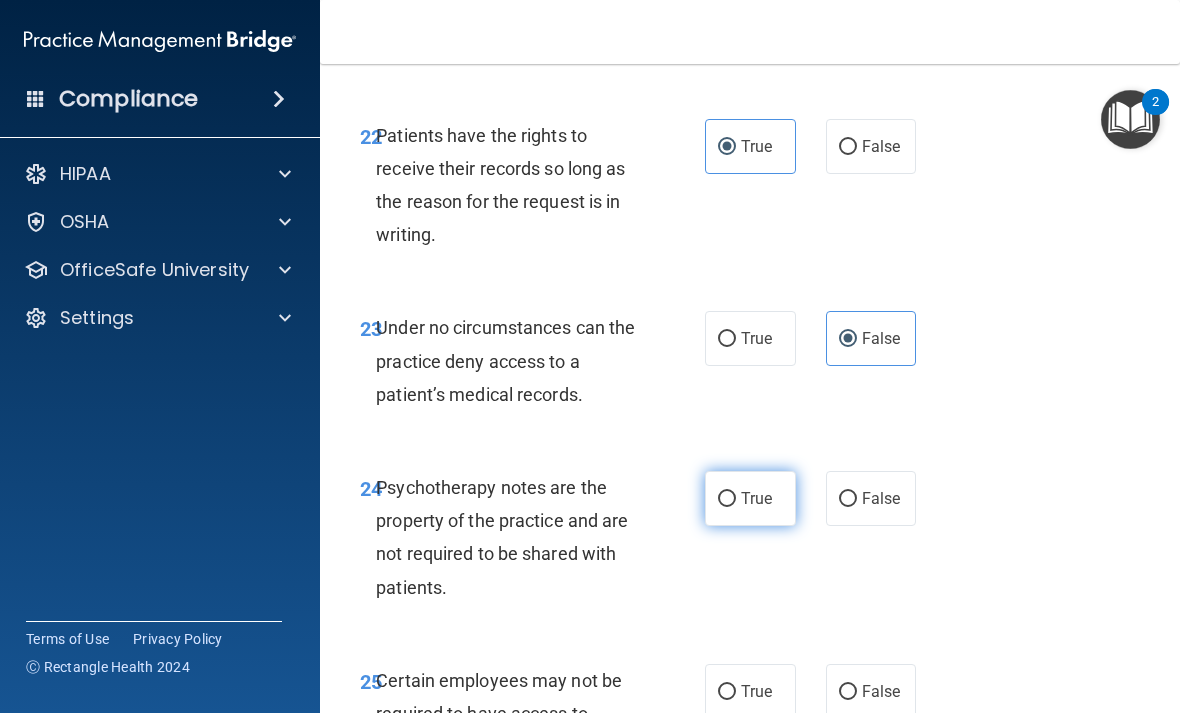 click on "True" at bounding box center [750, 498] 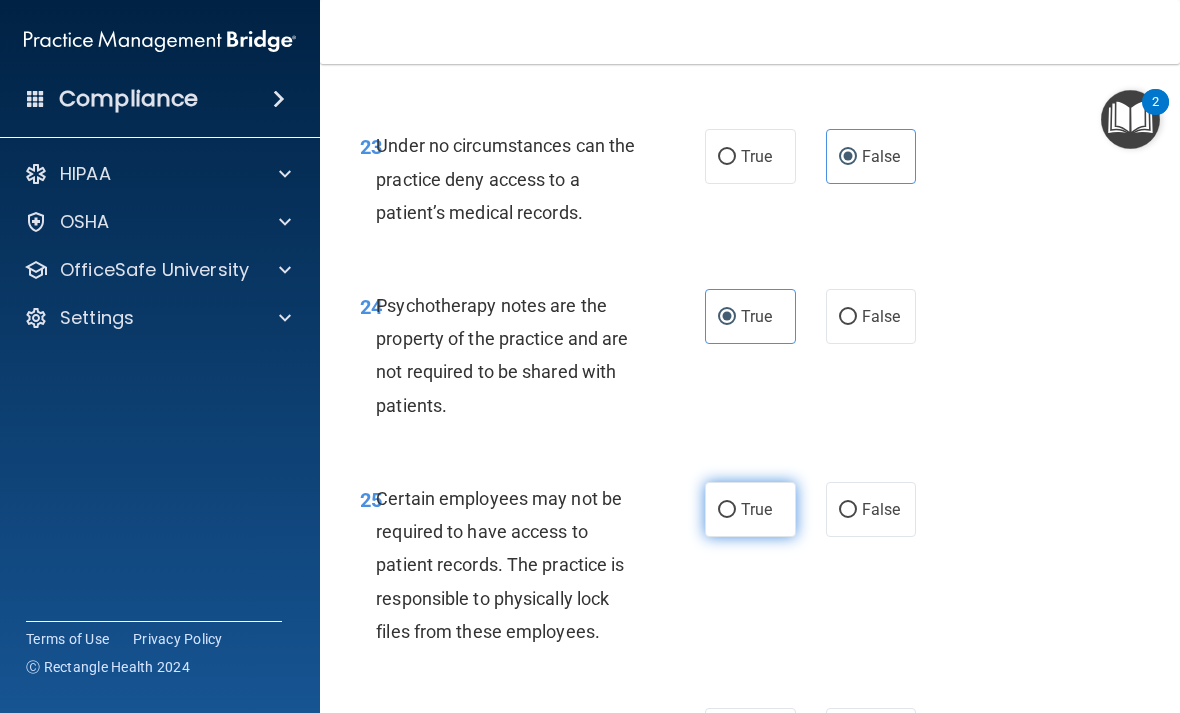 click on "True" at bounding box center [756, 509] 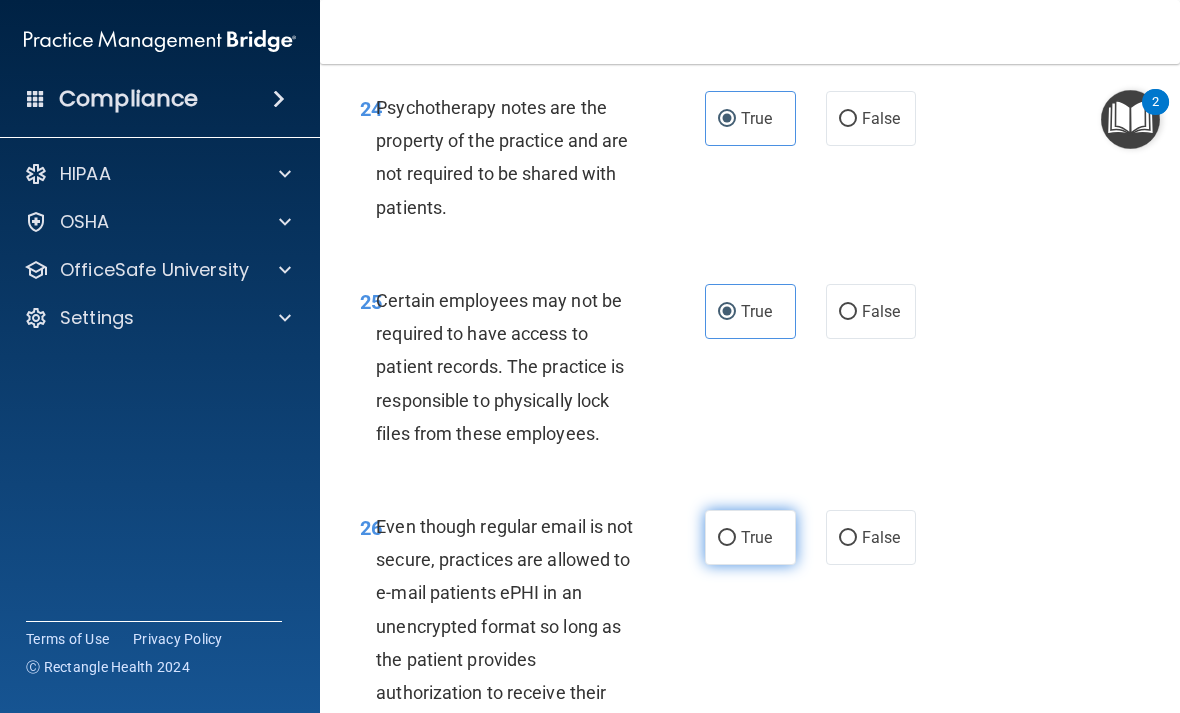 click on "True" at bounding box center [756, 537] 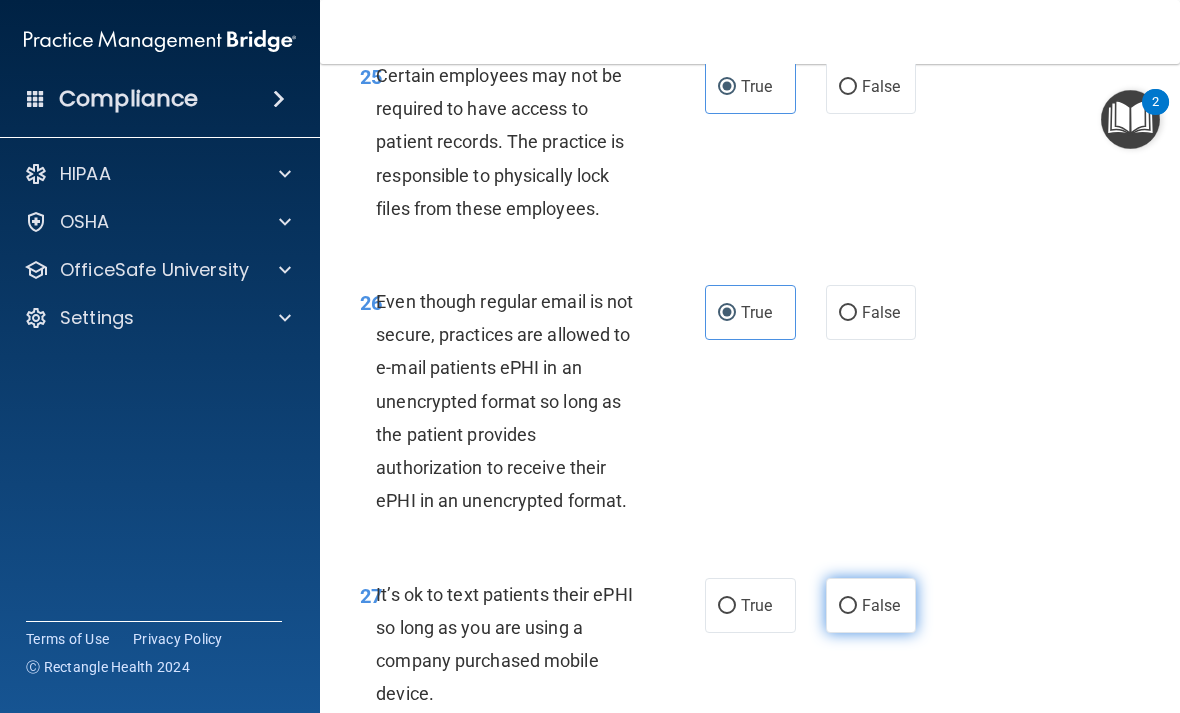 click on "False" at bounding box center [871, 605] 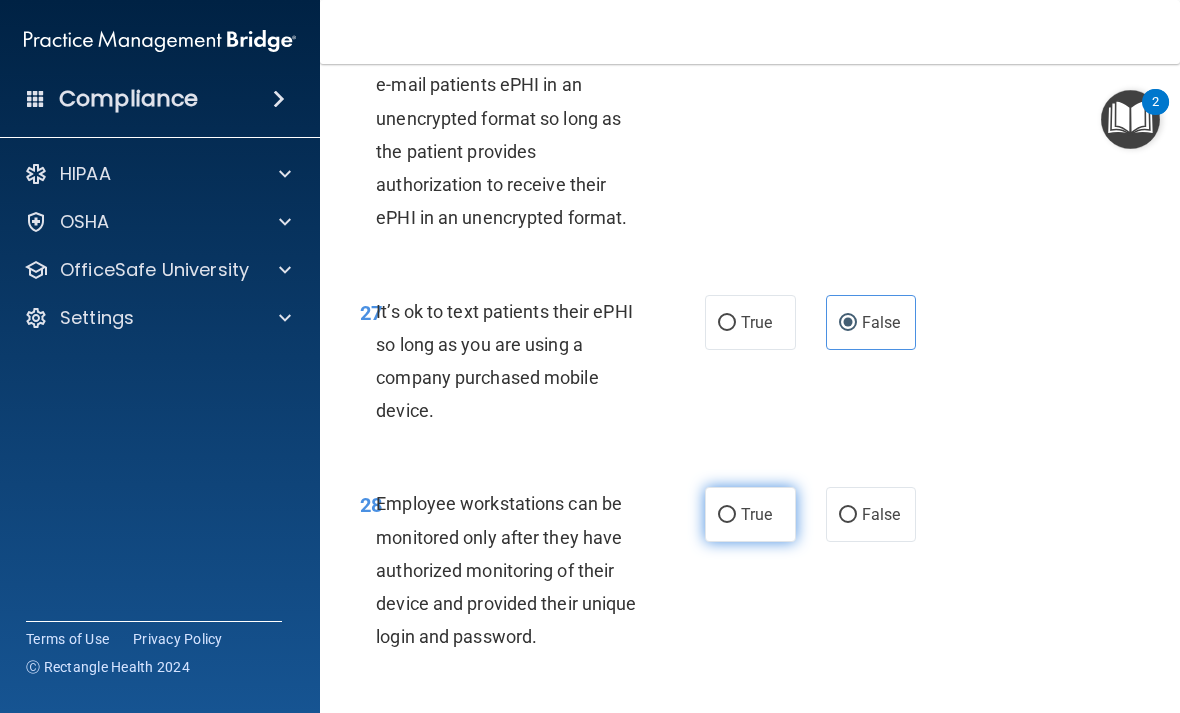 click on "True" at bounding box center (750, 514) 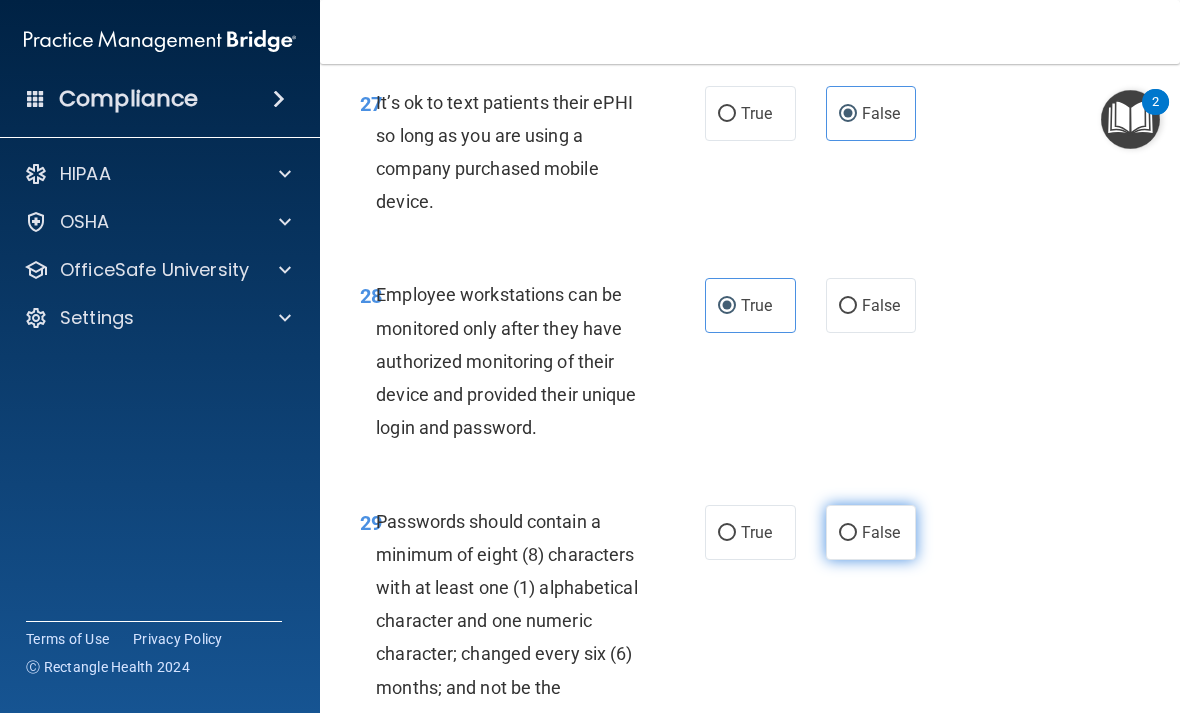 click on "False" at bounding box center [871, 532] 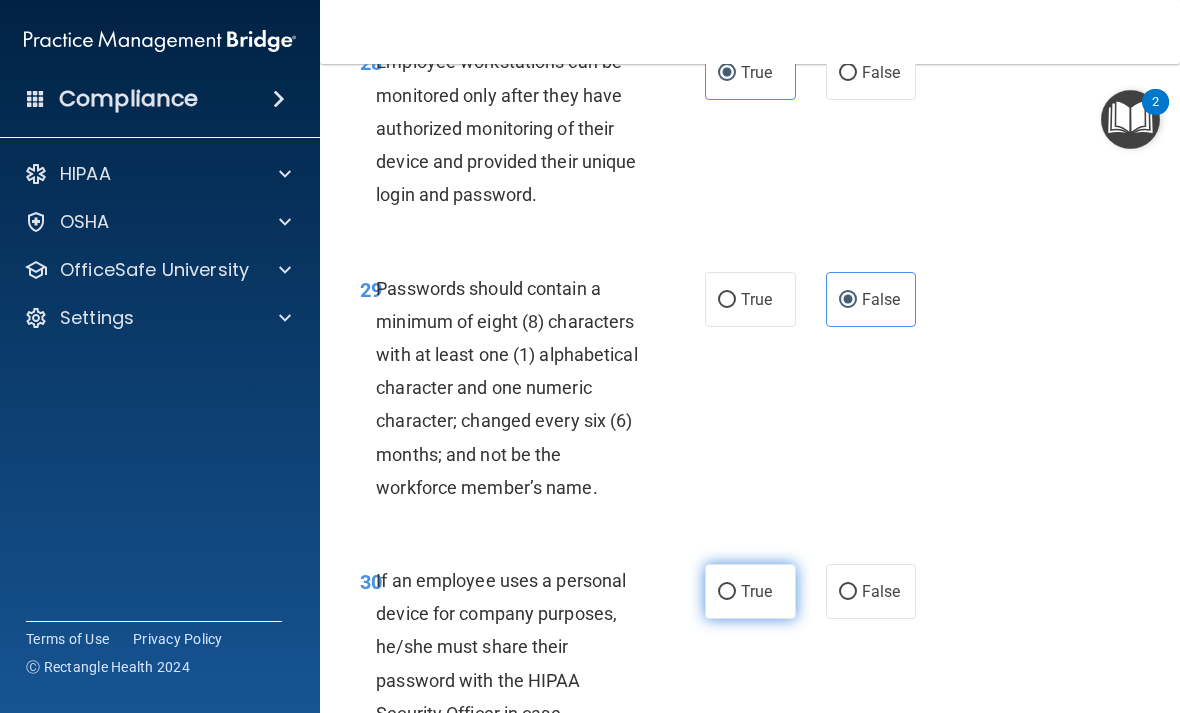 click on "True" at bounding box center (756, 591) 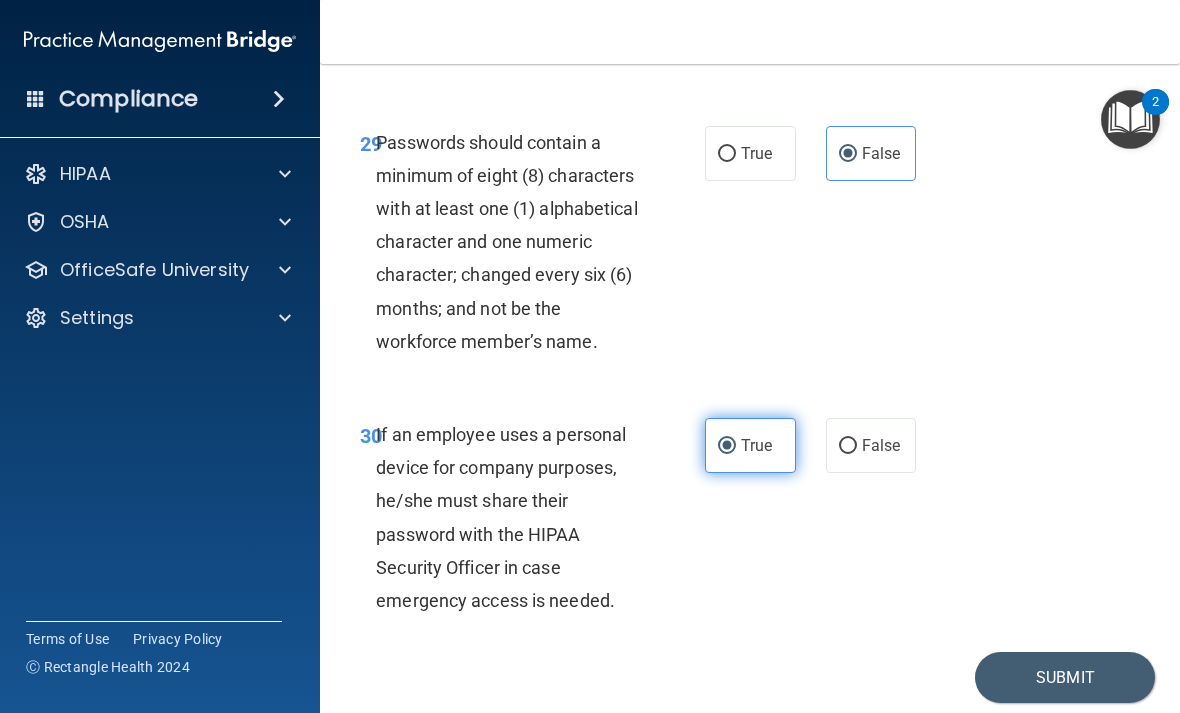 scroll, scrollTop: 6896, scrollLeft: 0, axis: vertical 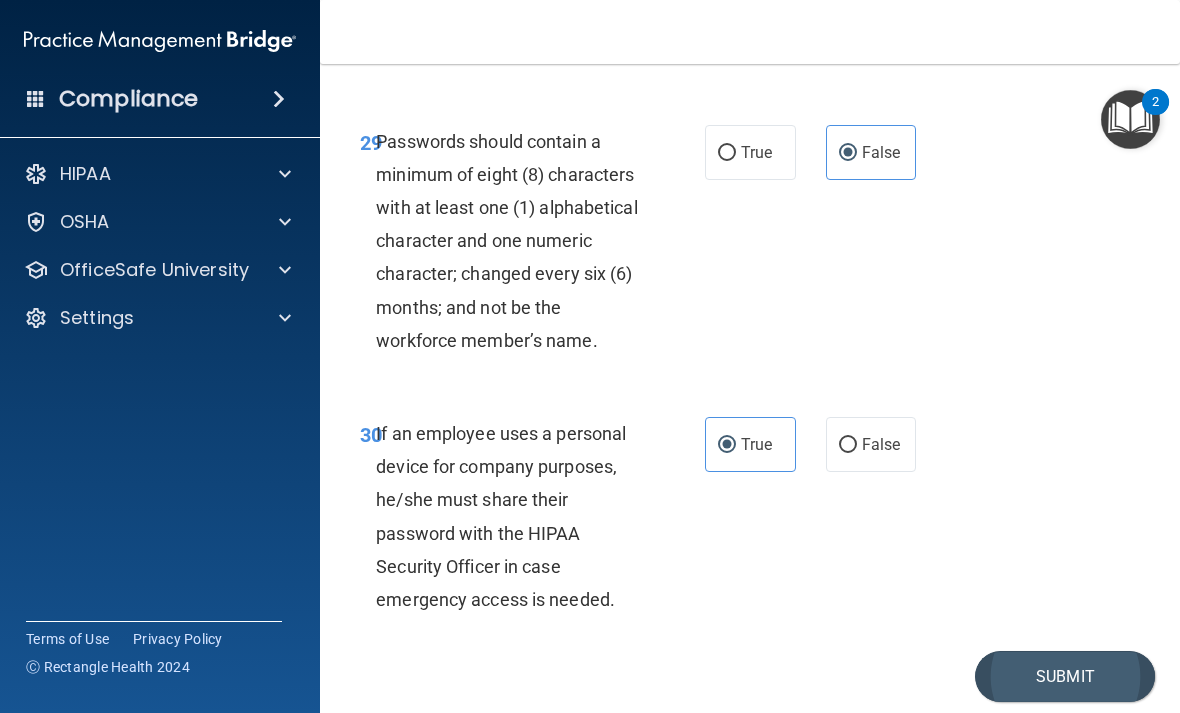 click on "Submit" at bounding box center (1065, 676) 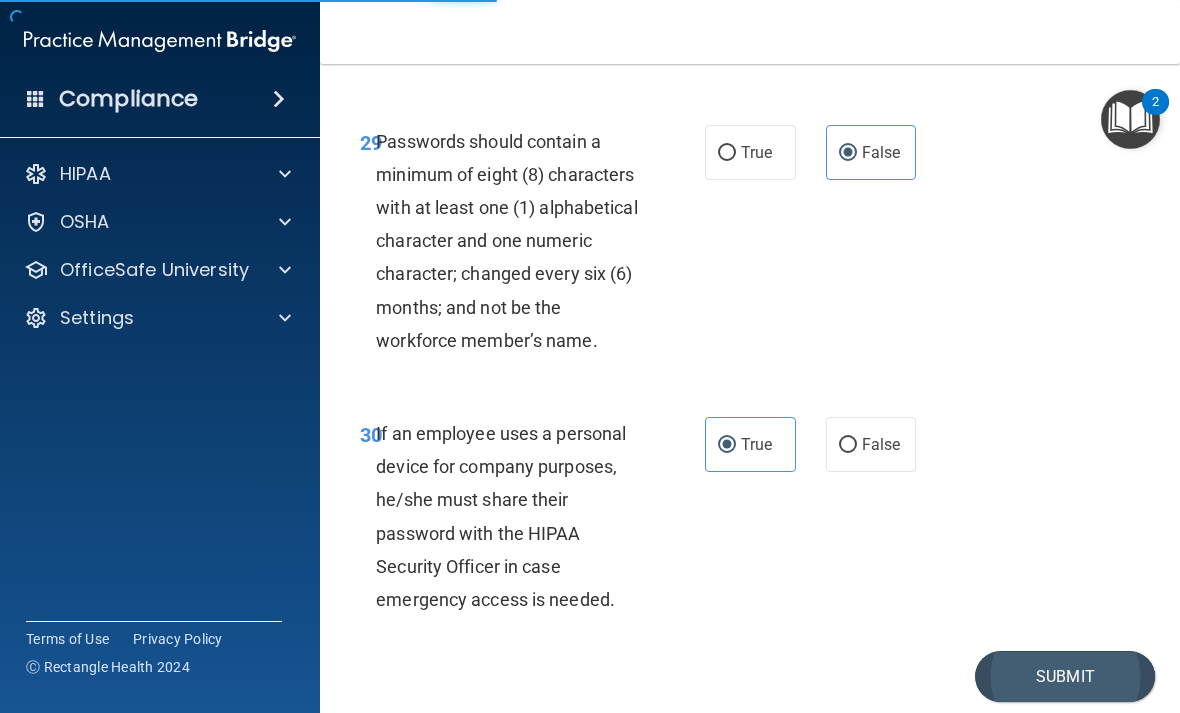 click on "Submit" at bounding box center [1065, 676] 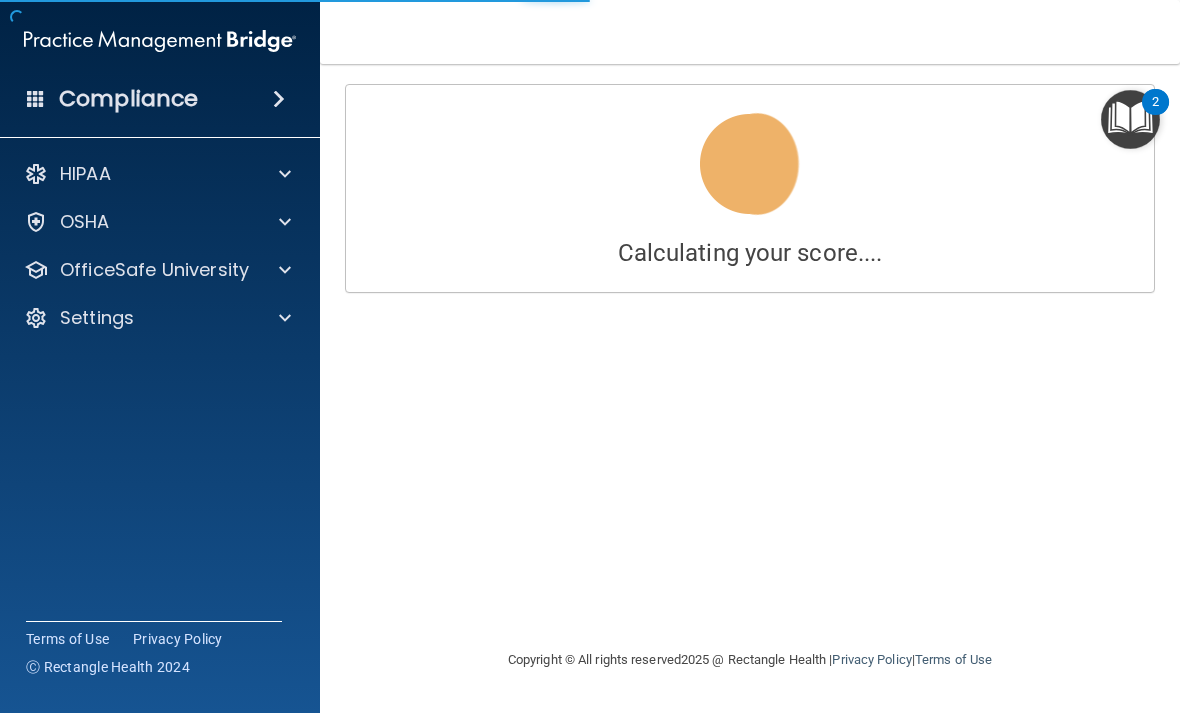 scroll, scrollTop: 0, scrollLeft: 0, axis: both 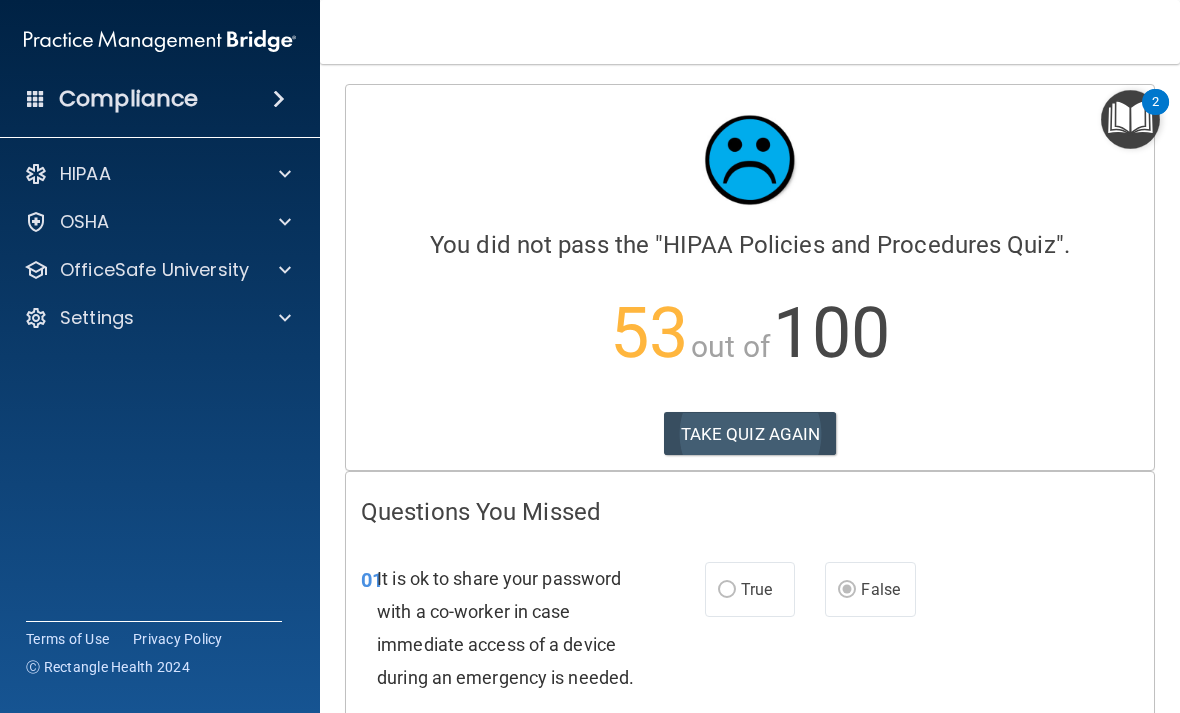 click on "TAKE QUIZ AGAIN" at bounding box center [750, 434] 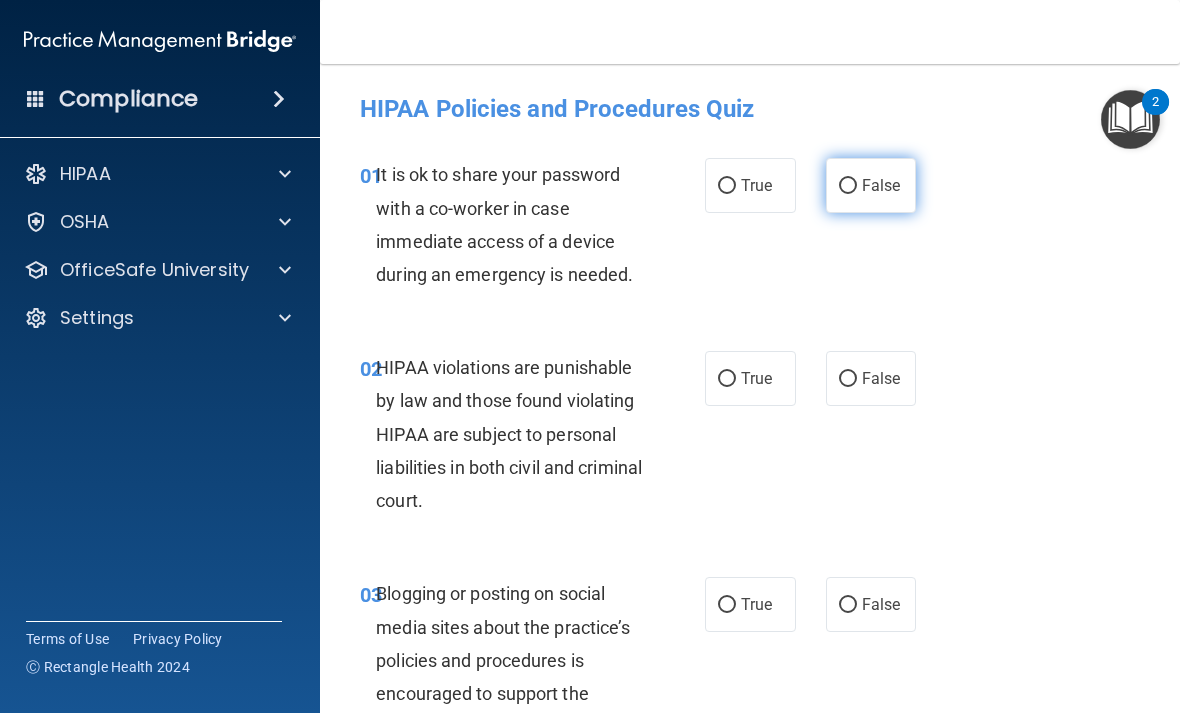 click on "False" at bounding box center [871, 185] 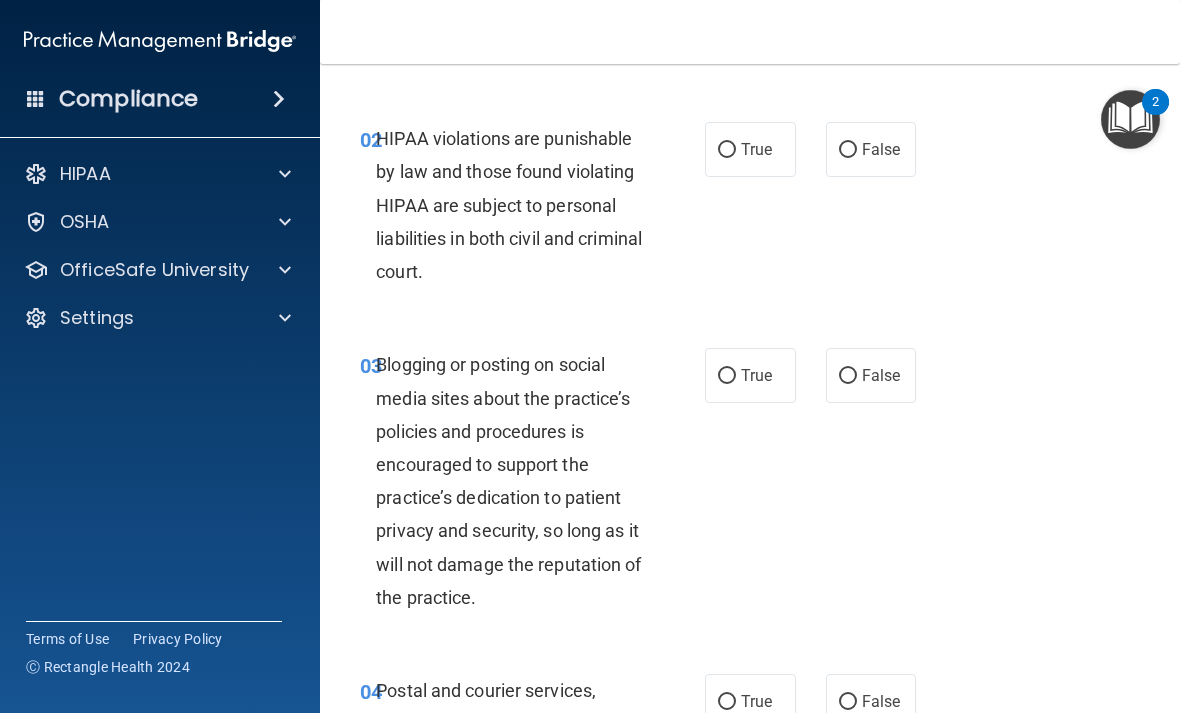 scroll, scrollTop: 234, scrollLeft: 0, axis: vertical 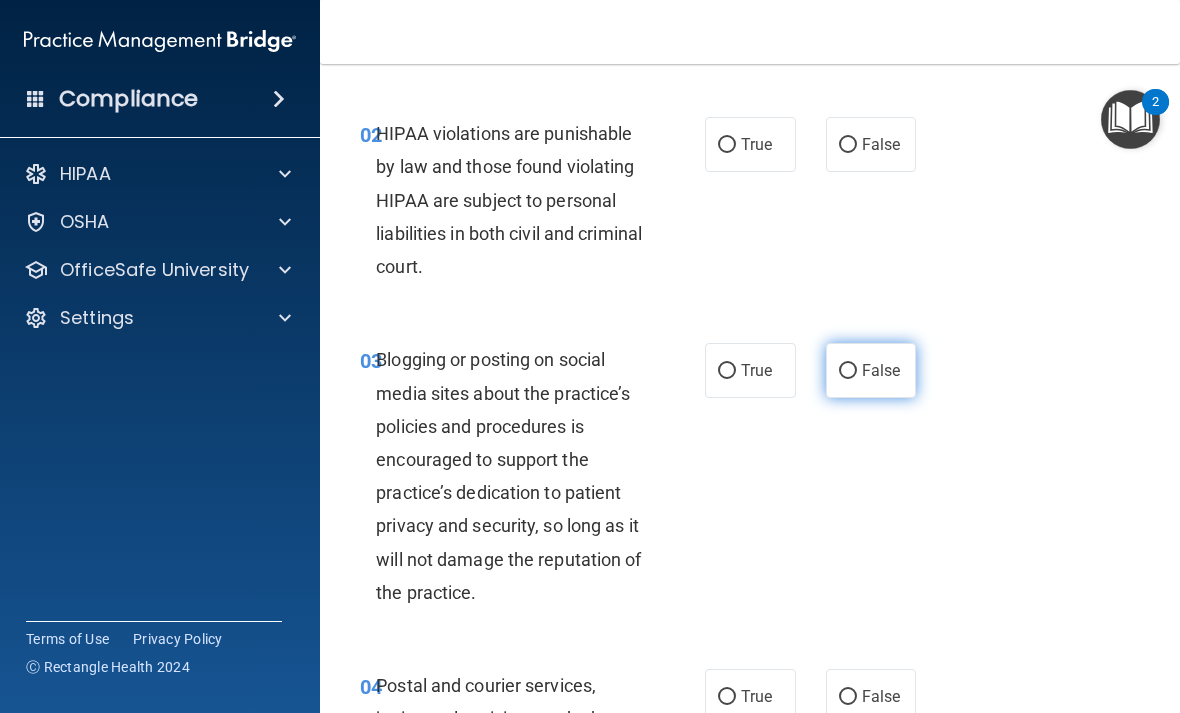 click on "False" at bounding box center (848, 371) 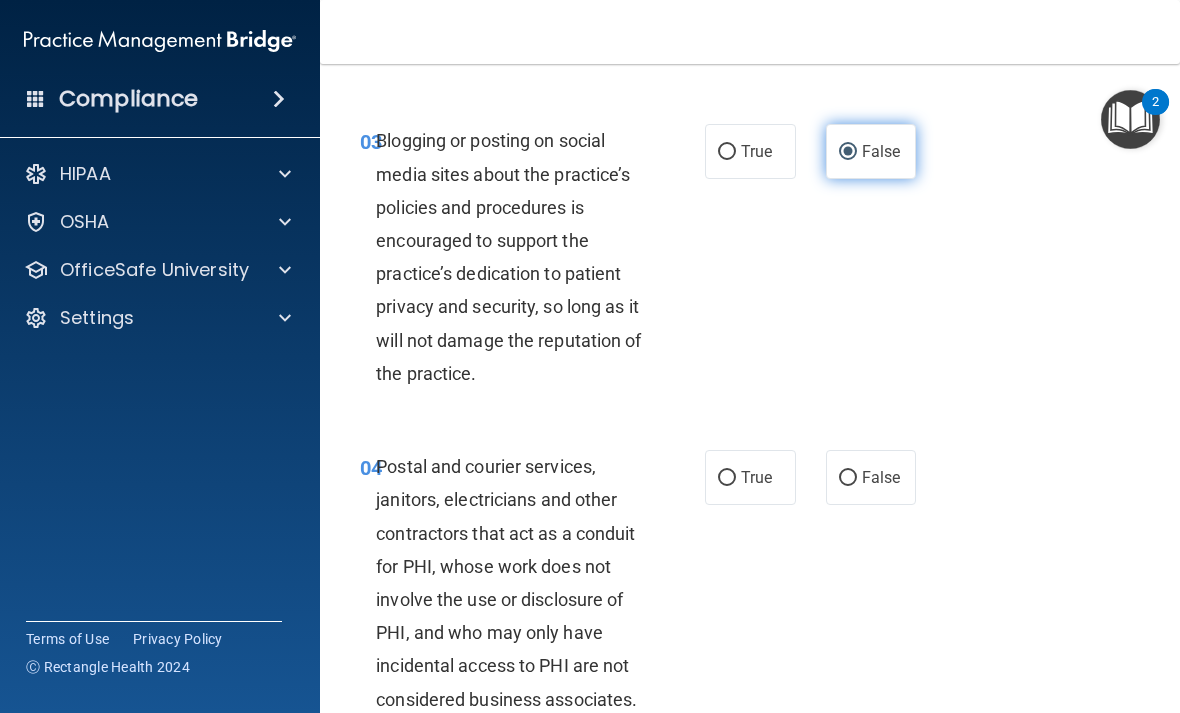 scroll, scrollTop: 469, scrollLeft: 0, axis: vertical 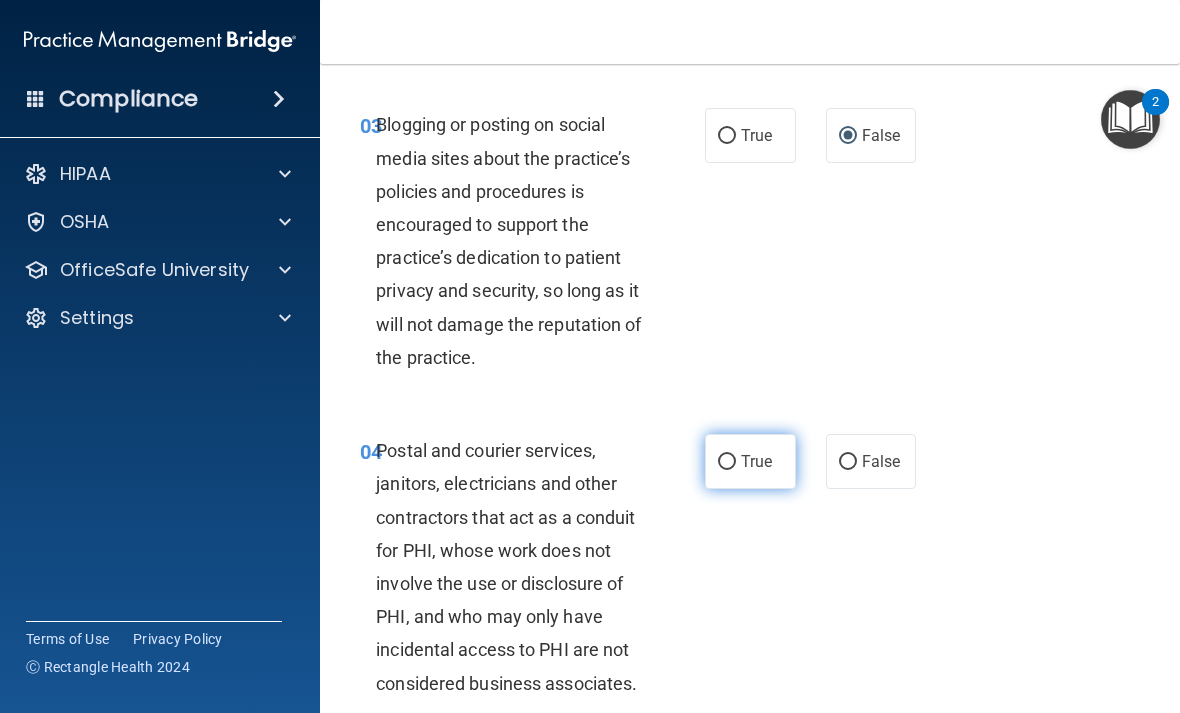 click on "True" at bounding box center (756, 461) 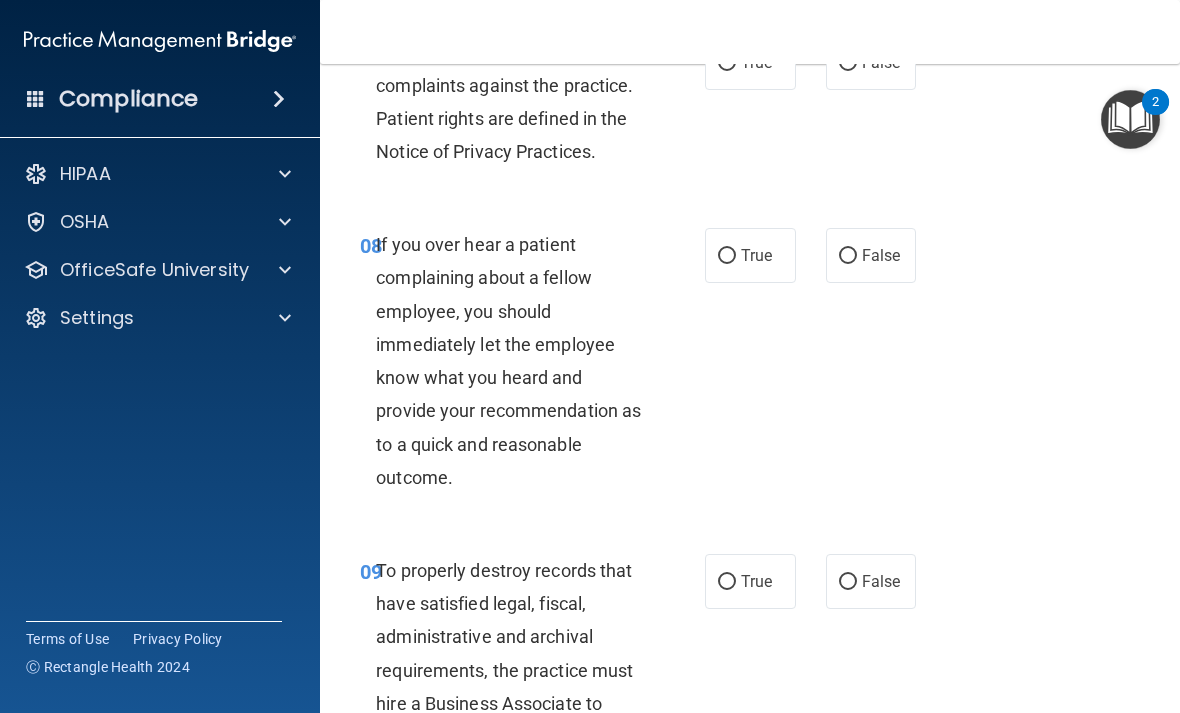 scroll, scrollTop: 1847, scrollLeft: 0, axis: vertical 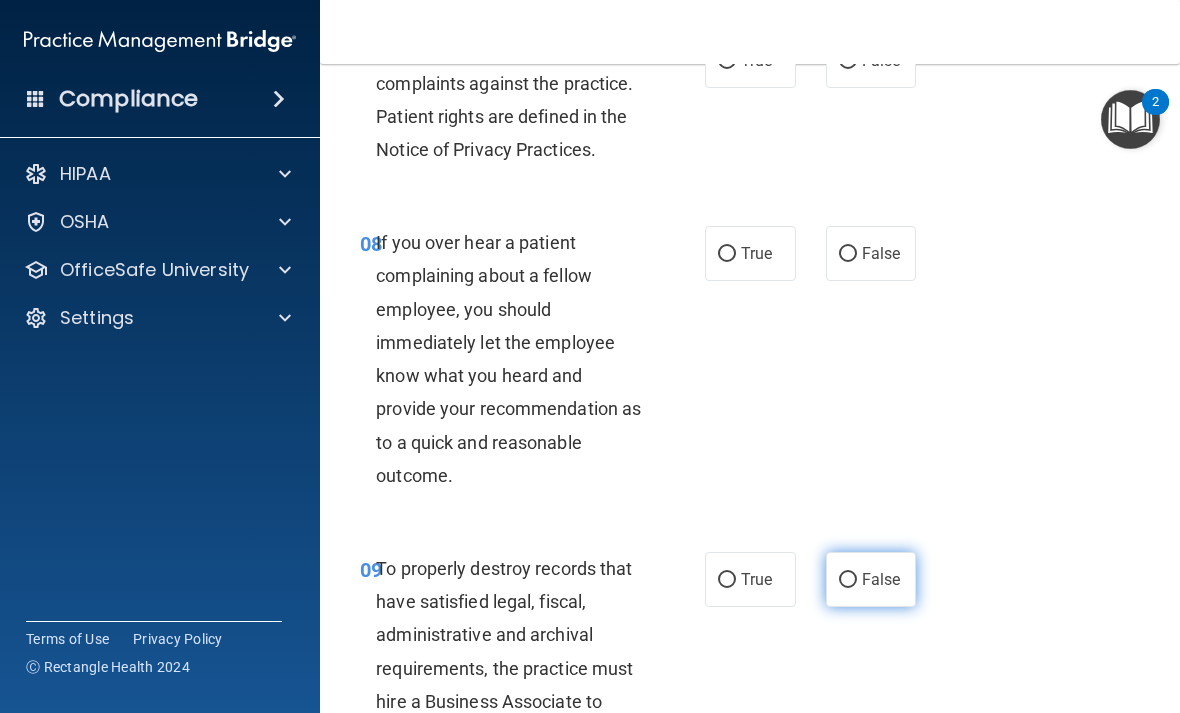 click on "False" at bounding box center (871, 579) 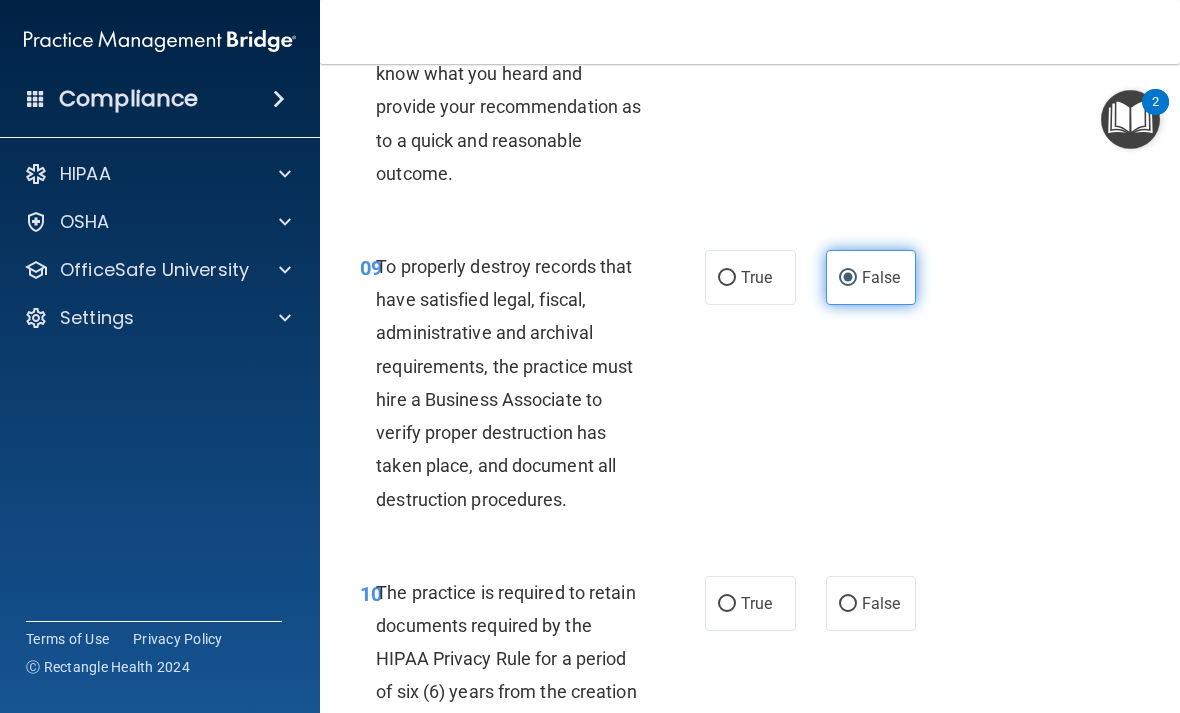 scroll, scrollTop: 2147, scrollLeft: 0, axis: vertical 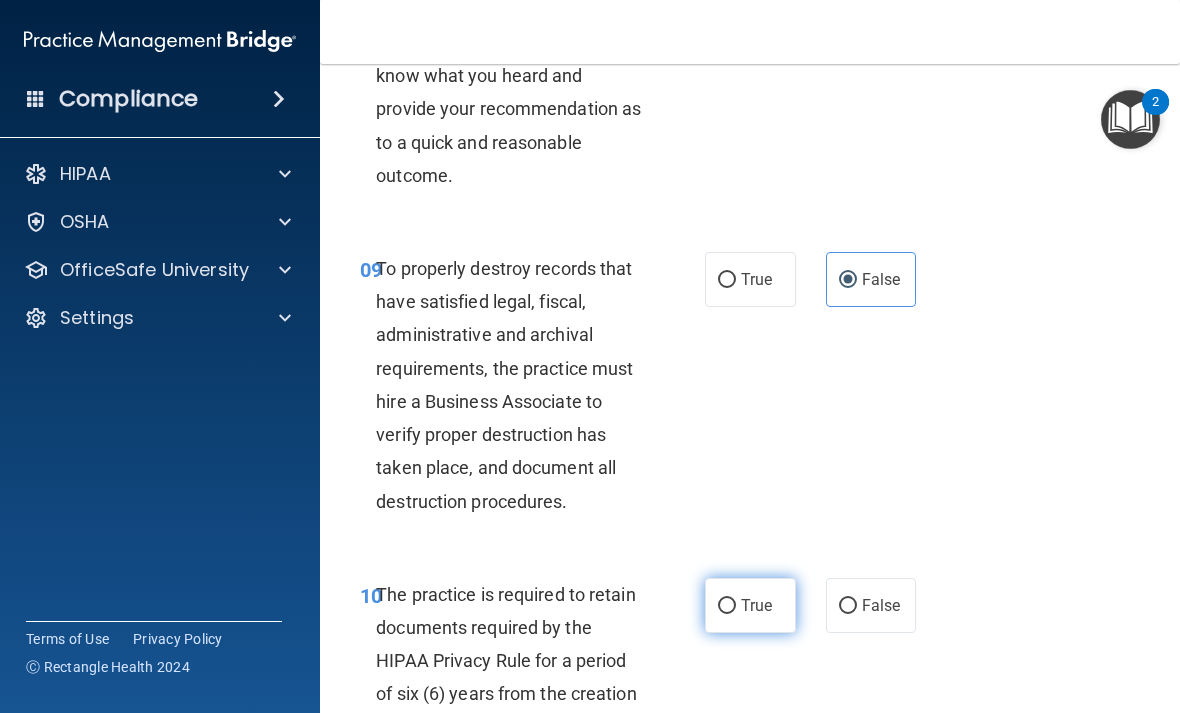 click on "True" at bounding box center (750, 605) 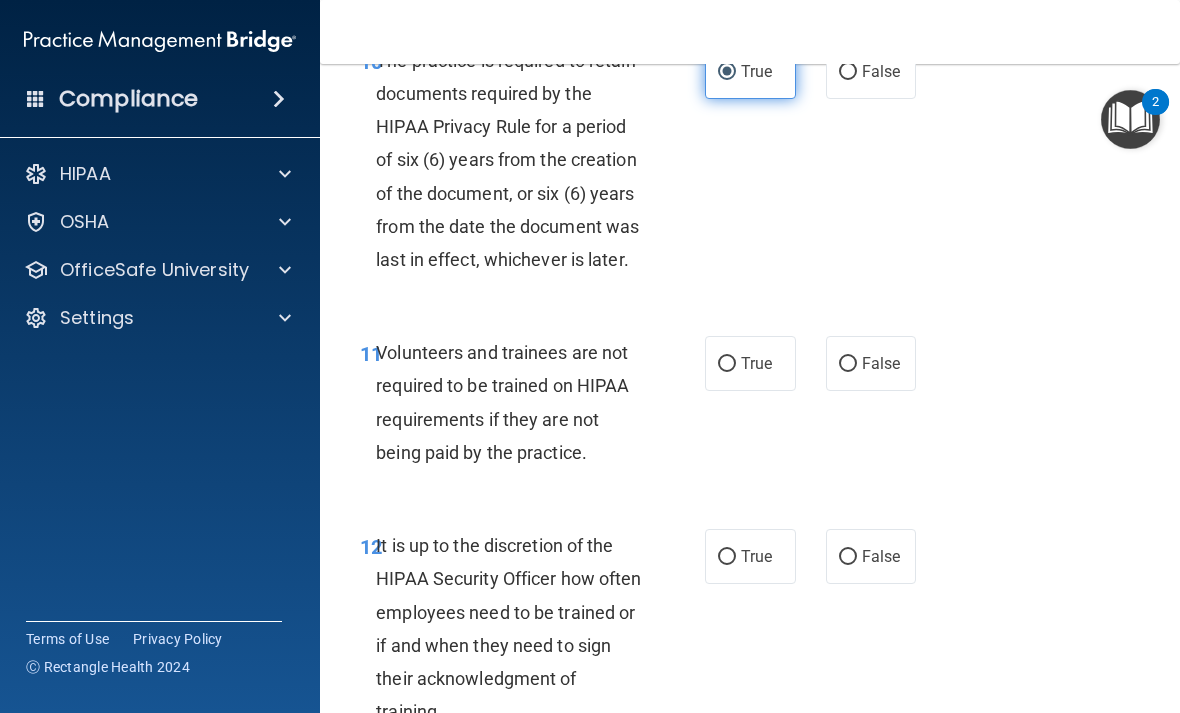 scroll, scrollTop: 2682, scrollLeft: 0, axis: vertical 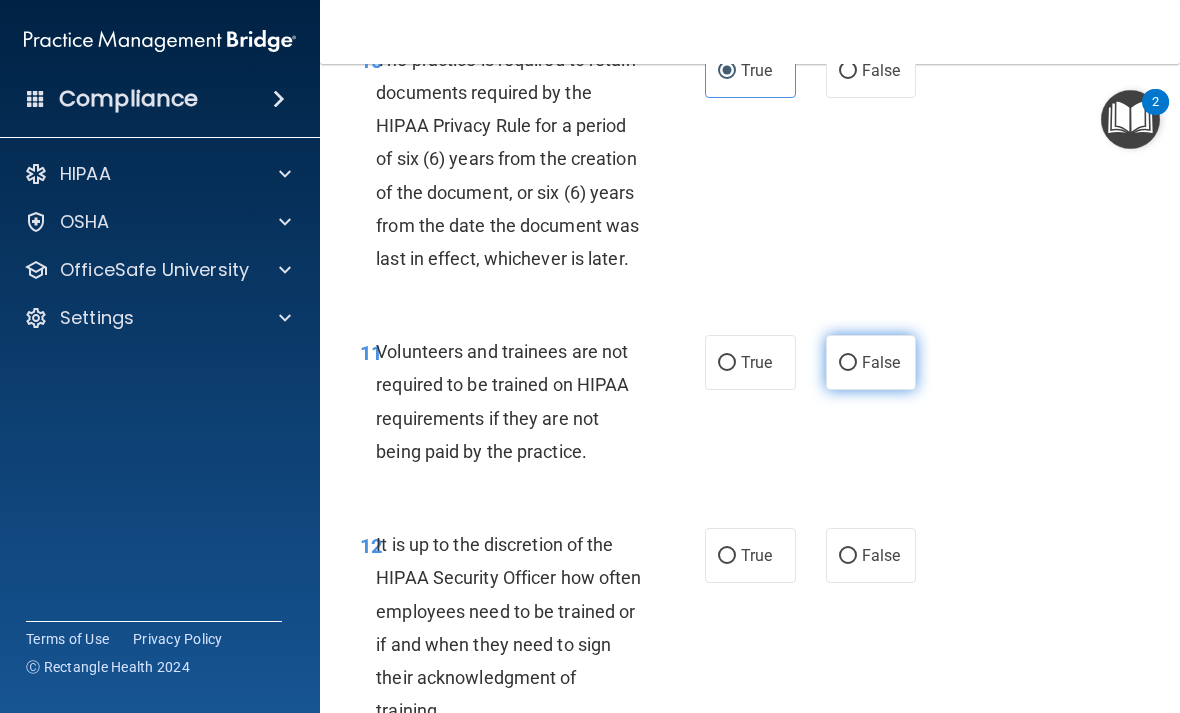 click on "False" at bounding box center [871, 362] 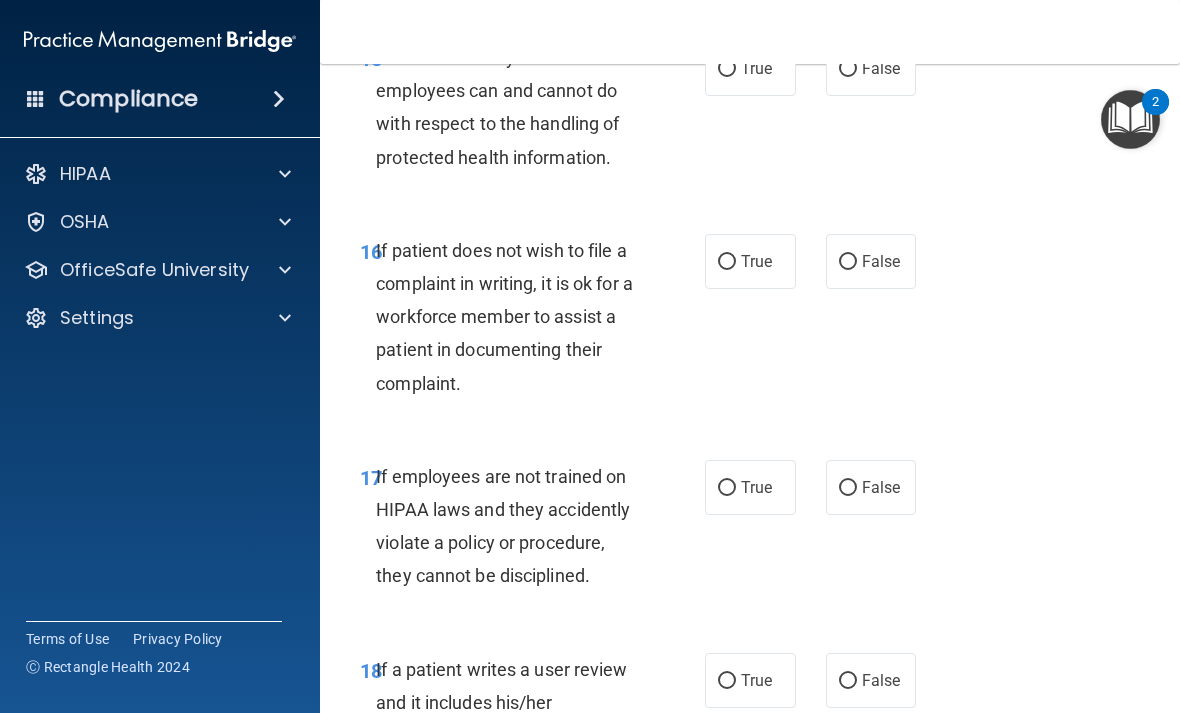 scroll, scrollTop: 3917, scrollLeft: 0, axis: vertical 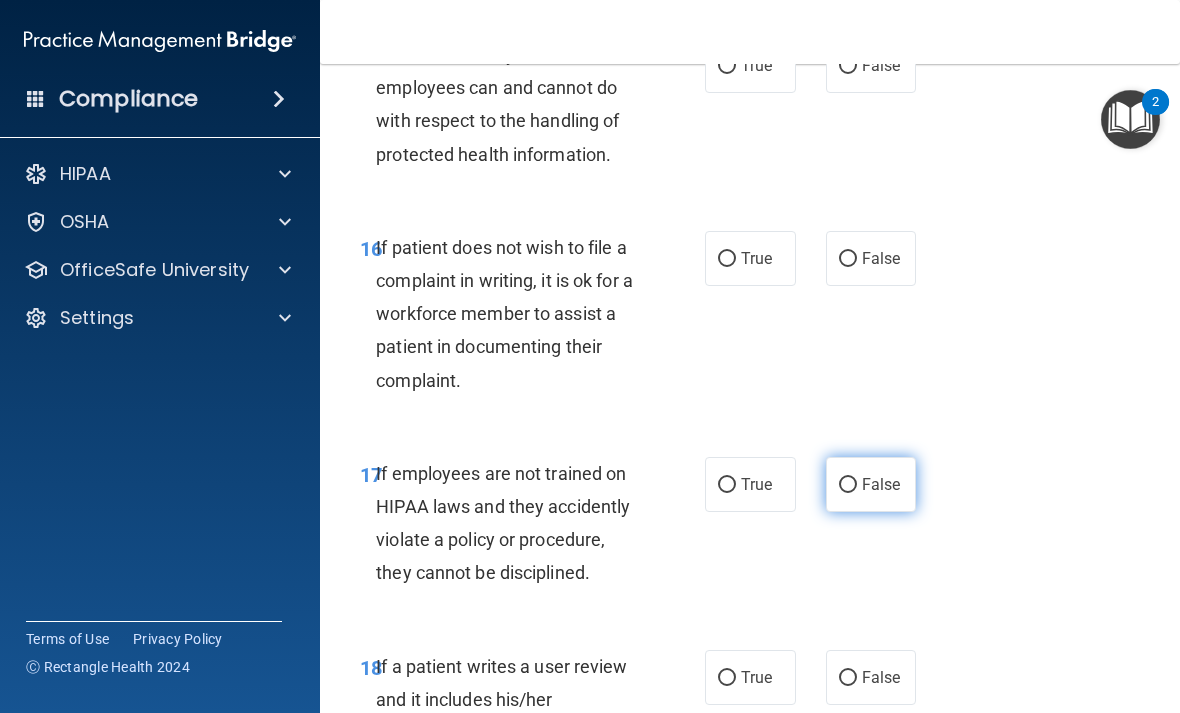 click on "False" at bounding box center [871, 484] 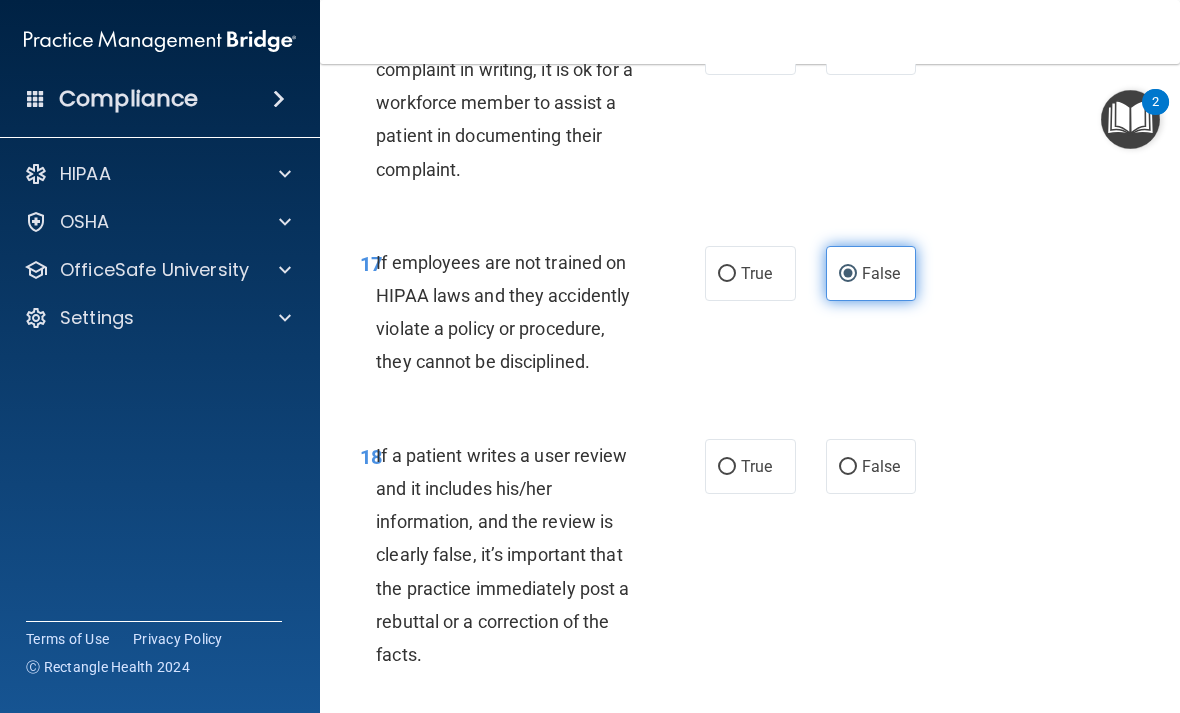 scroll, scrollTop: 4134, scrollLeft: 0, axis: vertical 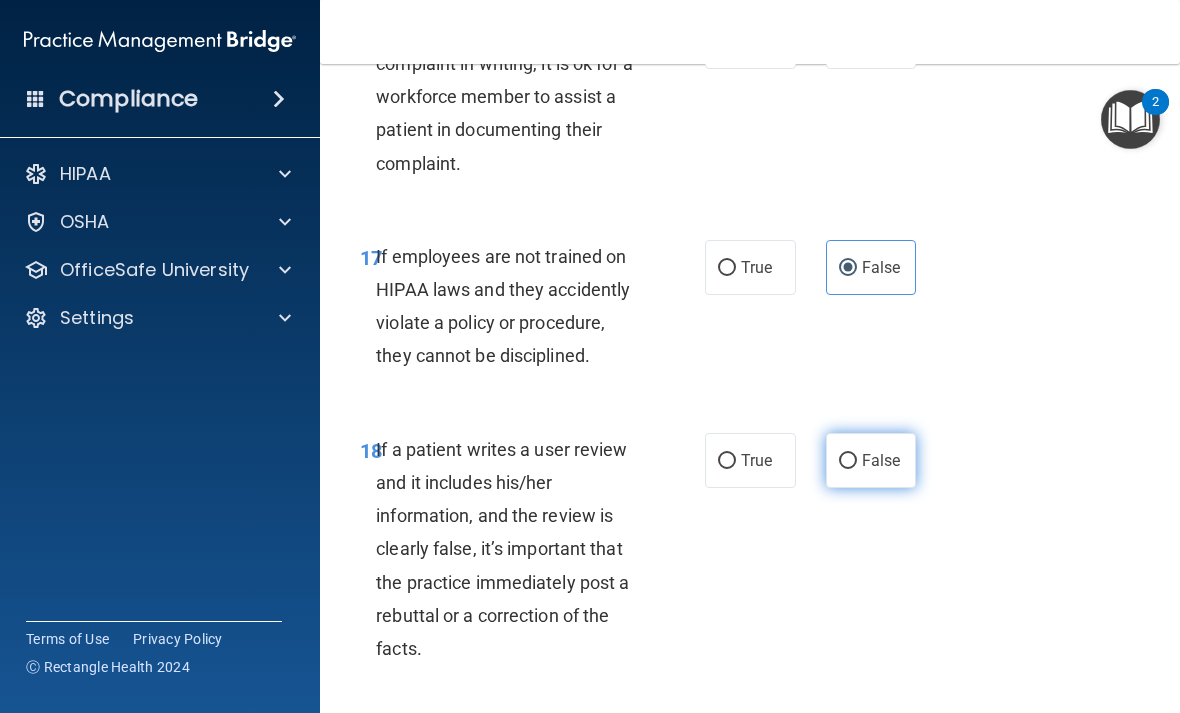 click on "False" at bounding box center (881, 460) 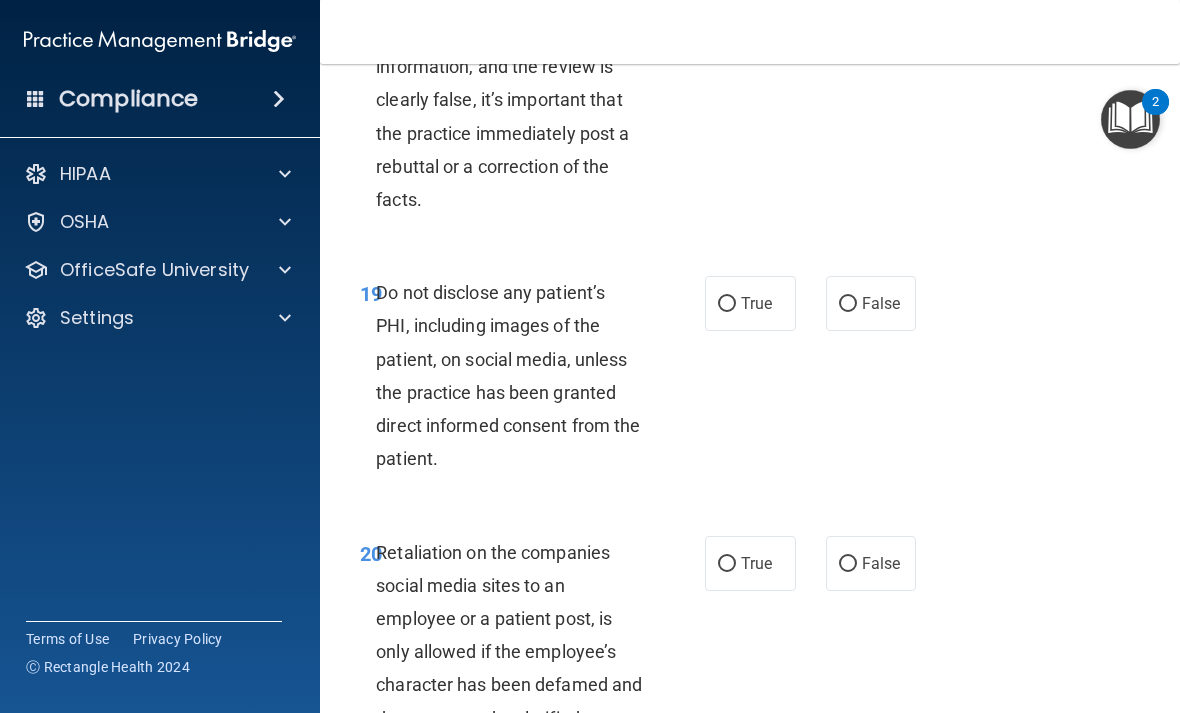 scroll, scrollTop: 4618, scrollLeft: 0, axis: vertical 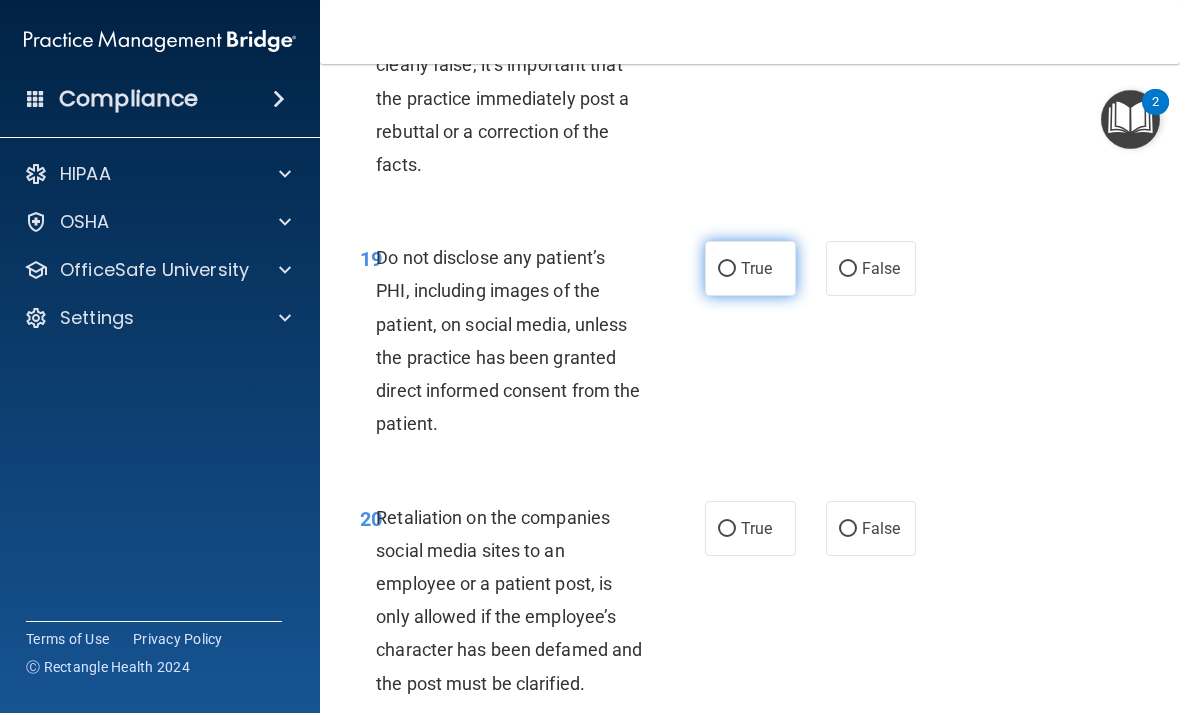 click on "True" at bounding box center (750, 268) 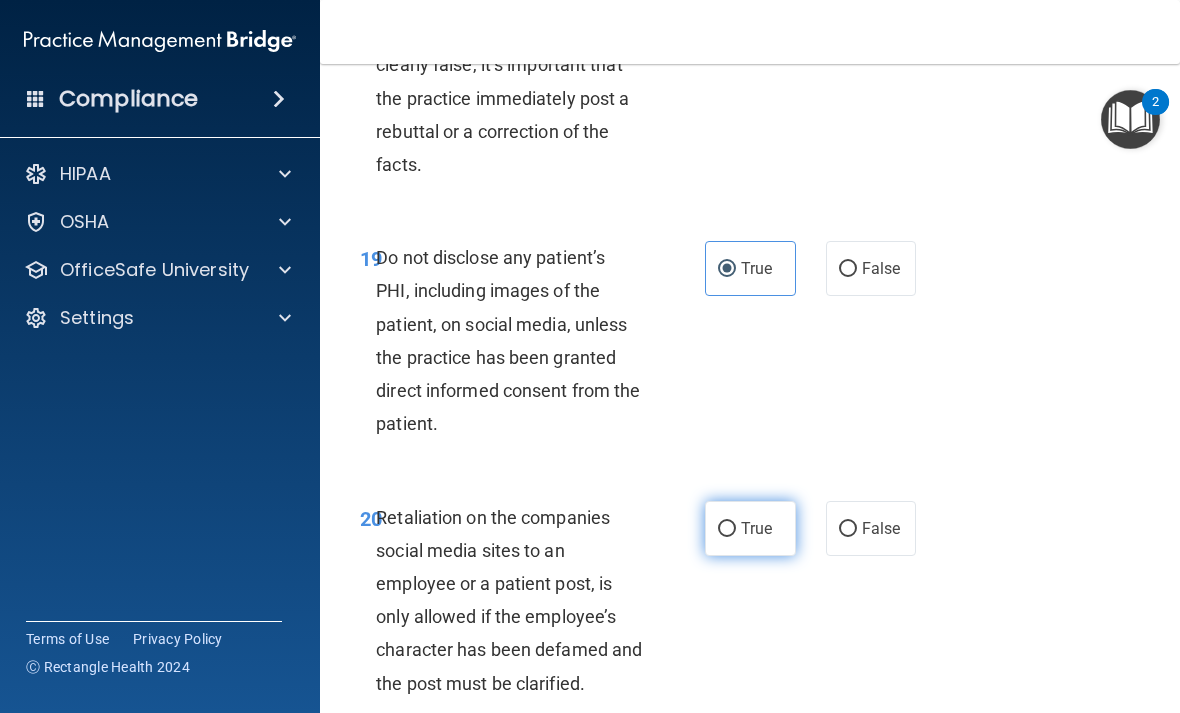 click on "True" at bounding box center [750, 528] 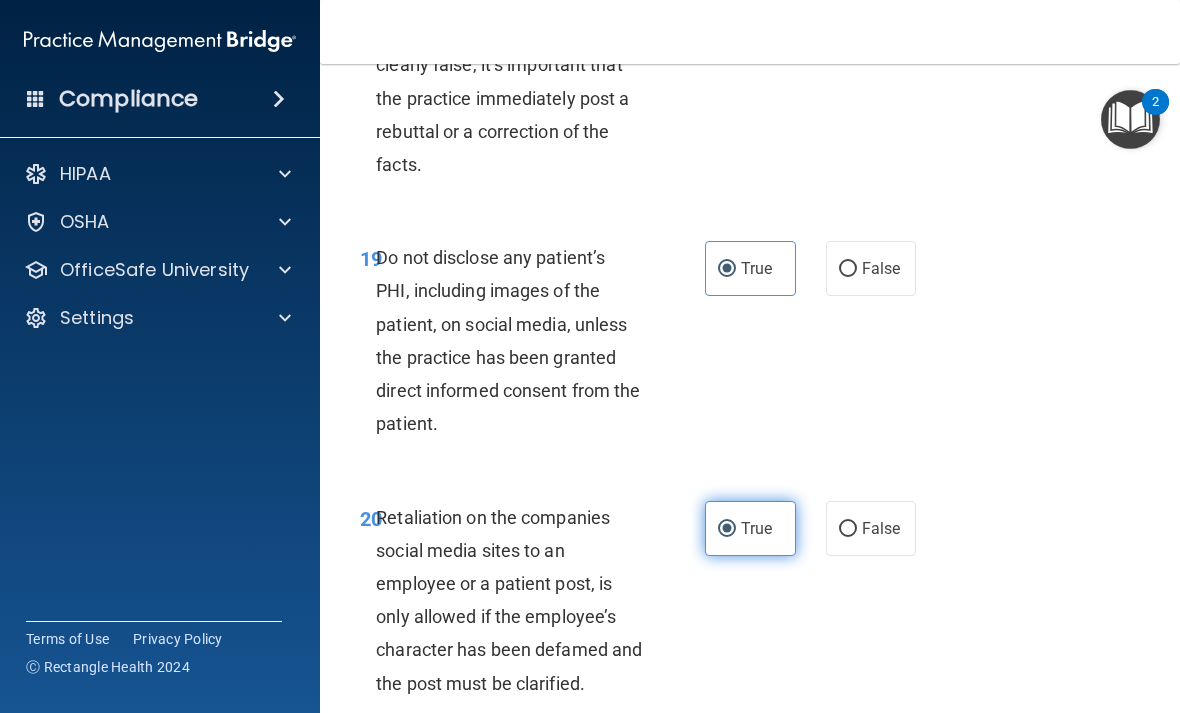 click on "True" at bounding box center [750, 528] 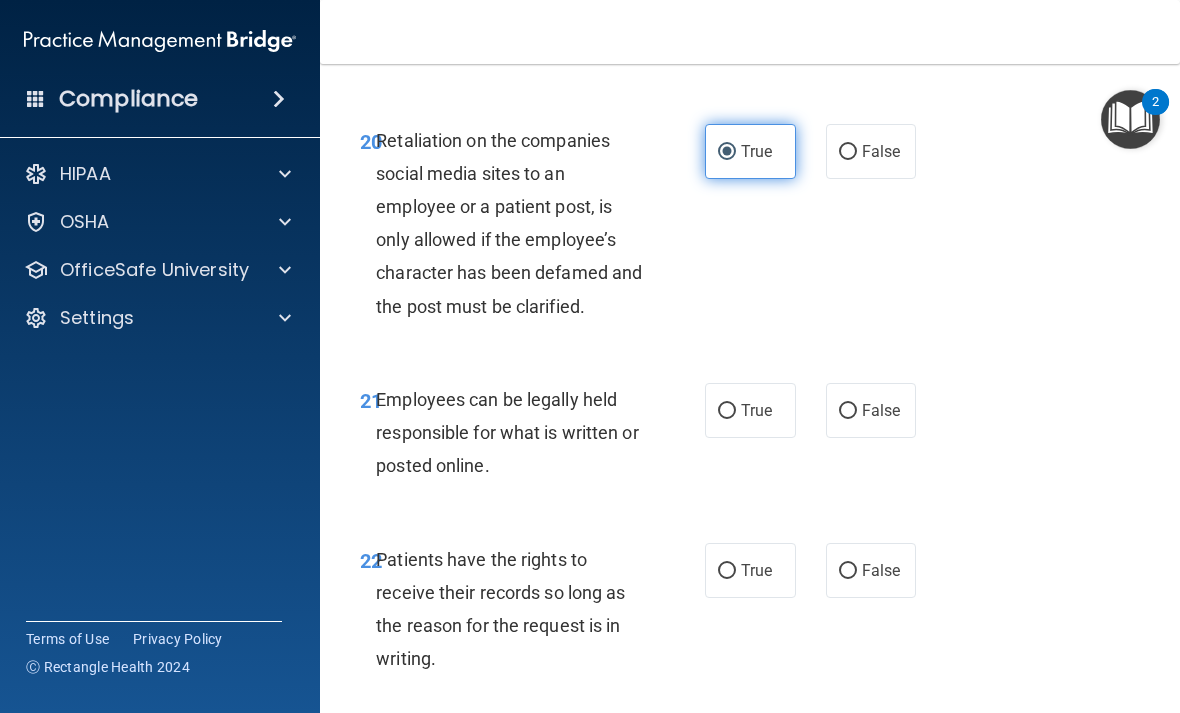 scroll, scrollTop: 5043, scrollLeft: 0, axis: vertical 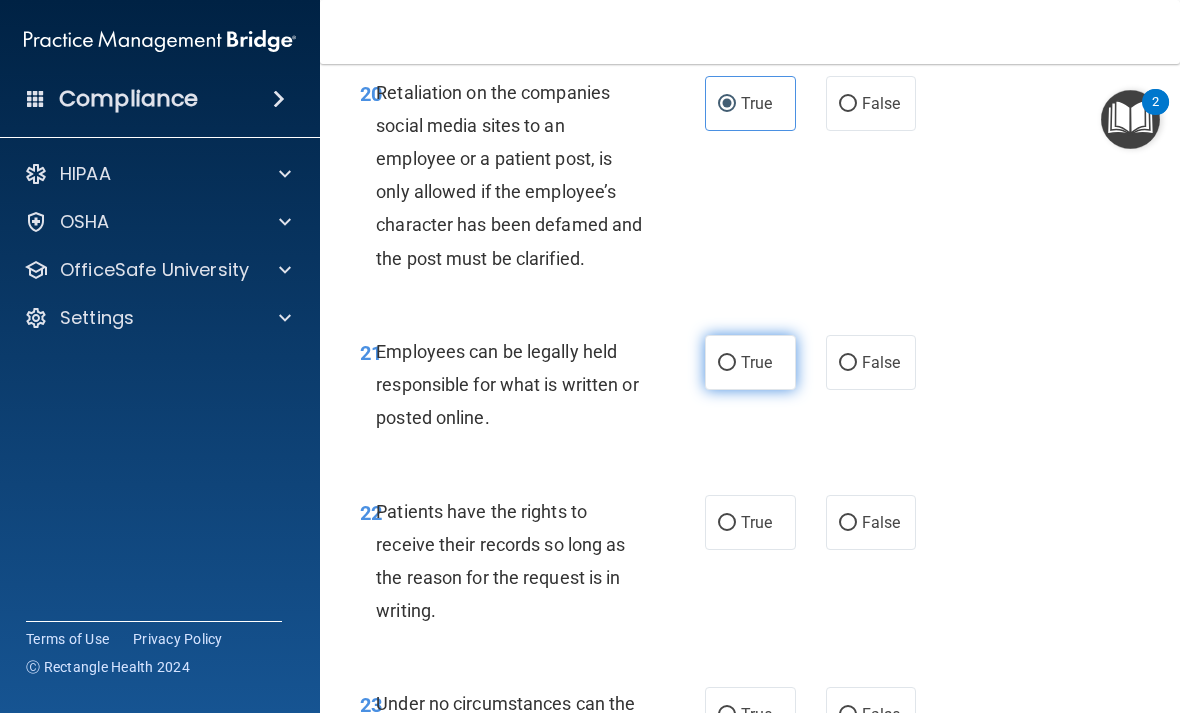 click on "True" at bounding box center (756, 362) 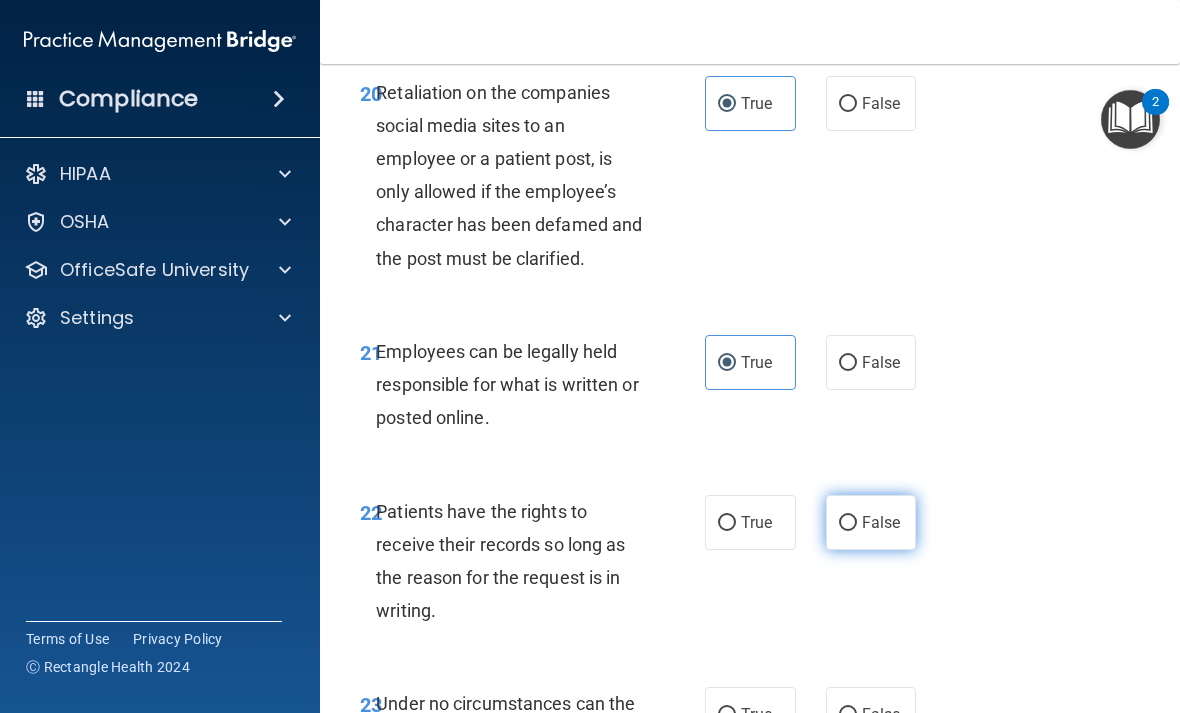 click on "False" at bounding box center [848, 523] 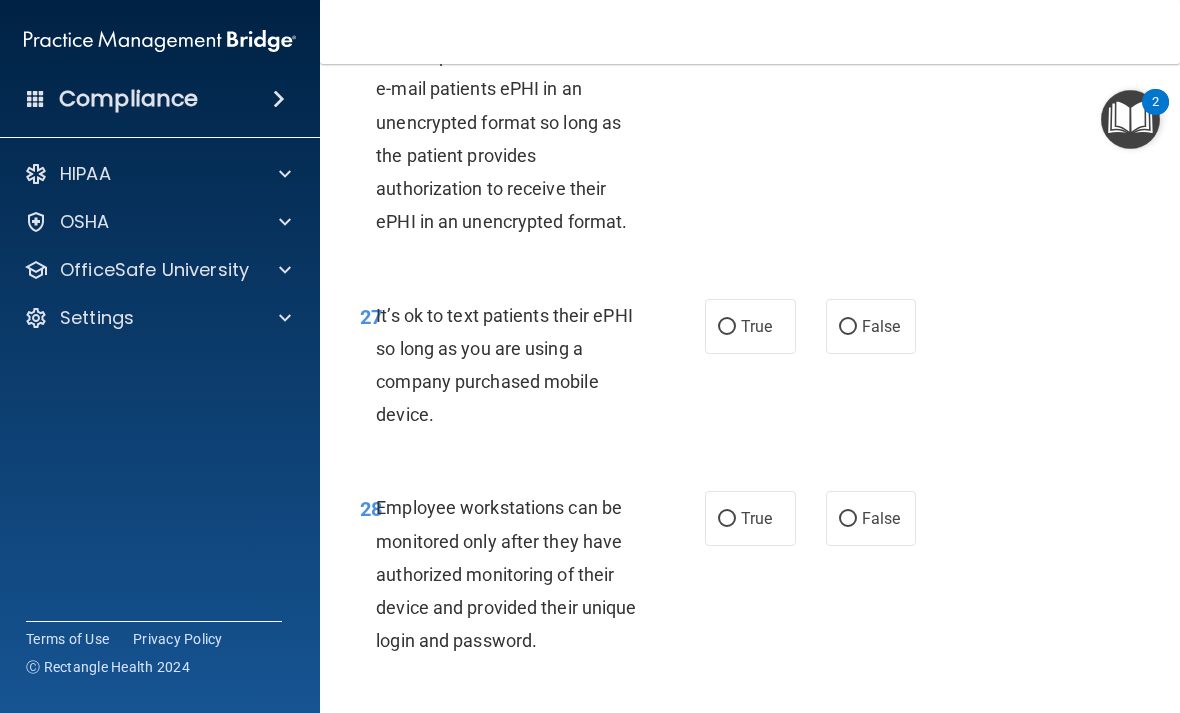 scroll, scrollTop: 6340, scrollLeft: 0, axis: vertical 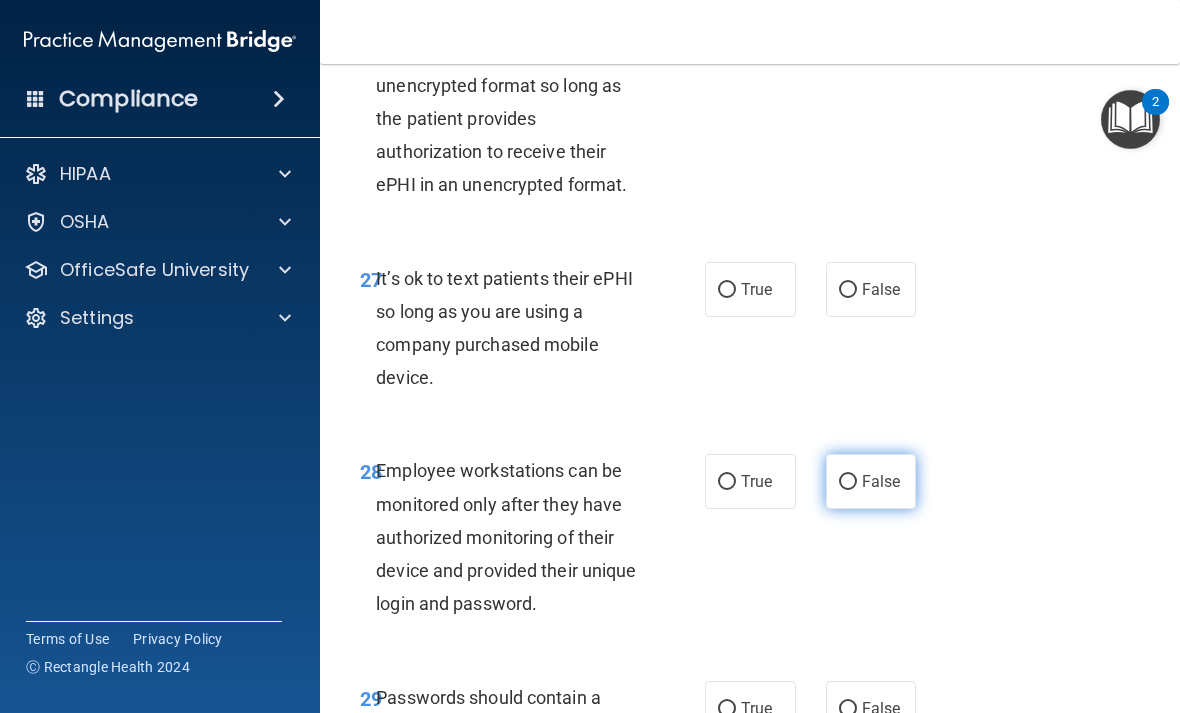 click on "False" at bounding box center [881, 481] 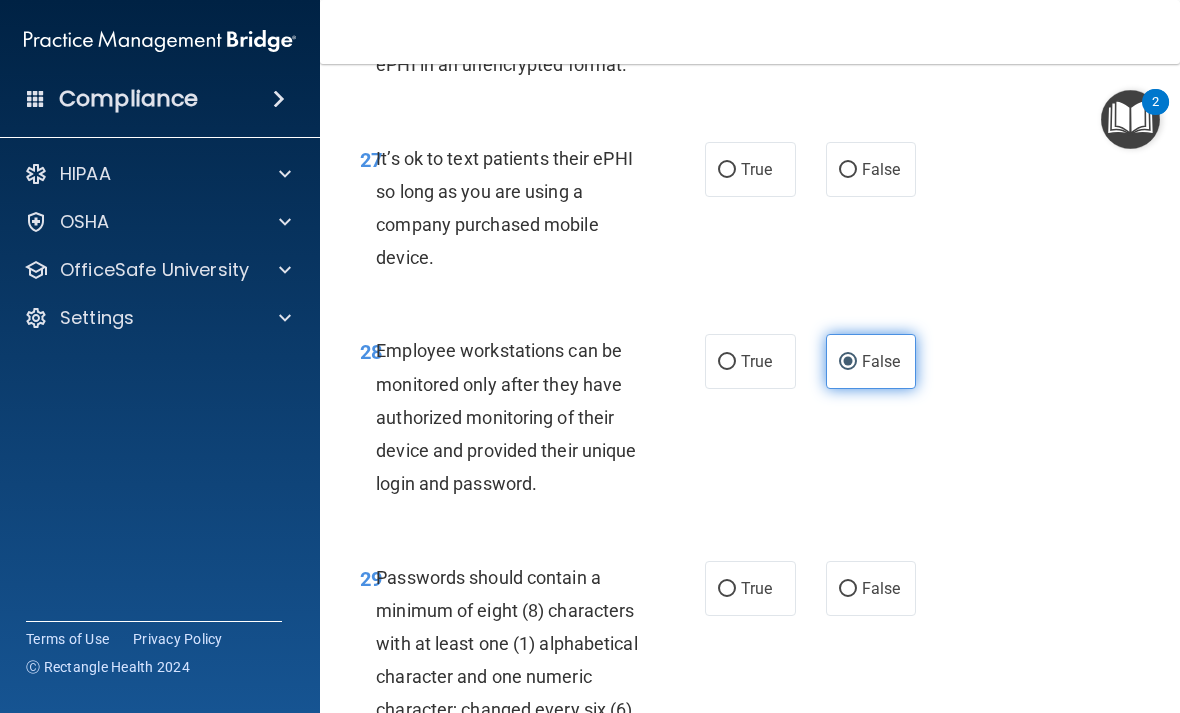 scroll, scrollTop: 6458, scrollLeft: 0, axis: vertical 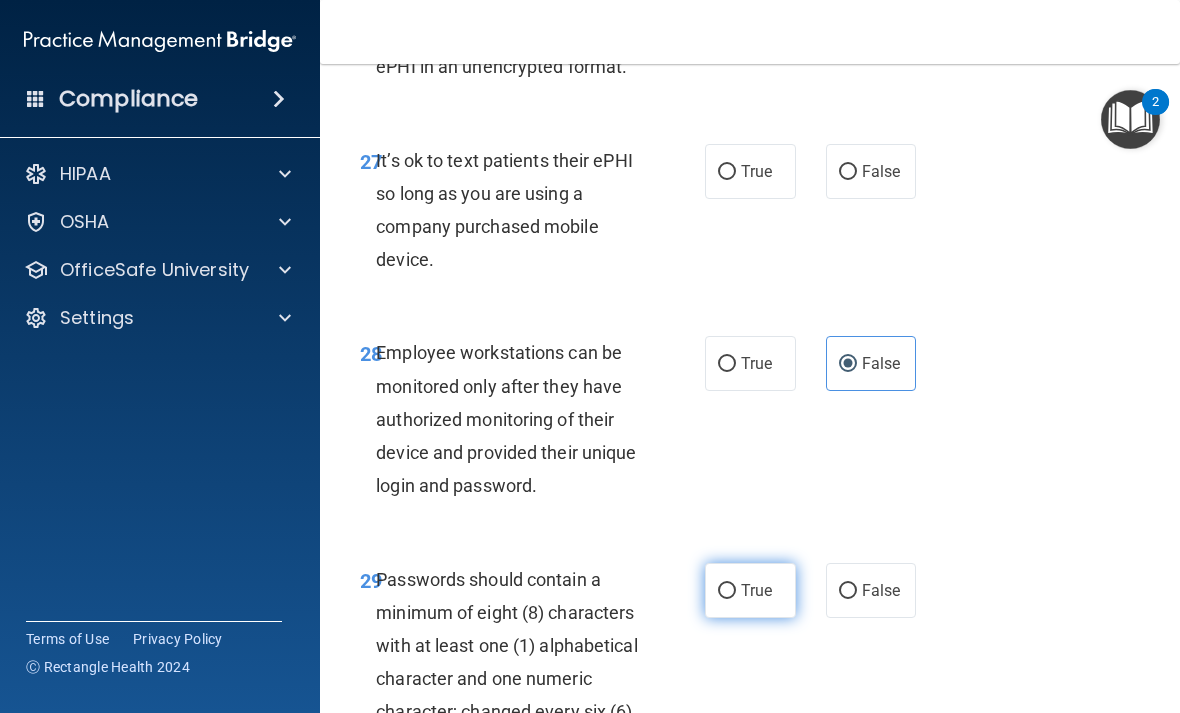 click on "True" at bounding box center [756, 590] 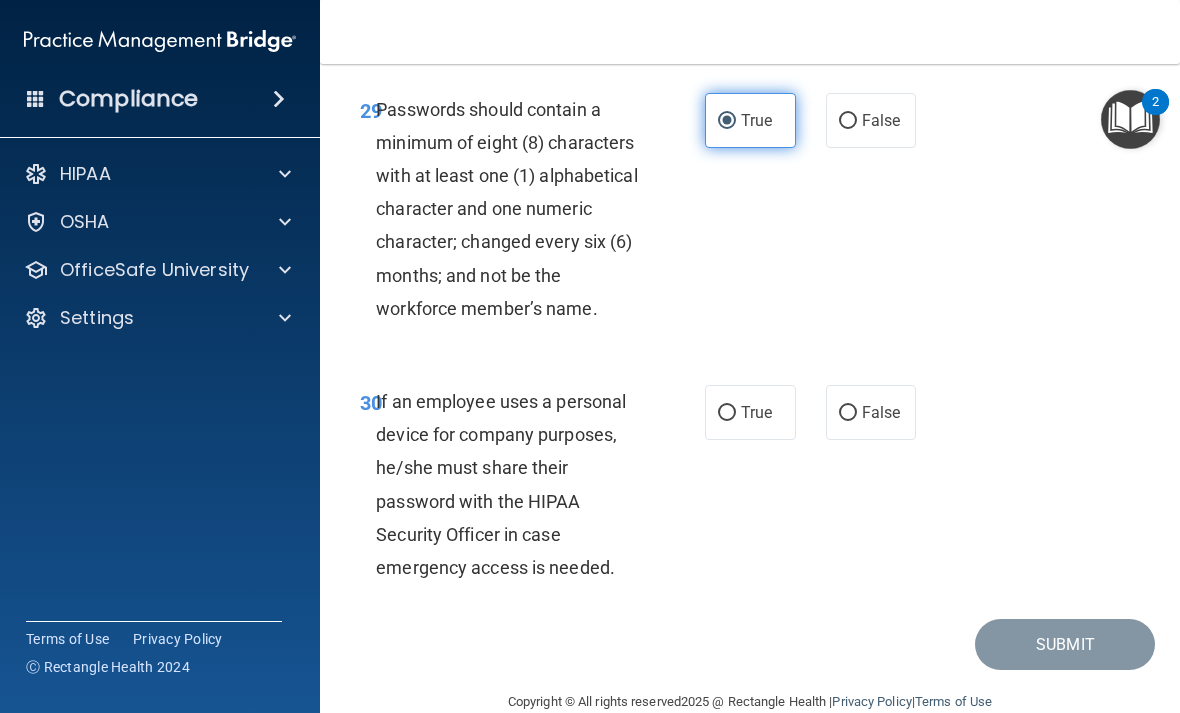 scroll, scrollTop: 6927, scrollLeft: 0, axis: vertical 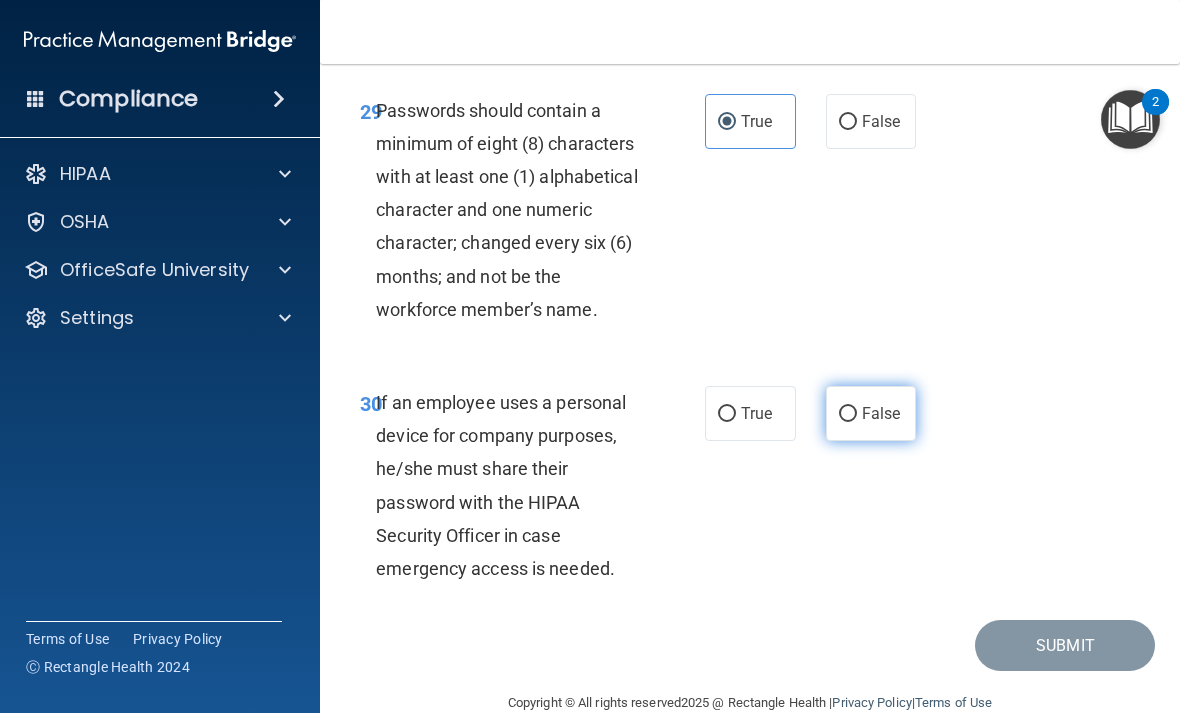 click on "False" at bounding box center (881, 413) 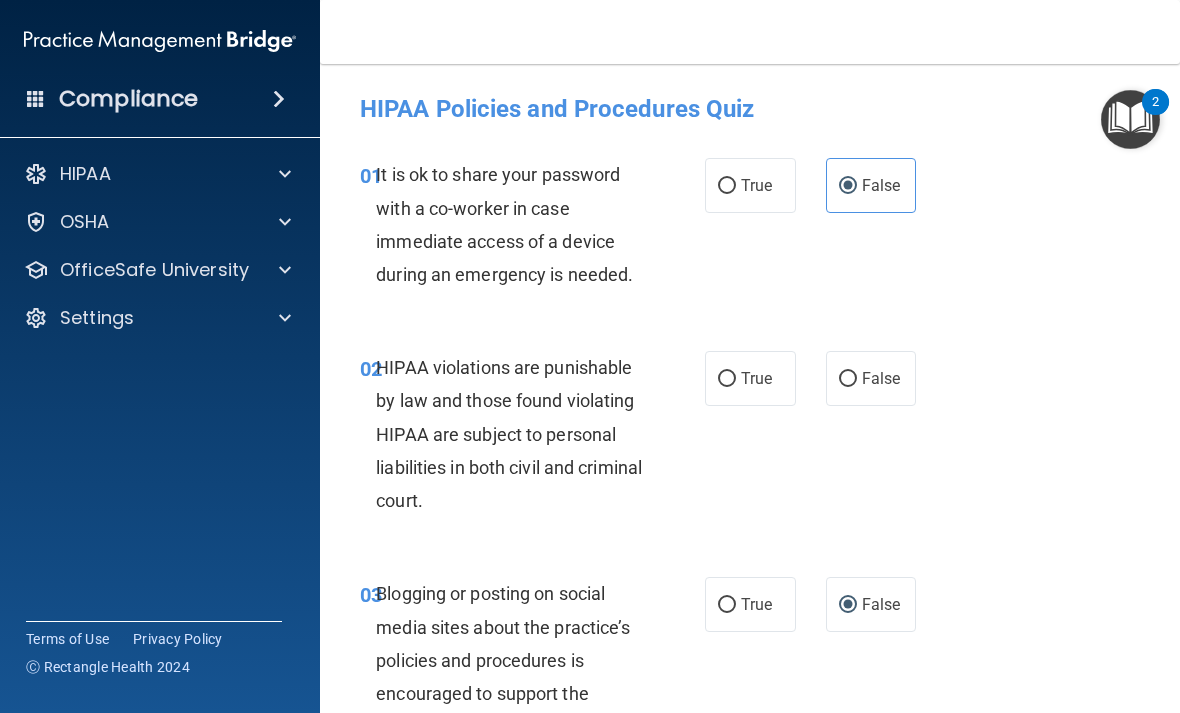 scroll, scrollTop: 0, scrollLeft: 0, axis: both 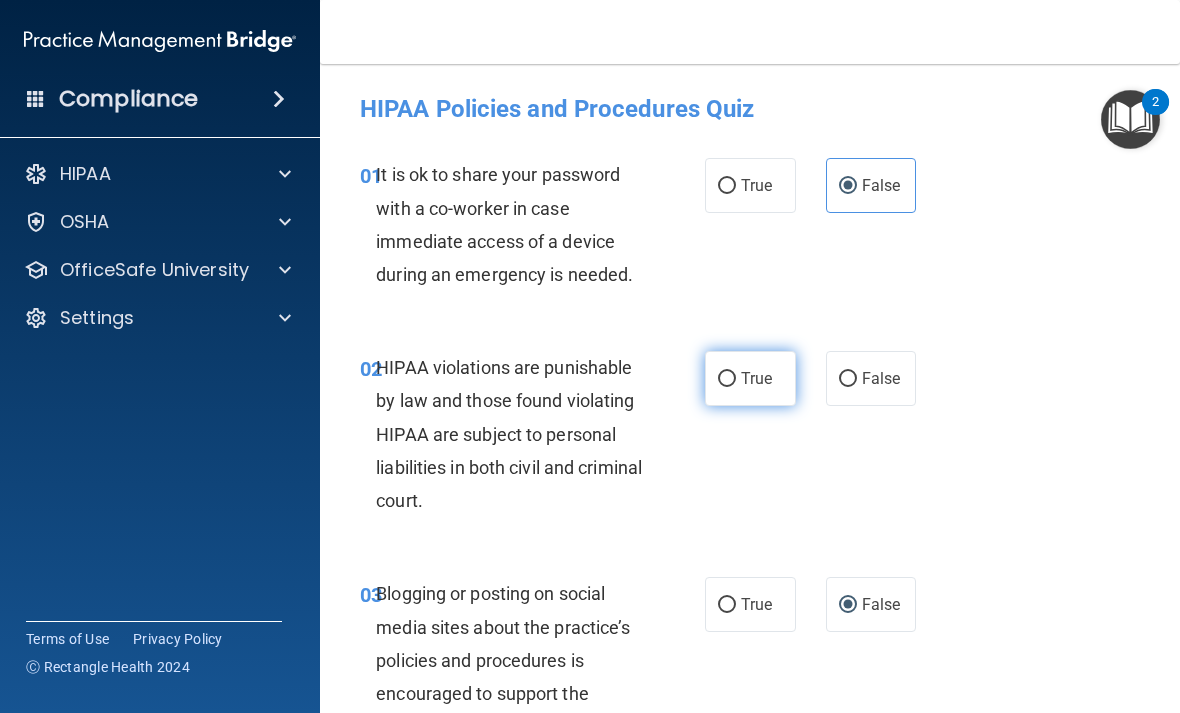 click on "True" at bounding box center (750, 378) 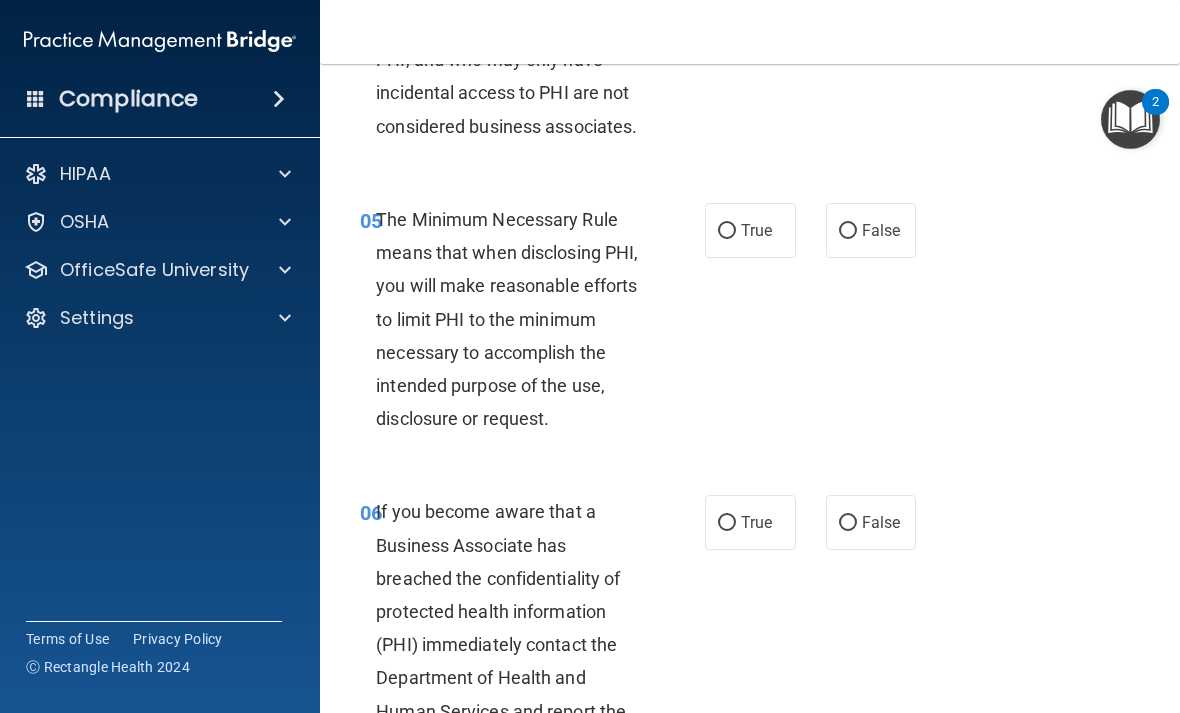 scroll, scrollTop: 1030, scrollLeft: 0, axis: vertical 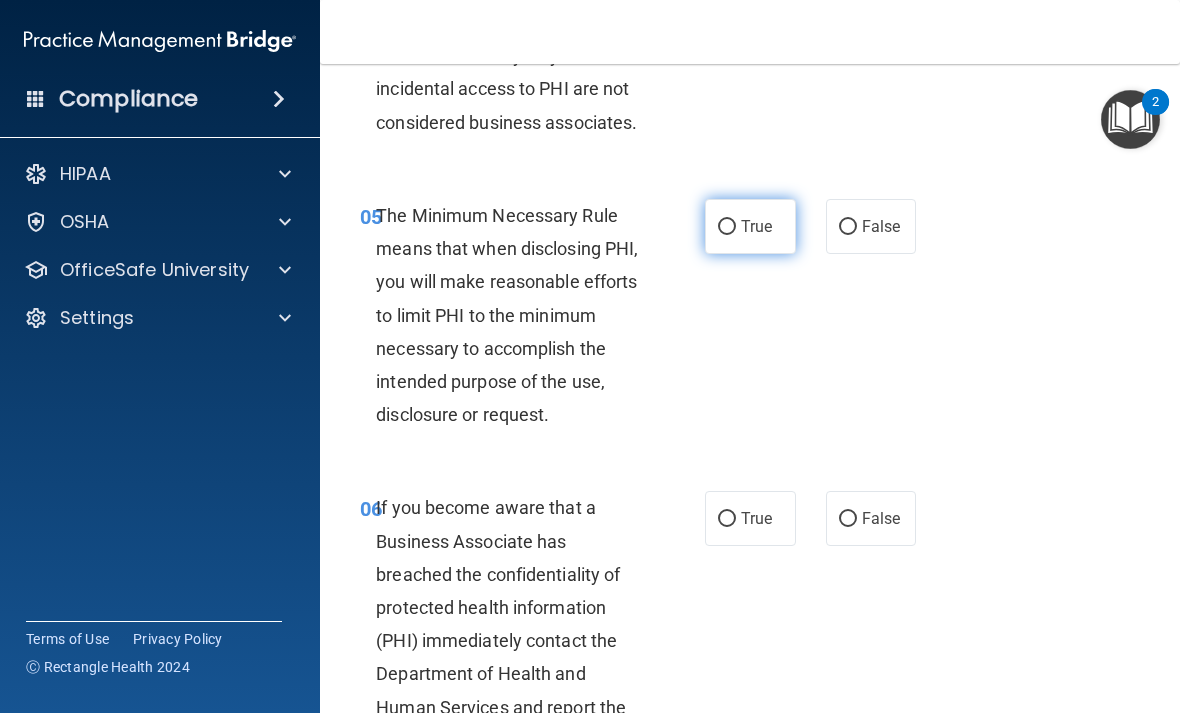 click on "True" at bounding box center (727, 227) 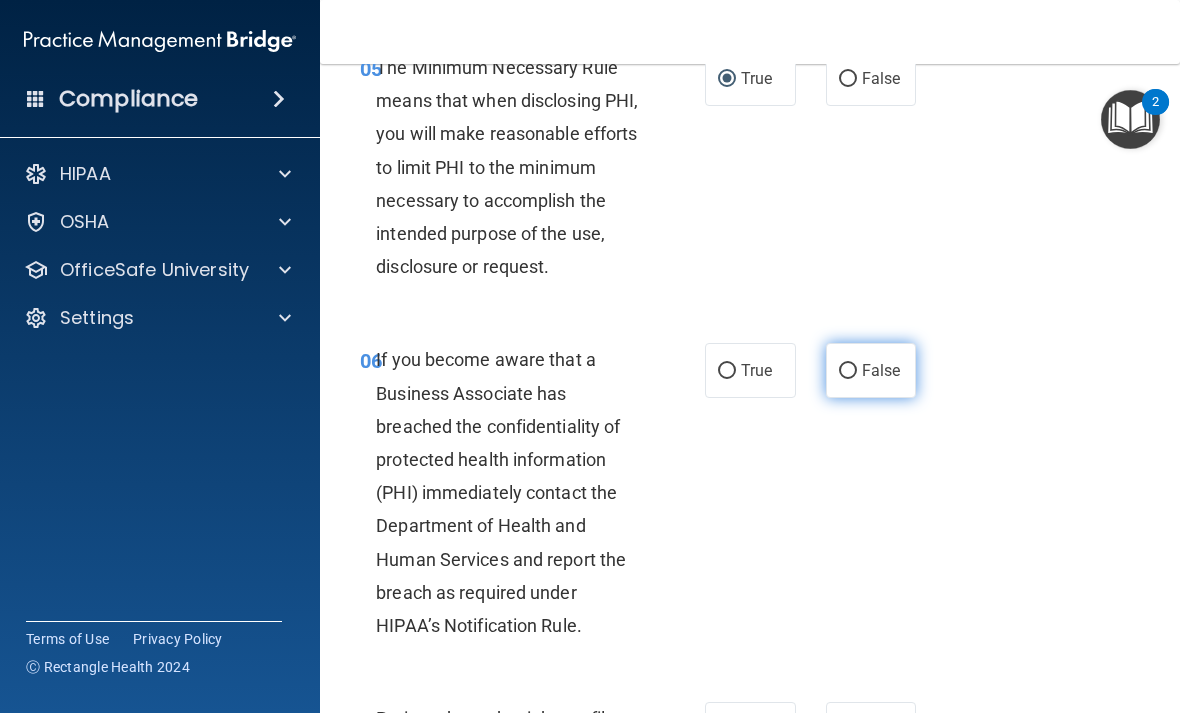 click on "False" at bounding box center [881, 370] 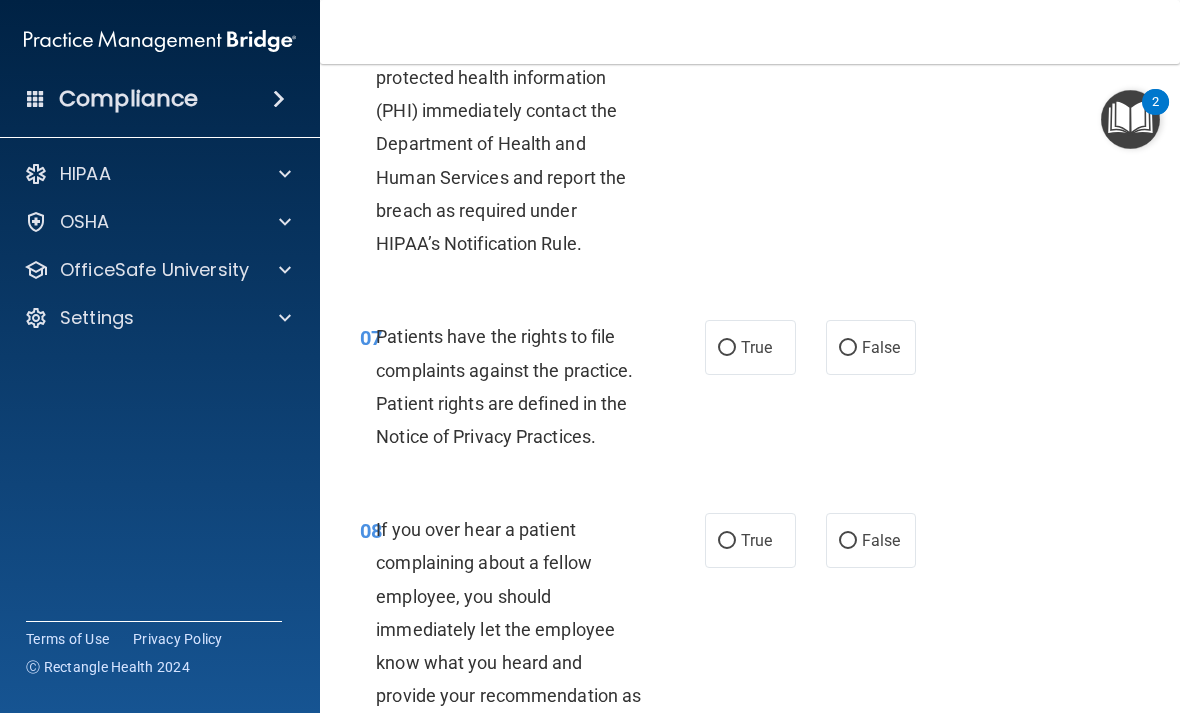 scroll, scrollTop: 1562, scrollLeft: 0, axis: vertical 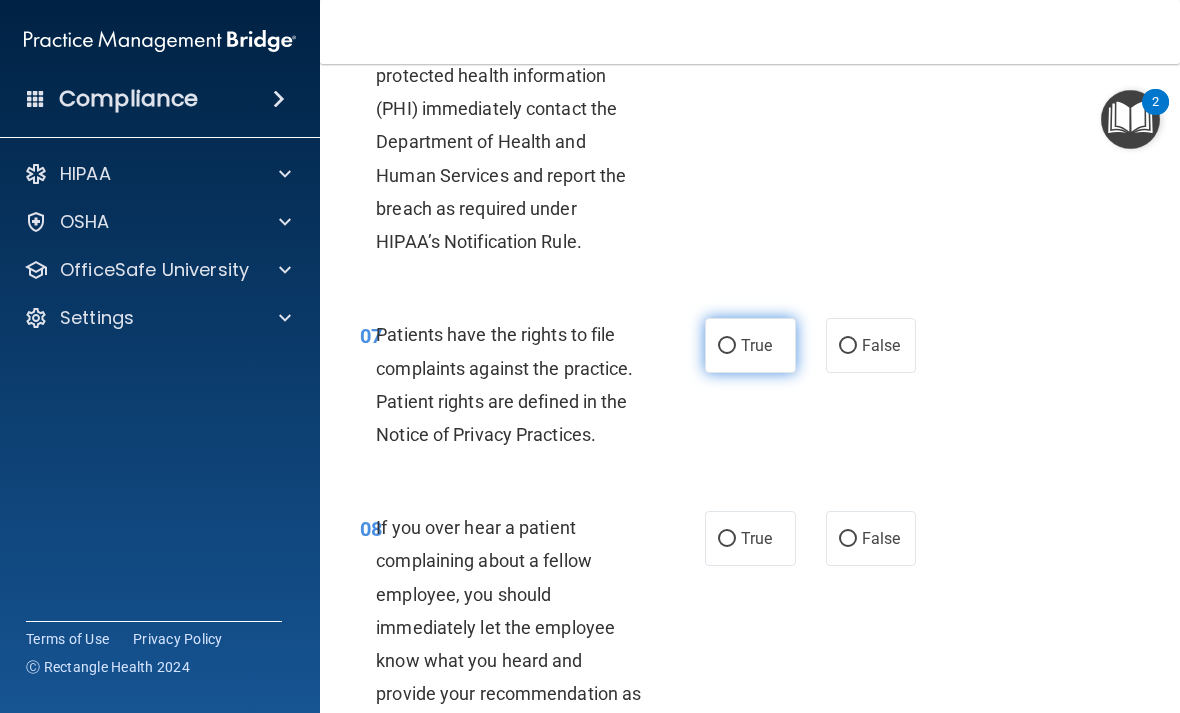 click on "True" at bounding box center (727, 346) 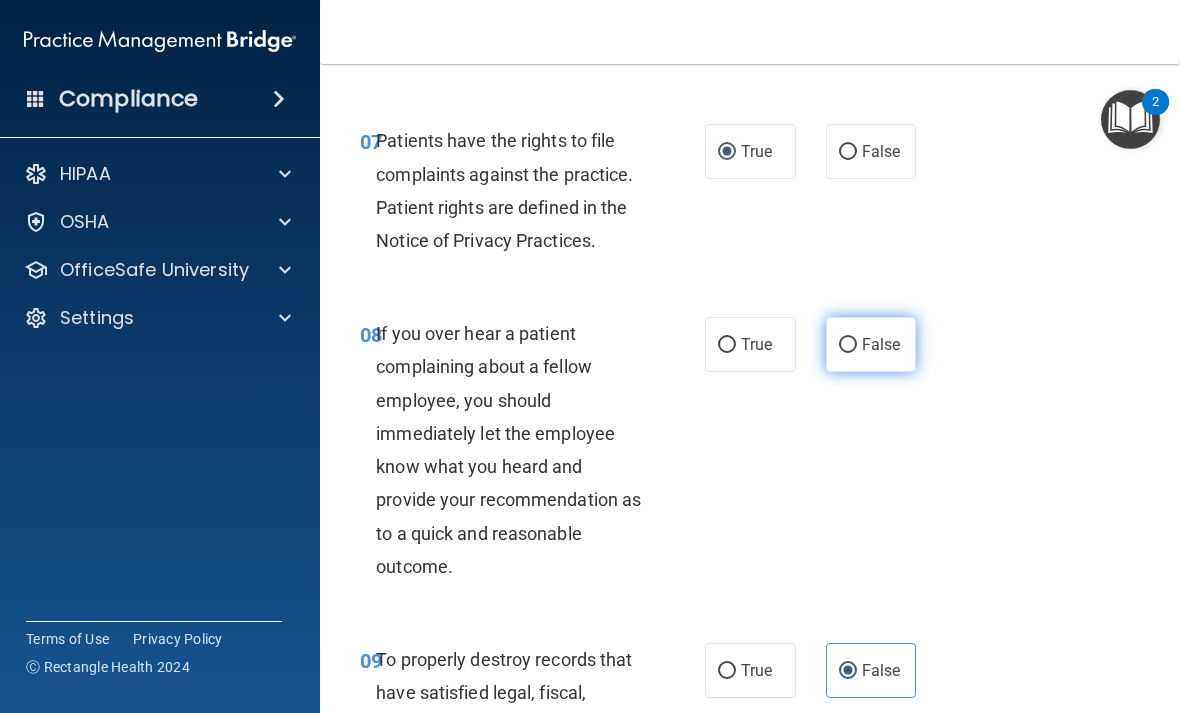 click on "False" at bounding box center (848, 345) 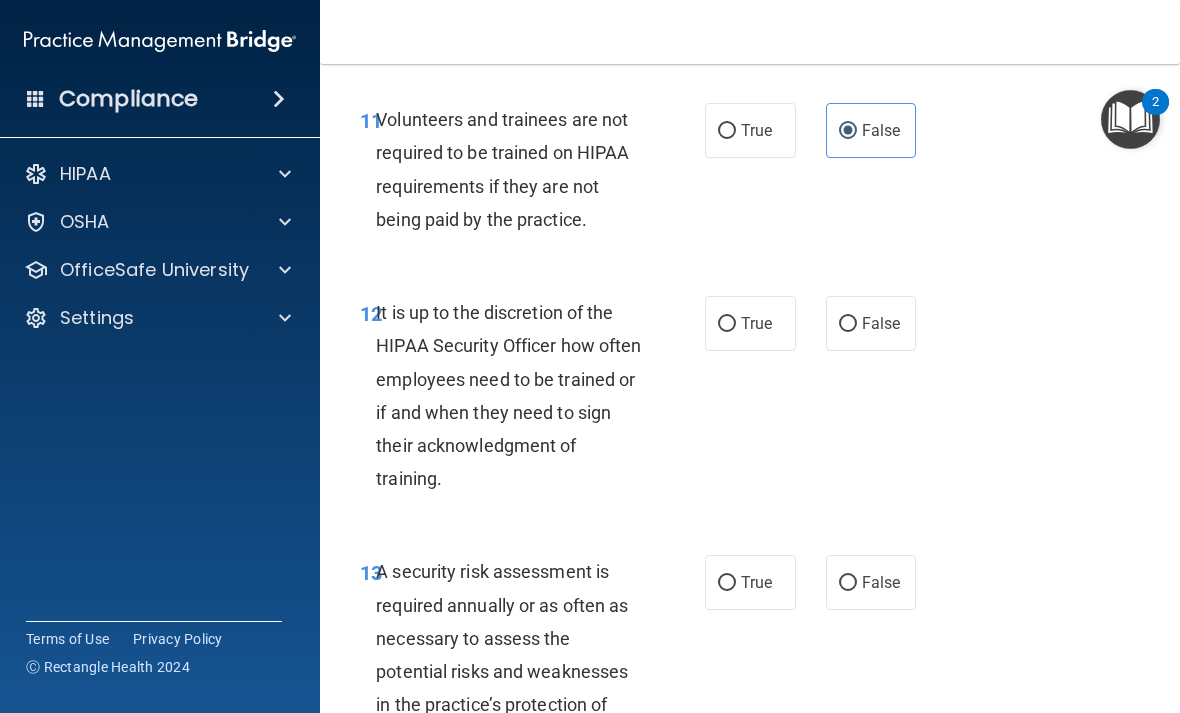 scroll, scrollTop: 2915, scrollLeft: 0, axis: vertical 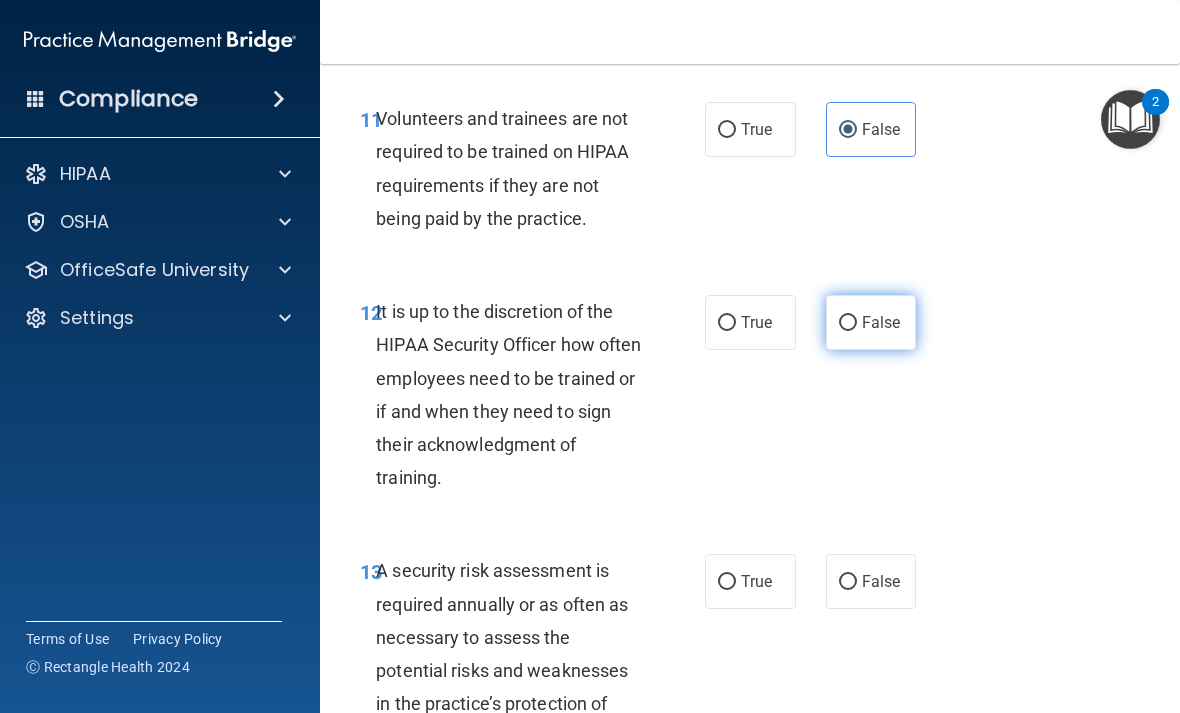 click on "False" at bounding box center (871, 322) 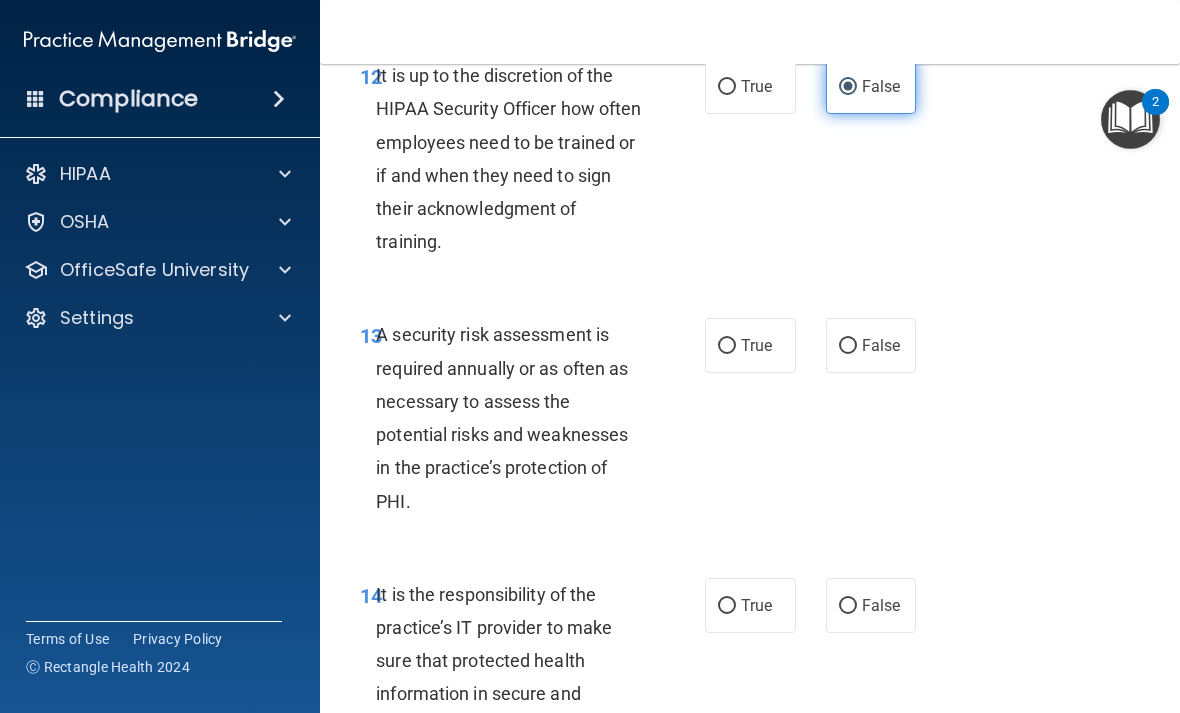 scroll, scrollTop: 3175, scrollLeft: 0, axis: vertical 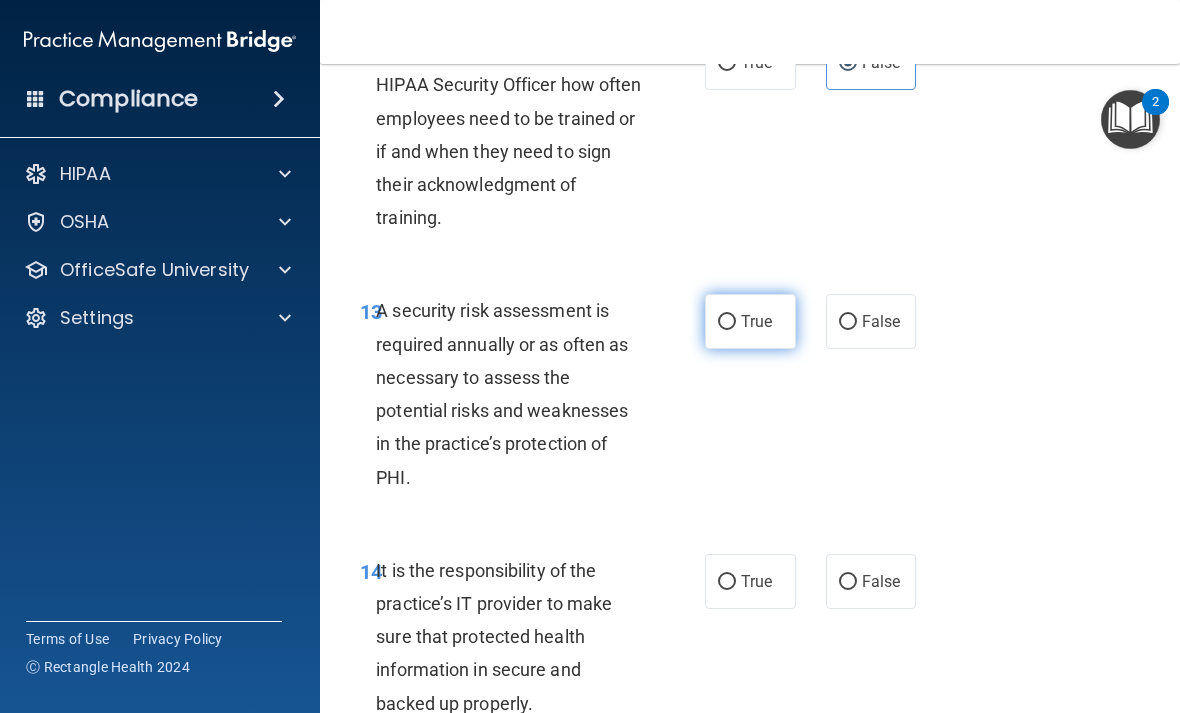 click on "True" at bounding box center (756, 321) 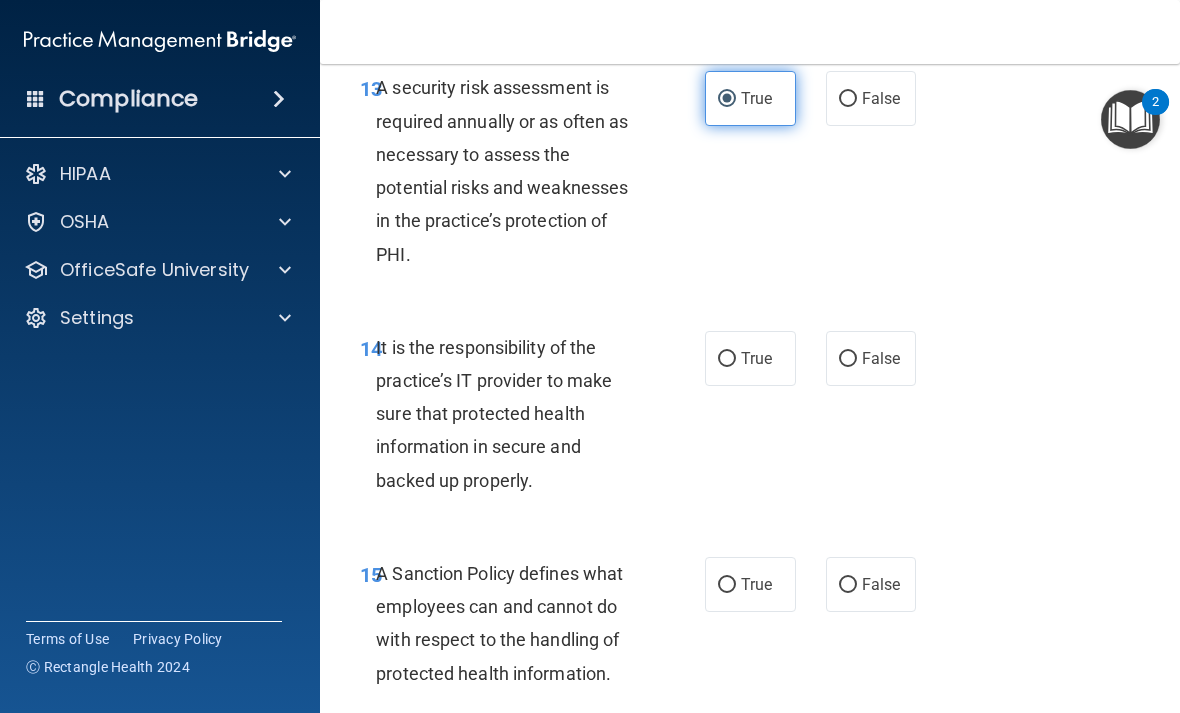 scroll, scrollTop: 3399, scrollLeft: 0, axis: vertical 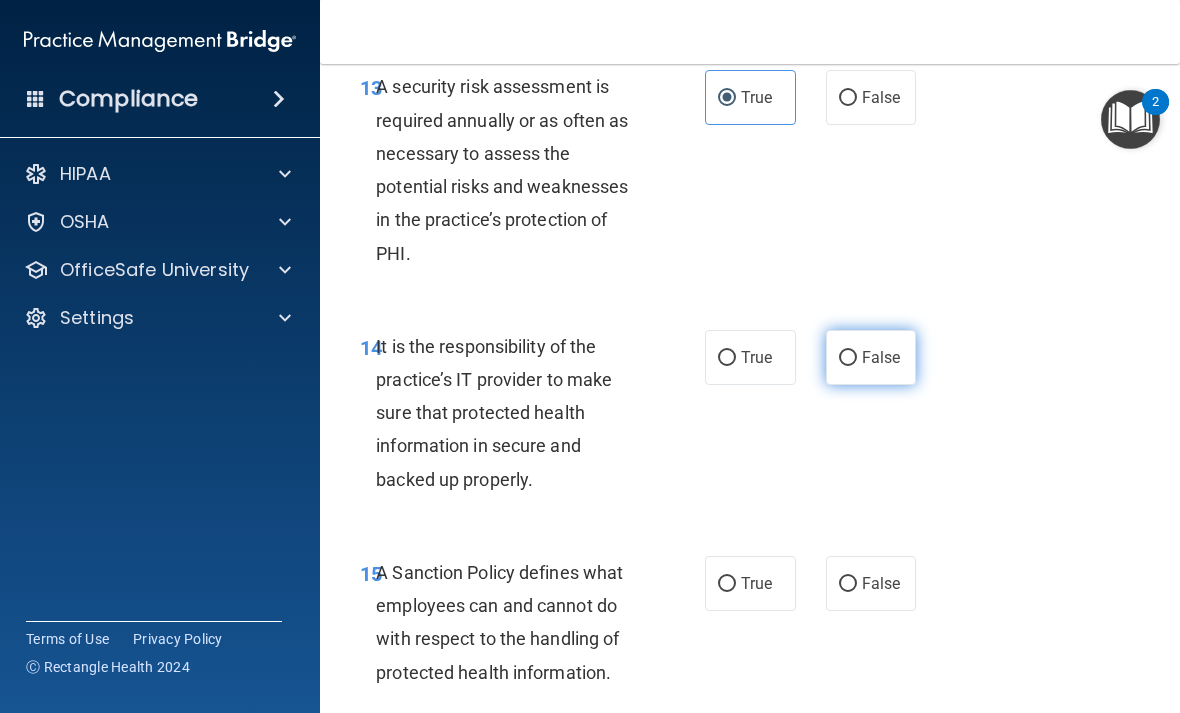 click on "False" at bounding box center [848, 358] 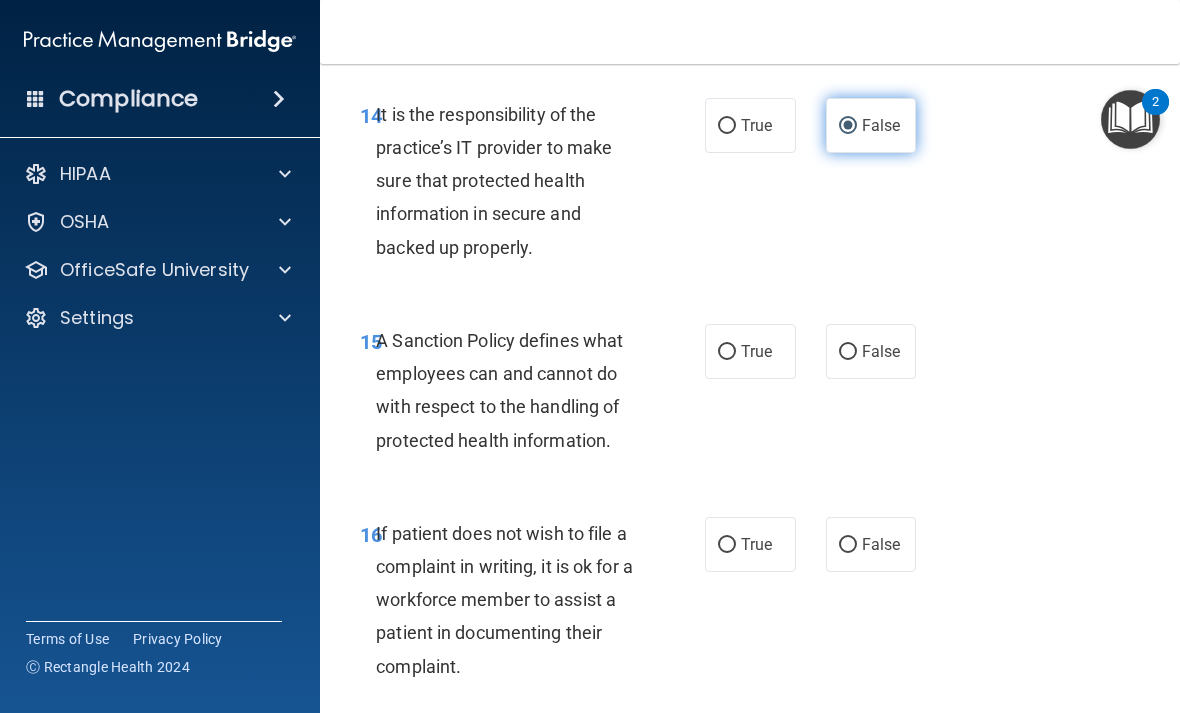 scroll, scrollTop: 3634, scrollLeft: 0, axis: vertical 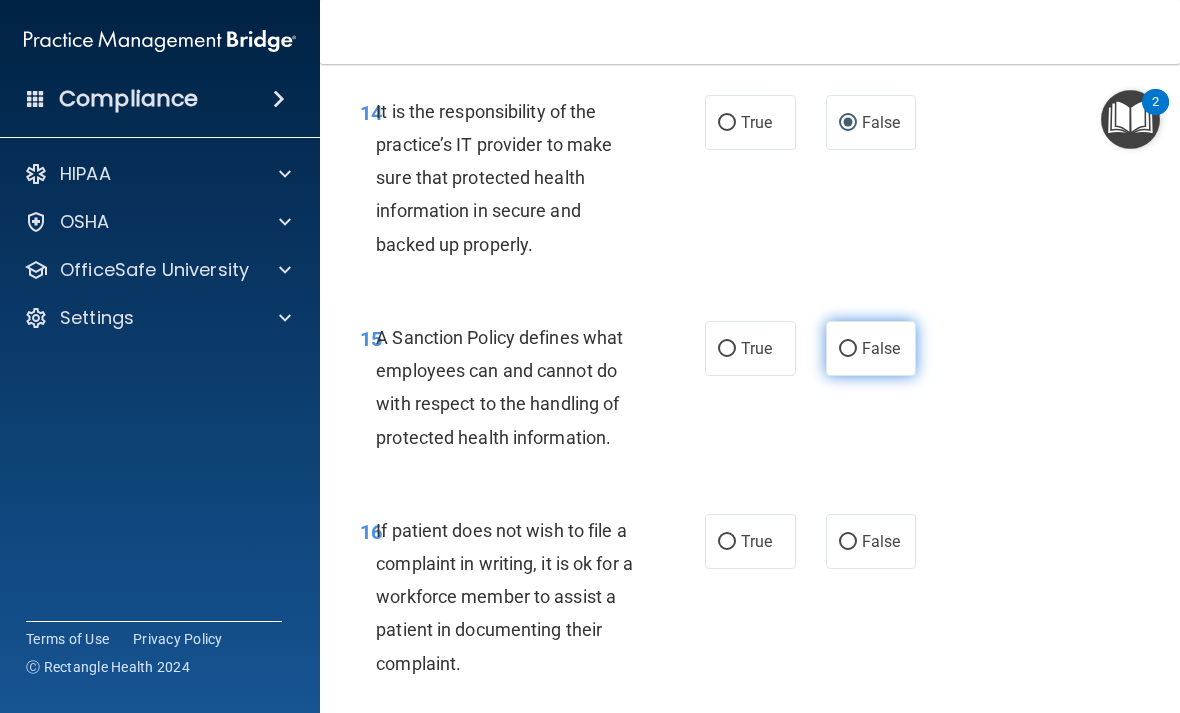 click on "False" at bounding box center [881, 348] 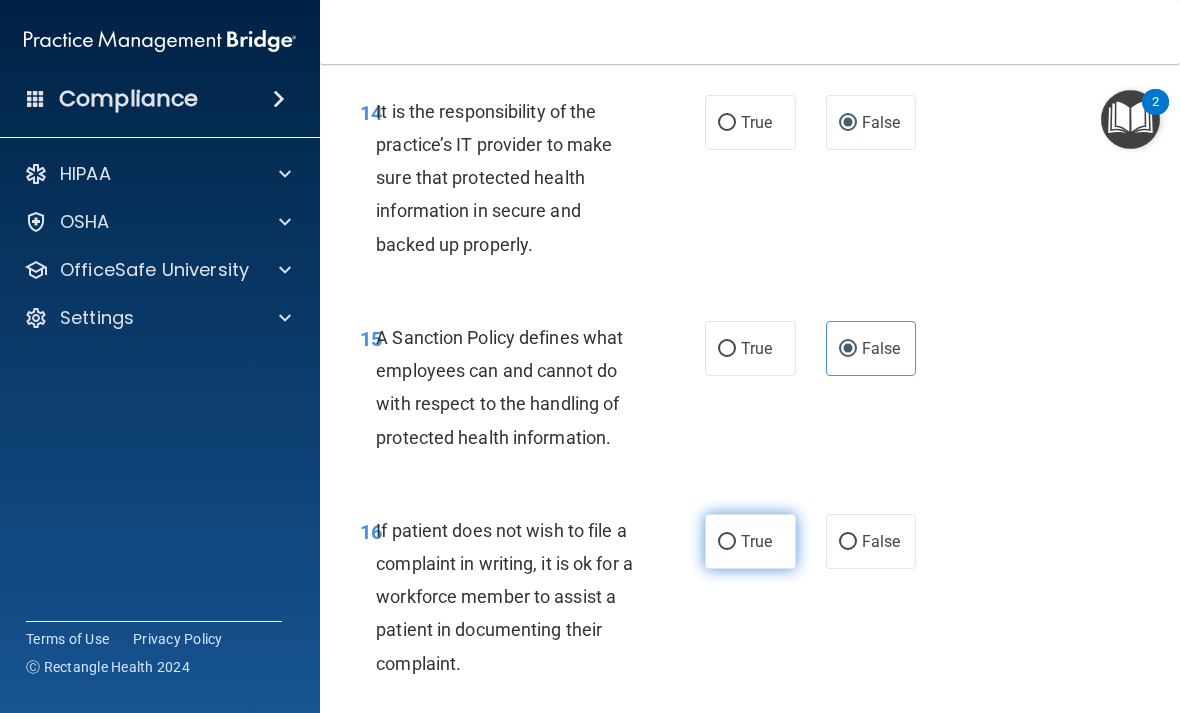 click on "True" at bounding box center [756, 541] 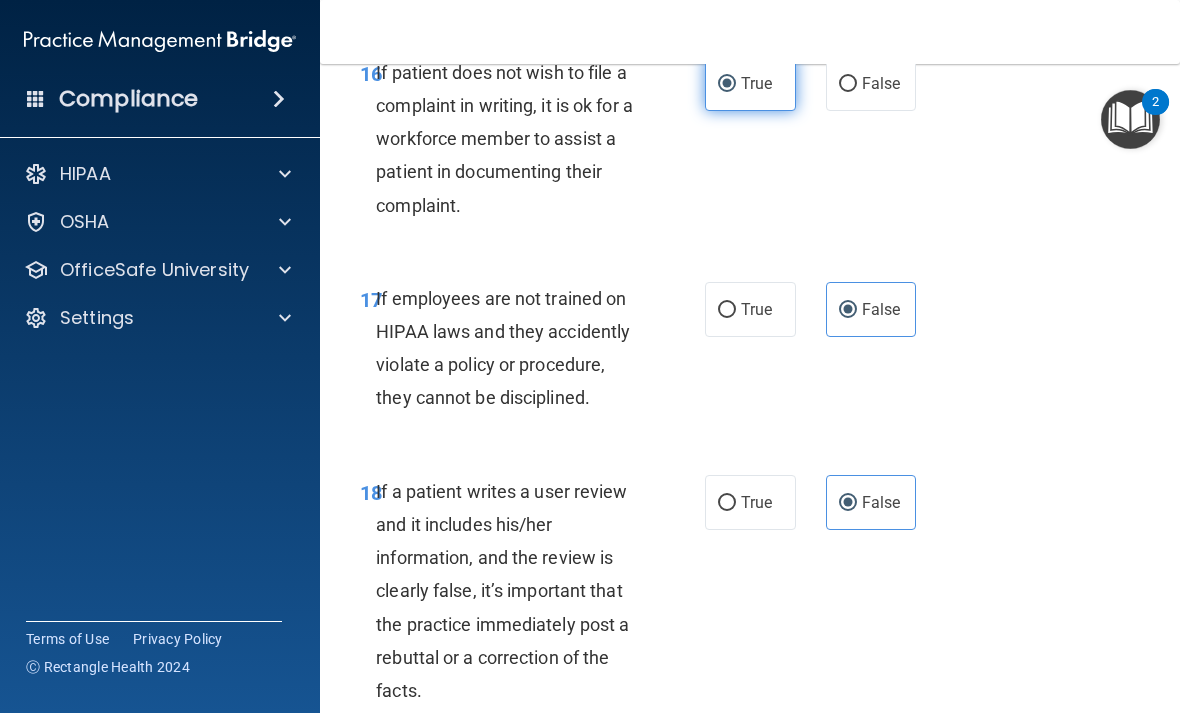 scroll, scrollTop: 4095, scrollLeft: 0, axis: vertical 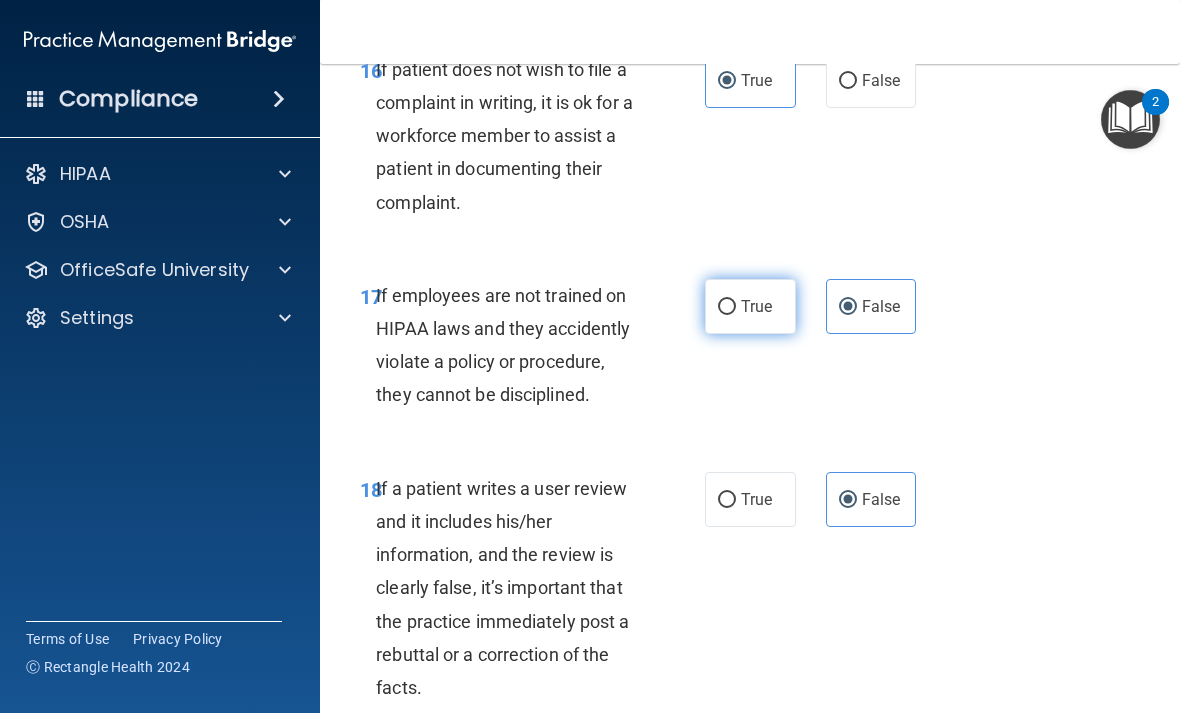 click on "True" at bounding box center (750, 306) 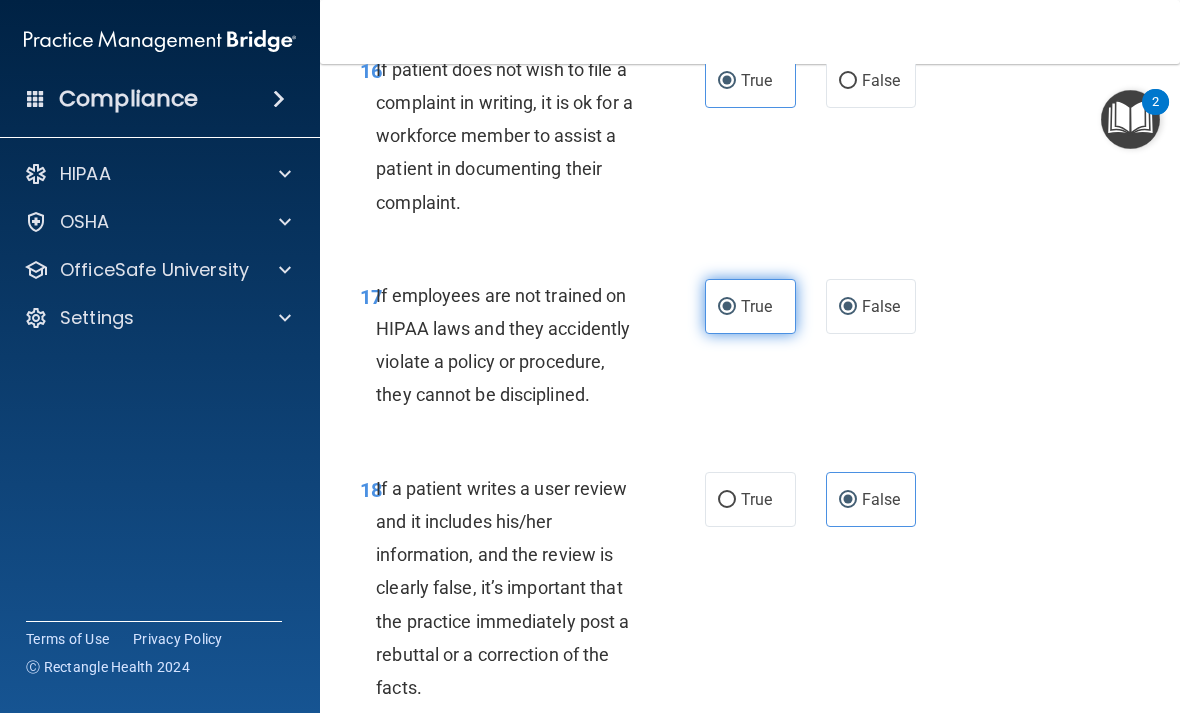 radio on "false" 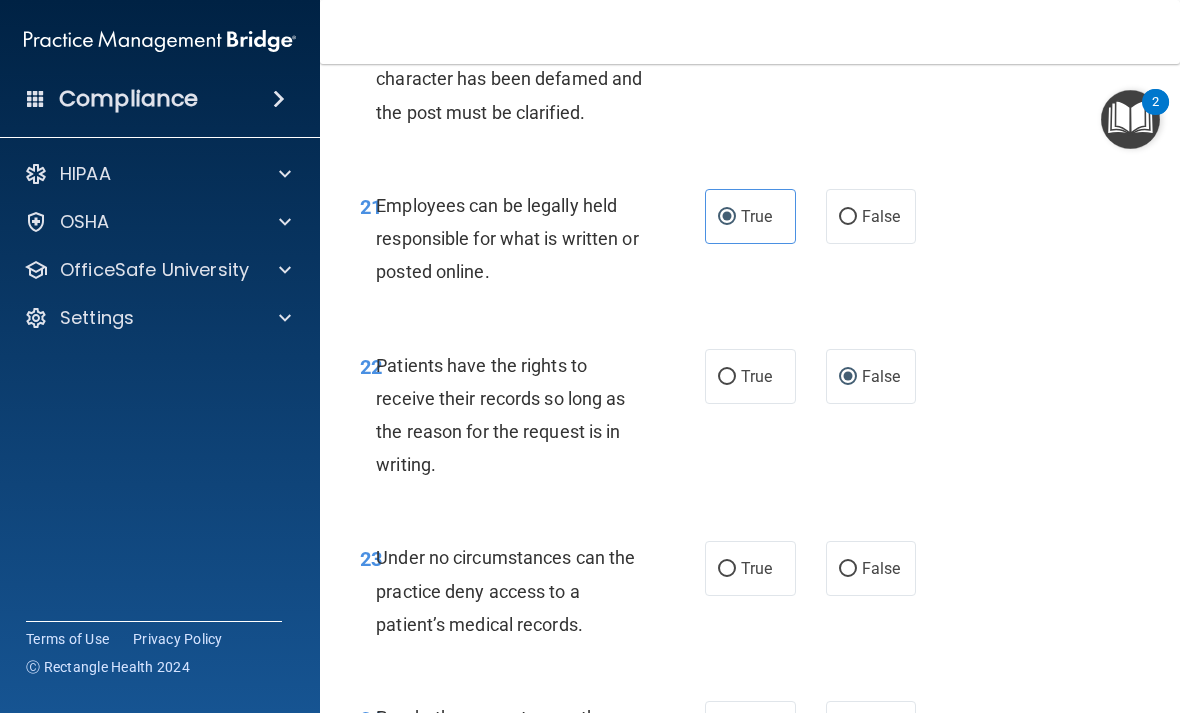 scroll, scrollTop: 5190, scrollLeft: 0, axis: vertical 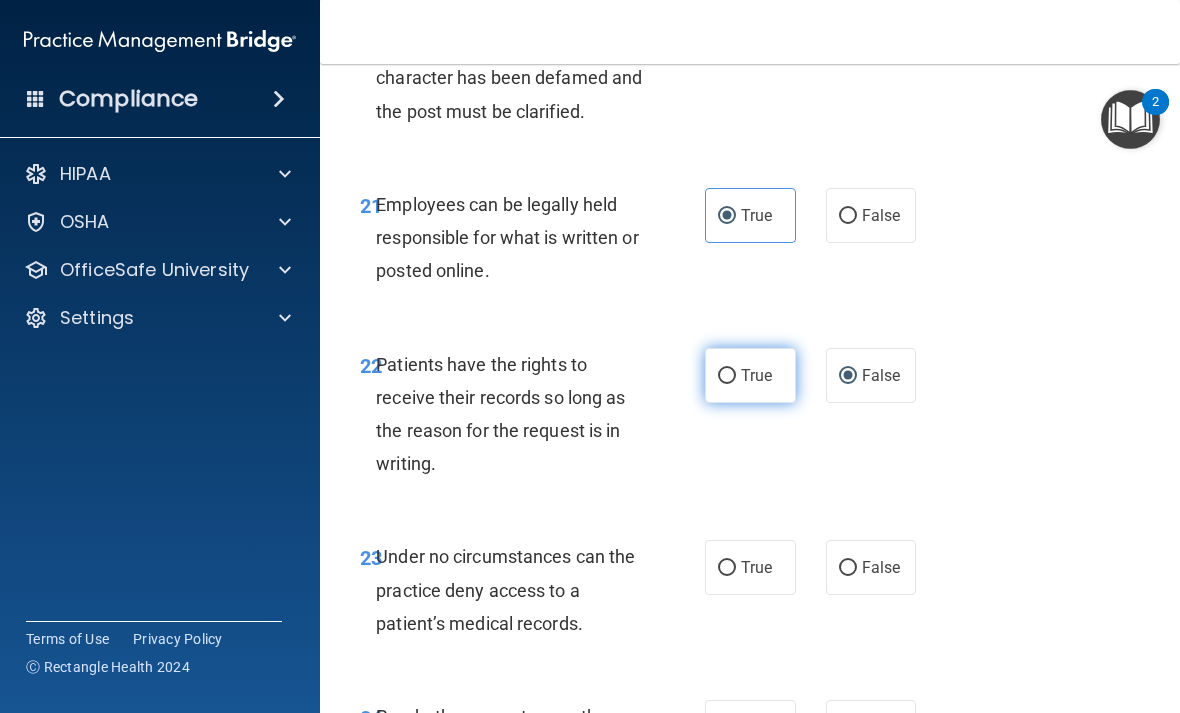 click on "True" at bounding box center [756, 375] 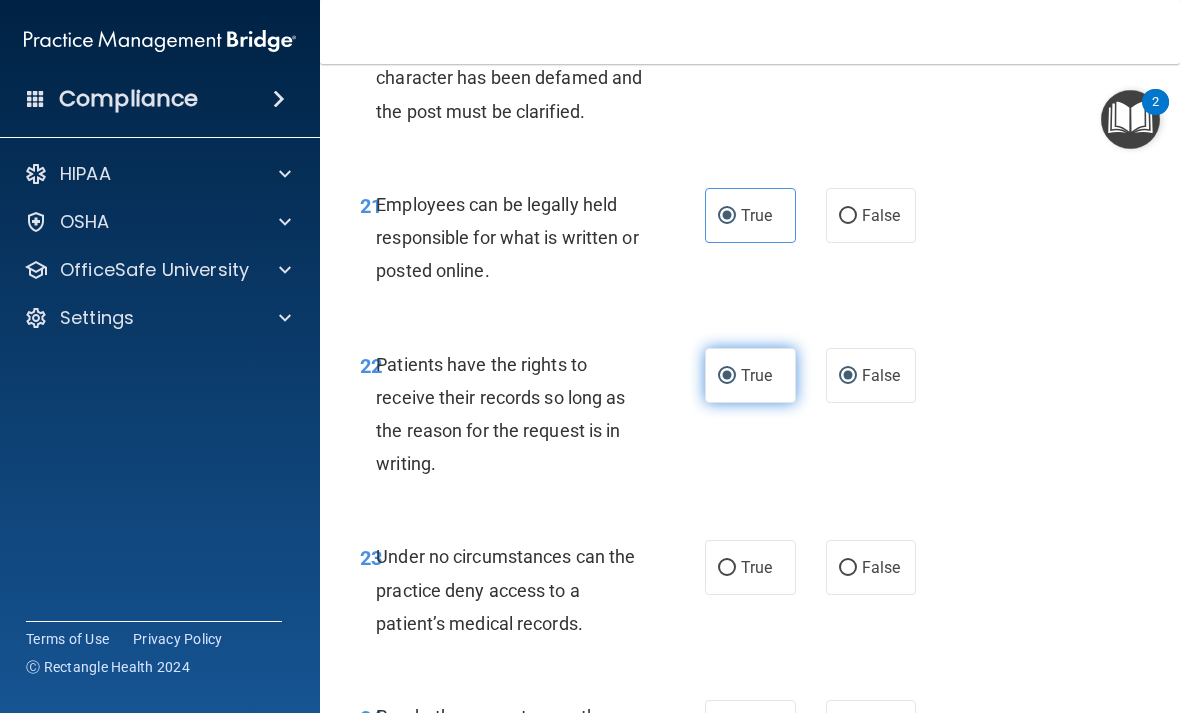 radio on "false" 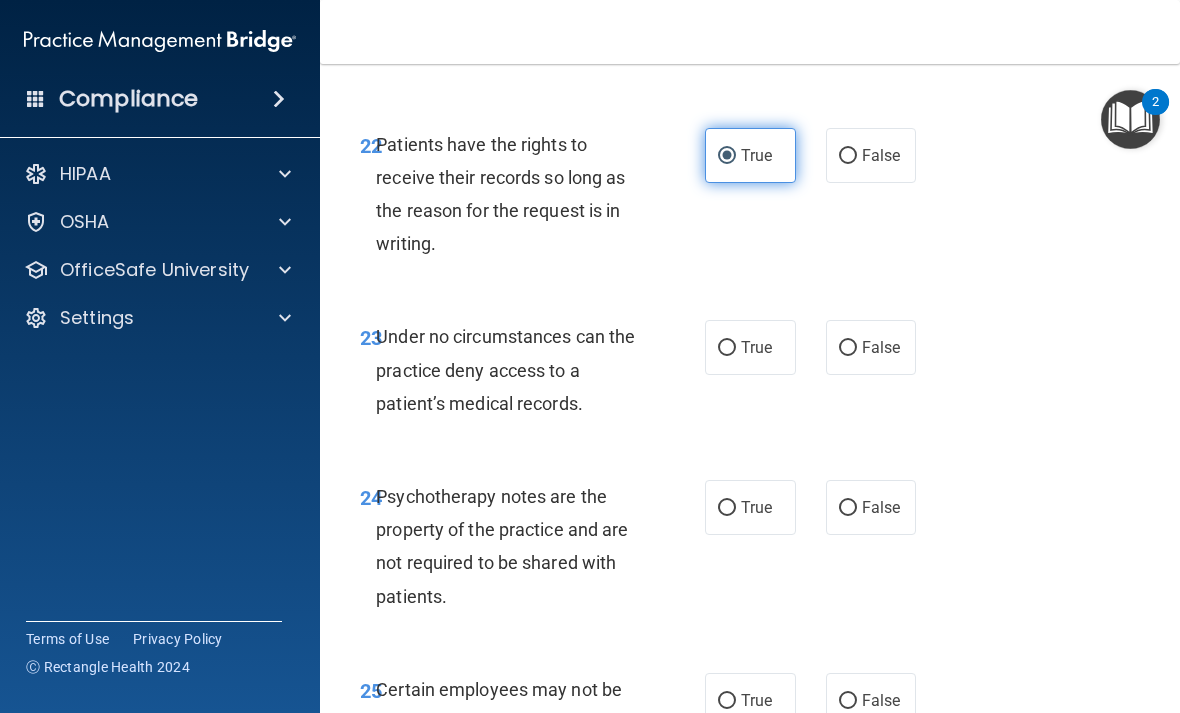 scroll, scrollTop: 5412, scrollLeft: 0, axis: vertical 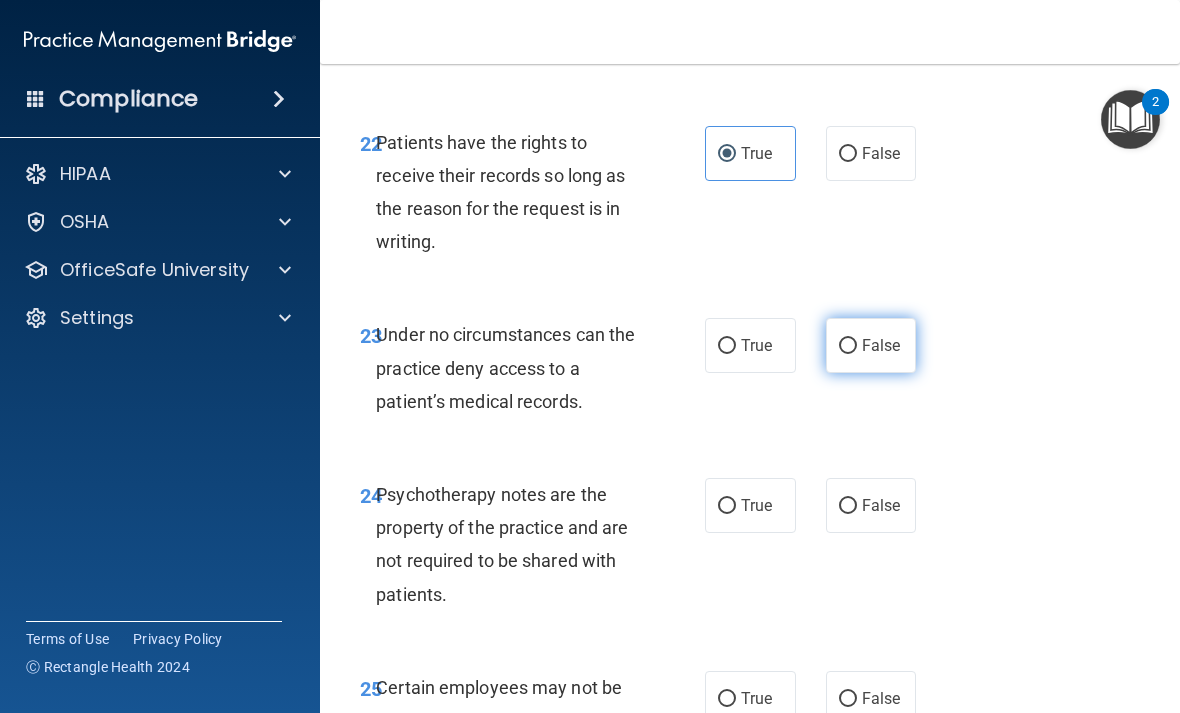 click on "False" at bounding box center [881, 345] 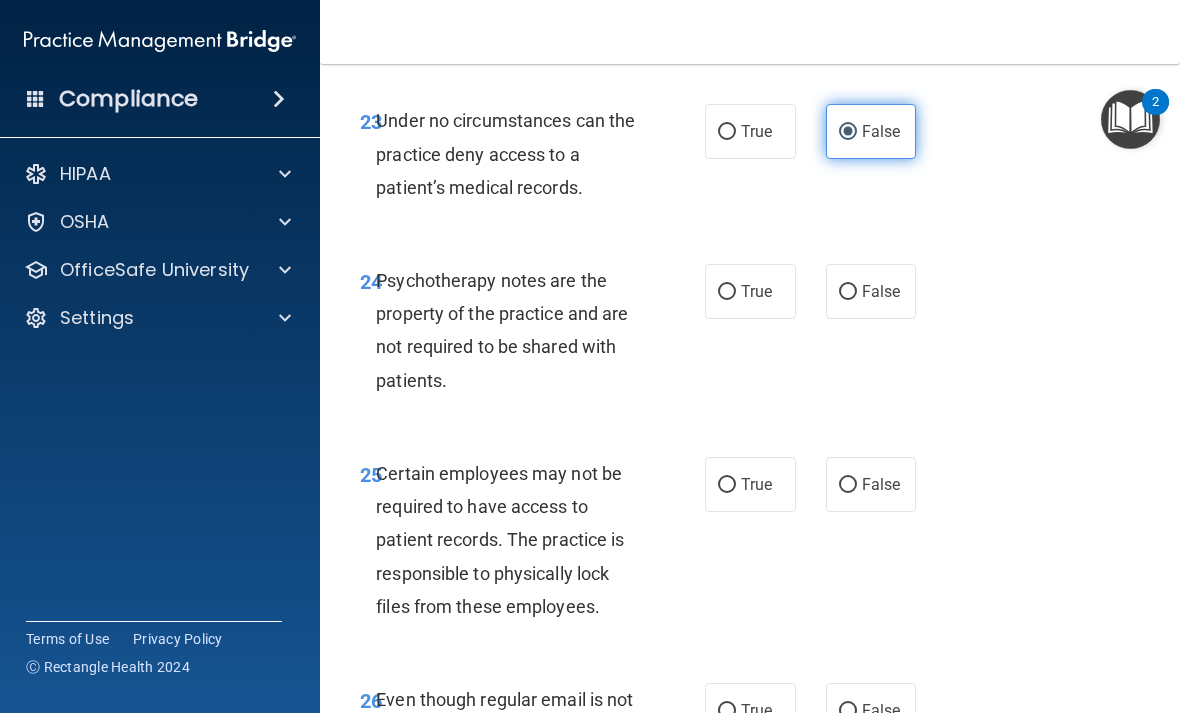 scroll, scrollTop: 5628, scrollLeft: 0, axis: vertical 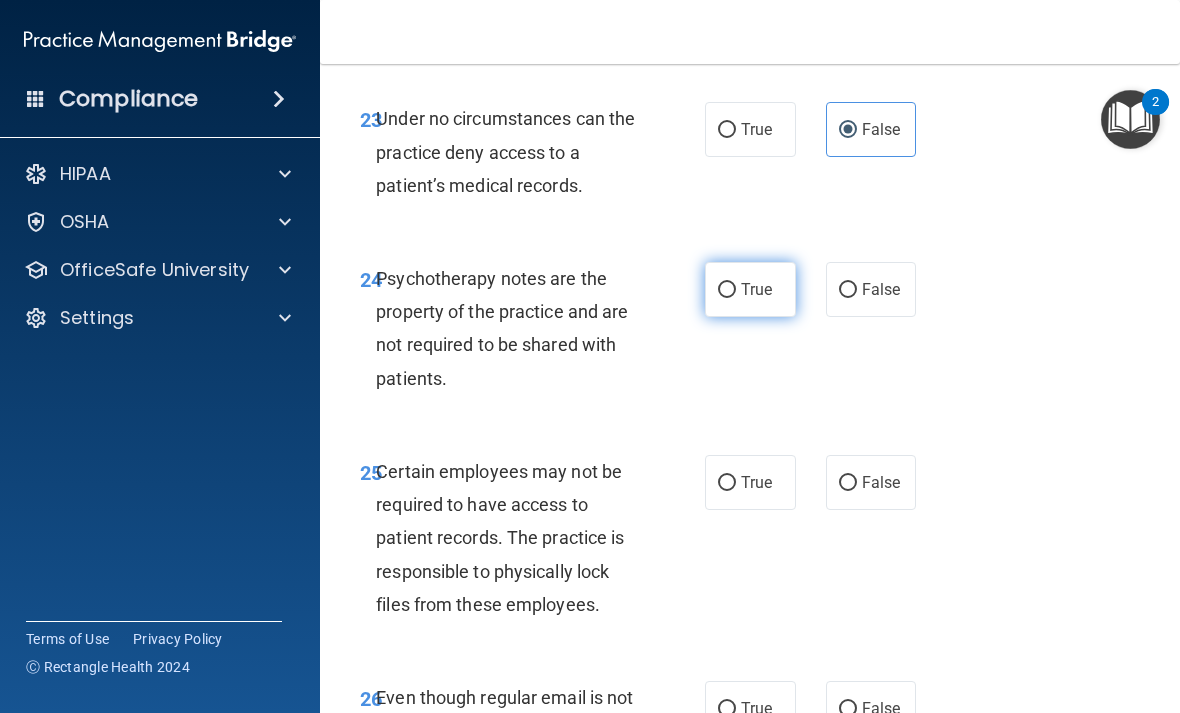 click on "True" at bounding box center [756, 289] 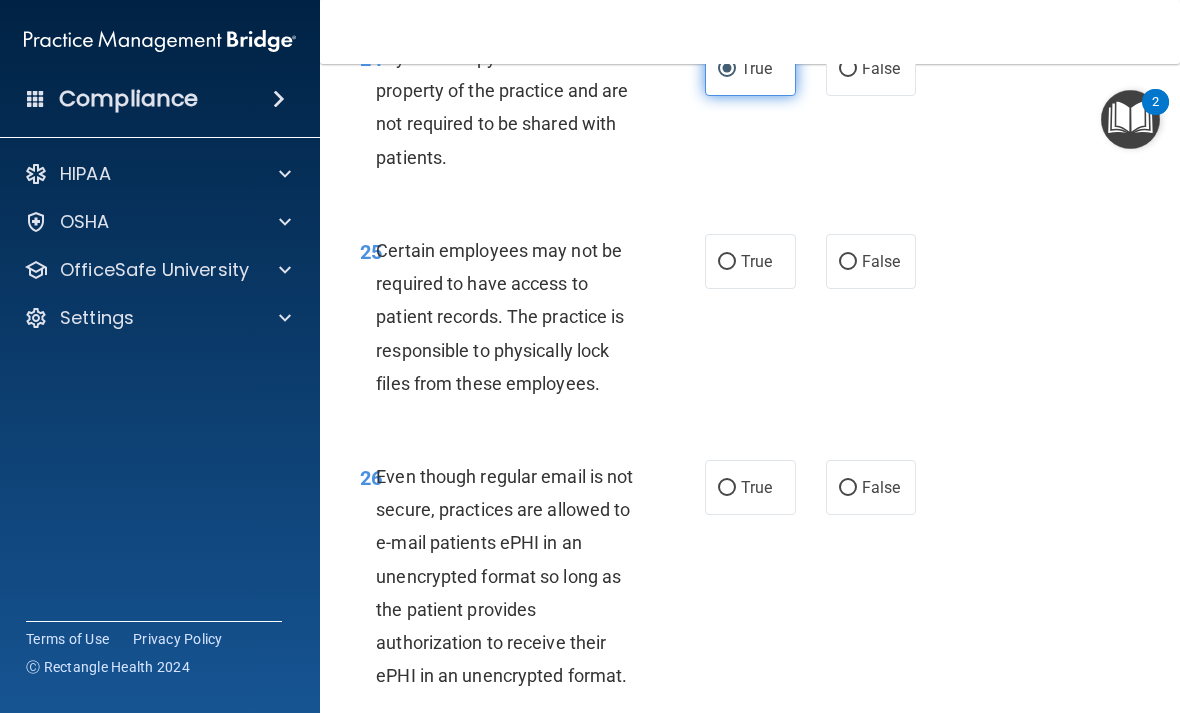 scroll, scrollTop: 5851, scrollLeft: 0, axis: vertical 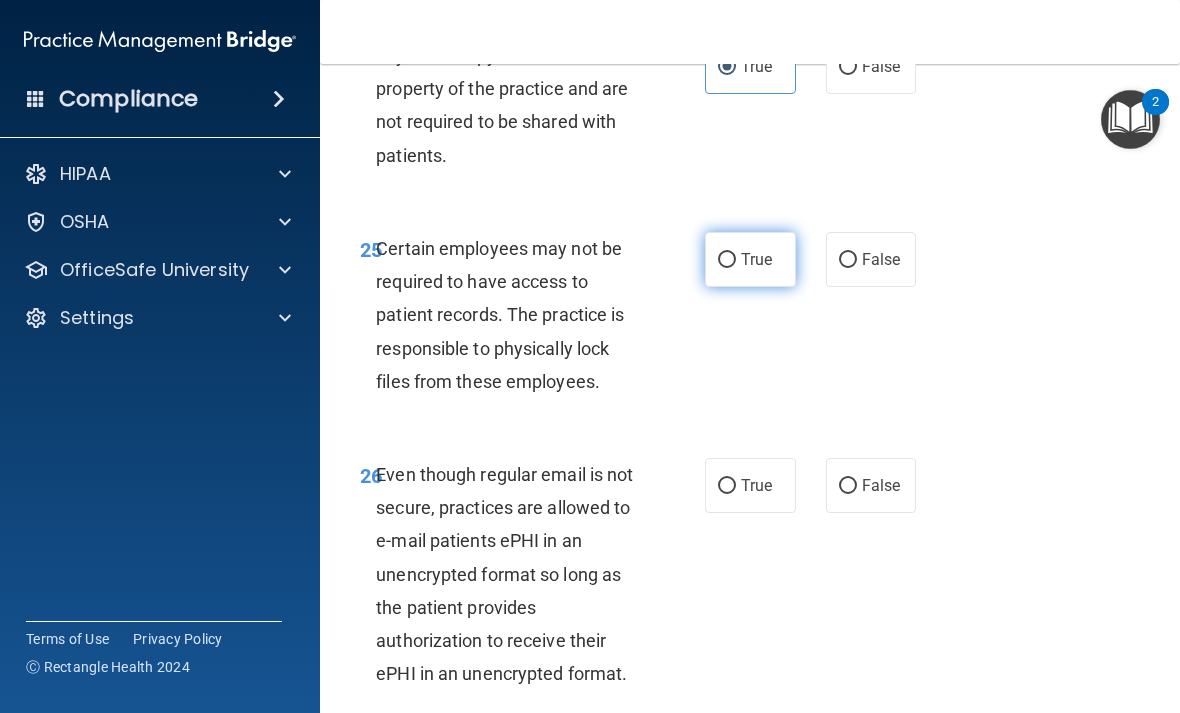 click on "True" at bounding box center (750, 259) 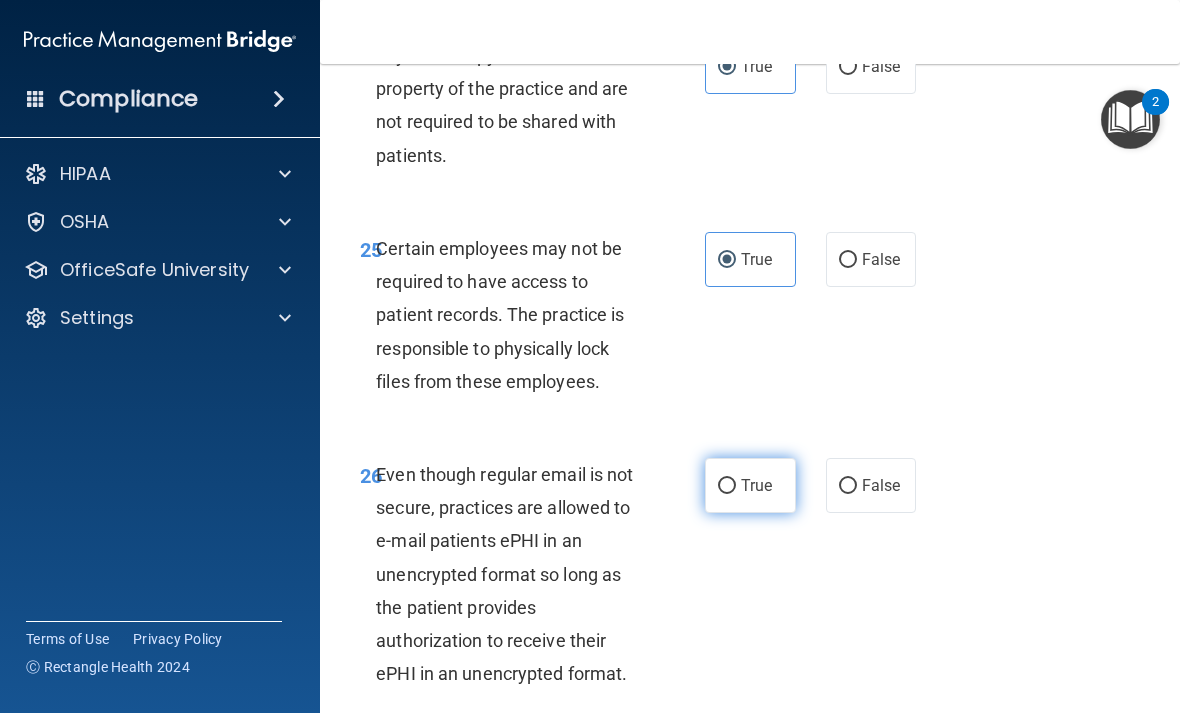 click on "True" at bounding box center (750, 485) 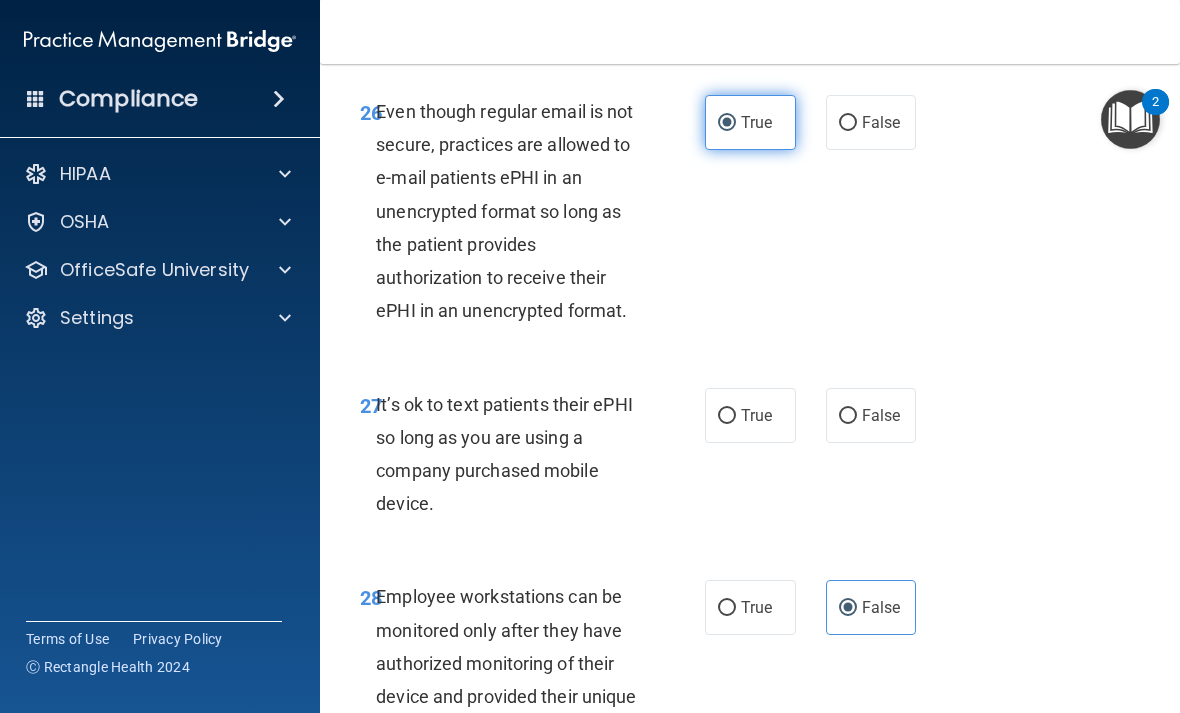 scroll, scrollTop: 6215, scrollLeft: 0, axis: vertical 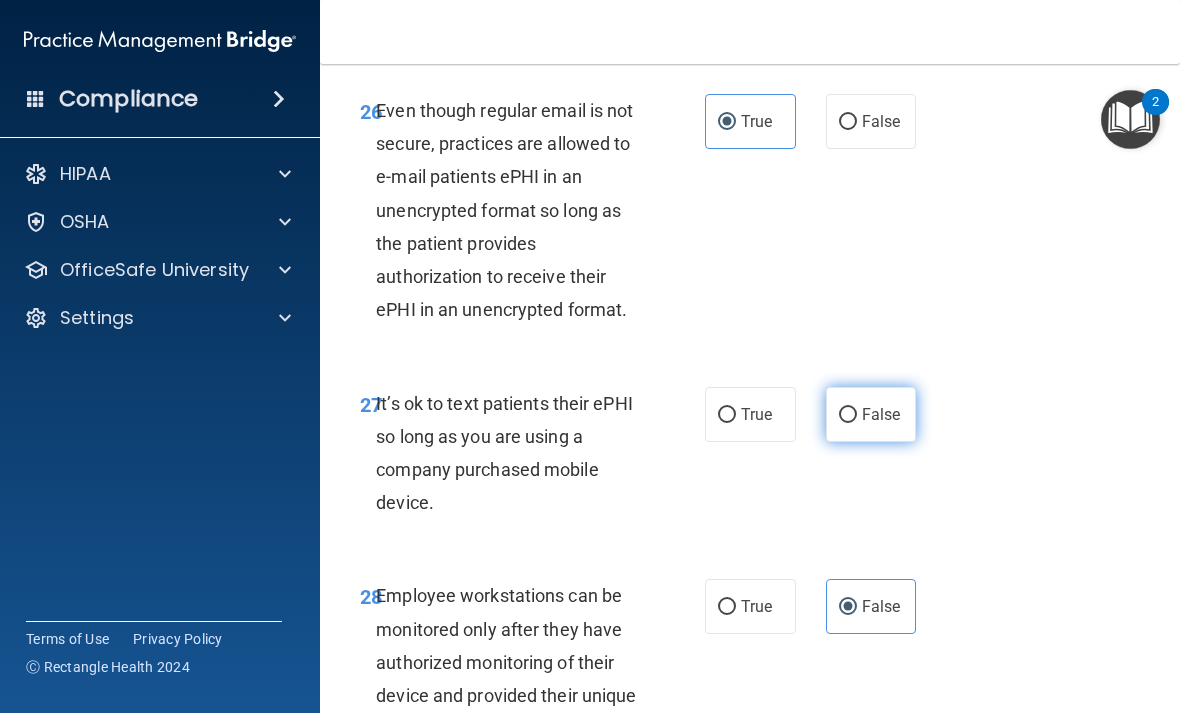 click on "False" at bounding box center [848, 415] 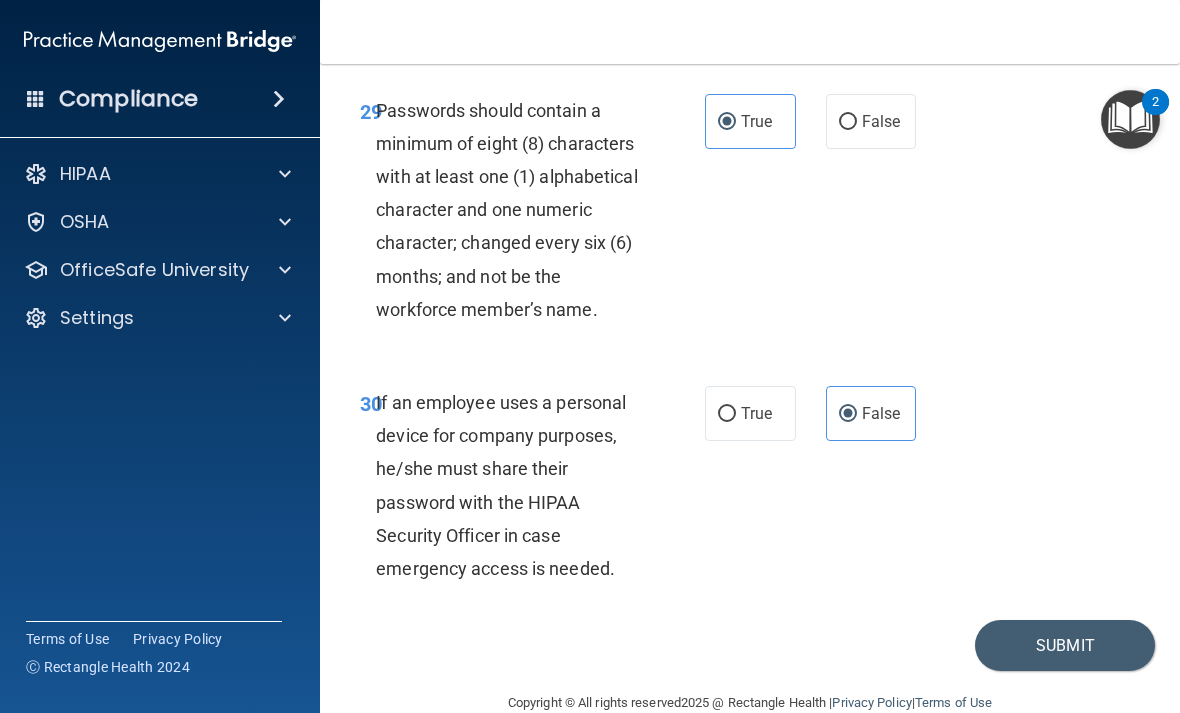 scroll, scrollTop: 6927, scrollLeft: 0, axis: vertical 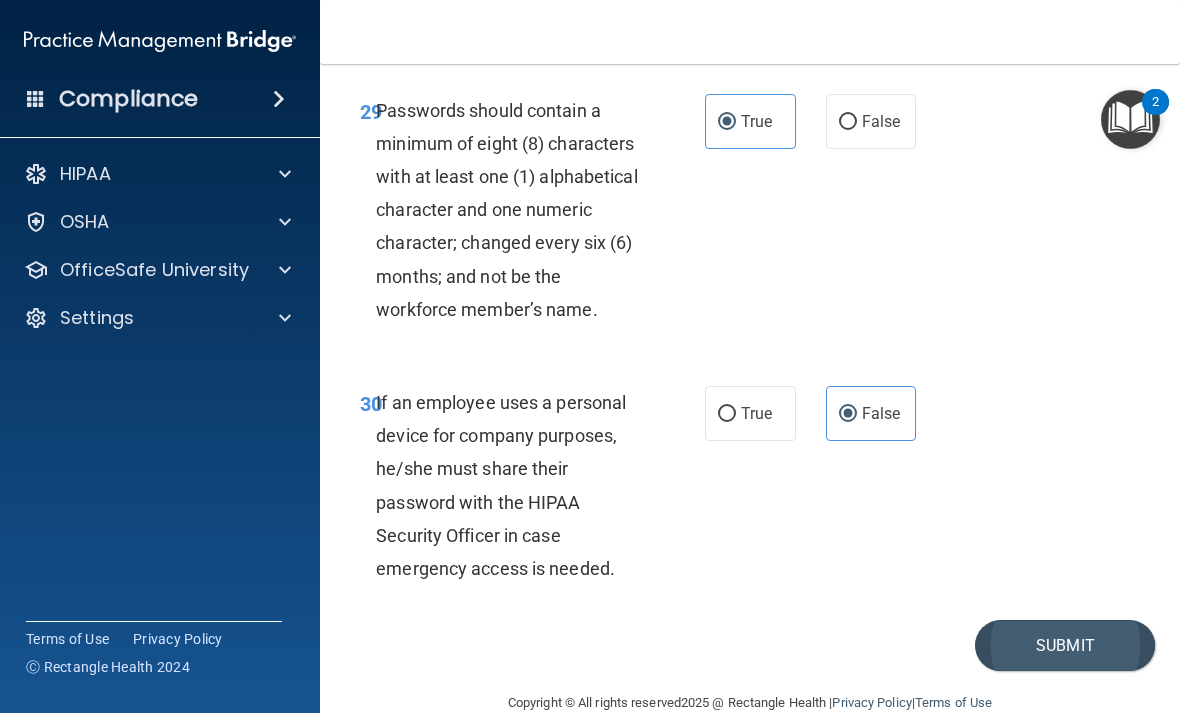 click on "Submit" at bounding box center (1065, 645) 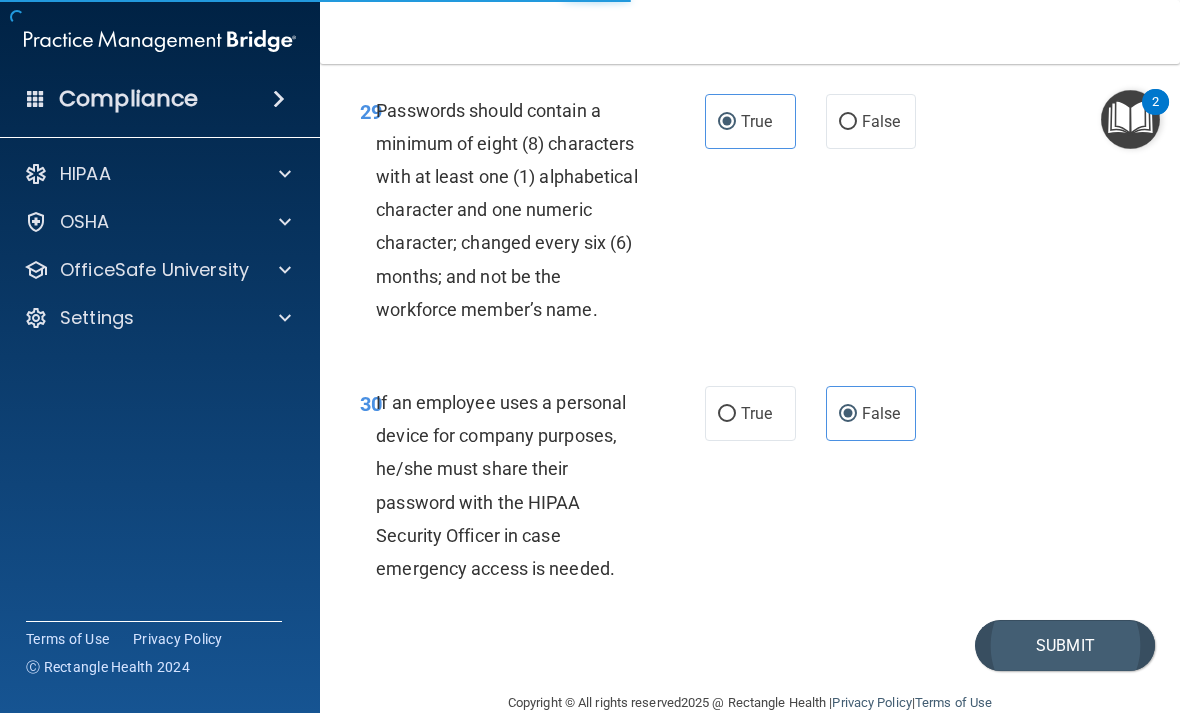scroll, scrollTop: 0, scrollLeft: 0, axis: both 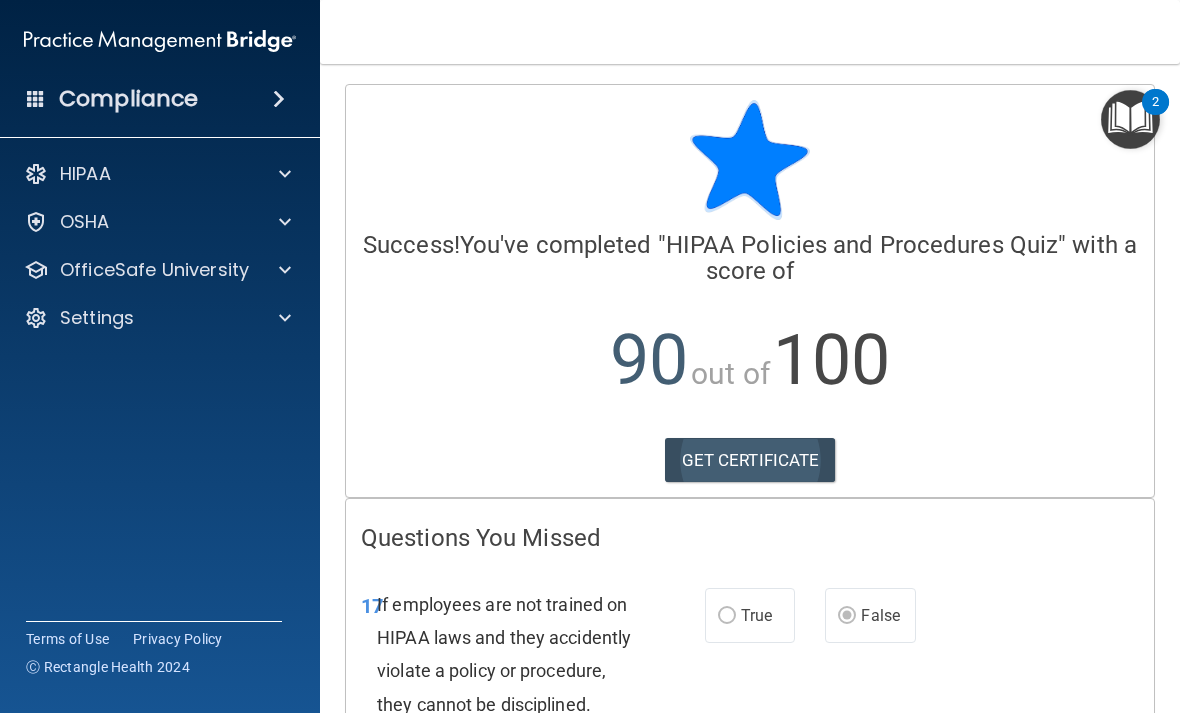 click on "GET CERTIFICATE" at bounding box center [750, 460] 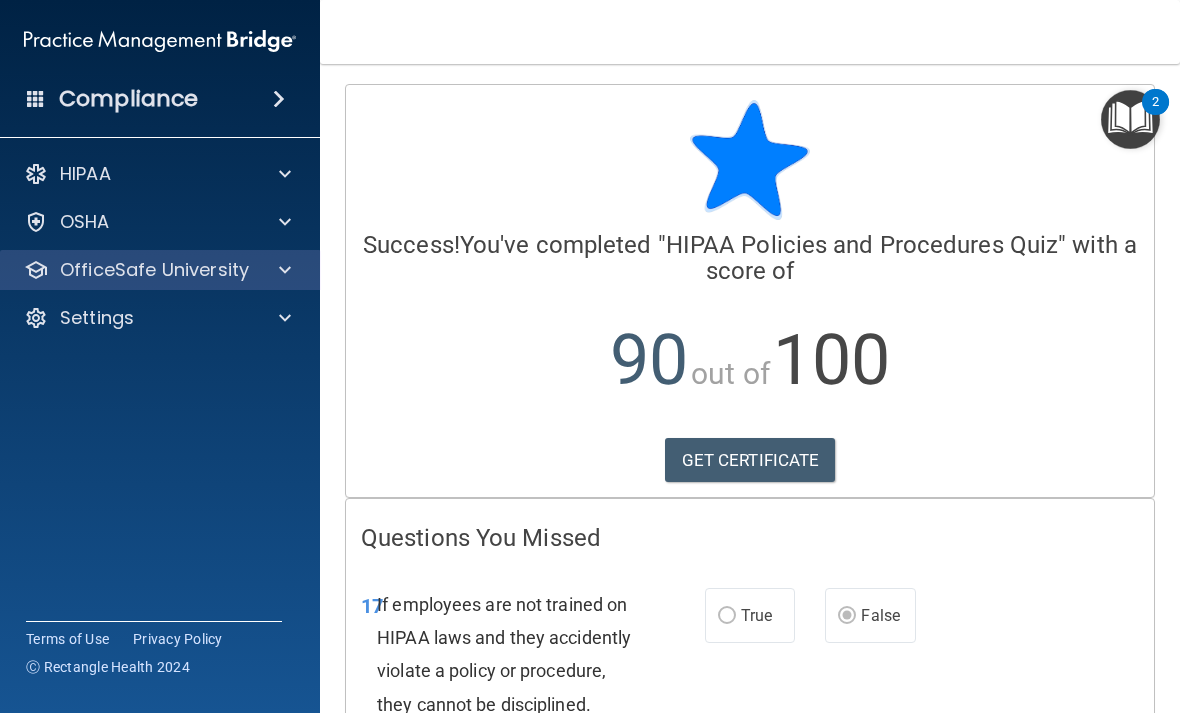 click on "OfficeSafe University" at bounding box center [154, 270] 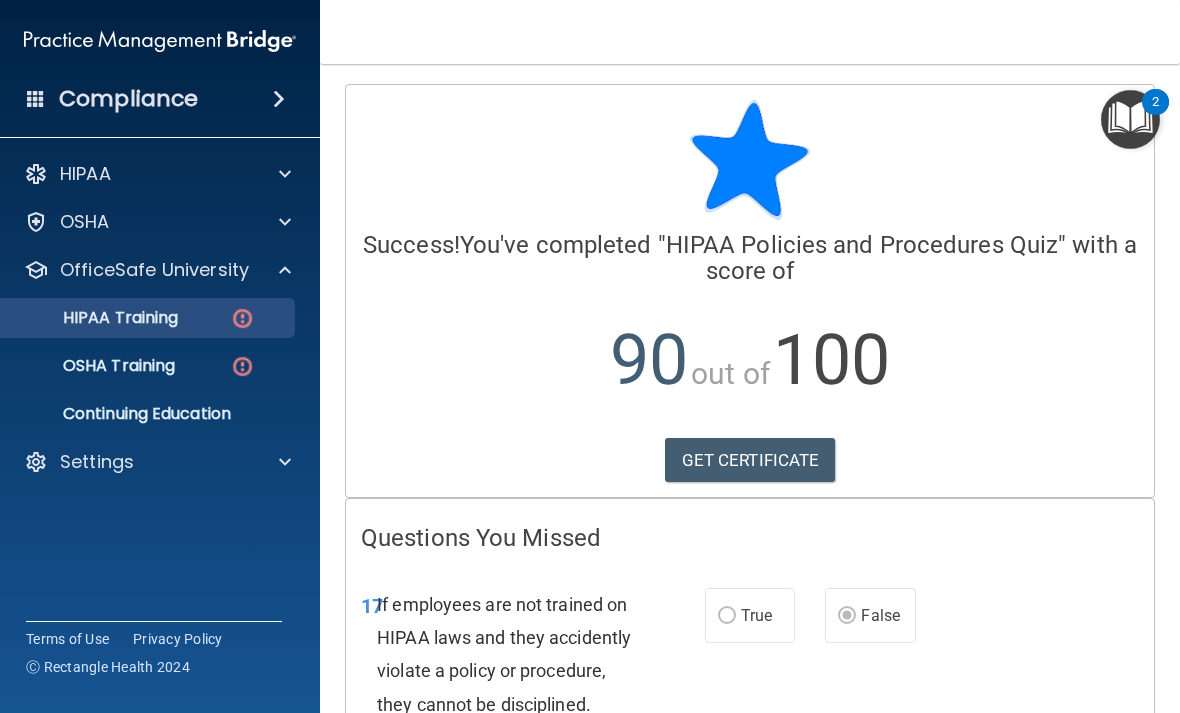 click on "HIPAA Training" at bounding box center [95, 318] 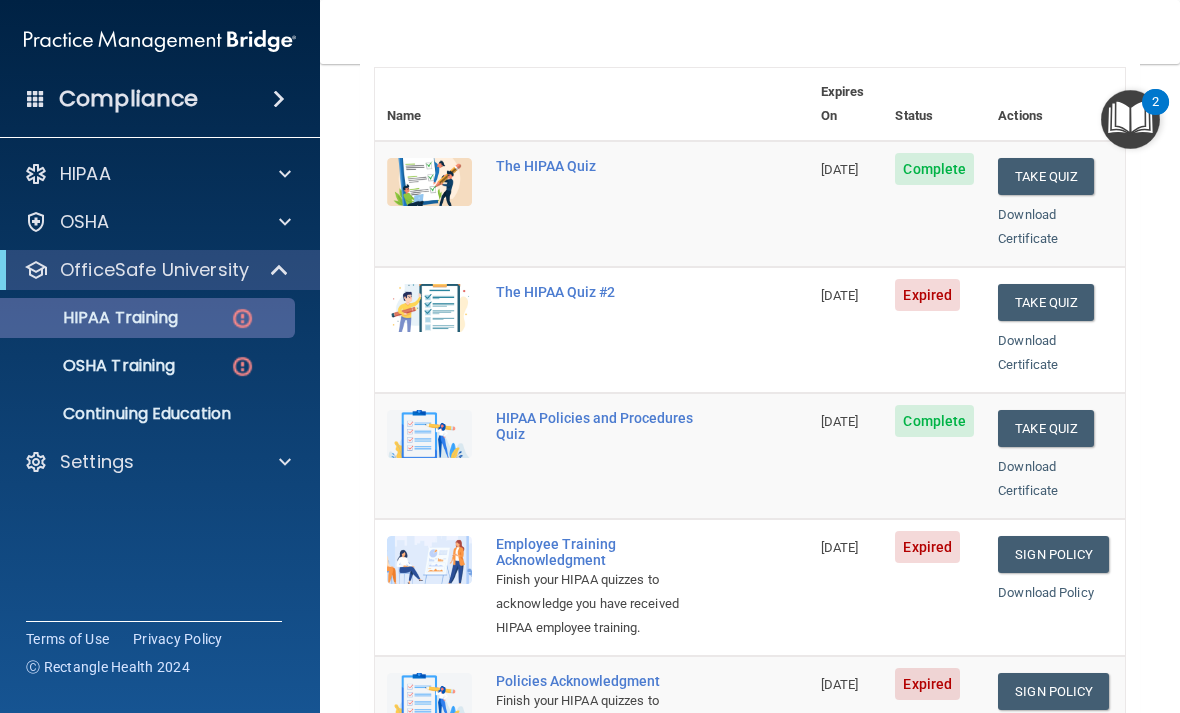 scroll, scrollTop: 206, scrollLeft: 0, axis: vertical 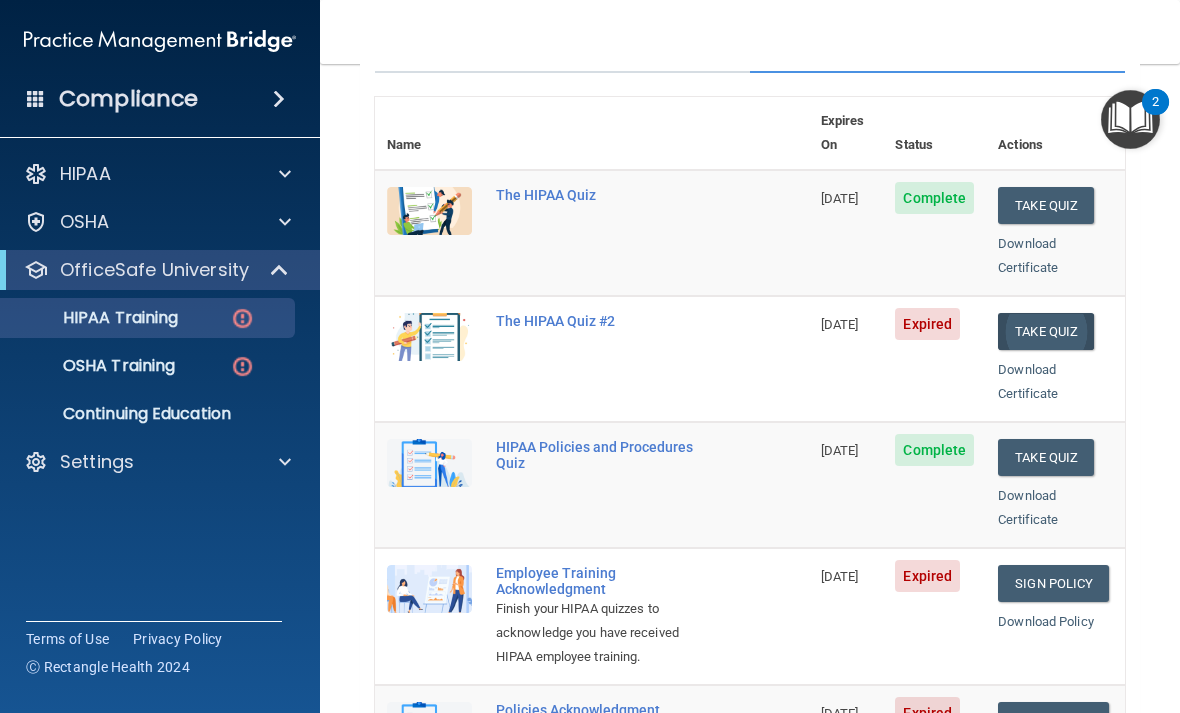click on "Take Quiz" at bounding box center (1046, 331) 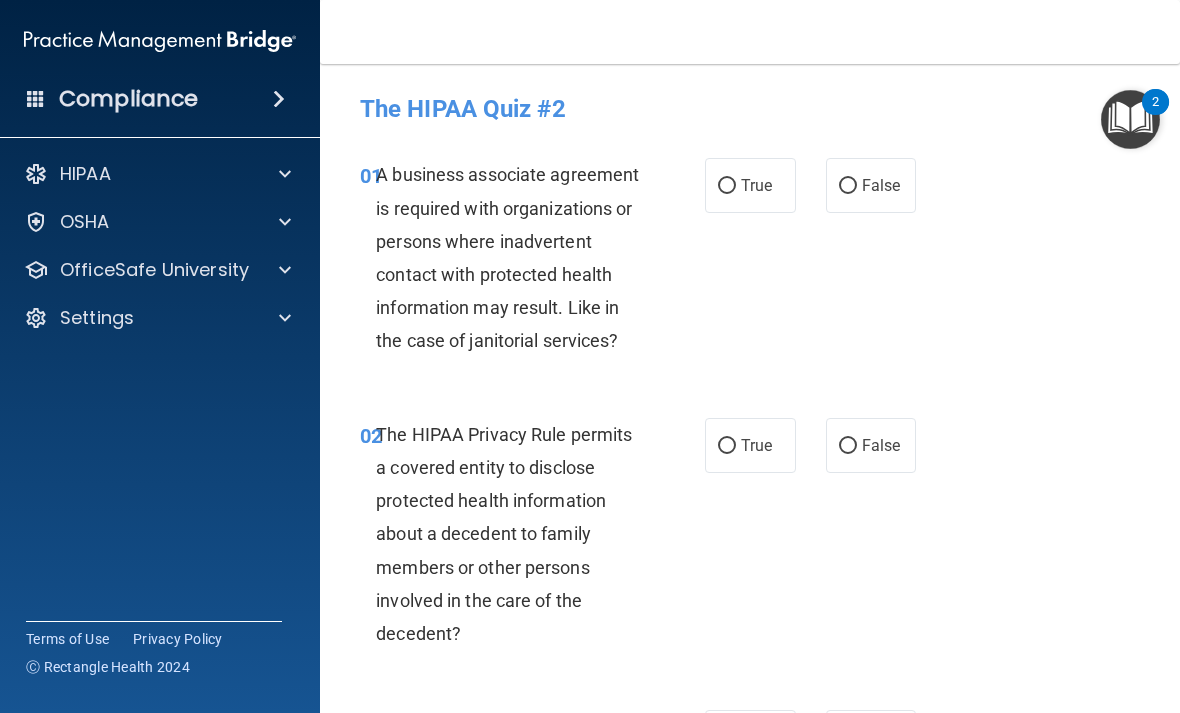 scroll, scrollTop: 0, scrollLeft: 0, axis: both 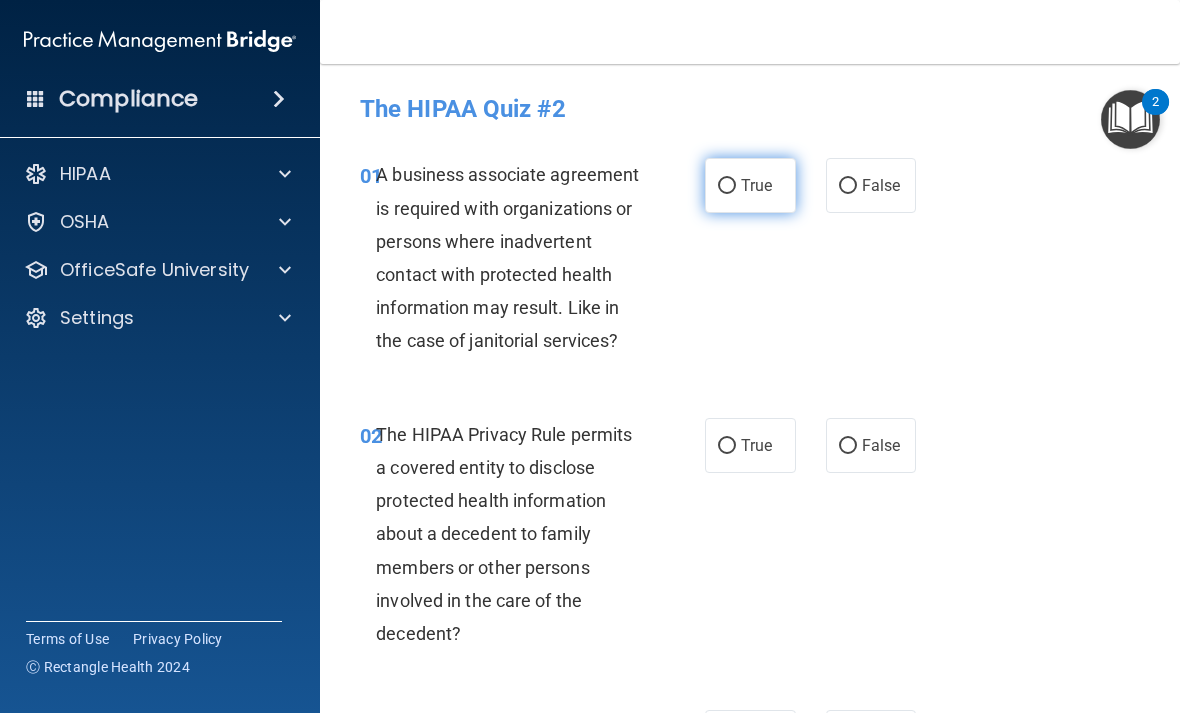 click on "True" at bounding box center [750, 185] 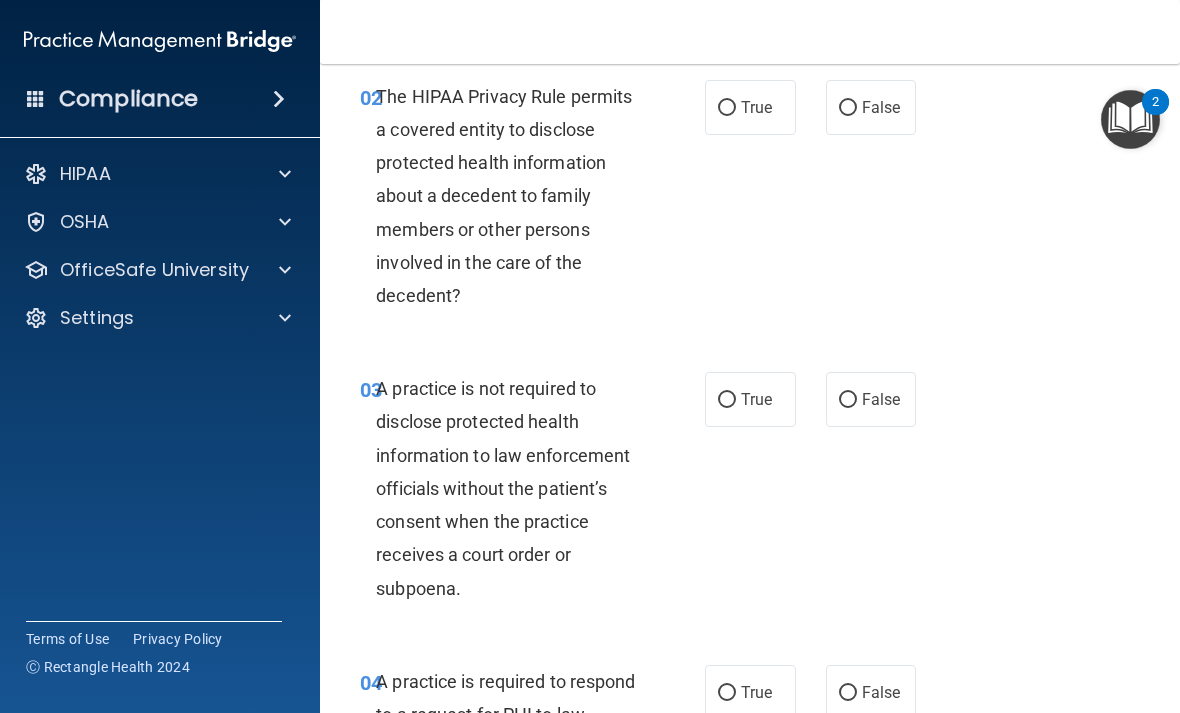 scroll, scrollTop: 331, scrollLeft: 0, axis: vertical 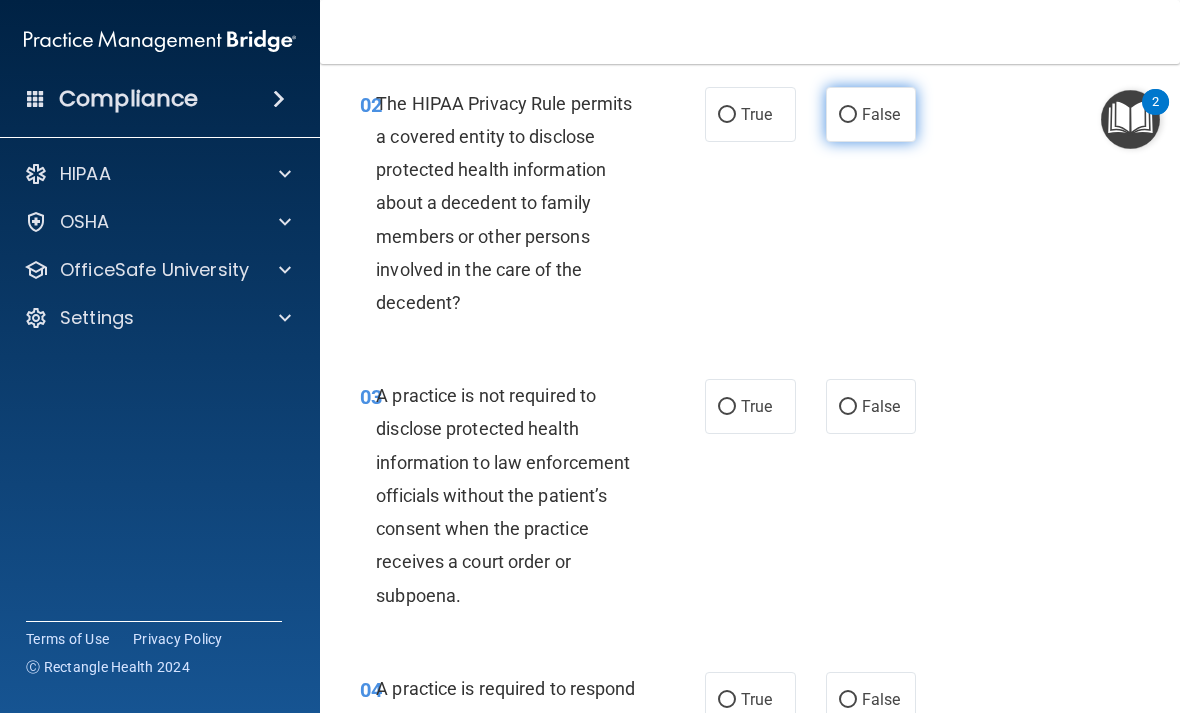 click on "False" at bounding box center [881, 114] 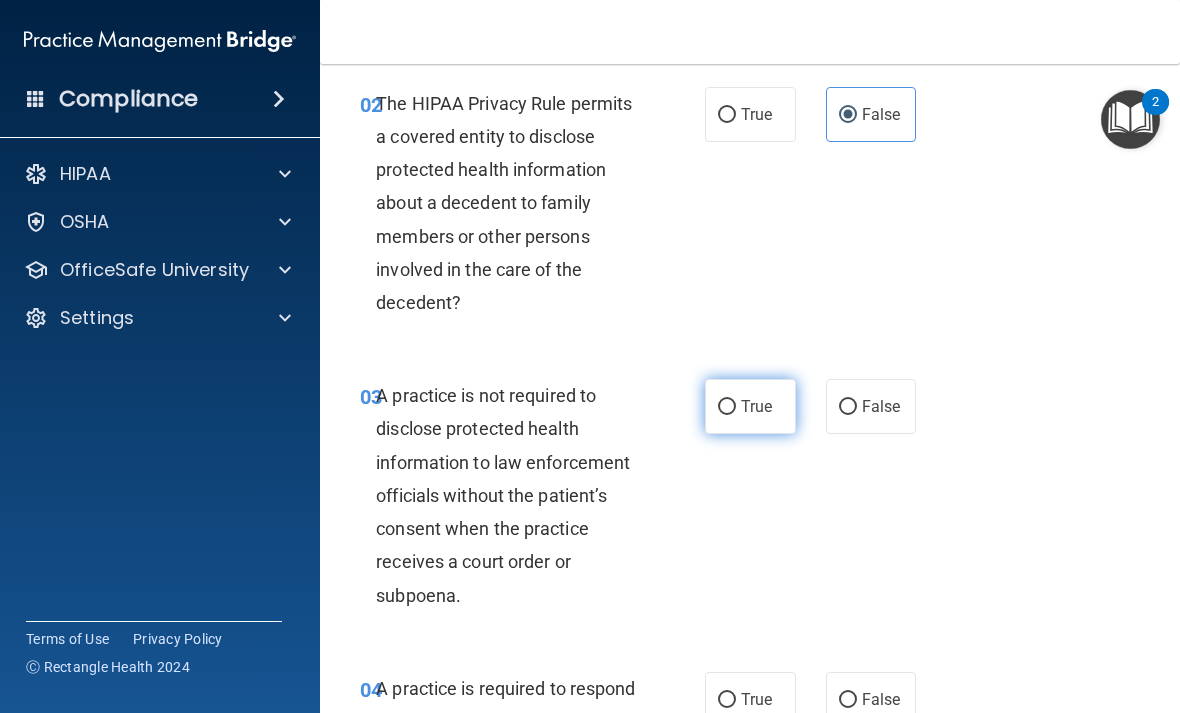click on "True" at bounding box center [727, 407] 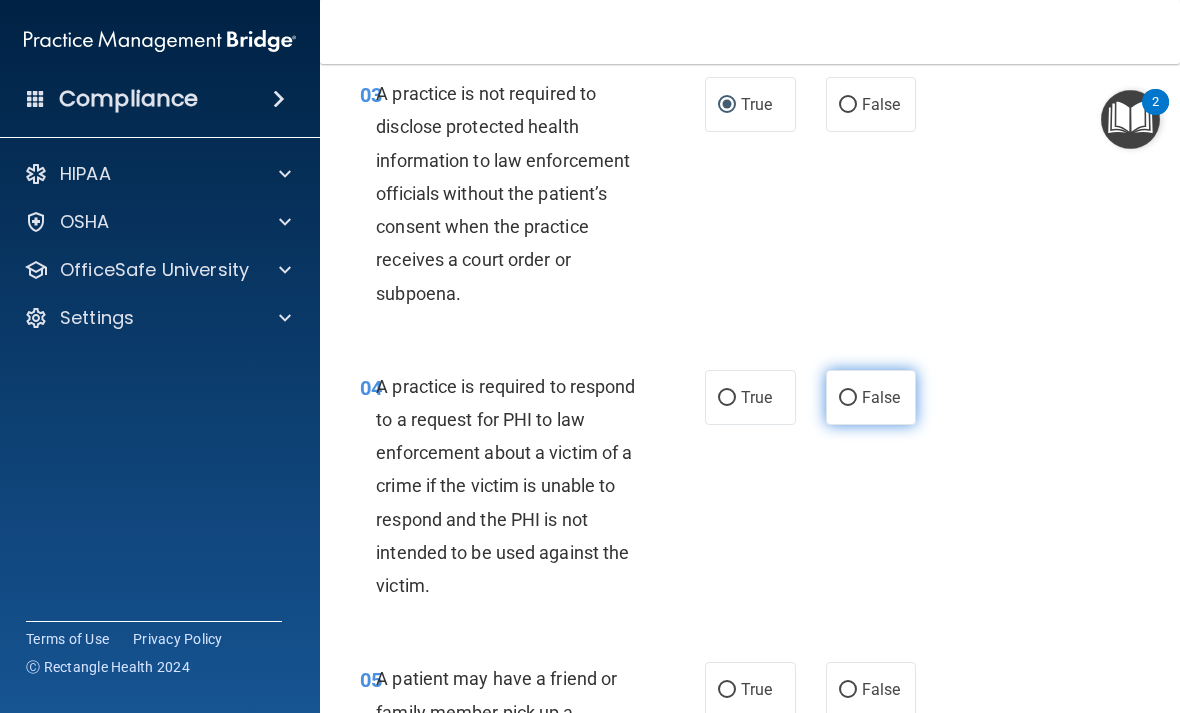 click on "False" at bounding box center [881, 397] 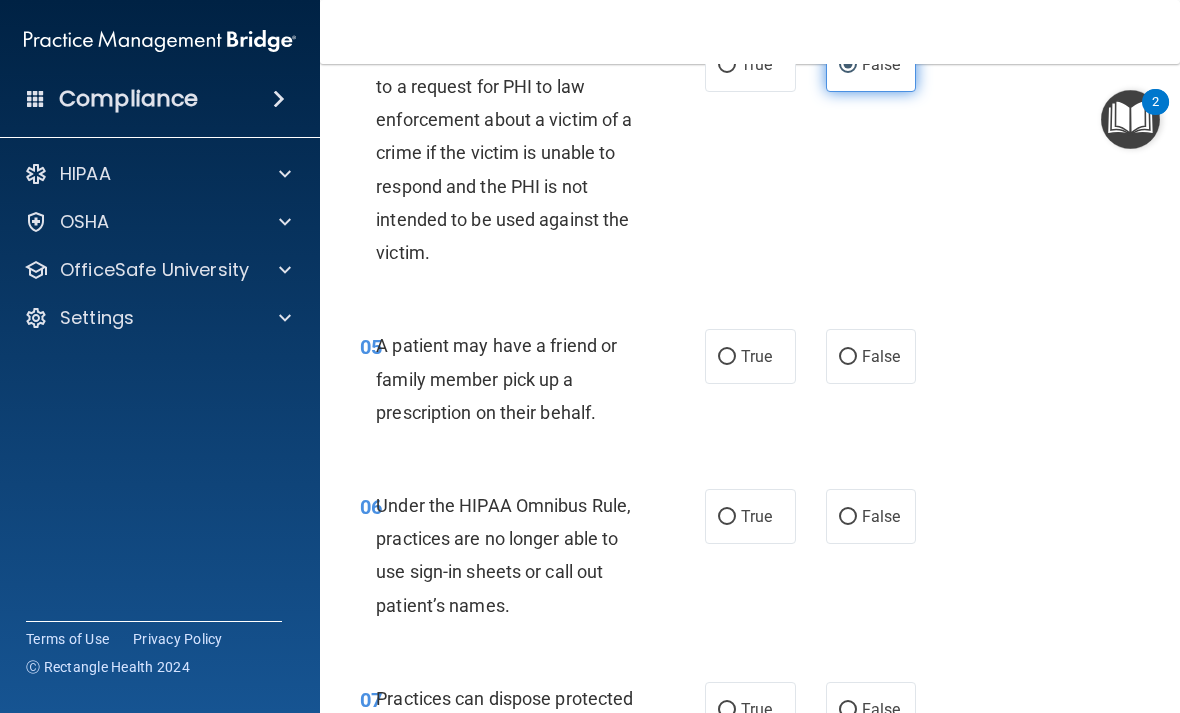 scroll, scrollTop: 964, scrollLeft: 0, axis: vertical 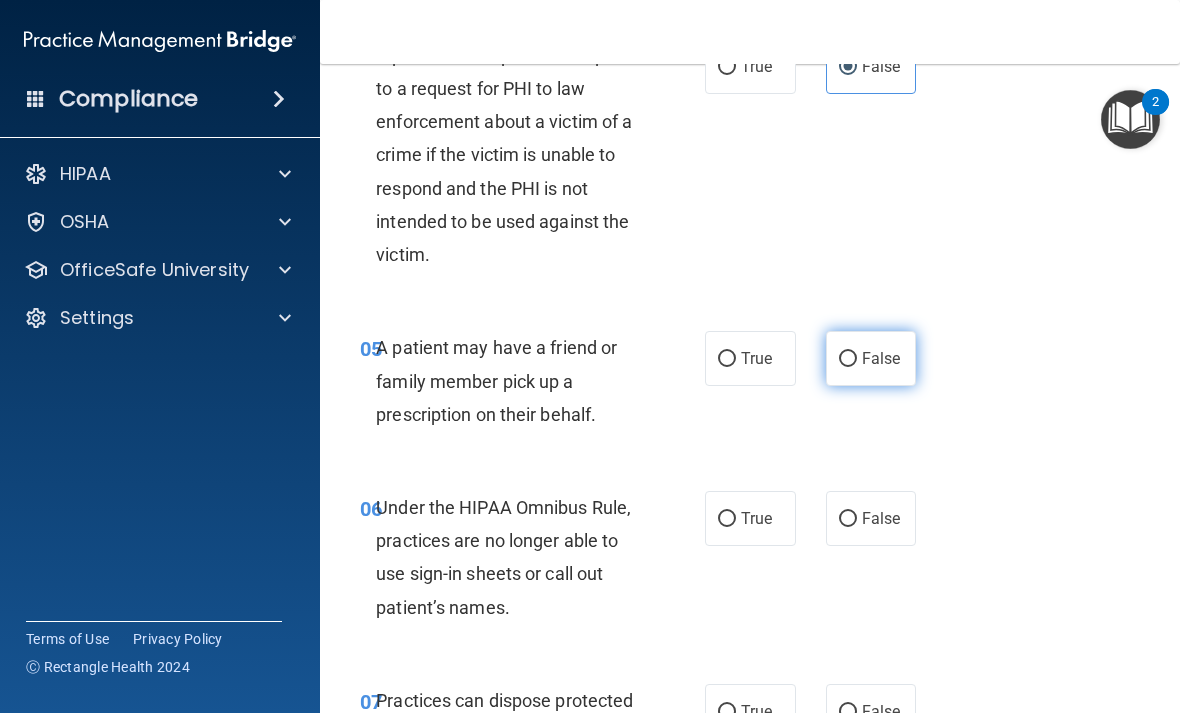 click on "False" at bounding box center [848, 359] 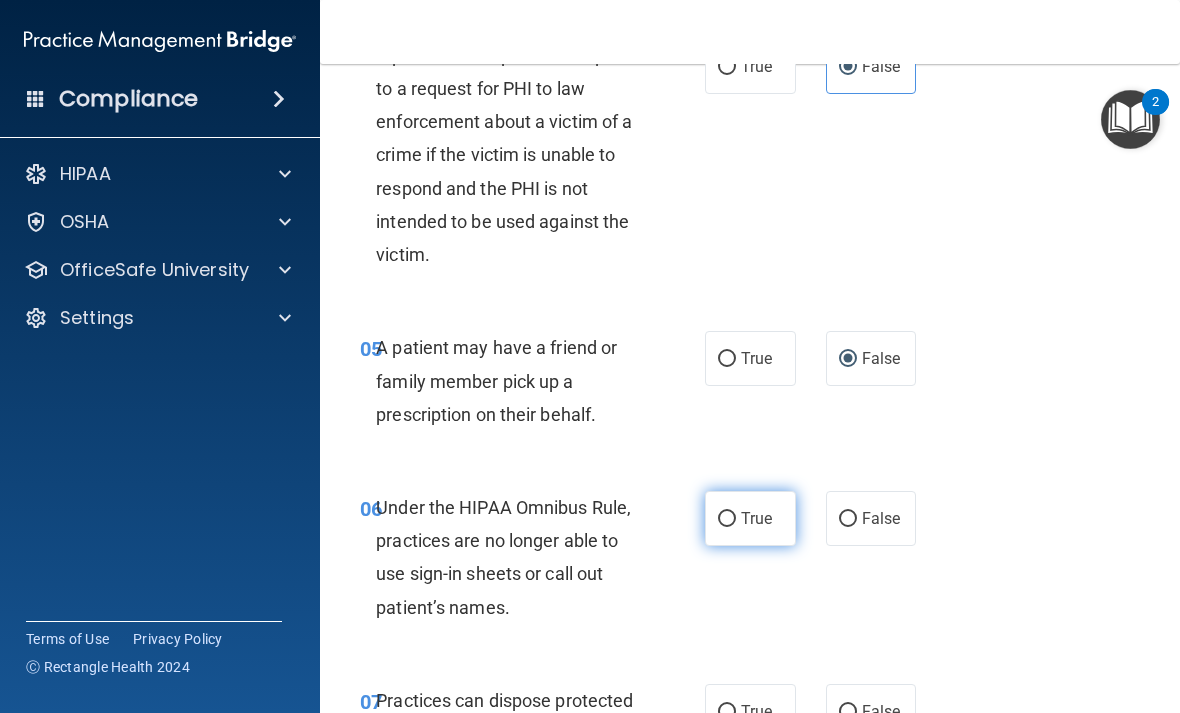 click on "True" at bounding box center [750, 518] 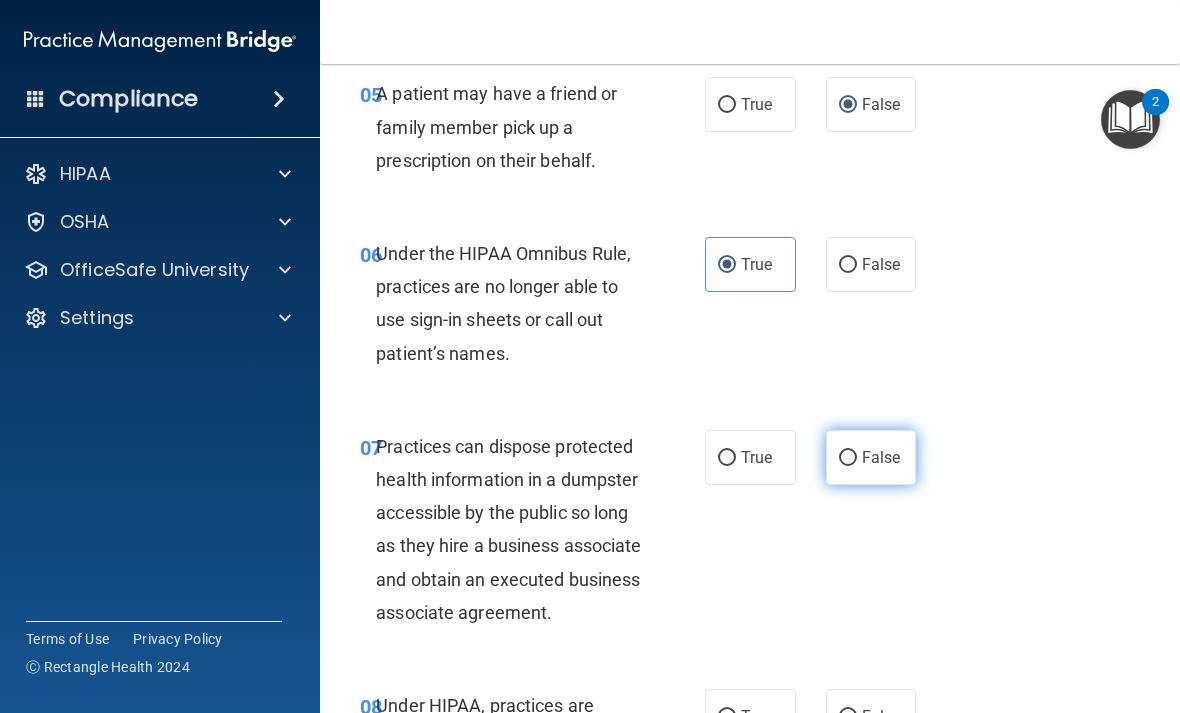 click on "False" at bounding box center [881, 457] 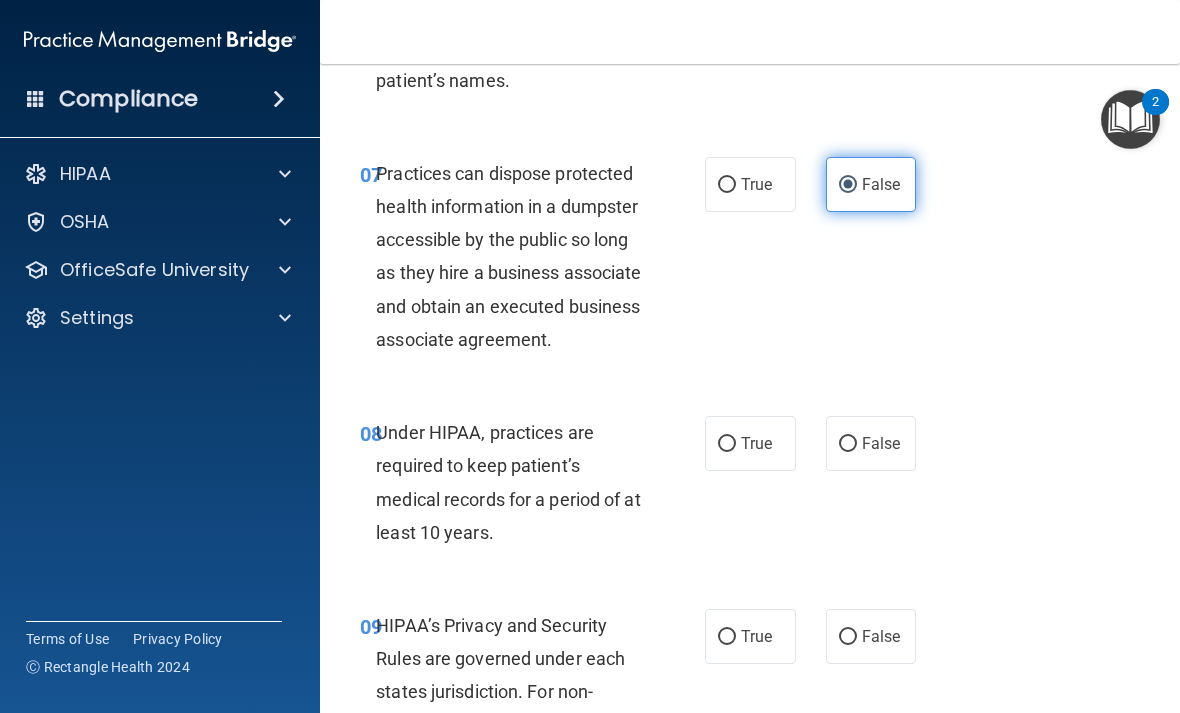 scroll, scrollTop: 1489, scrollLeft: 0, axis: vertical 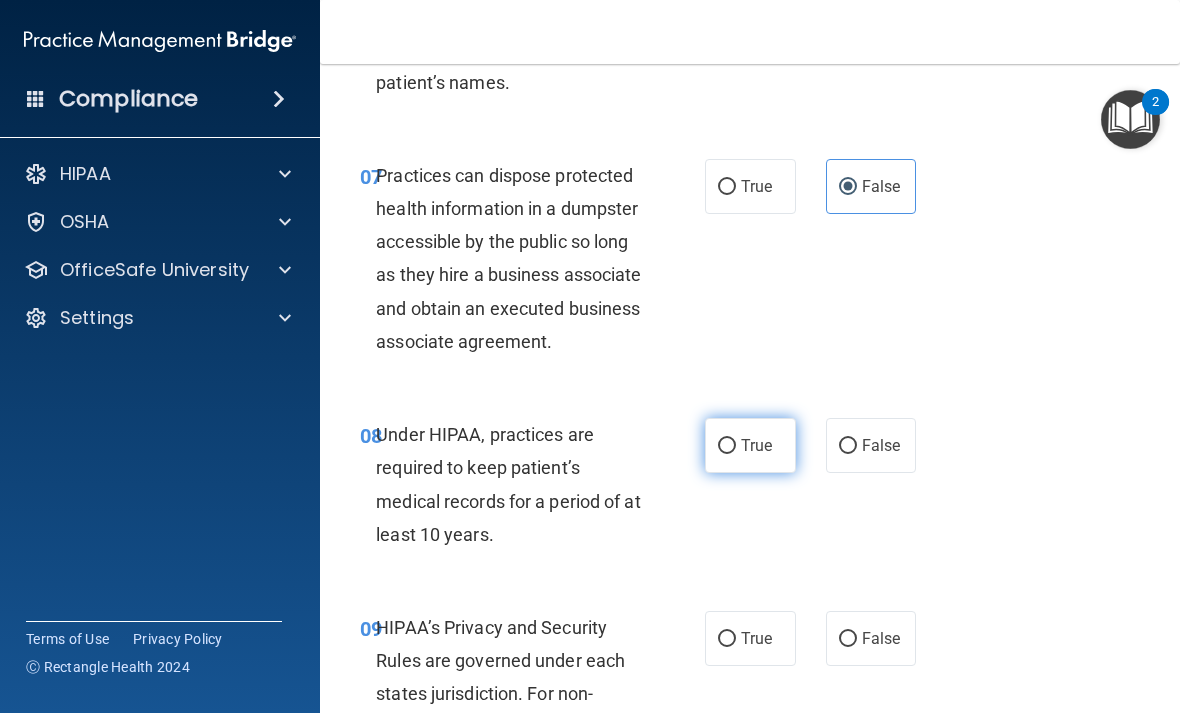 click on "True" at bounding box center (756, 445) 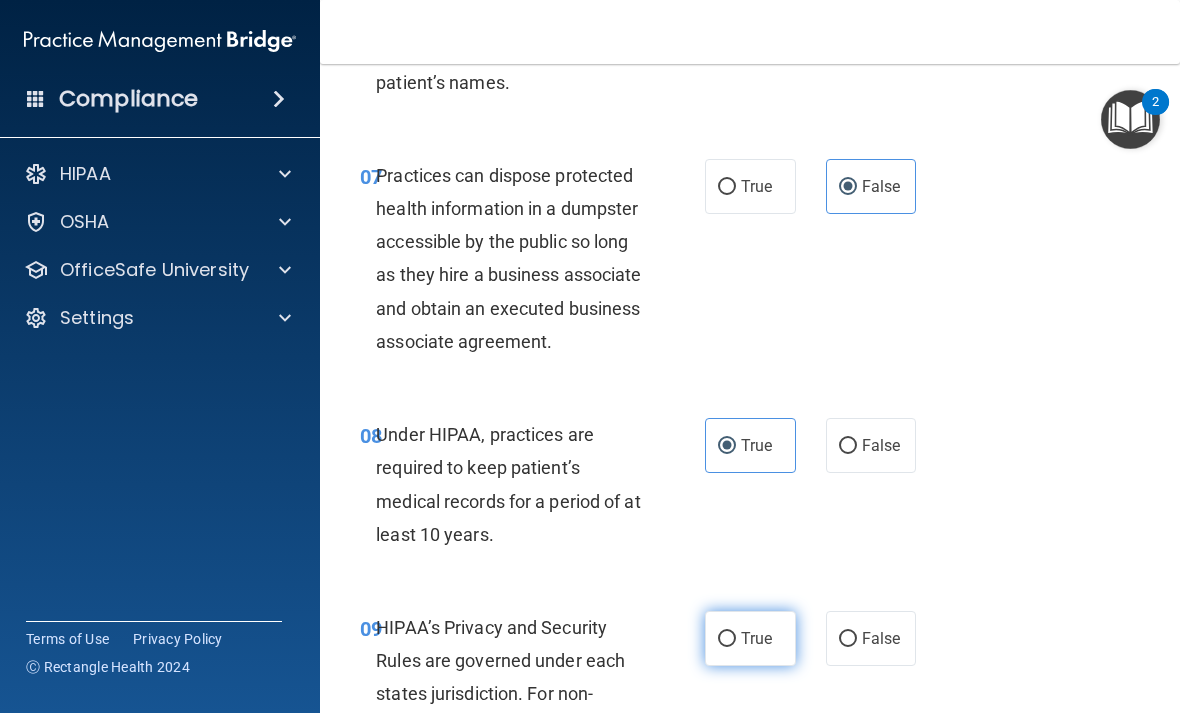 click on "True" at bounding box center (750, 638) 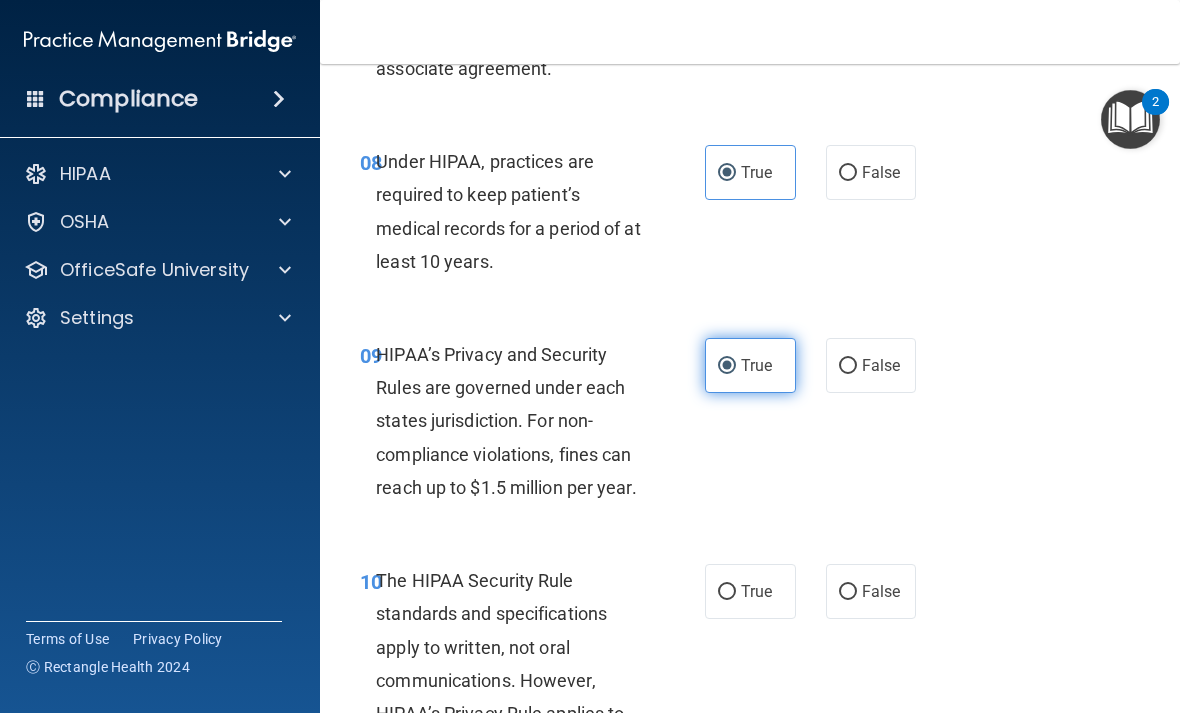 scroll, scrollTop: 1847, scrollLeft: 0, axis: vertical 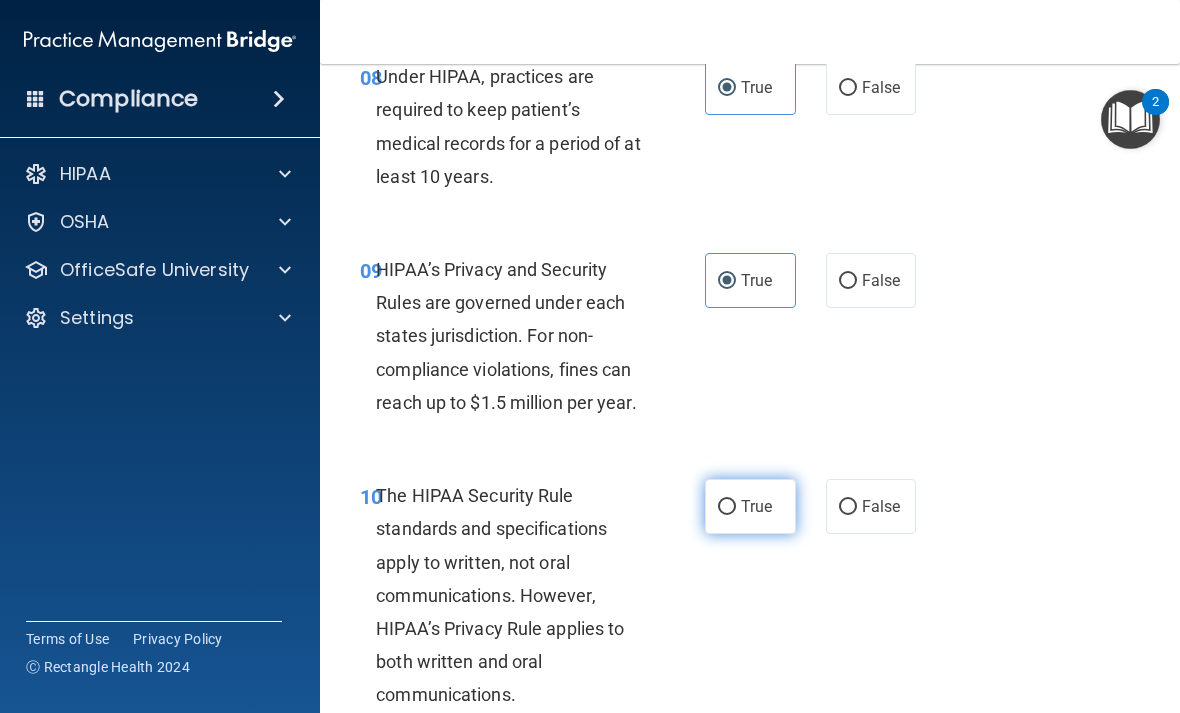 click on "True" at bounding box center [750, 506] 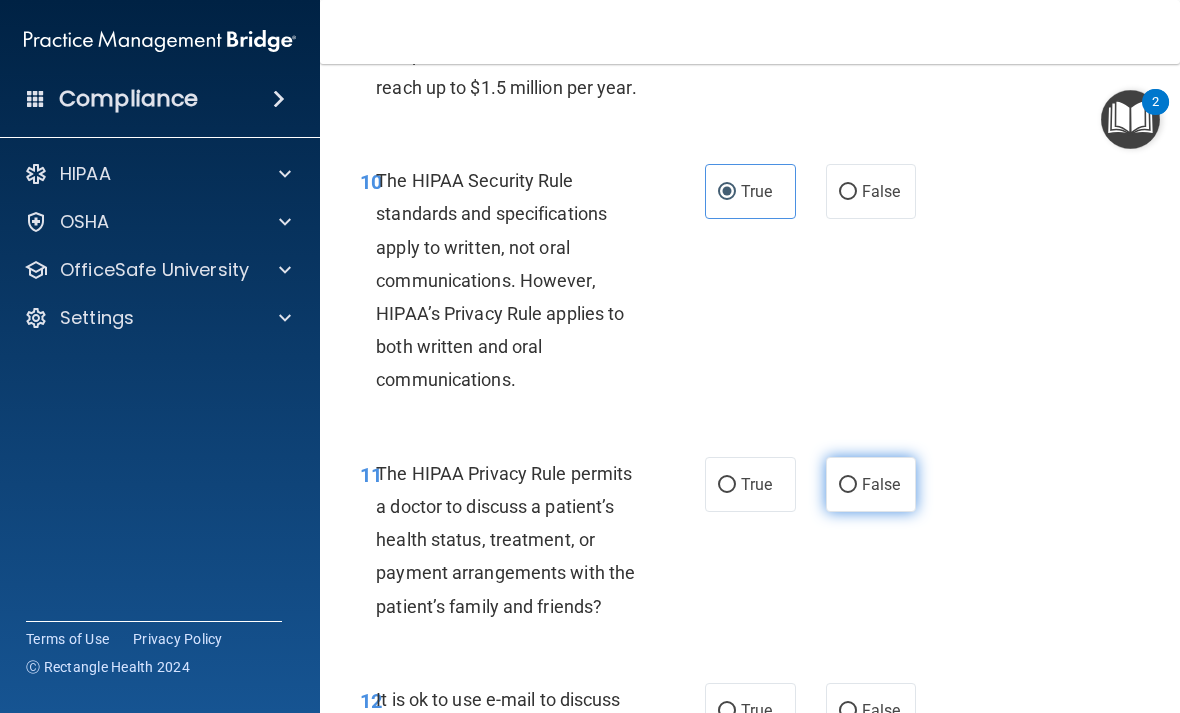 click on "False" at bounding box center [871, 484] 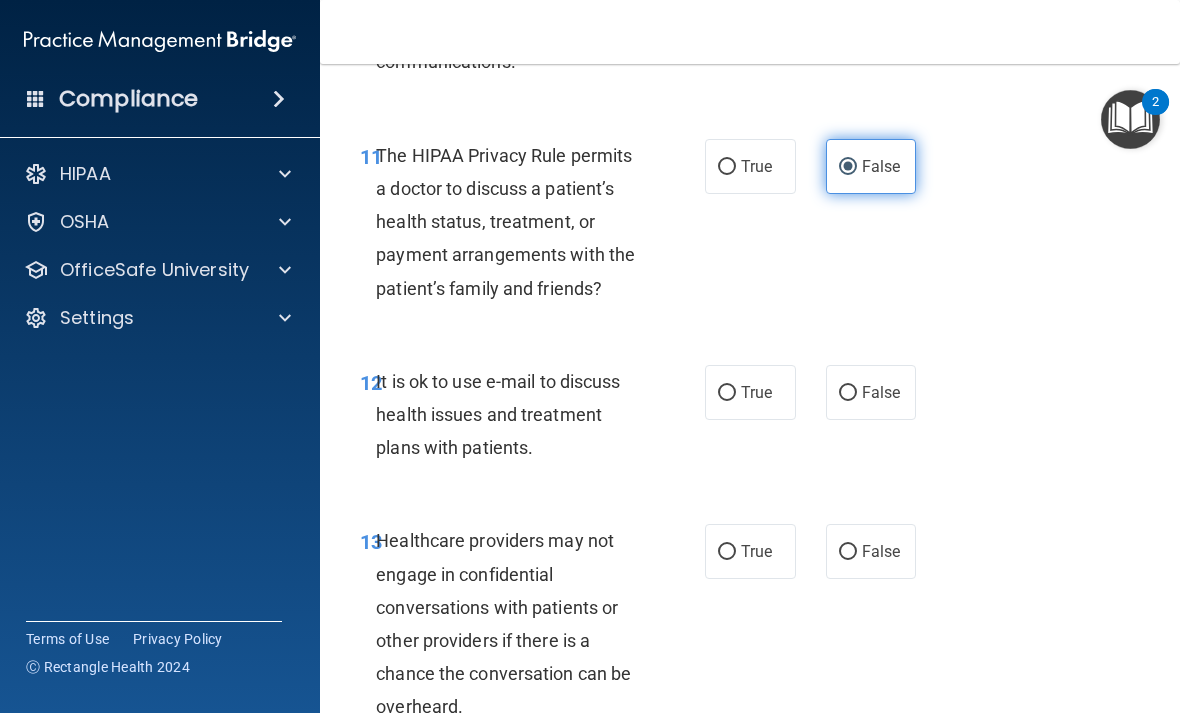 scroll, scrollTop: 2485, scrollLeft: 0, axis: vertical 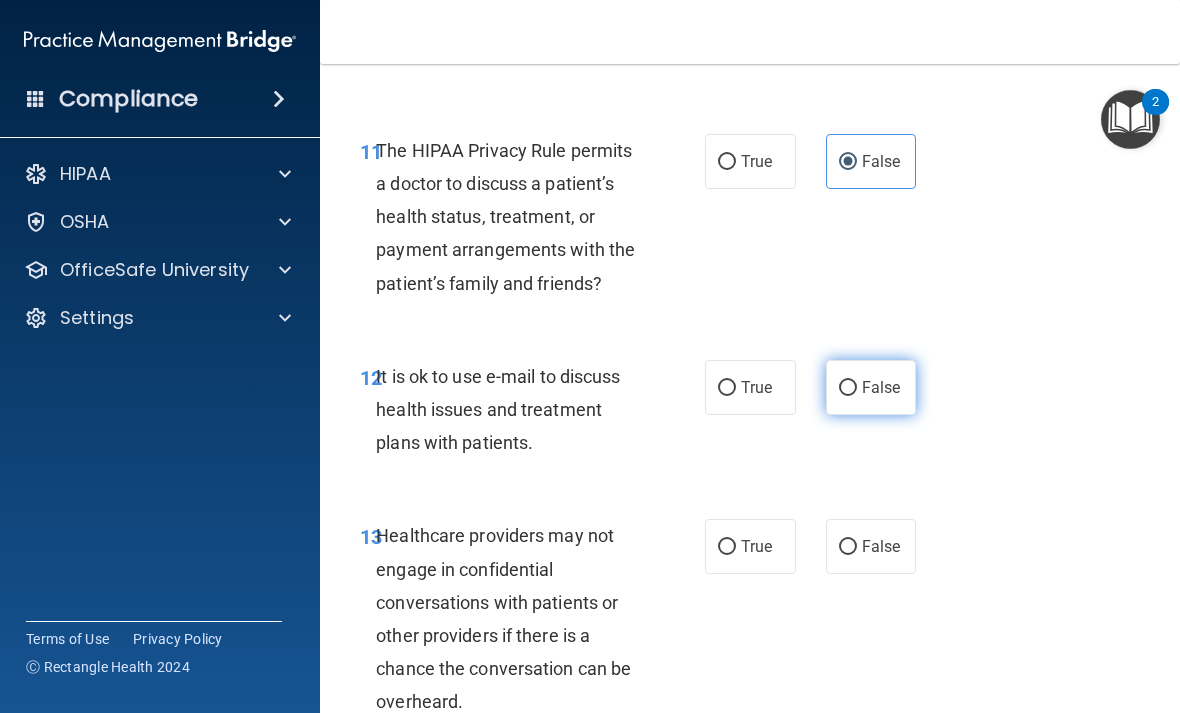 click on "False" at bounding box center [881, 387] 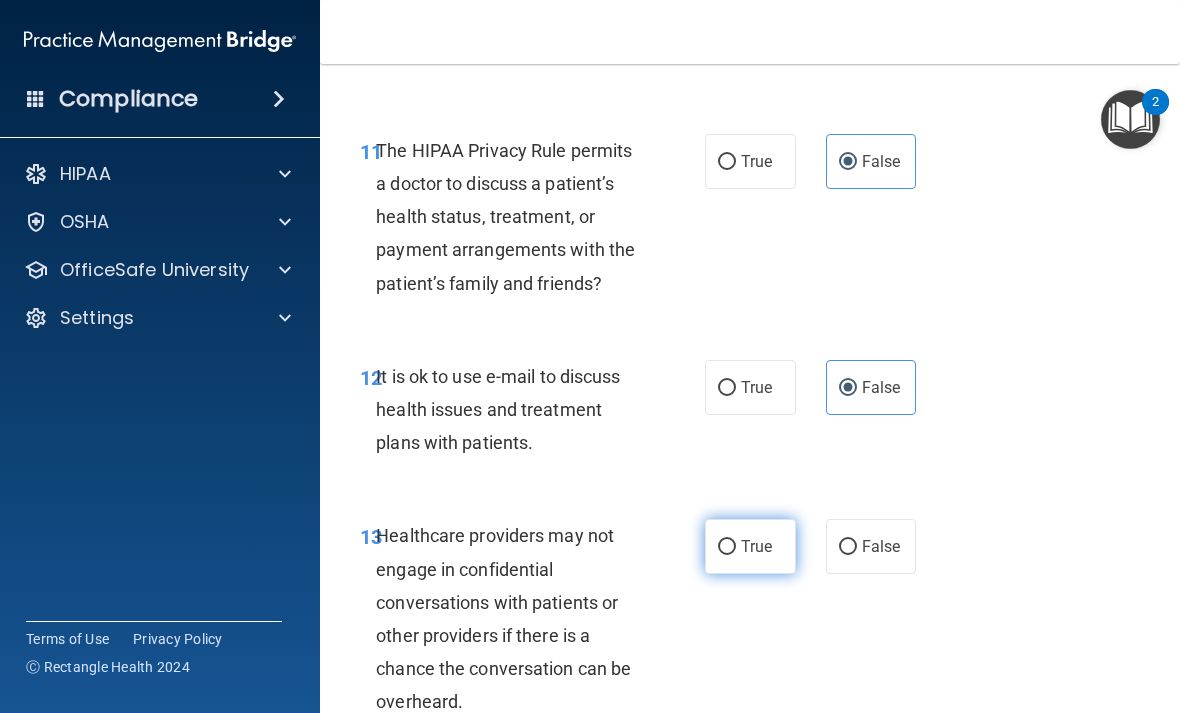 click on "True" at bounding box center (727, 547) 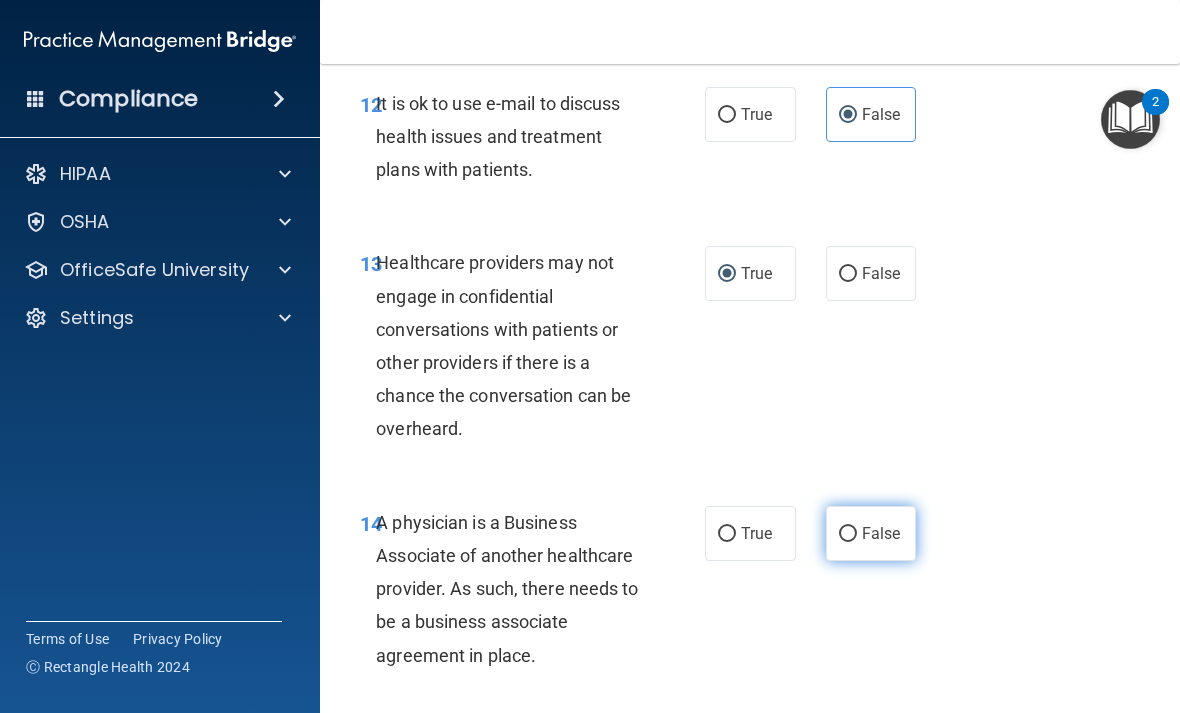 click on "False" at bounding box center [881, 533] 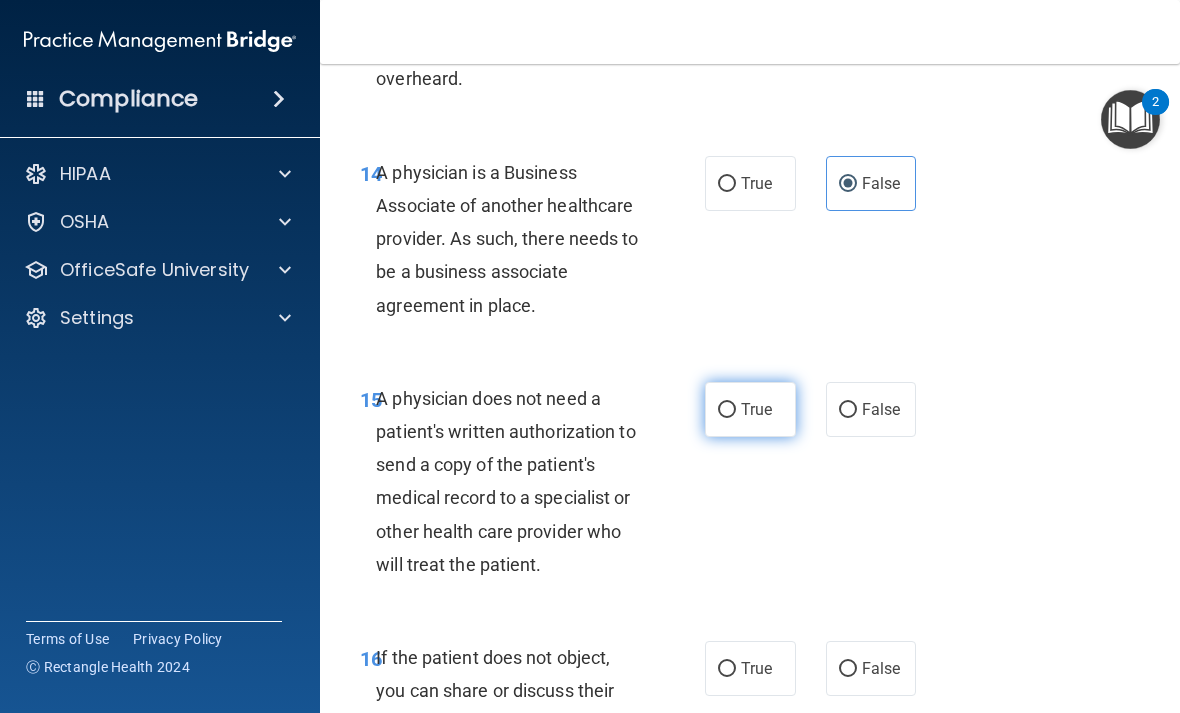 click on "True" at bounding box center (750, 409) 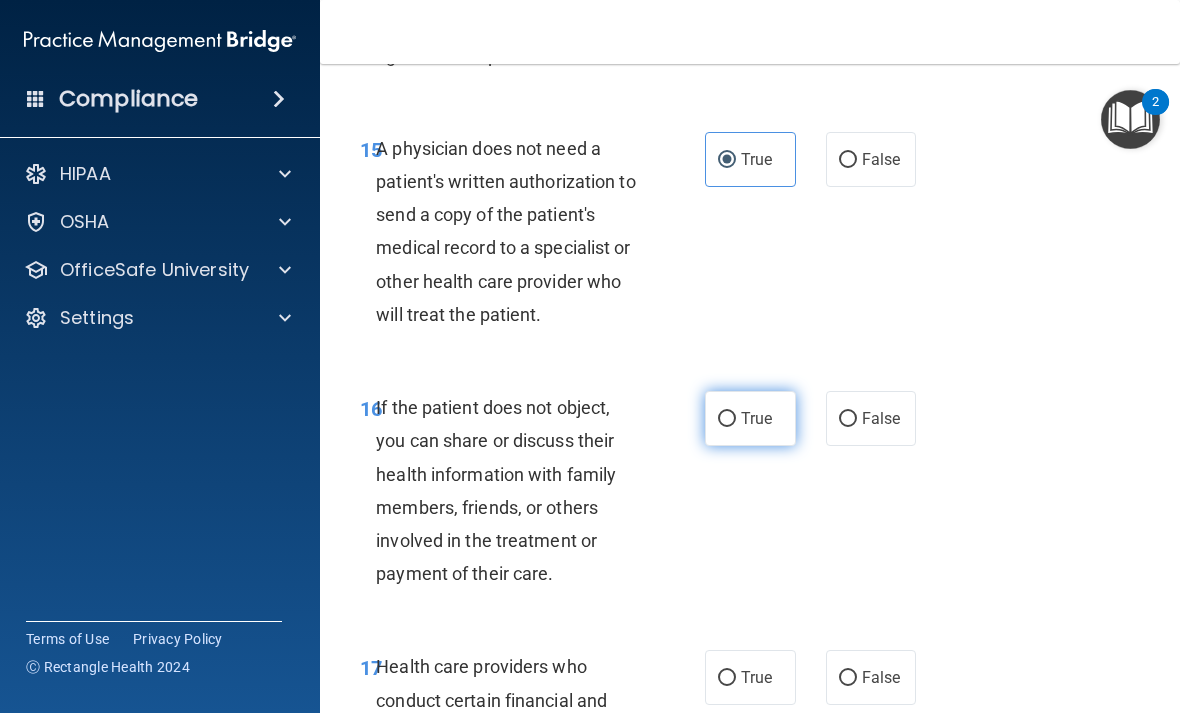 click on "True" at bounding box center (727, 419) 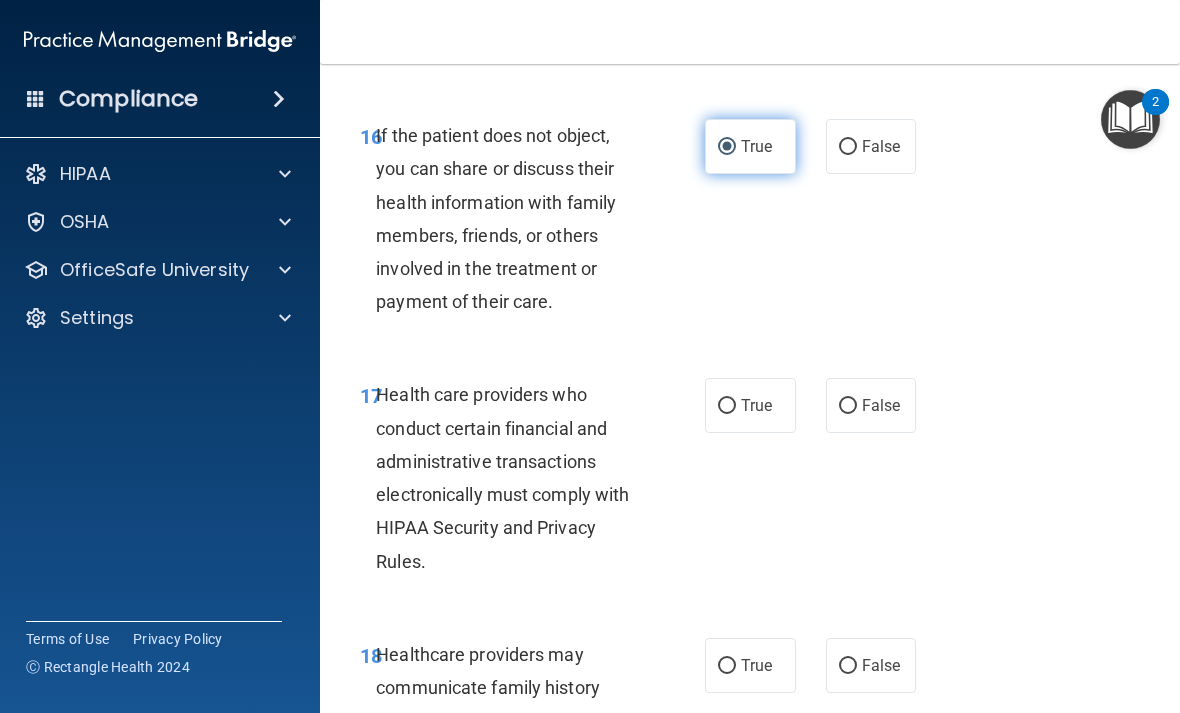 scroll, scrollTop: 3627, scrollLeft: 0, axis: vertical 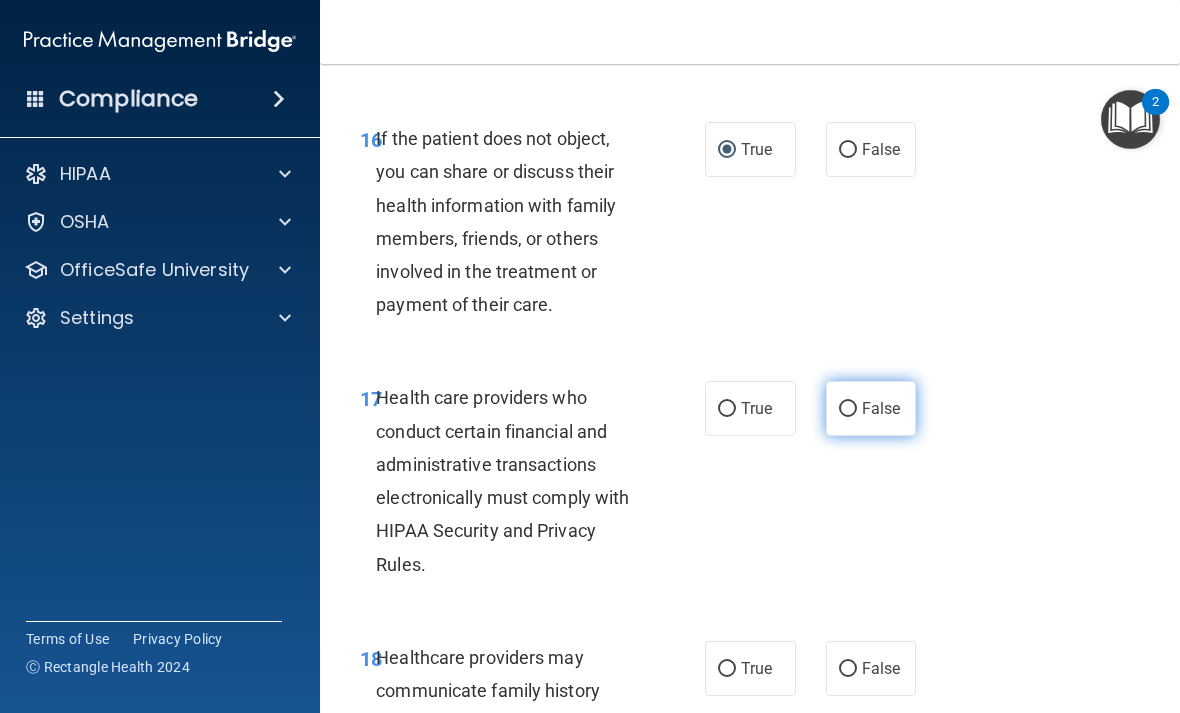 click on "False" at bounding box center (871, 408) 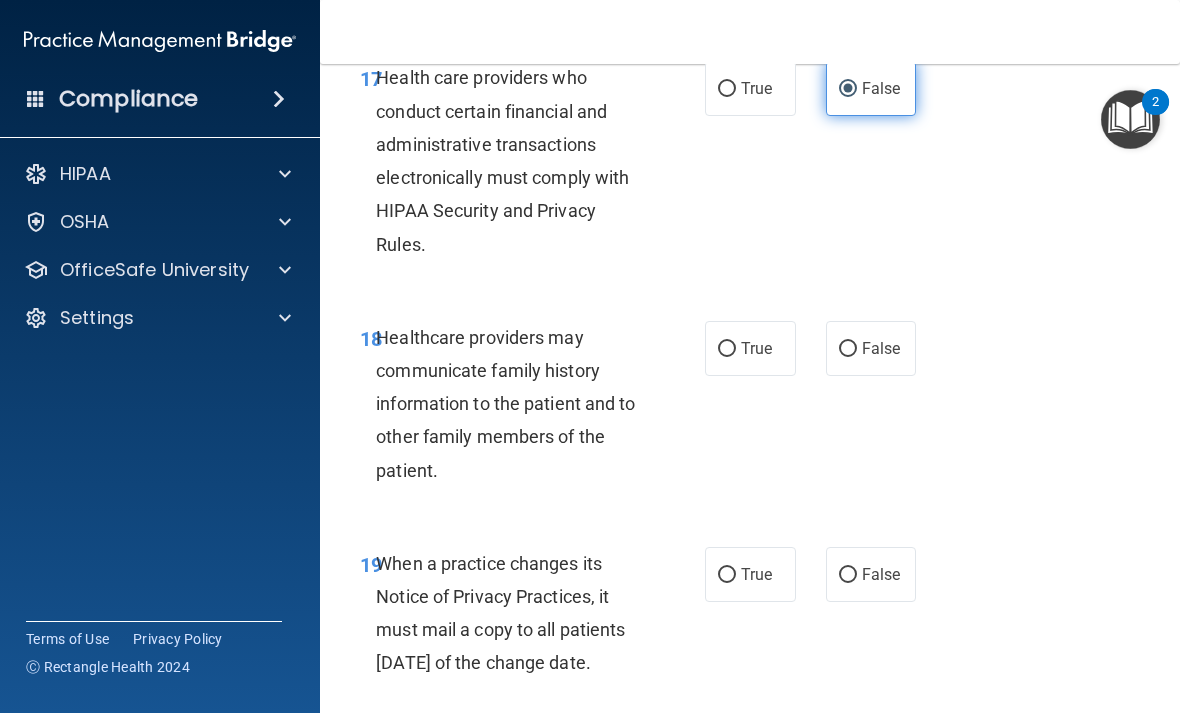 scroll, scrollTop: 3961, scrollLeft: 0, axis: vertical 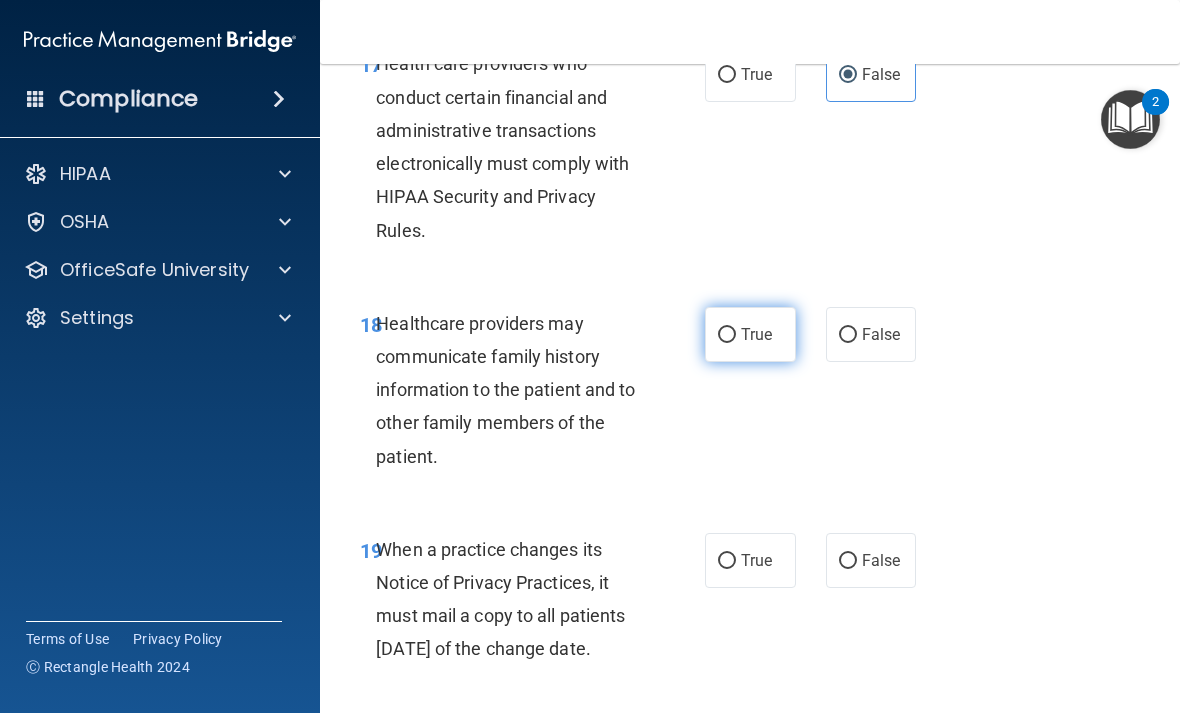 click on "True" at bounding box center (750, 334) 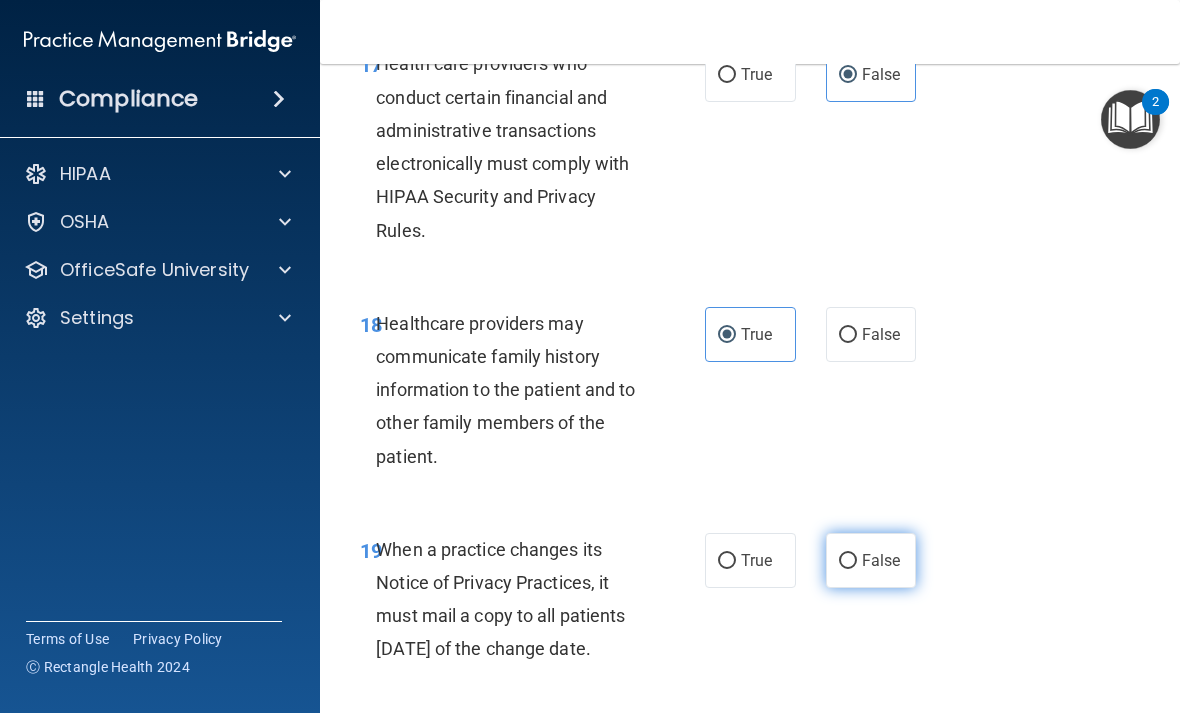 click on "False" at bounding box center [871, 560] 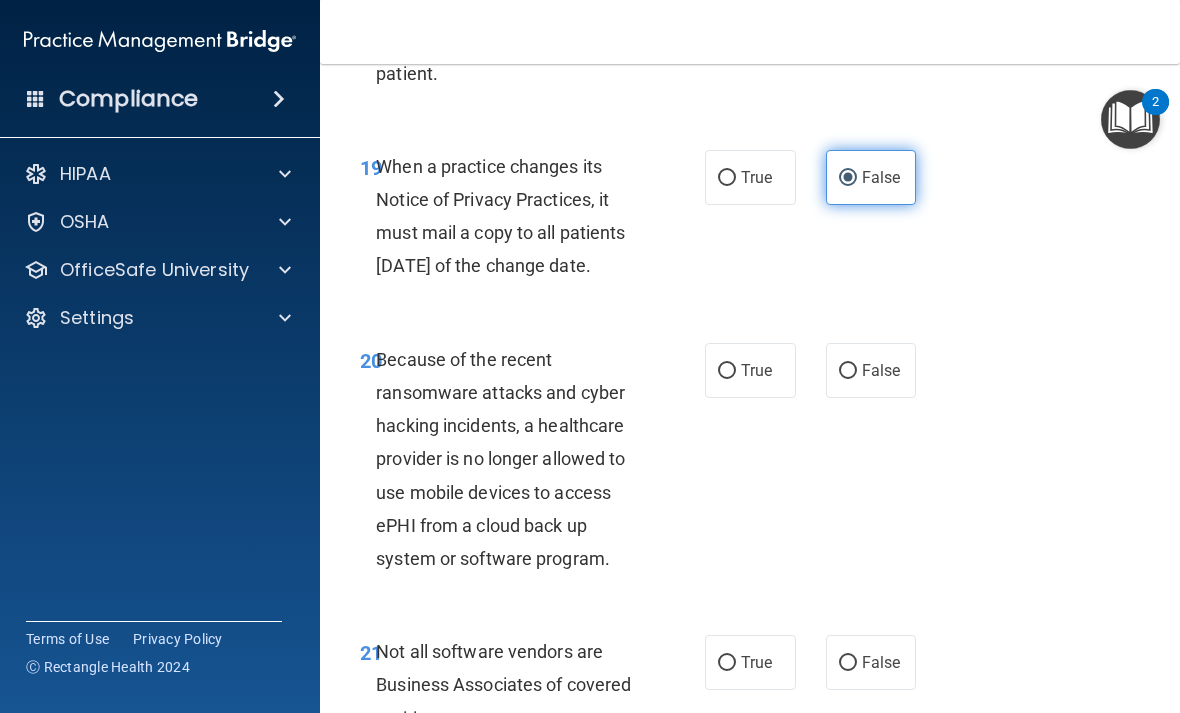 scroll, scrollTop: 4348, scrollLeft: 0, axis: vertical 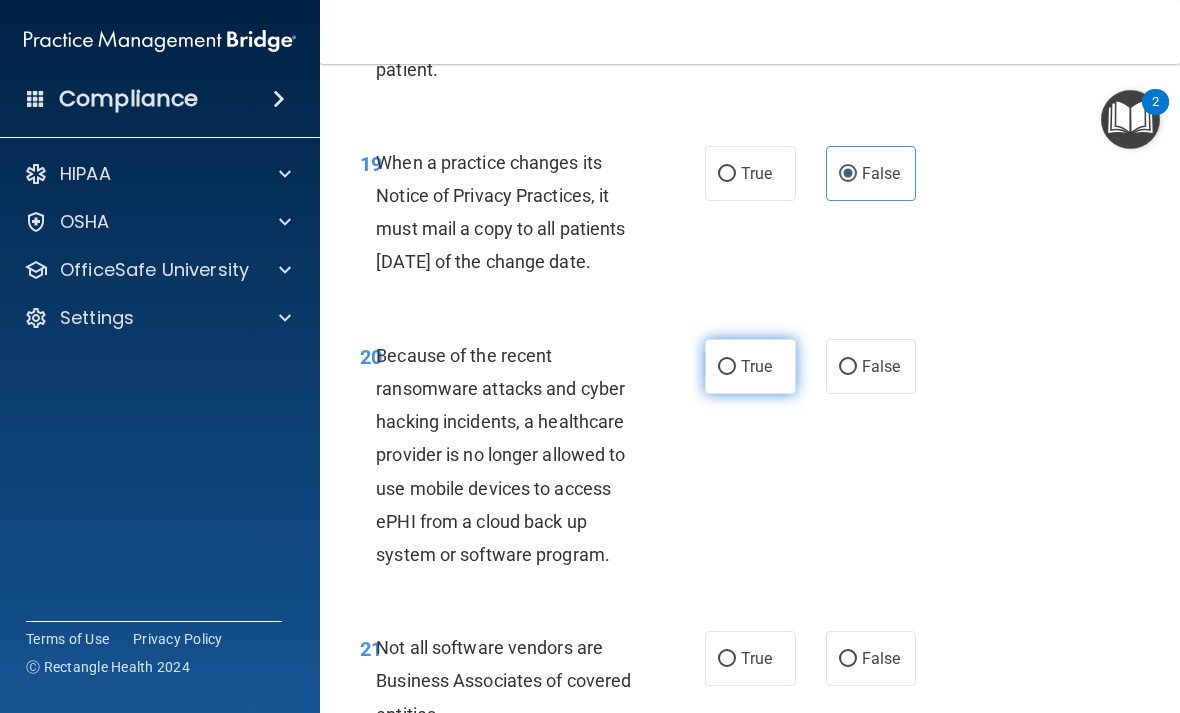 click on "True" at bounding box center (756, 366) 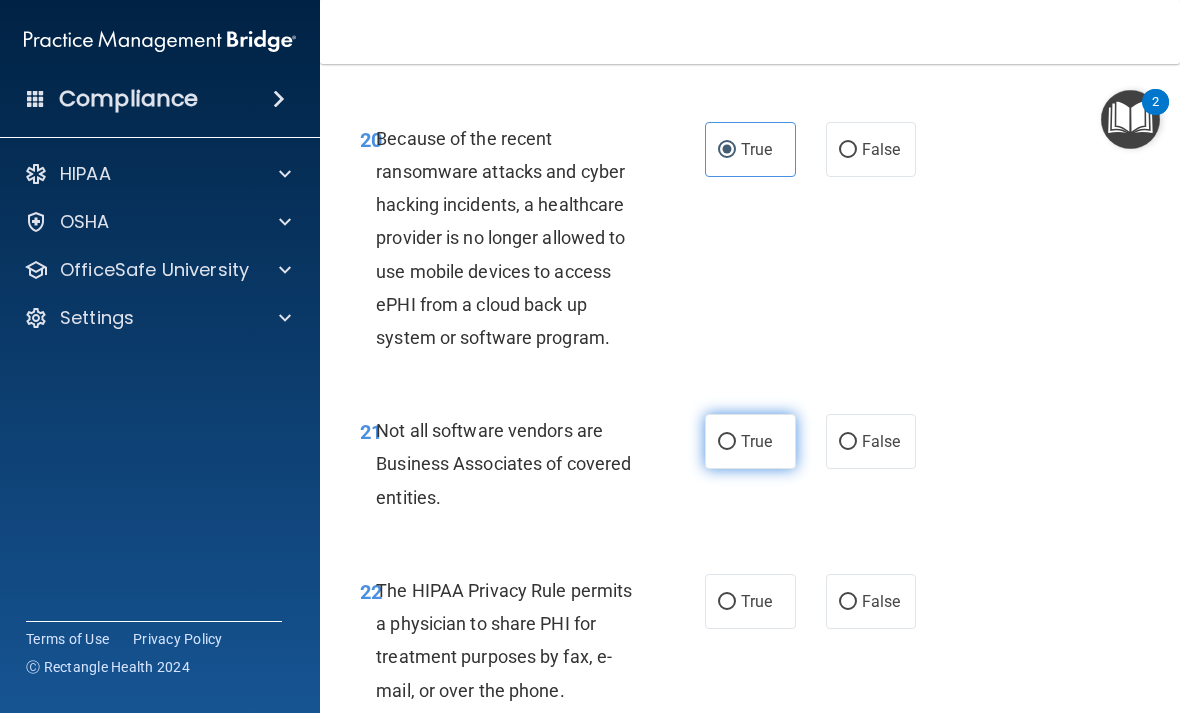 click on "True" at bounding box center [750, 441] 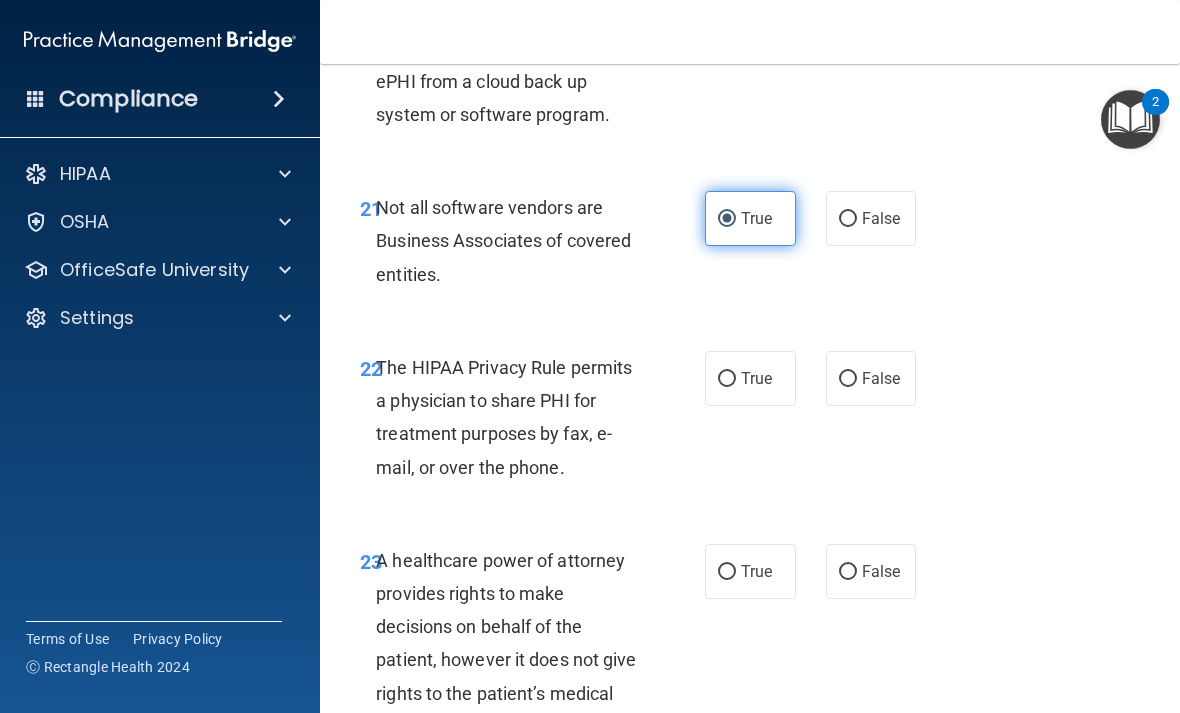 scroll, scrollTop: 4792, scrollLeft: 0, axis: vertical 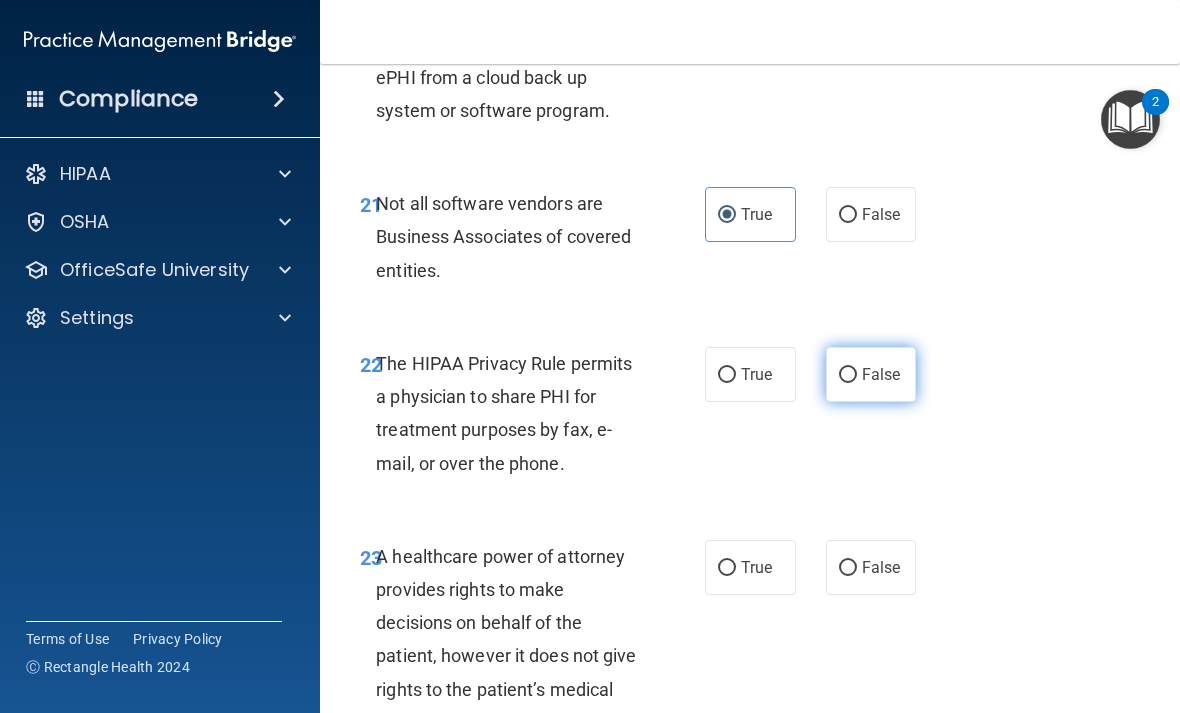 click on "False" at bounding box center (881, 374) 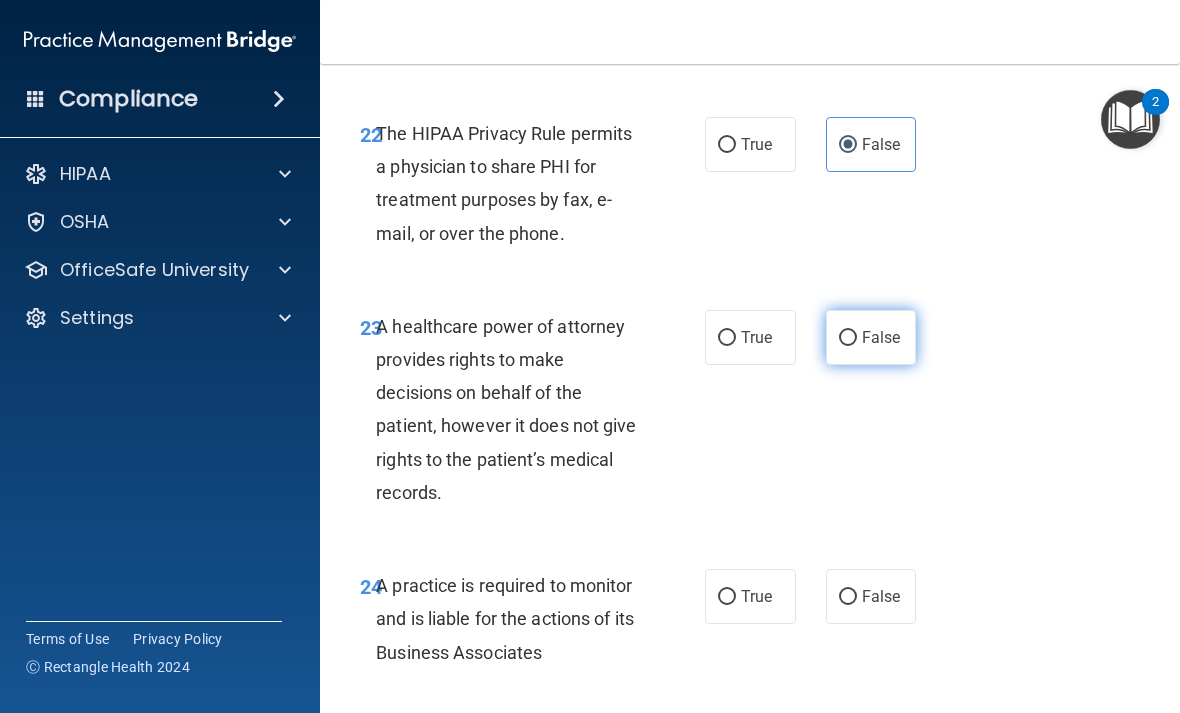 click on "False" at bounding box center (881, 337) 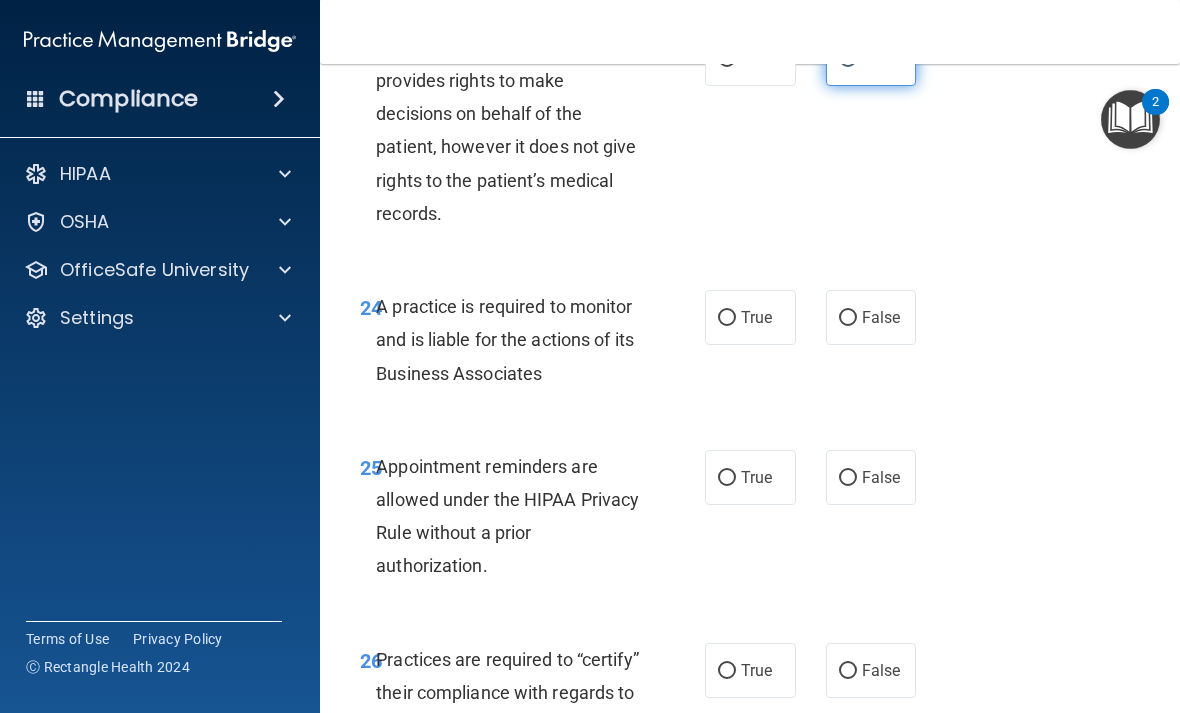 scroll, scrollTop: 5302, scrollLeft: 0, axis: vertical 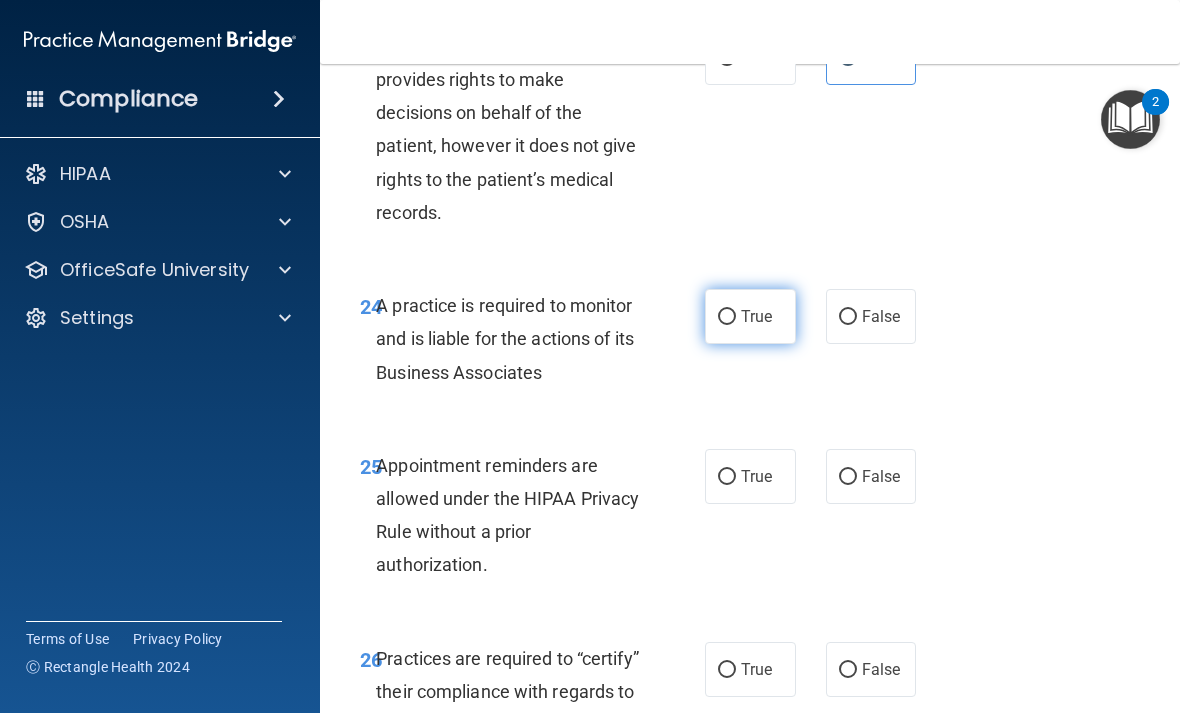 click on "True" at bounding box center (750, 316) 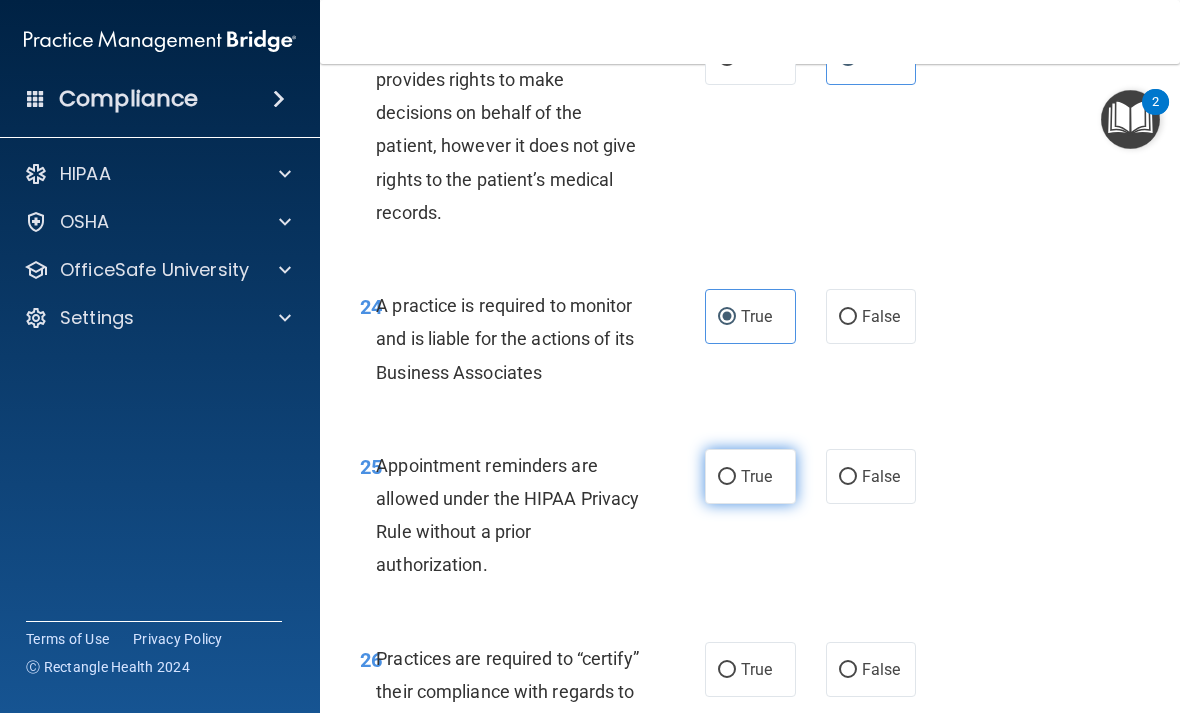 click on "True" at bounding box center (756, 476) 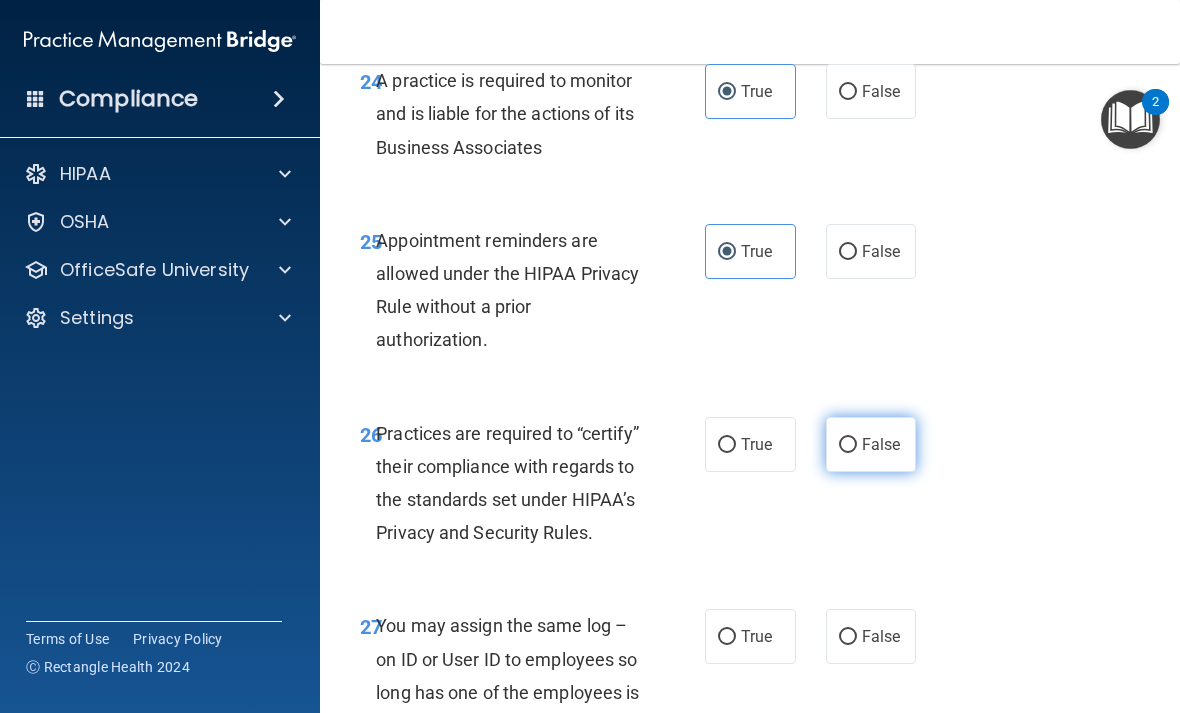 click on "False" at bounding box center (871, 444) 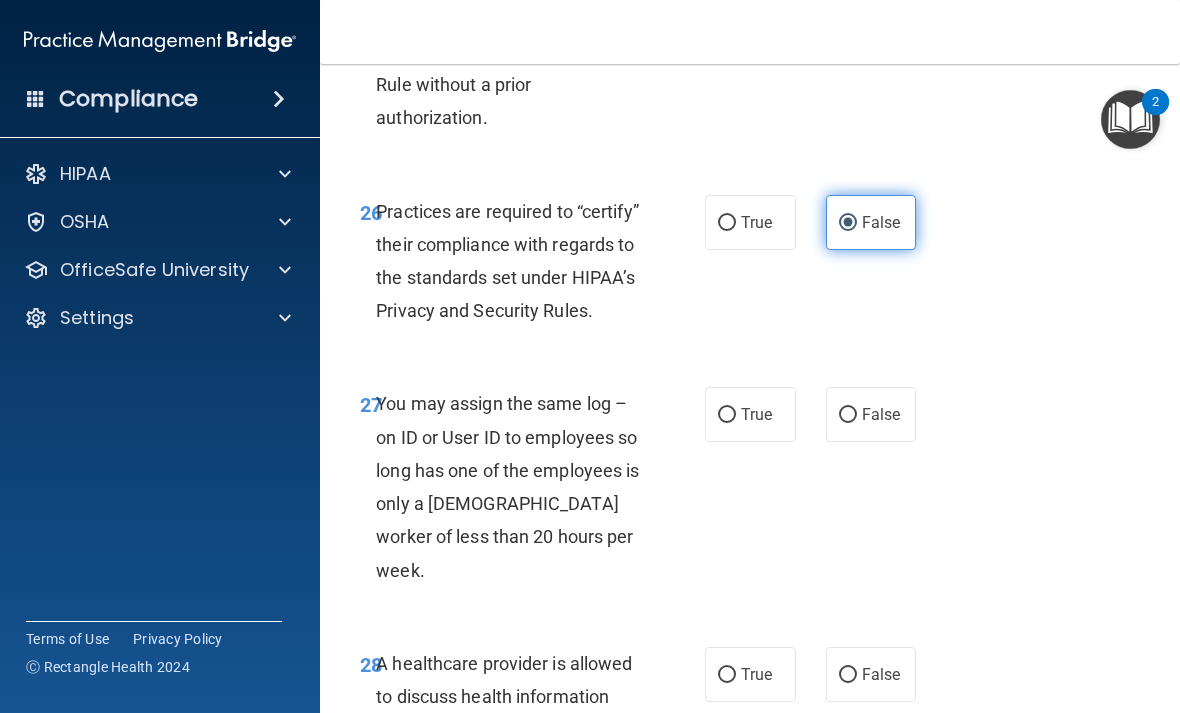 scroll, scrollTop: 5755, scrollLeft: 0, axis: vertical 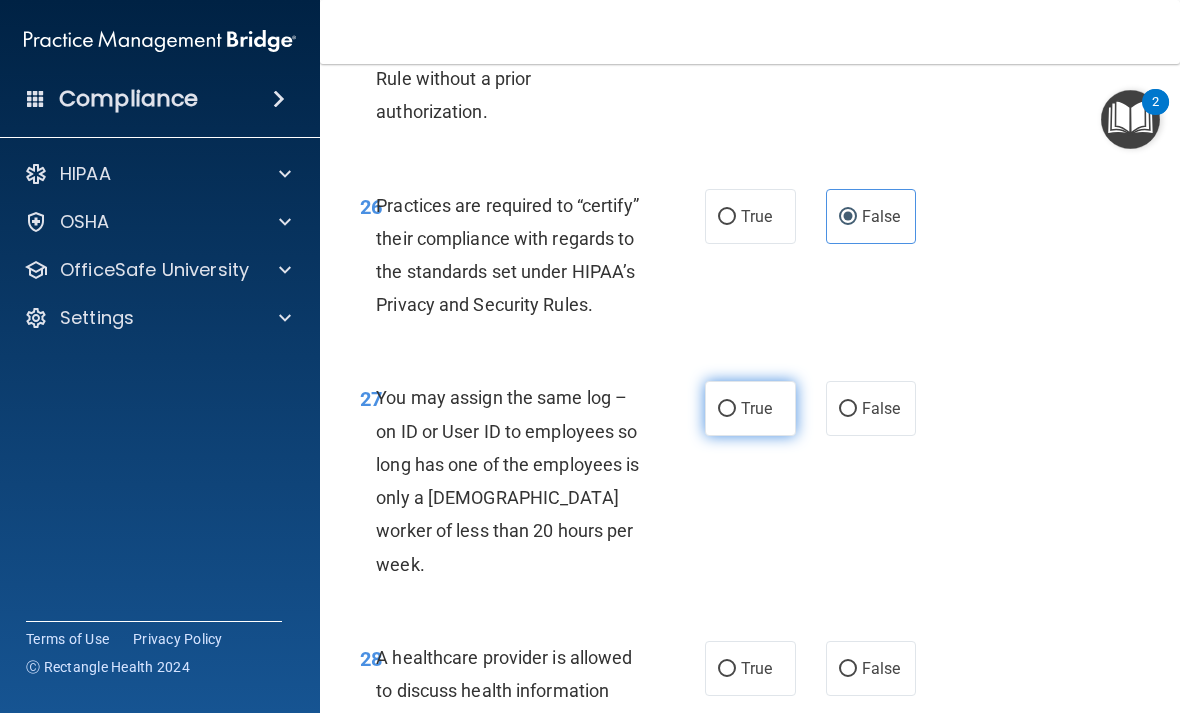 click on "True" at bounding box center (756, 408) 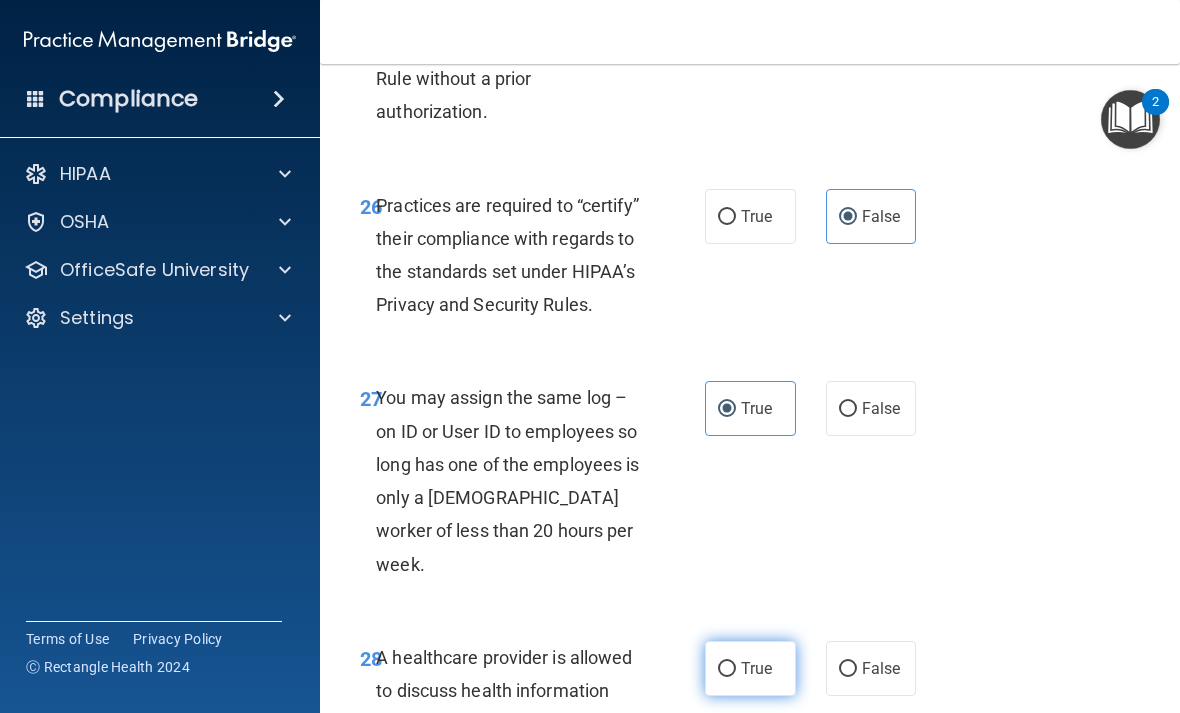 click on "True" at bounding box center [750, 668] 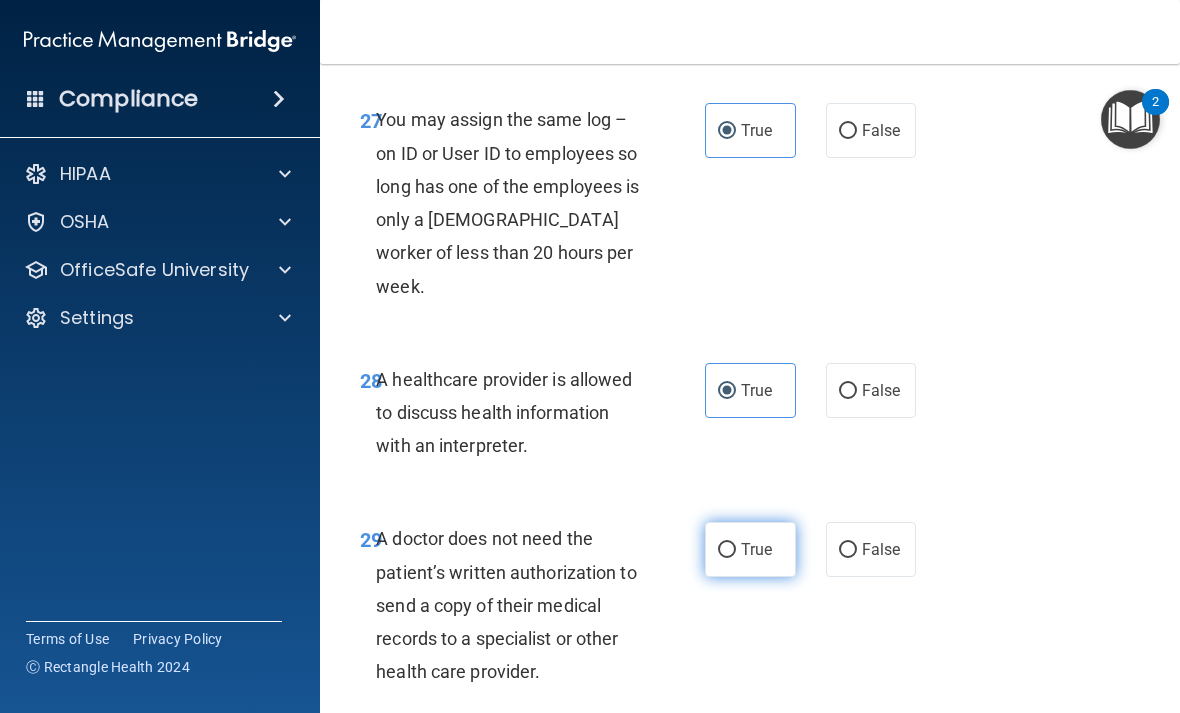 click on "True" at bounding box center [750, 549] 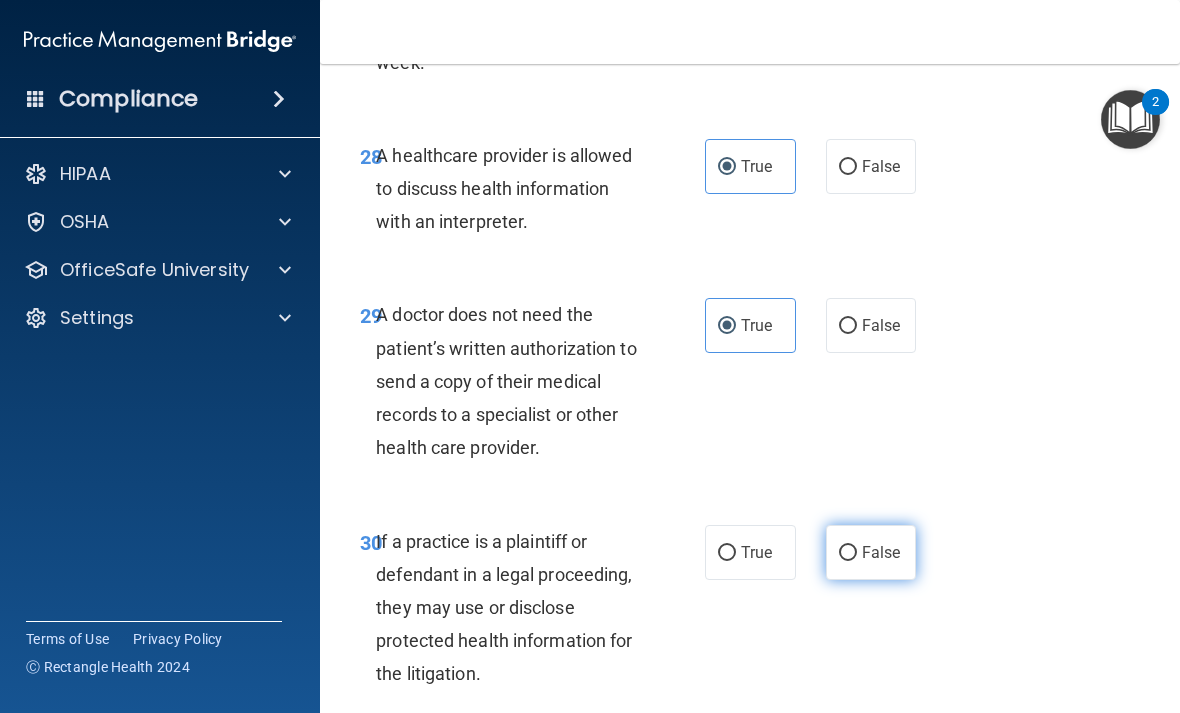 click on "False" at bounding box center (871, 552) 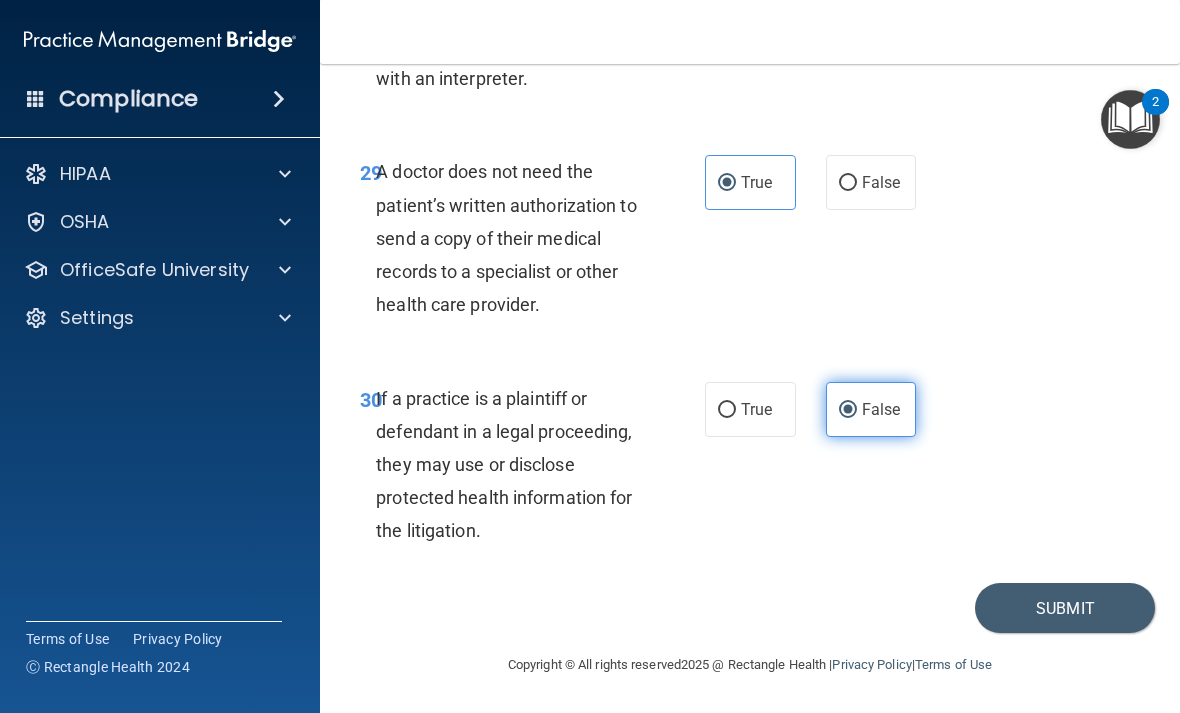 scroll, scrollTop: 6399, scrollLeft: 0, axis: vertical 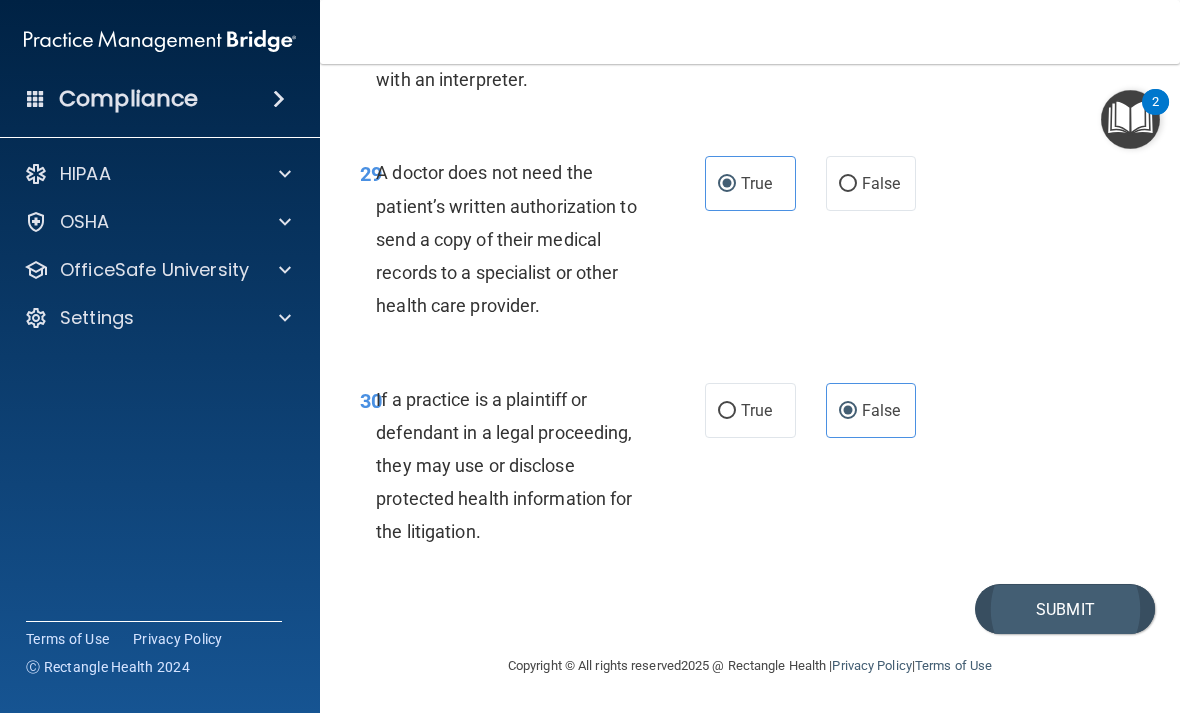 click on "Submit" at bounding box center (1065, 609) 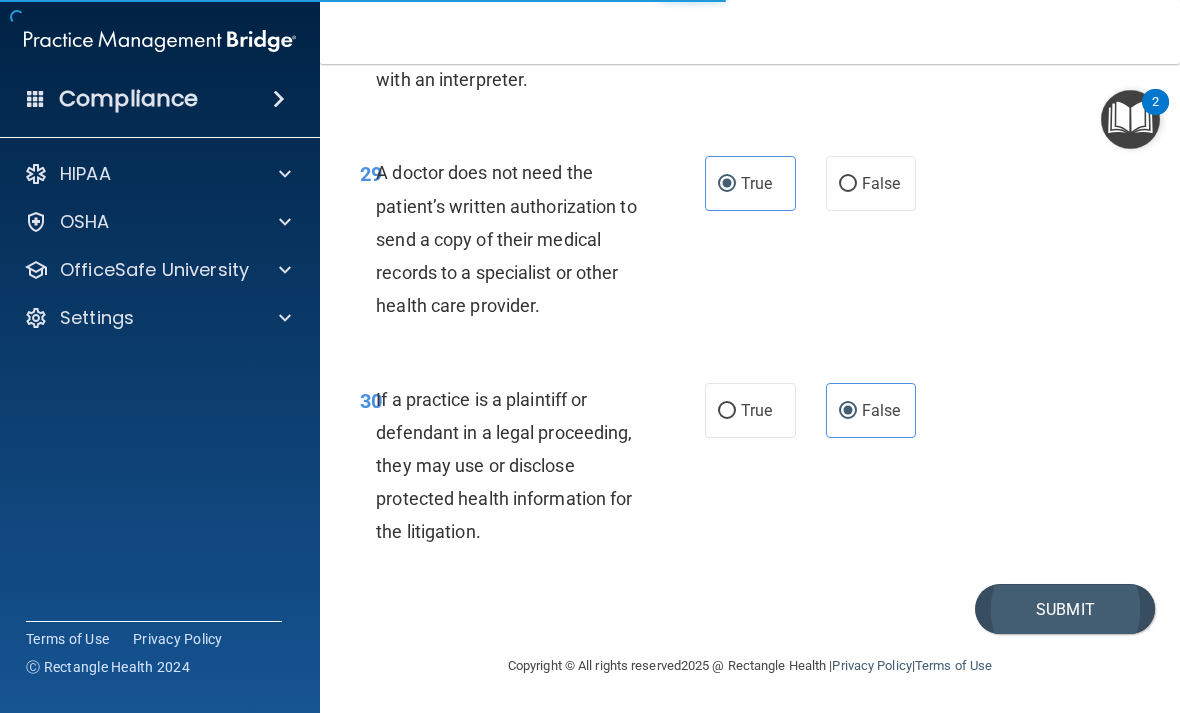 click on "Submit" at bounding box center (1065, 609) 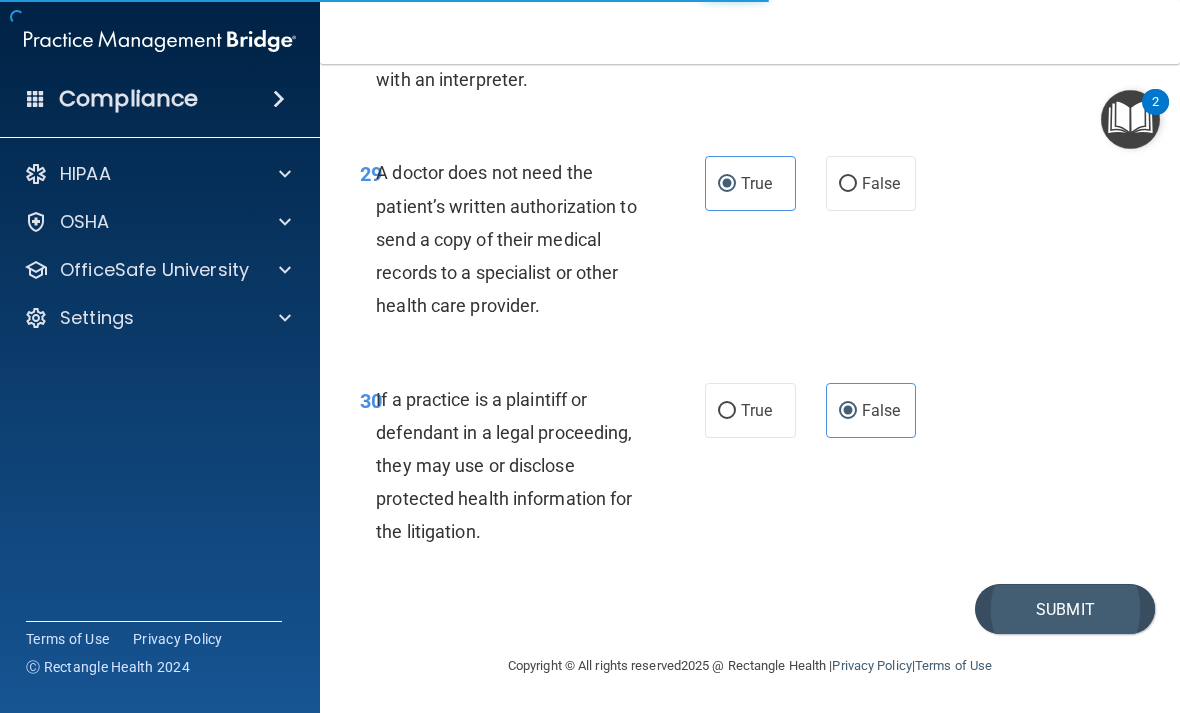 scroll, scrollTop: 0, scrollLeft: 0, axis: both 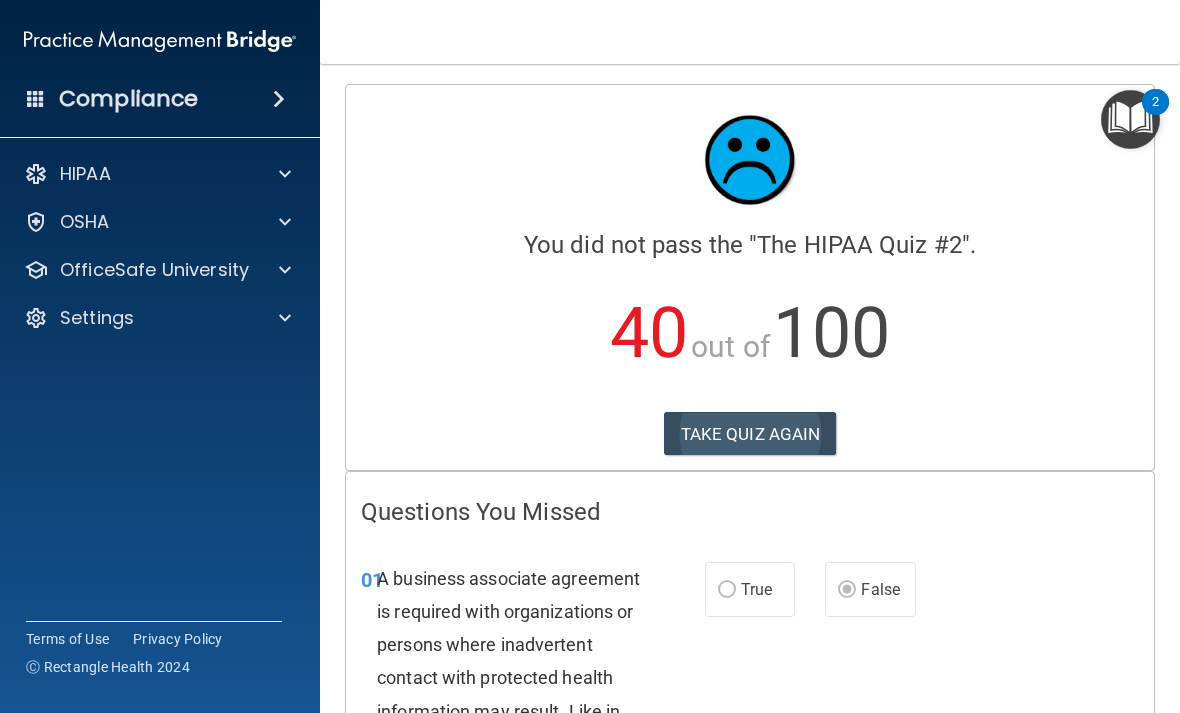 click on "TAKE QUIZ AGAIN" at bounding box center [750, 434] 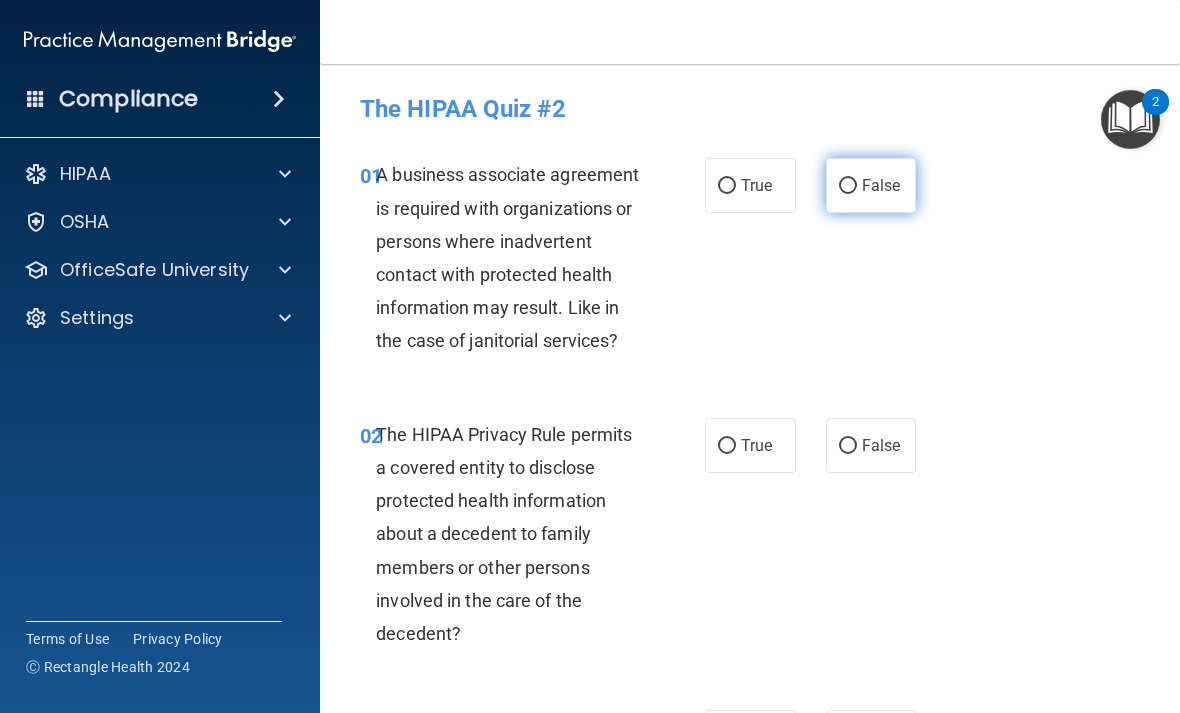 click on "False" at bounding box center [871, 185] 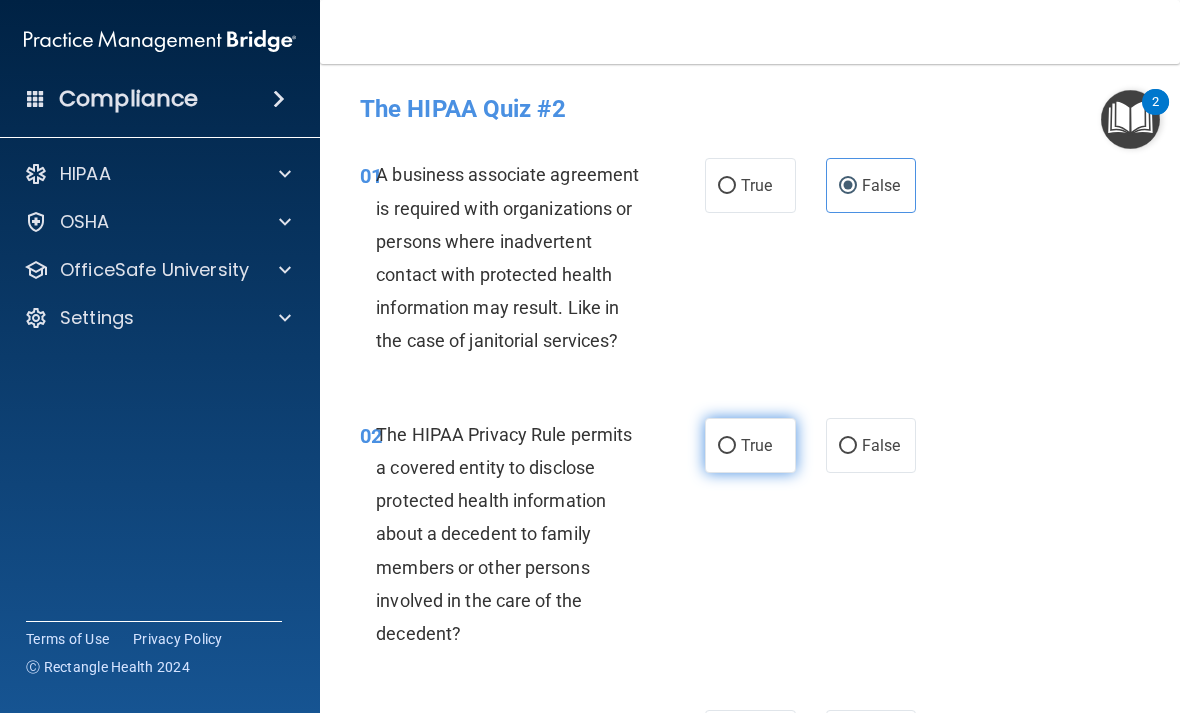 click on "True" at bounding box center [756, 445] 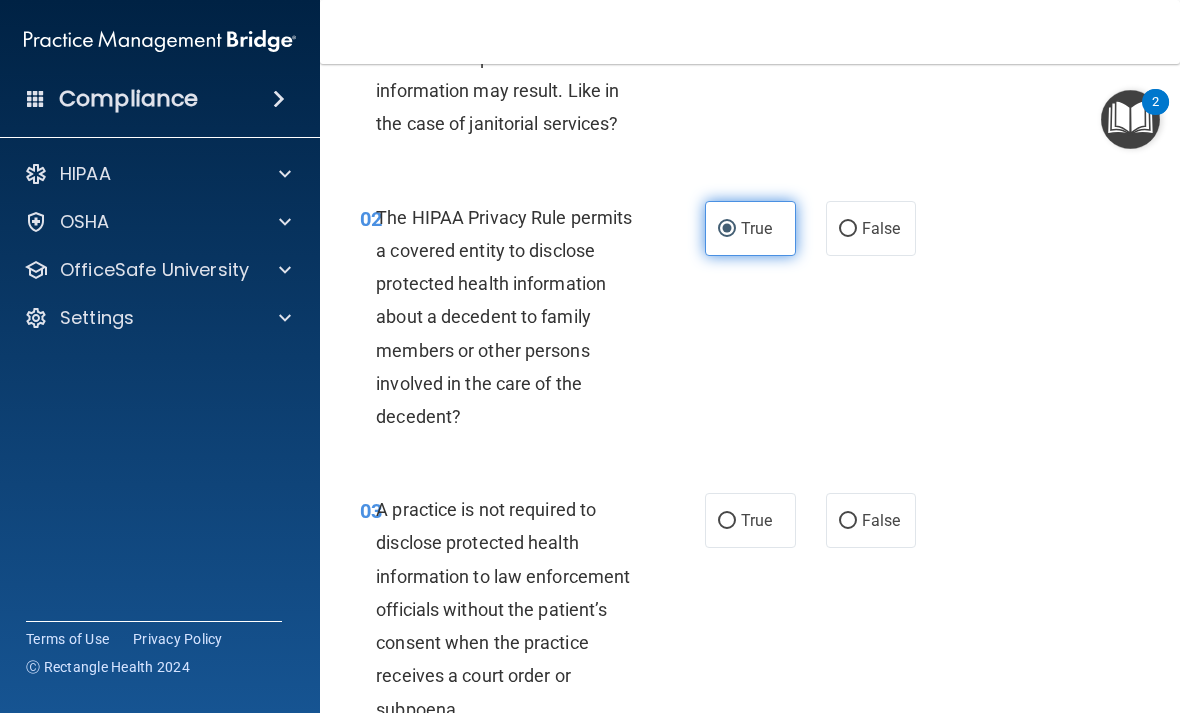 scroll, scrollTop: 219, scrollLeft: 0, axis: vertical 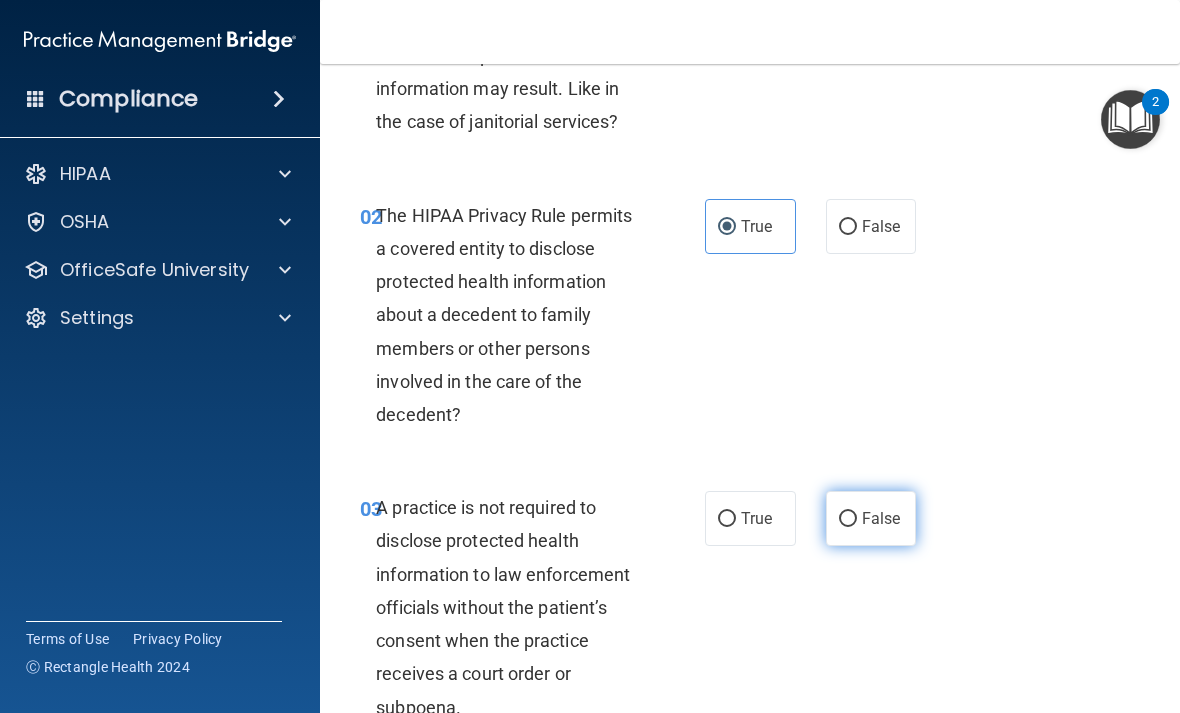 click on "False" at bounding box center [871, 518] 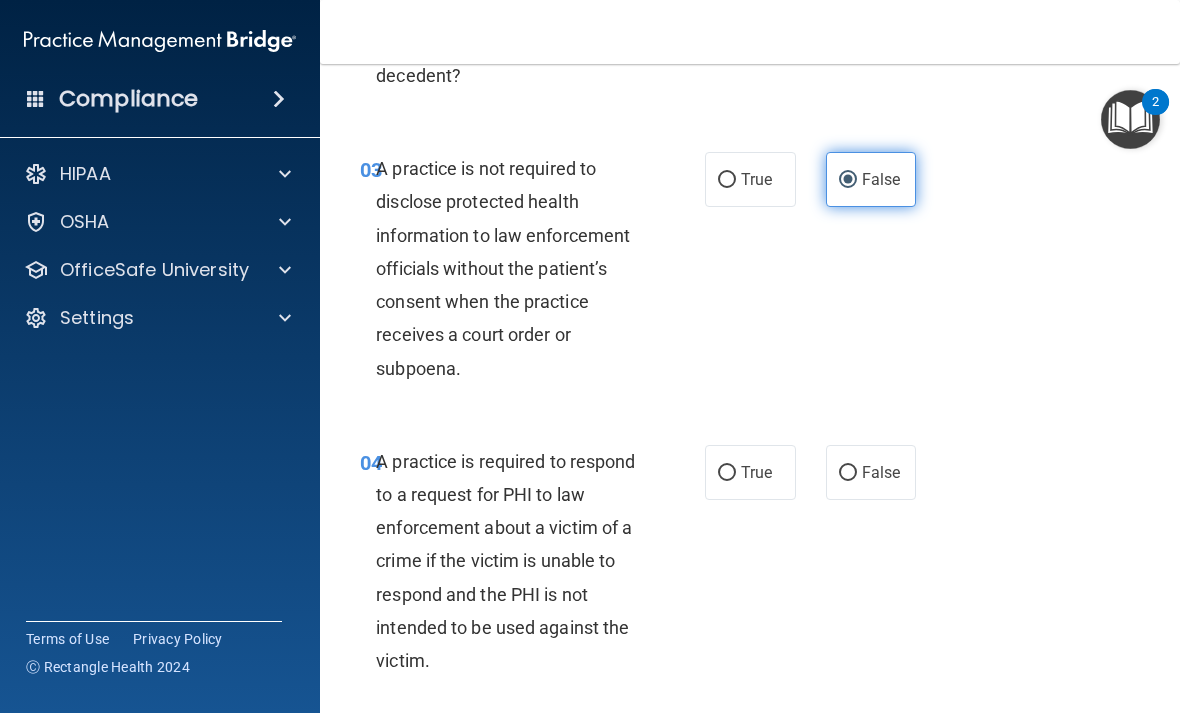 scroll, scrollTop: 629, scrollLeft: 0, axis: vertical 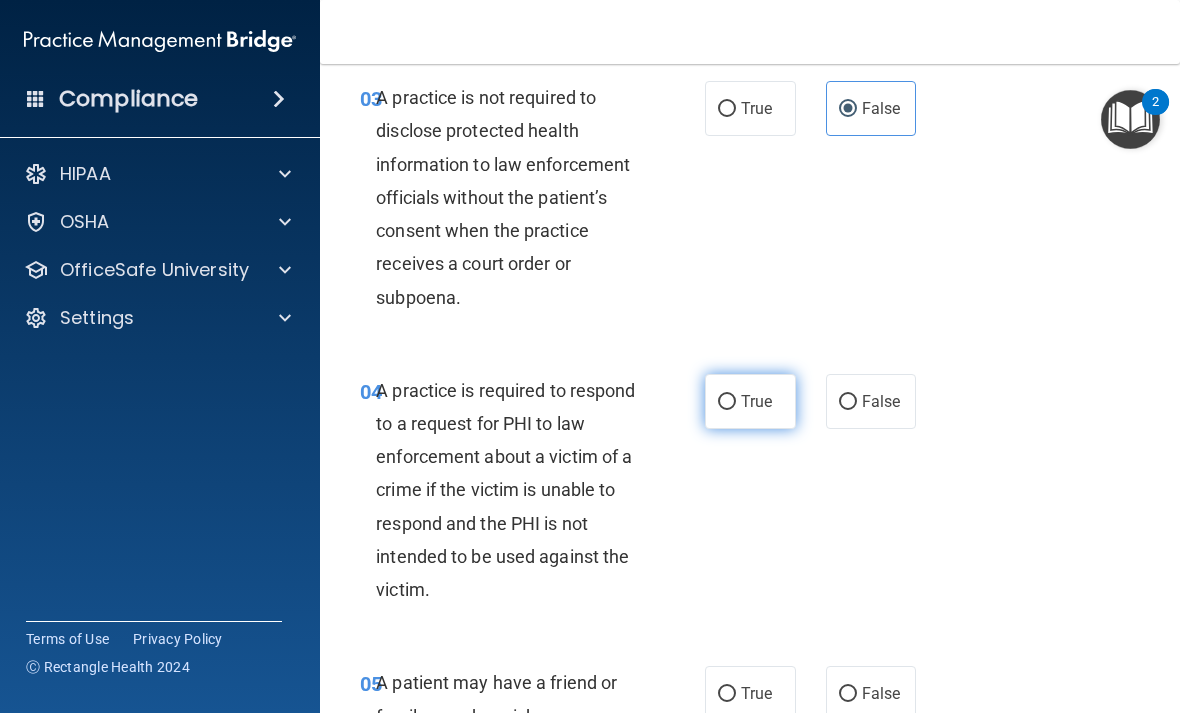 click on "True" at bounding box center (750, 401) 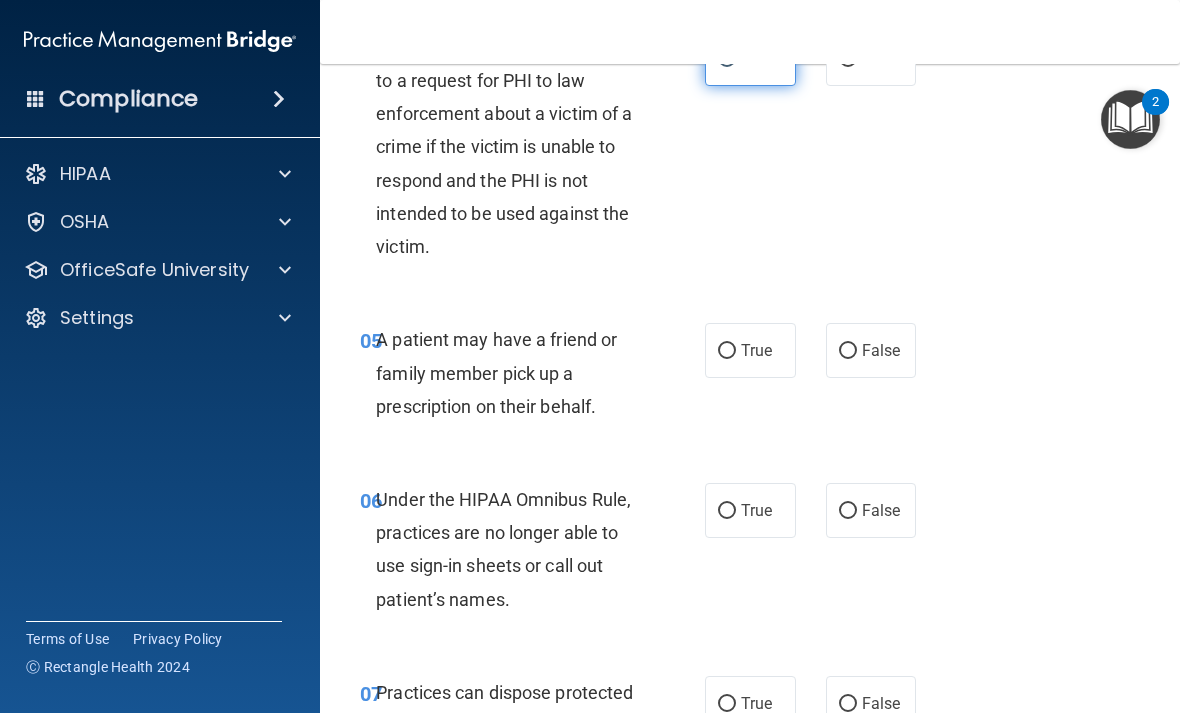 scroll, scrollTop: 977, scrollLeft: 0, axis: vertical 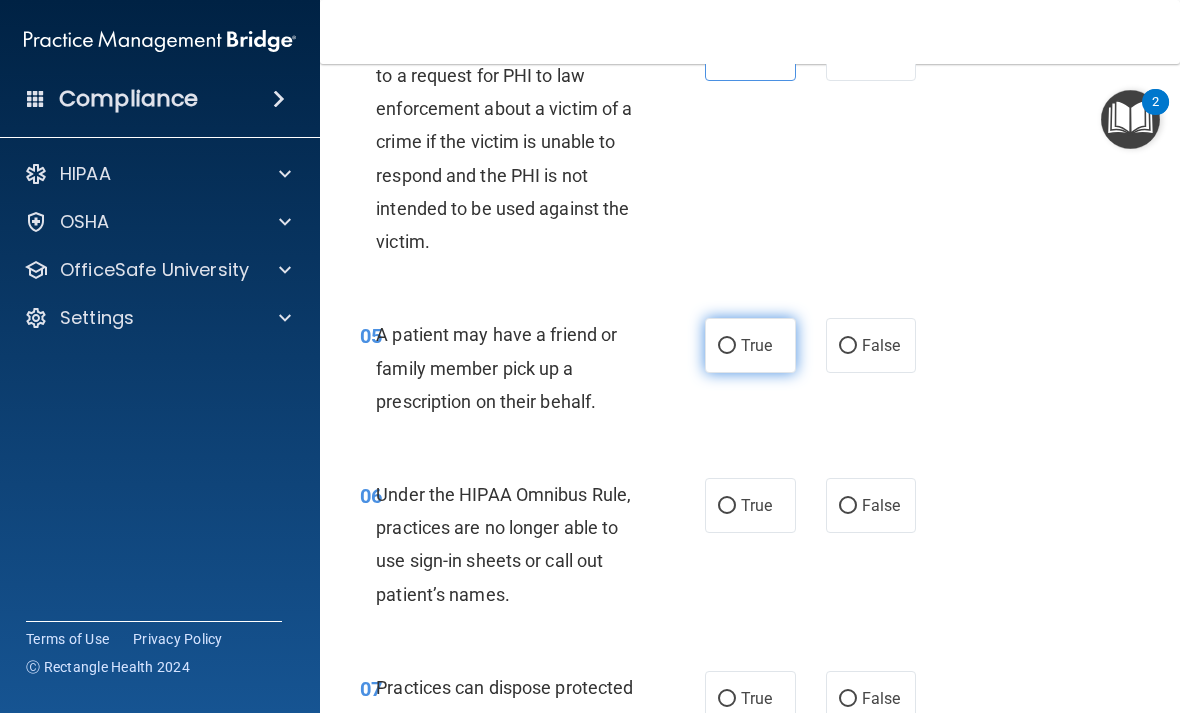 click on "True" at bounding box center [750, 345] 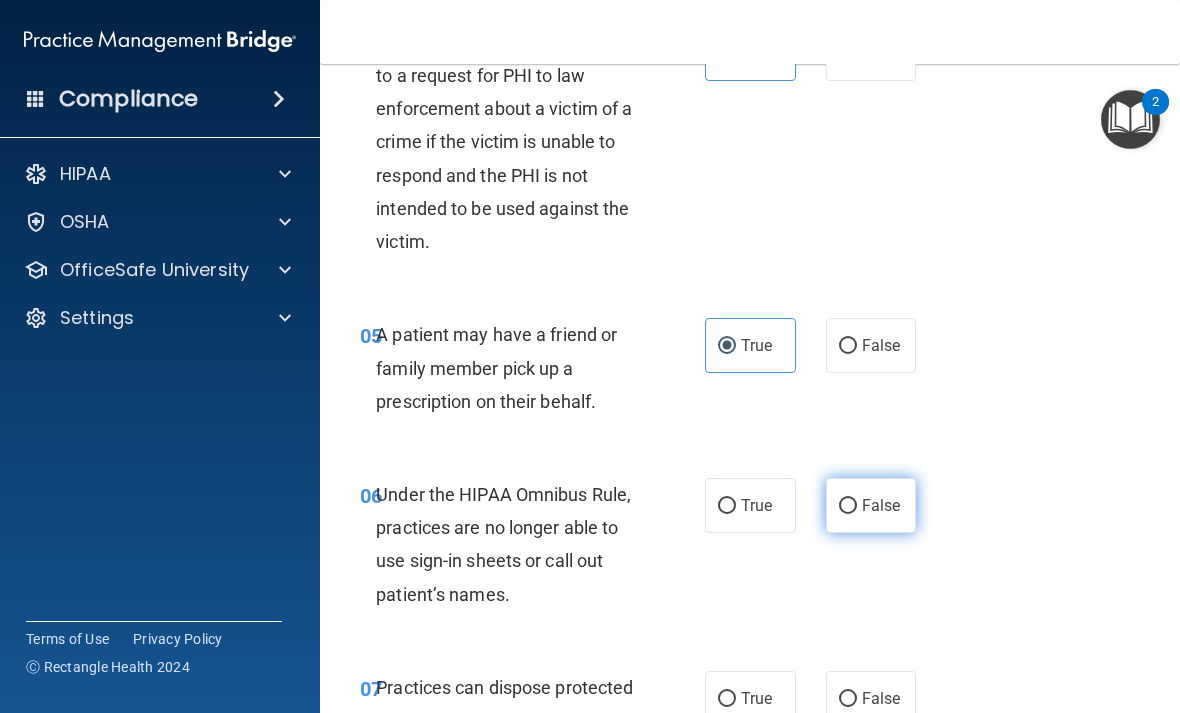 click on "False" at bounding box center (881, 505) 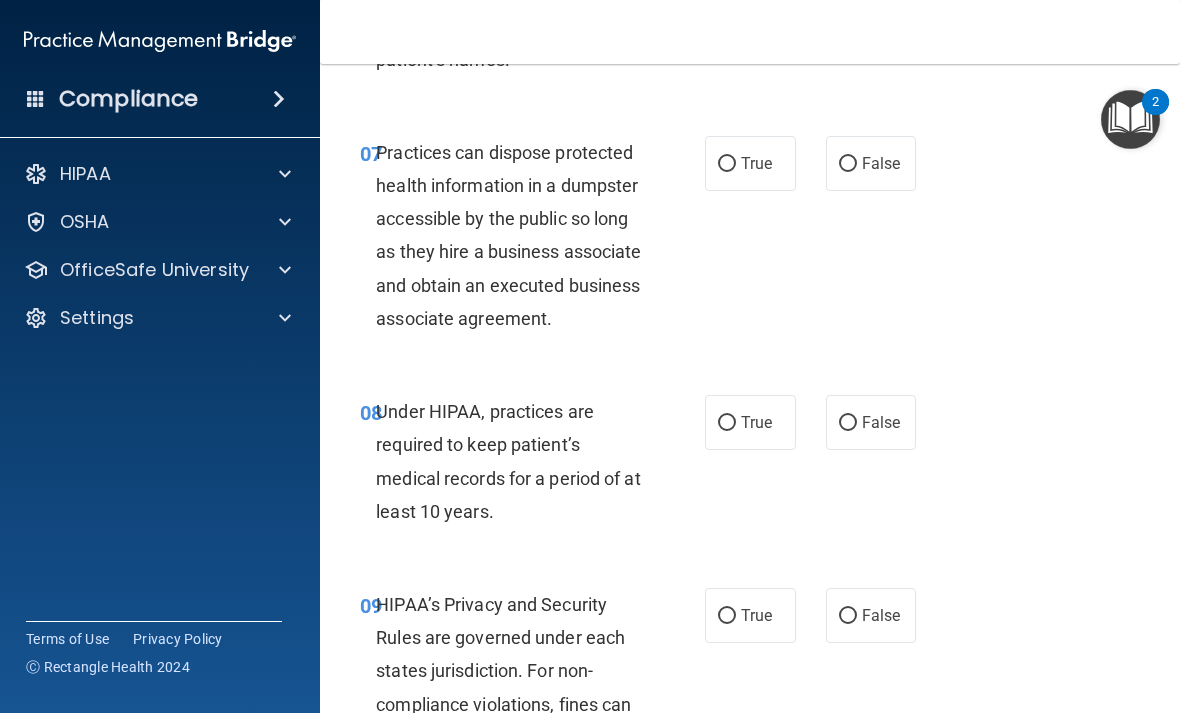 scroll, scrollTop: 1511, scrollLeft: 0, axis: vertical 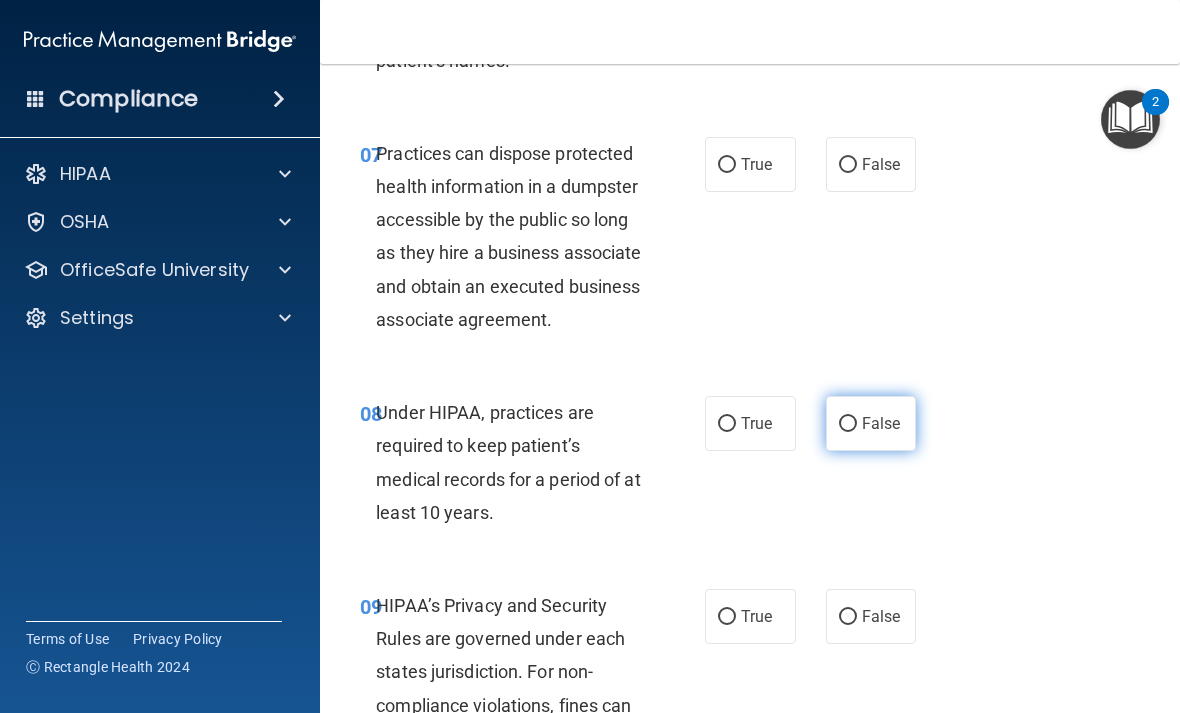 click on "False" at bounding box center (848, 424) 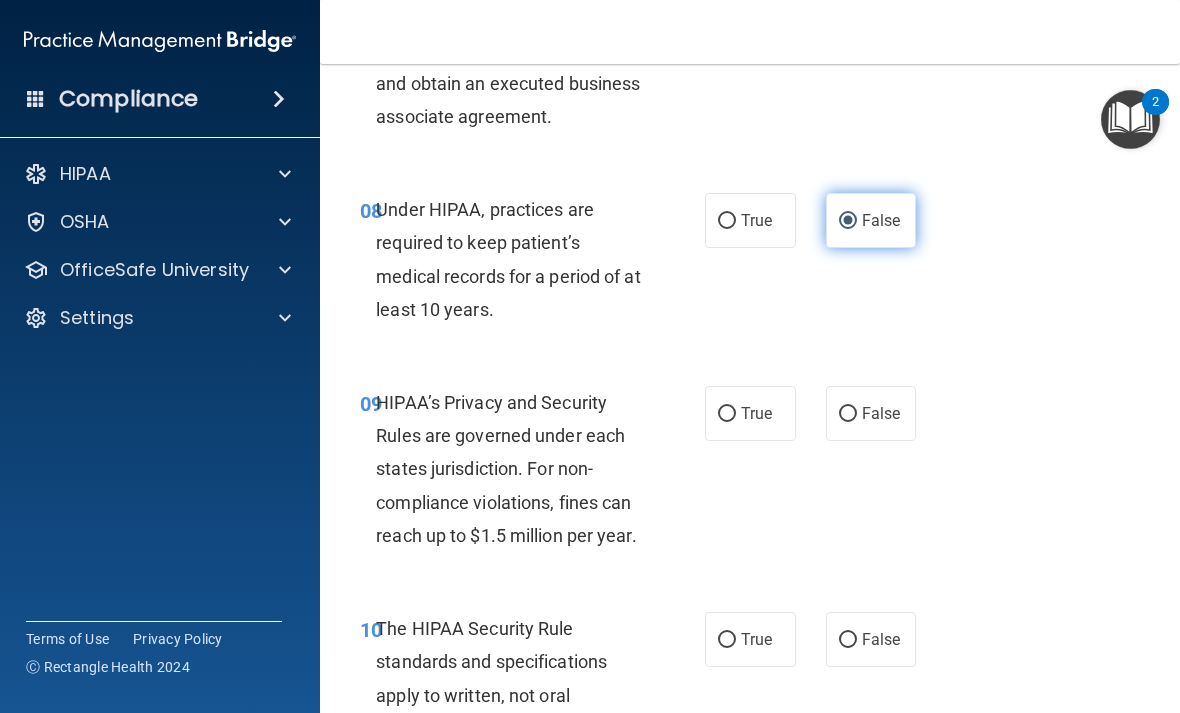 scroll, scrollTop: 1764, scrollLeft: 0, axis: vertical 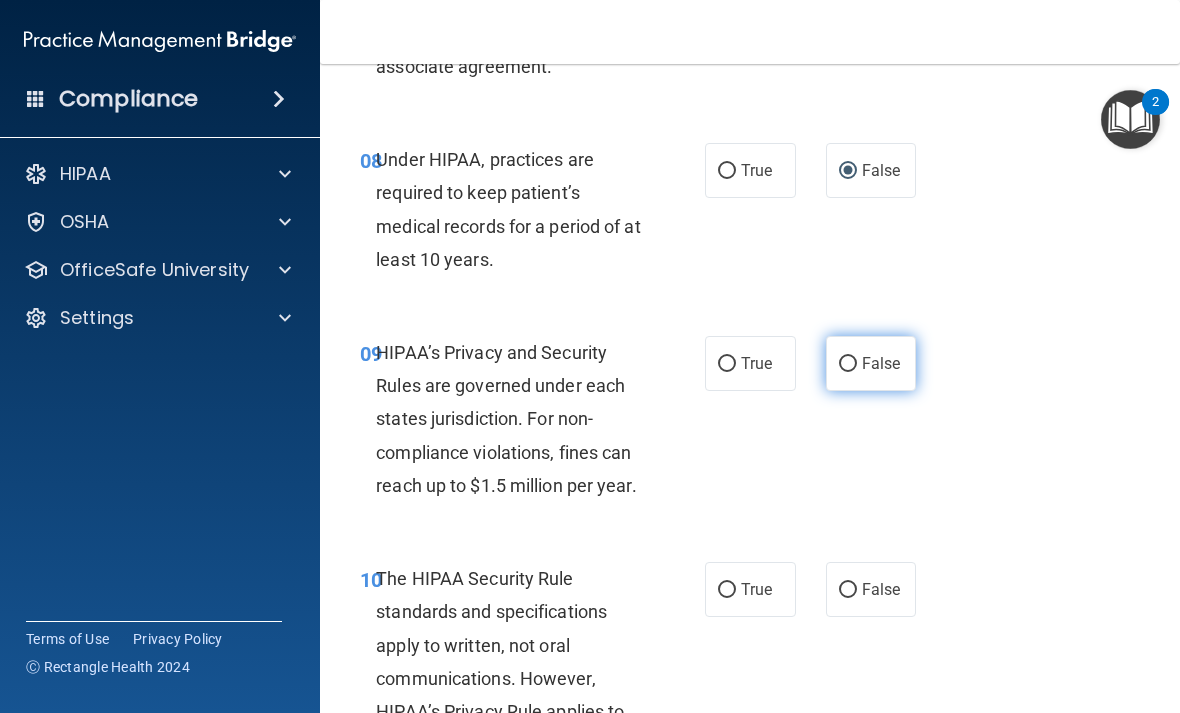 click on "False" at bounding box center [871, 363] 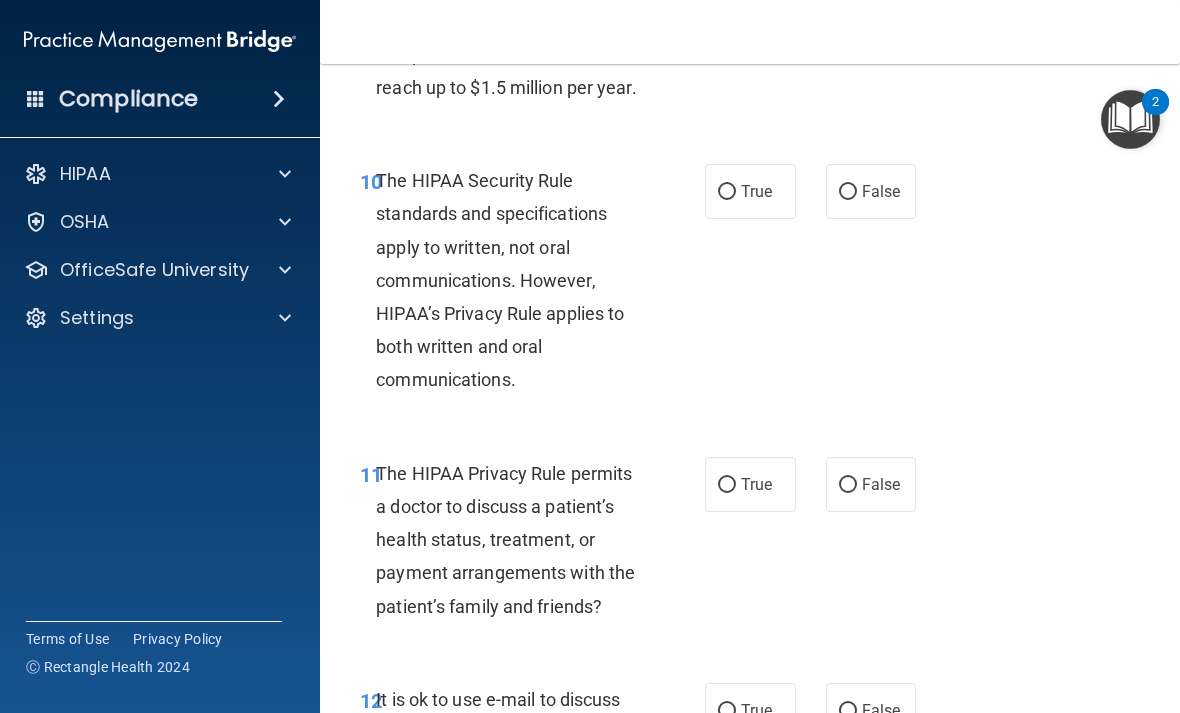 scroll, scrollTop: 2166, scrollLeft: 0, axis: vertical 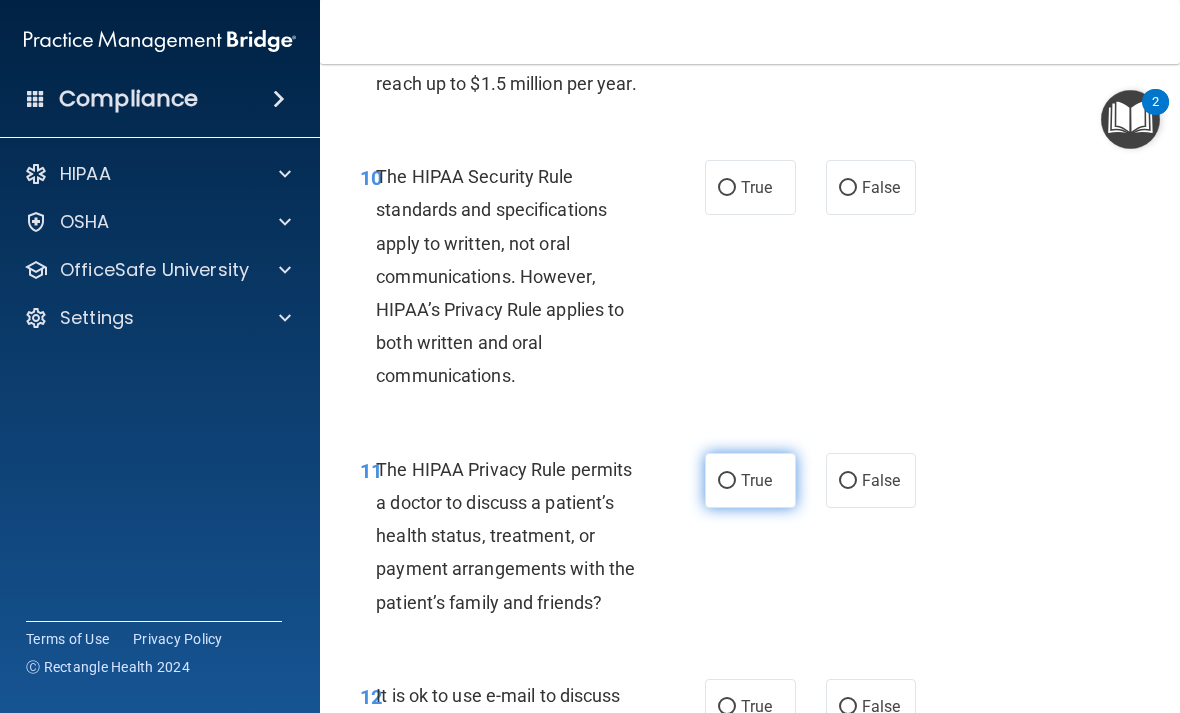click on "True" at bounding box center (727, 481) 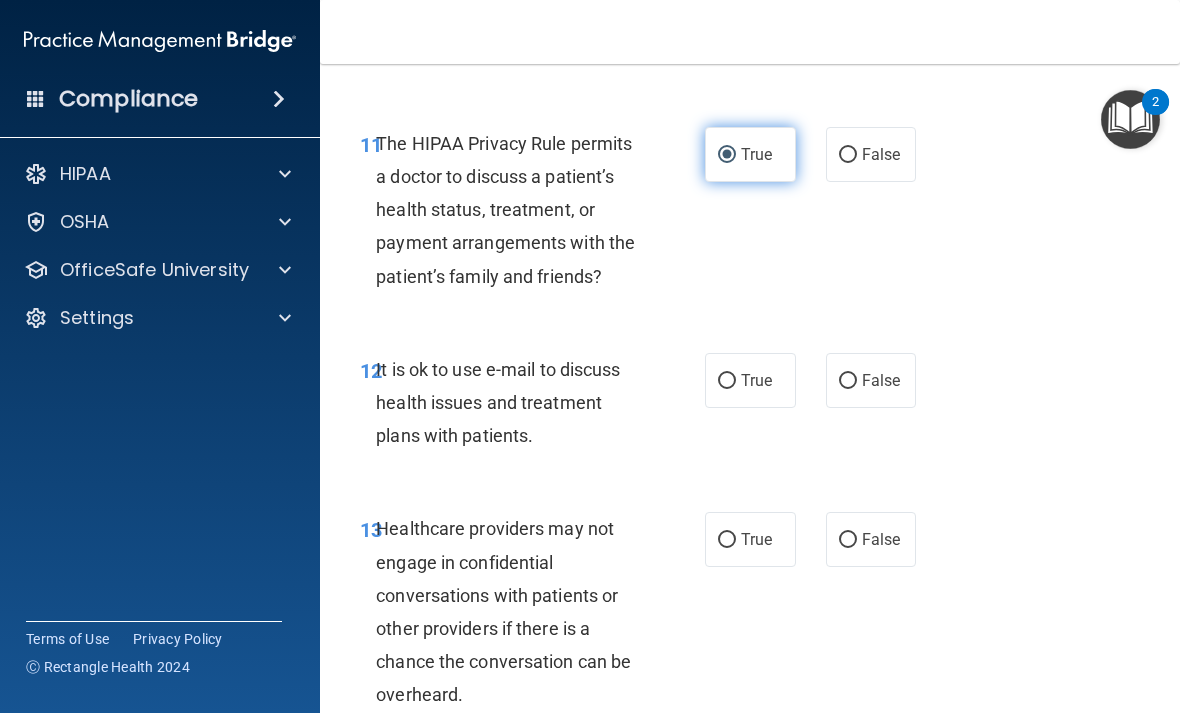 scroll, scrollTop: 2480, scrollLeft: 0, axis: vertical 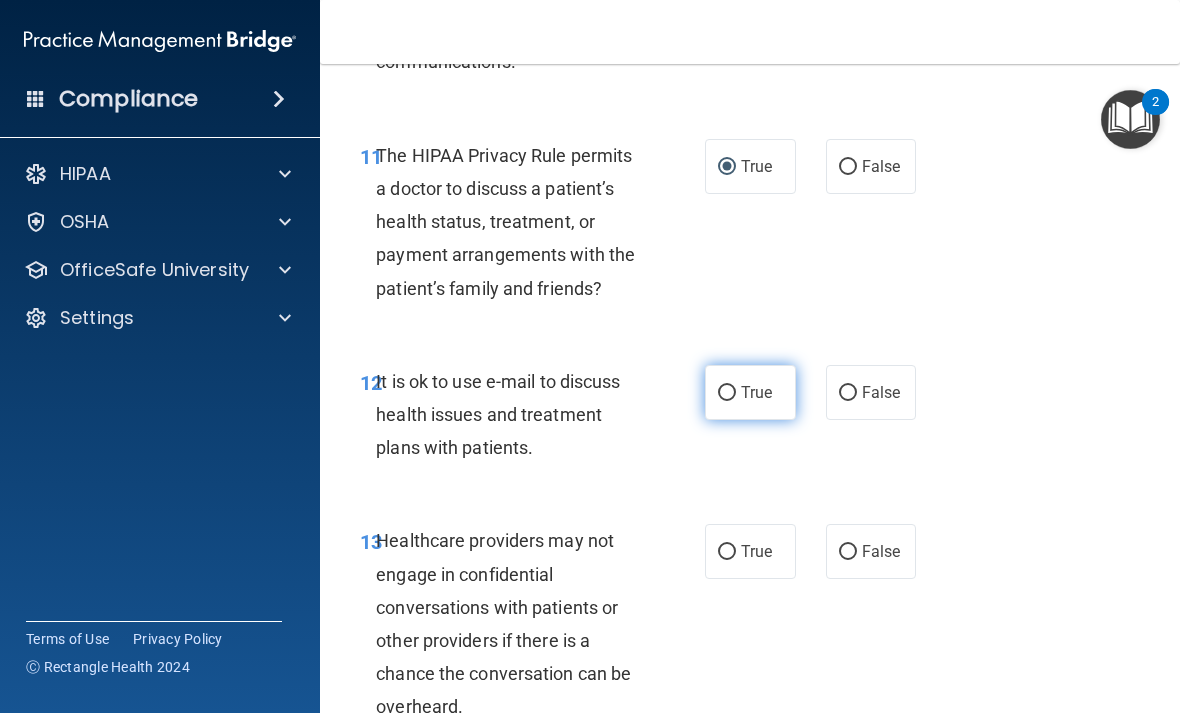 click on "True" at bounding box center [727, 393] 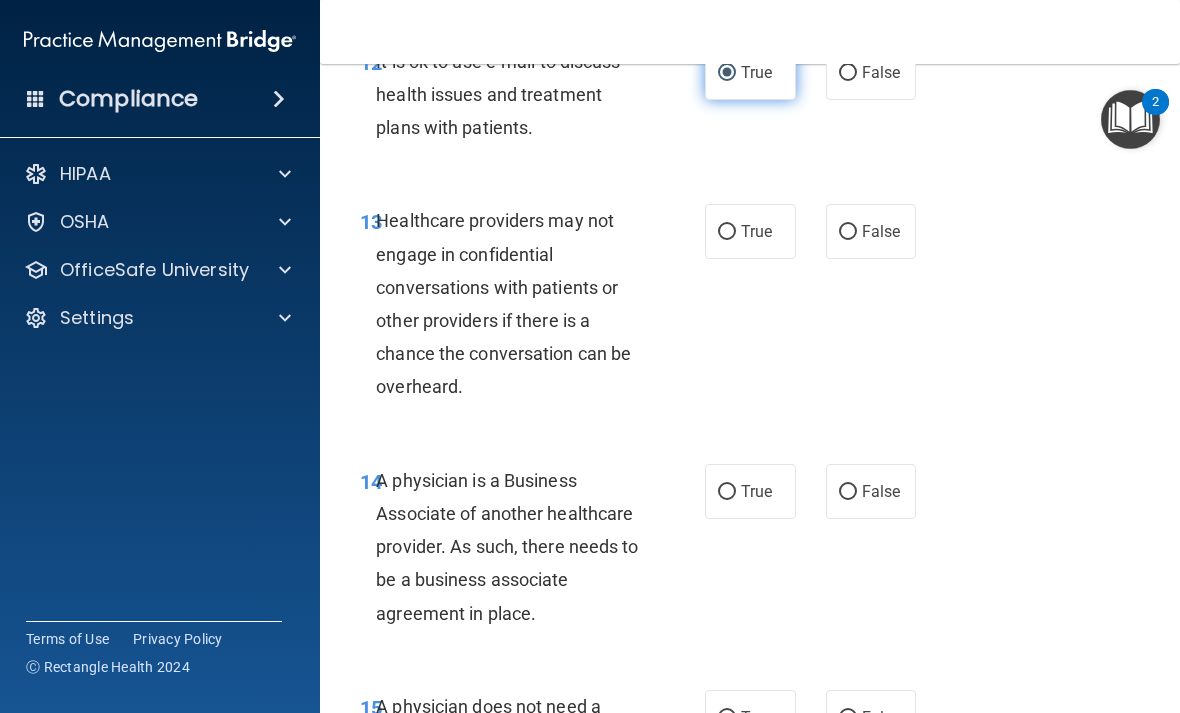 scroll, scrollTop: 2814, scrollLeft: 0, axis: vertical 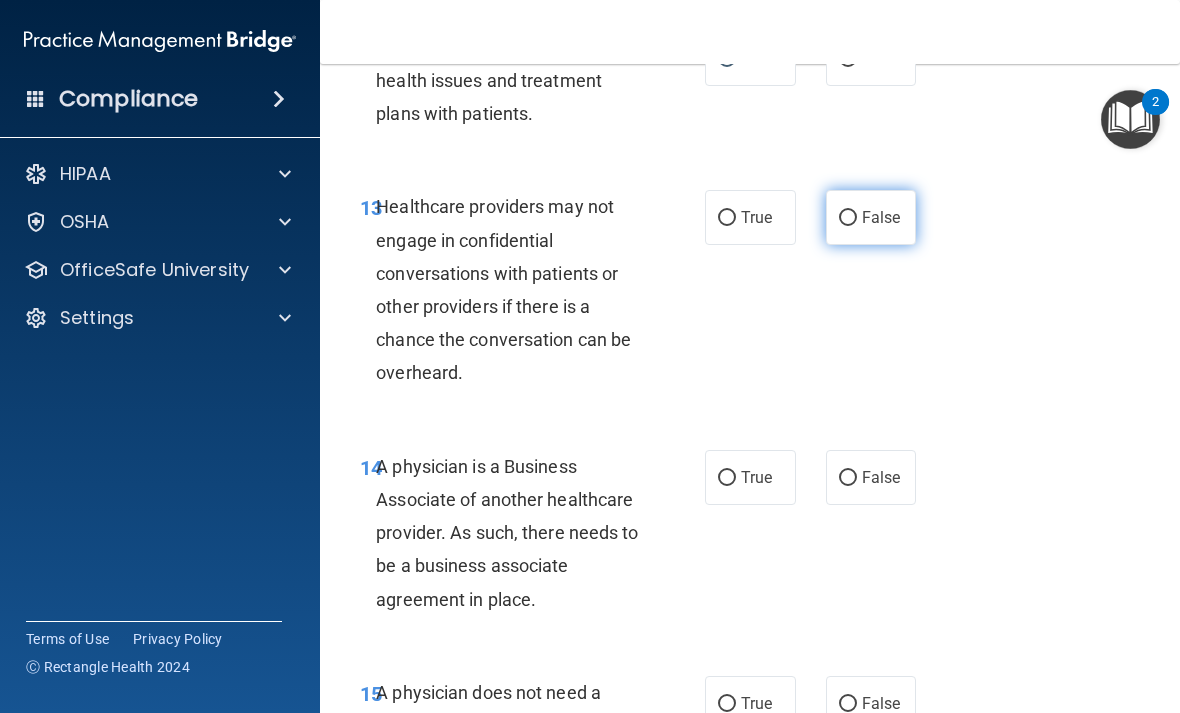click on "False" at bounding box center [871, 217] 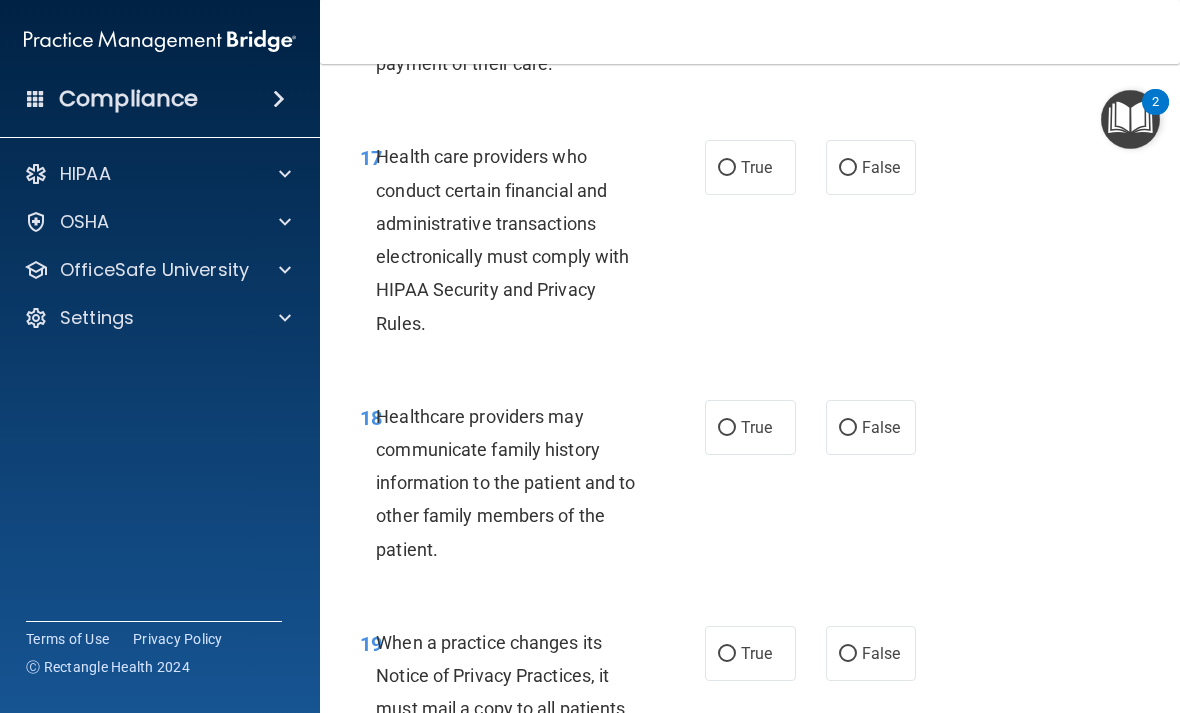 scroll, scrollTop: 3885, scrollLeft: 0, axis: vertical 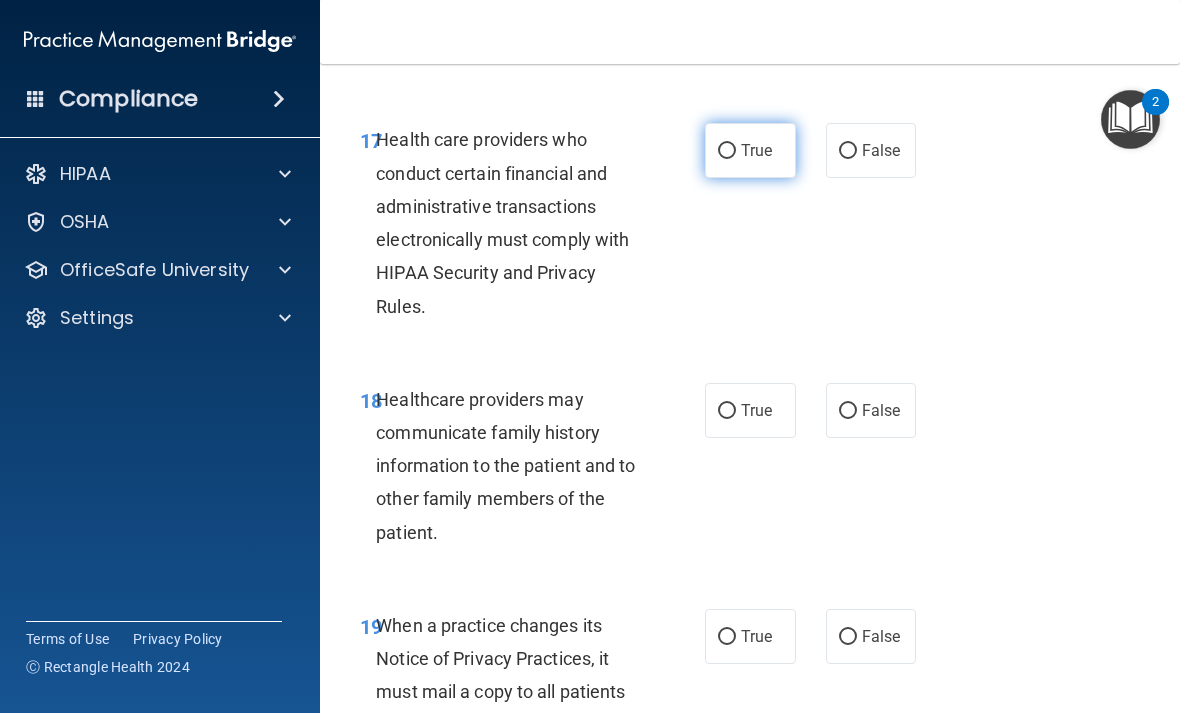 click on "True" at bounding box center [750, 150] 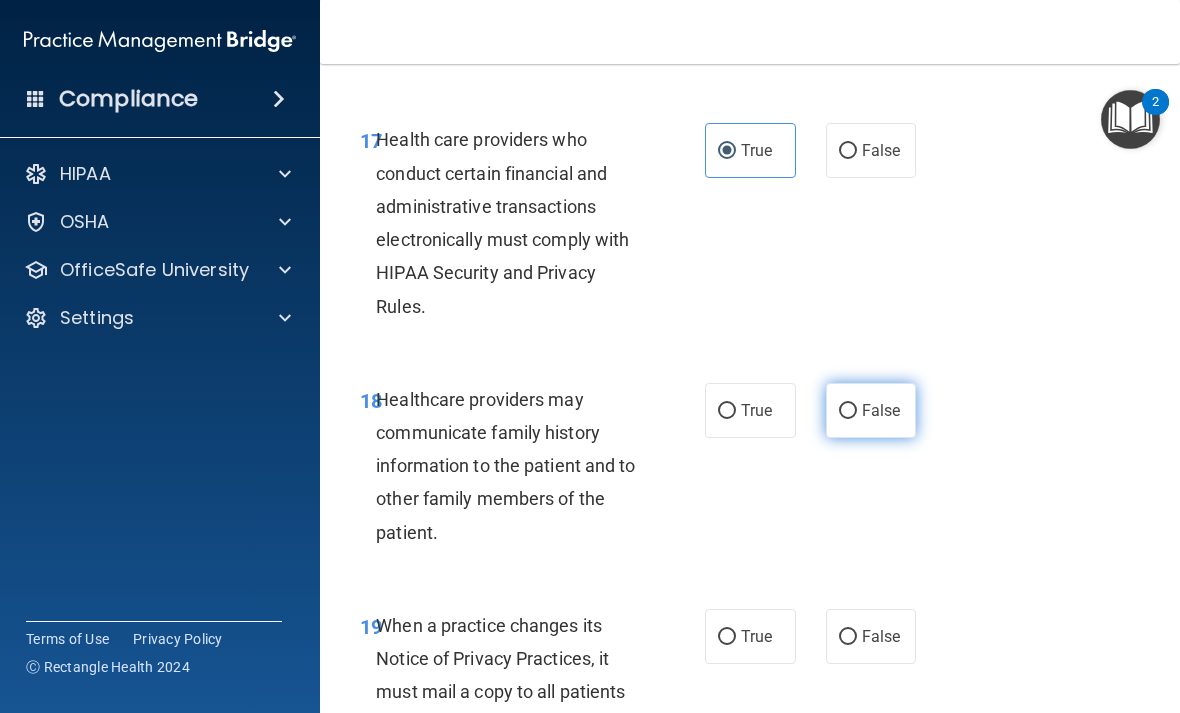 click on "False" at bounding box center [871, 410] 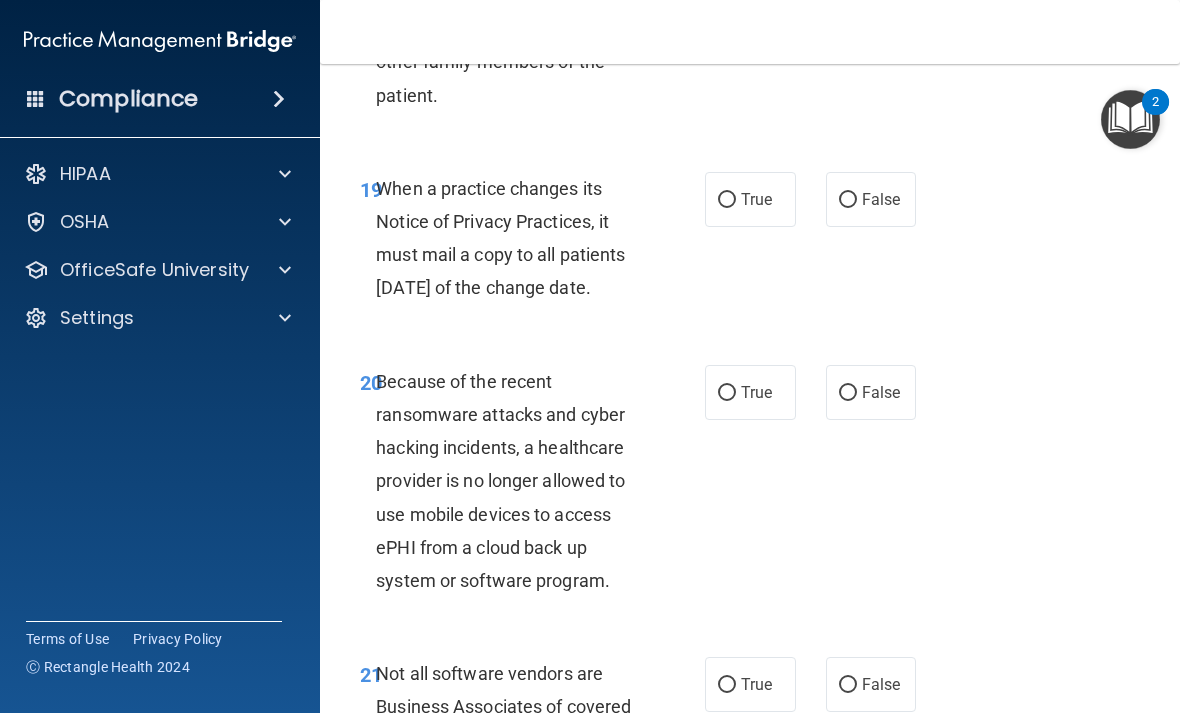 scroll, scrollTop: 4320, scrollLeft: 0, axis: vertical 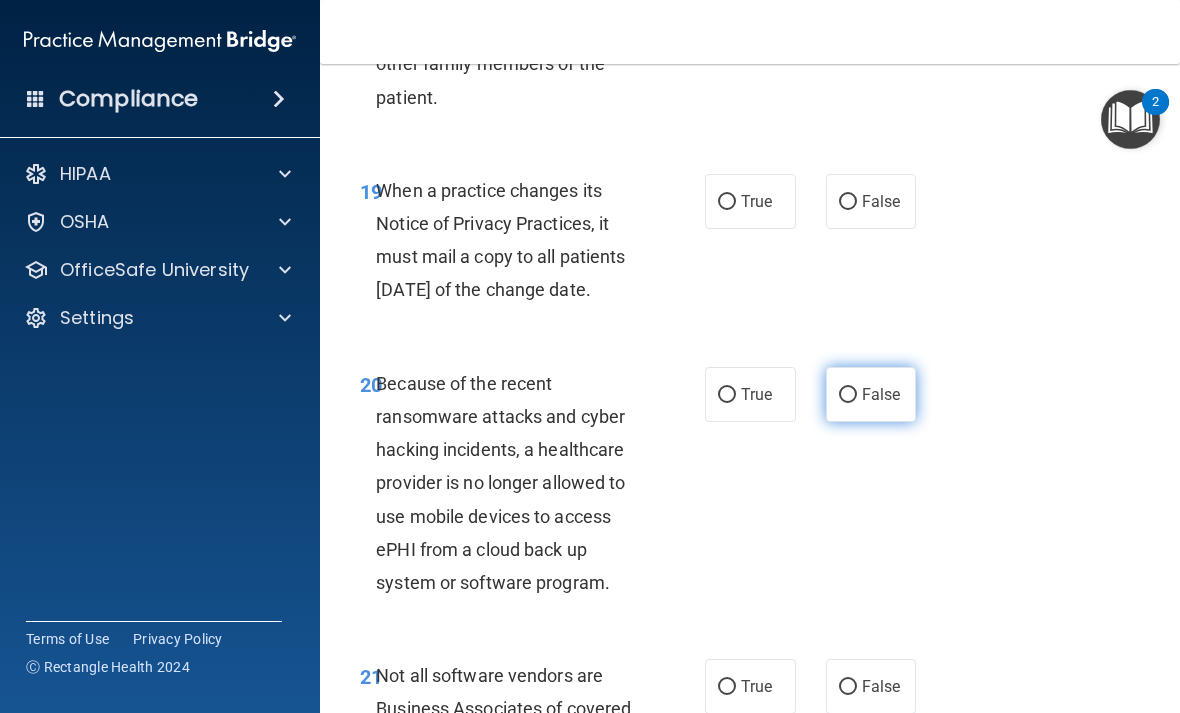 click on "False" at bounding box center [871, 394] 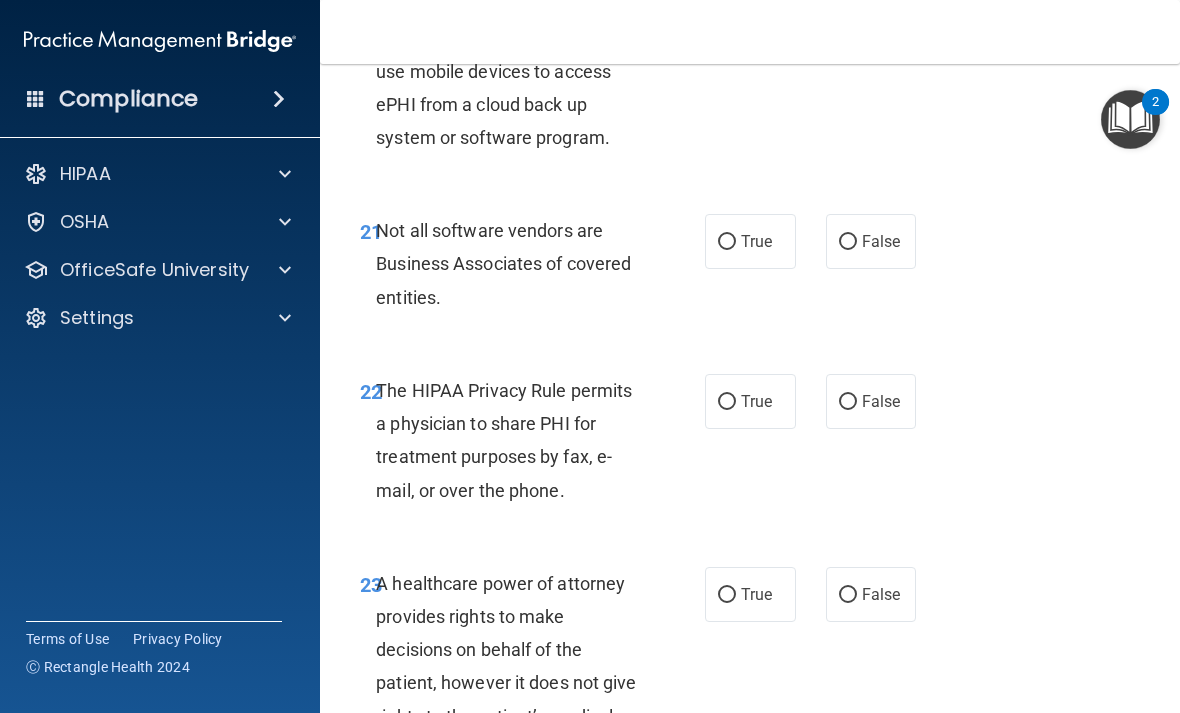 scroll, scrollTop: 4768, scrollLeft: 0, axis: vertical 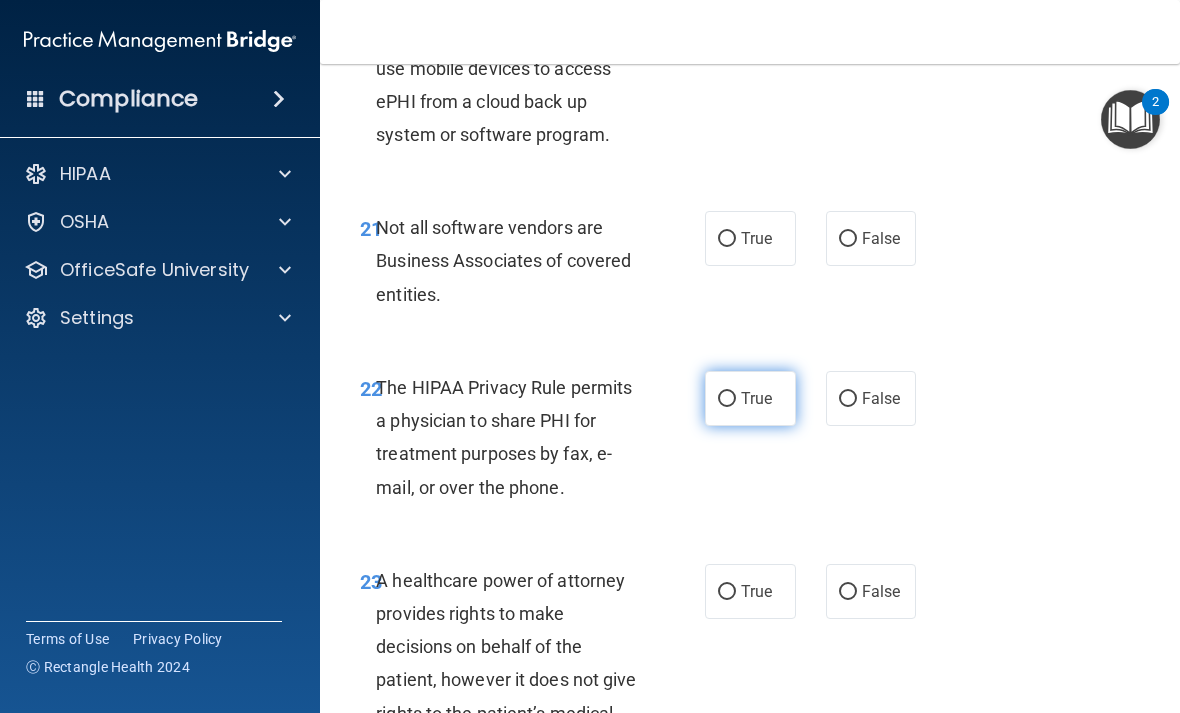 click on "True" at bounding box center (750, 398) 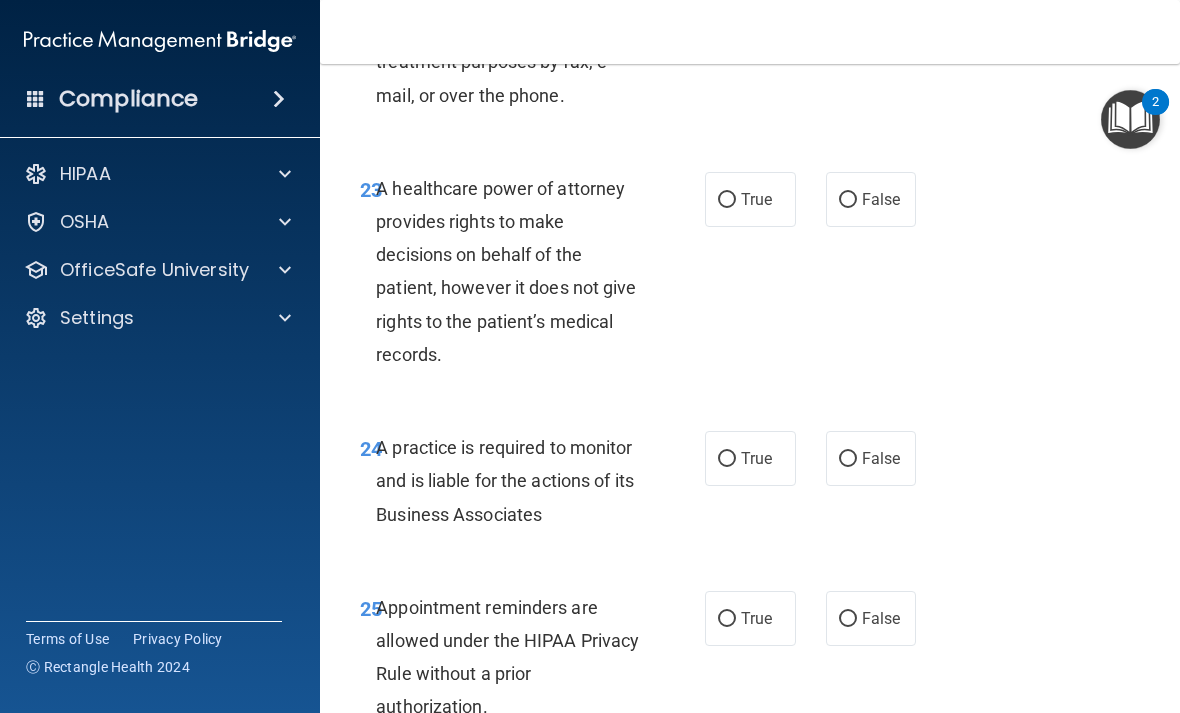scroll, scrollTop: 5227, scrollLeft: 0, axis: vertical 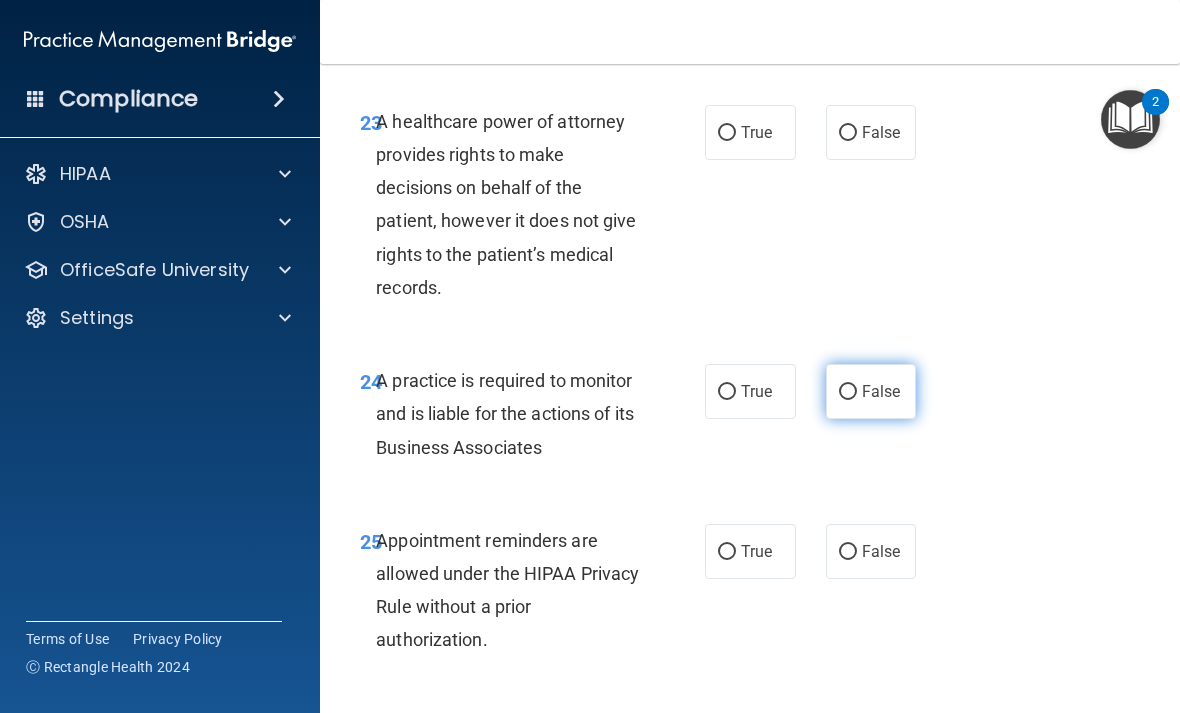 click on "False" at bounding box center [871, 391] 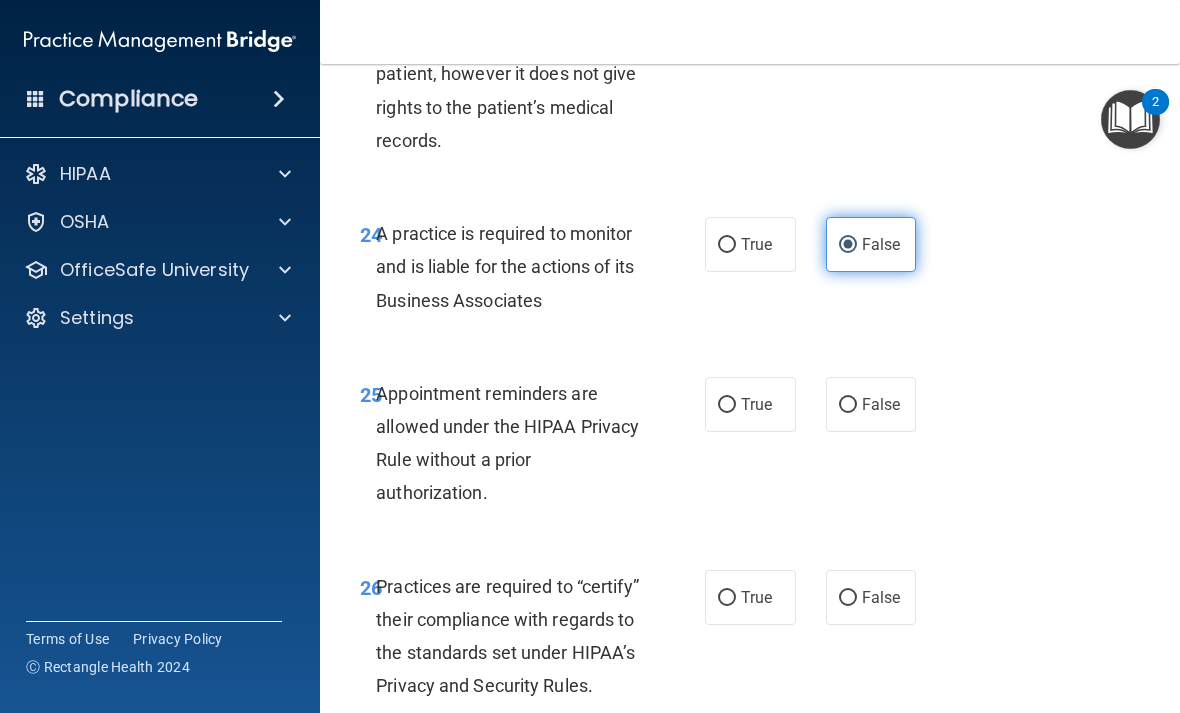 scroll, scrollTop: 5375, scrollLeft: 0, axis: vertical 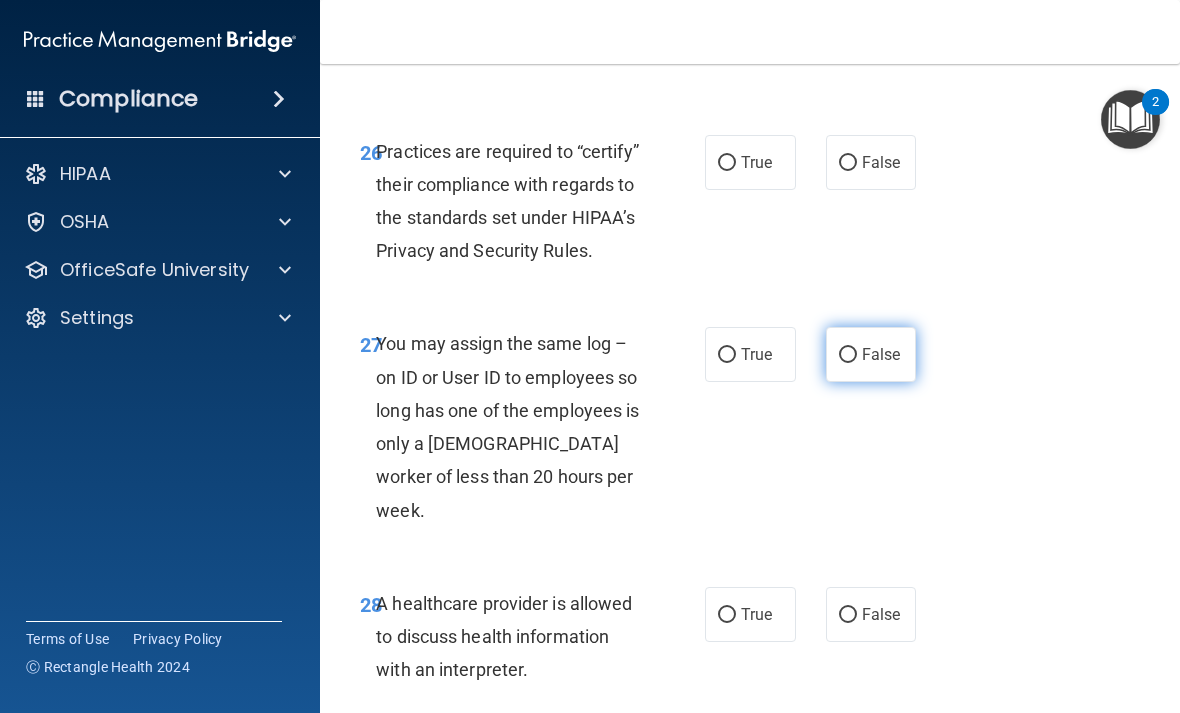 click on "False" at bounding box center (871, 354) 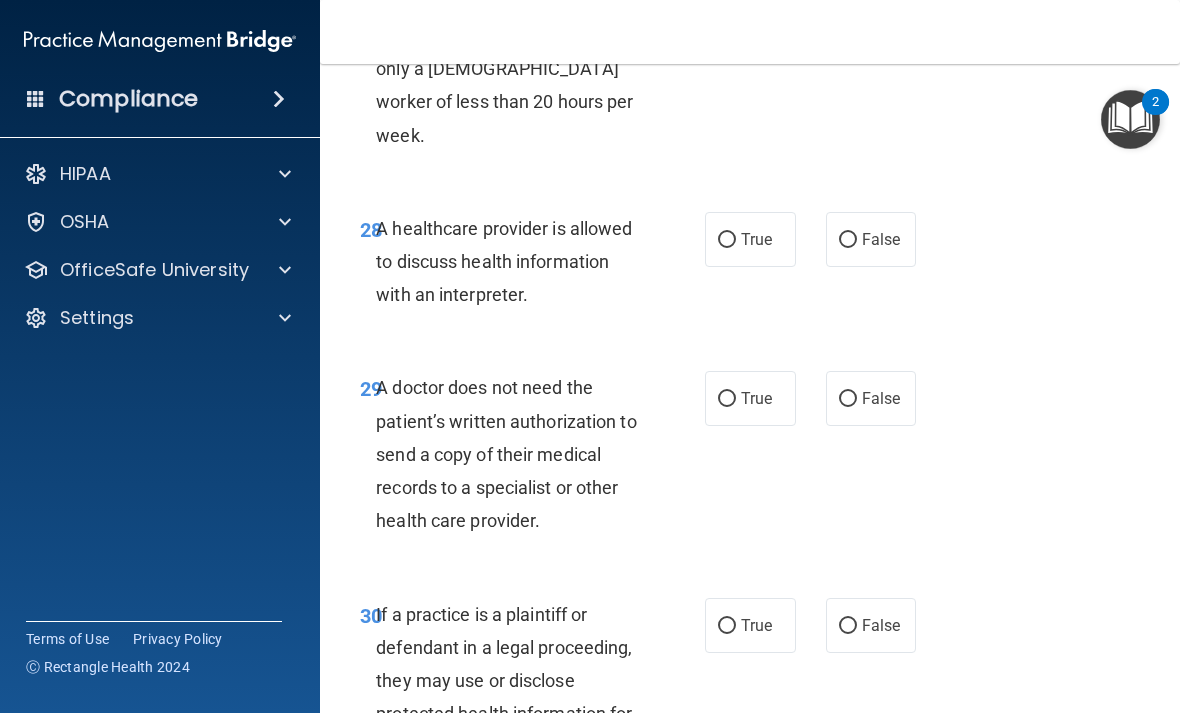 scroll, scrollTop: 6179, scrollLeft: 0, axis: vertical 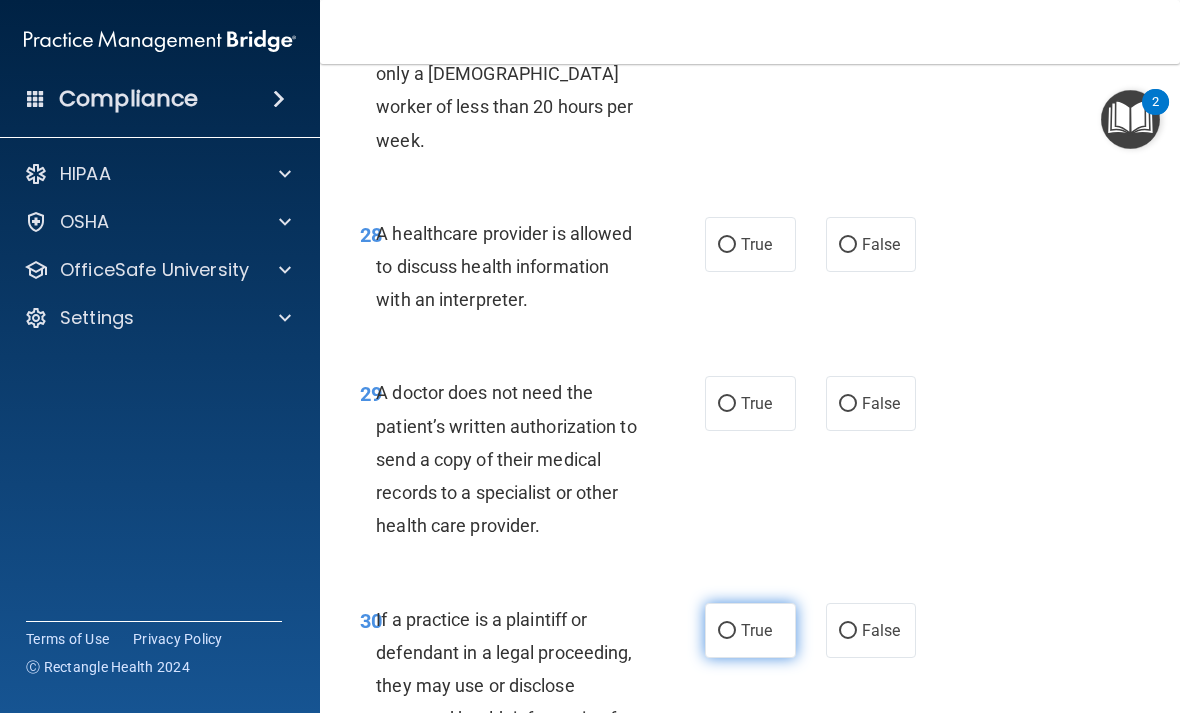 click on "True" at bounding box center (756, 630) 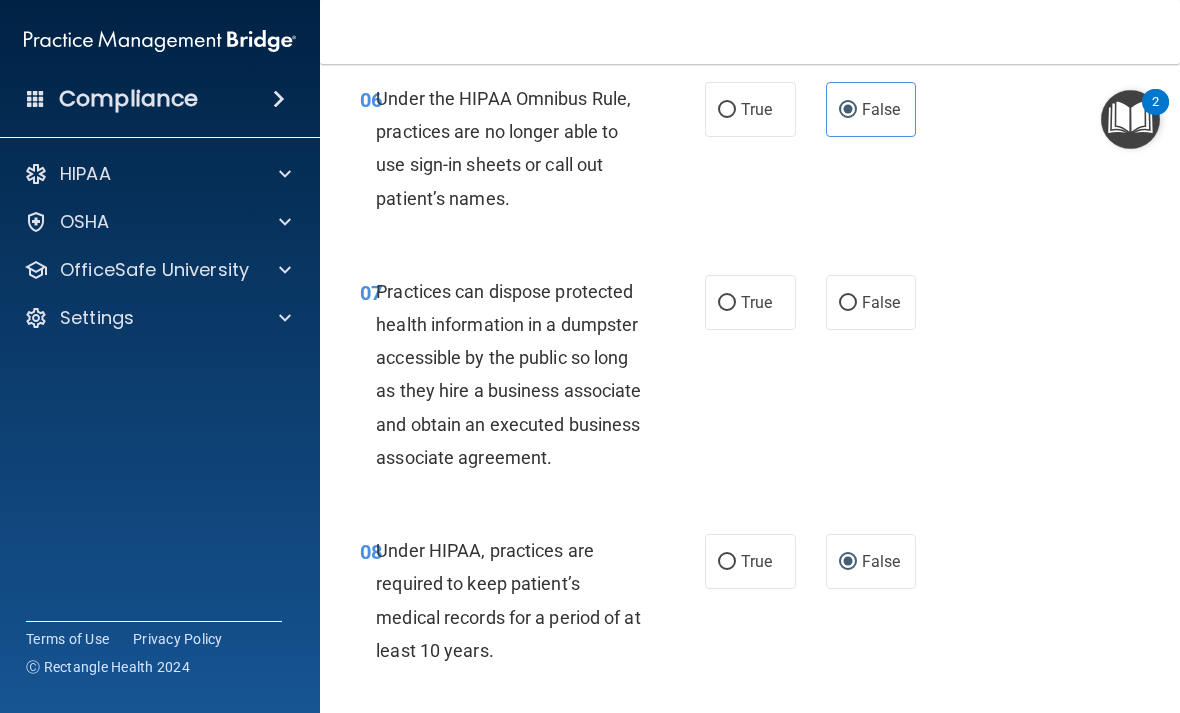 scroll, scrollTop: 1374, scrollLeft: 0, axis: vertical 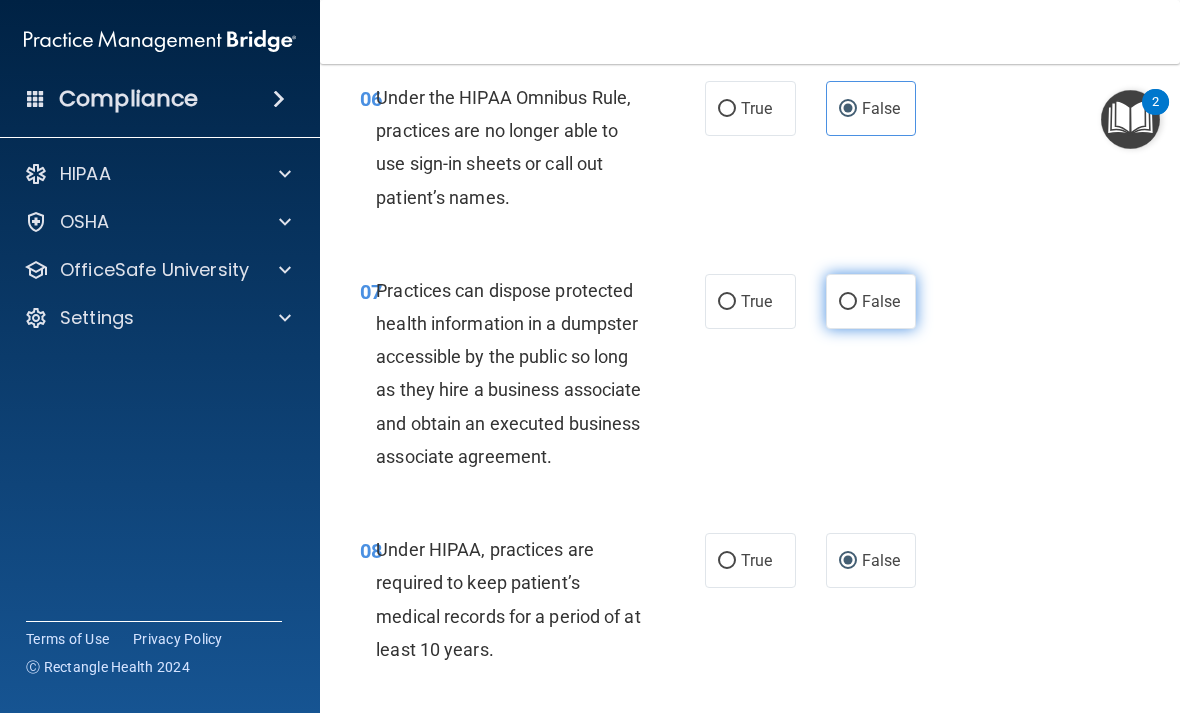 click on "False" at bounding box center [871, 301] 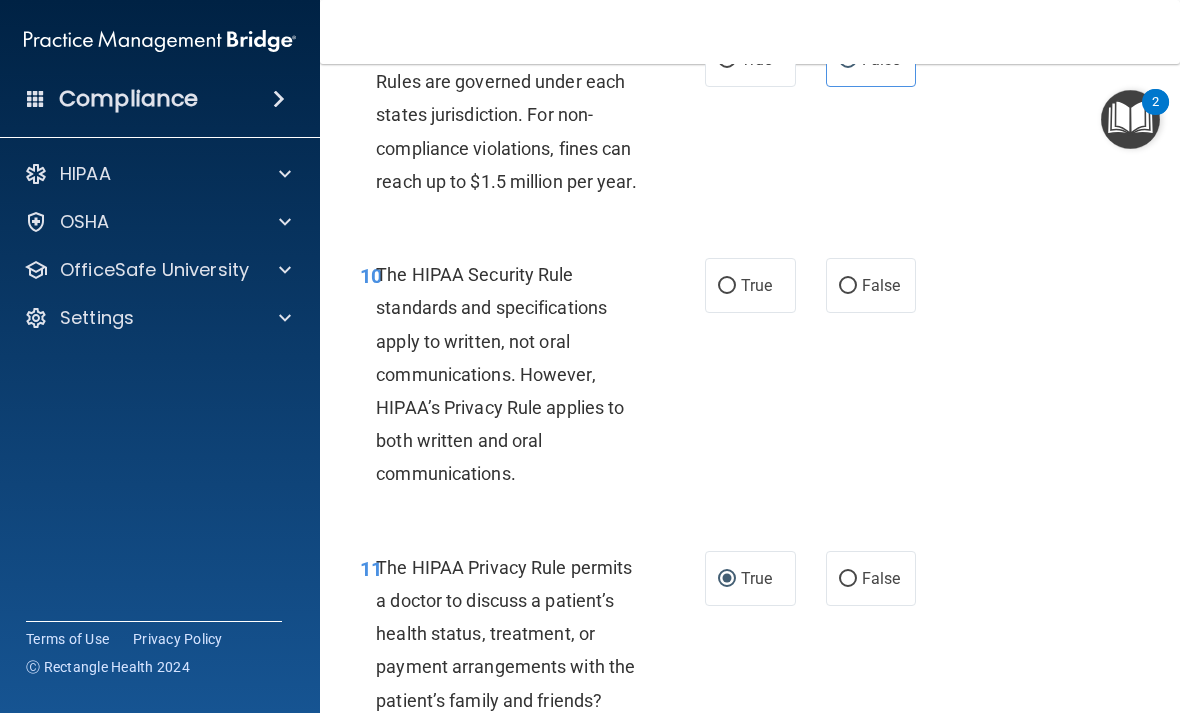 scroll, scrollTop: 2070, scrollLeft: 0, axis: vertical 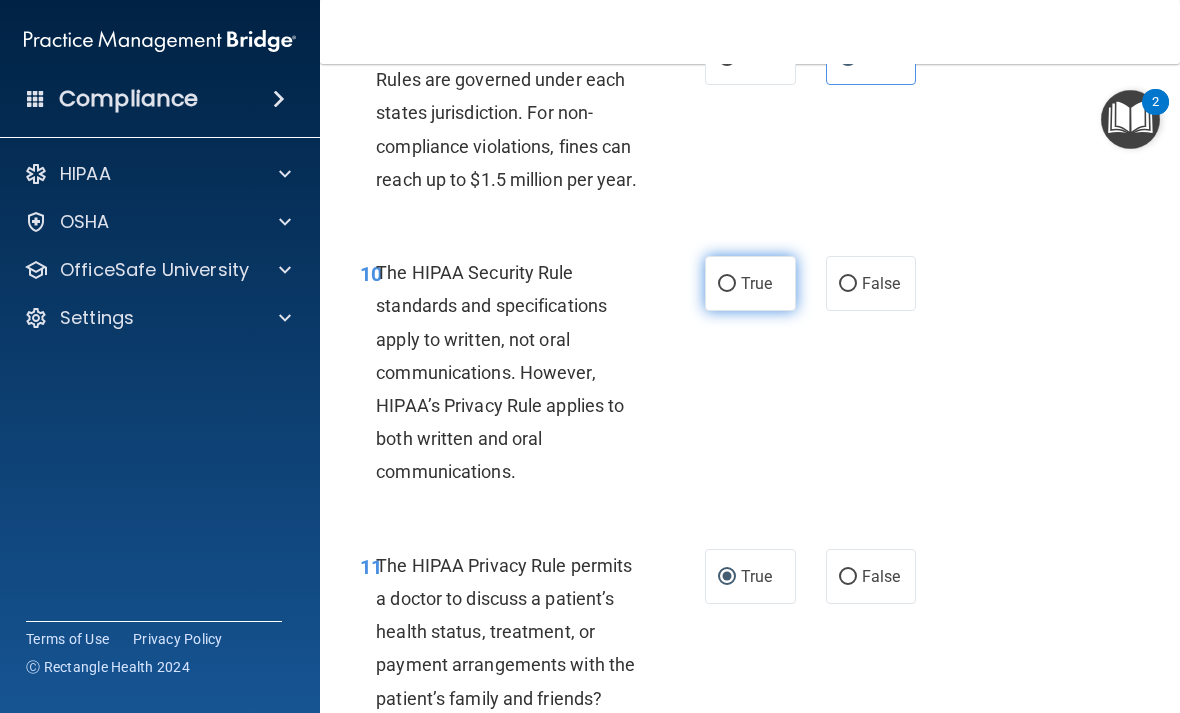 click on "True" at bounding box center (750, 283) 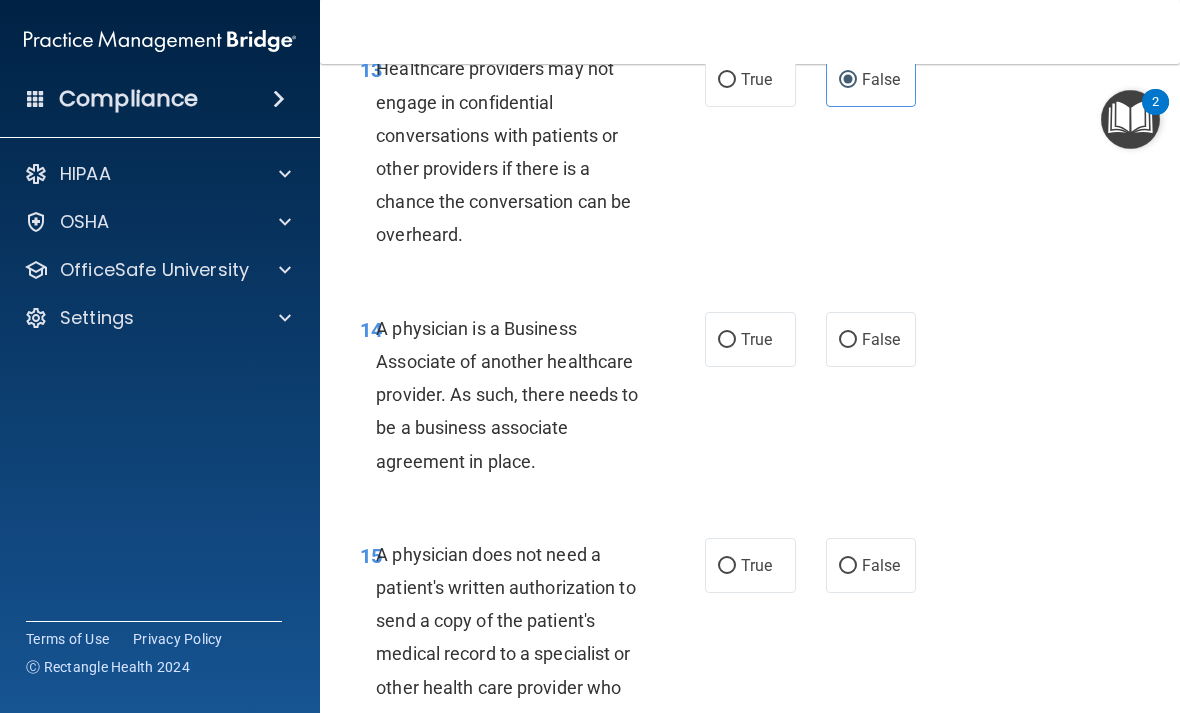 scroll, scrollTop: 2969, scrollLeft: 0, axis: vertical 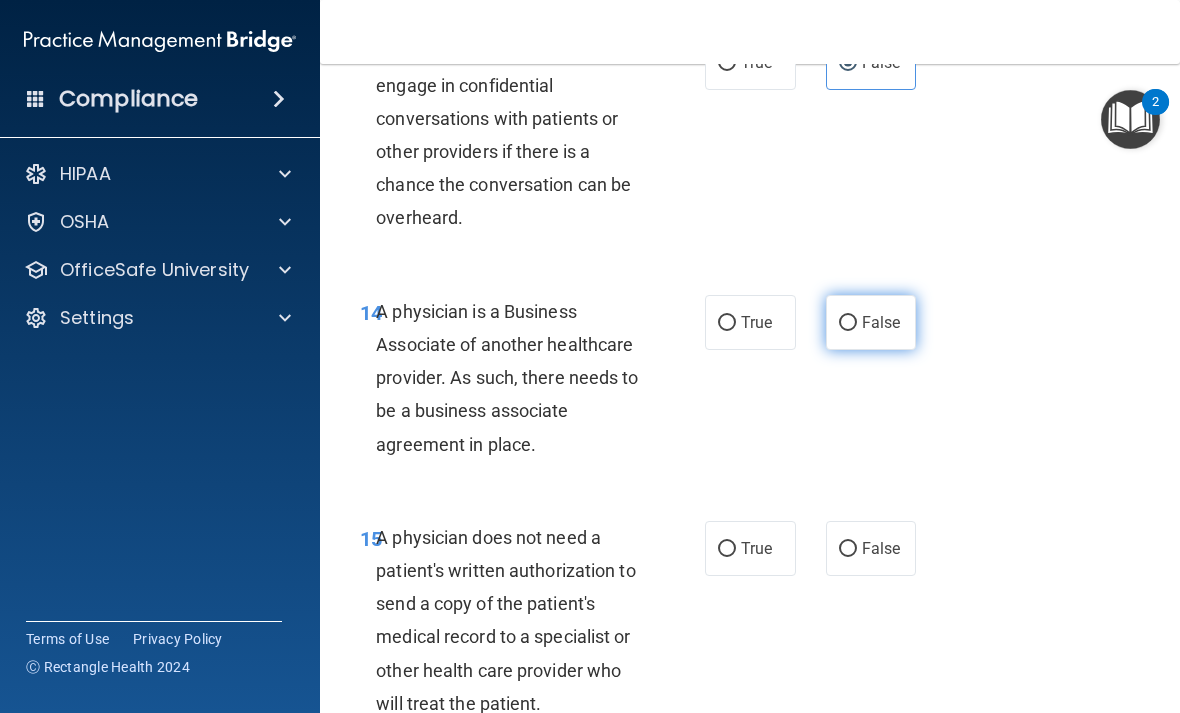 click on "False" at bounding box center (881, 322) 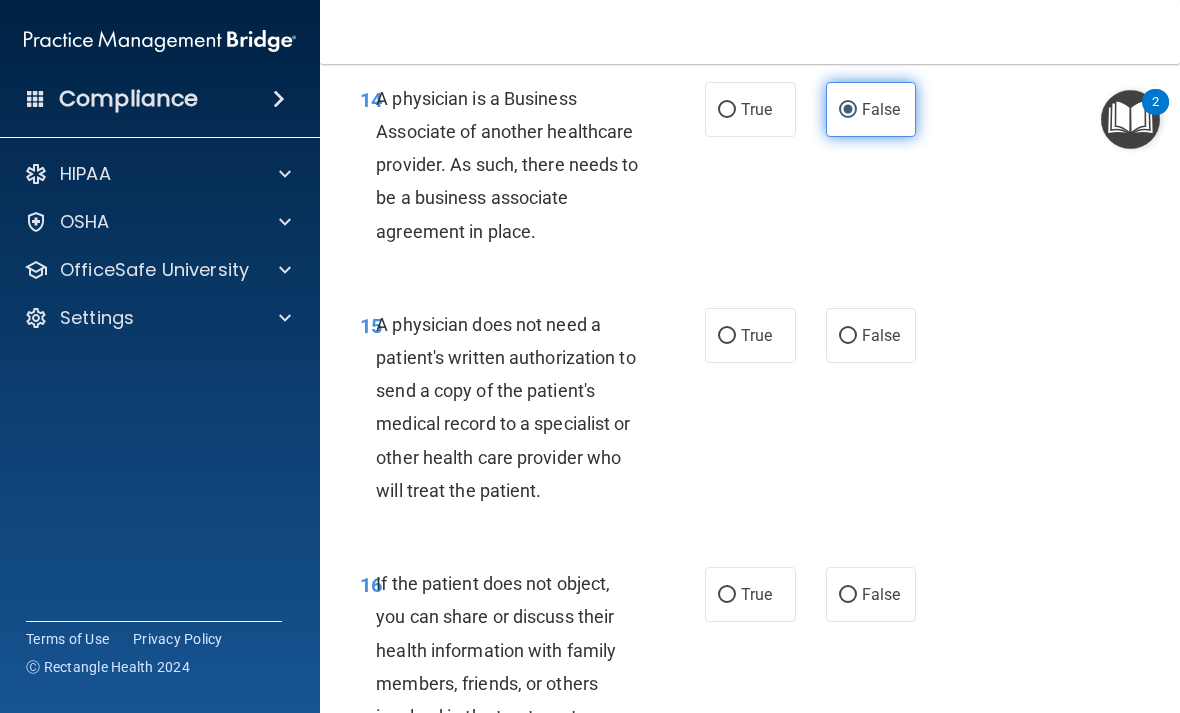 scroll, scrollTop: 3218, scrollLeft: 0, axis: vertical 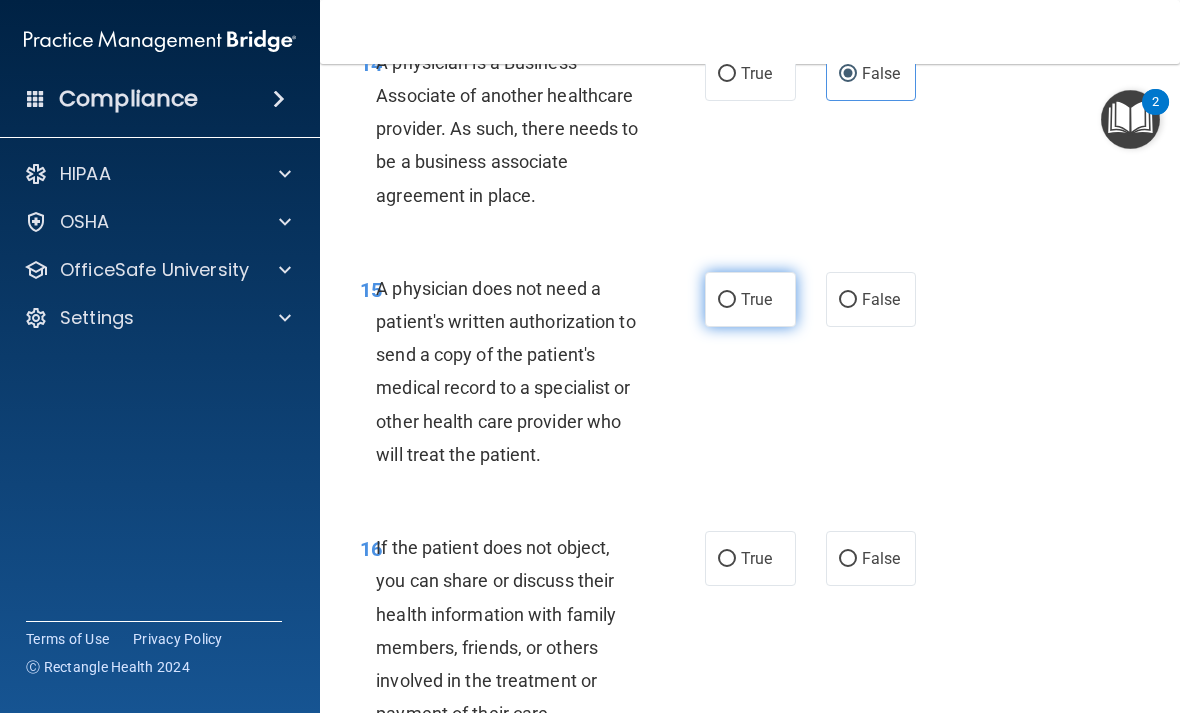 click on "True" at bounding box center [750, 299] 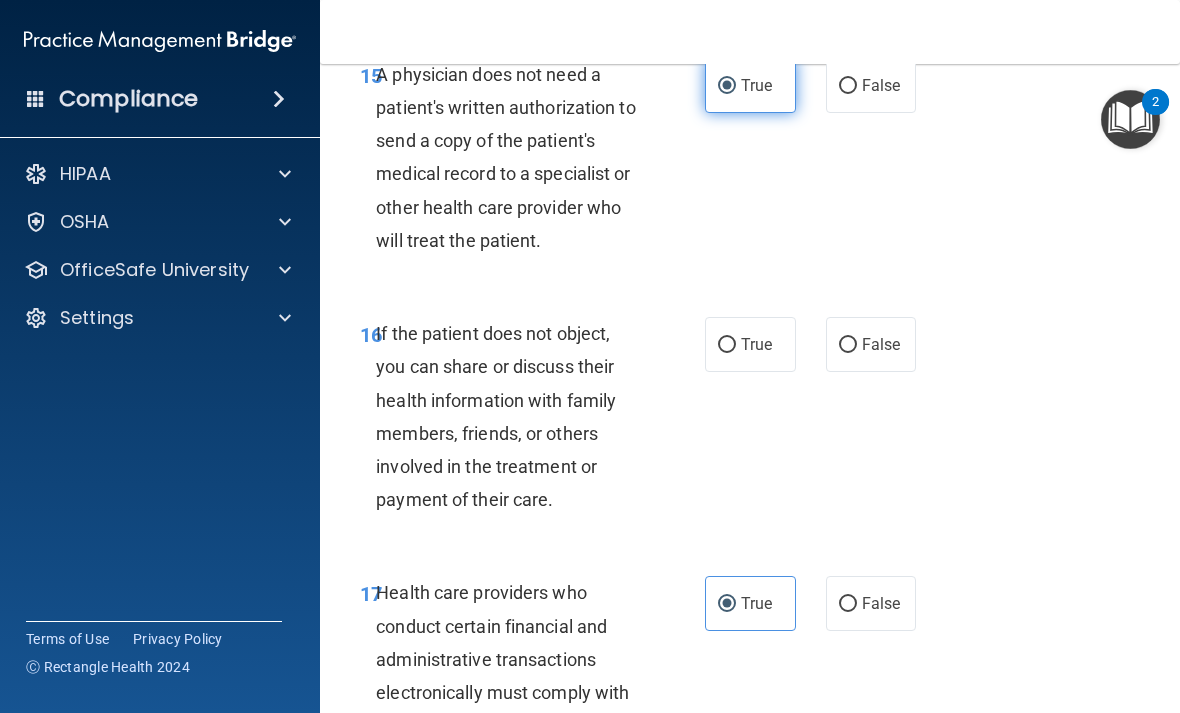scroll, scrollTop: 3434, scrollLeft: 0, axis: vertical 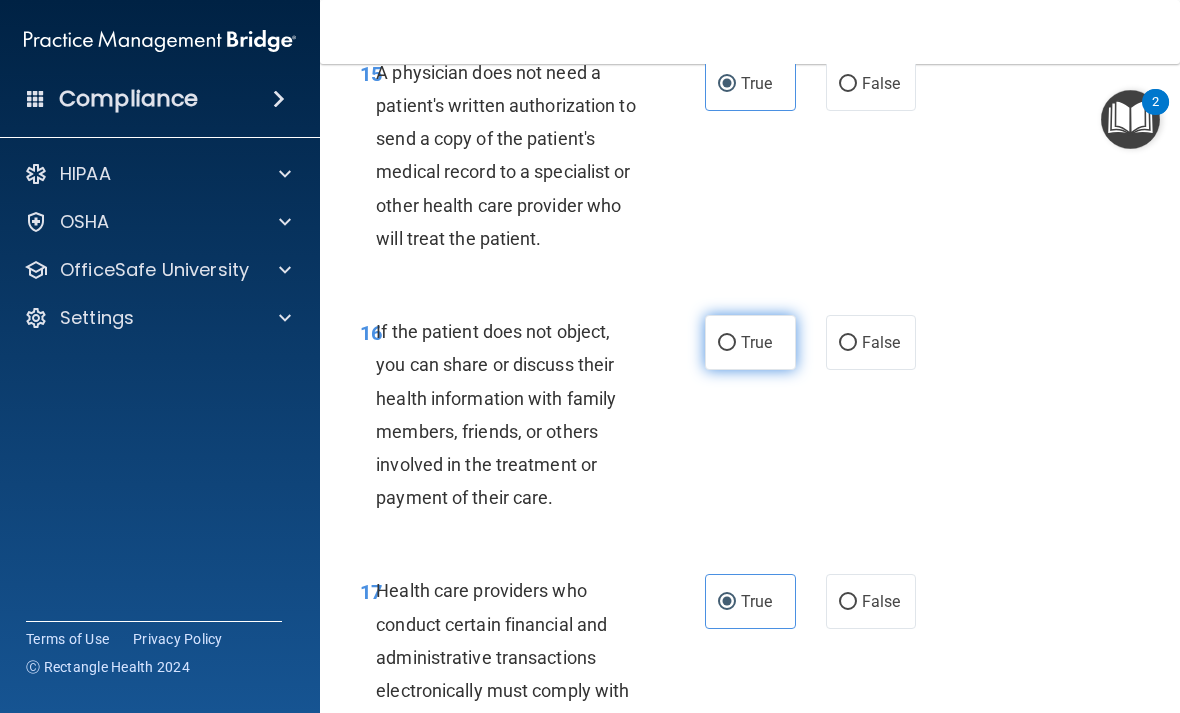 click on "True" at bounding box center (750, 342) 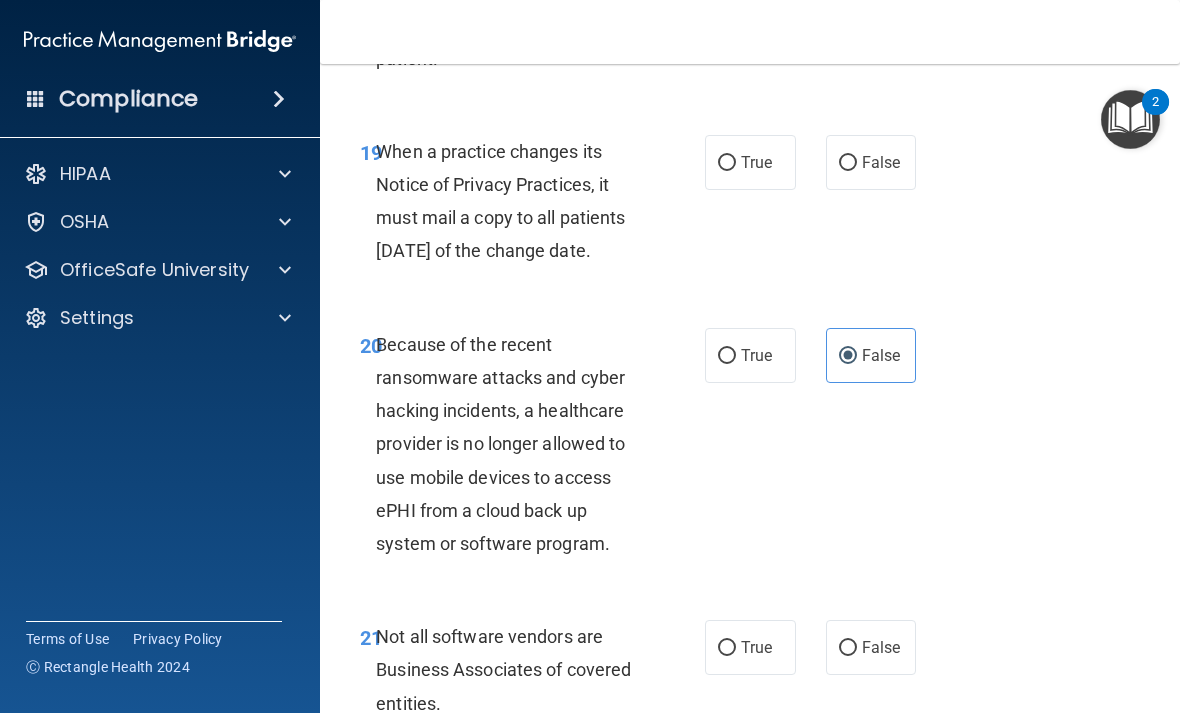 scroll, scrollTop: 4387, scrollLeft: 0, axis: vertical 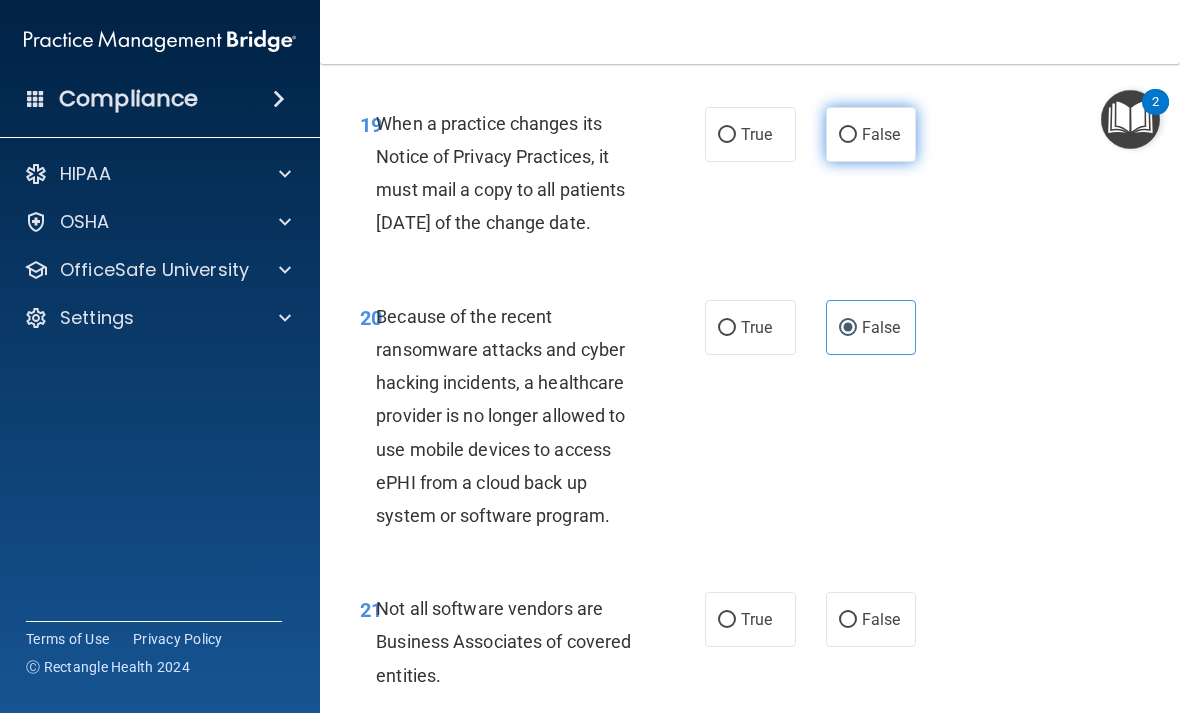 click on "False" at bounding box center [881, 134] 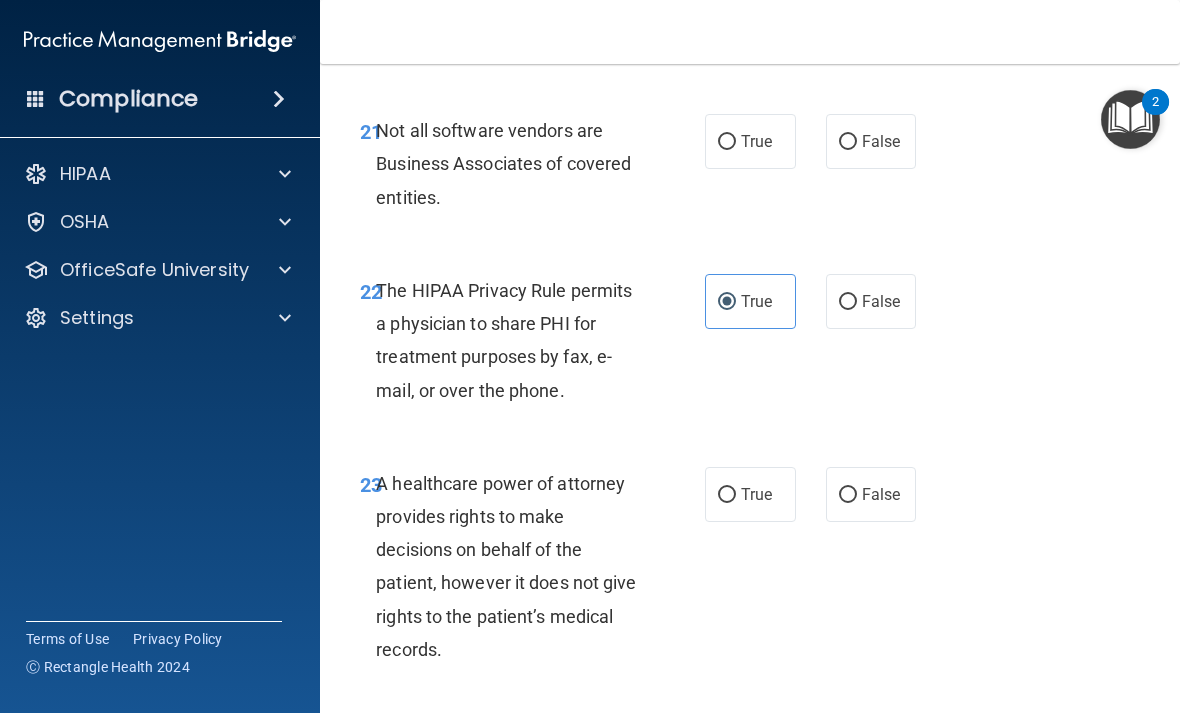 scroll, scrollTop: 4867, scrollLeft: 0, axis: vertical 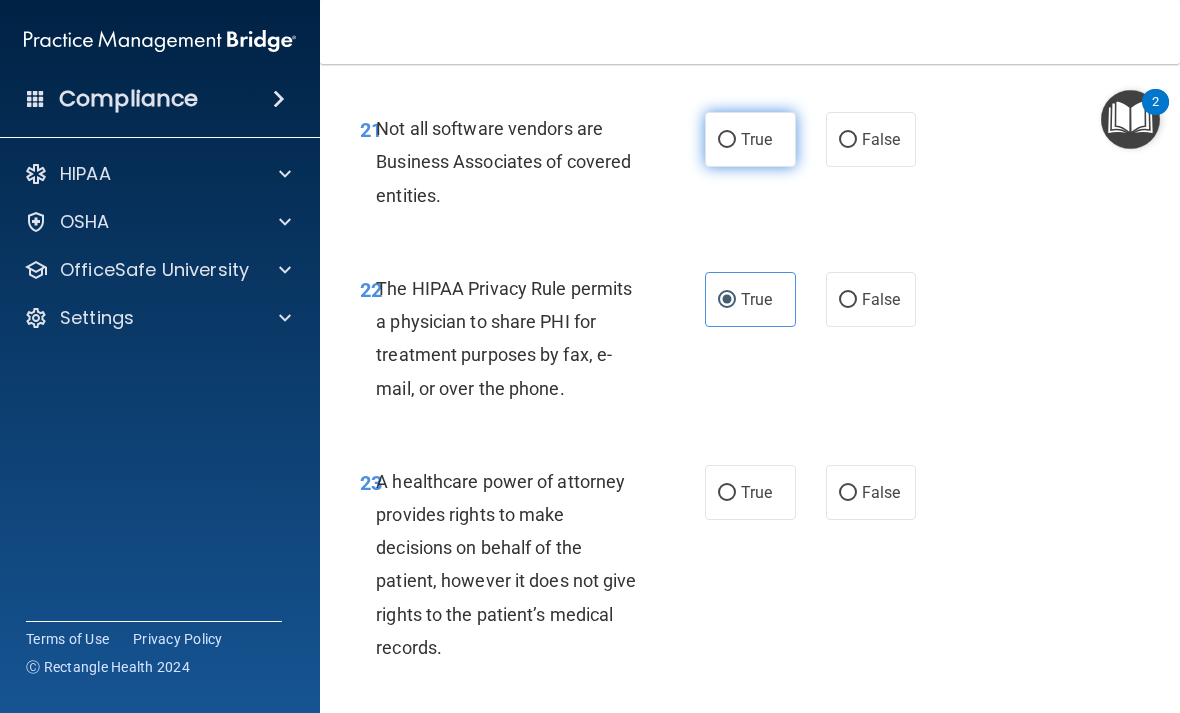 click on "True" at bounding box center (750, 139) 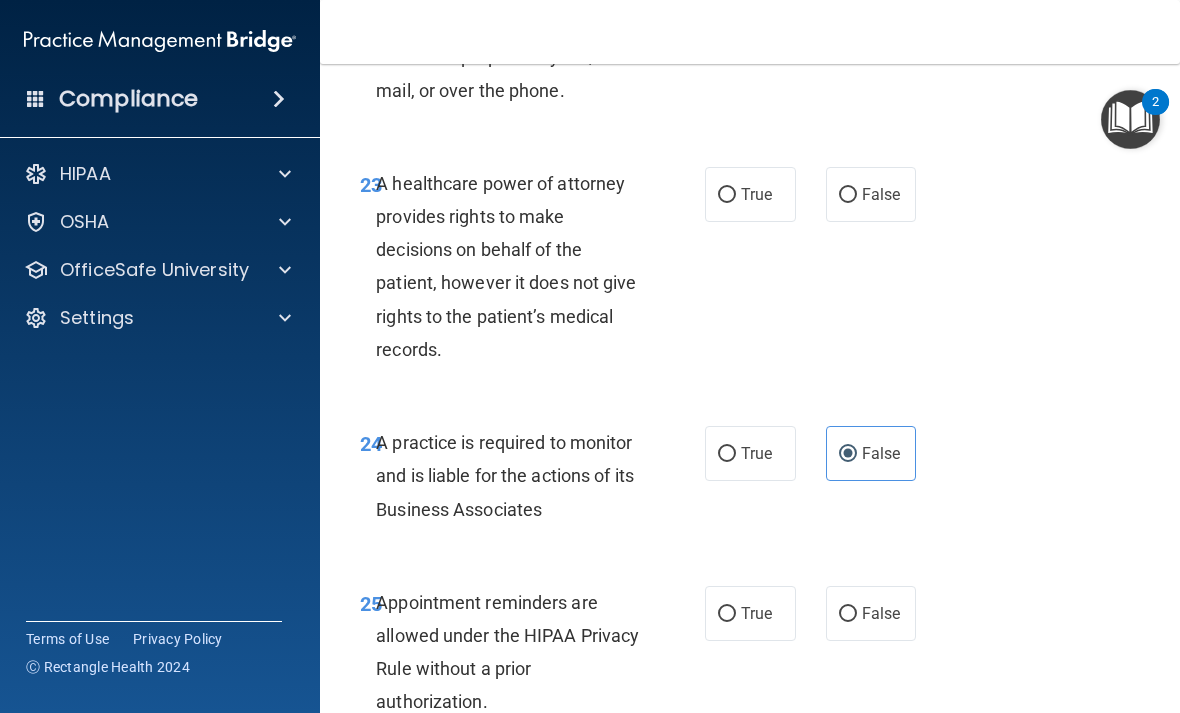 scroll, scrollTop: 5171, scrollLeft: 0, axis: vertical 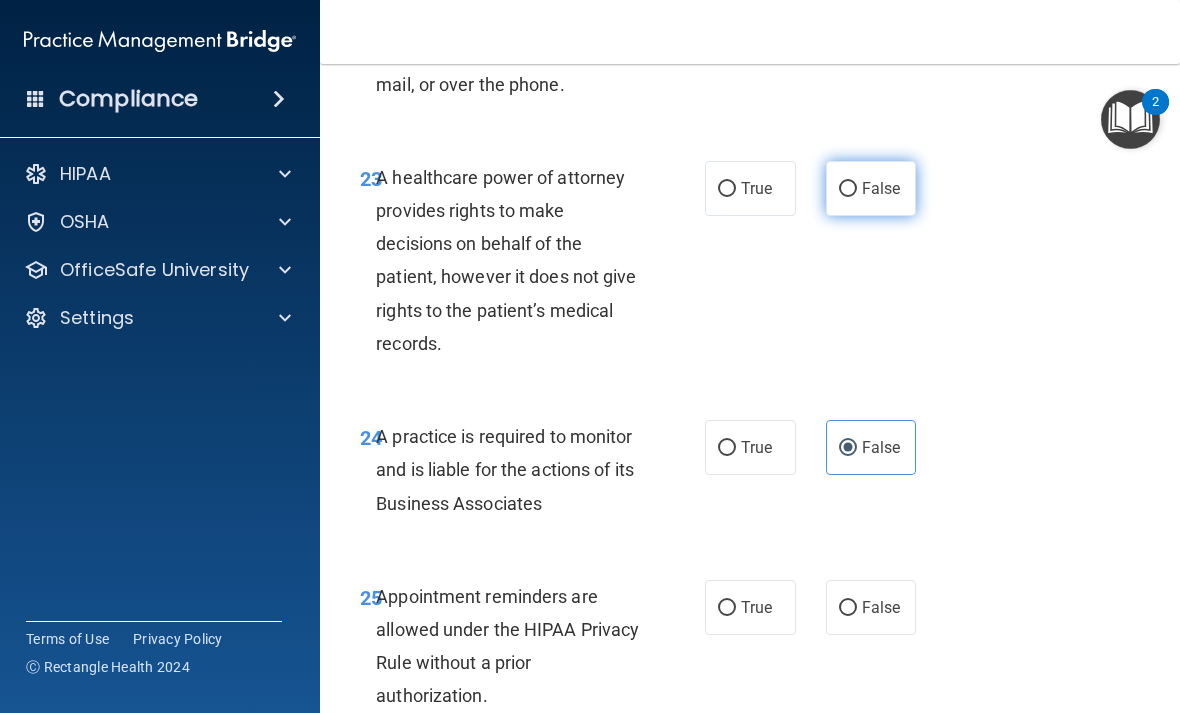 click on "False" at bounding box center (881, 188) 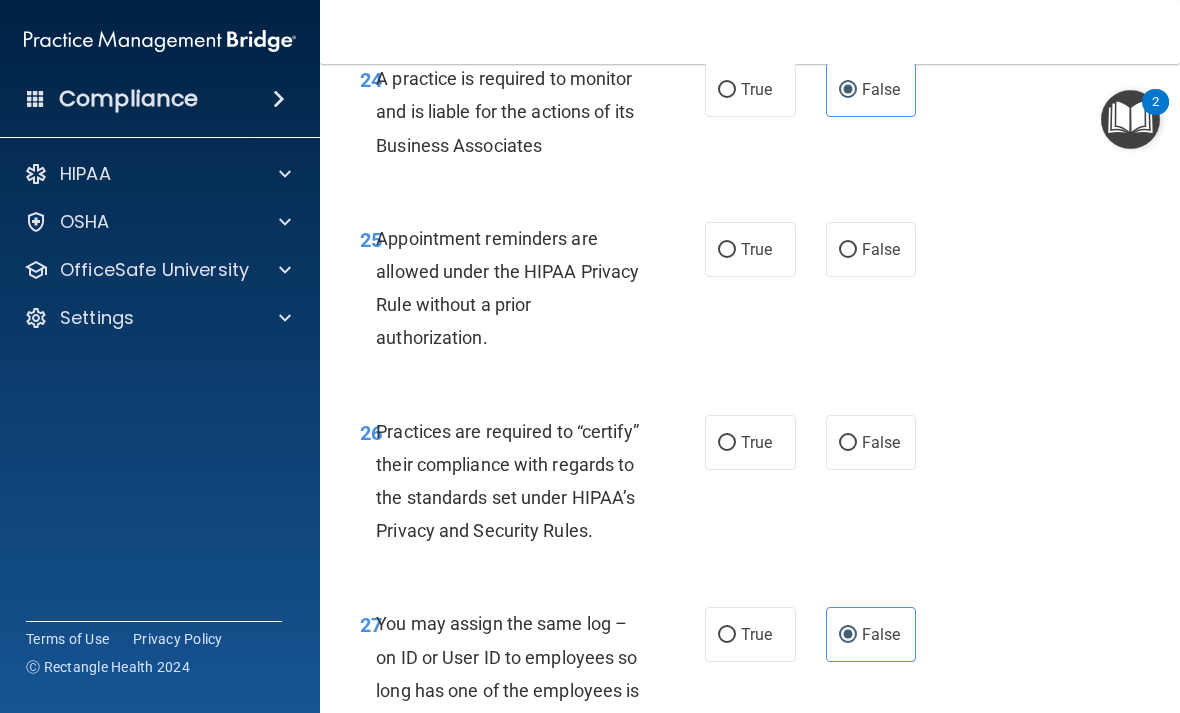 scroll, scrollTop: 5531, scrollLeft: 0, axis: vertical 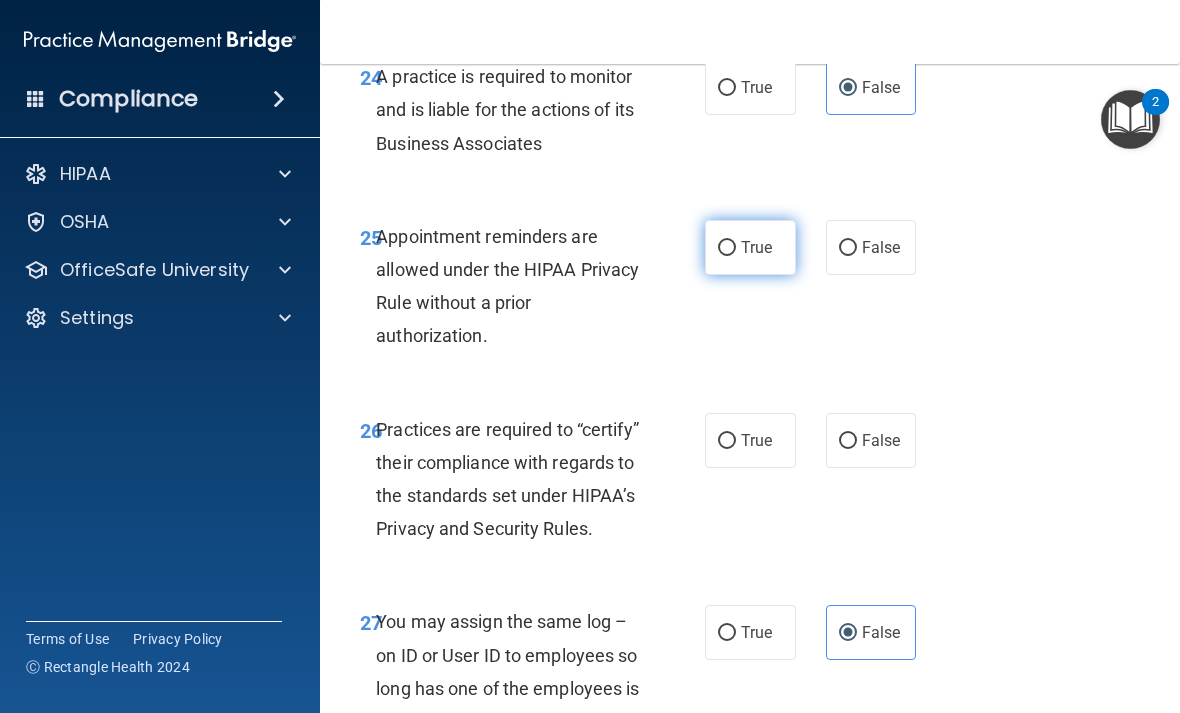 click on "True" at bounding box center (727, 248) 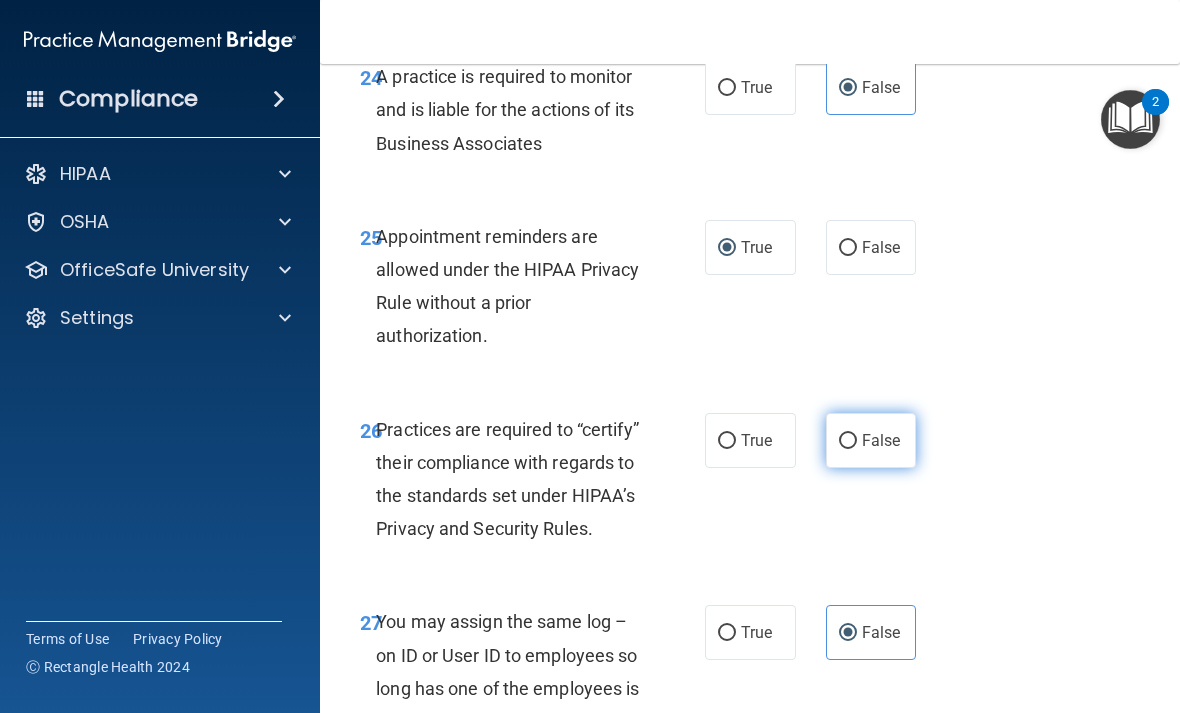 click on "False" at bounding box center [871, 440] 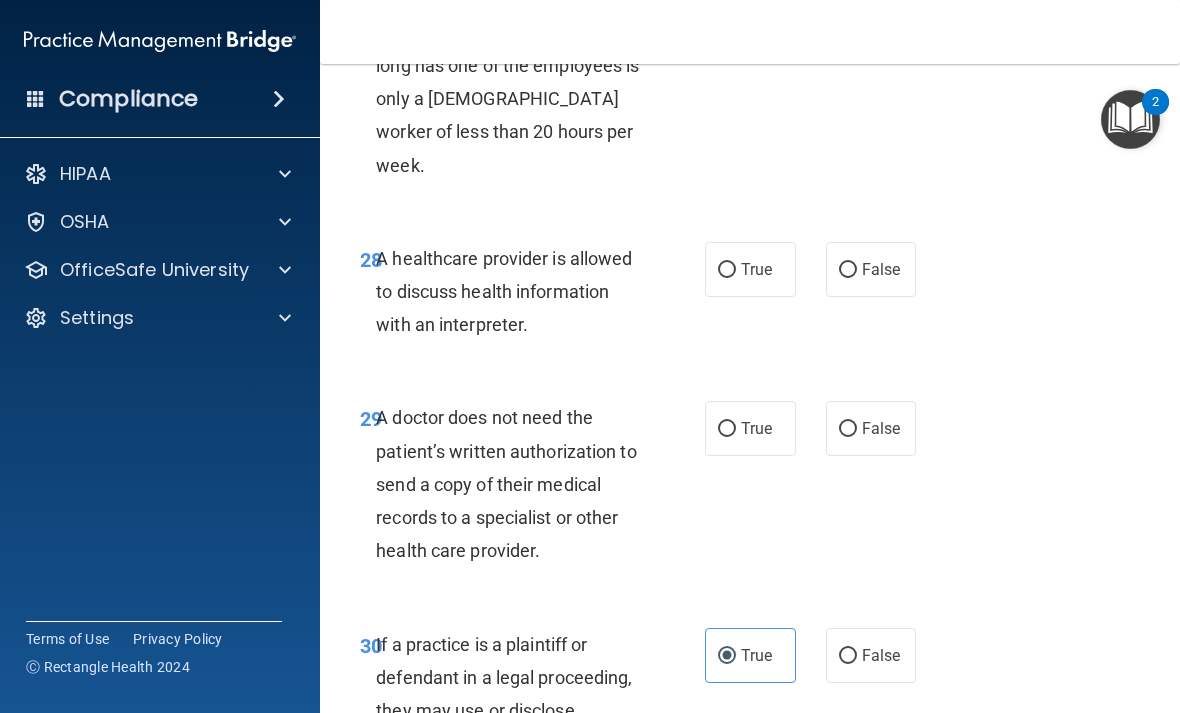 scroll, scrollTop: 6167, scrollLeft: 0, axis: vertical 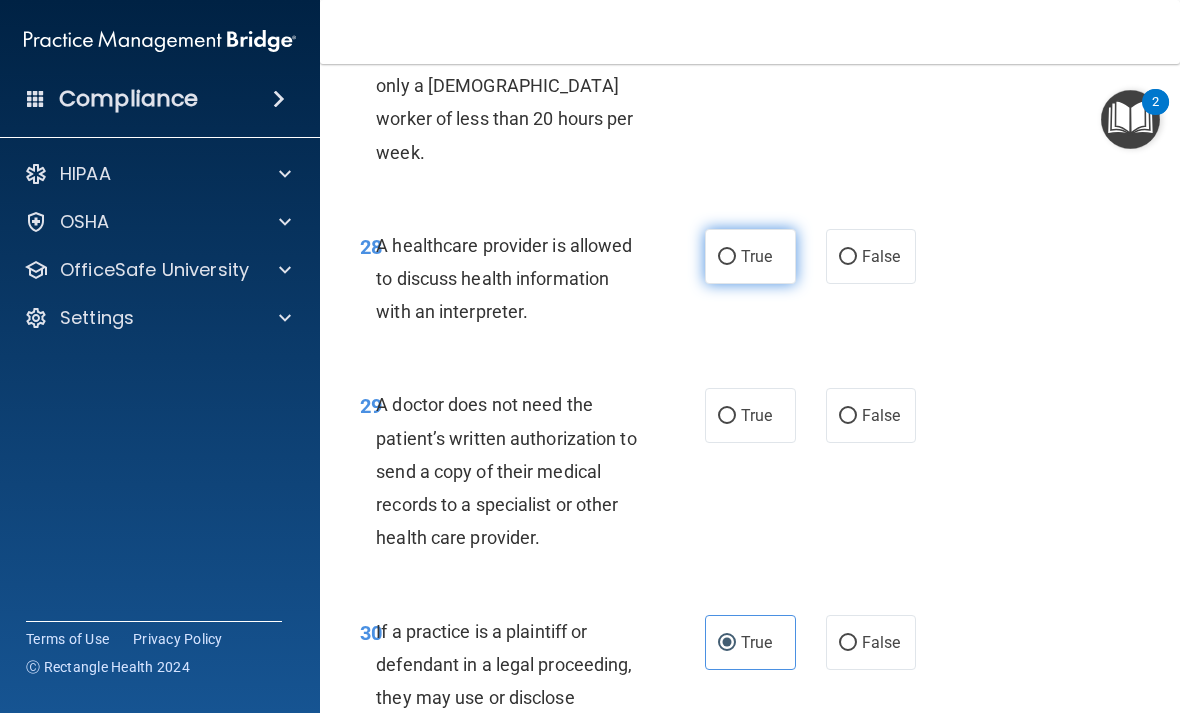 click on "True" at bounding box center (727, 257) 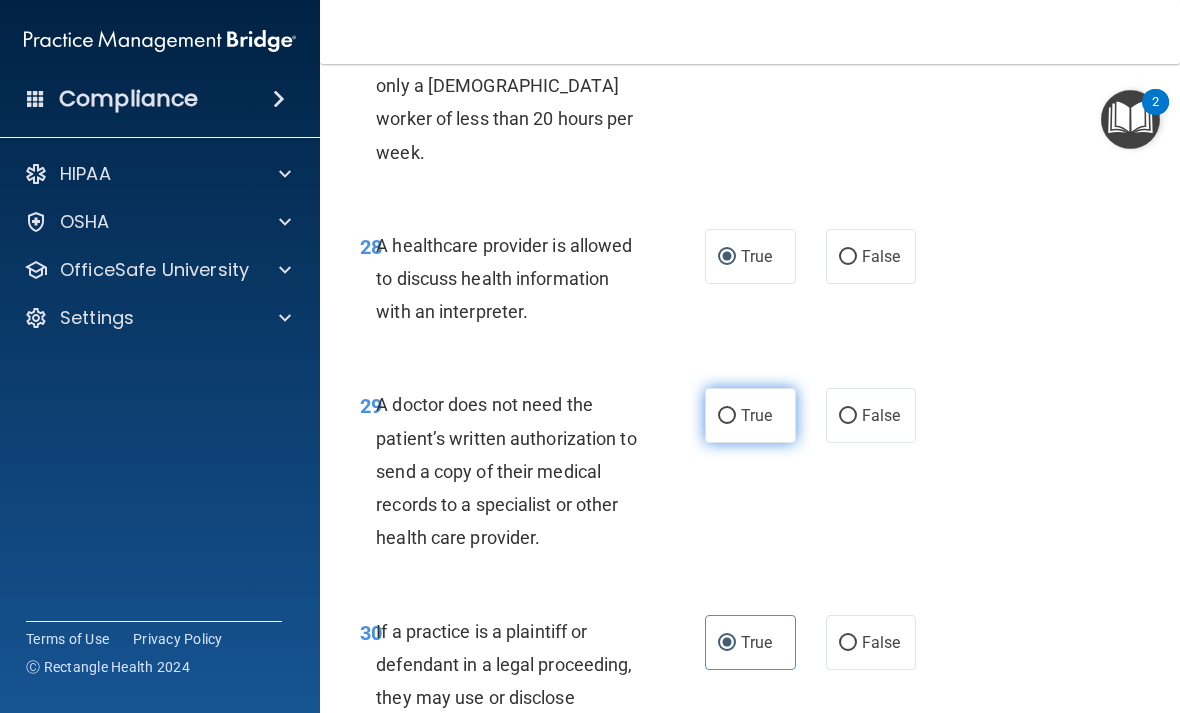 click on "True" at bounding box center (756, 415) 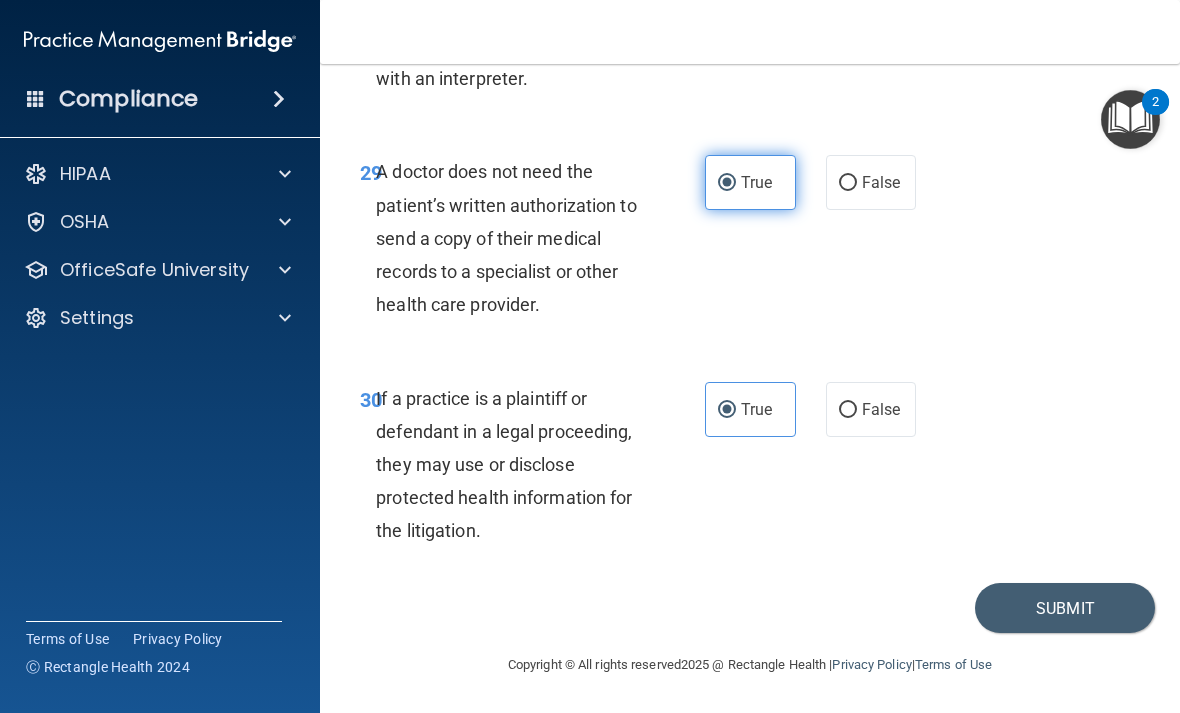scroll, scrollTop: 6399, scrollLeft: 0, axis: vertical 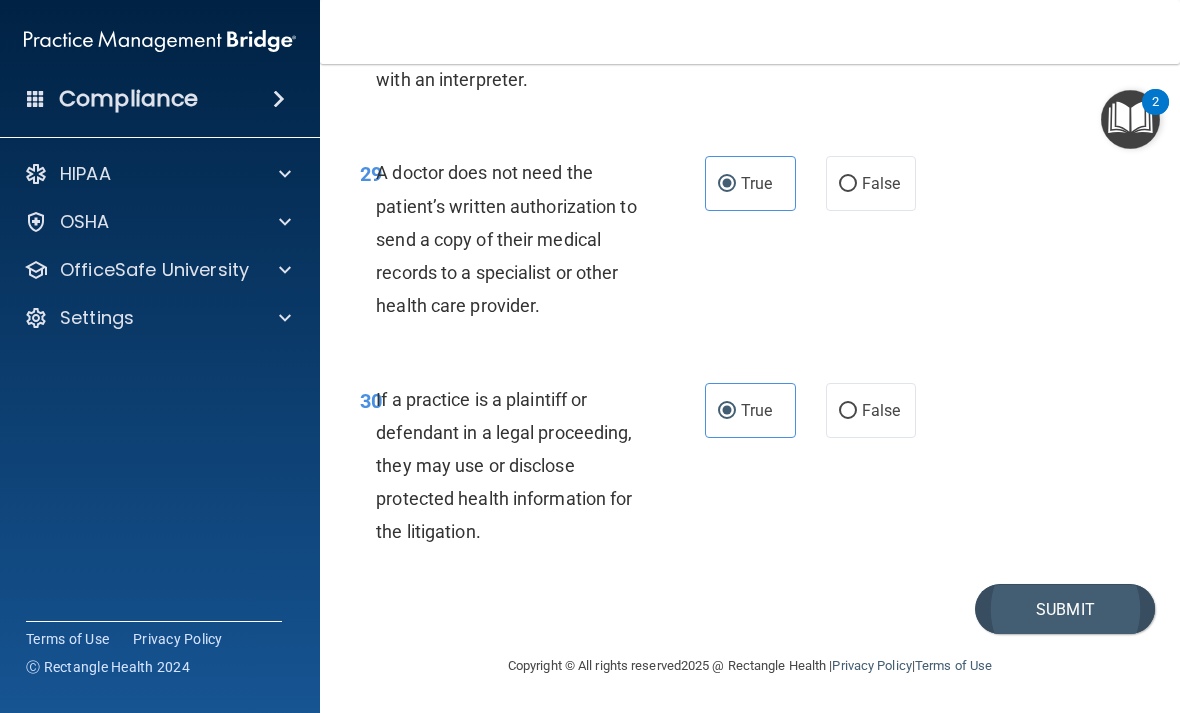 click on "Submit" at bounding box center (1065, 609) 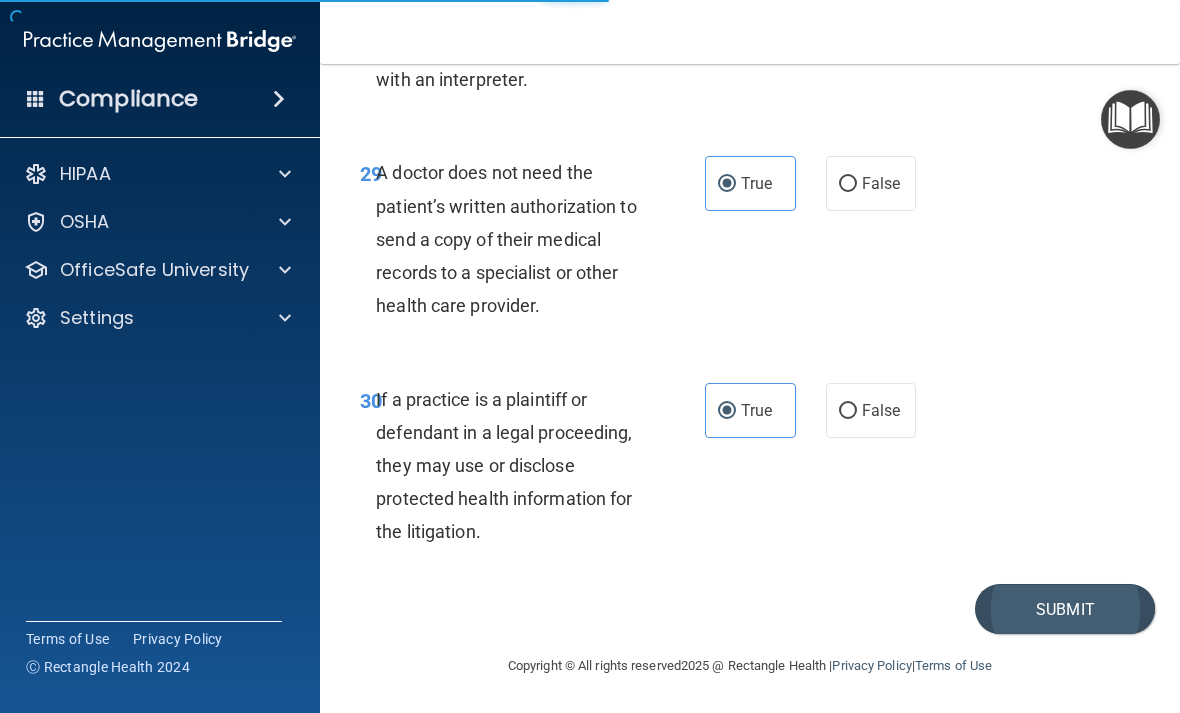 scroll, scrollTop: 0, scrollLeft: 0, axis: both 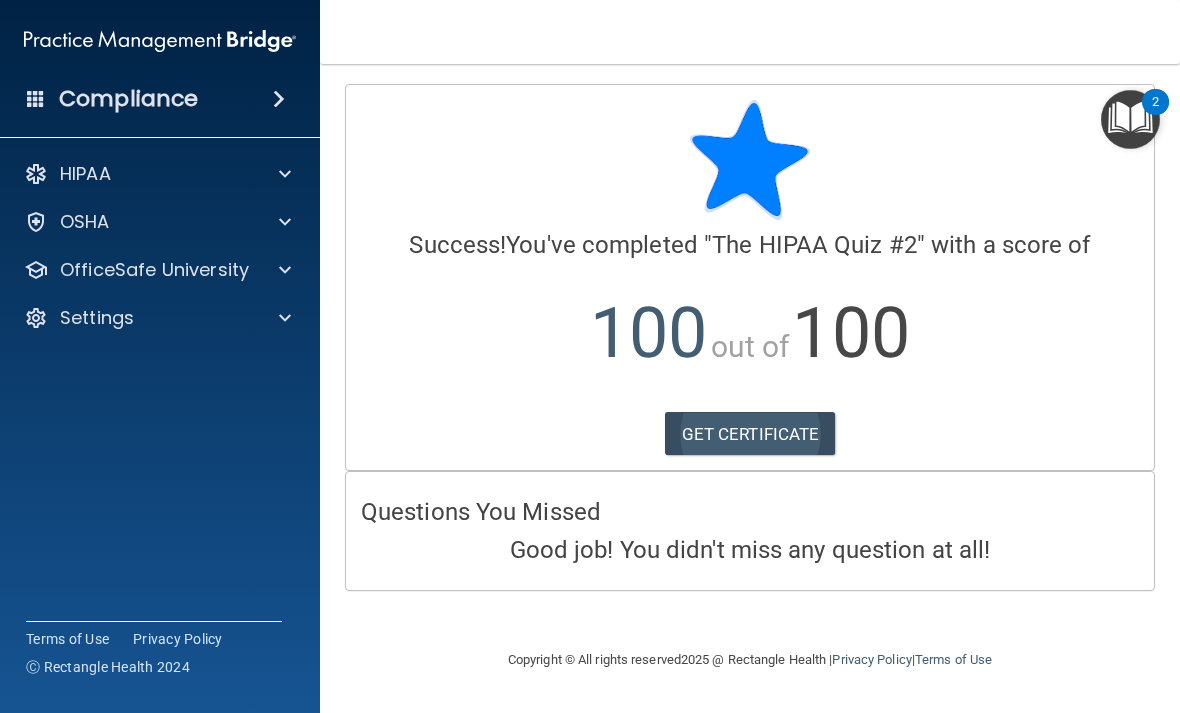 click on "GET CERTIFICATE" at bounding box center [750, 434] 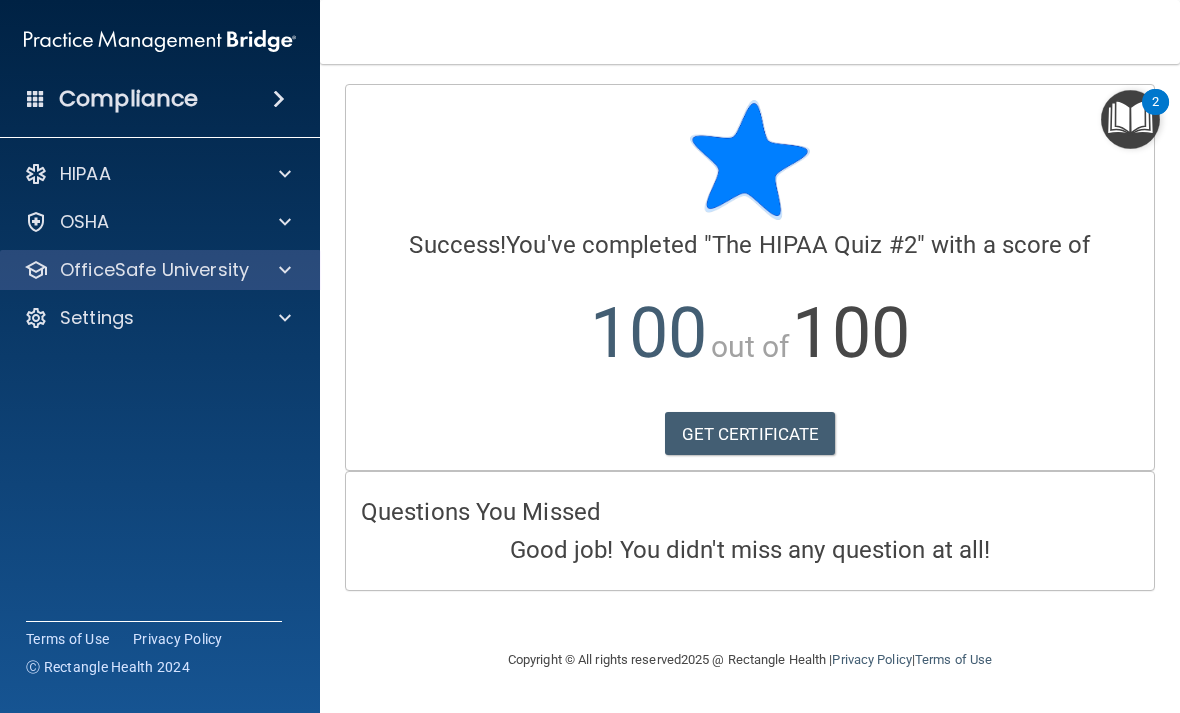 click on "OfficeSafe University" at bounding box center [154, 270] 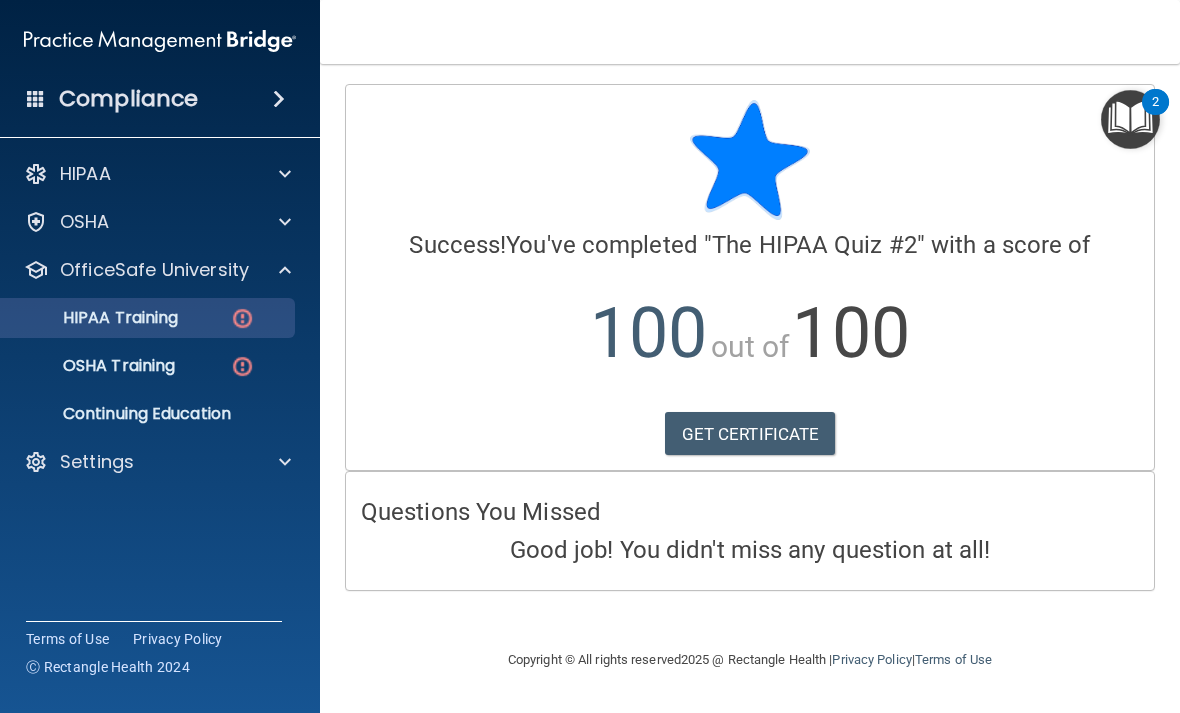 click on "HIPAA Training" at bounding box center (137, 318) 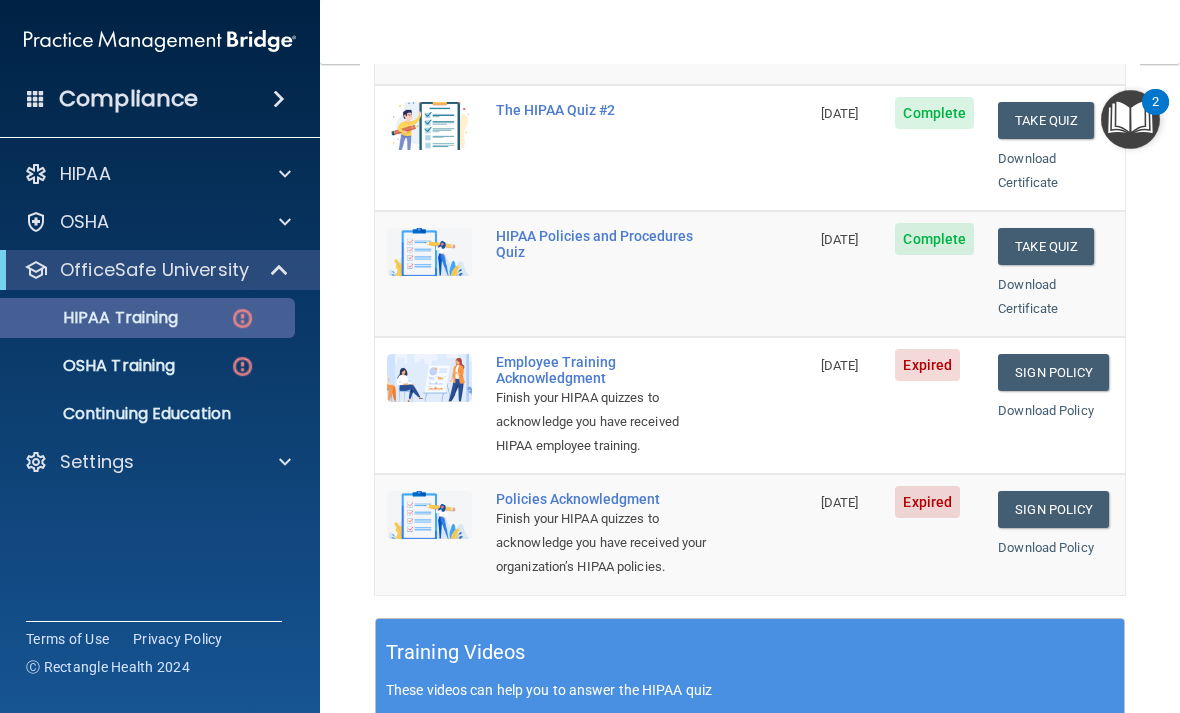scroll, scrollTop: 418, scrollLeft: 0, axis: vertical 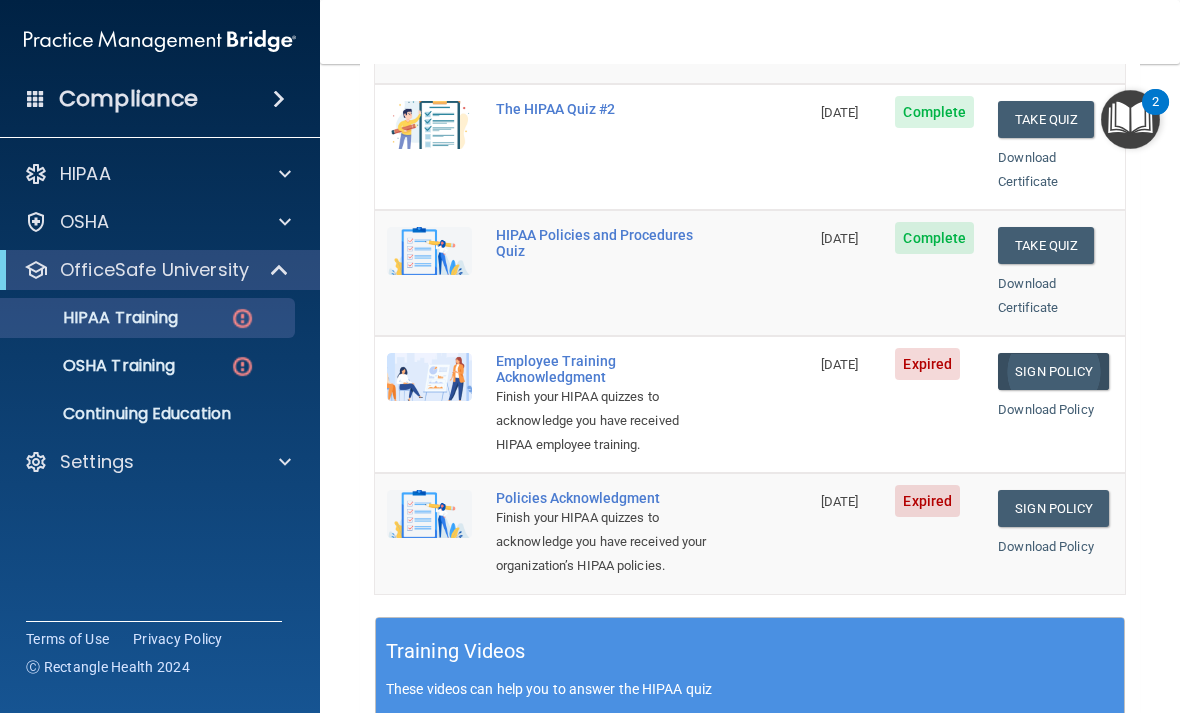 click on "Sign Policy" at bounding box center [1053, 371] 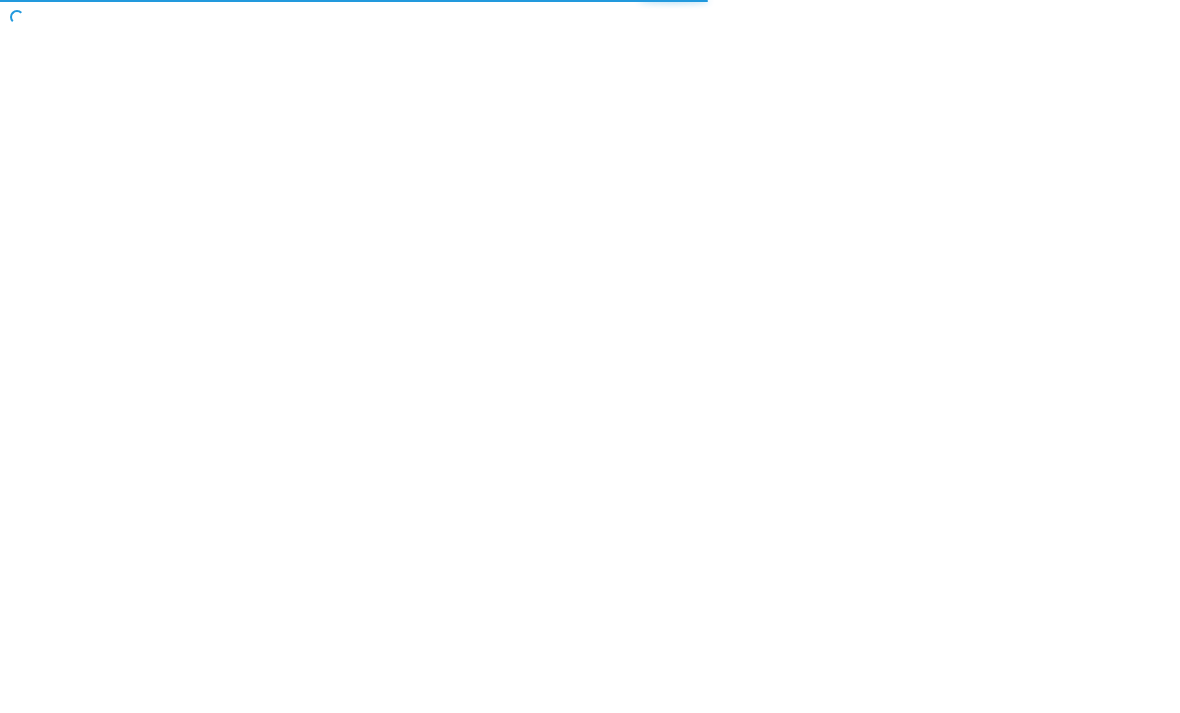 scroll, scrollTop: 0, scrollLeft: 0, axis: both 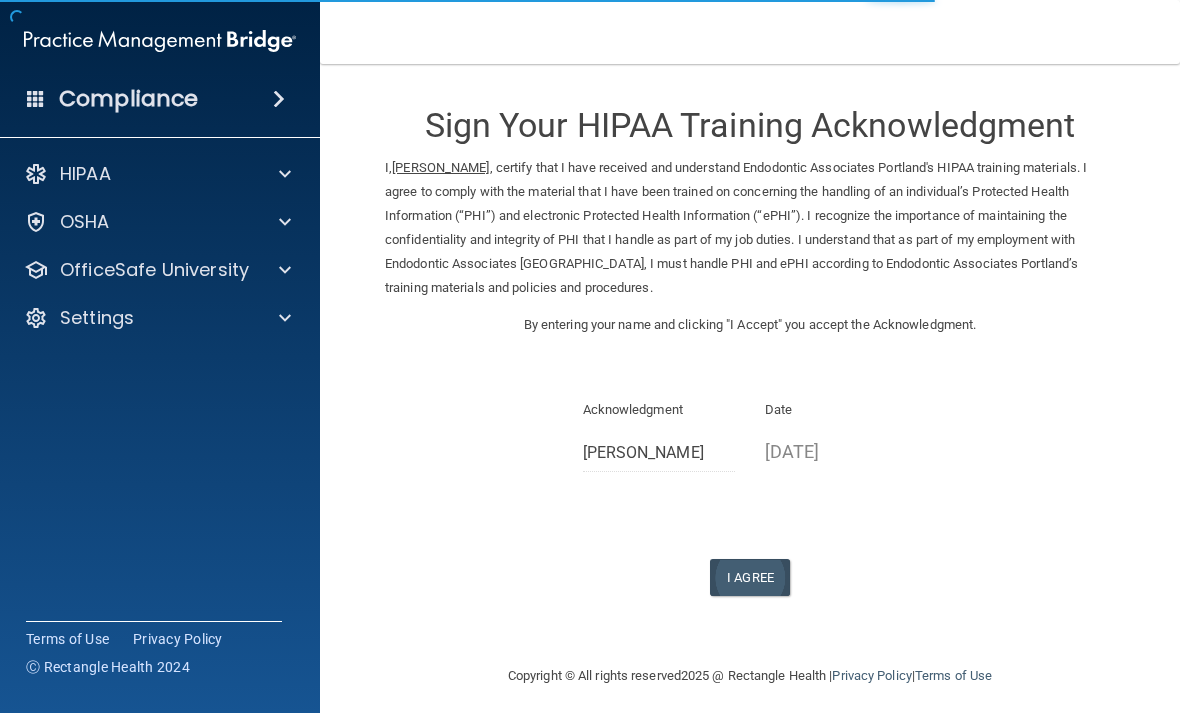 click on "I Agree" at bounding box center (750, 577) 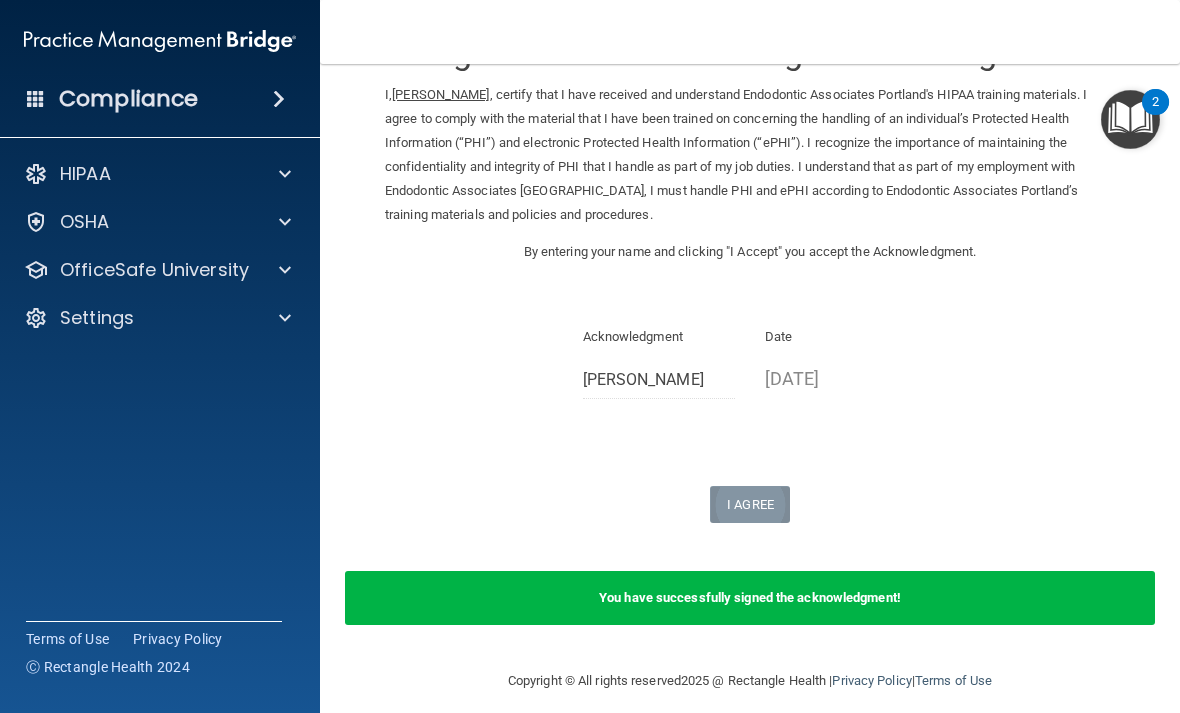 scroll, scrollTop: 72, scrollLeft: 0, axis: vertical 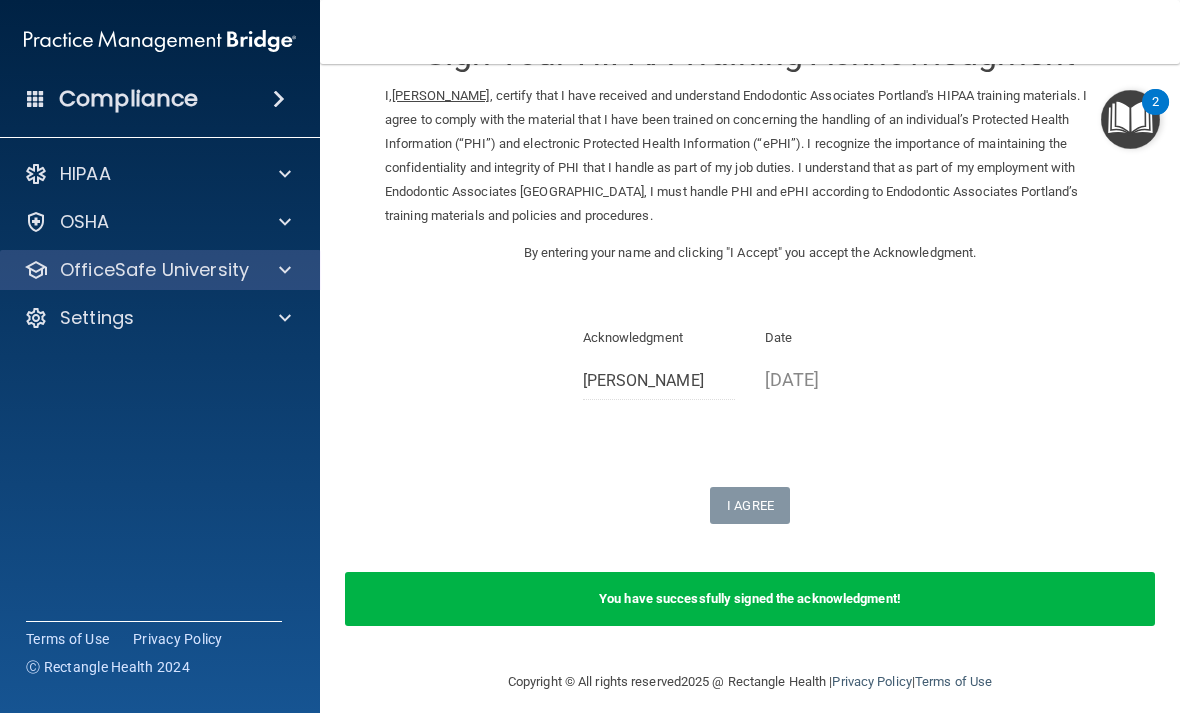 click on "OfficeSafe University" at bounding box center (154, 270) 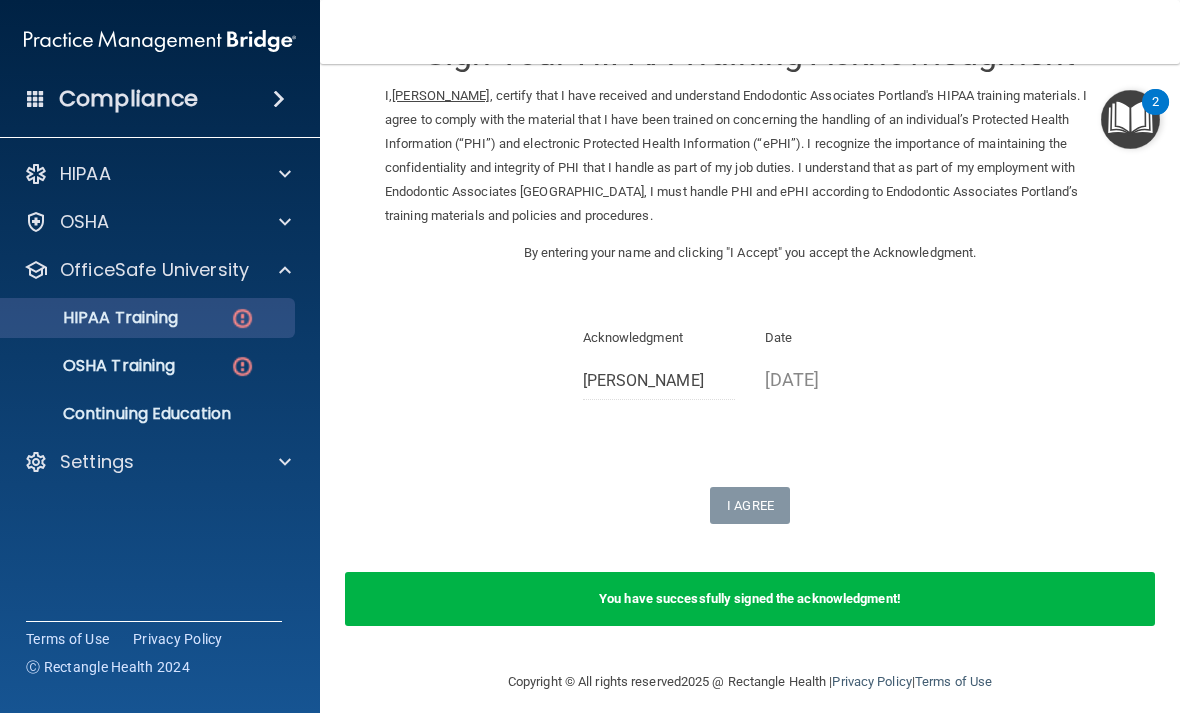 click on "HIPAA Training" at bounding box center [95, 318] 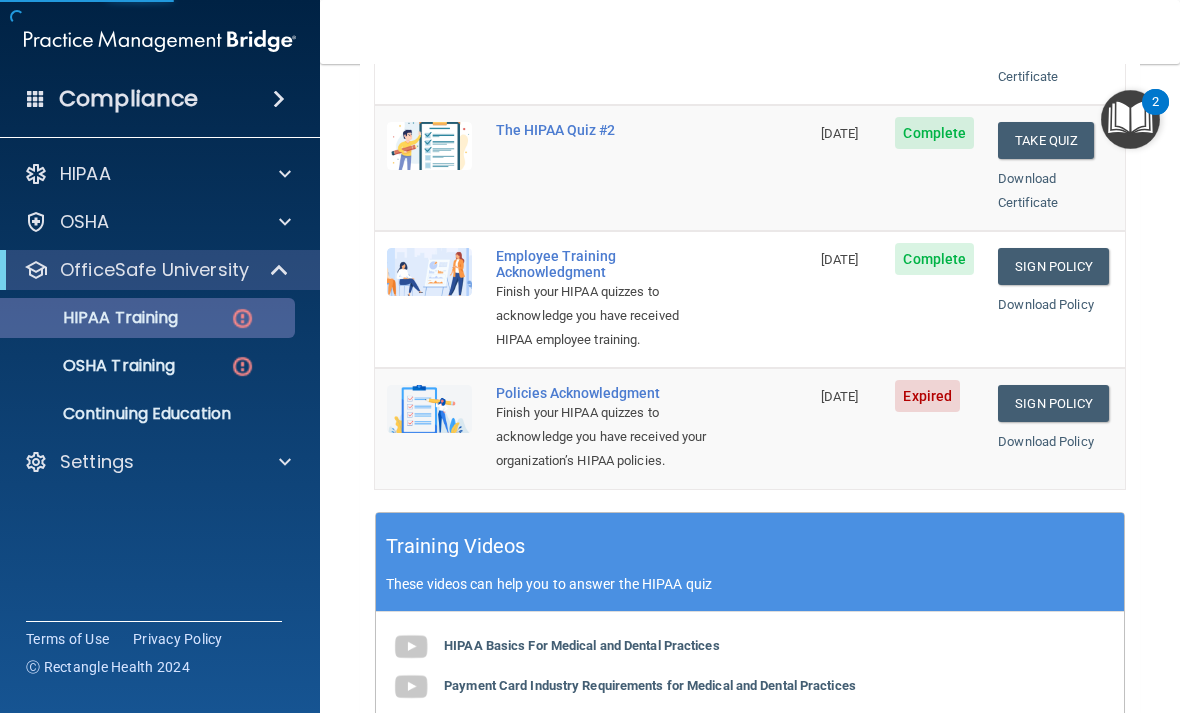 scroll, scrollTop: 533, scrollLeft: 0, axis: vertical 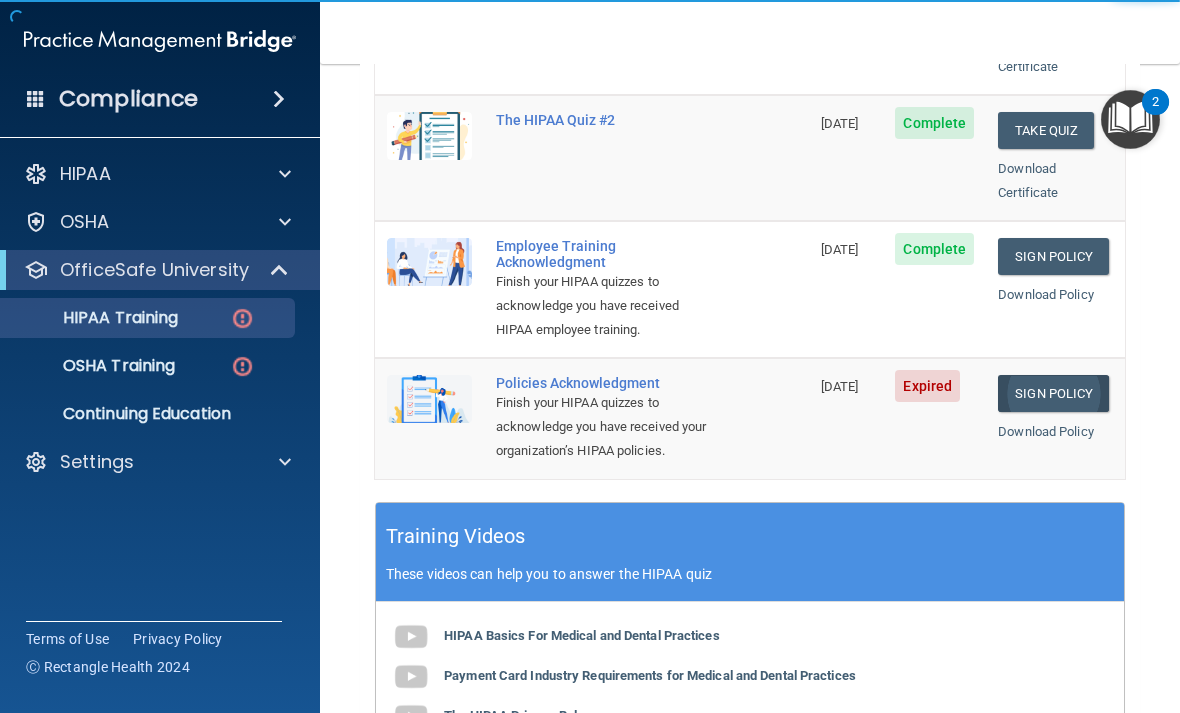 click on "Sign Policy" at bounding box center (1053, 393) 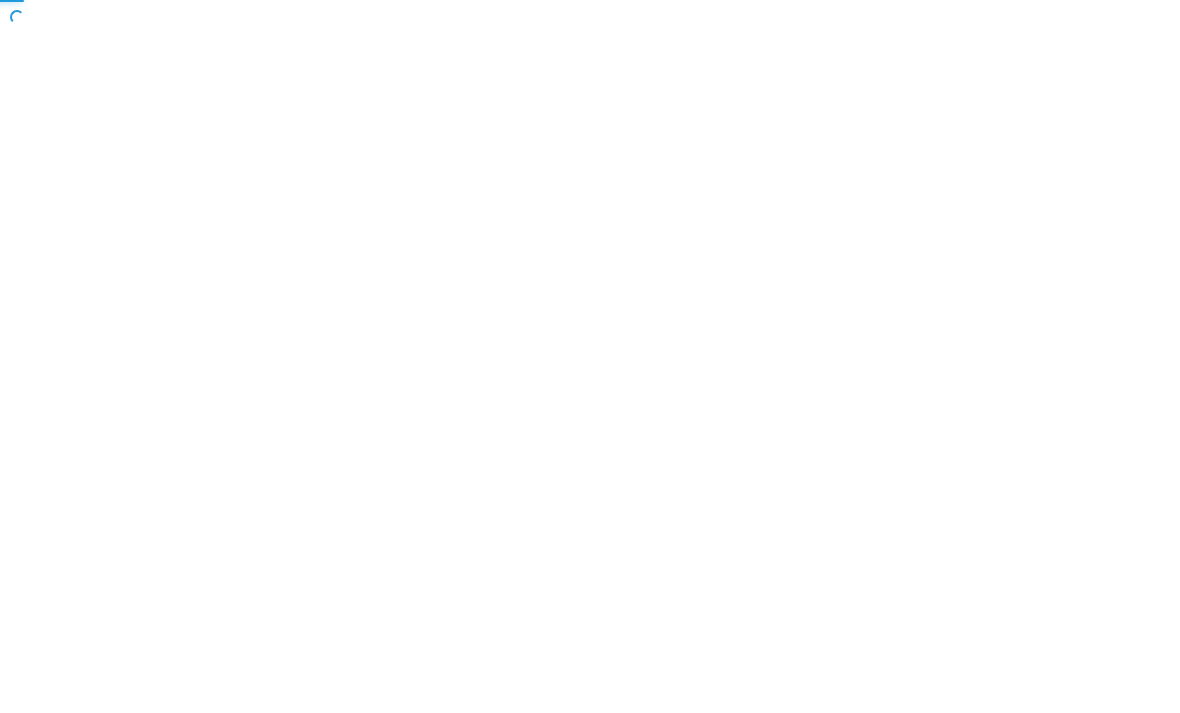 scroll, scrollTop: 0, scrollLeft: 0, axis: both 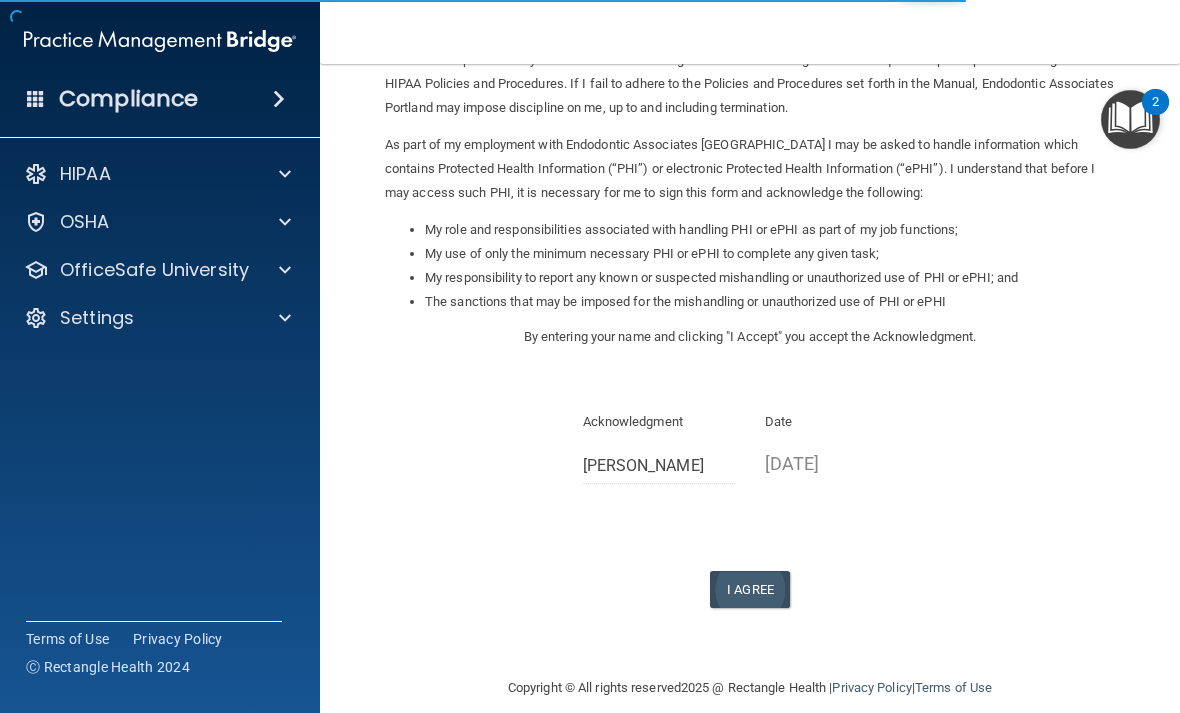 click on "I Agree" at bounding box center (750, 589) 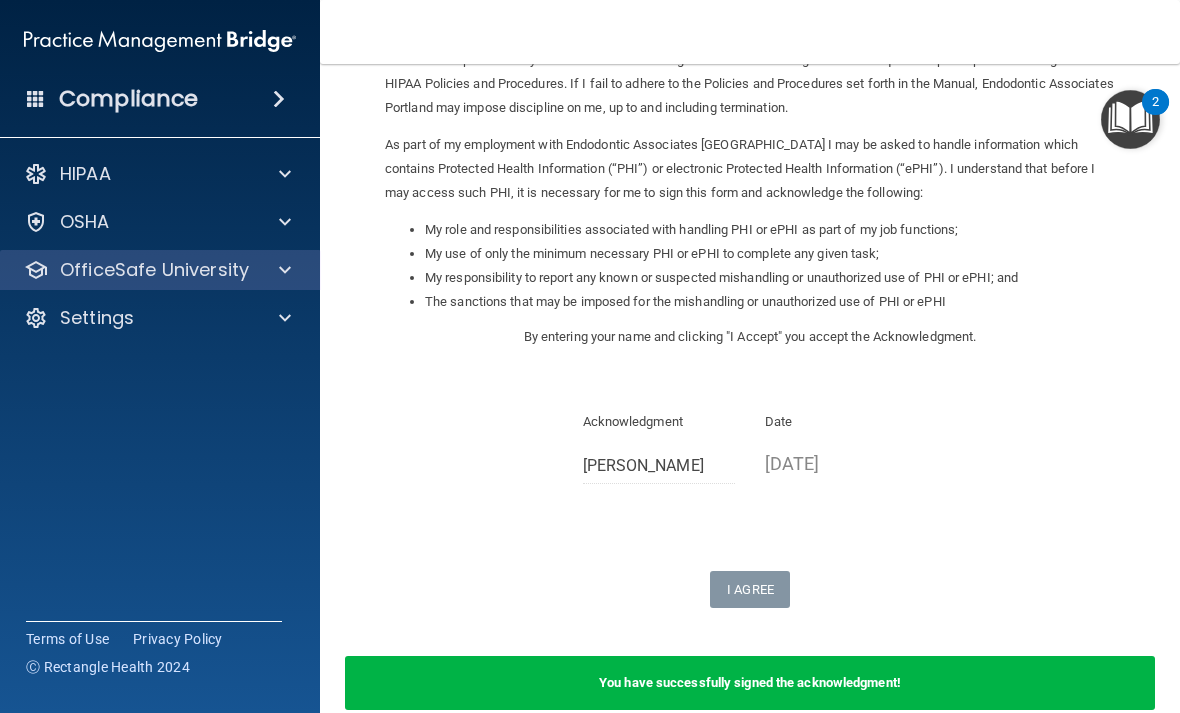 click on "OfficeSafe University" at bounding box center (154, 270) 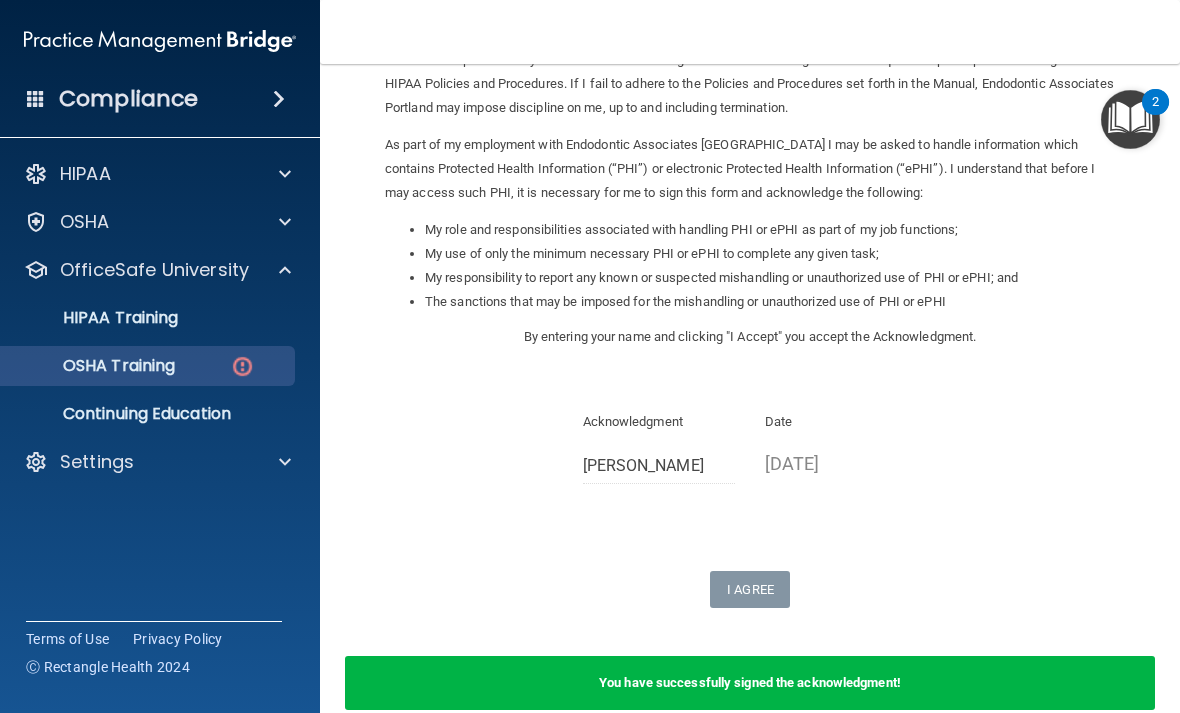 click on "OSHA Training" at bounding box center (94, 366) 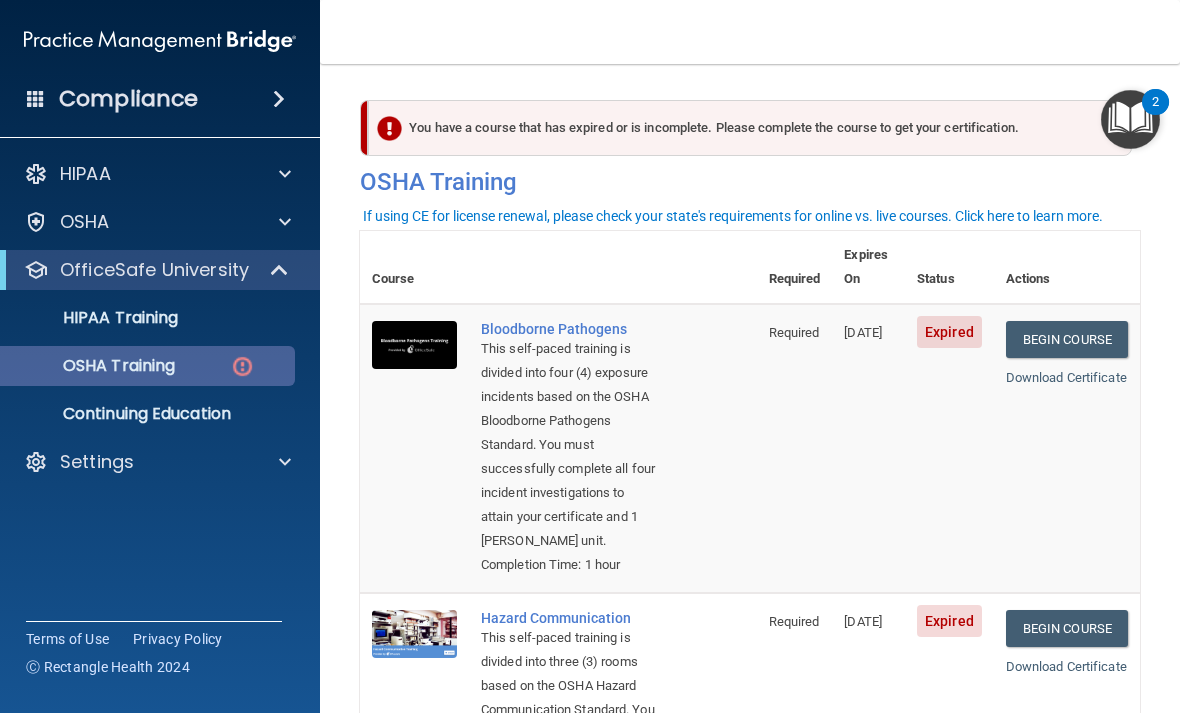 scroll, scrollTop: 0, scrollLeft: 0, axis: both 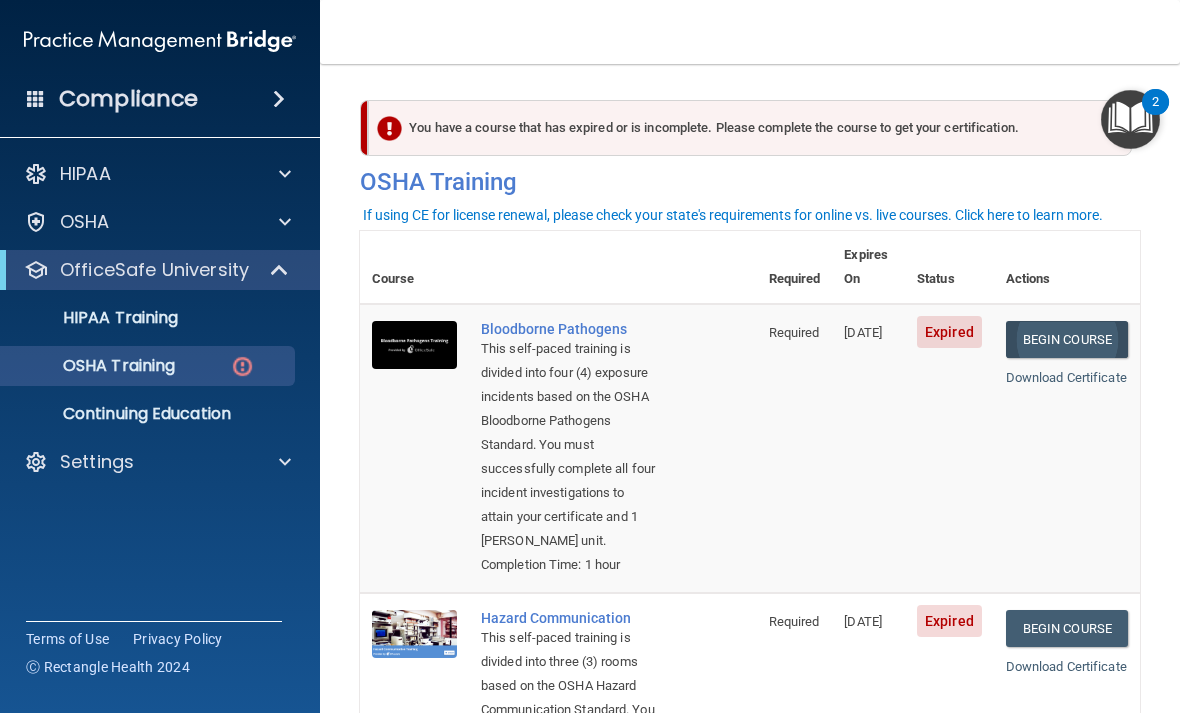 click on "Begin Course" at bounding box center (1067, 339) 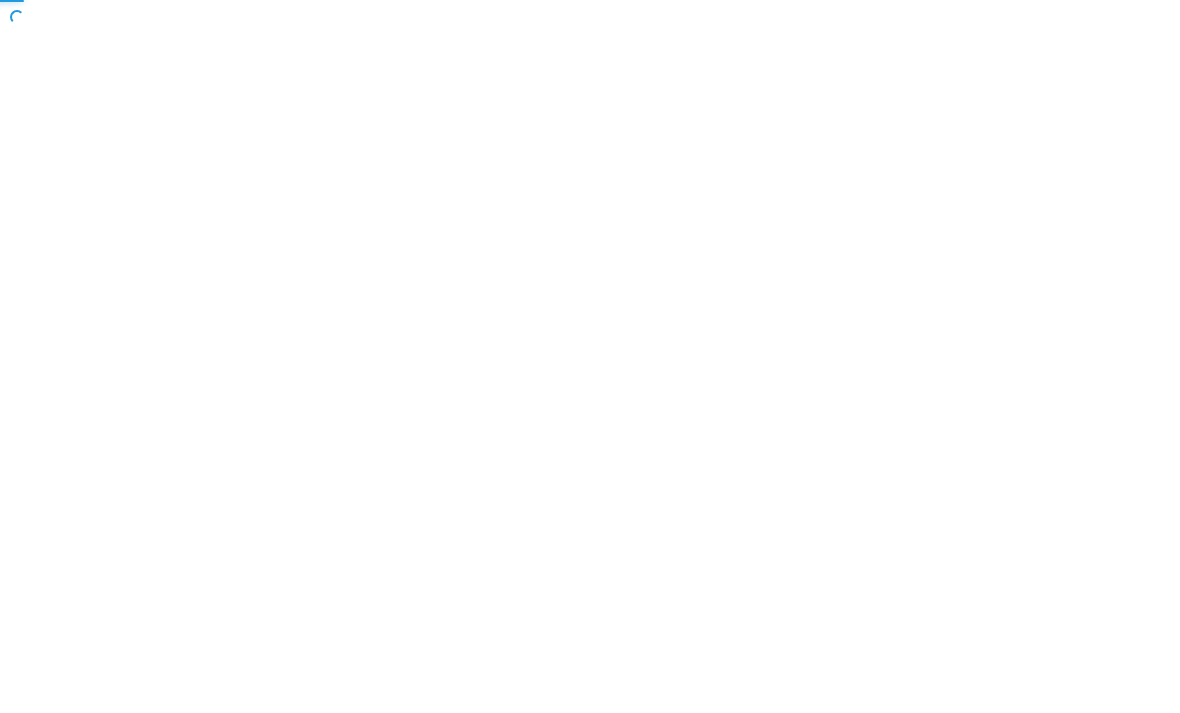 scroll, scrollTop: 0, scrollLeft: 0, axis: both 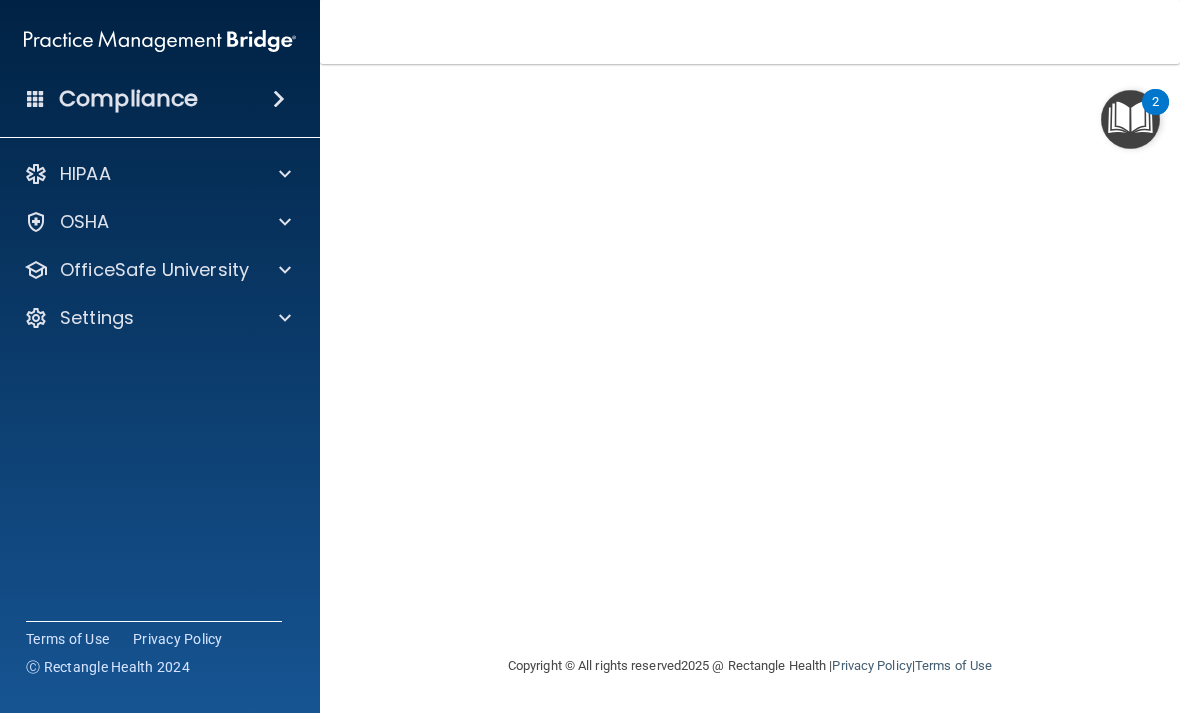 click on "HIPAA
Documents and Policies                 Report an Incident               Business Associates               Emergency Planning               Resources                 HIPAA Risk Assessment
OSHA
Documents               Safety Data Sheets               Self-Assessment                Injury and Illness Report                Resources
PCI
PCI Compliance                Merchant Savings Calculator
OfficeSafe University
HIPAA Training                   OSHA Training                   Continuing Education
Settings
My Account               My Users               Services                 Sign Out" at bounding box center (160, 250) 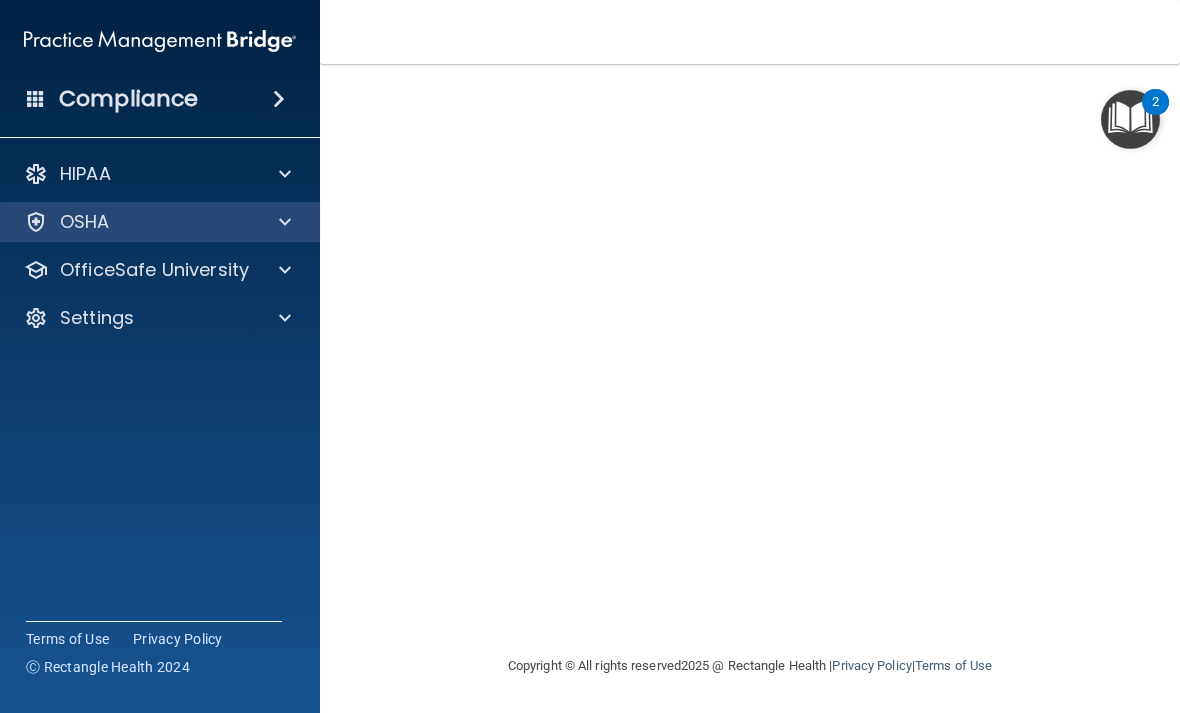 click on "OSHA" at bounding box center (133, 222) 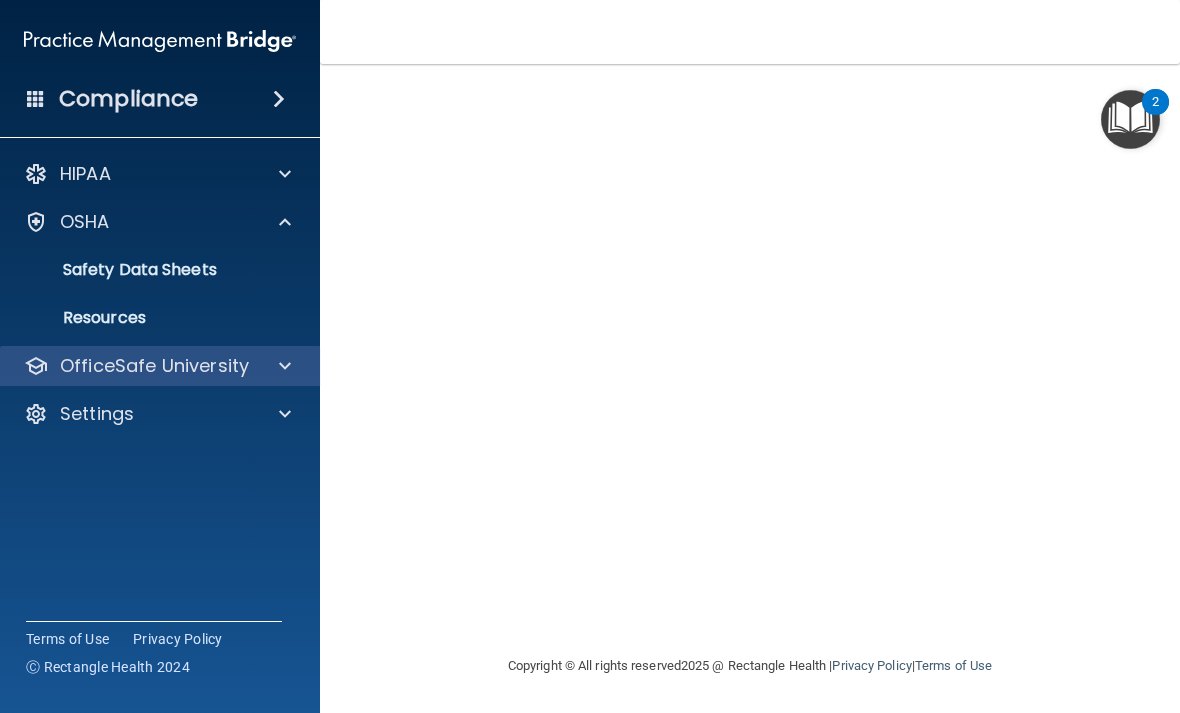 click on "OfficeSafe University" at bounding box center [154, 366] 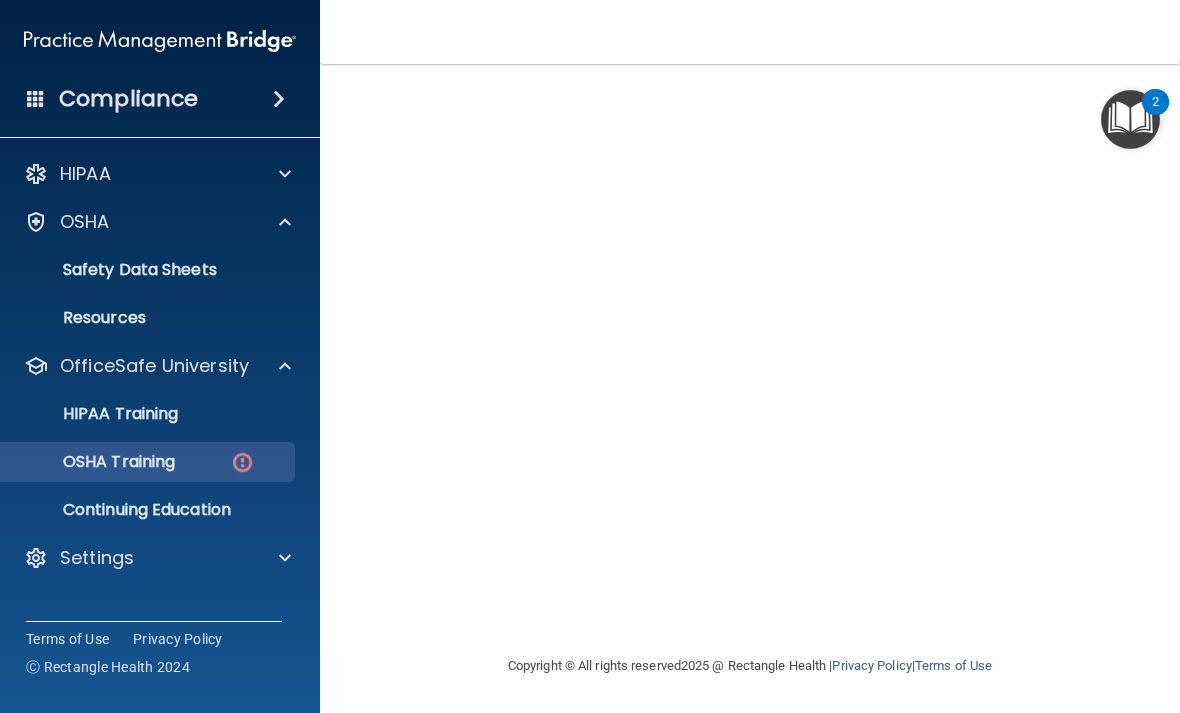 click on "OSHA Training" at bounding box center [137, 462] 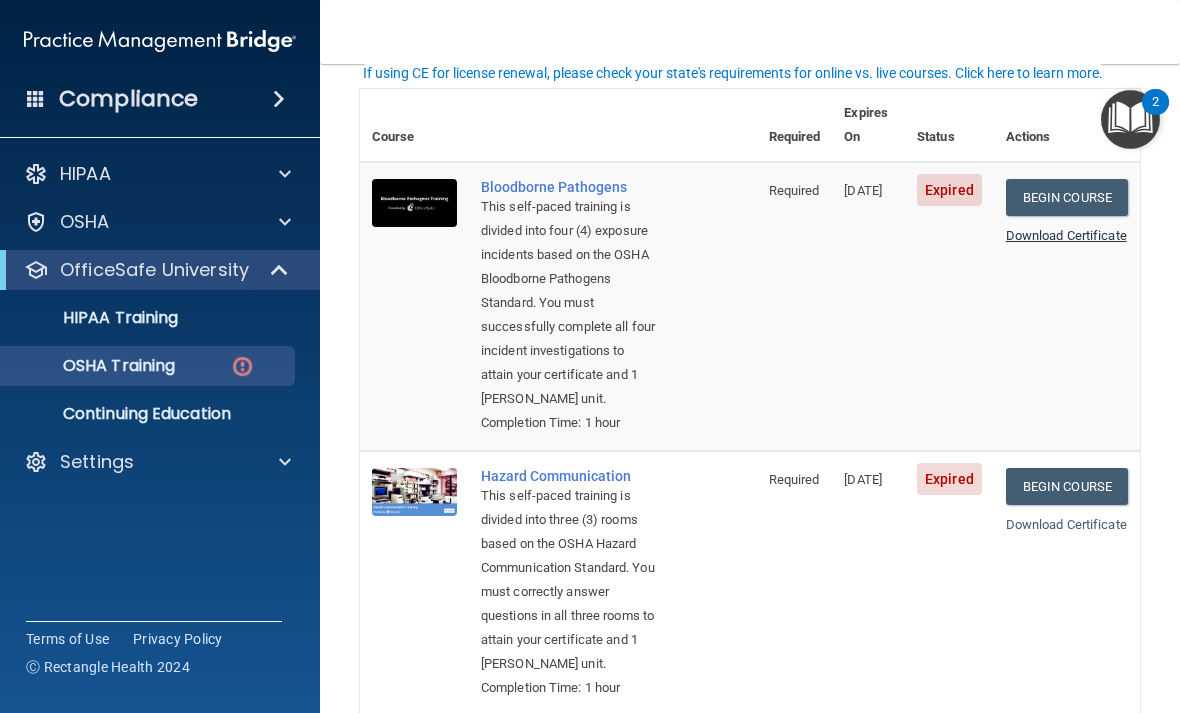 click on "Download Certificate" at bounding box center (1066, 235) 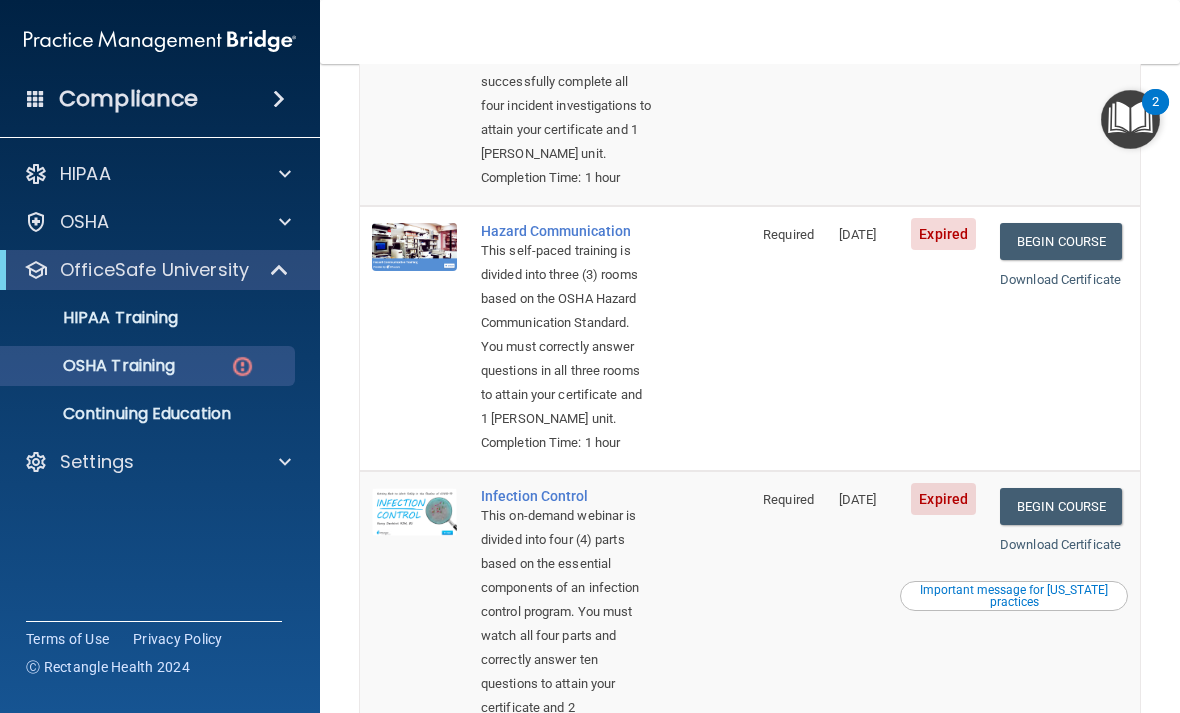 scroll, scrollTop: 191, scrollLeft: 0, axis: vertical 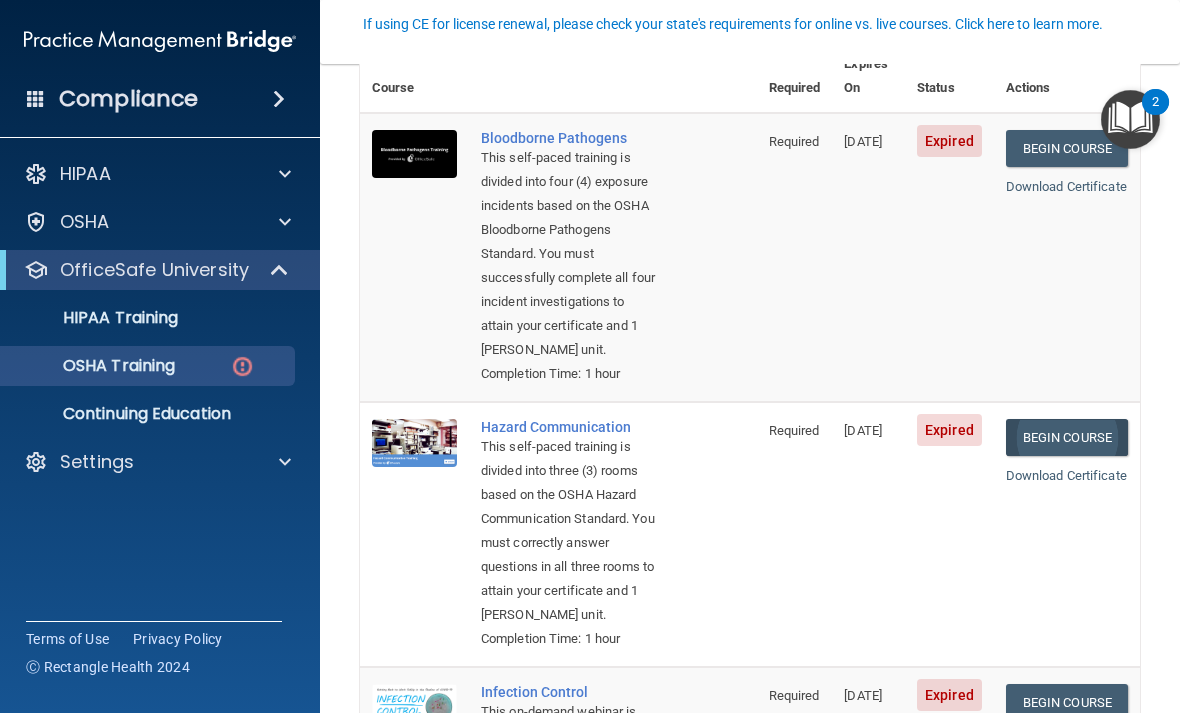 click on "Begin Course" at bounding box center (1067, 437) 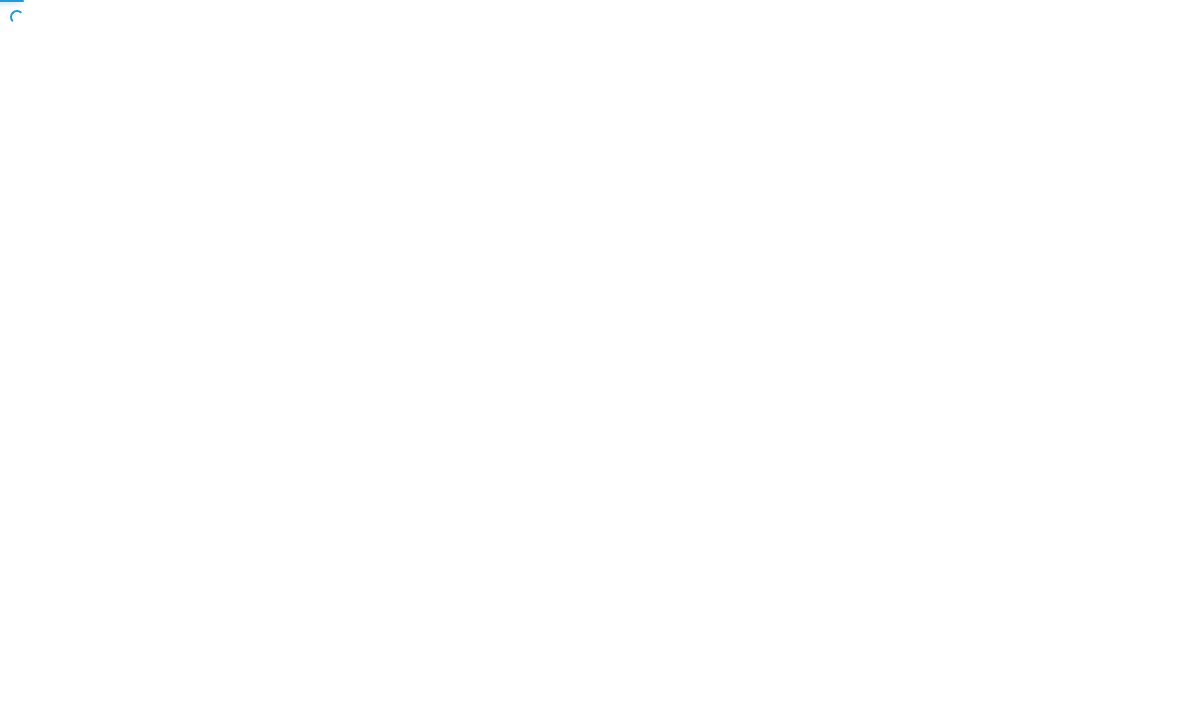 scroll, scrollTop: 0, scrollLeft: 0, axis: both 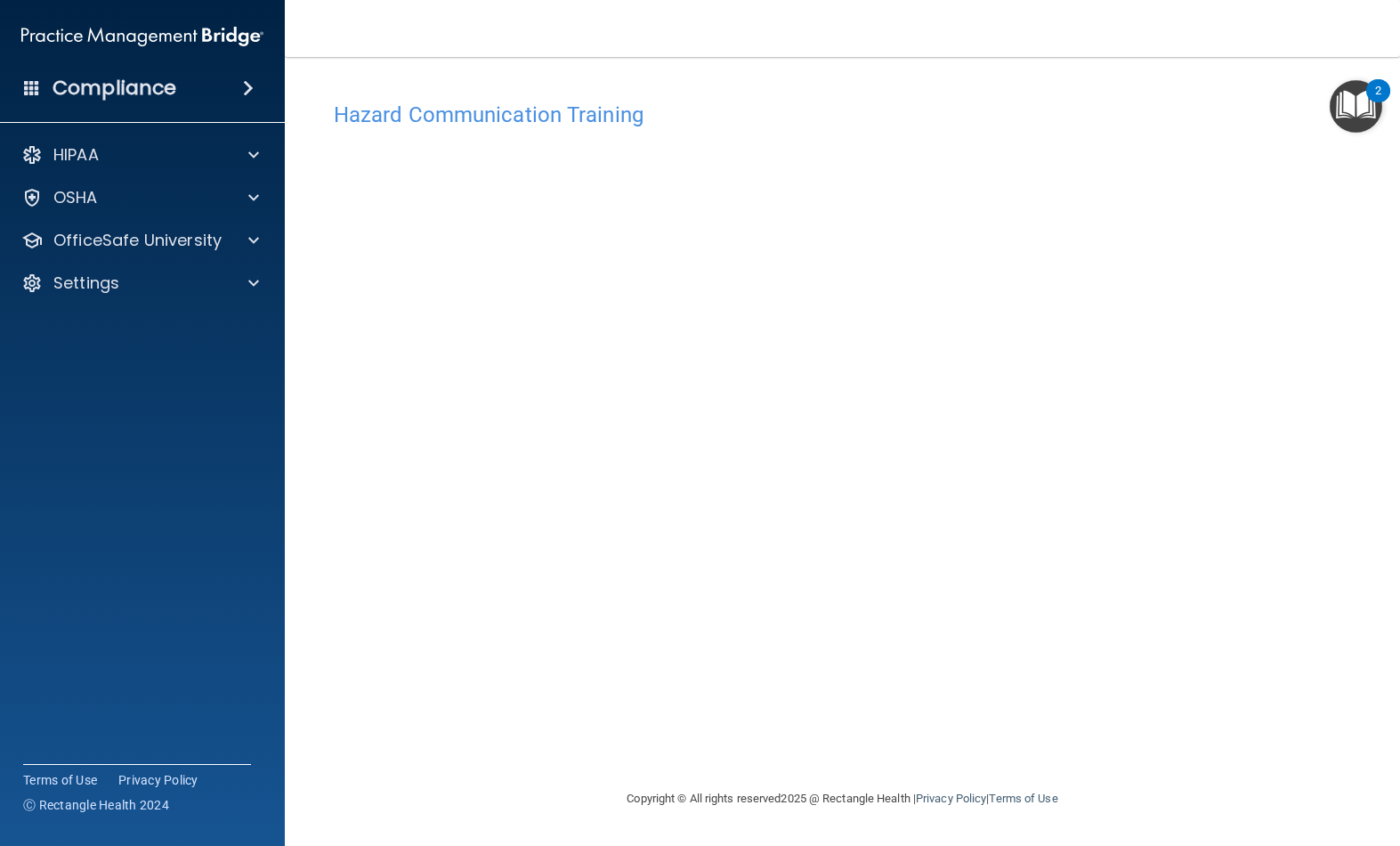 click on "Compliance" at bounding box center (142, 53) 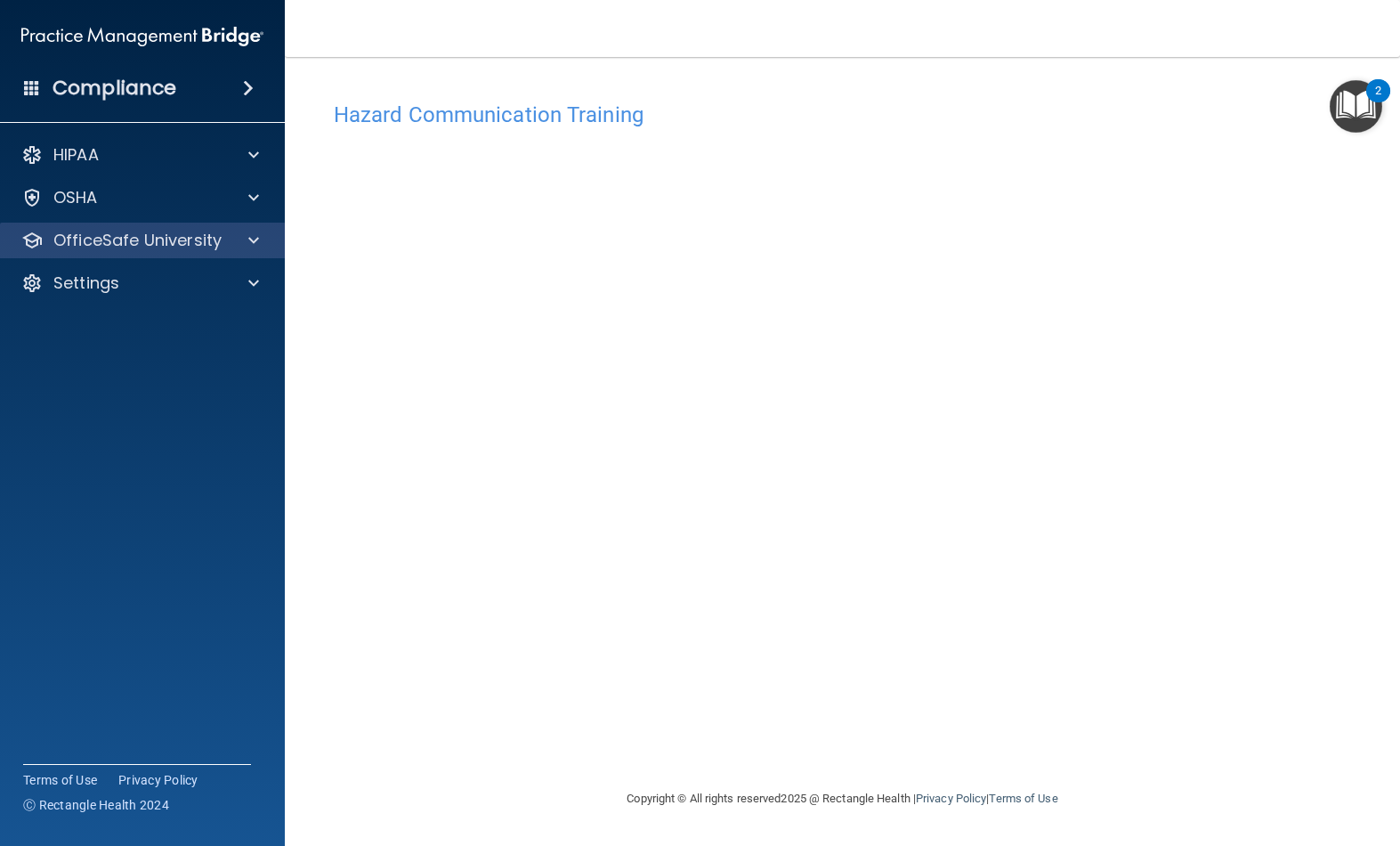 click on "OfficeSafe University" at bounding box center [137, 240] 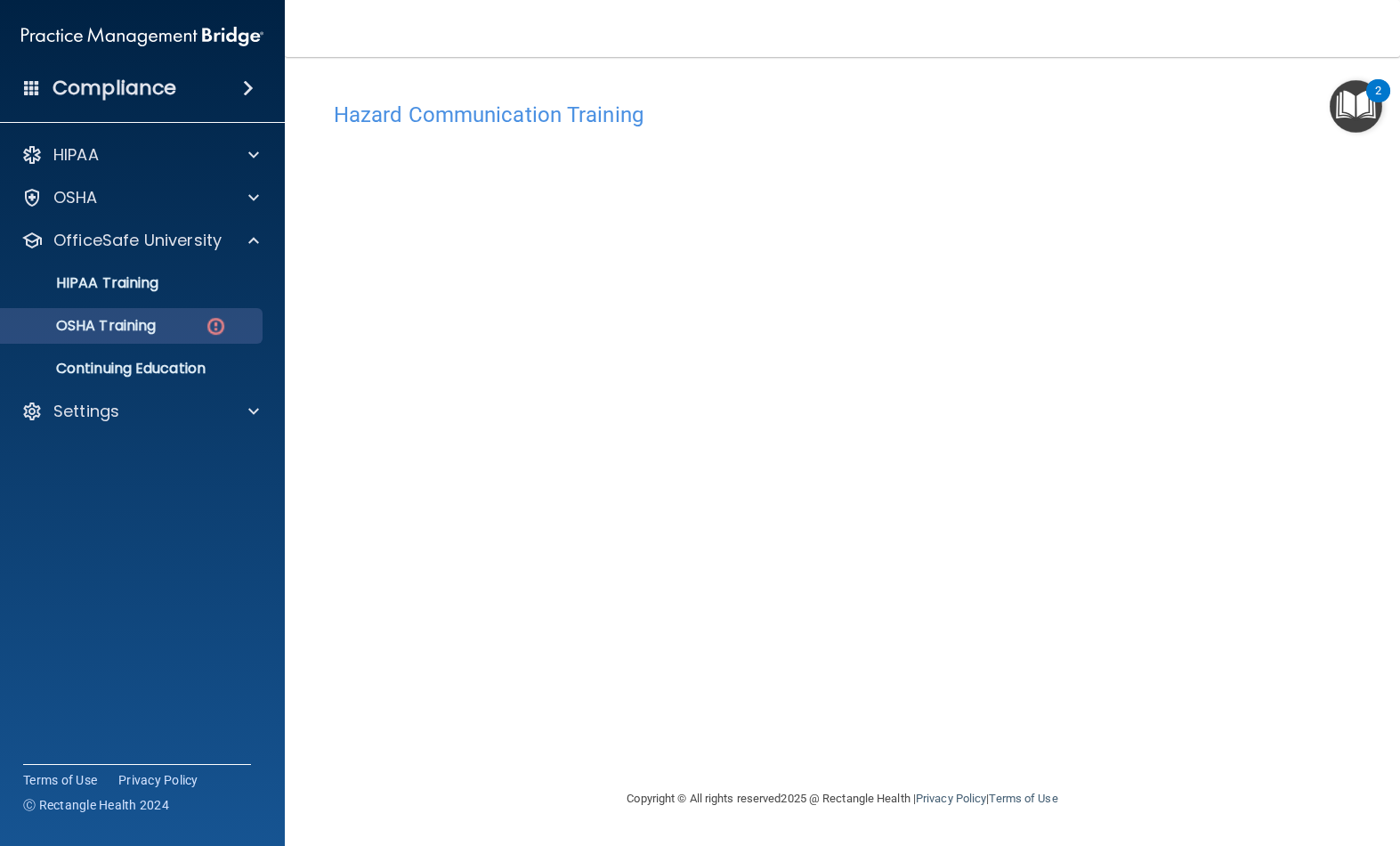 click on "OSHA Training" at bounding box center (84, 326) 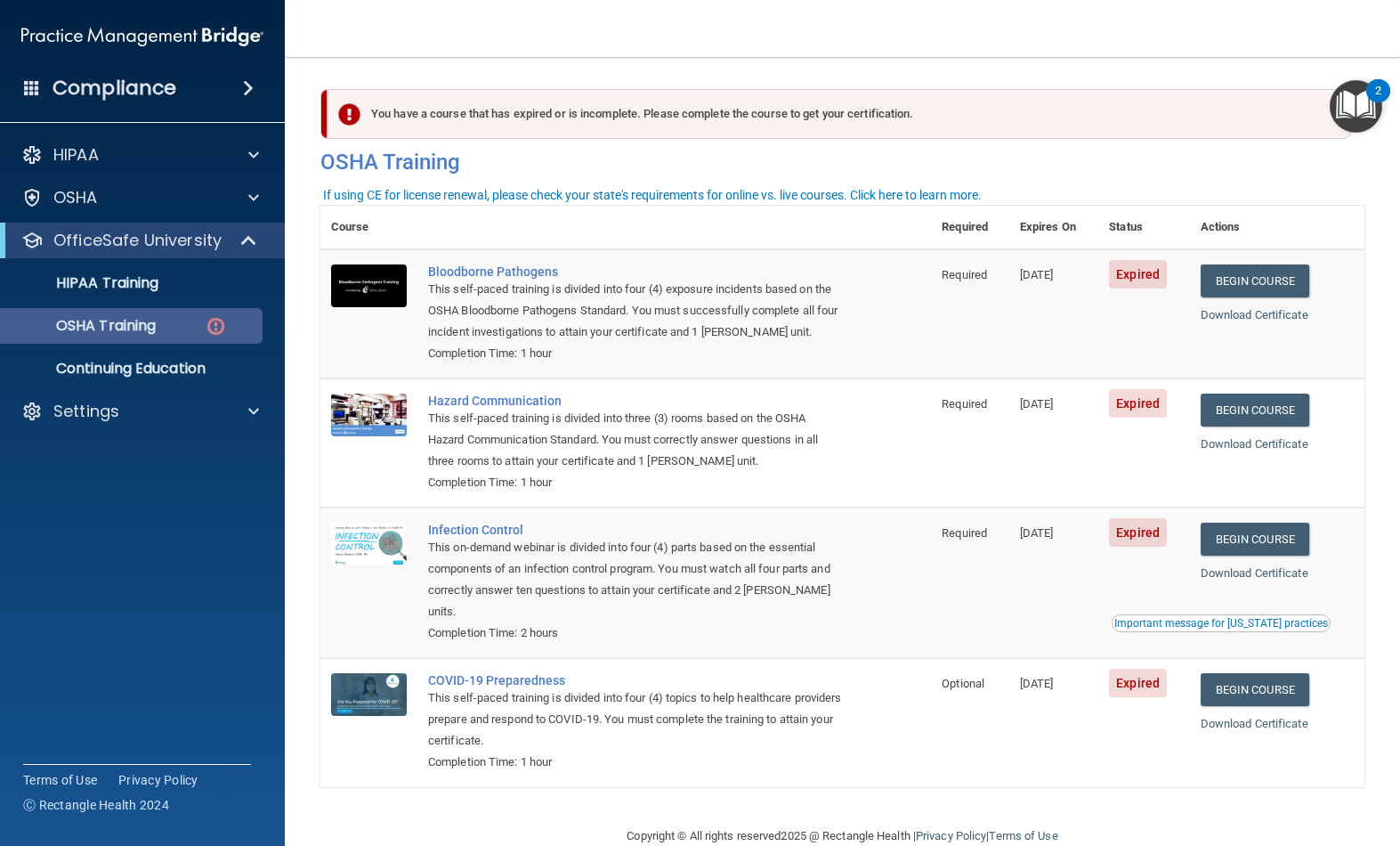 scroll, scrollTop: 0, scrollLeft: 0, axis: both 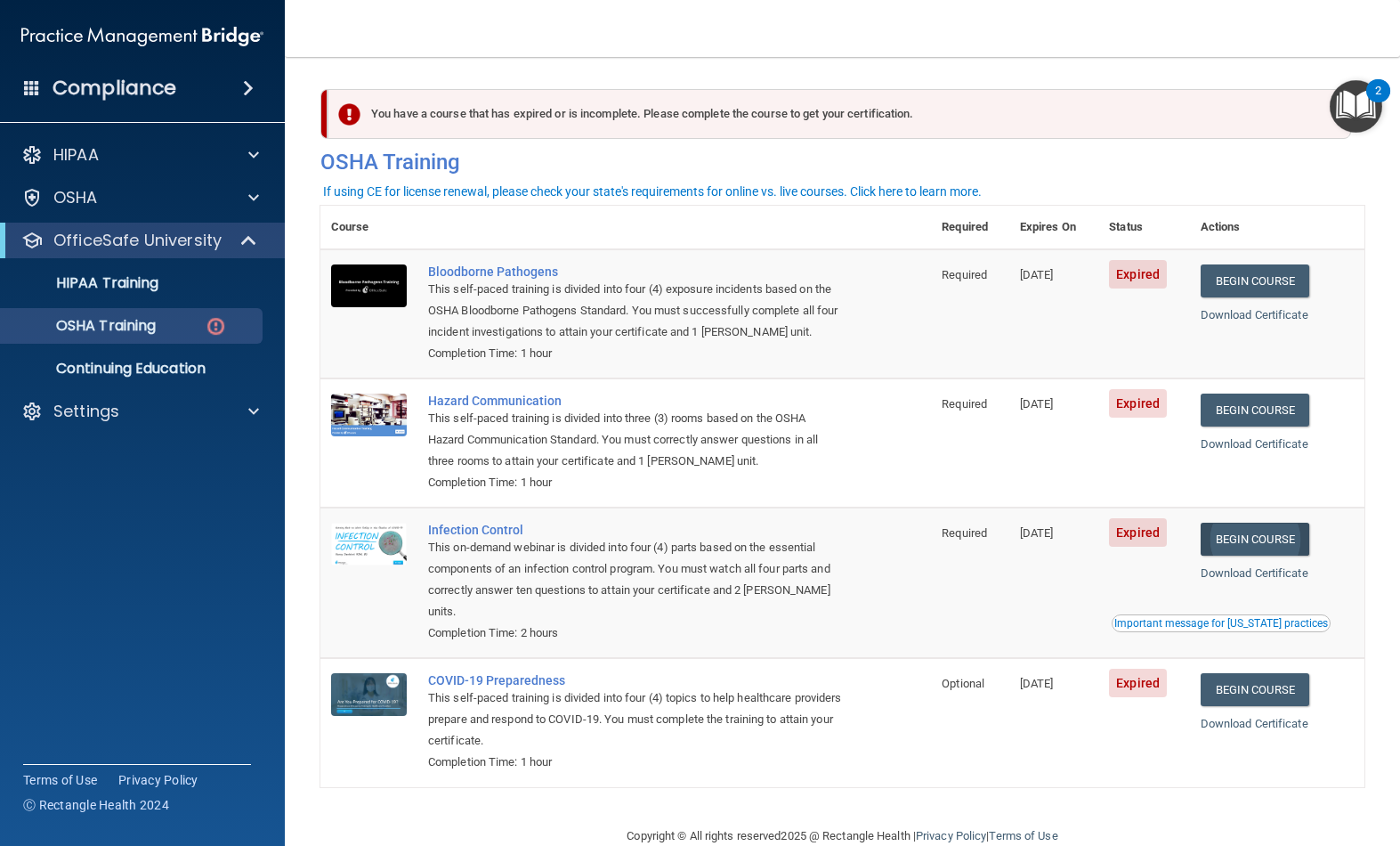 click on "Begin Course" at bounding box center [1255, 539] 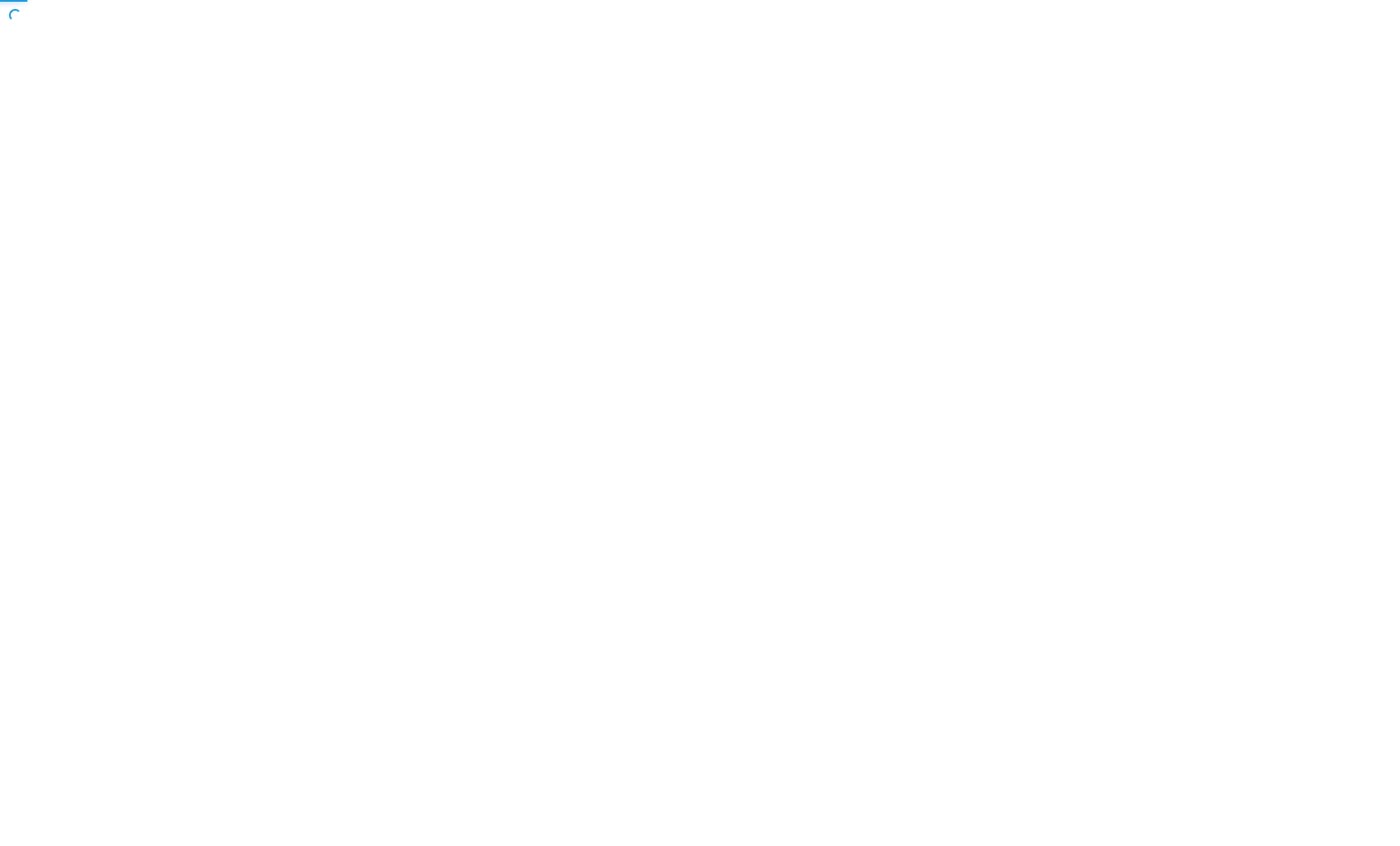 scroll, scrollTop: 0, scrollLeft: 0, axis: both 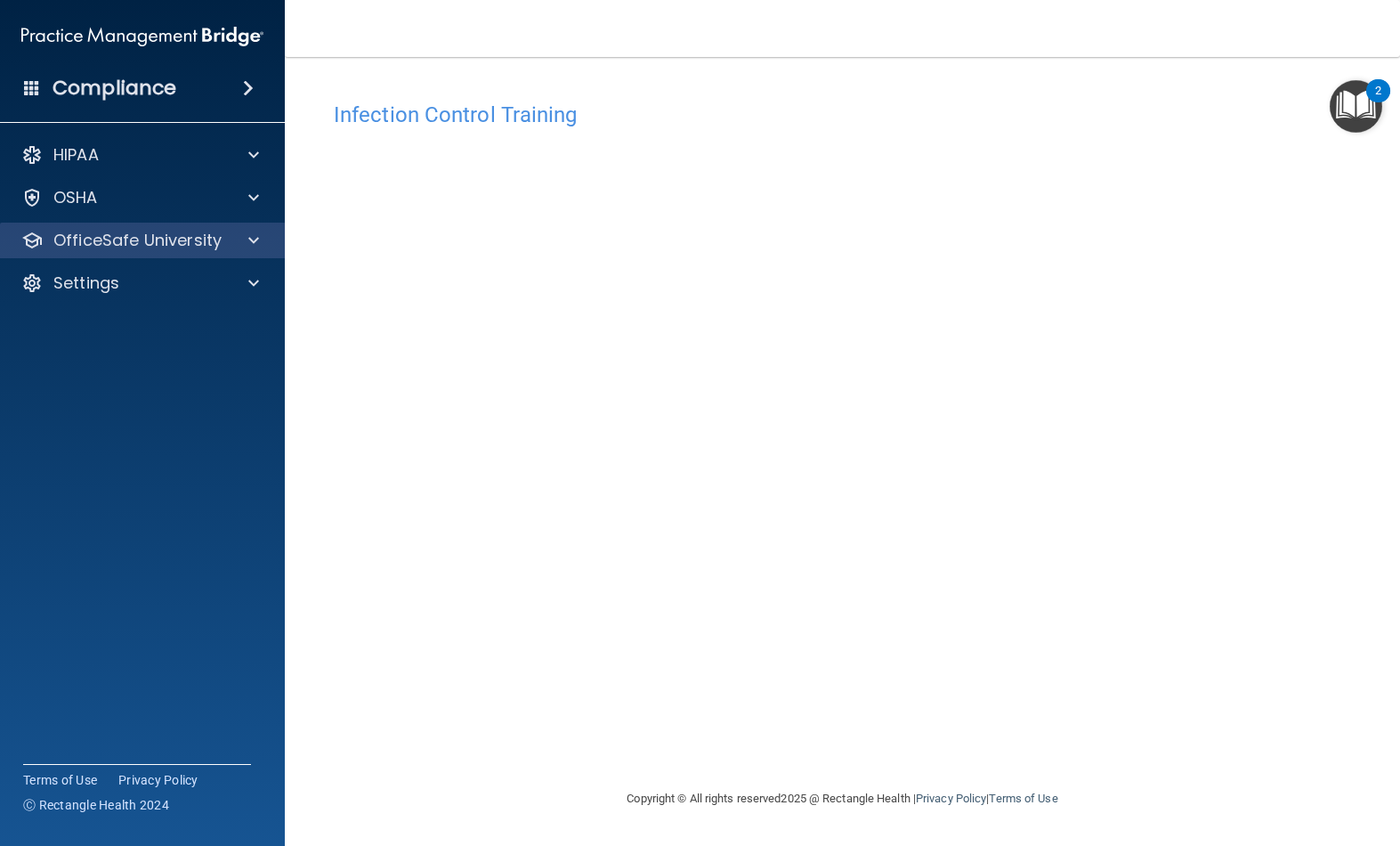 click on "OfficeSafe University" at bounding box center [137, 240] 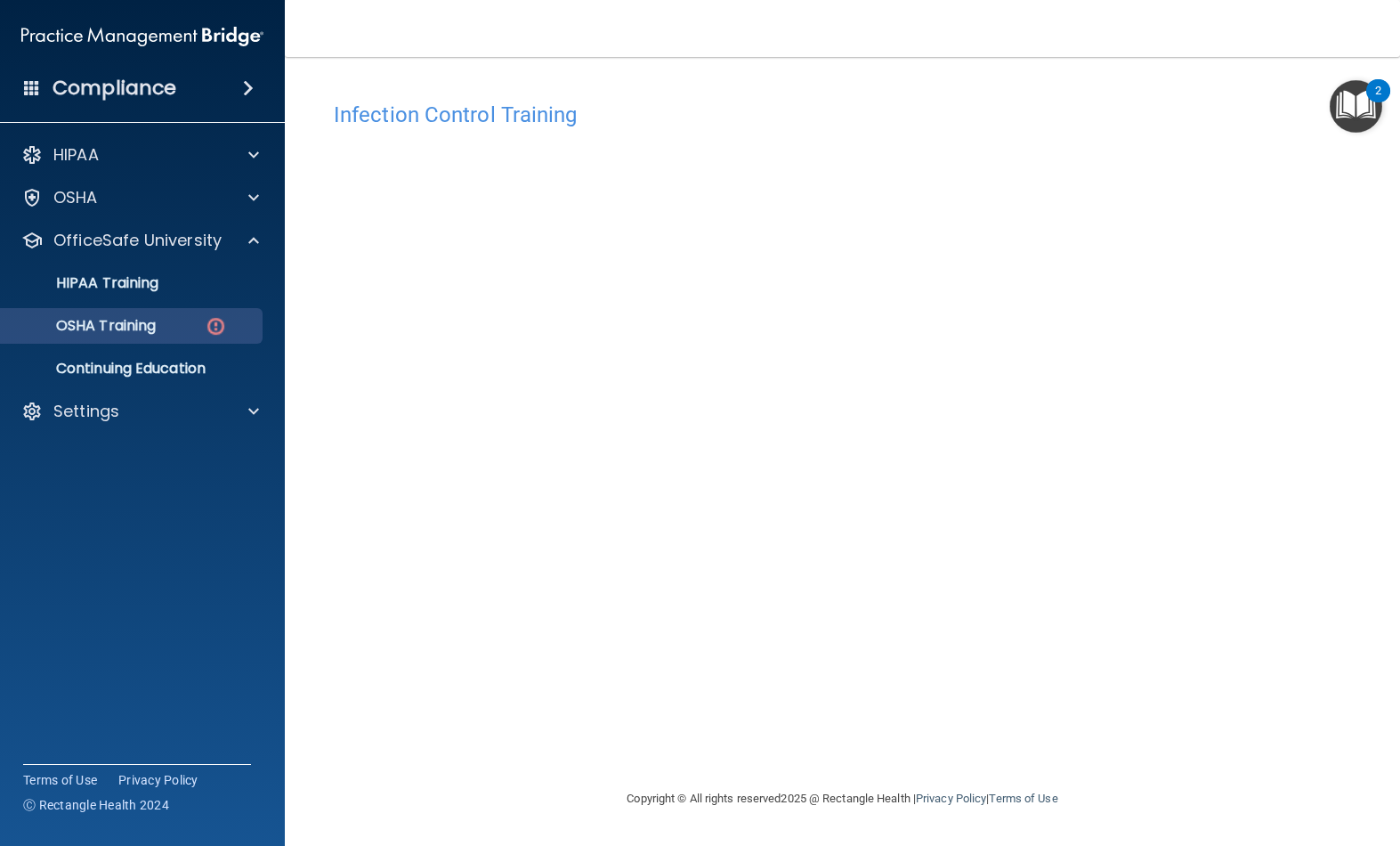 click on "OSHA Training" at bounding box center [133, 326] 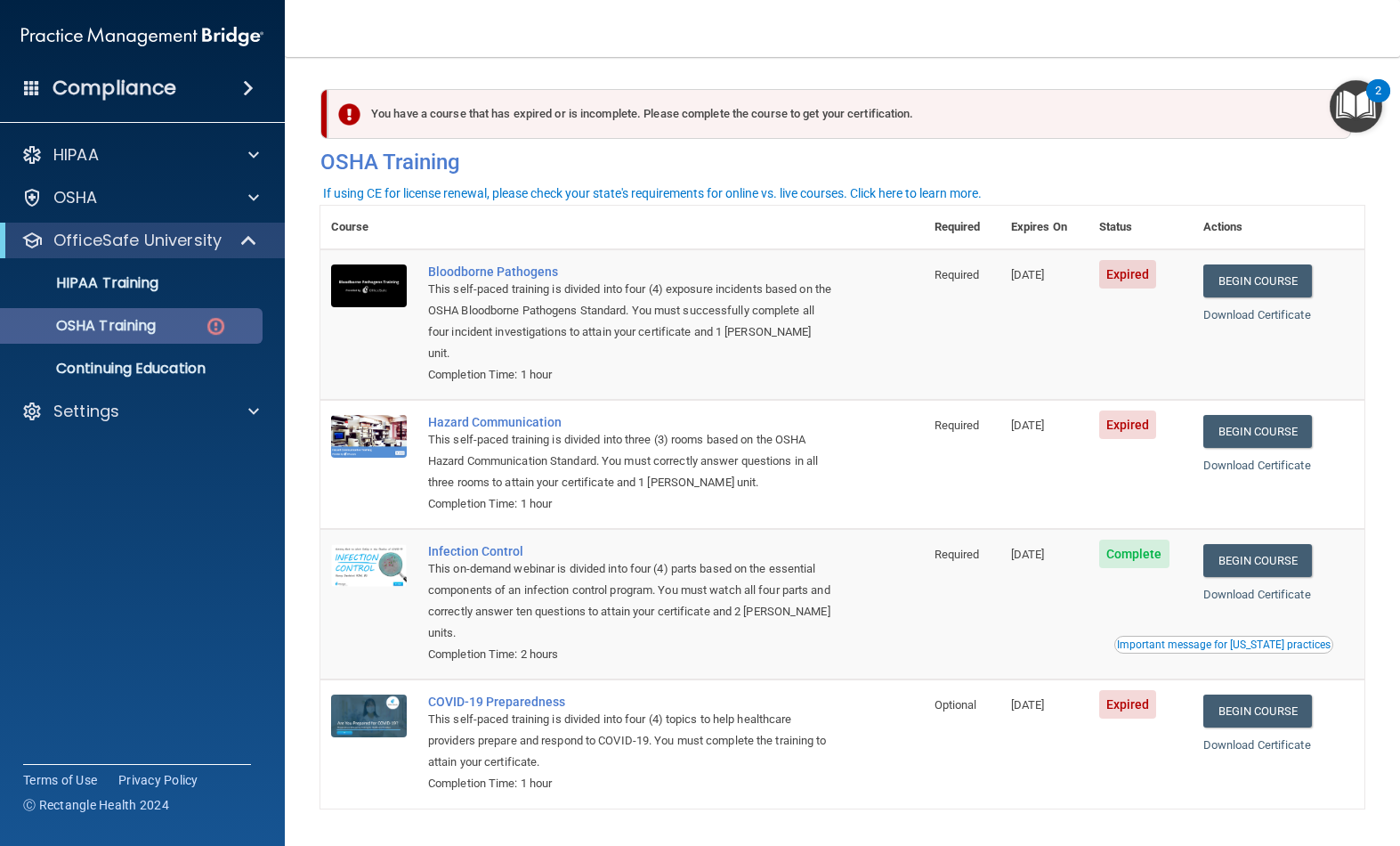scroll, scrollTop: 0, scrollLeft: 0, axis: both 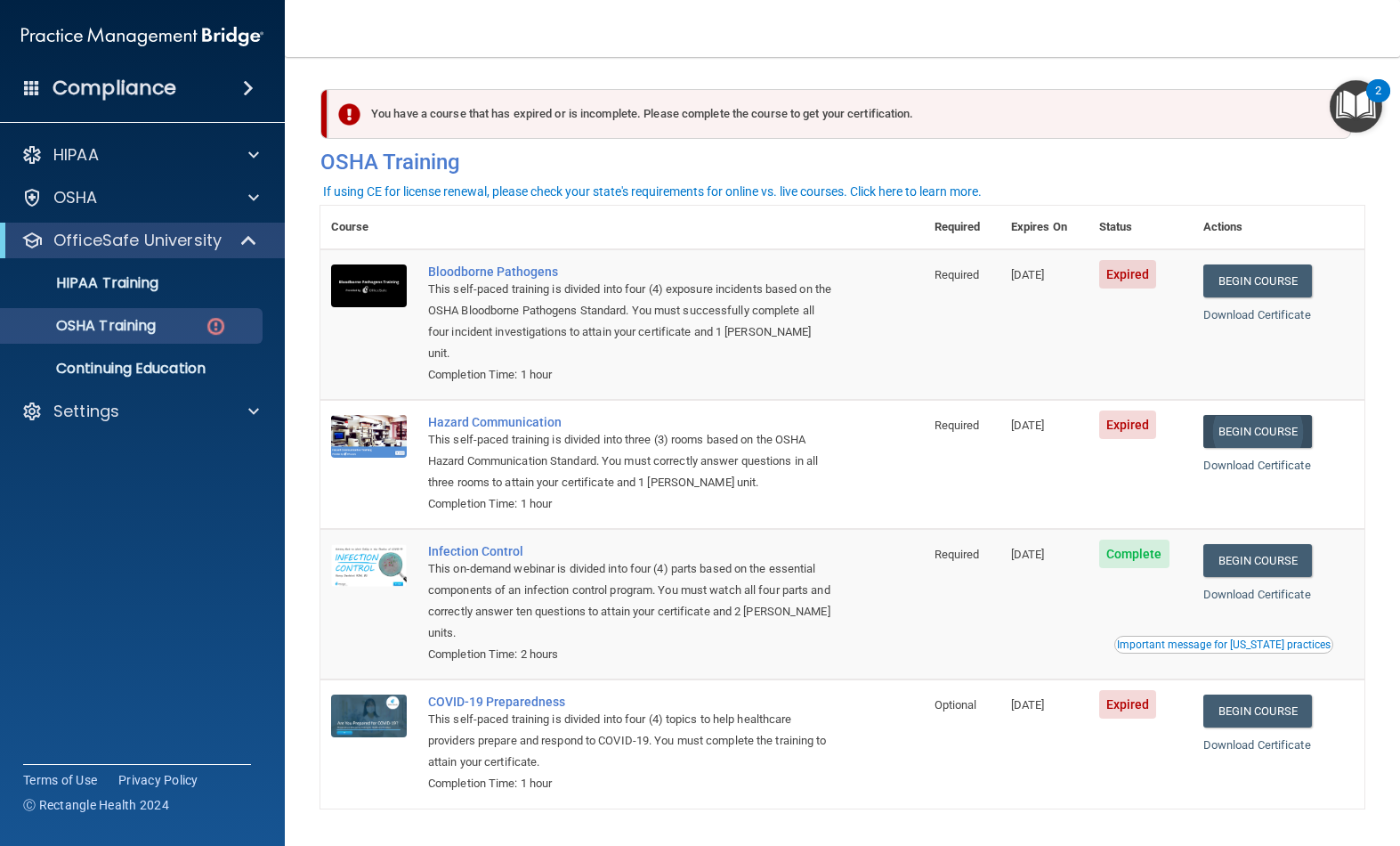 click on "Begin Course" at bounding box center (1258, 431) 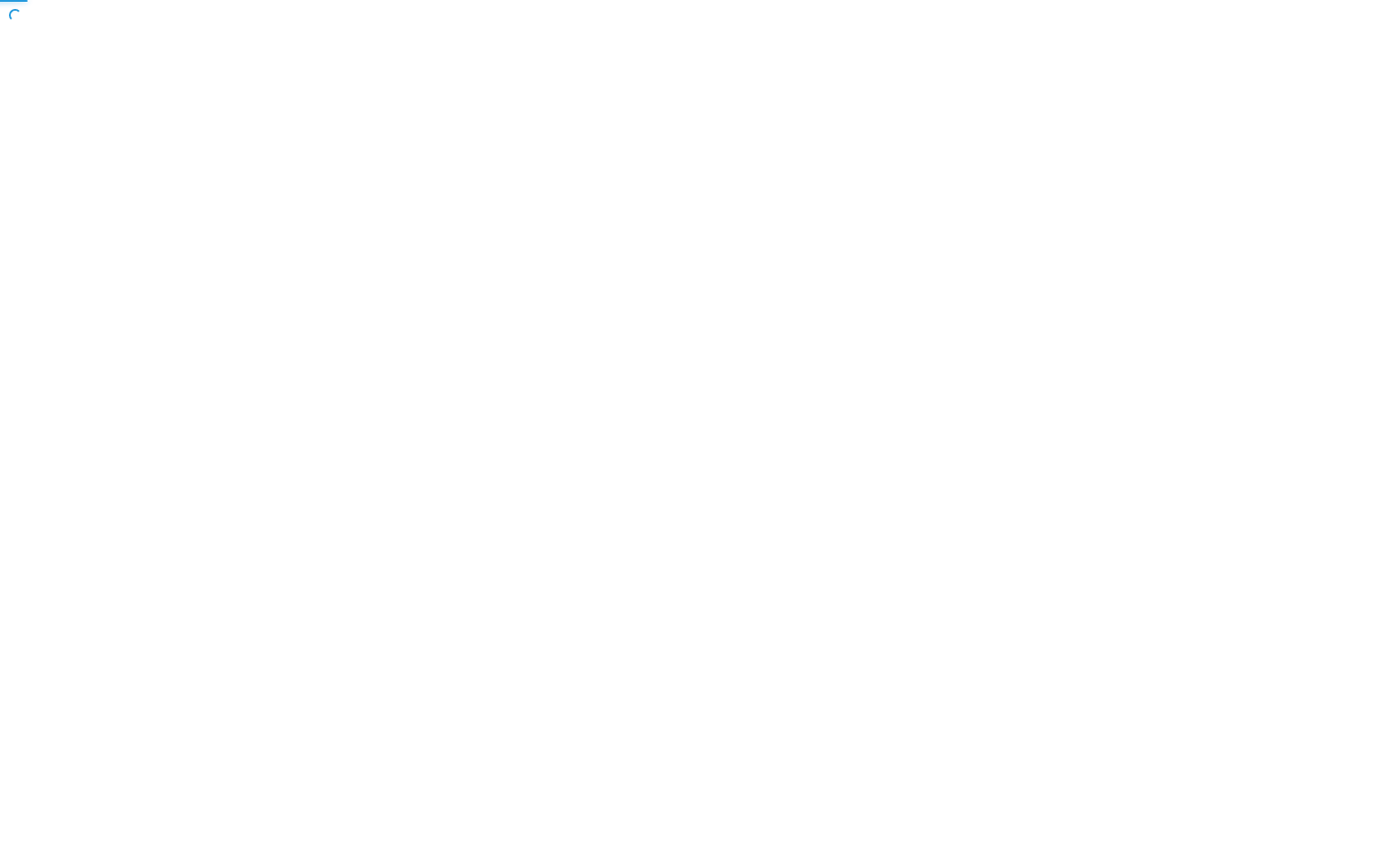 scroll, scrollTop: 0, scrollLeft: 0, axis: both 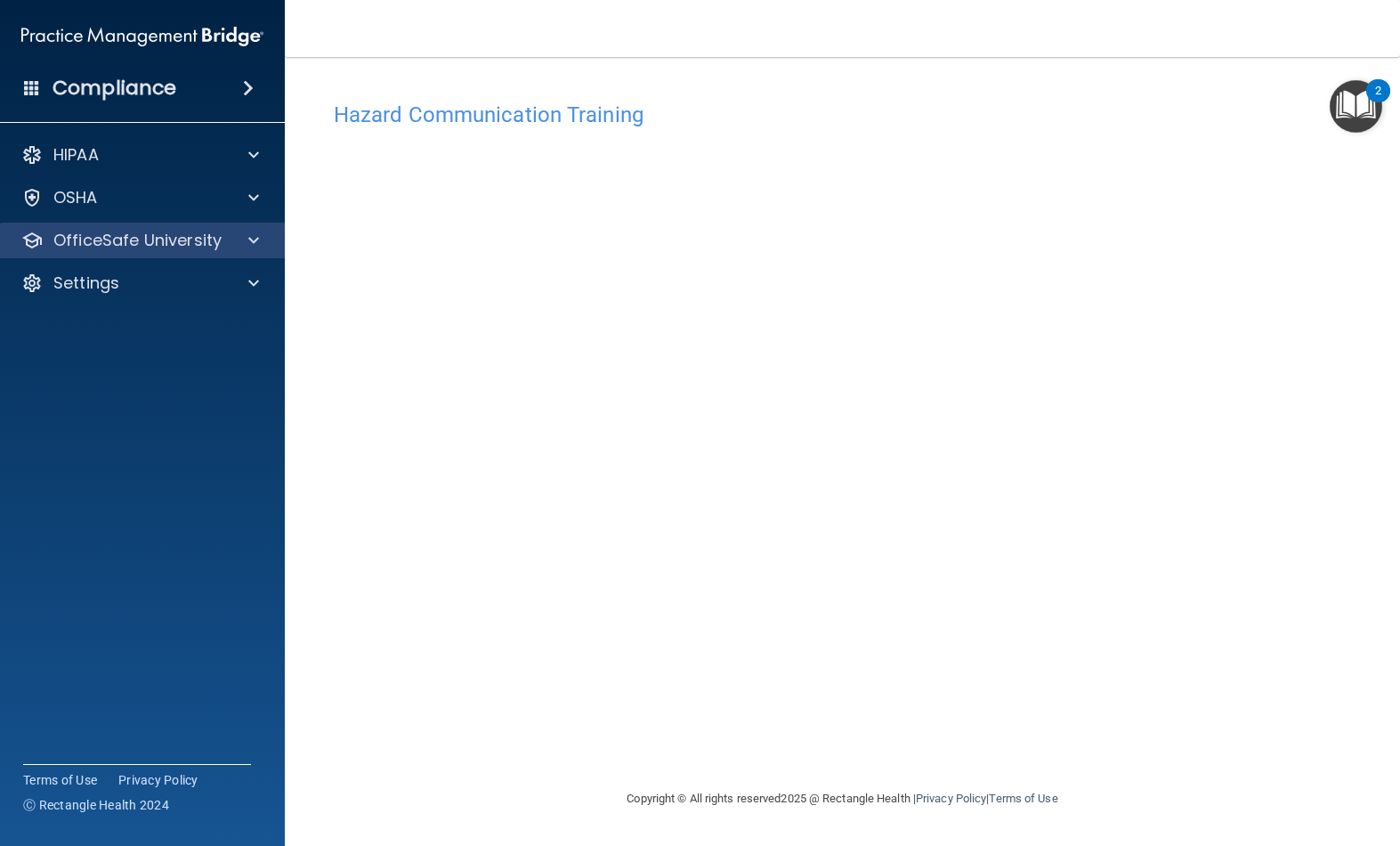 click on "OfficeSafe University" at bounding box center [137, 240] 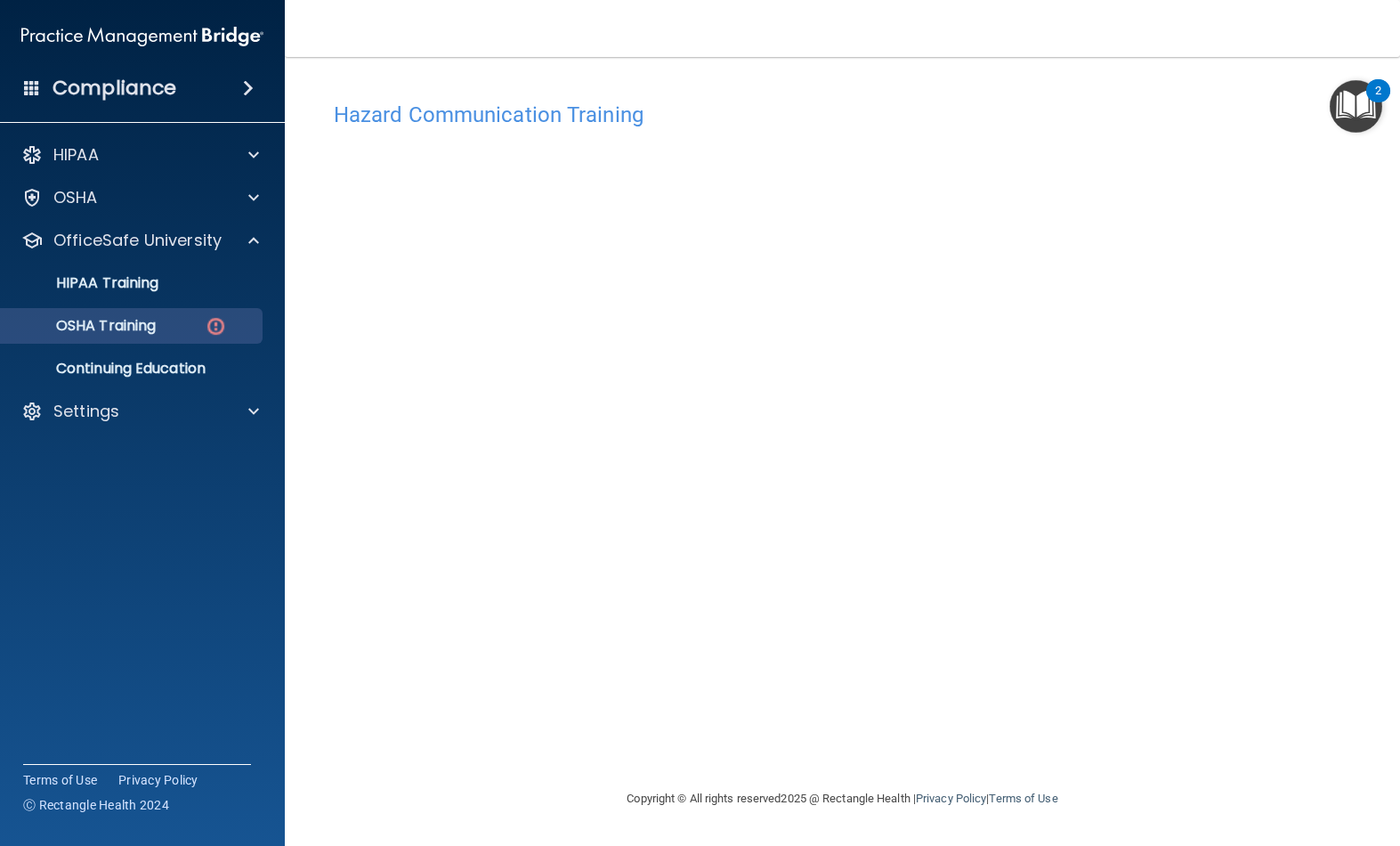 click on "OSHA Training" at bounding box center (122, 326) 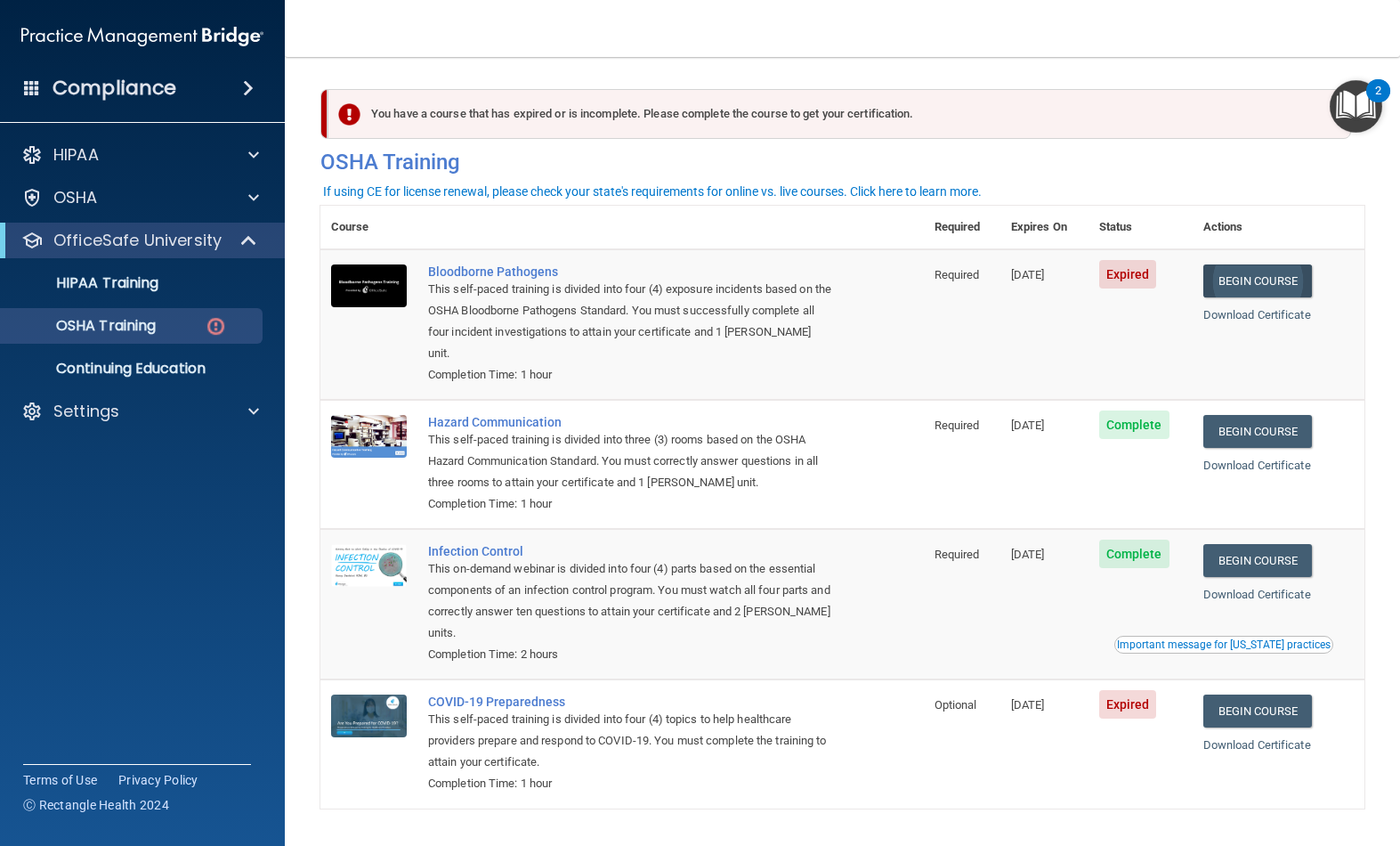 click on "Begin Course" at bounding box center (1258, 281) 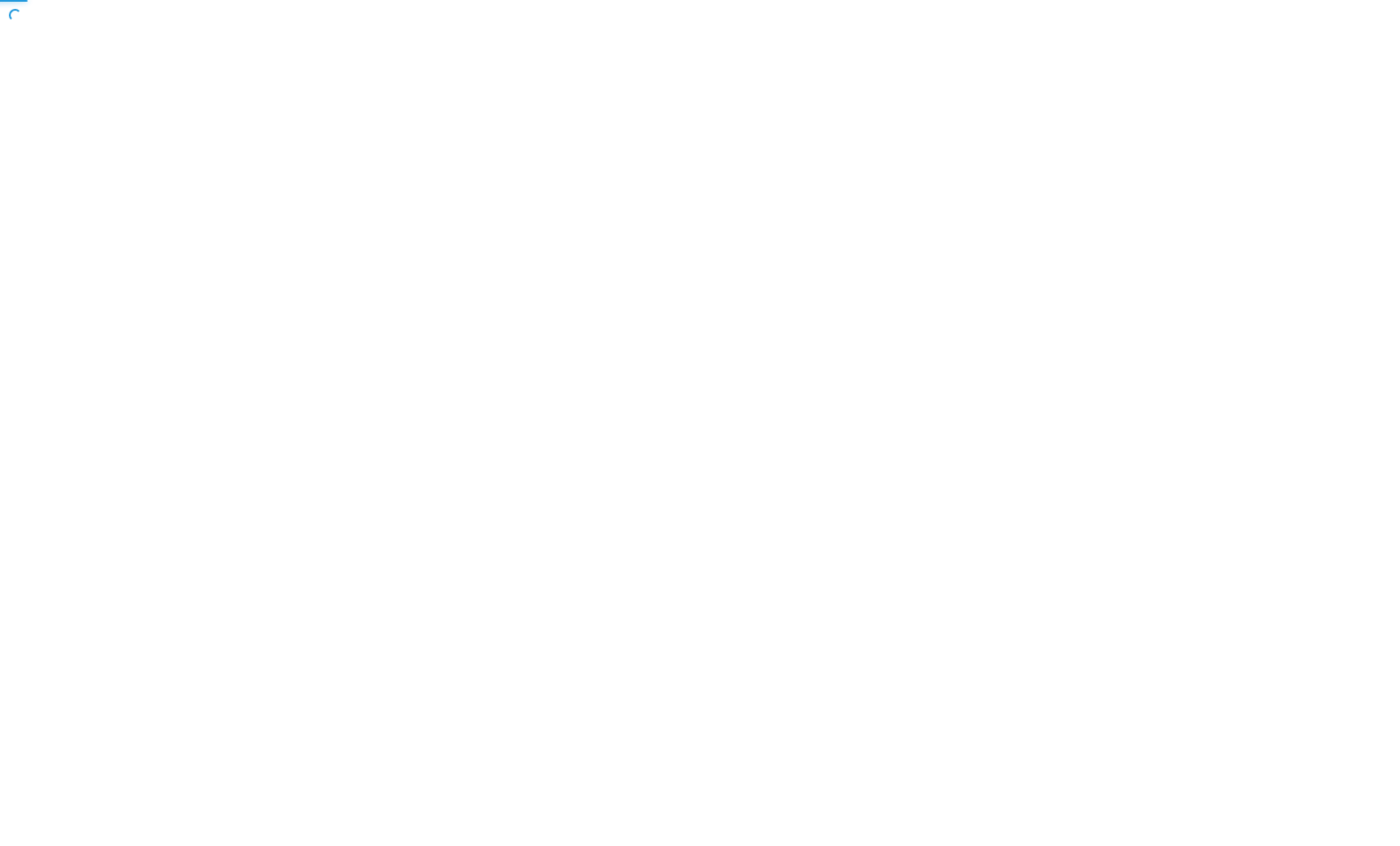 scroll, scrollTop: 0, scrollLeft: 0, axis: both 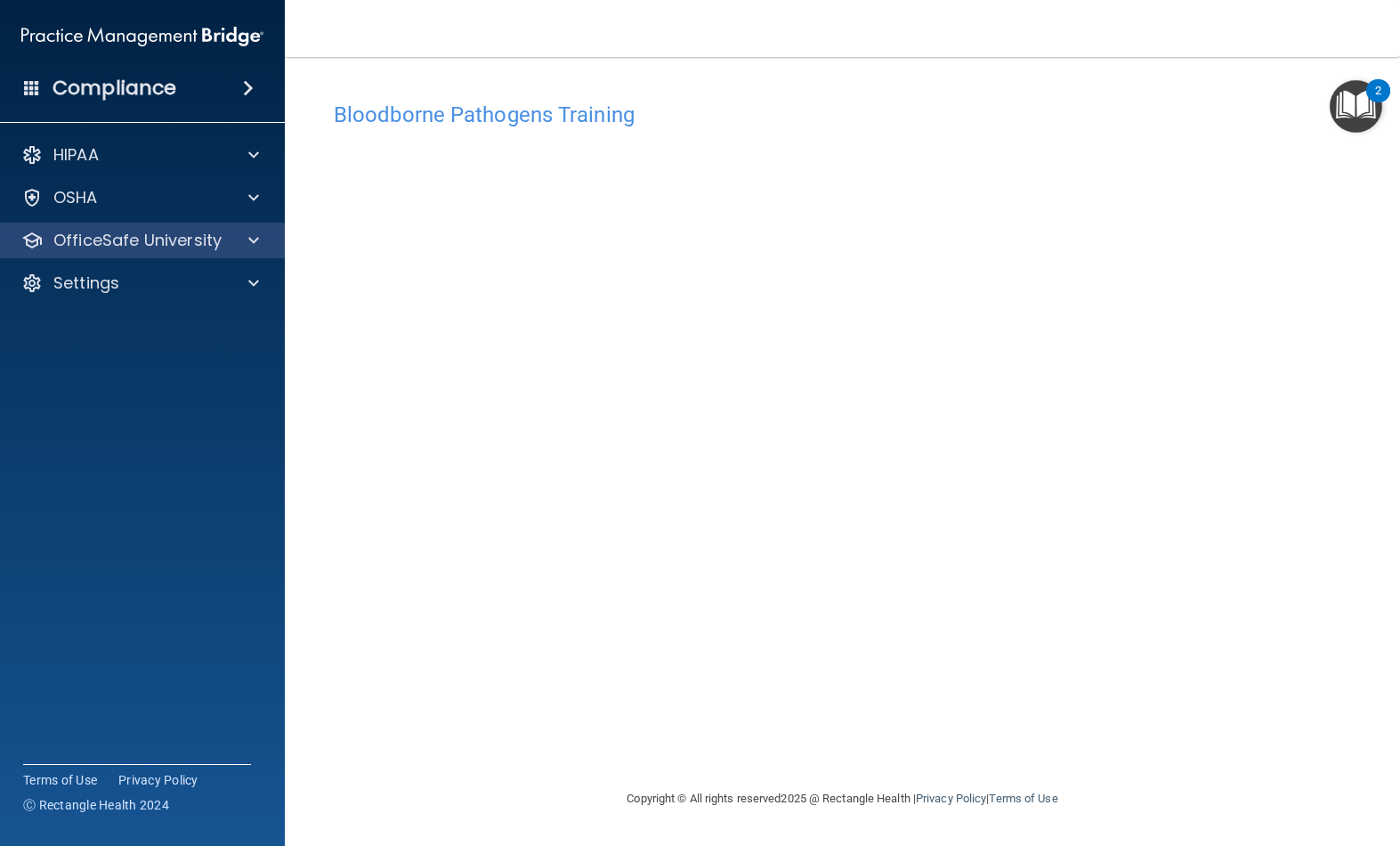 click at bounding box center (254, 240) 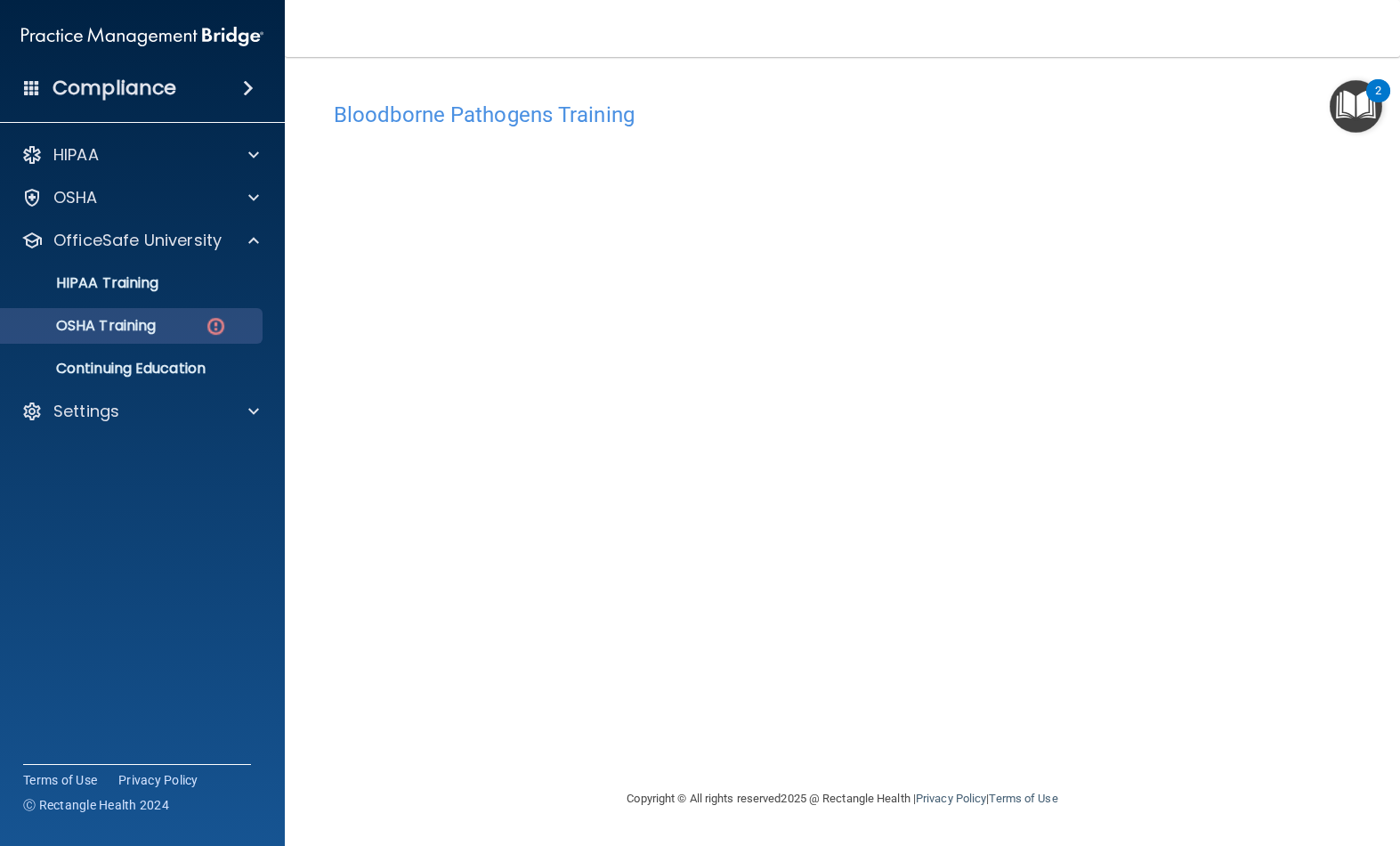 click on "OSHA Training" at bounding box center [122, 326] 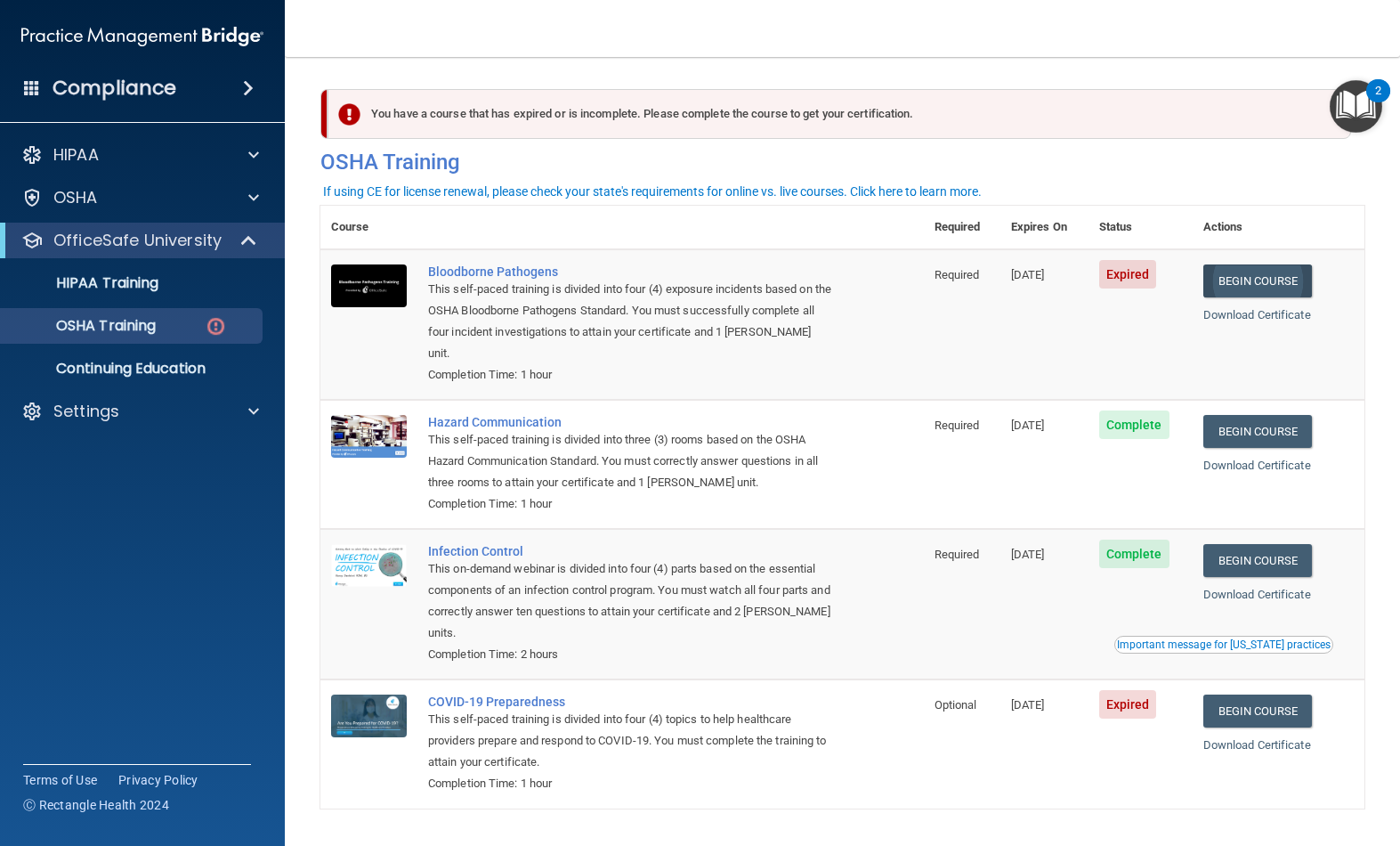 click on "Begin Course" at bounding box center (1258, 281) 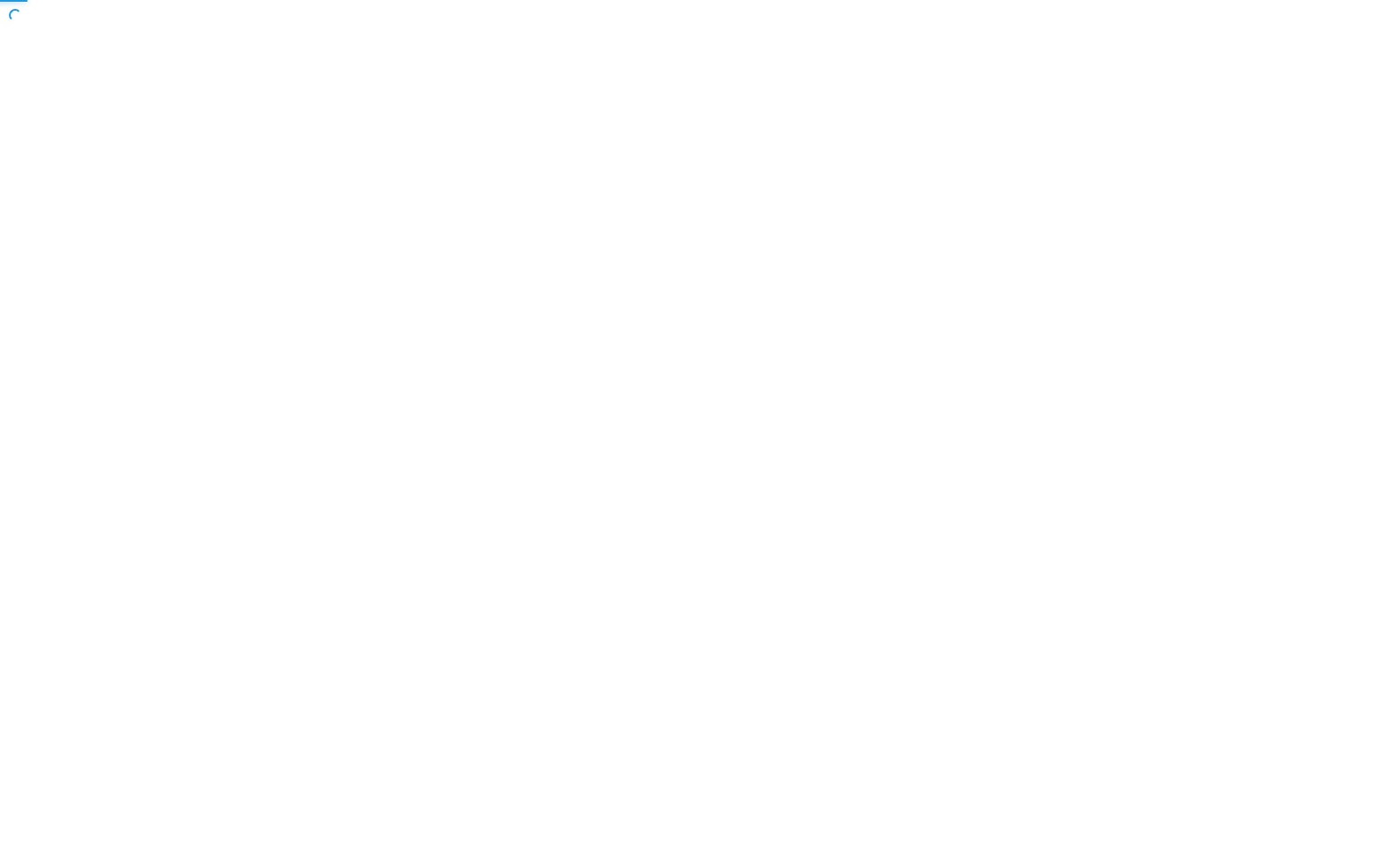 scroll, scrollTop: 0, scrollLeft: 0, axis: both 